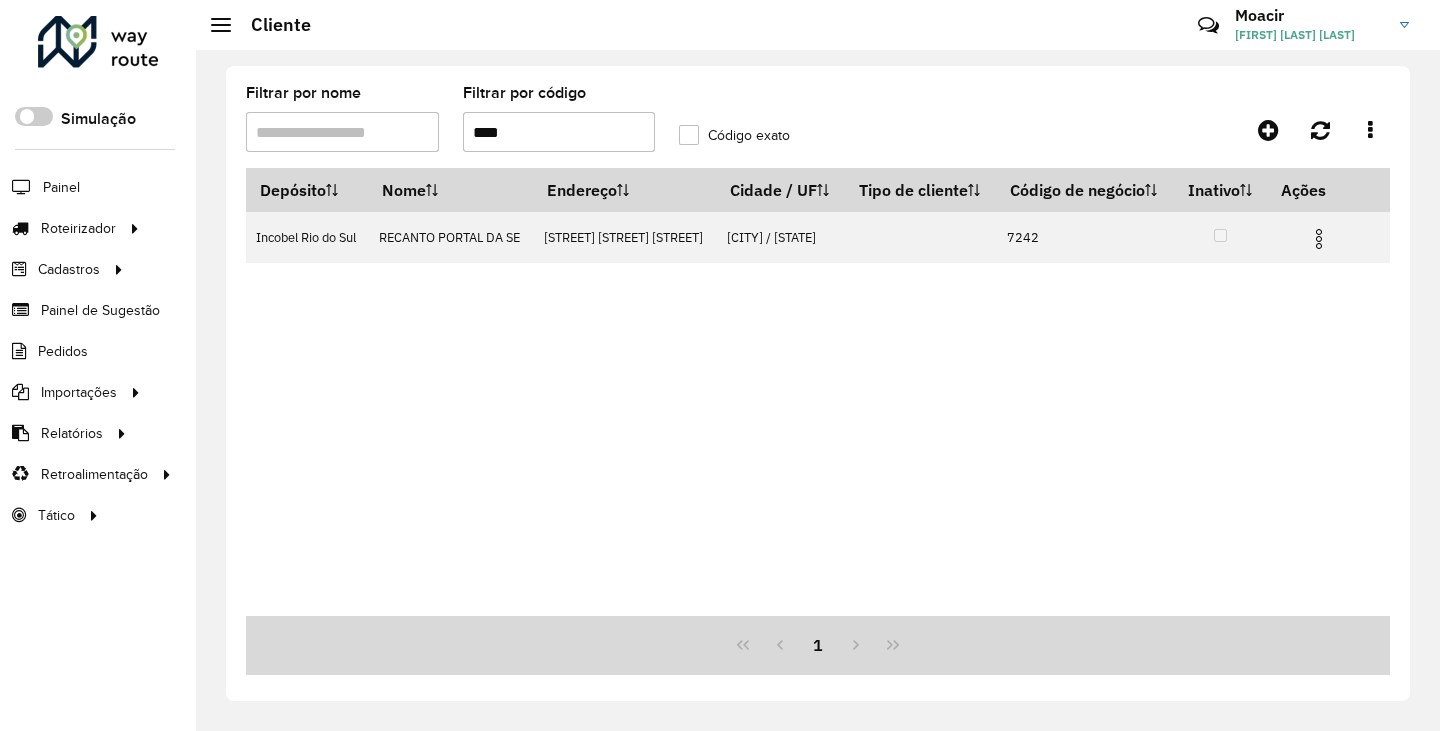 scroll, scrollTop: 0, scrollLeft: 0, axis: both 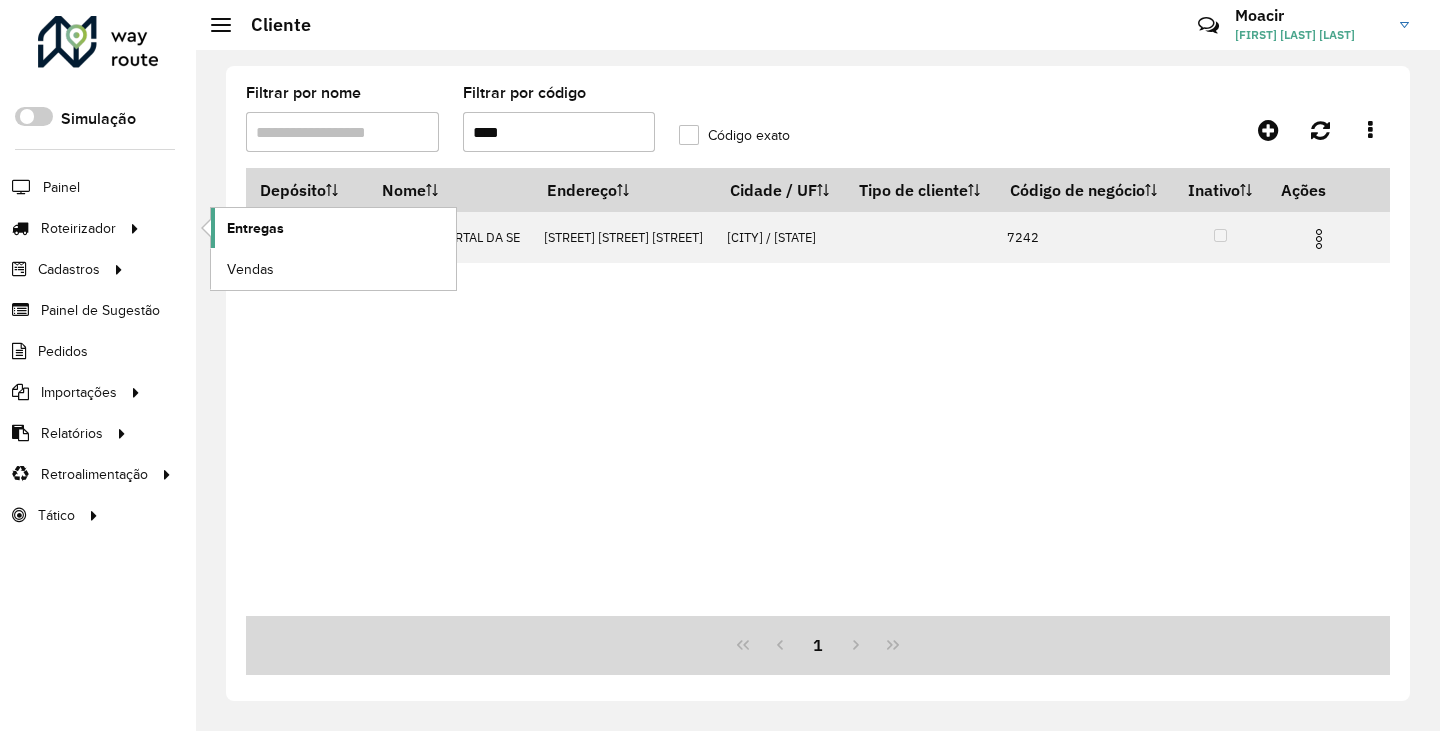 click on "Entregas" 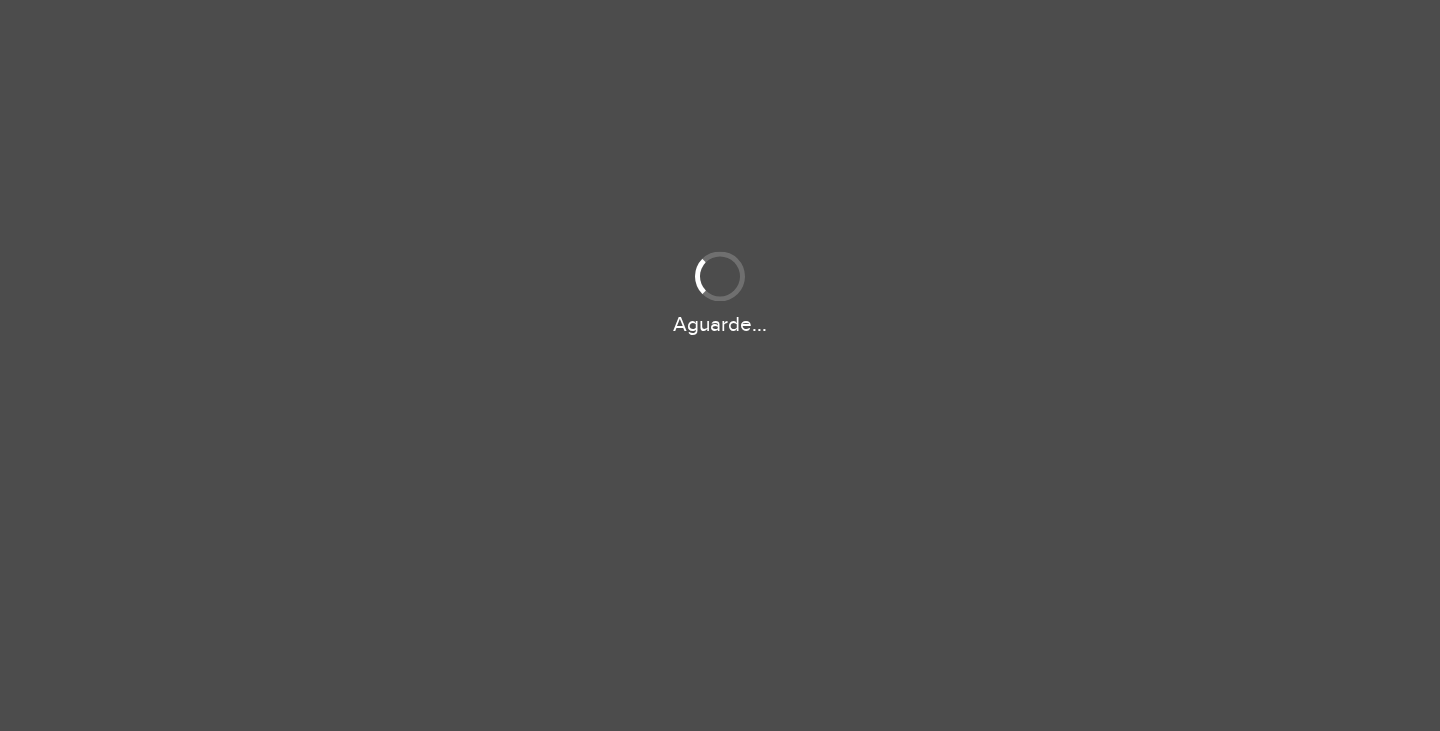scroll, scrollTop: 0, scrollLeft: 0, axis: both 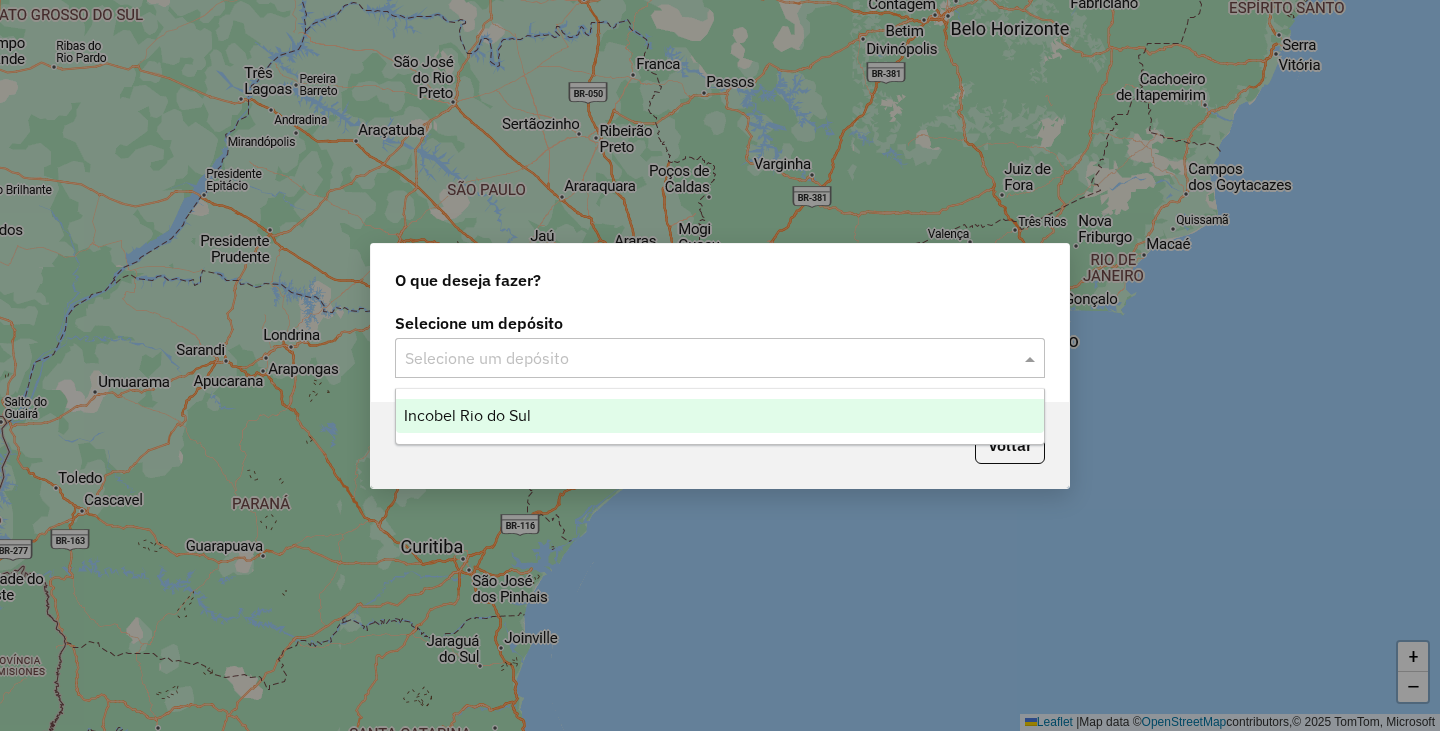 click 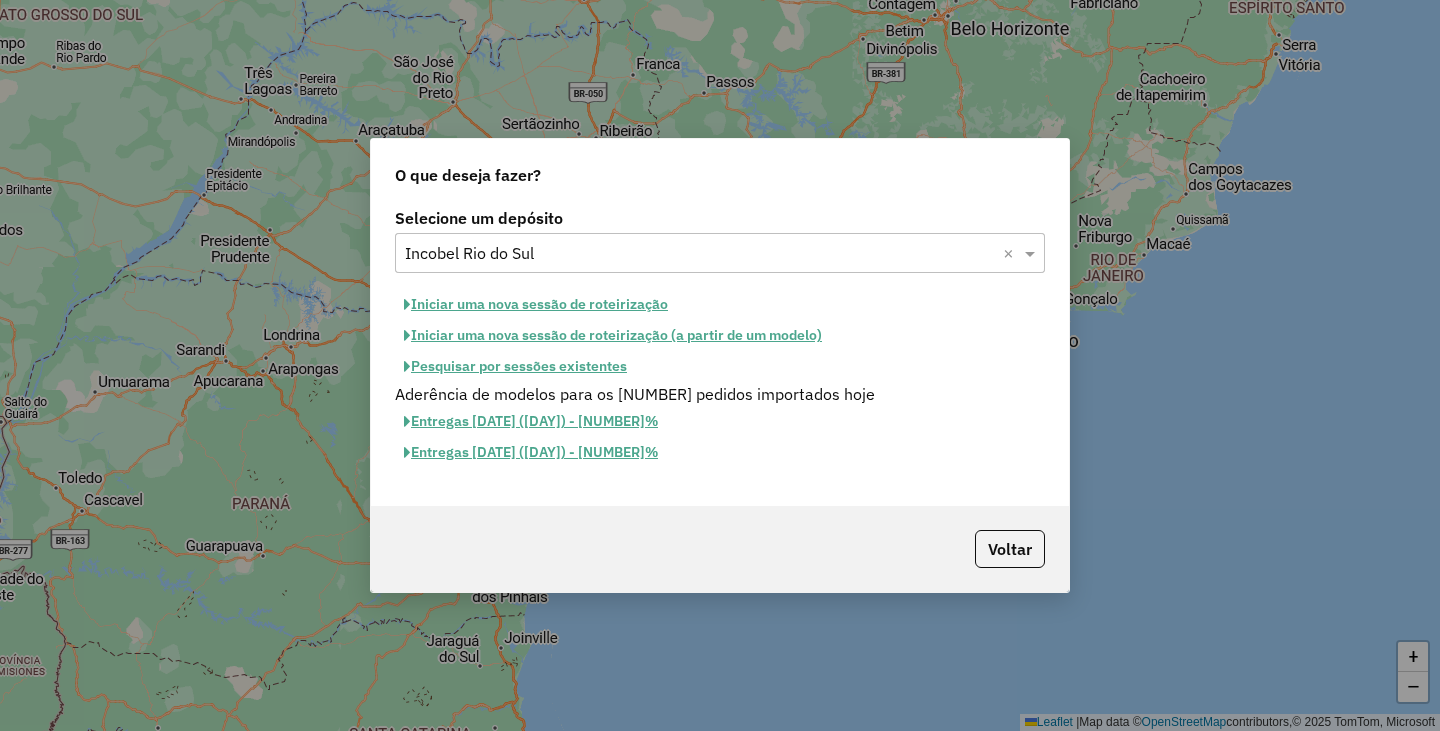 click on "Iniciar uma nova sessão de roteirização" 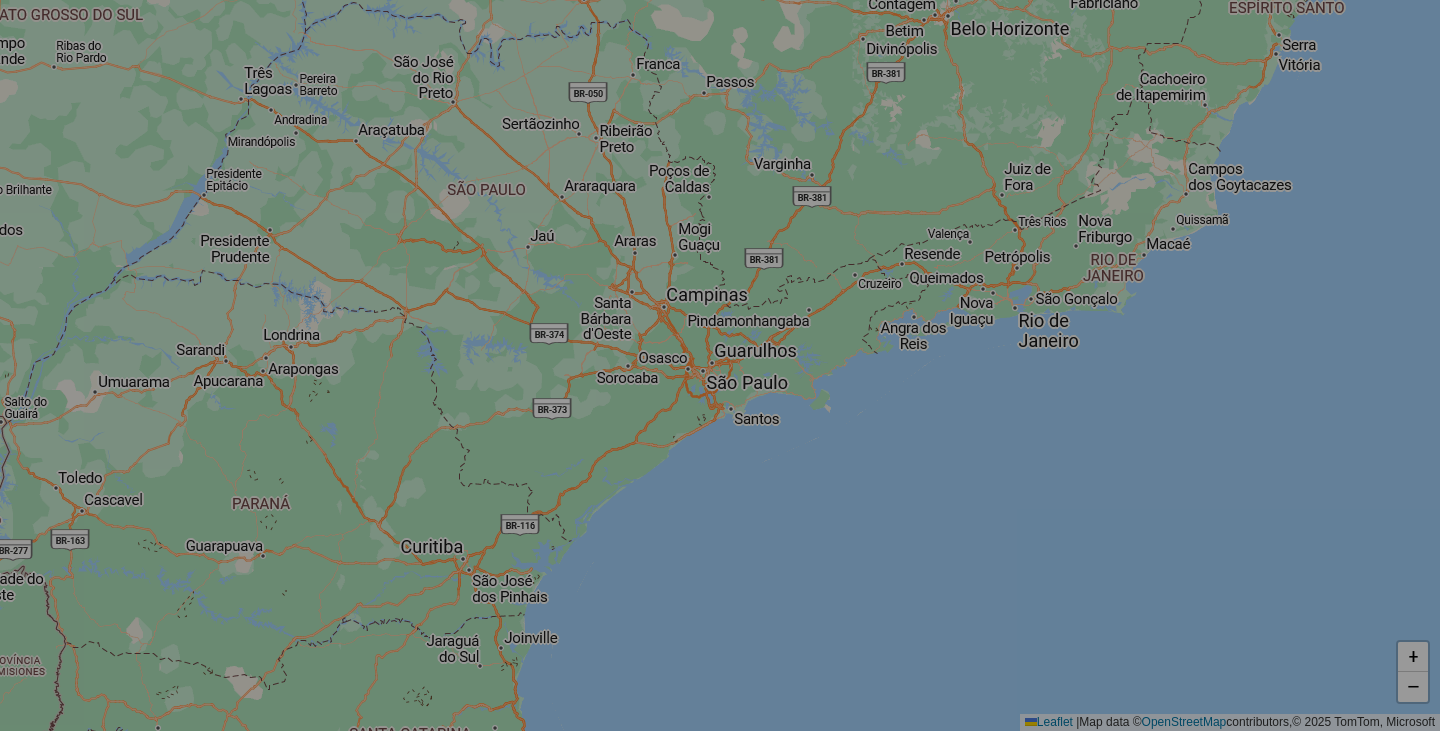 select on "*" 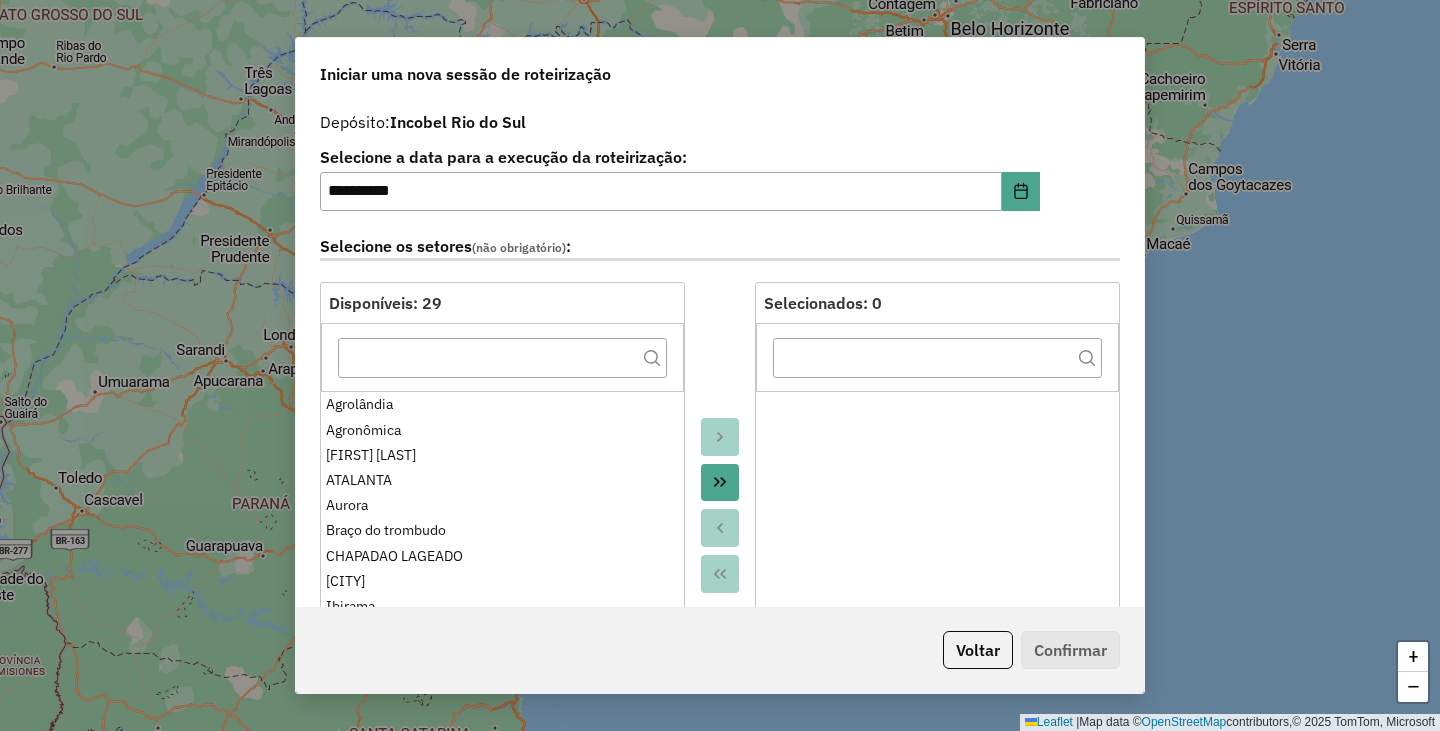 click 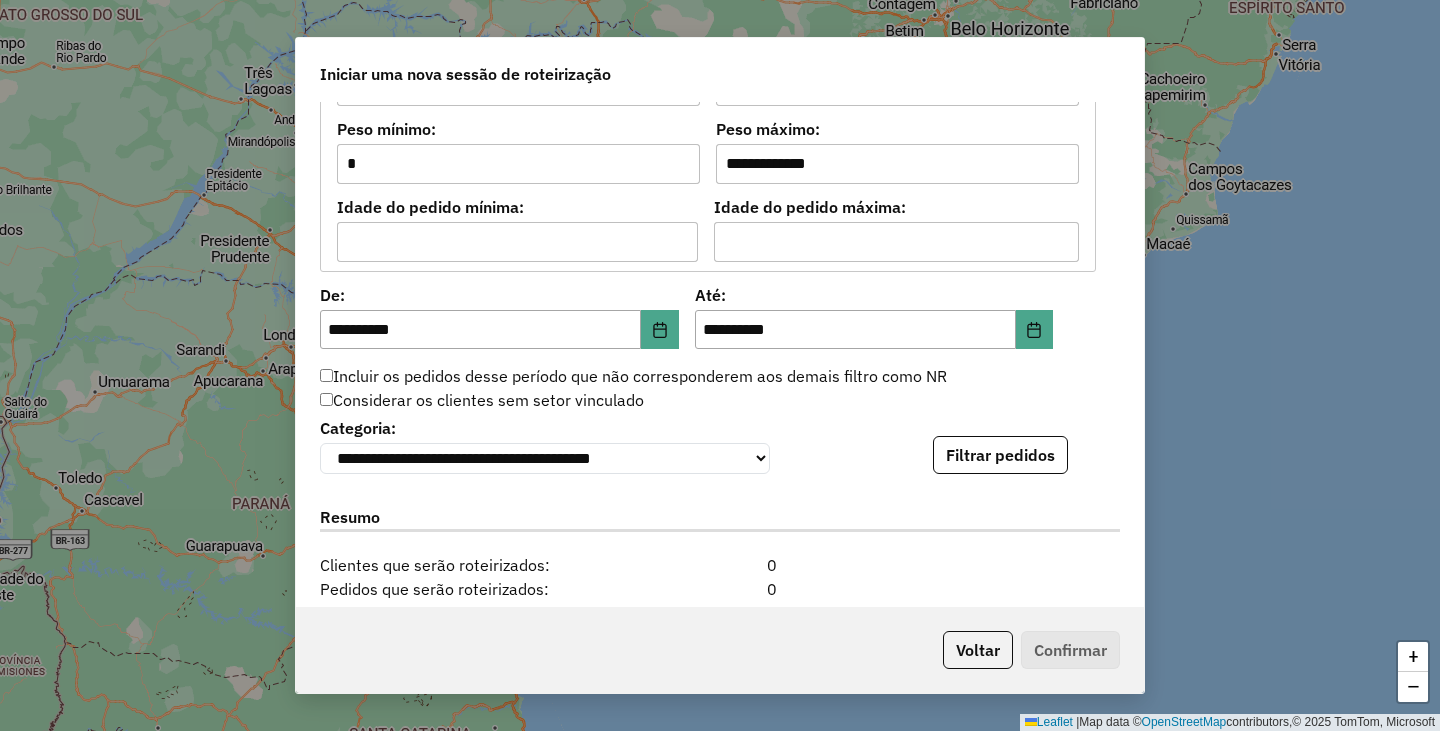 scroll, scrollTop: 1764, scrollLeft: 0, axis: vertical 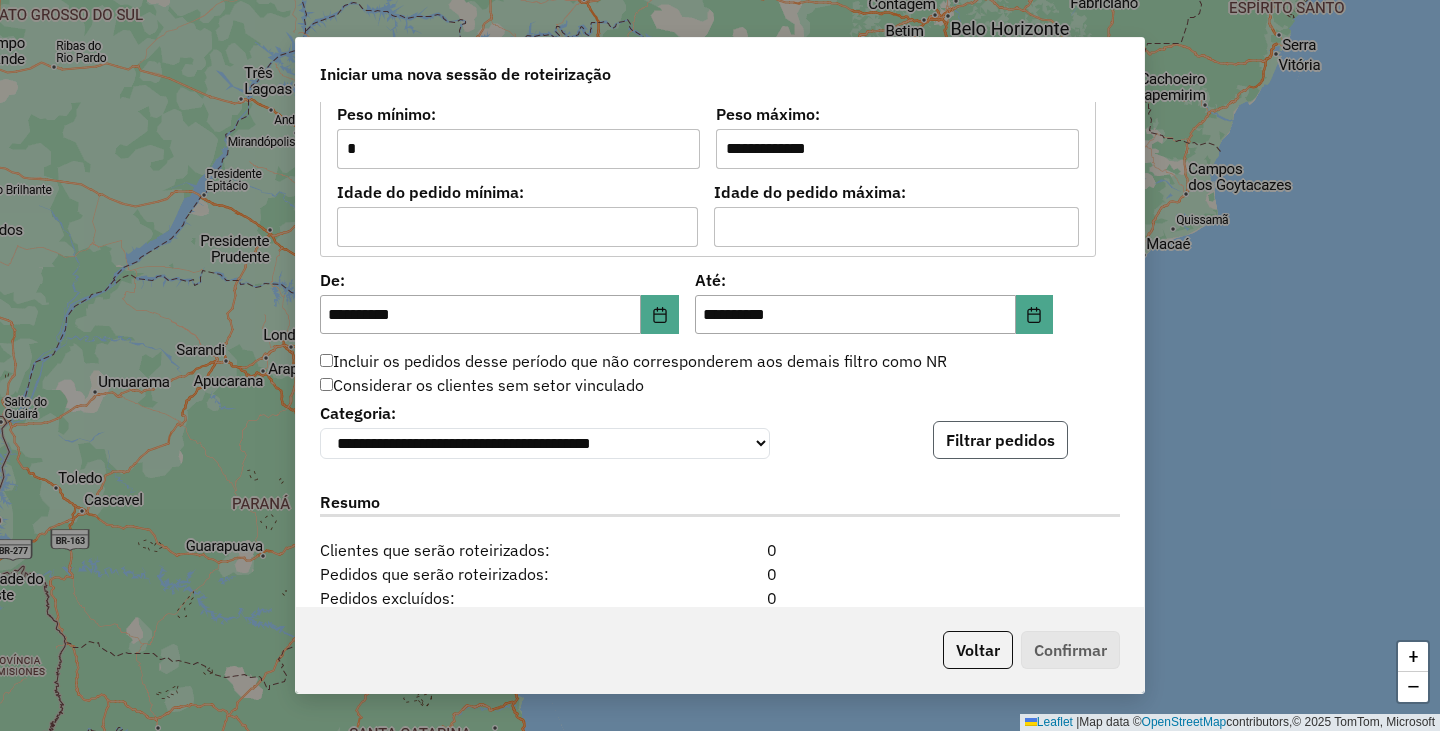 click on "Filtrar pedidos" 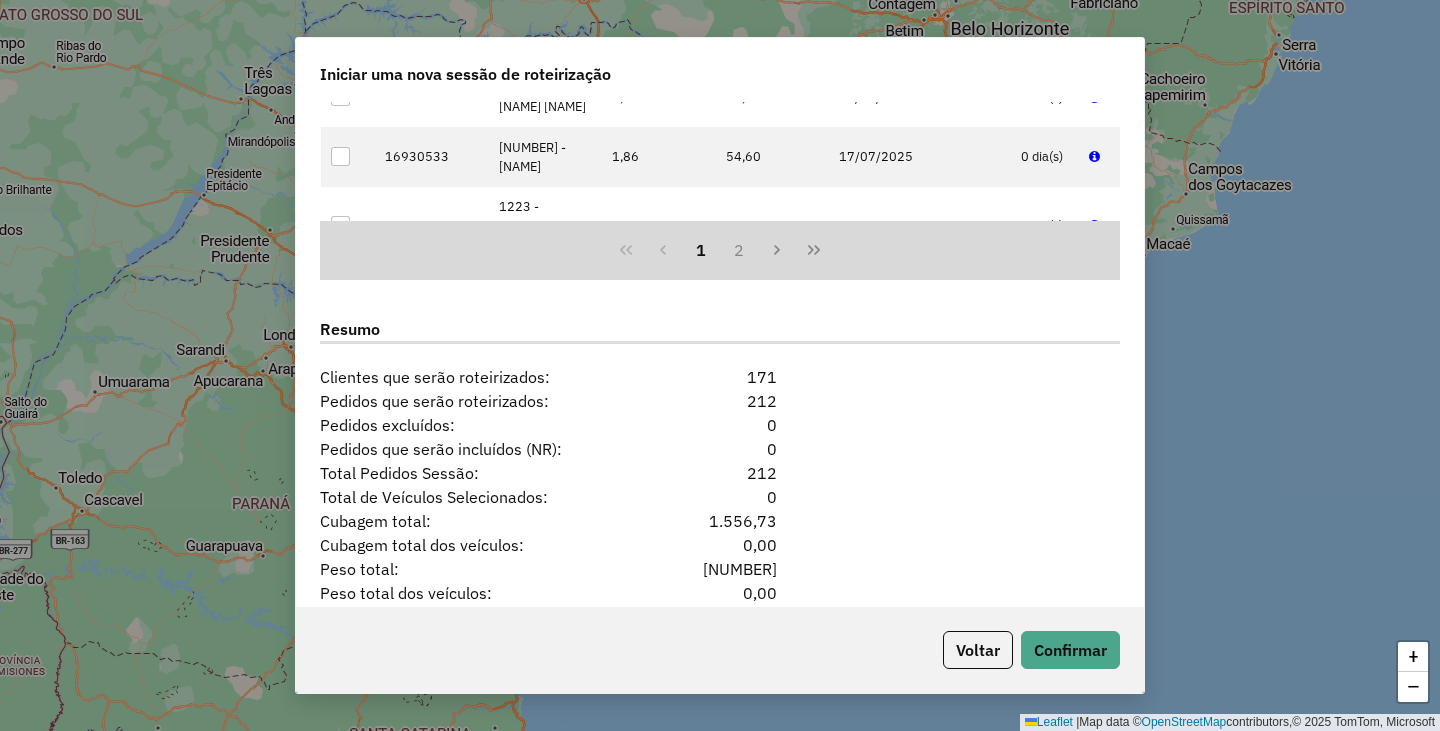 scroll, scrollTop: 2443, scrollLeft: 0, axis: vertical 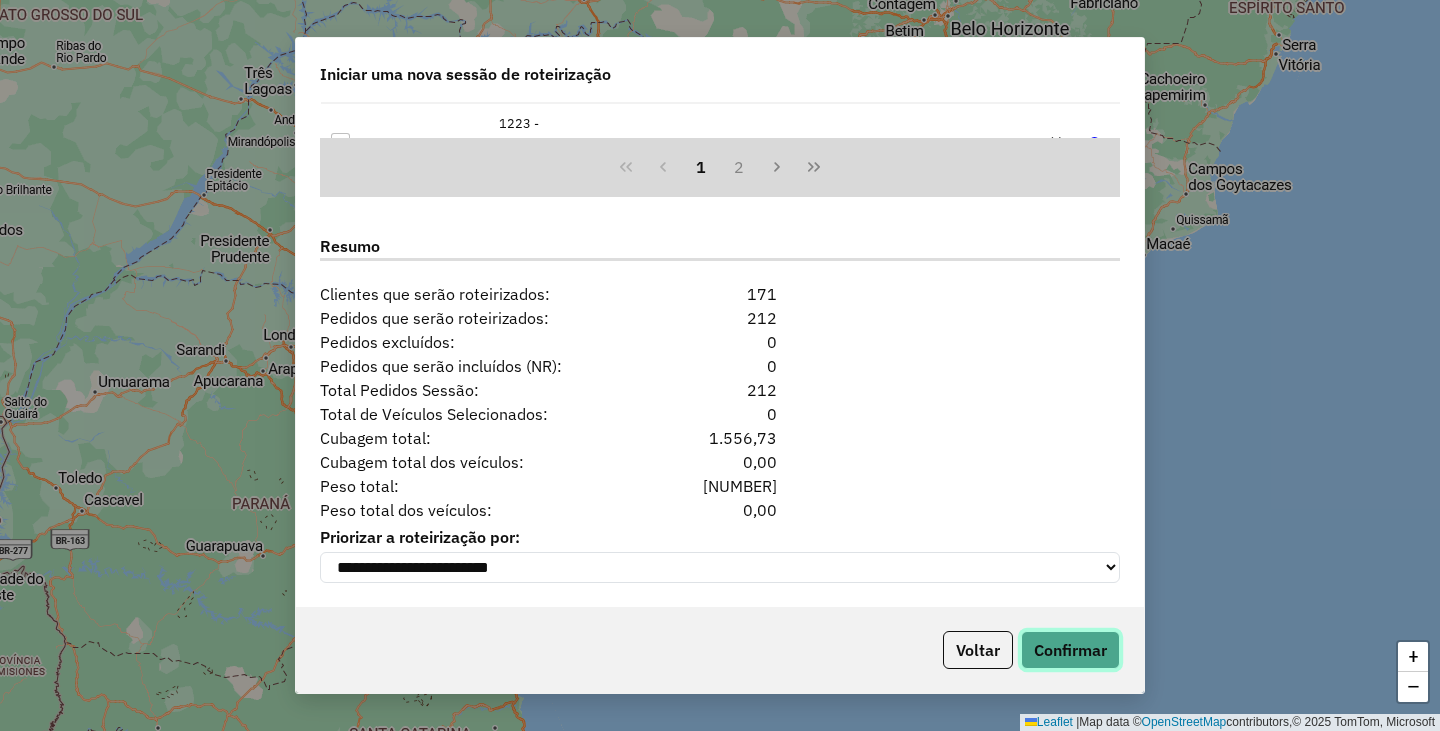 click on "Confirmar" 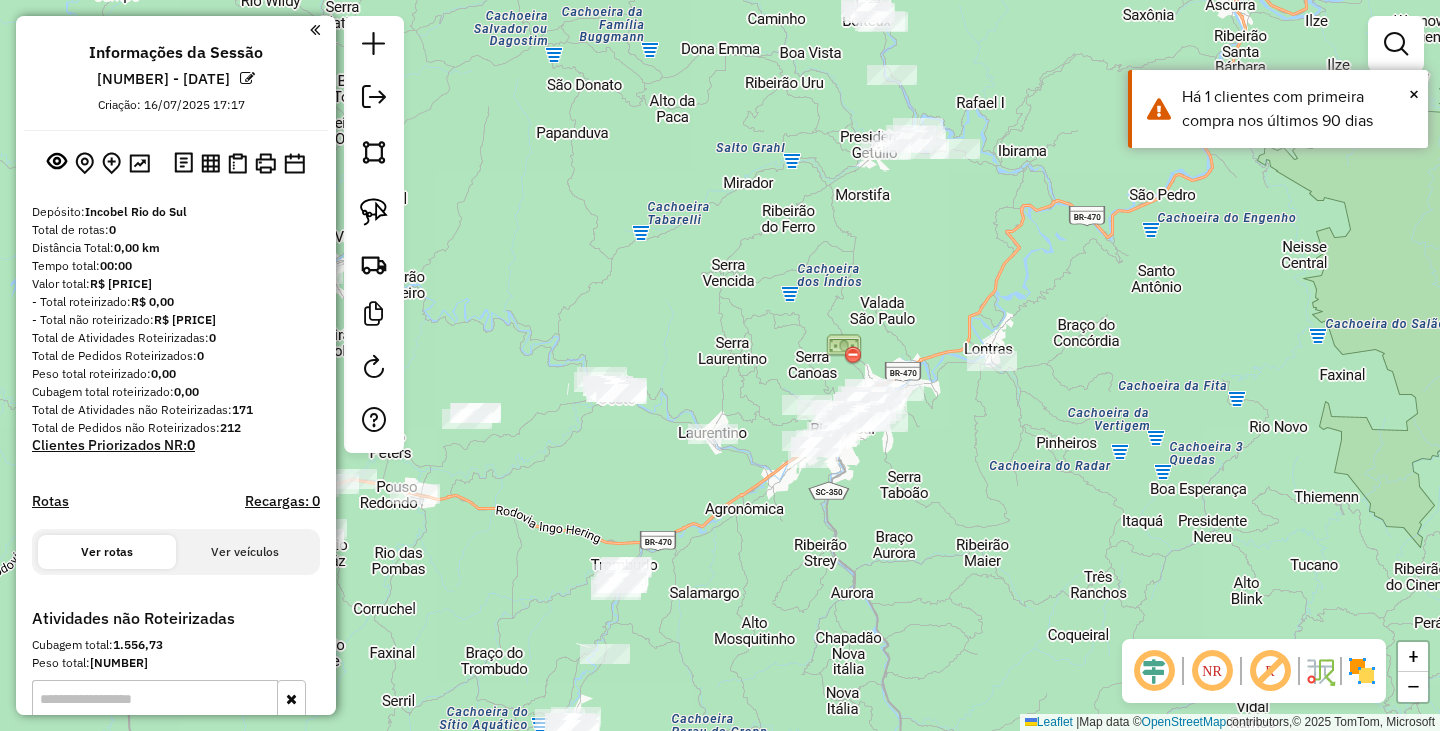 drag, startPoint x: 851, startPoint y: 428, endPoint x: 943, endPoint y: 534, distance: 140.35669 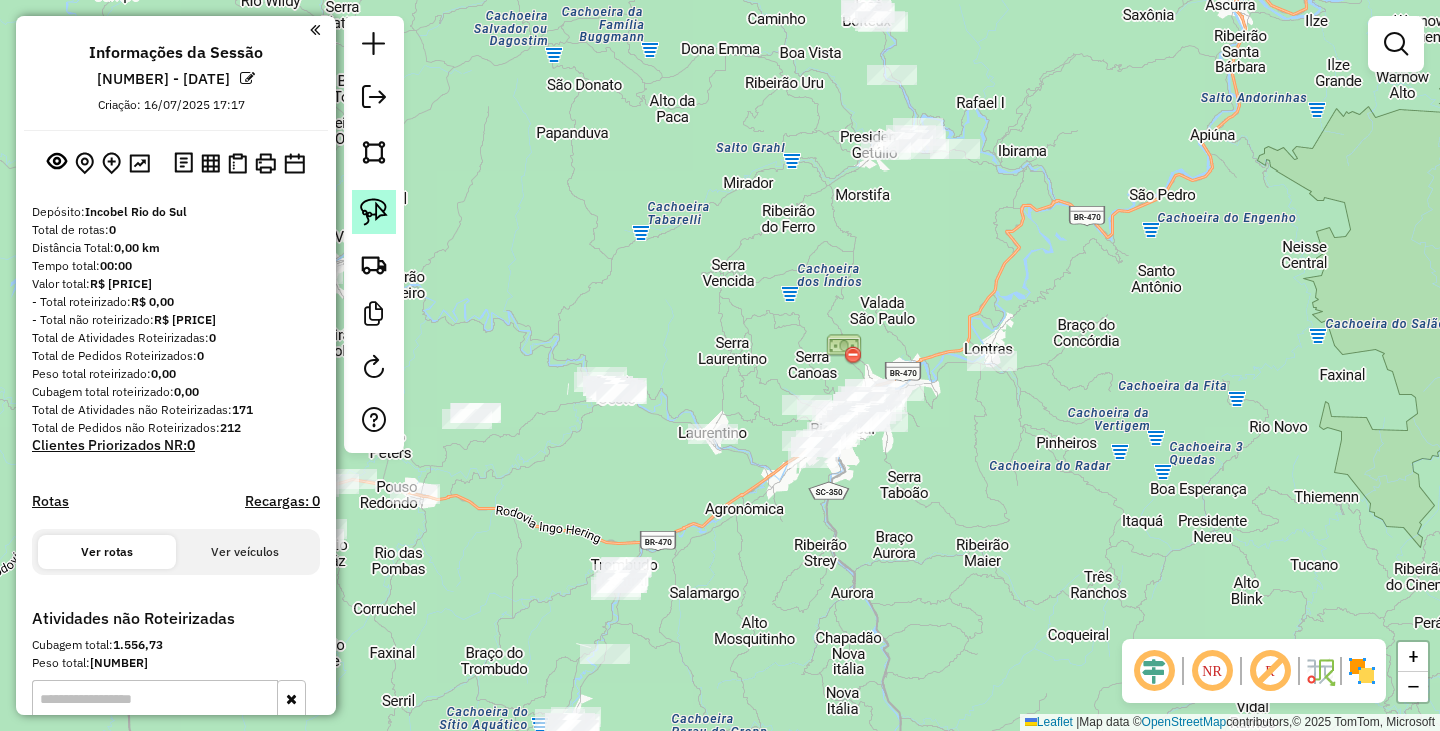 click 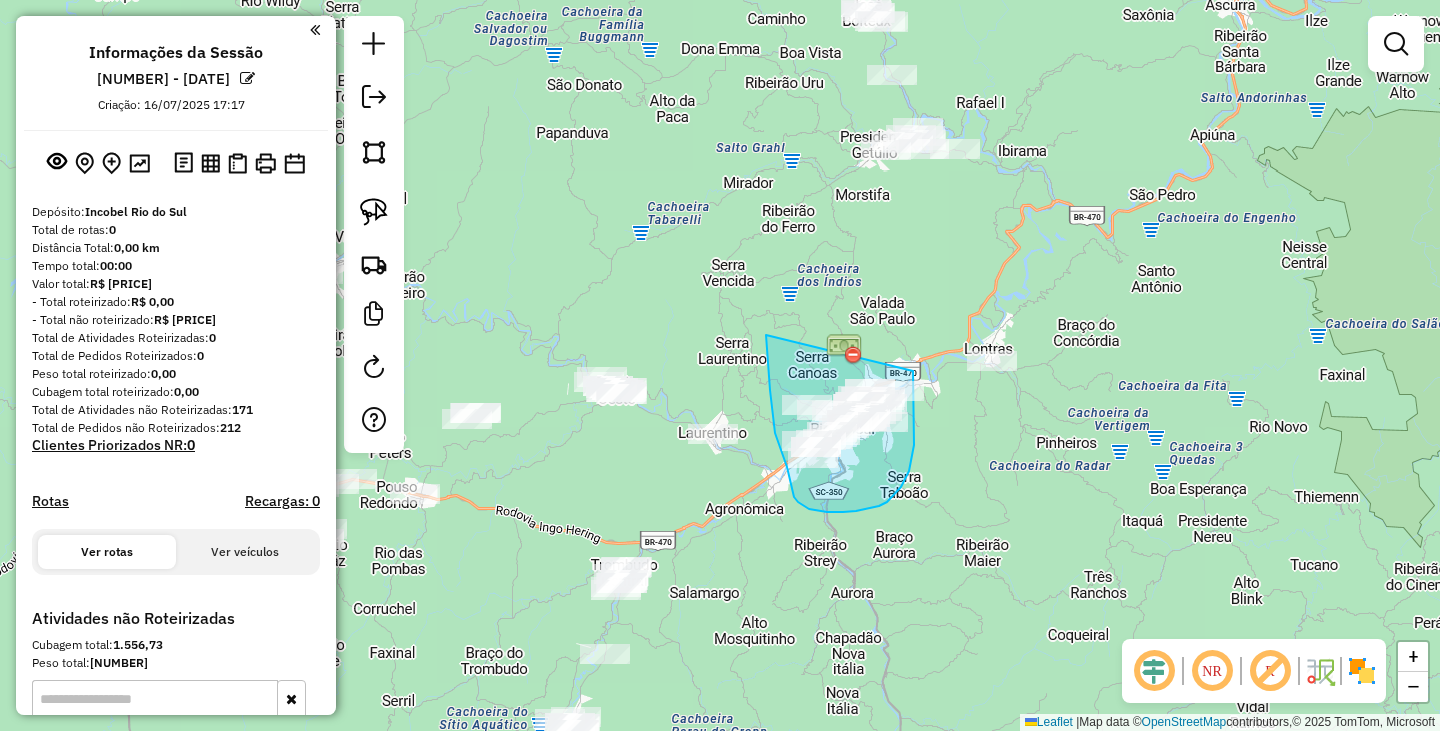 drag, startPoint x: 766, startPoint y: 335, endPoint x: 913, endPoint y: 371, distance: 151.34398 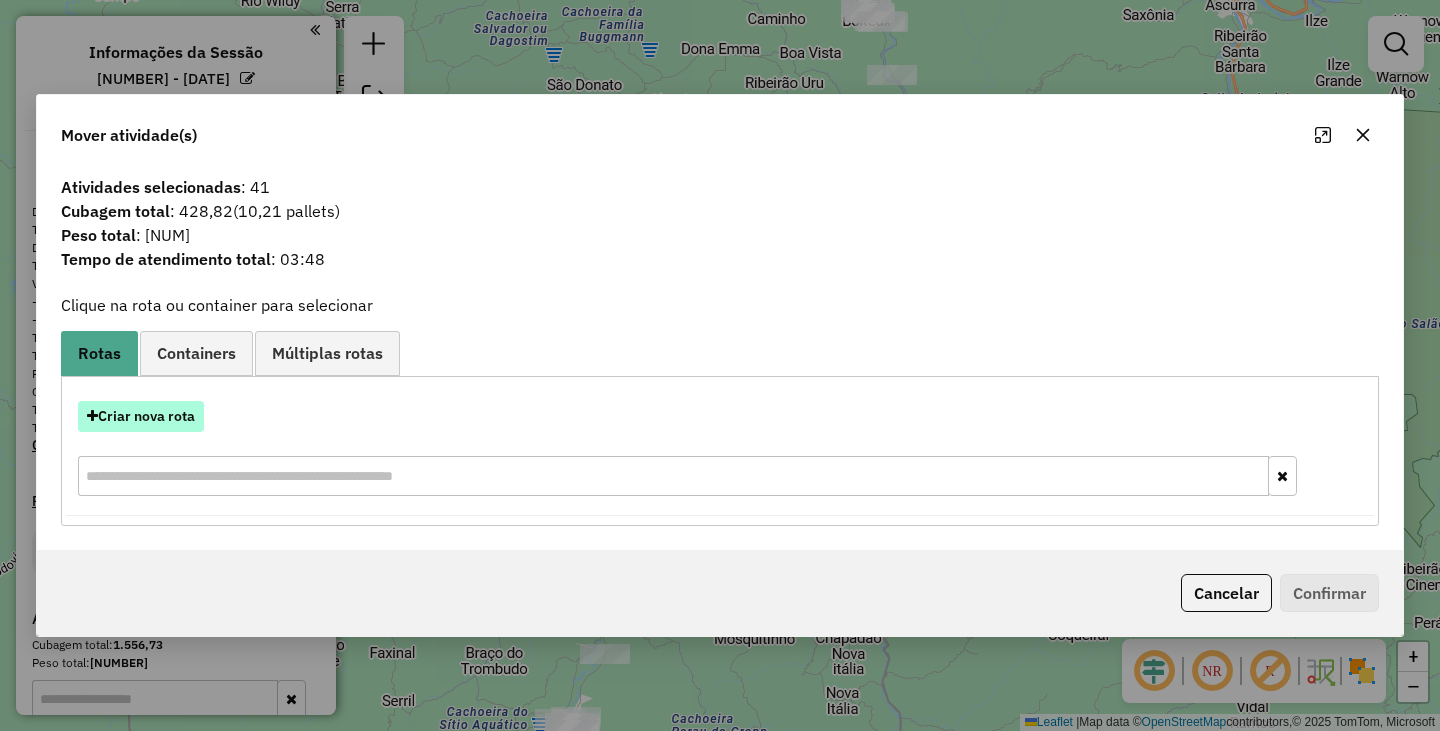 click on "Criar nova rota" at bounding box center [141, 416] 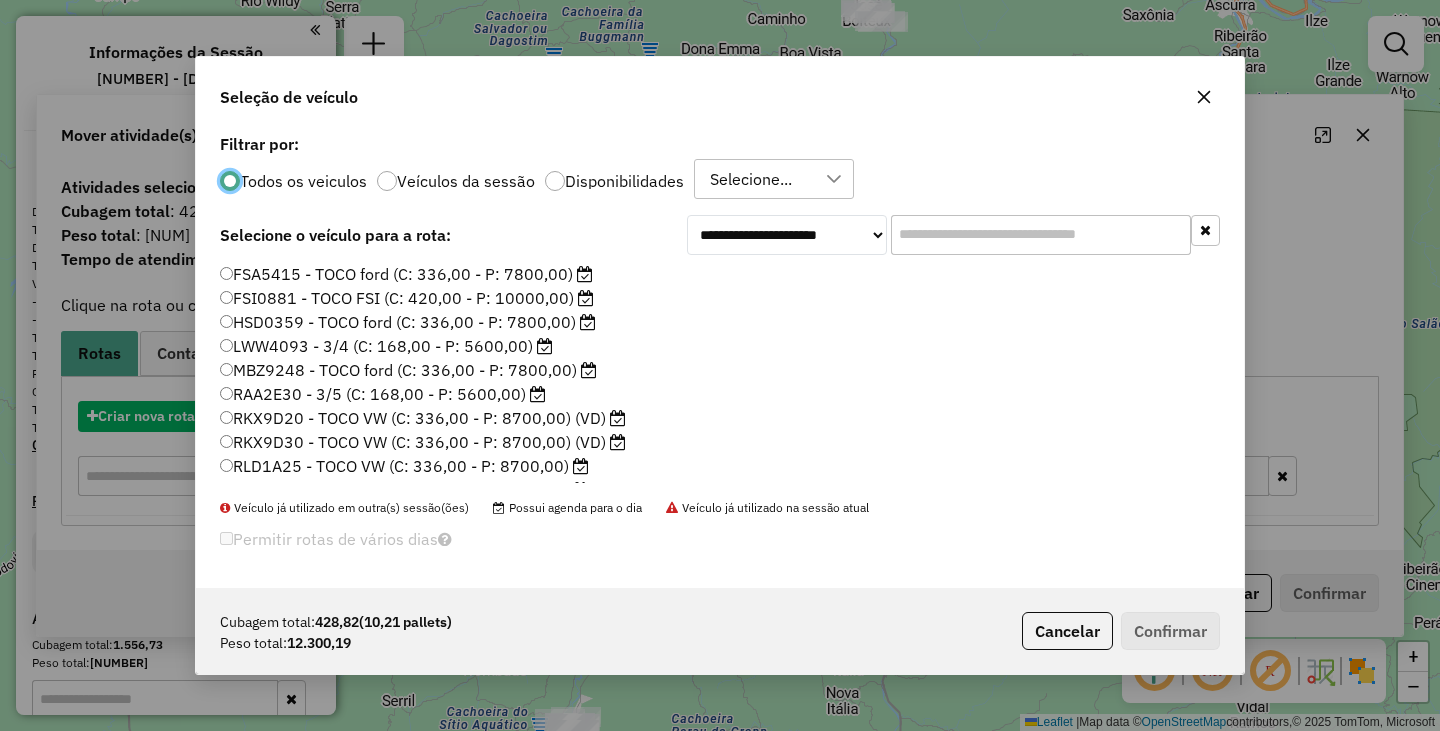 scroll, scrollTop: 11, scrollLeft: 6, axis: both 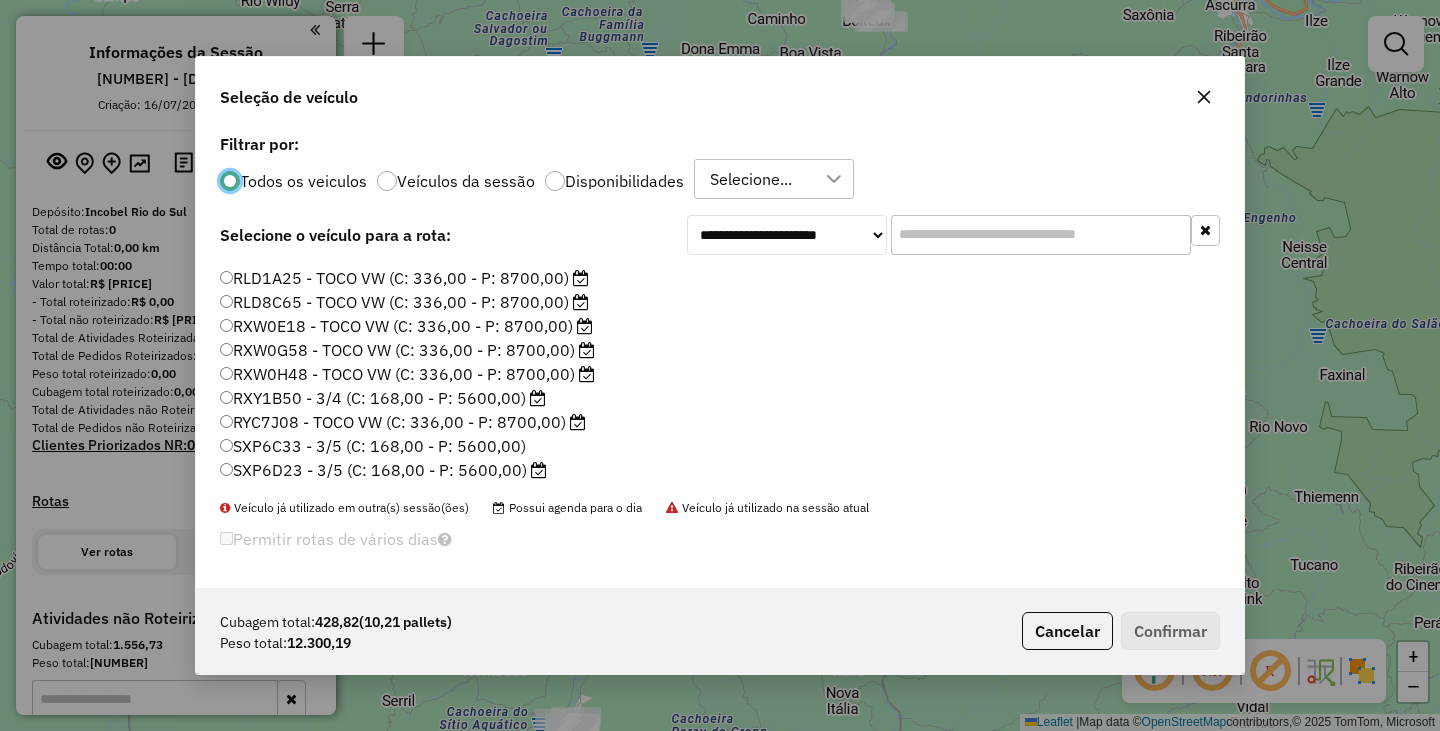click on "RXY1B50 - 3/4 (C: 168,00 - P: 5600,00)" 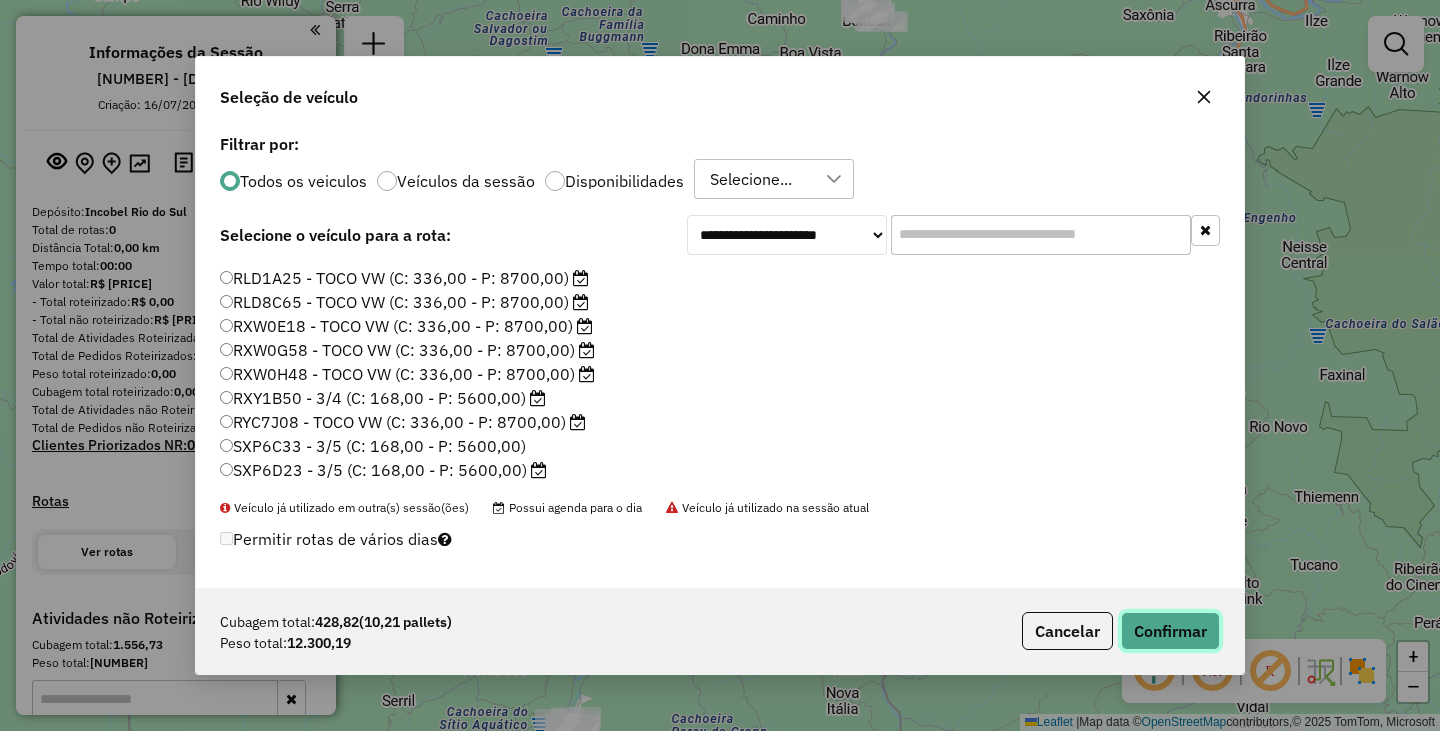 click on "Confirmar" 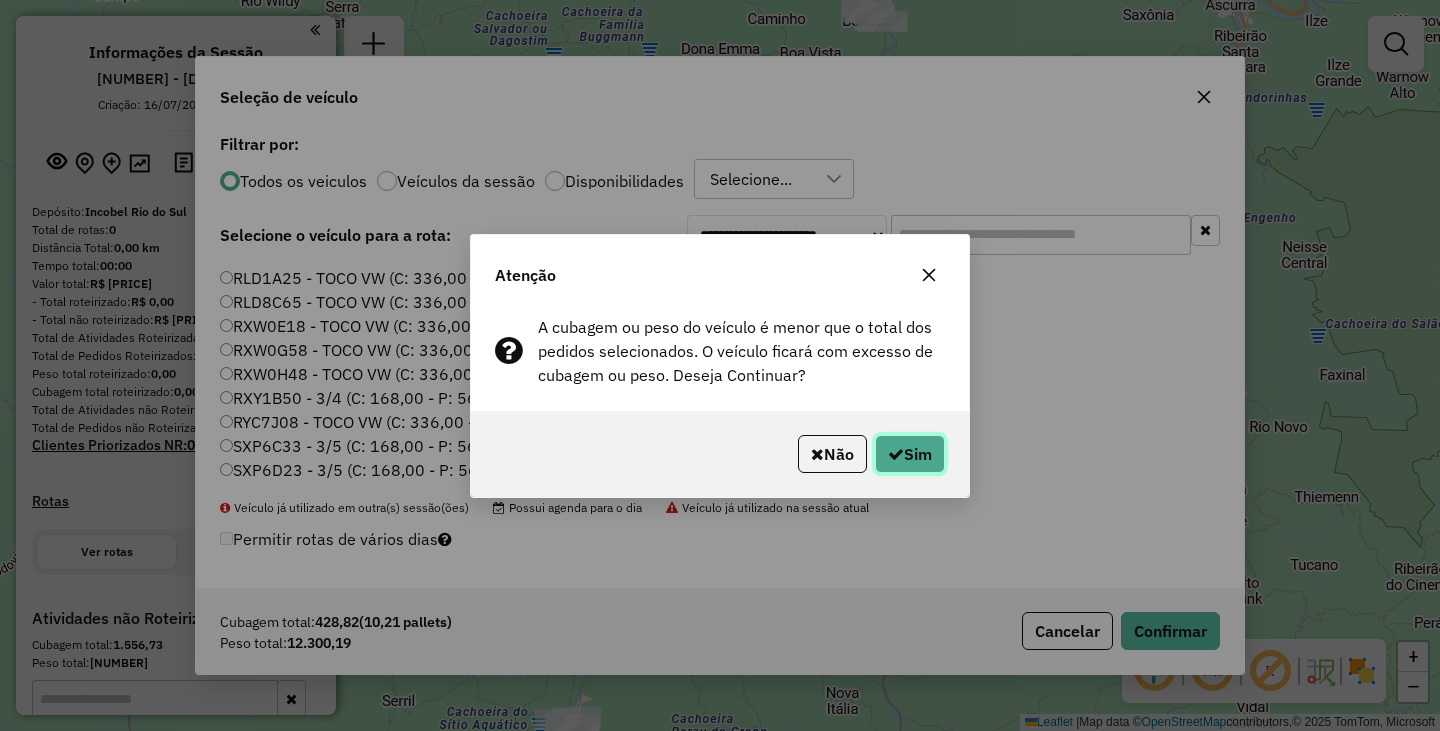 click 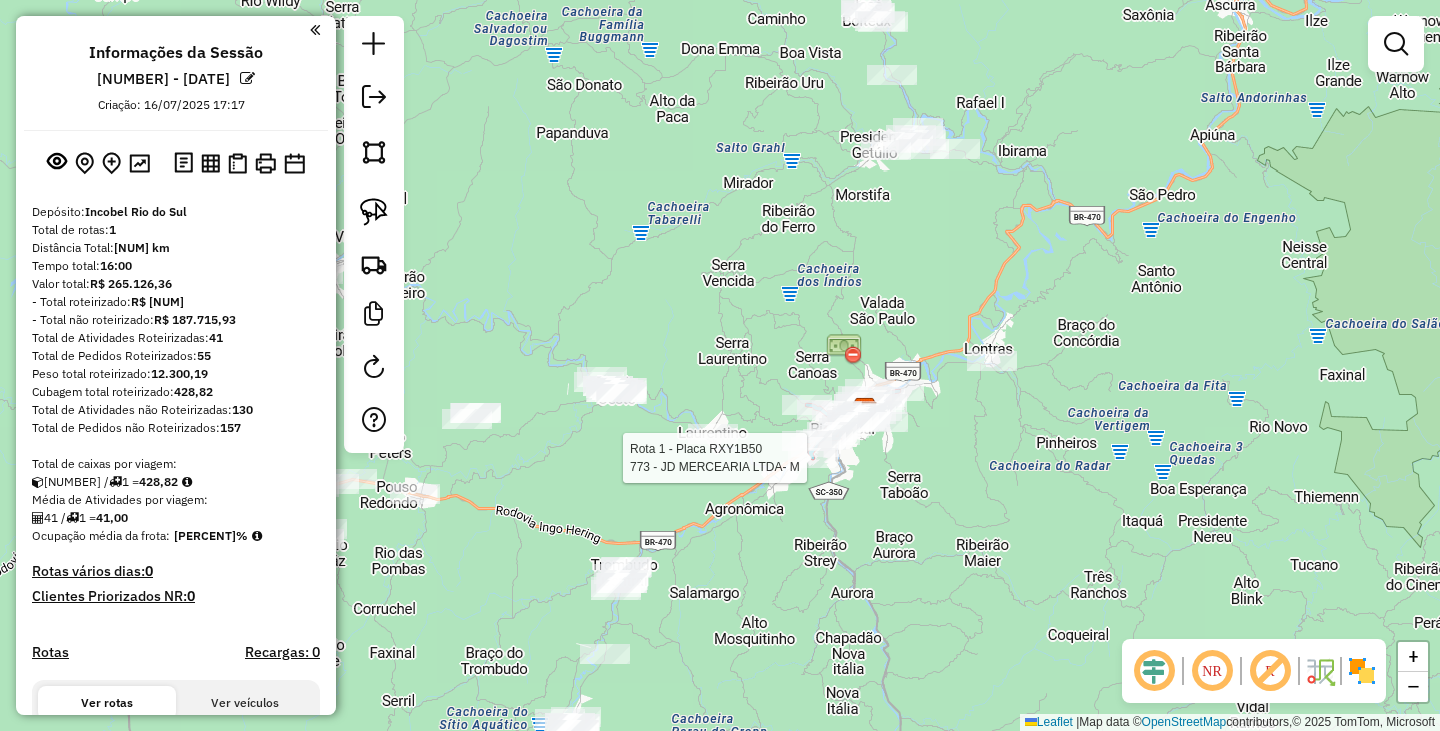 select on "**********" 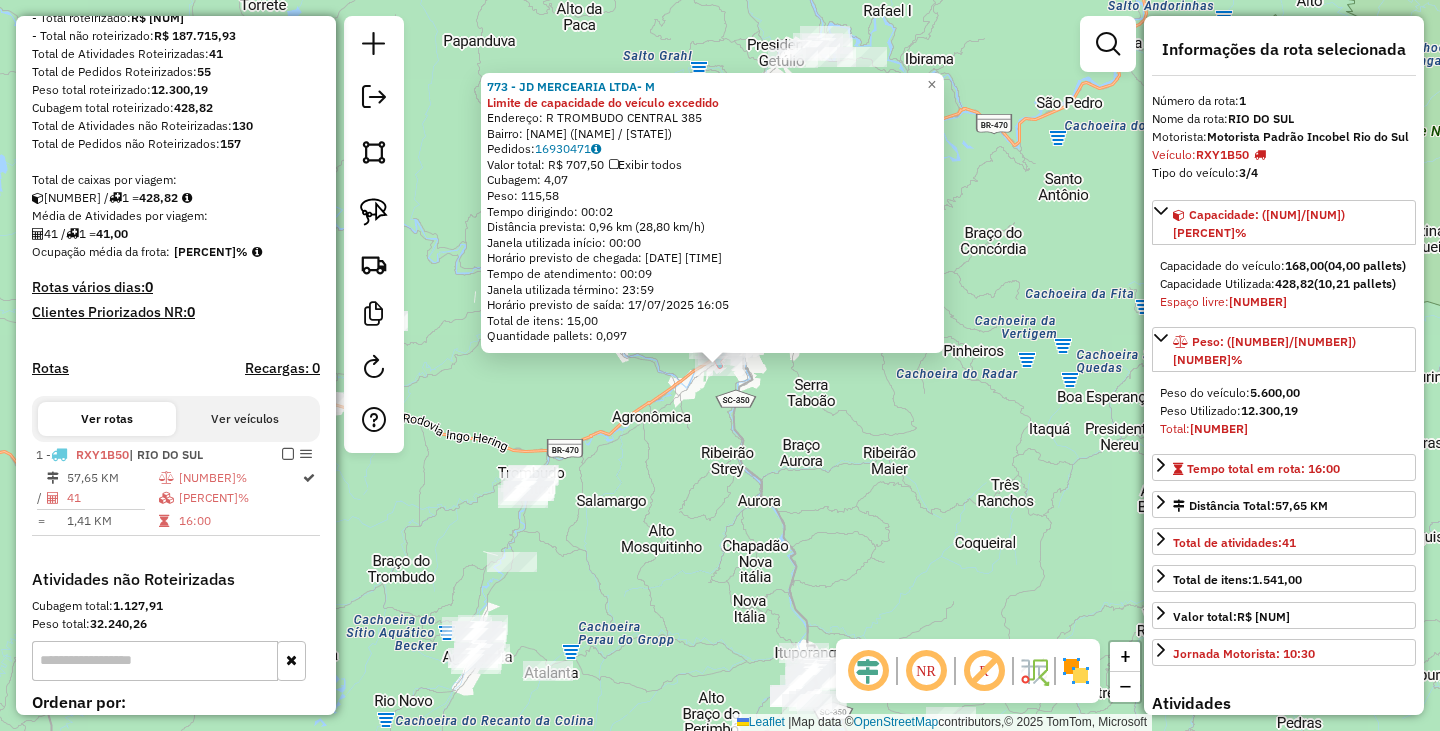 scroll, scrollTop: 498, scrollLeft: 0, axis: vertical 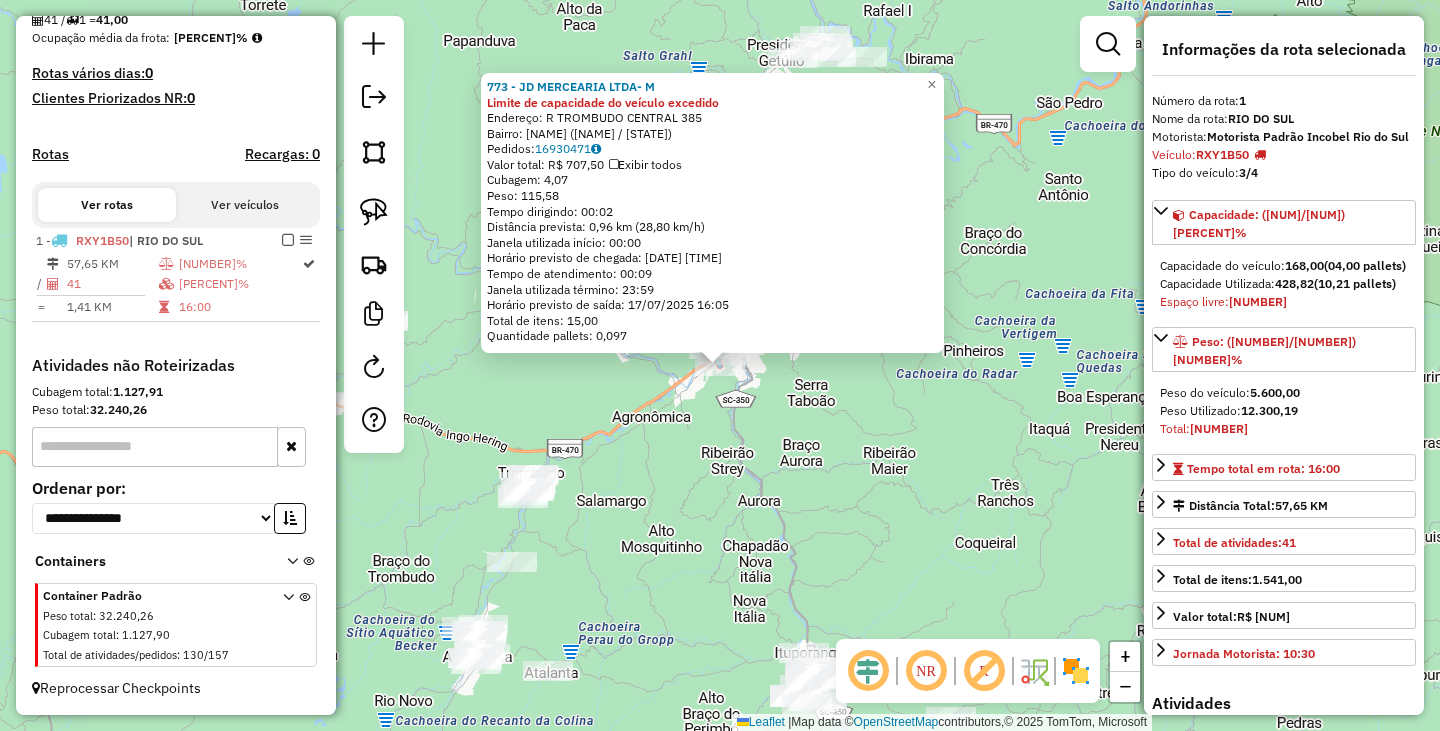click on "Endereço: R [NAME] [NUMBER] Bairro: [NAME] ([NAME] / [STATE]) Pedidos: [NUMBER] Valor total: R$ [PRICE] Exibir todos Cubagem: [NUMBER] Peso: [NUMBER] Tempo dirigindo: [TIME] Distância prevista: [NUMBER] km ([NUMBER] km/h) Janela utilizada início: [TIME] Horário previsto de chegada: [DATE] [TIME] Tempo de atendimento: [TIME] Janela utilizada término: [TIME] Horário previsto de saída: [DATE] [TIME] Total de itens: [NUMBER] Quantidade pallets: [NUMBER] × Janela de atendimento Grade de atendimento Capacidade Transportadoras Veículos Cliente Pedidos Rotas Selecione os dias de semana para filtrar as janelas de atendimento Seg Ter Qua Qui Sex Sáb Dom Informe o período da janela de atendimento: De: Até: Filtrar exatamente a janela do cliente Considerar janela de atendimento padrão Selecione os dias de semana para filtrar as grades de atendimento Seg Ter Qua Qui Sex Sáb Dom" 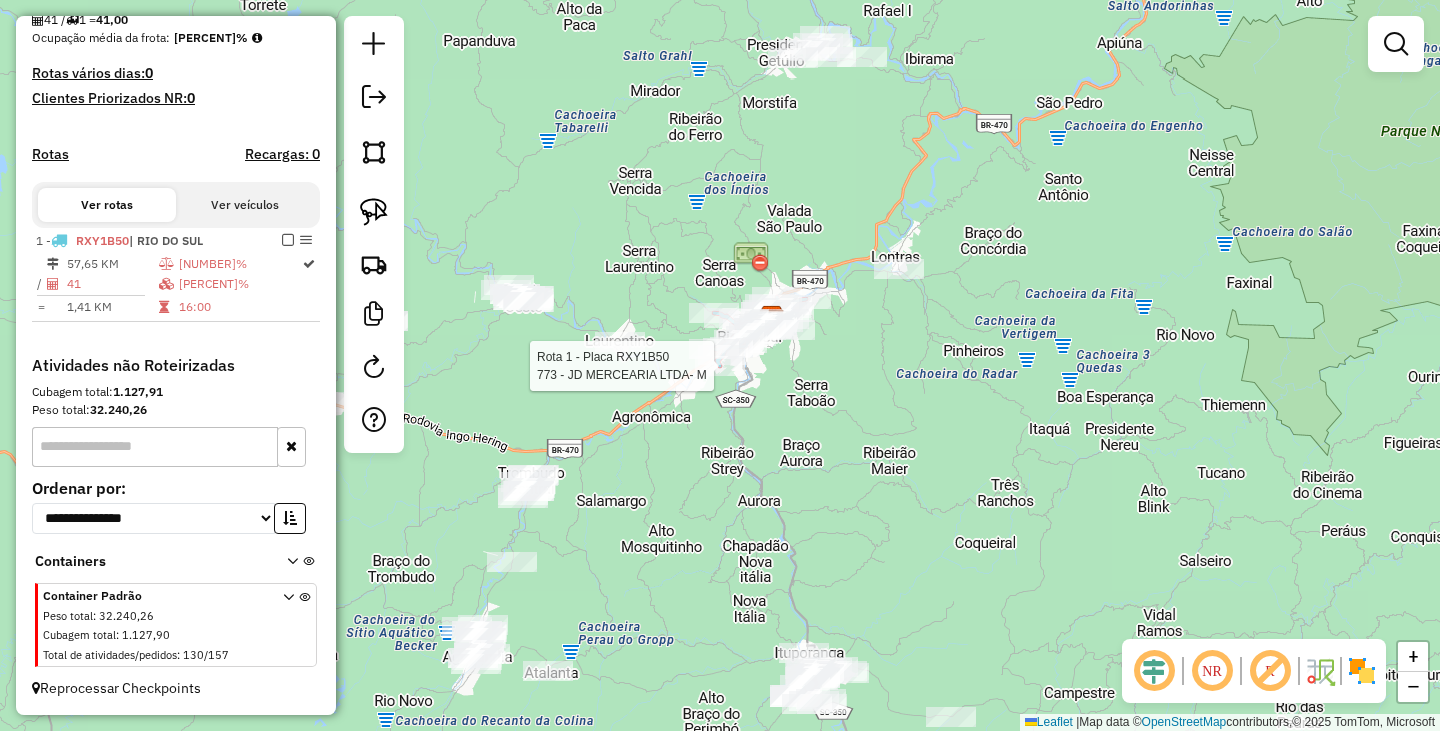 select on "**********" 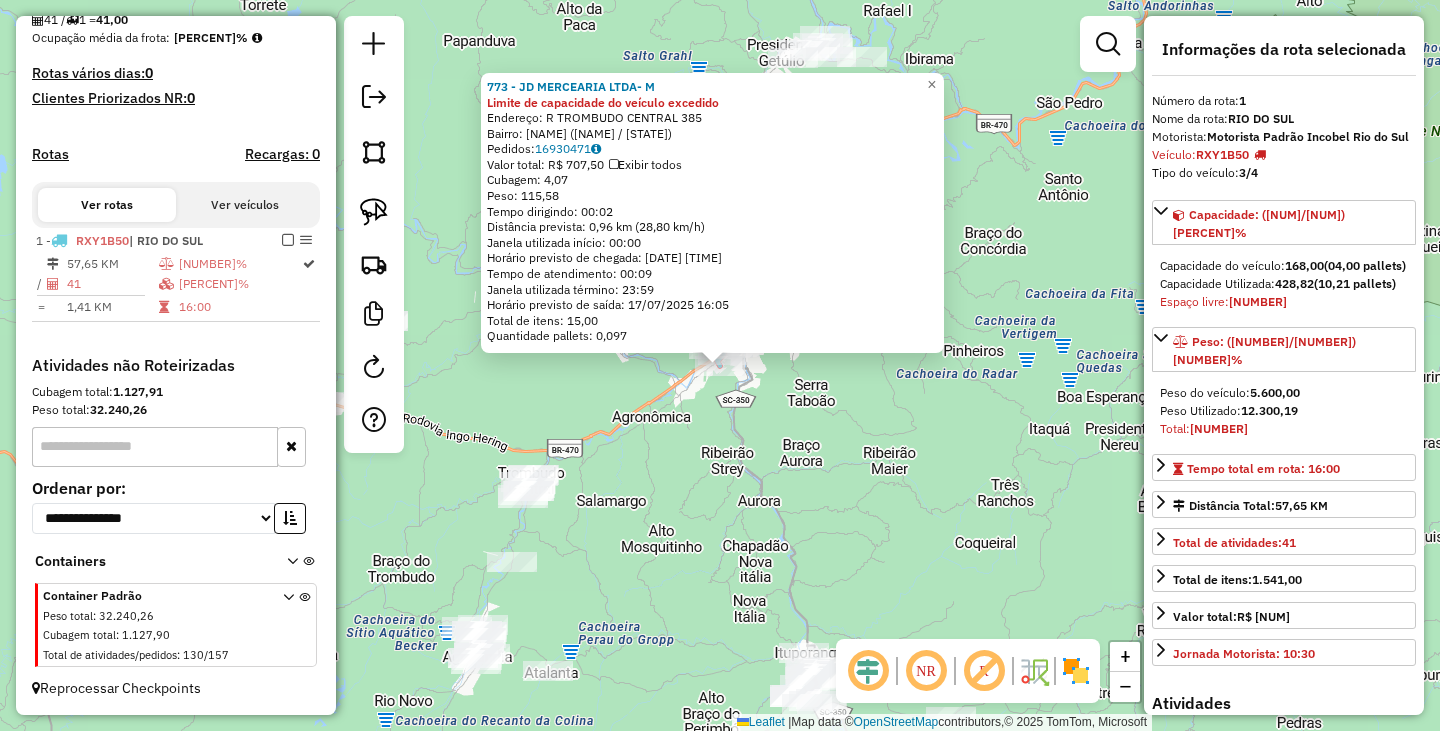 click on "Endereço: R [NAME] [NUMBER] Bairro: [NAME] ([NAME] / [STATE]) Pedidos: [NUMBER] Valor total: R$ [PRICE] Exibir todos Cubagem: [NUMBER] Peso: [NUMBER] Tempo dirigindo: [TIME] Distância prevista: [NUMBER] km ([NUMBER] km/h) Janela utilizada início: [TIME] Horário previsto de chegada: [DATE] [TIME] Tempo de atendimento: [TIME] Janela utilizada término: [TIME] Horário previsto de saída: [DATE] [TIME] Total de itens: [NUMBER] Quantidade pallets: [NUMBER] × Janela de atendimento Grade de atendimento Capacidade Transportadoras Veículos Cliente Pedidos Rotas Selecione os dias de semana para filtrar as janelas de atendimento Seg Ter Qua Qui Sex Sáb Dom Informe o período da janela de atendimento: De: Até: Filtrar exatamente a janela do cliente Considerar janela de atendimento padrão Selecione os dias de semana para filtrar as grades de atendimento Seg Ter Qua Qui Sex Sáb Dom" 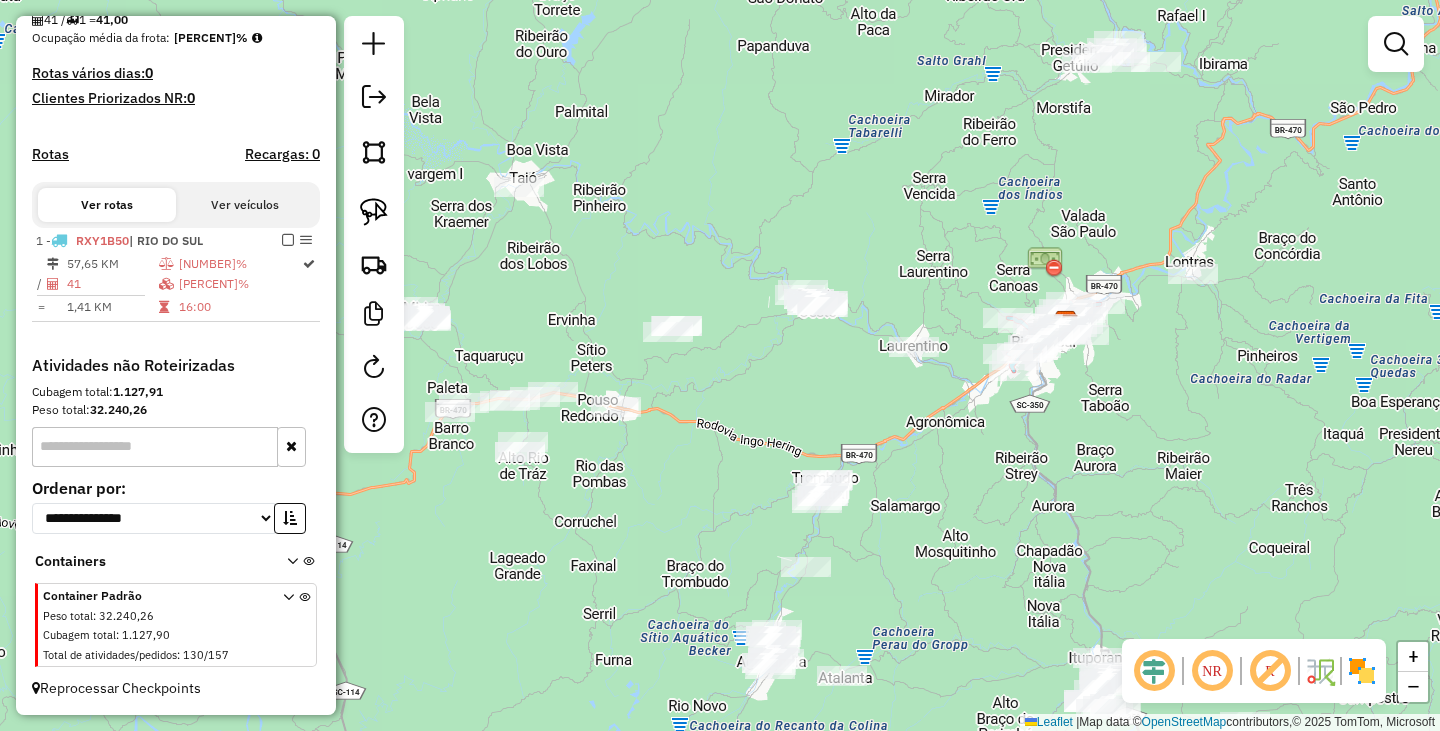 drag, startPoint x: 844, startPoint y: 419, endPoint x: 962, endPoint y: 434, distance: 118.94957 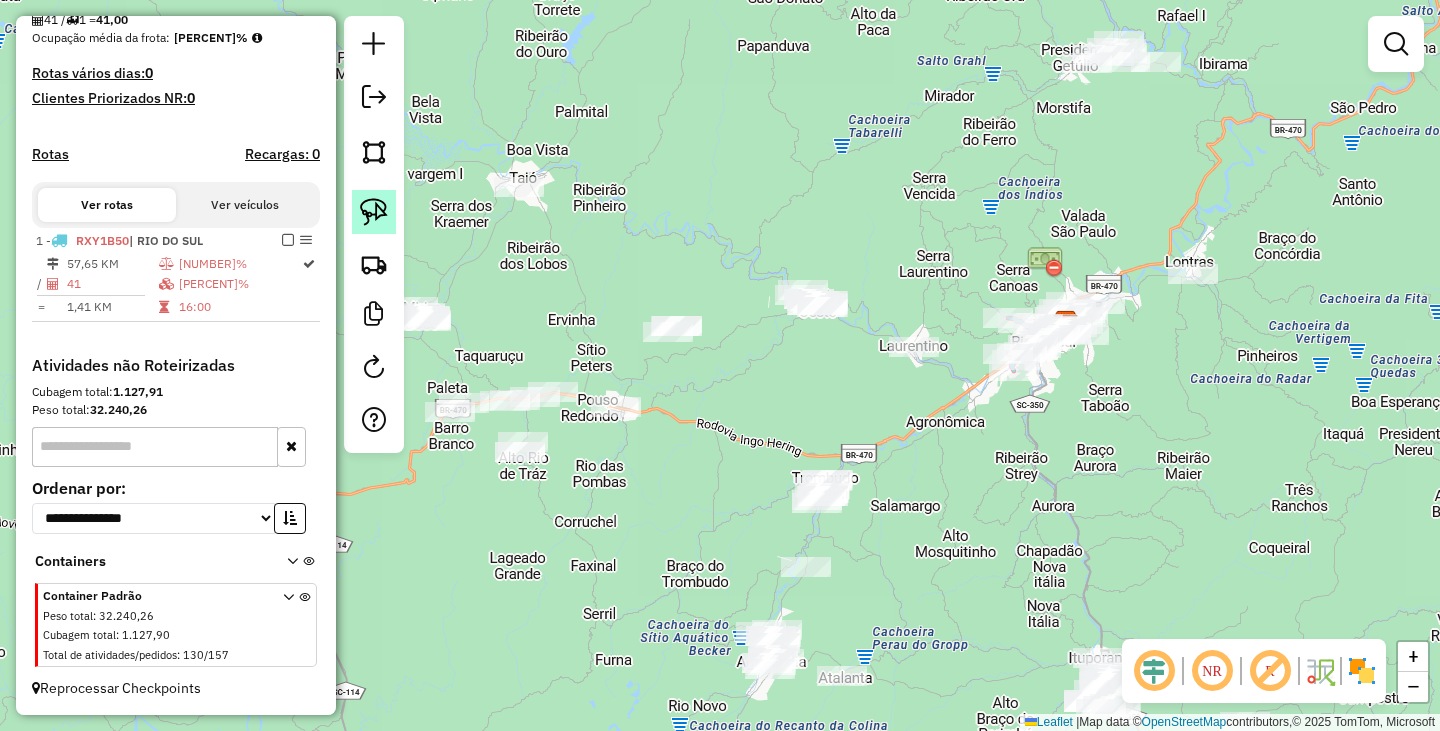 click 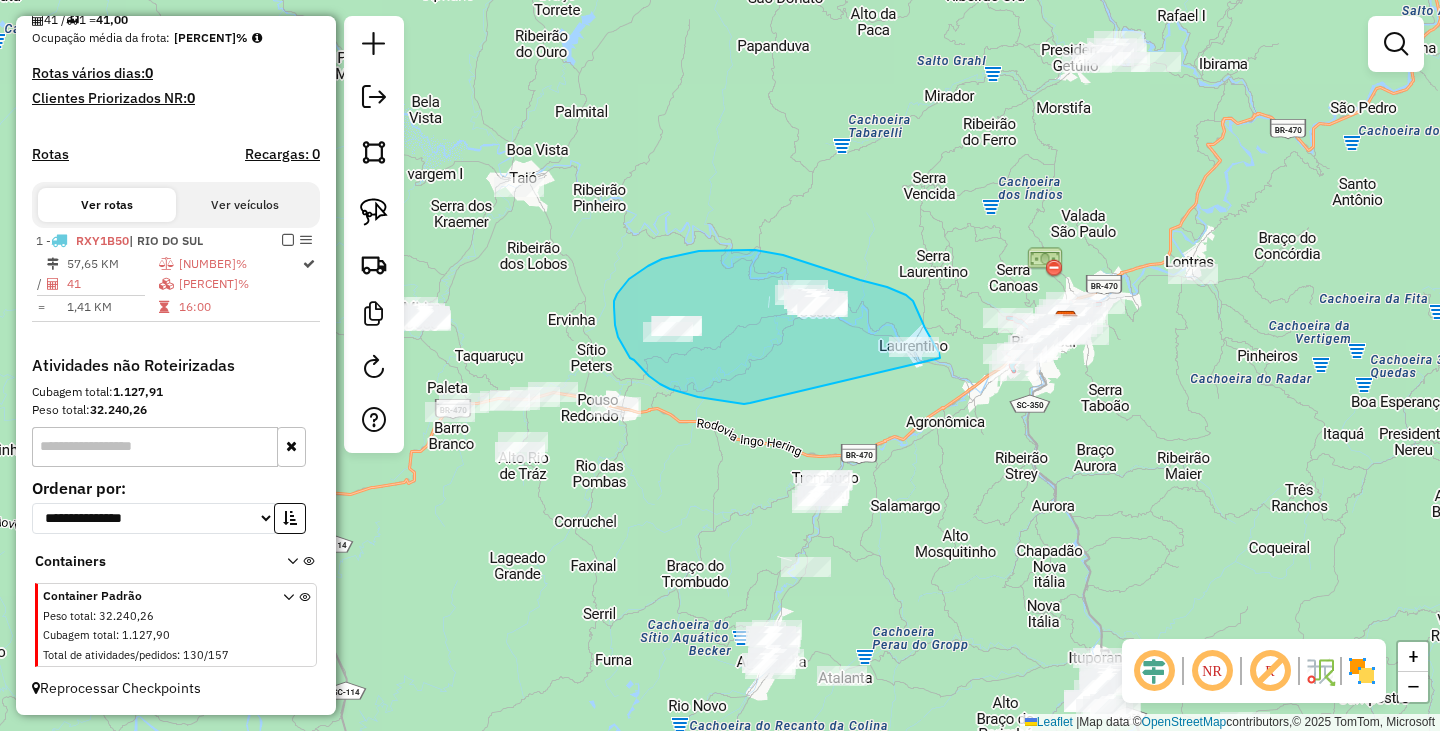 drag, startPoint x: 744, startPoint y: 404, endPoint x: 940, endPoint y: 358, distance: 201.3256 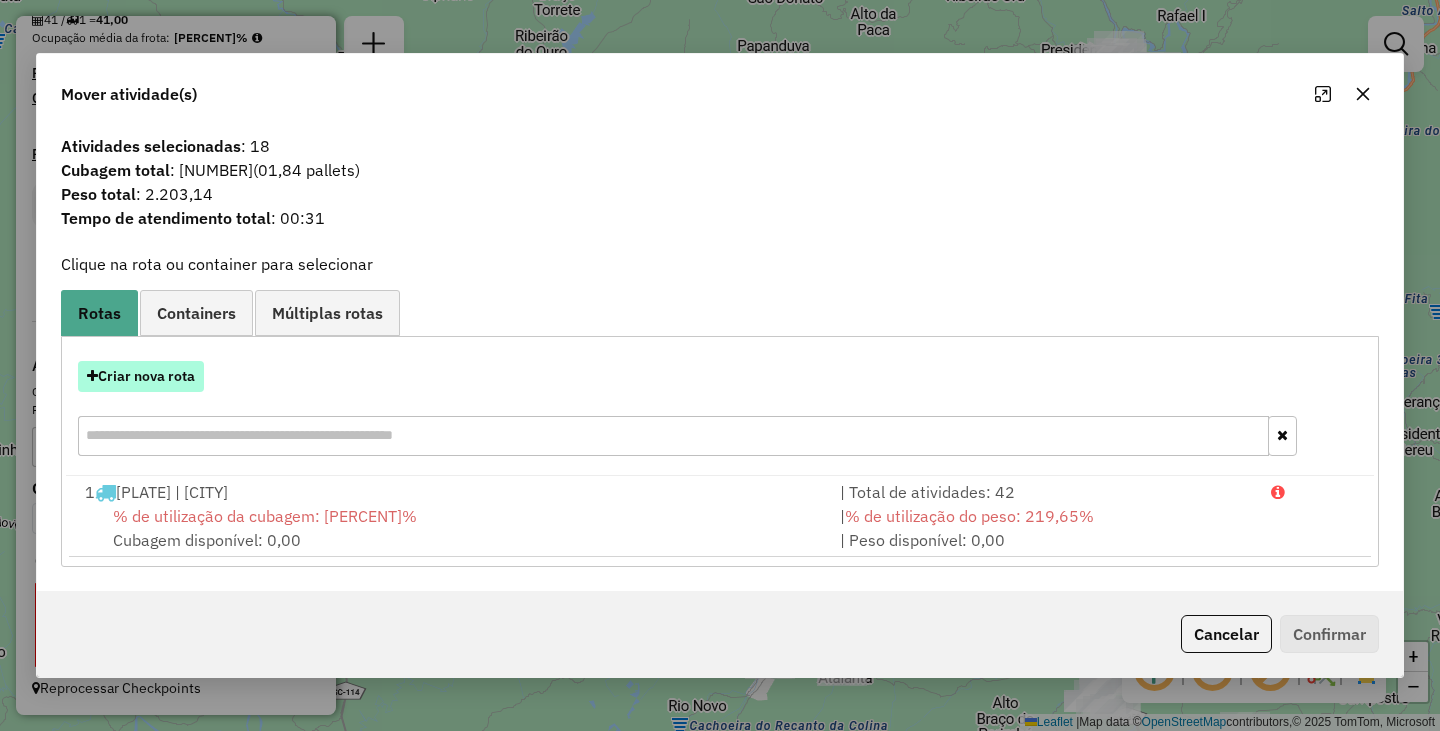 click on "Criar nova rota" at bounding box center (141, 376) 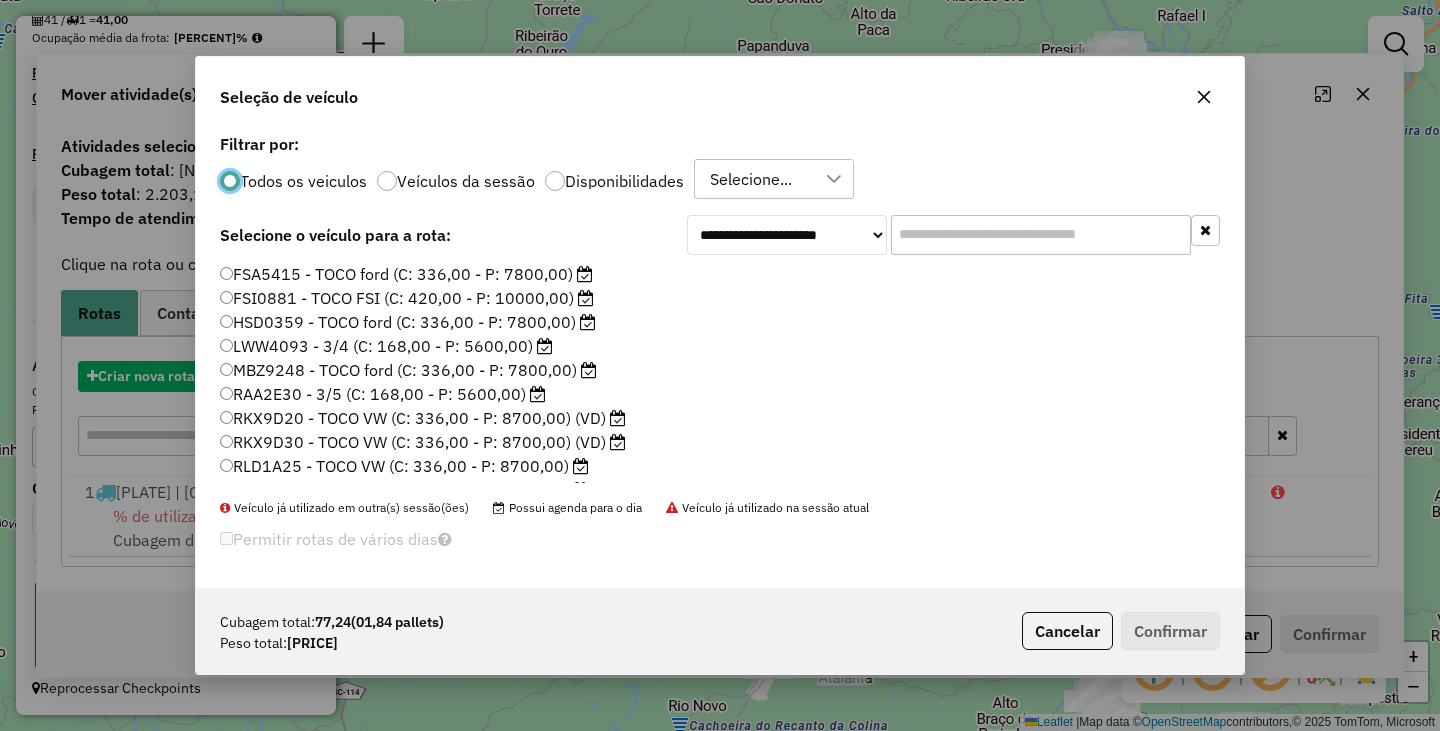 scroll, scrollTop: 11, scrollLeft: 6, axis: both 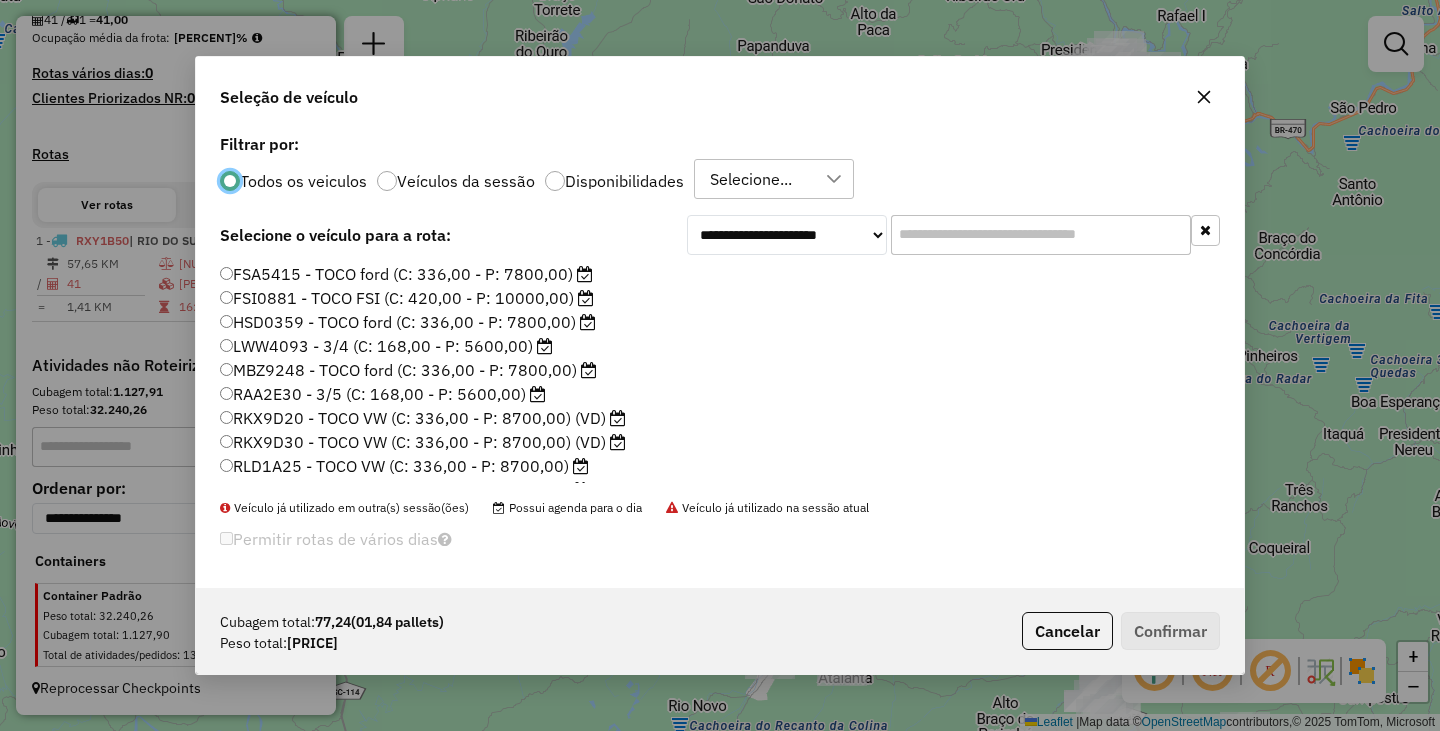 drag, startPoint x: 285, startPoint y: 393, endPoint x: 306, endPoint y: 408, distance: 25.806976 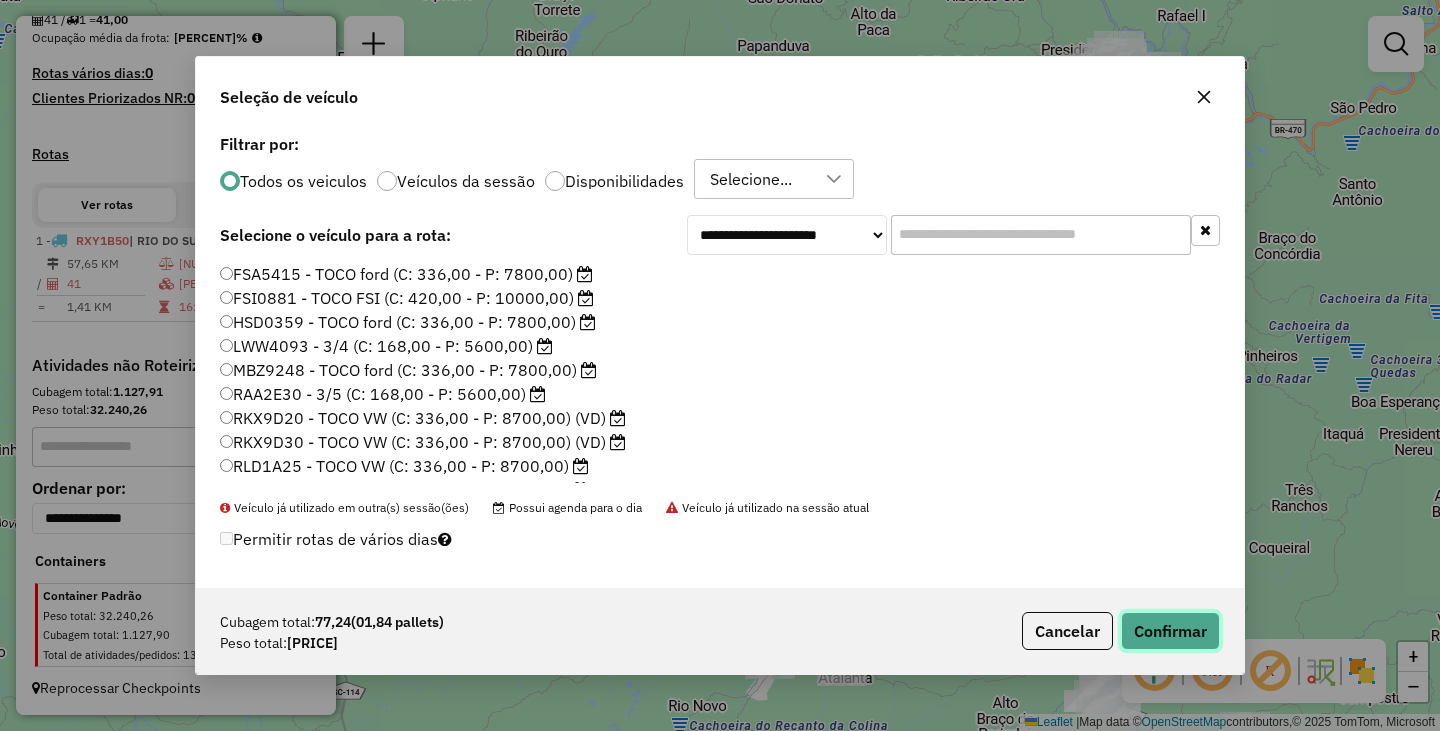 click on "Confirmar" 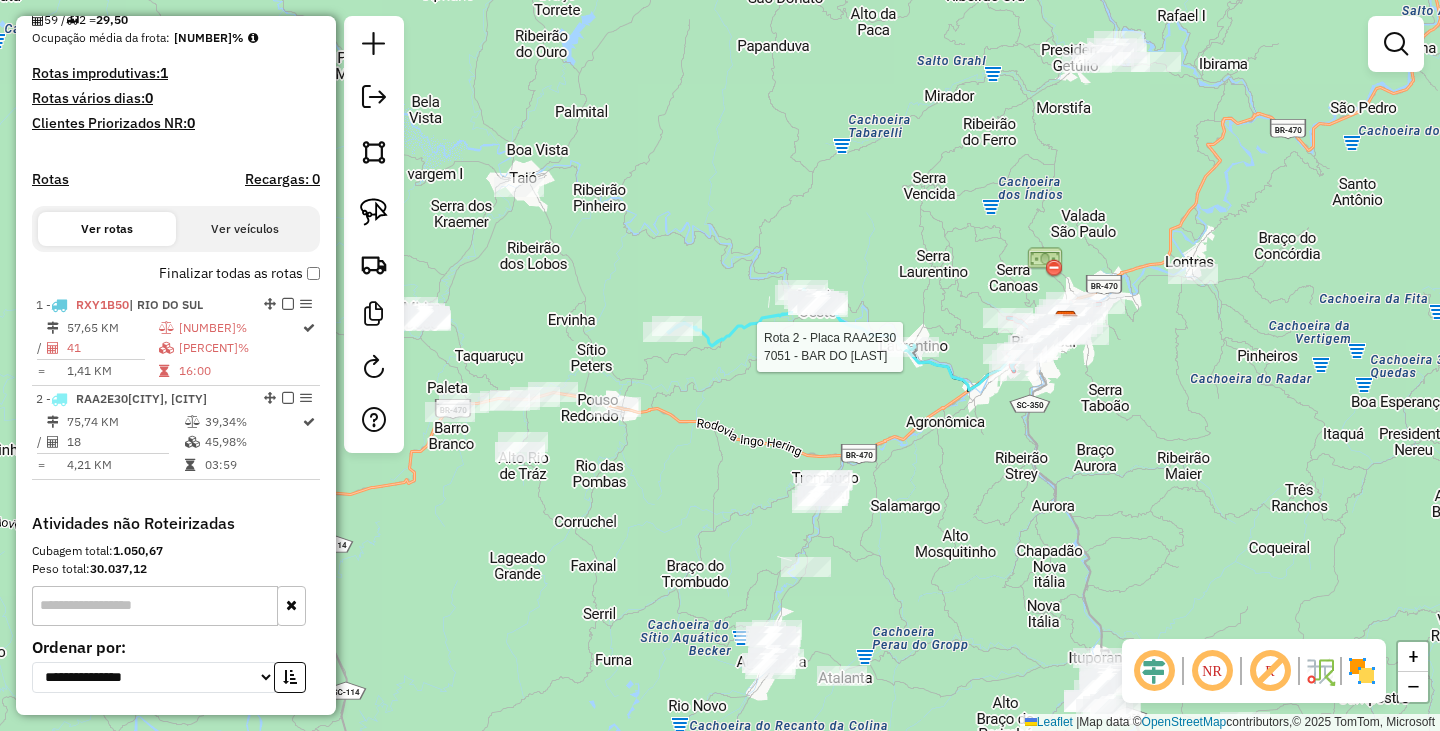select on "**********" 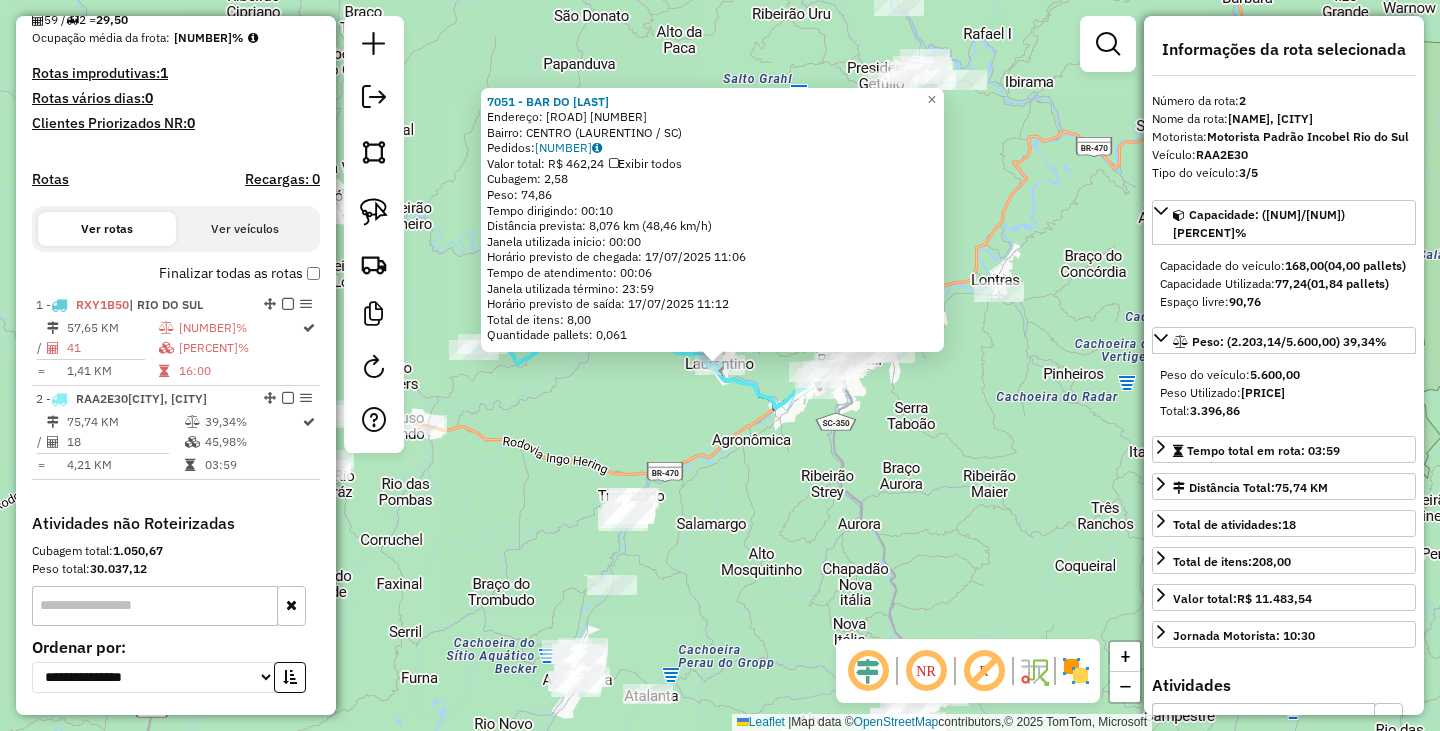 scroll, scrollTop: 675, scrollLeft: 0, axis: vertical 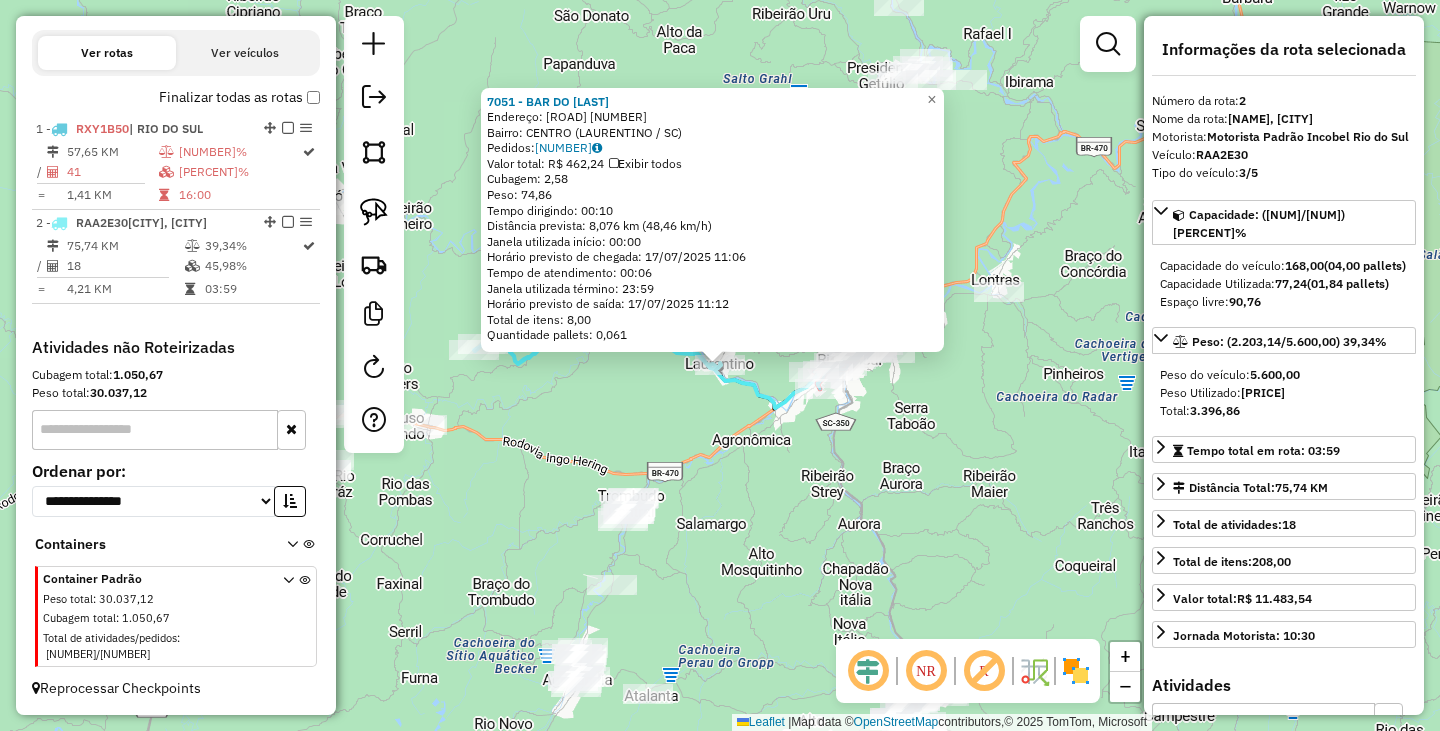 click on "[NUMBER] - [NAME] Endereço: [ROAD] [NUMBER] Bairro: [NAME] ([CITY] / [STATE]) Pedidos: [NUMBER] Valor total: R$ [PRICE] Exibir todos Cubagem: [PRICE] Peso: [PRICE] Tempo dirigindo: [TIME] Distância prevista: [PRICE] km ([PRICE] km/h) Janela utilizada início: [TIME] Horário previsto de chegada: [DATE] [TIME] Tempo de atendimento: [TIME] Janela utilizada término: [TIME] Horário previsto de saída: [DATE] [TIME] Total de itens: [PRICE] Quantidade pallets: [PRICE] × Janela de atendimento Grade de atendimento Capacidade Transportadoras Veículos Cliente Pedidos Rotas Selecione os dias de semana para filtrar as janelas de atendimento Seg Ter Qua Qui Sex Sáb Dom Informe o período da janela de atendimento: De: Até: Filtrar exatamente a janela do cliente Considerar janela de atendimento padrão Selecione os dias de semana para filtrar as grades de atendimento Seg Ter Qua Qui Sex Sáb Dom Considerar clientes sem dia de atendimento cadastrado De:" 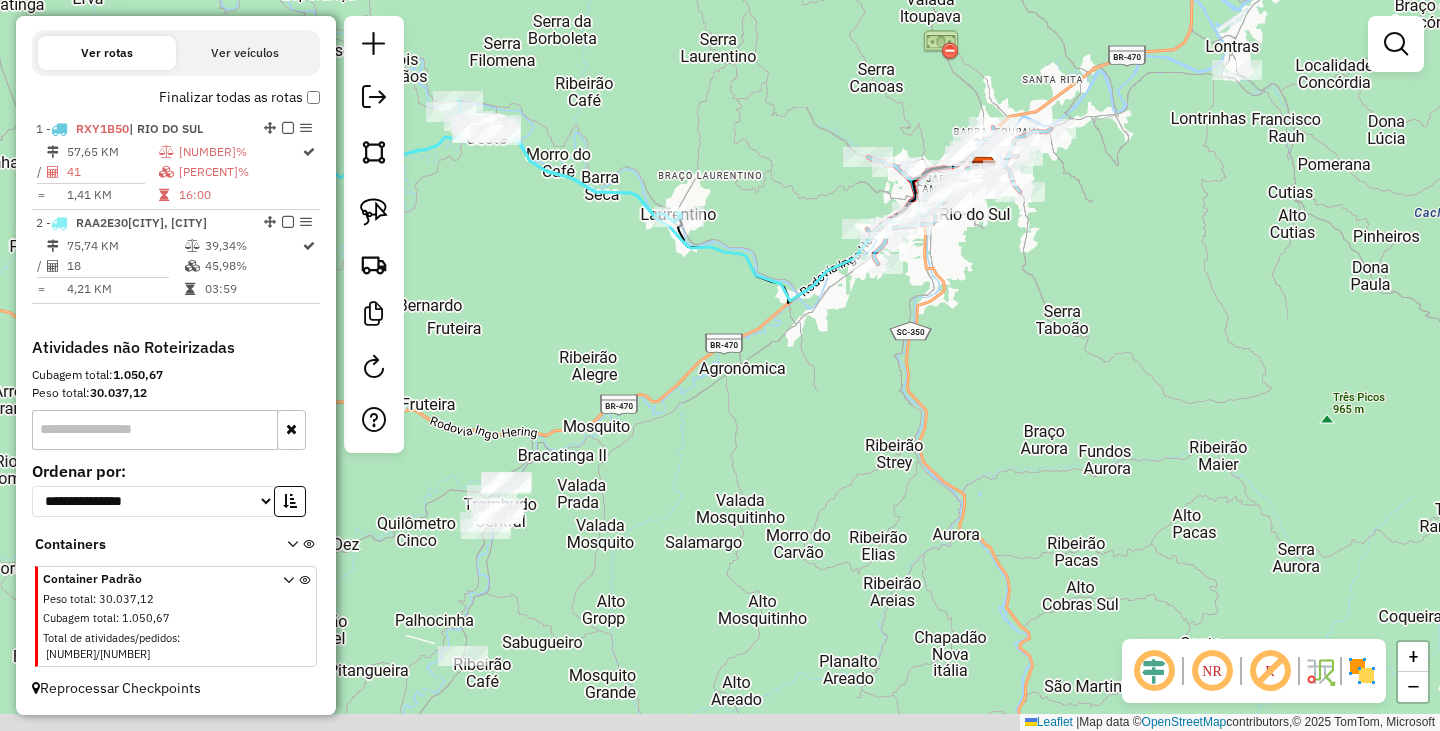 drag, startPoint x: 806, startPoint y: 568, endPoint x: 1126, endPoint y: 411, distance: 356.43933 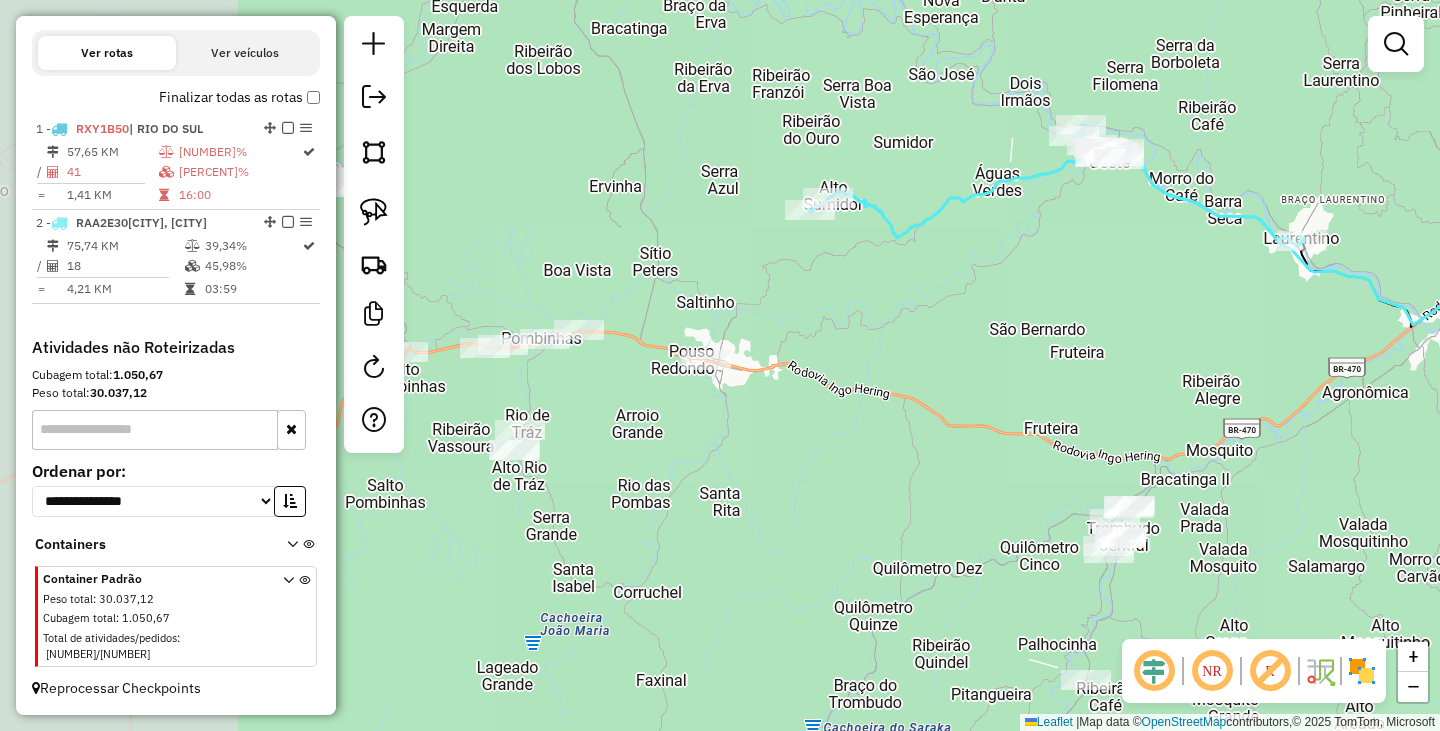 drag, startPoint x: 801, startPoint y: 327, endPoint x: 982, endPoint y: 436, distance: 211.28653 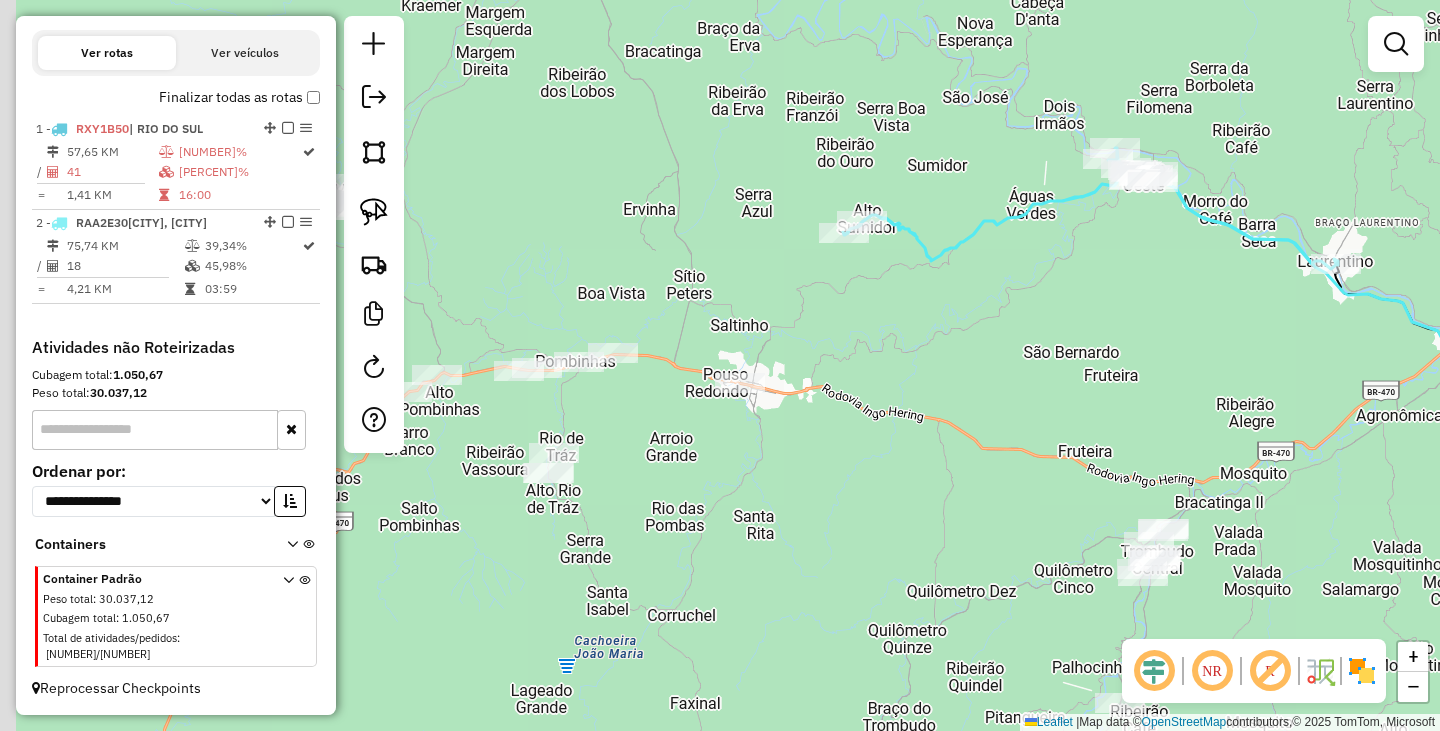 drag, startPoint x: 775, startPoint y: 279, endPoint x: 1034, endPoint y: 357, distance: 270.4903 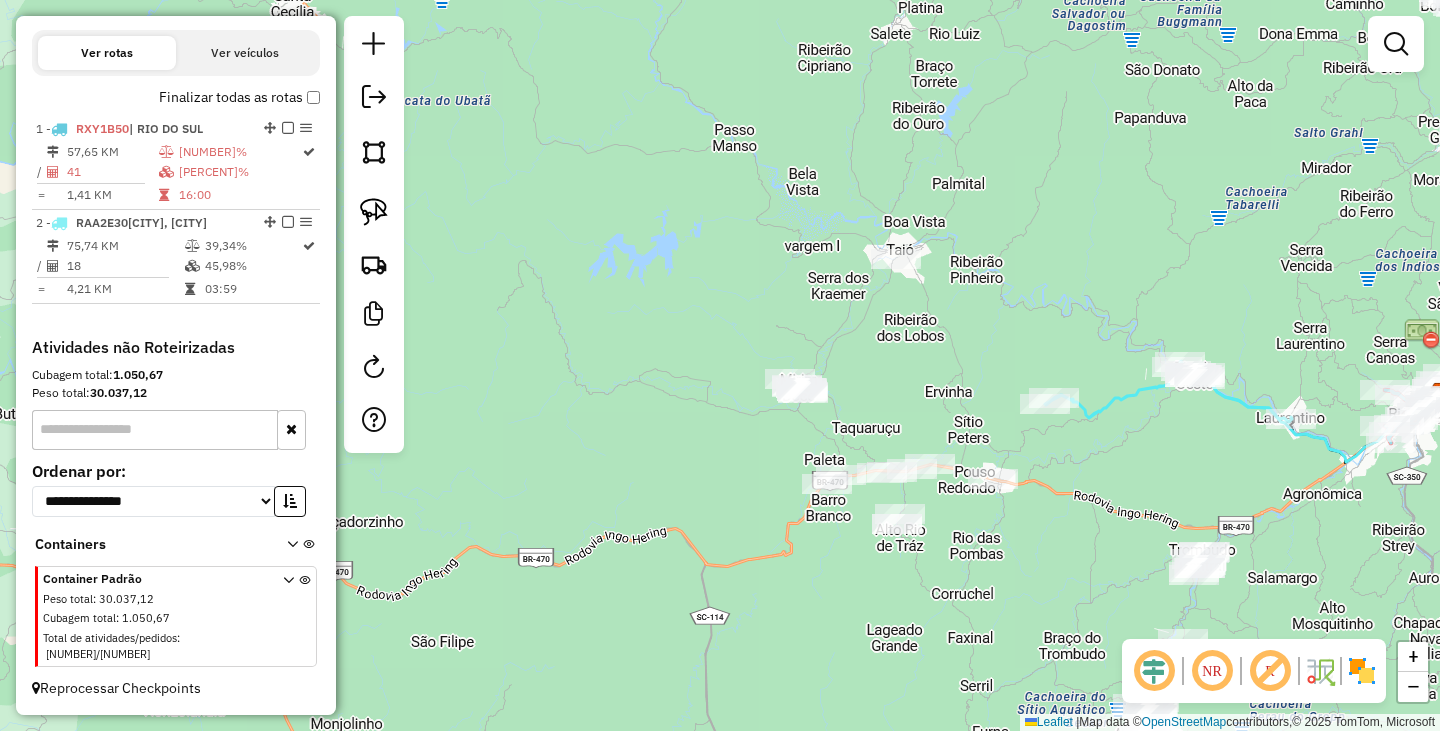 drag, startPoint x: 940, startPoint y: 294, endPoint x: 960, endPoint y: 370, distance: 78.58753 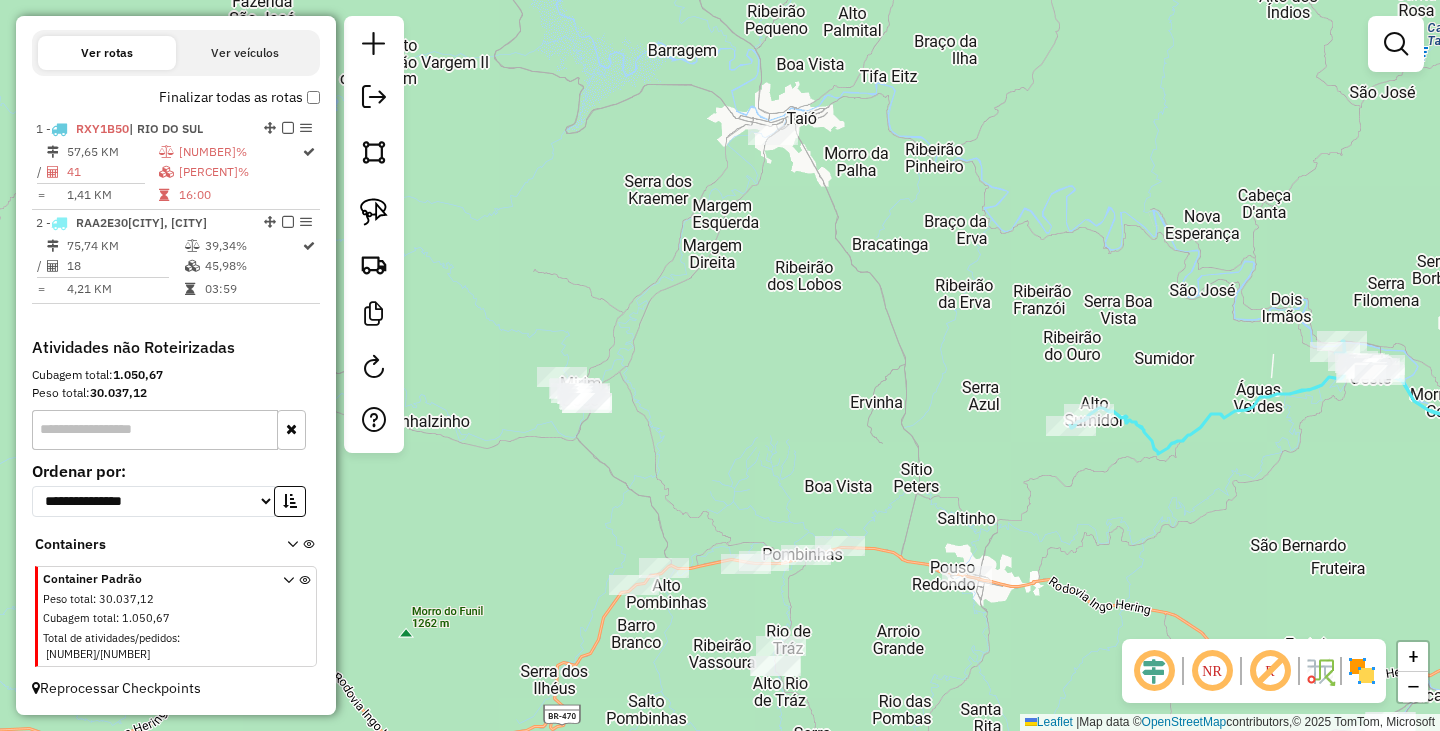 drag, startPoint x: 799, startPoint y: 199, endPoint x: 837, endPoint y: 375, distance: 180.05554 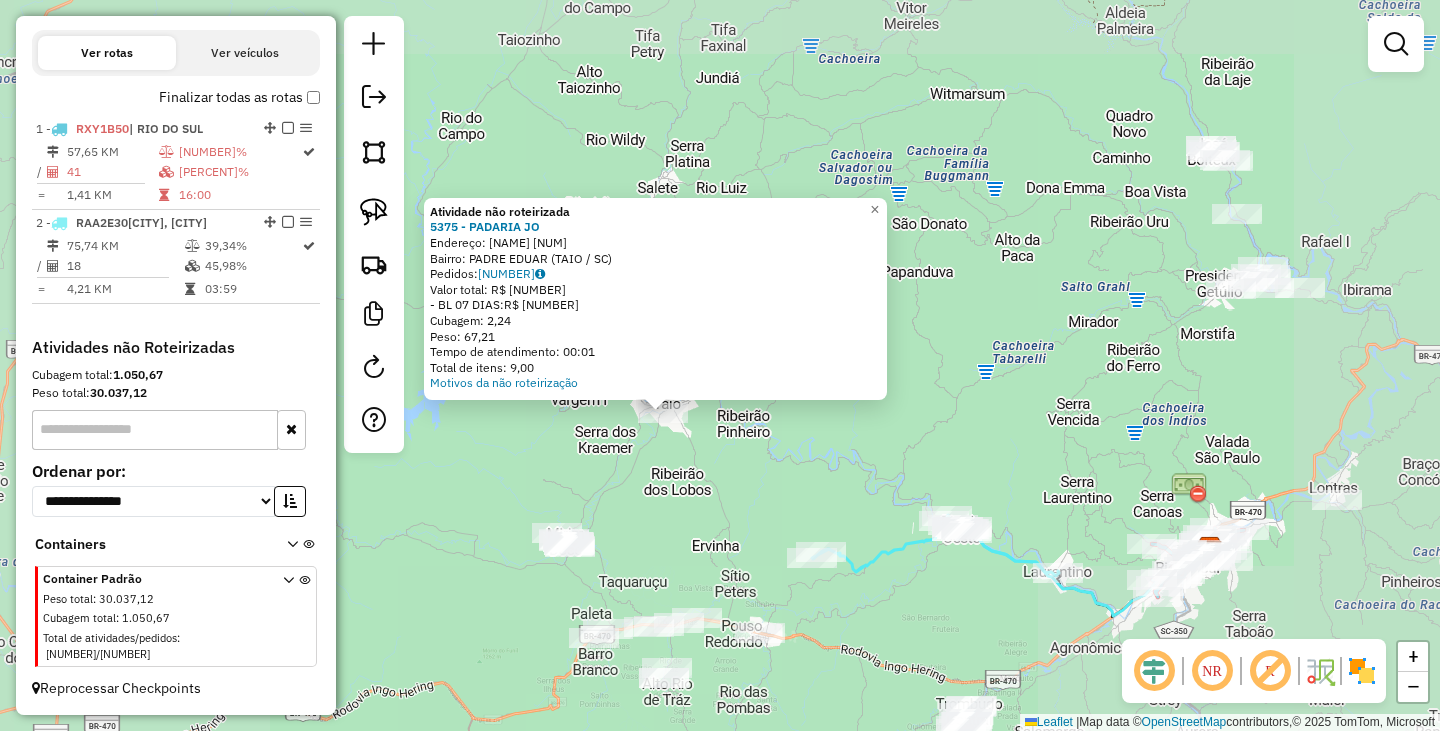 click on "Atividade não roteirizada 5375 - [NAME]  Endereço:  [NAME] [NUMBER]   Bairro: [NEIGHBORHOOD] ([CITY] / [STATE])   Pedidos:  16930488   Valor total: R$ 365,81   - BL 07 DIAS:  R$ 365,81   Cubagem: 2,24   Peso: 67,21   Tempo de atendimento: 00:01   Total de itens: 9,00  Motivos da não roteirização × Janela de atendimento Grade de atendimento Capacidade Transportadoras Veículos Cliente Pedidos  Rotas Selecione os dias de semana para filtrar as janelas de atendimento  Seg   Ter   Qua   Qui   Sex   Sáb   Dom  Informe o período da janela de atendimento: De: Até:  Filtrar exatamente a janela do cliente  Considerar janela de atendimento padrão  Selecione os dias de semana para filtrar as grades de atendimento  Seg   Ter   Qua   Qui   Sex   Sáb   Dom   Considerar clientes sem dia de atendimento cadastrado  Clientes fora do dia de atendimento selecionado Filtrar as atividades entre os valores definidos abaixo:  Peso mínimo:   Peso máximo:   Cubagem mínima:   Cubagem máxima:   De:   Até:   De:   Até:" 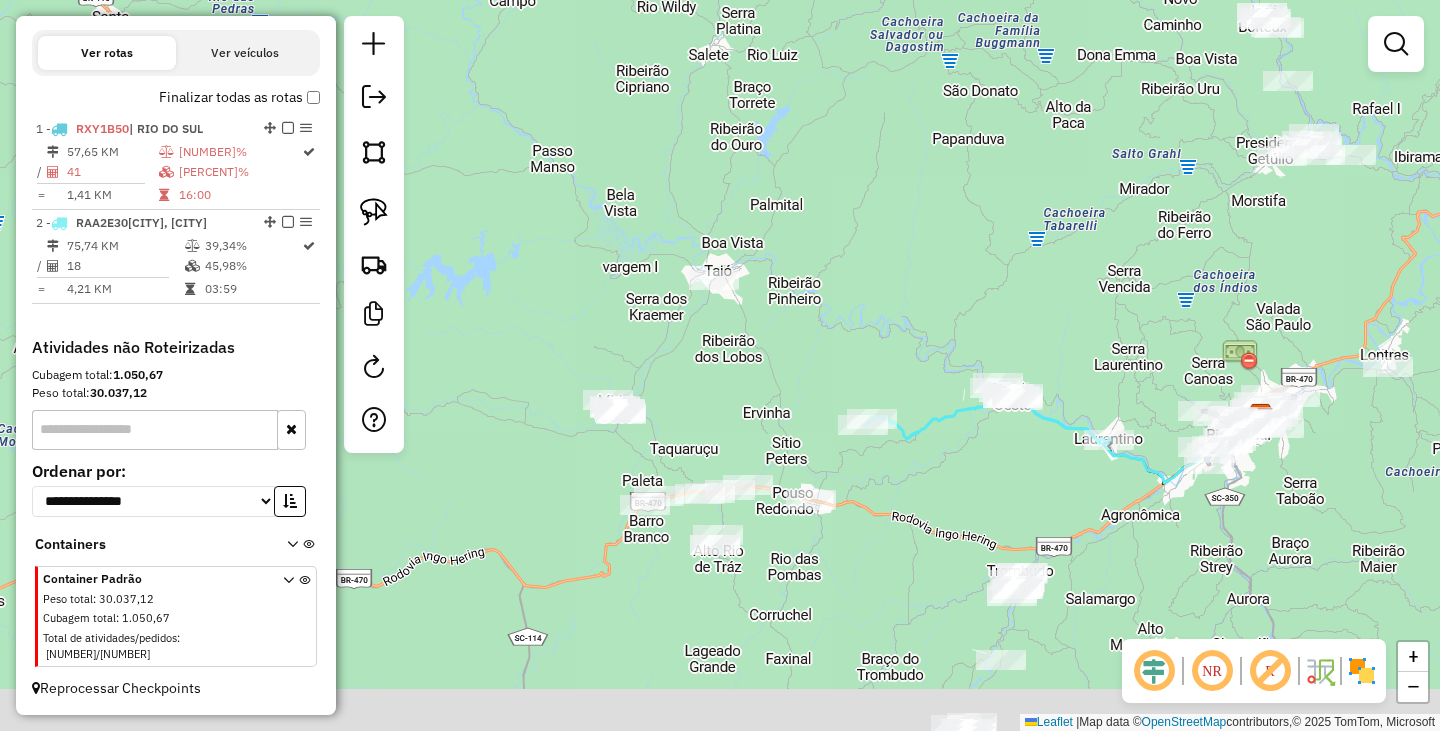 drag, startPoint x: 830, startPoint y: 410, endPoint x: 909, endPoint y: 282, distance: 150.41609 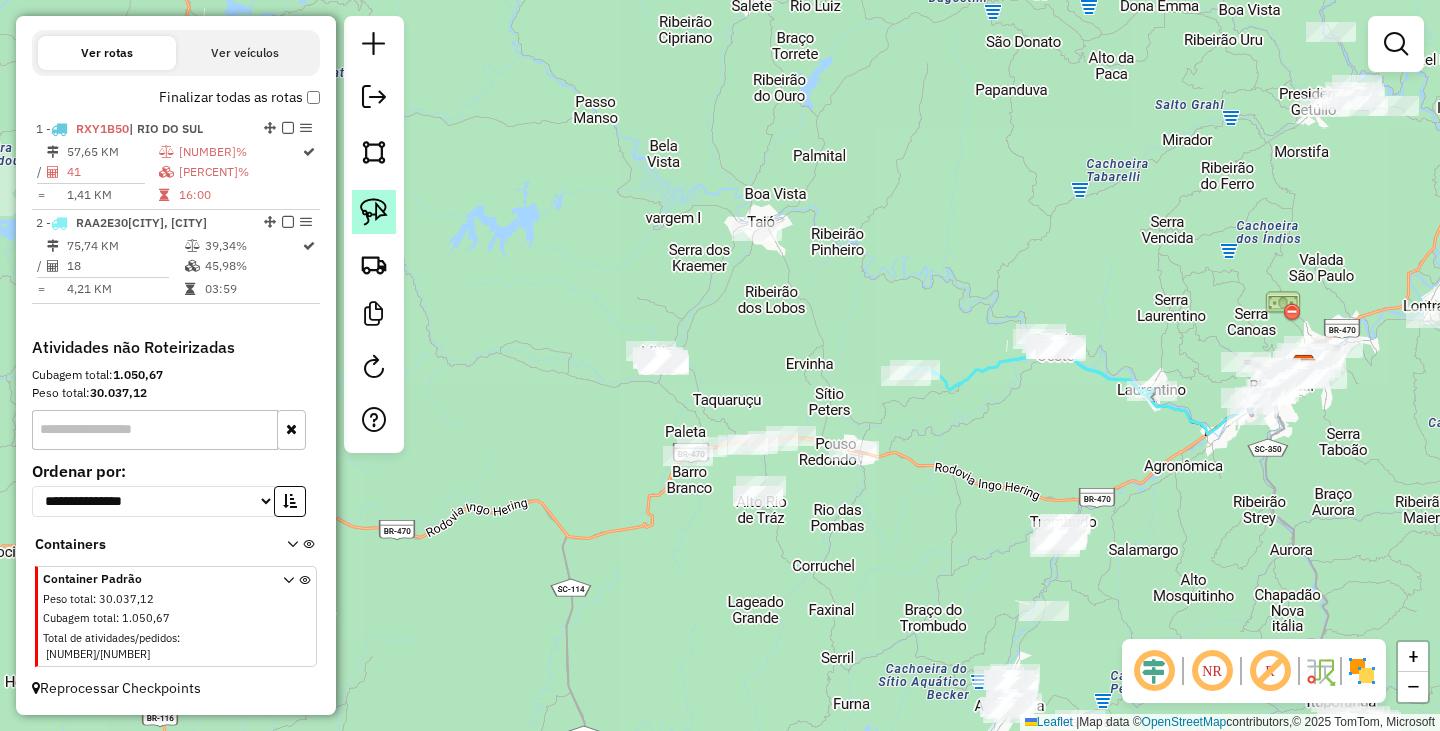 click 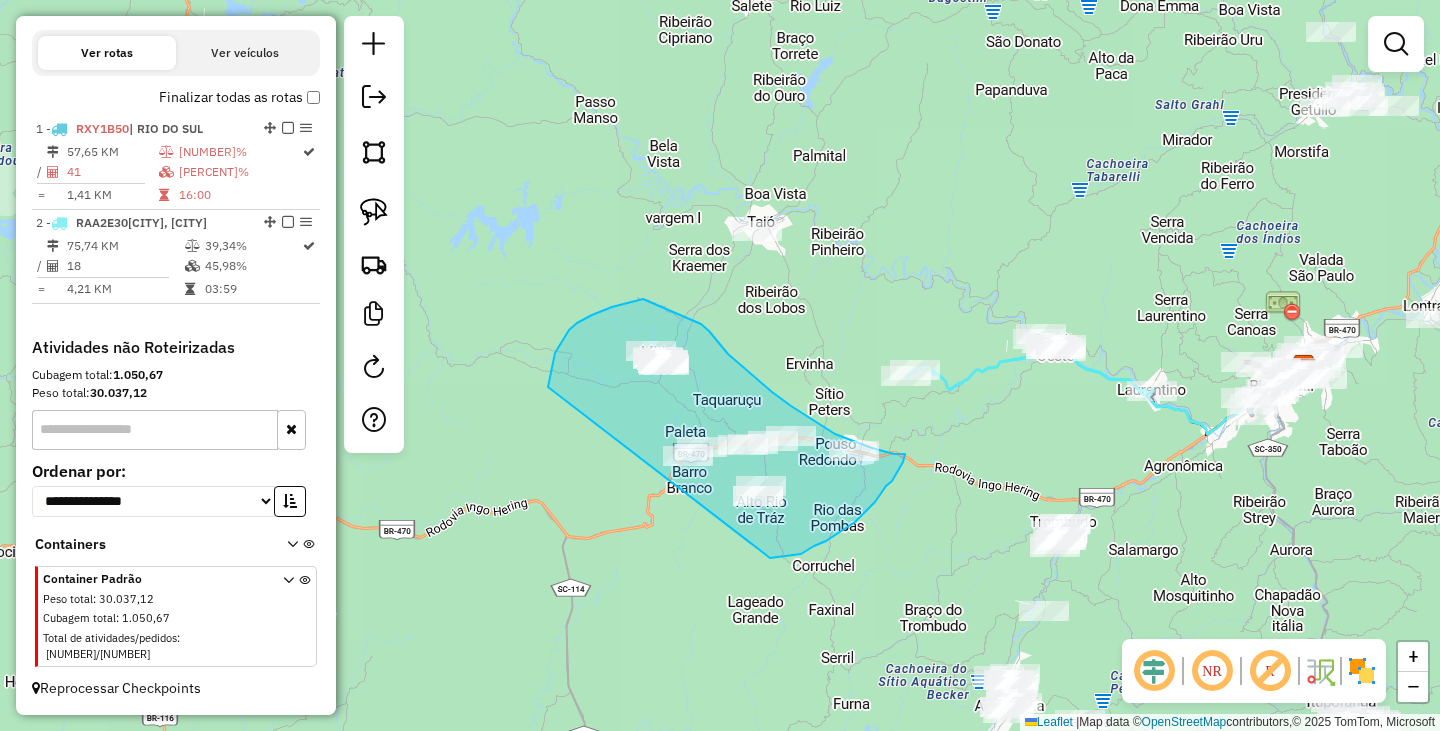 drag, startPoint x: 577, startPoint y: 323, endPoint x: 770, endPoint y: 558, distance: 304.09537 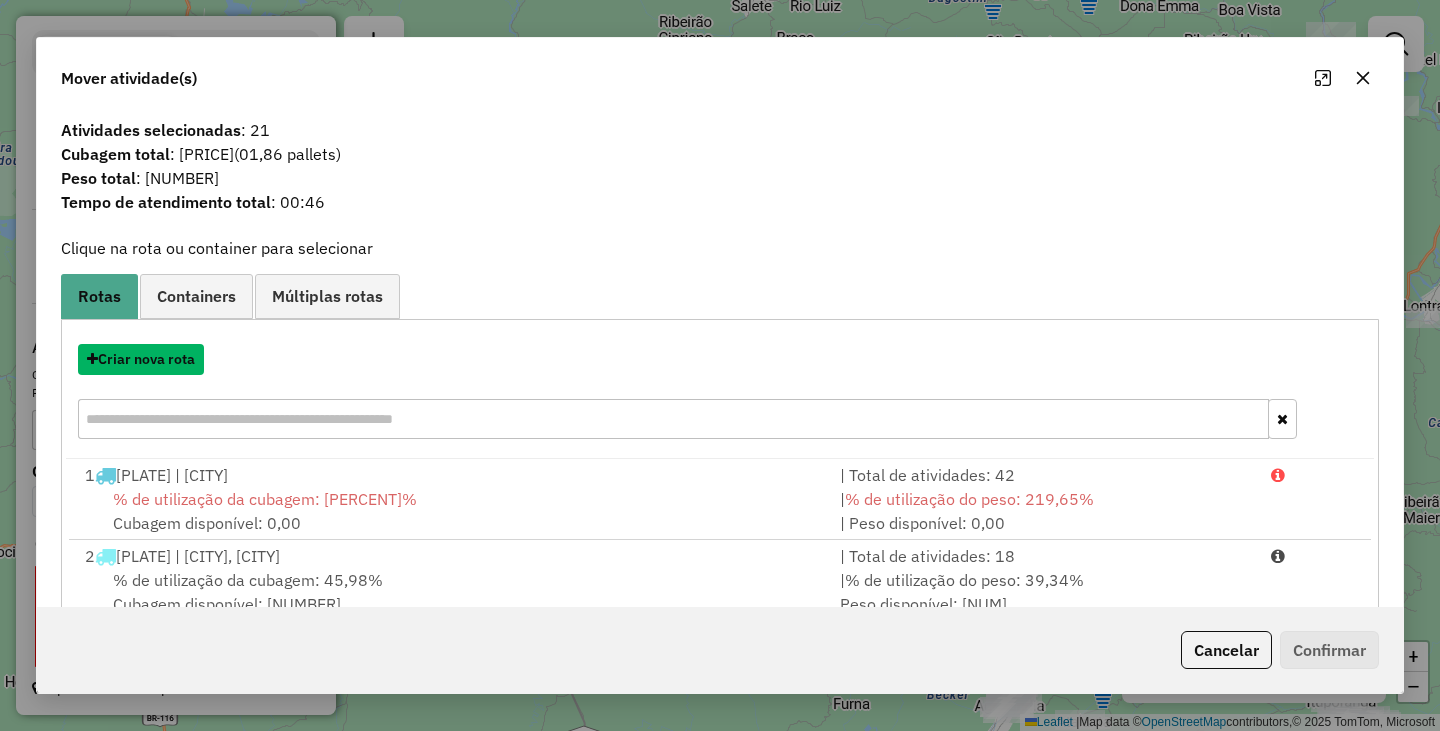 click on "Criar nova rota" at bounding box center [141, 359] 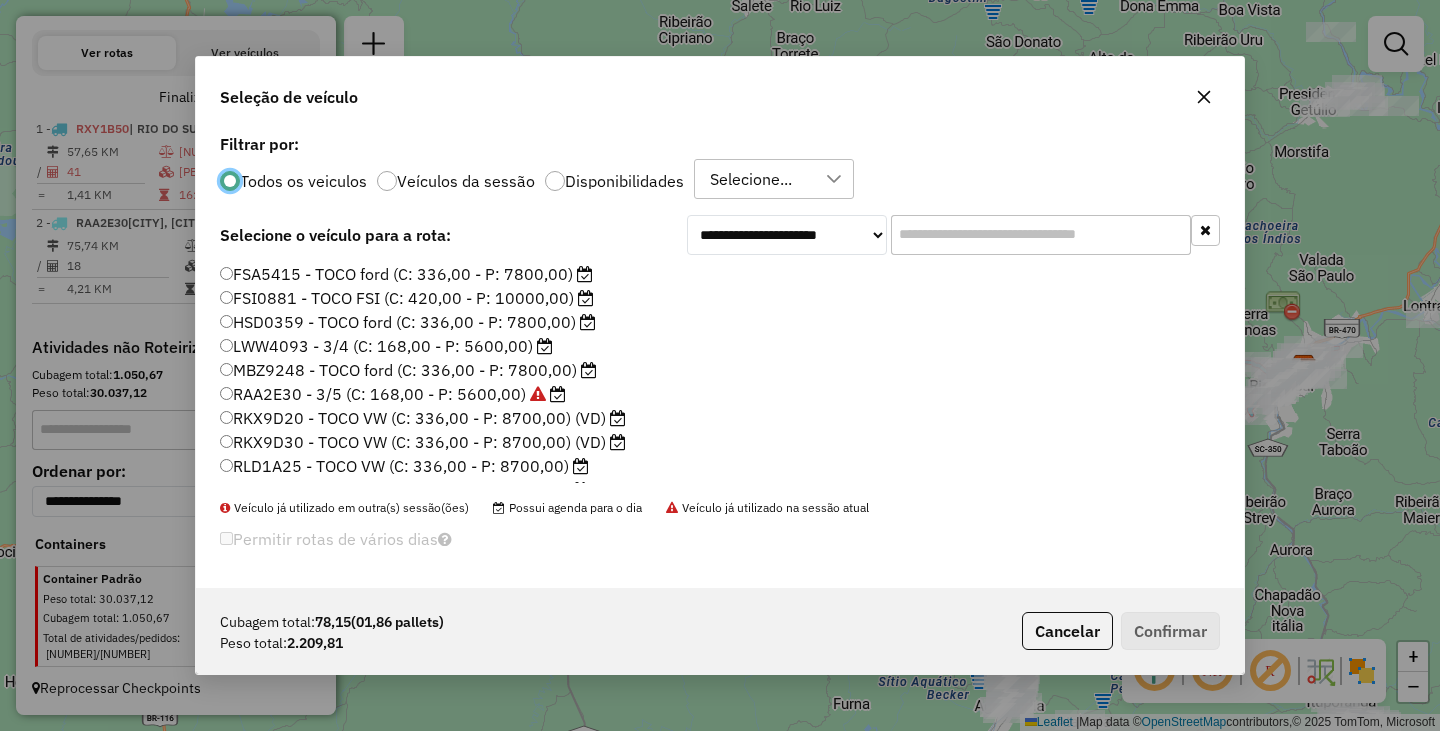 scroll, scrollTop: 11, scrollLeft: 6, axis: both 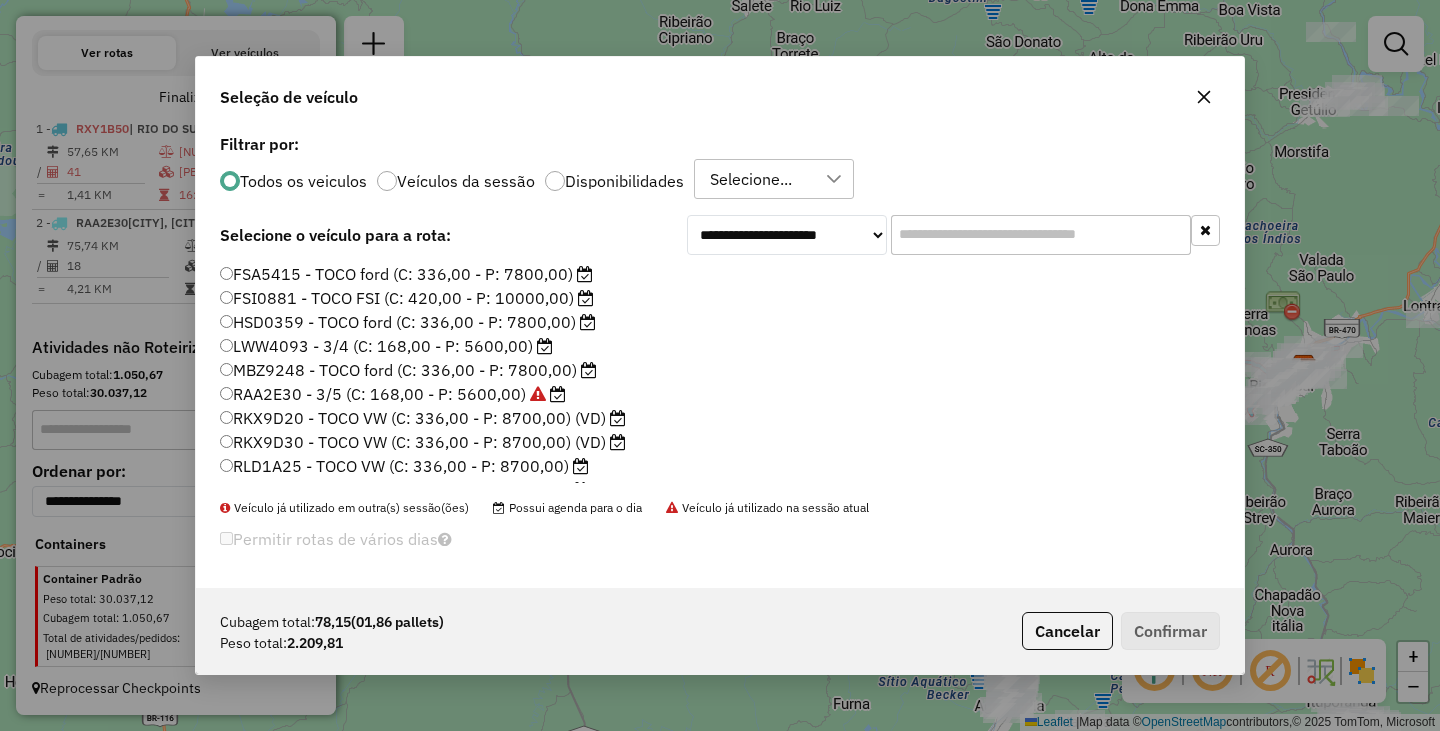 click on "RLD1A25 - TOCO VW (C: 336,00 - P: 8700,00)" 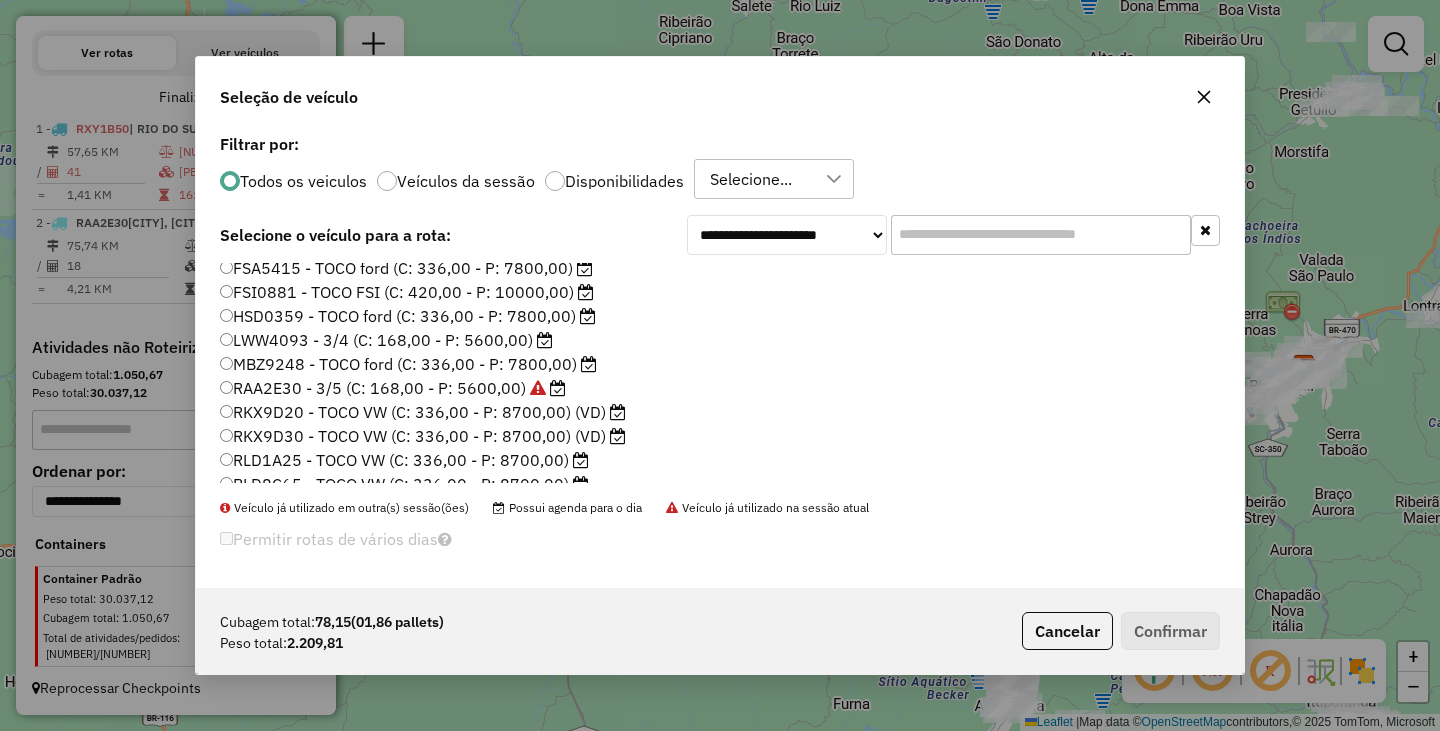 click on "RLD1A25 - TOCO VW (C: 336,00 - P: 8700,00)" 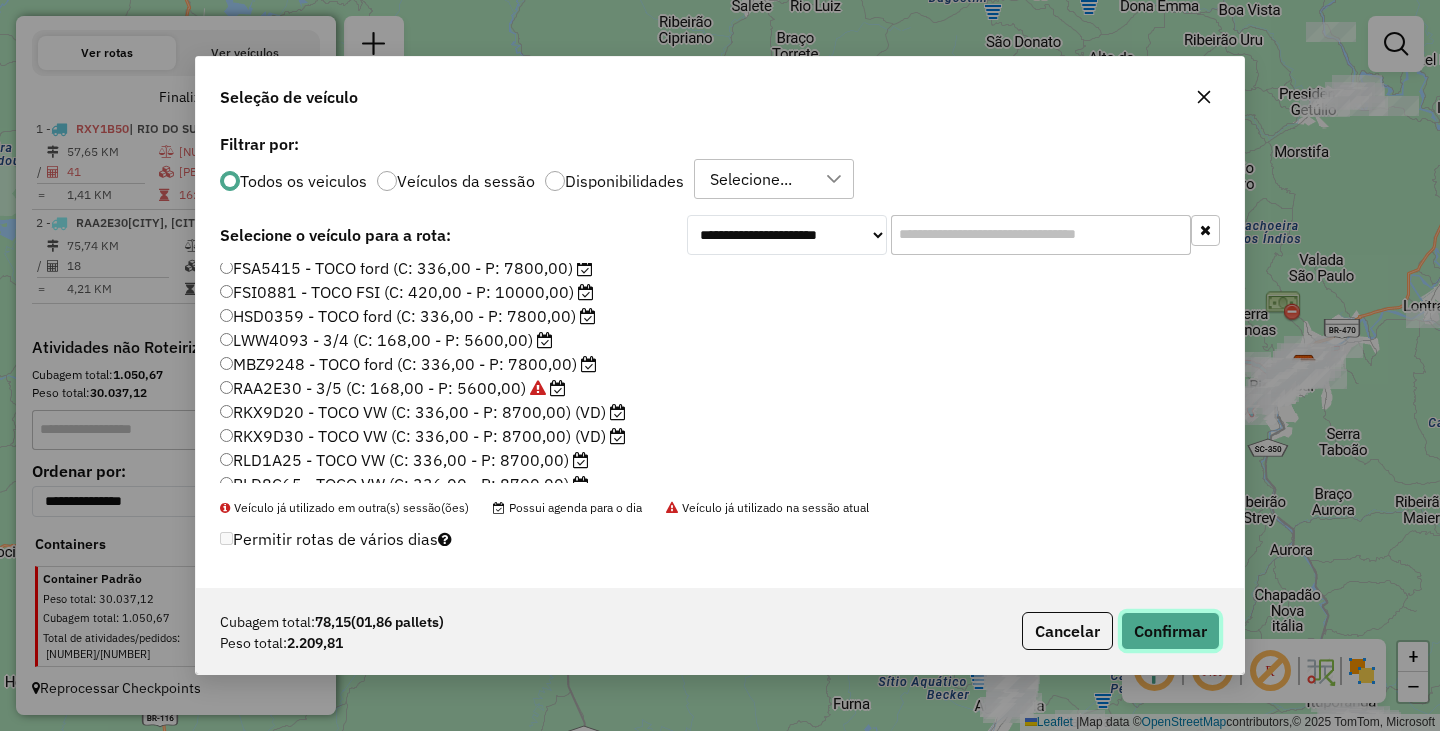 click on "Confirmar" 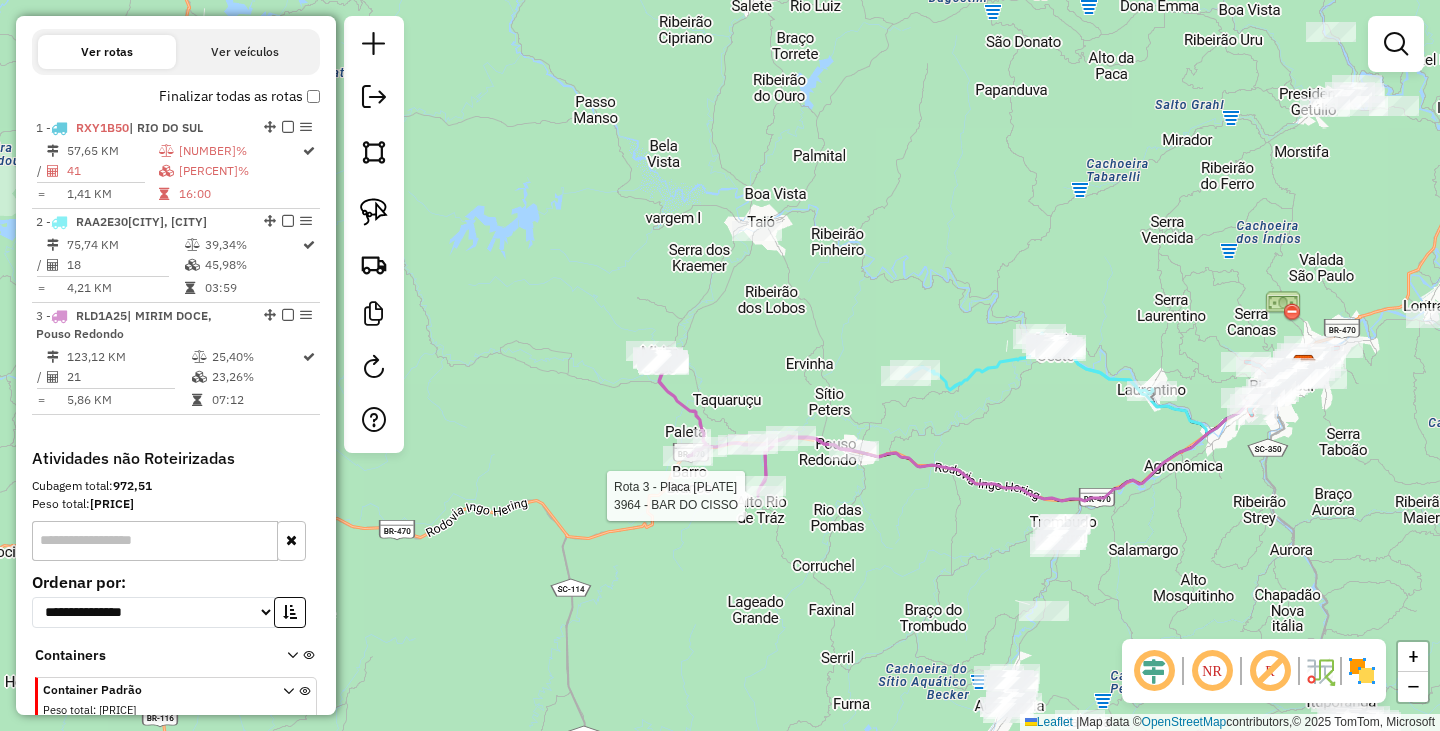 select on "**********" 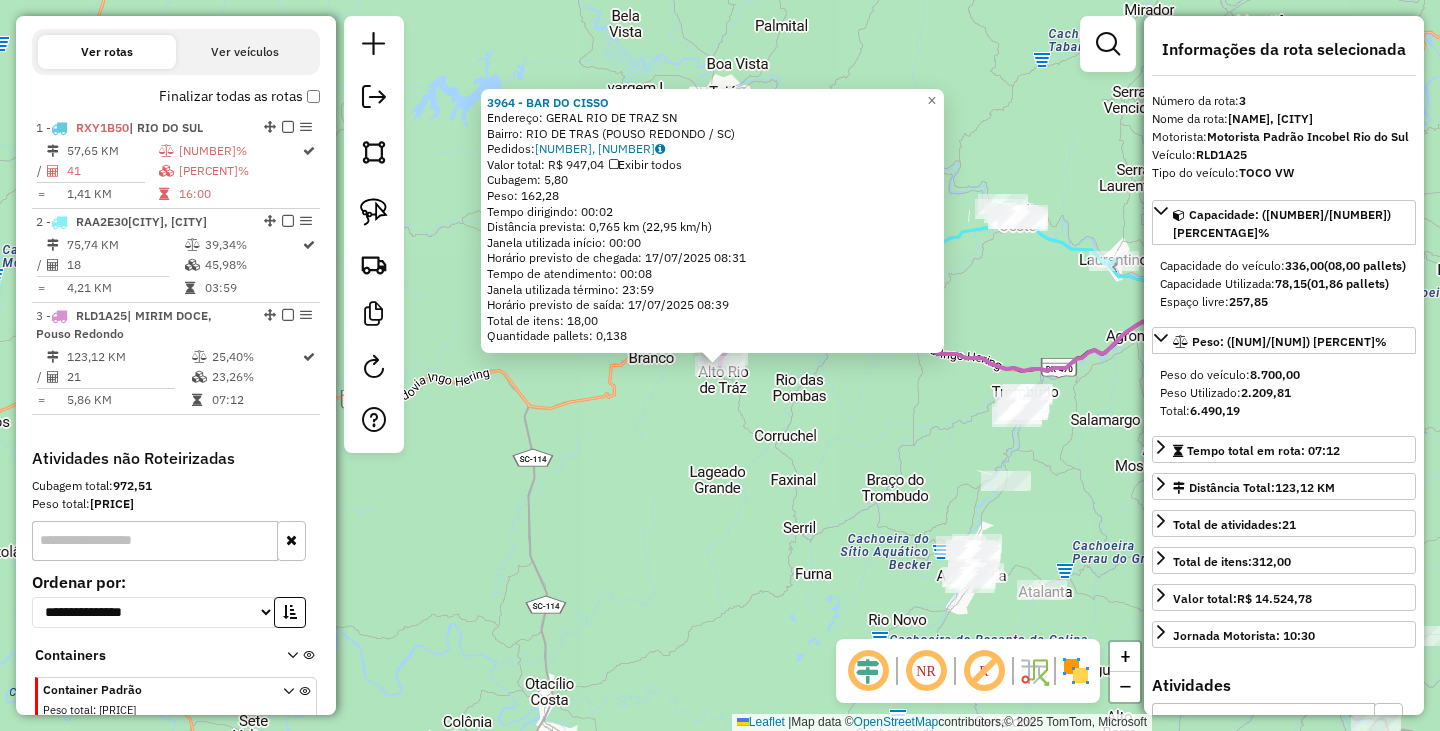 scroll, scrollTop: 787, scrollLeft: 0, axis: vertical 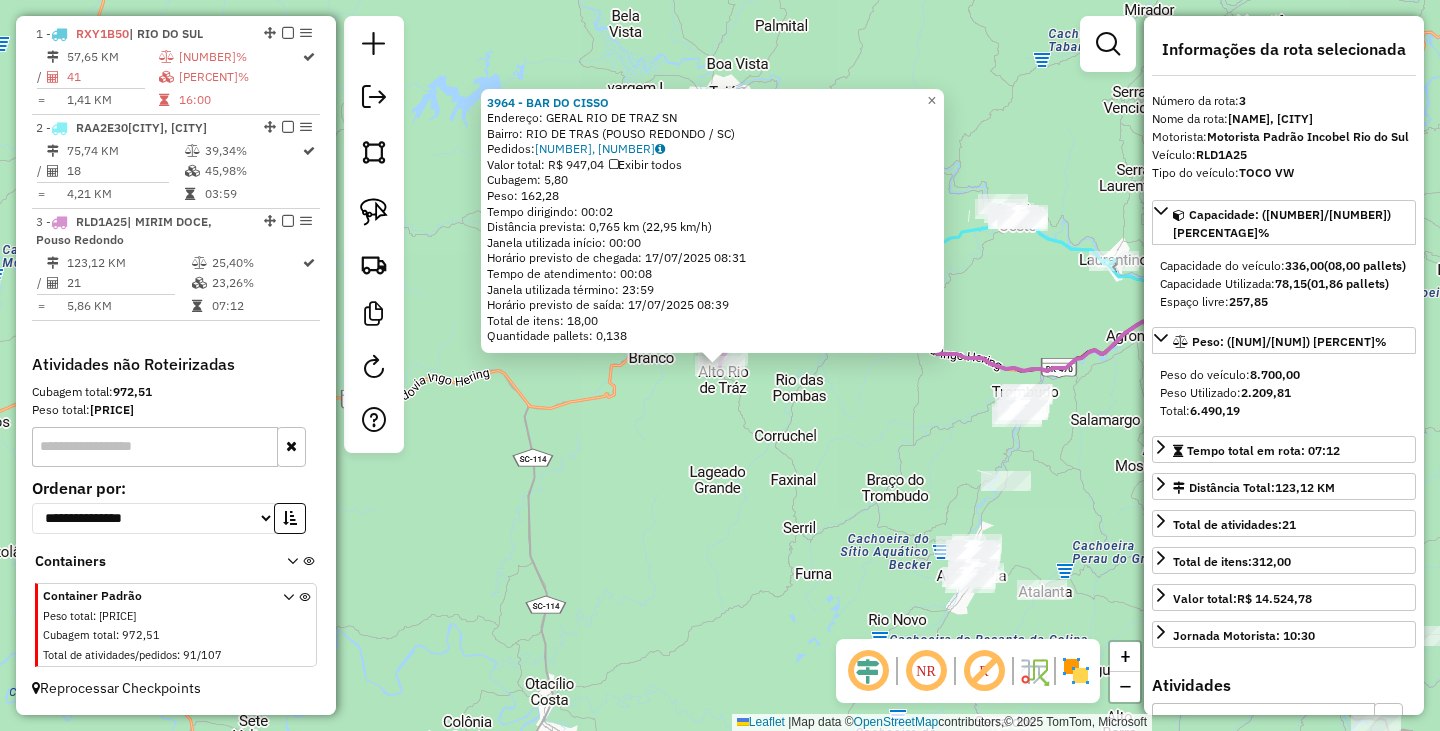 click on "[NUMBER] - [NAME]  Endereço:  GERAL RIO DE TRAZ SN   Bairro: RIO DE TRAS ([CITY] / [STATE])   Pedidos:  [NUMBER], [NUMBER]   Valor total: R$ [PRICE]   Exibir todos   Cubagem: [NUMBER]  Peso: [NUMBER]  Tempo dirigindo: [TIME]   Distância prevista: [NUMBER] km ([NUMBER] km/h)   Janela utilizada início: [TIME]   Horário previsto de chegada: [DATE] [TIME]   Tempo de atendimento: [TIME]   Janela utilizada término: [TIME]   Horário previsto de saída: [DATE] [TIME]   Total de itens: [NUMBER]   Quantidade pallets: [NUMBER]  × Janela de atendimento Grade de atendimento Capacidade Transportadoras Veículos Cliente Pedidos  Rotas Selecione os dias de semana para filtrar as janelas de atendimento  Seg   Ter   Qua   Qui   Sex   Sáb   Dom  Informe o período da janela de atendimento: De: [TIME]   Até: [TIME]  Filtrar exatamente a janela do cliente  Considerar janela de atendimento padrão  Selecione os dias de semana para filtrar as grades de atendimento  Seg   Ter   Qua   Qui   Sex   Sáb   Dom   Peso mínimo:   Peso máximo:   De: [TIME]   Até: [TIME]" 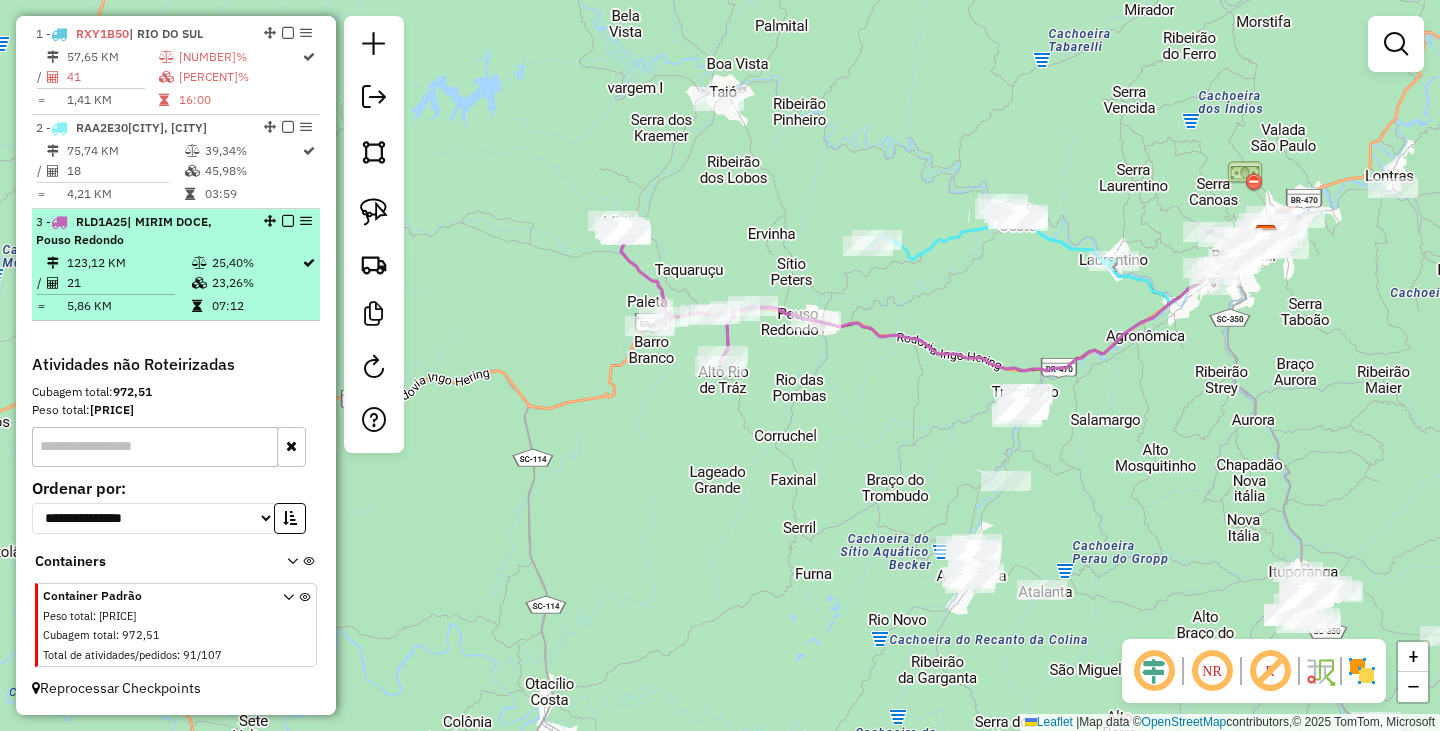 click at bounding box center [288, 221] 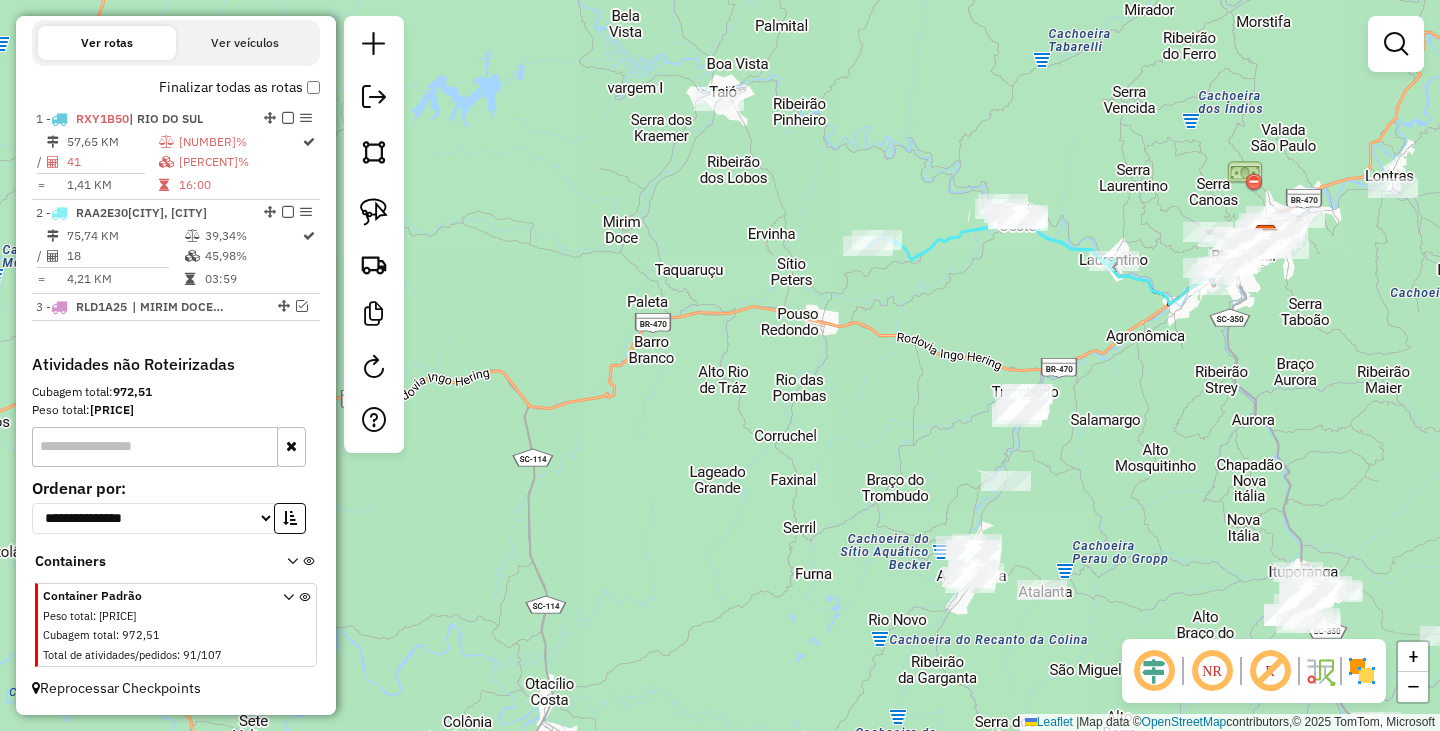 scroll, scrollTop: 702, scrollLeft: 0, axis: vertical 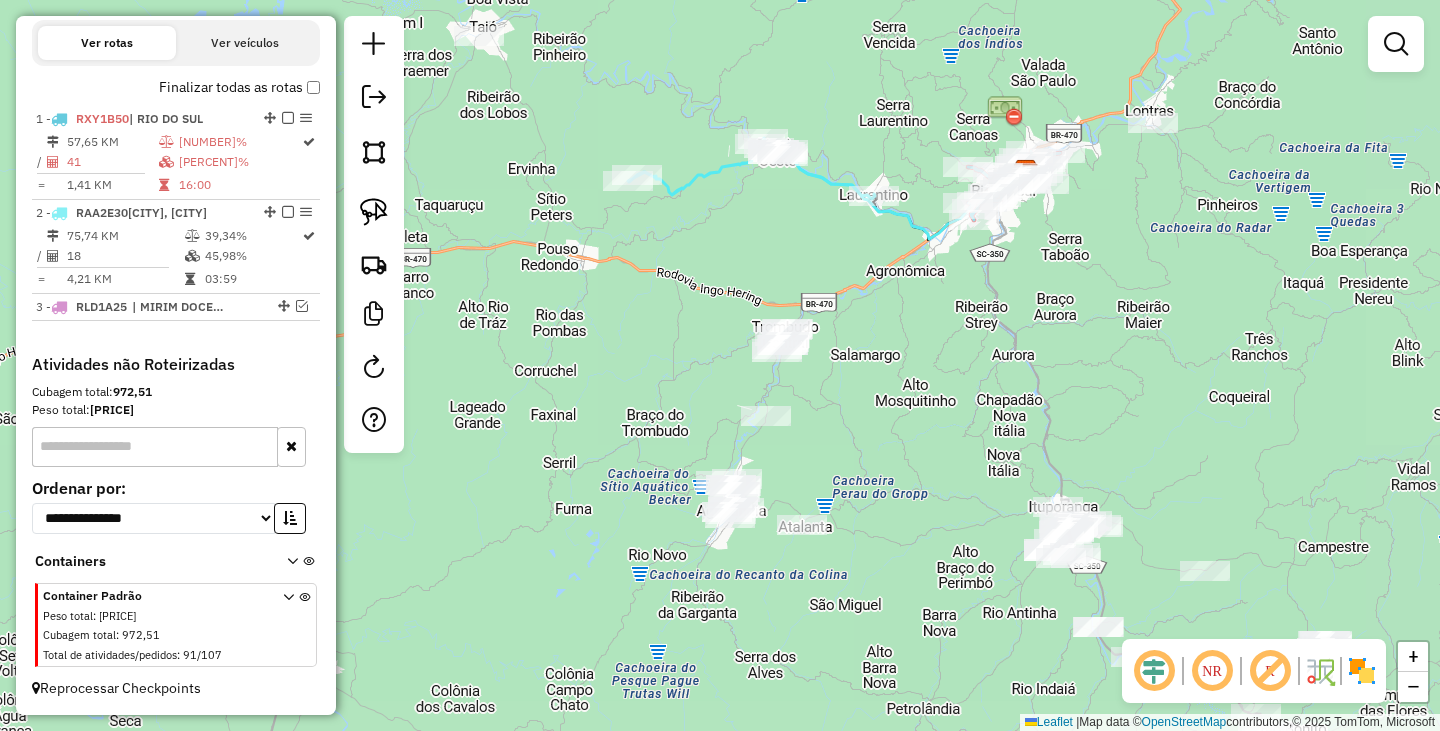 drag, startPoint x: 819, startPoint y: 464, endPoint x: 579, endPoint y: 399, distance: 248.64633 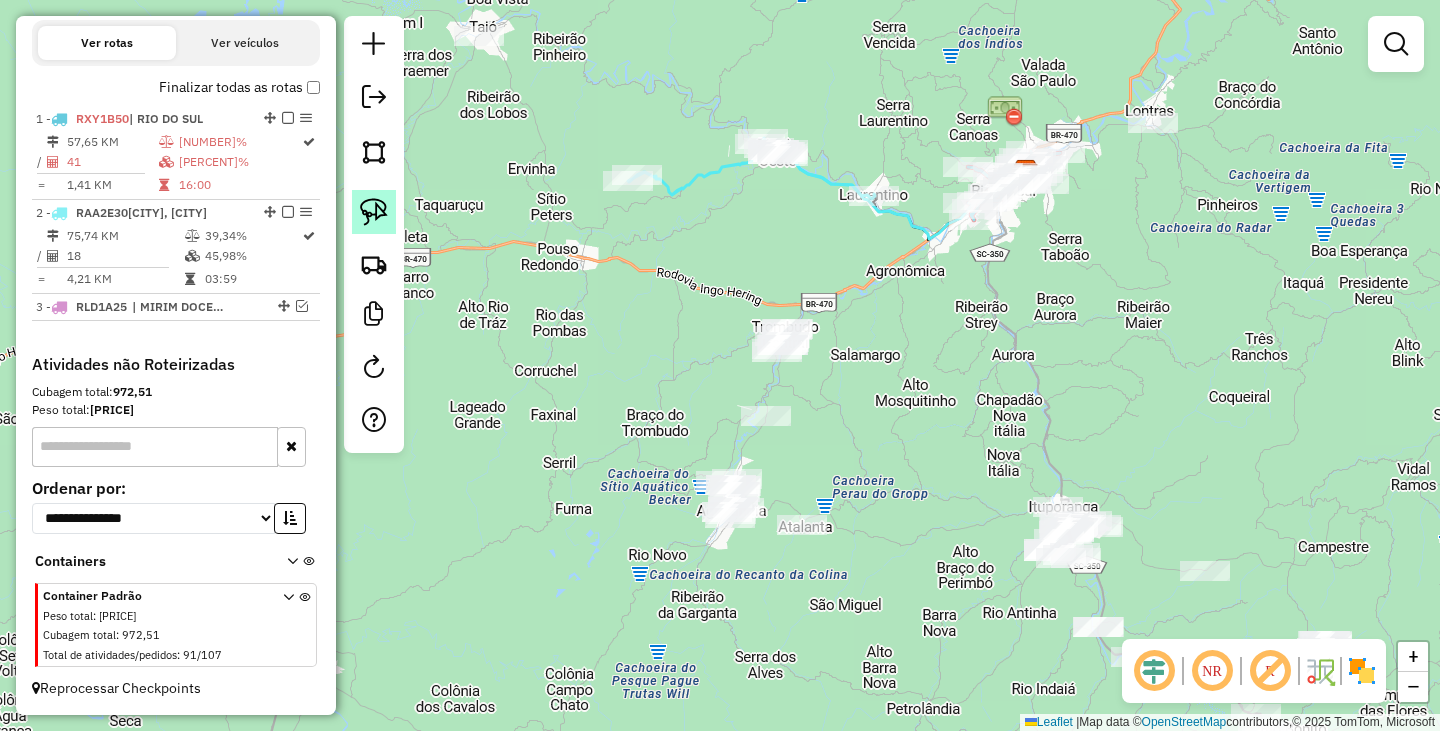 click 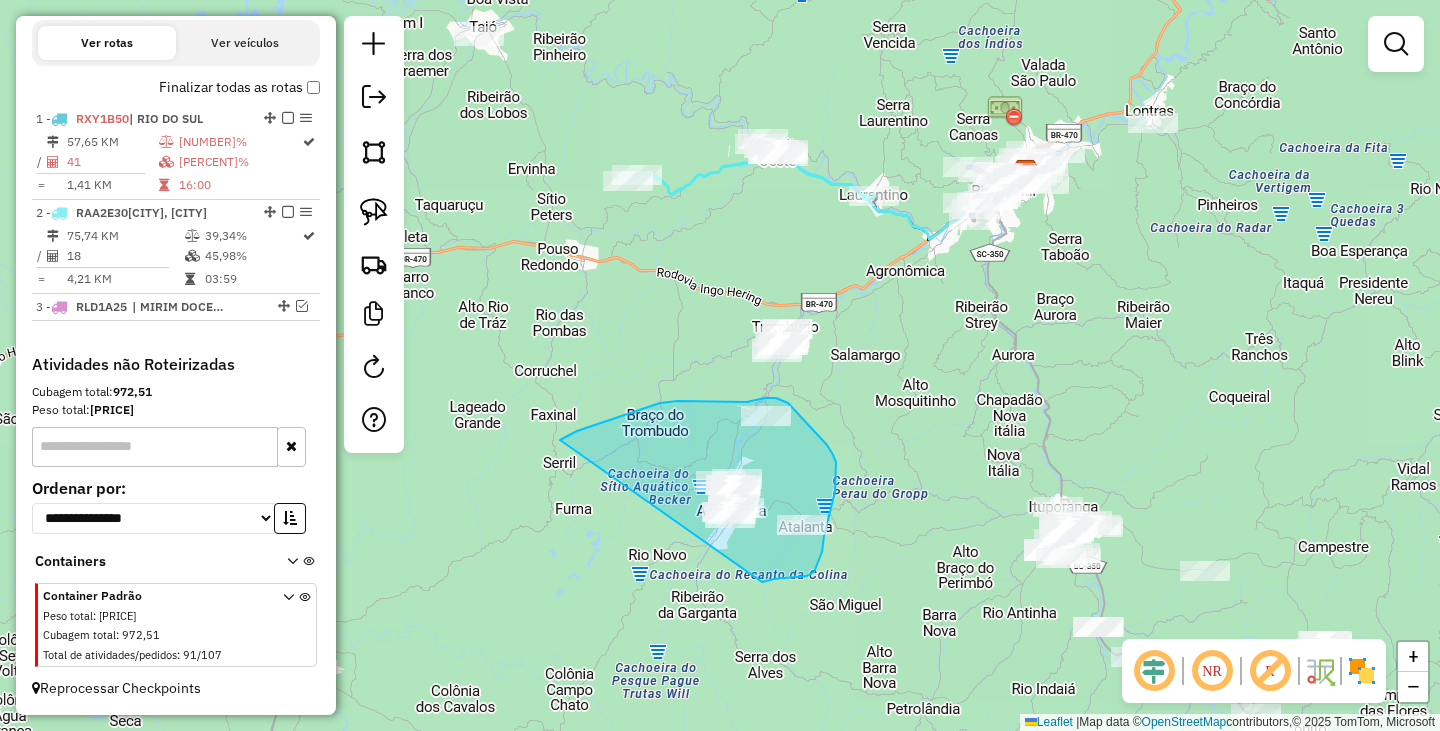 drag, startPoint x: 560, startPoint y: 440, endPoint x: 756, endPoint y: 583, distance: 242.62111 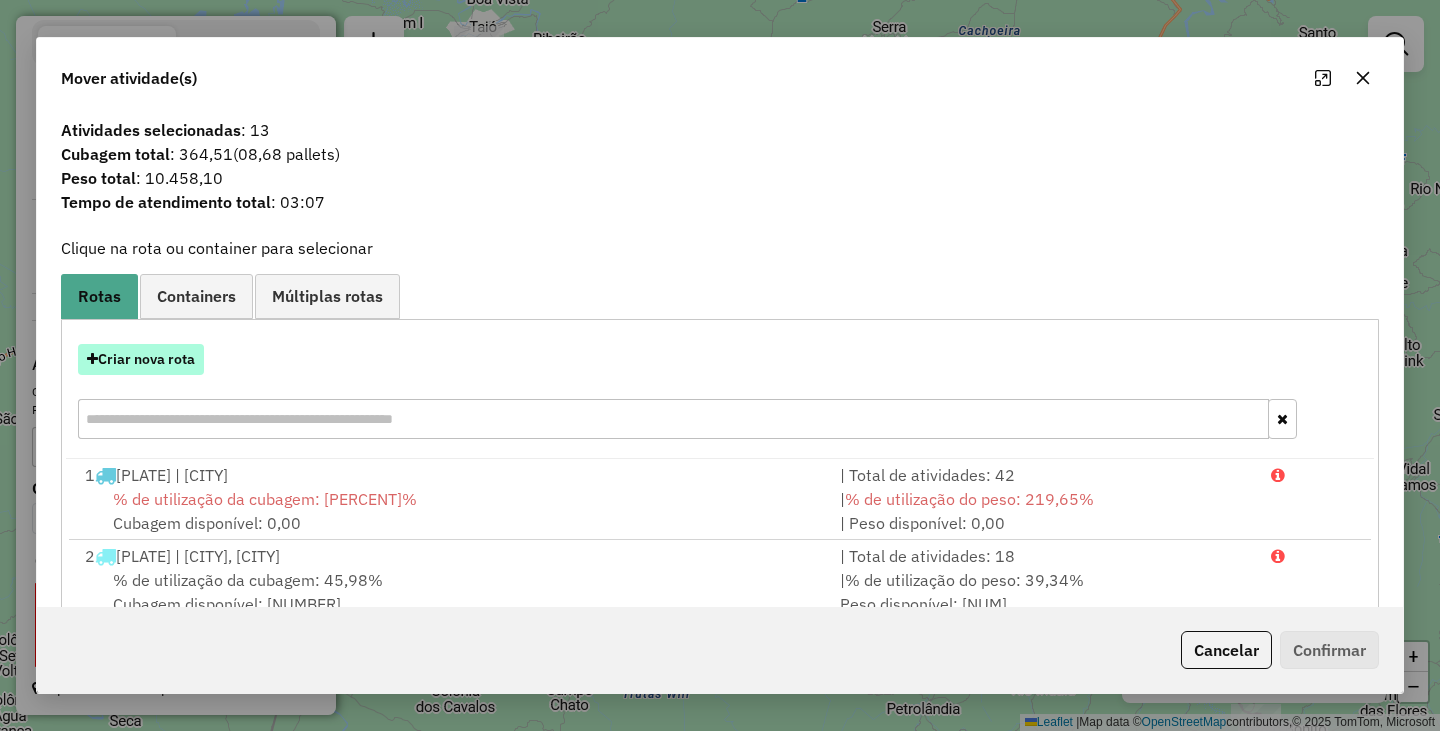 click on "Criar nova rota" at bounding box center [141, 359] 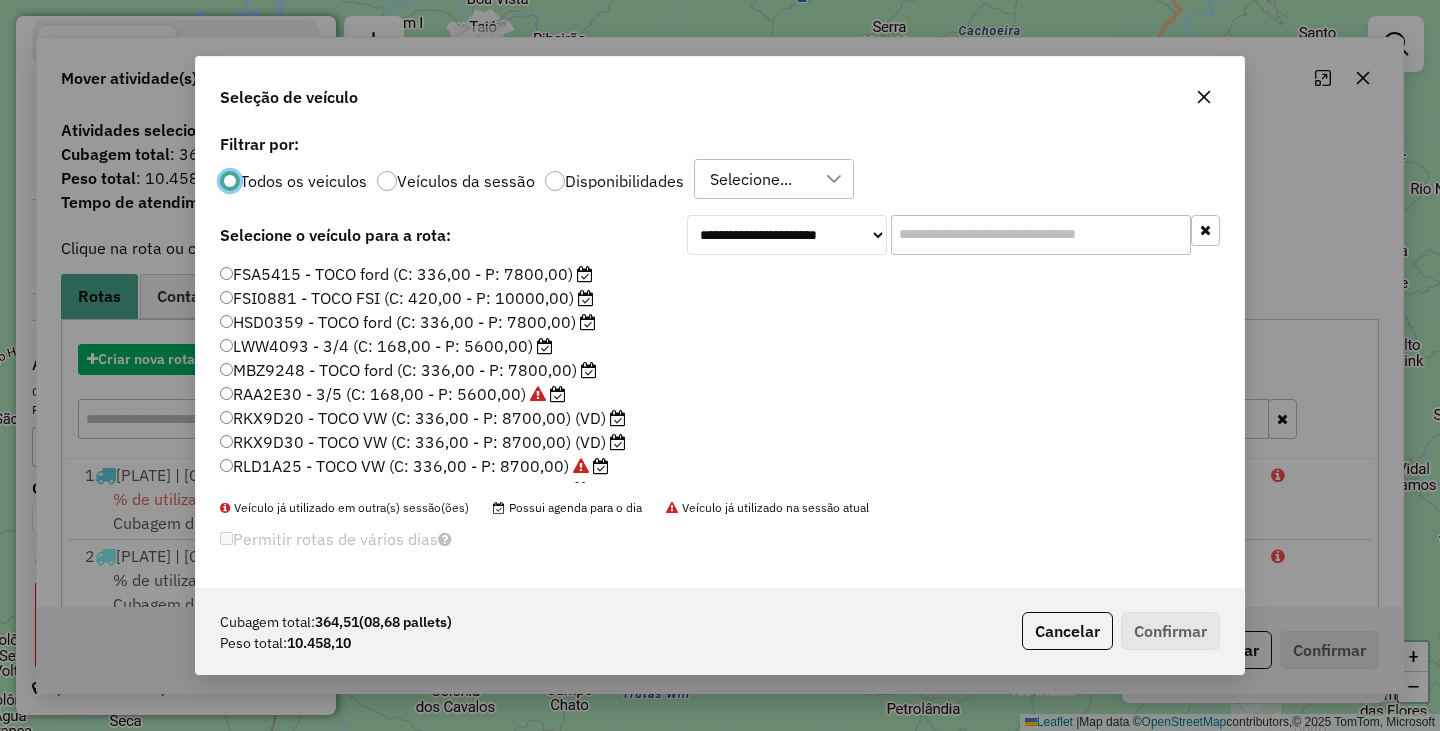 scroll, scrollTop: 11, scrollLeft: 6, axis: both 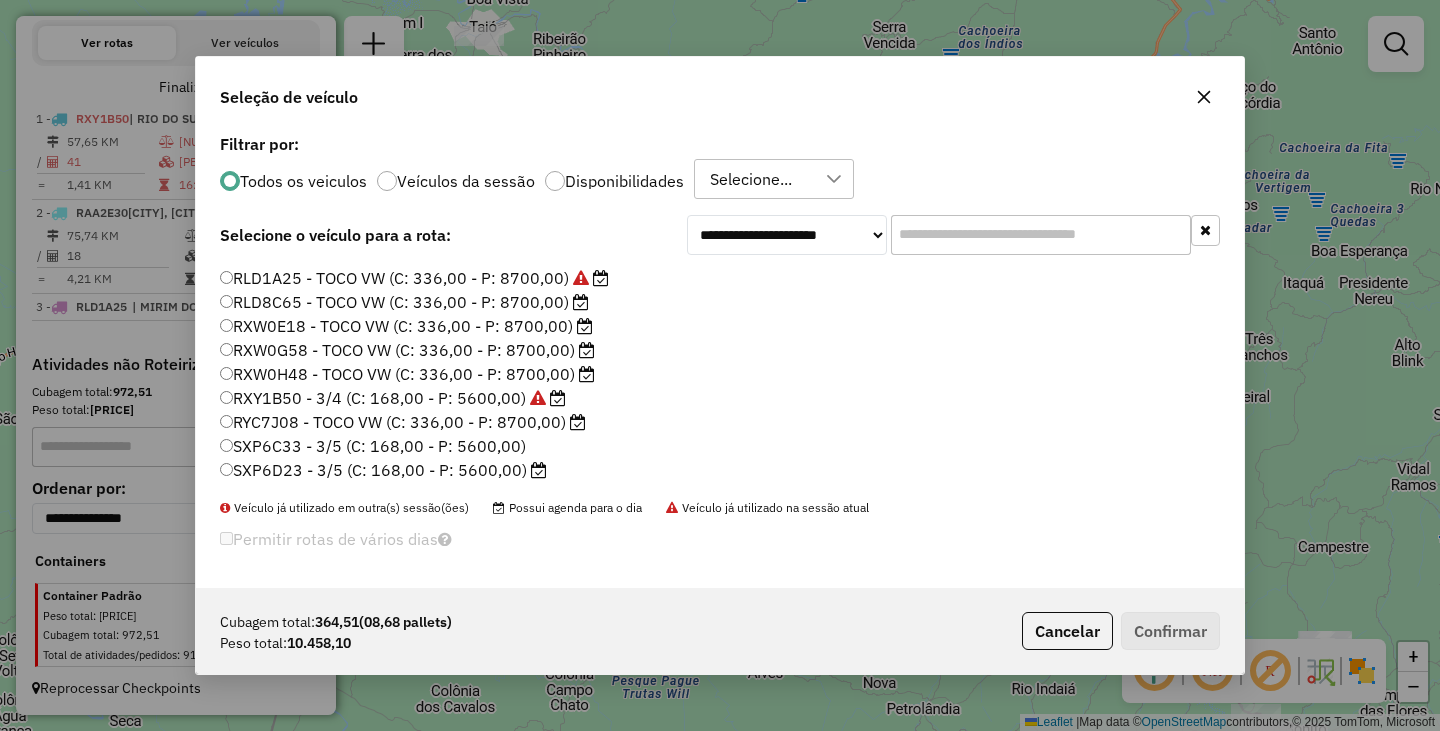 click on "RXW0G58 - TOCO VW (C: 336,00 - P: 8700,00)" 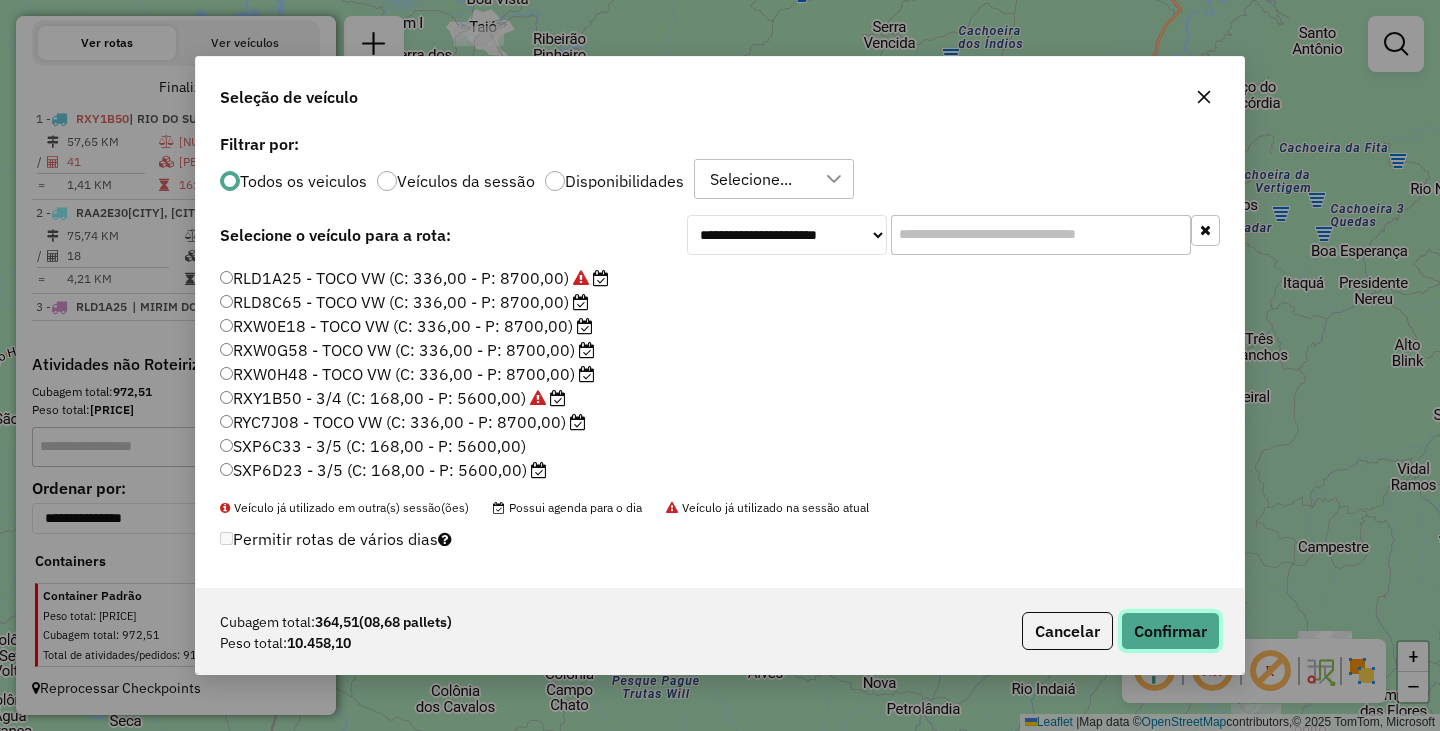 click on "Confirmar" 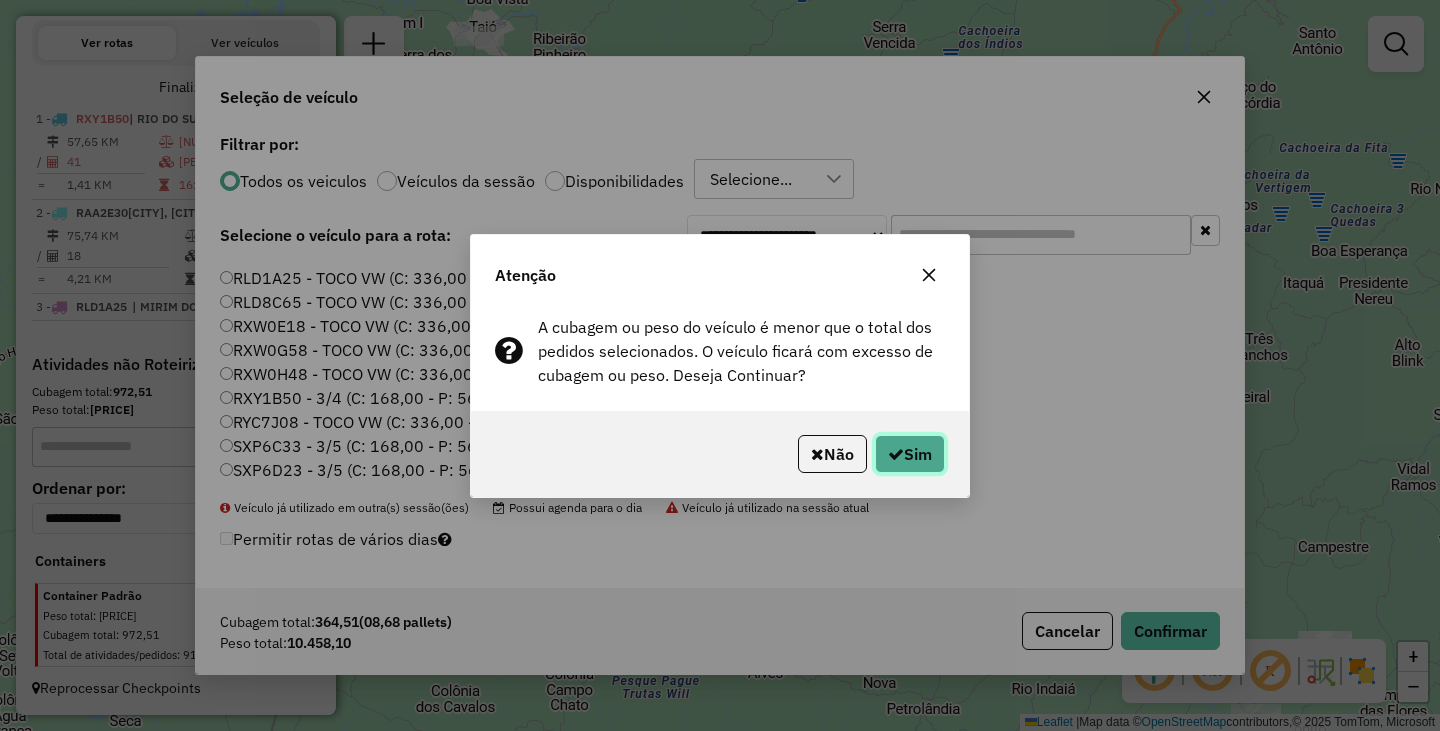 click on "Sim" 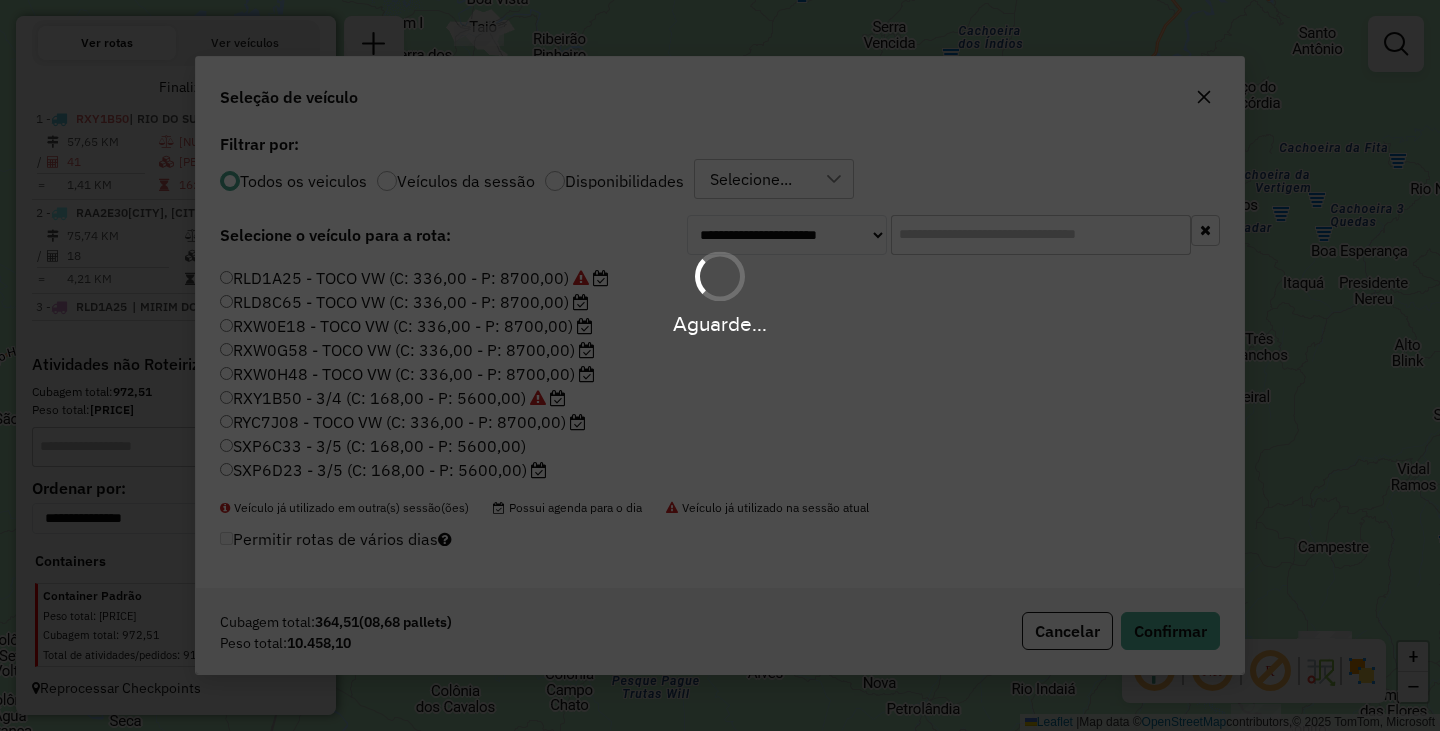 scroll, scrollTop: 787, scrollLeft: 0, axis: vertical 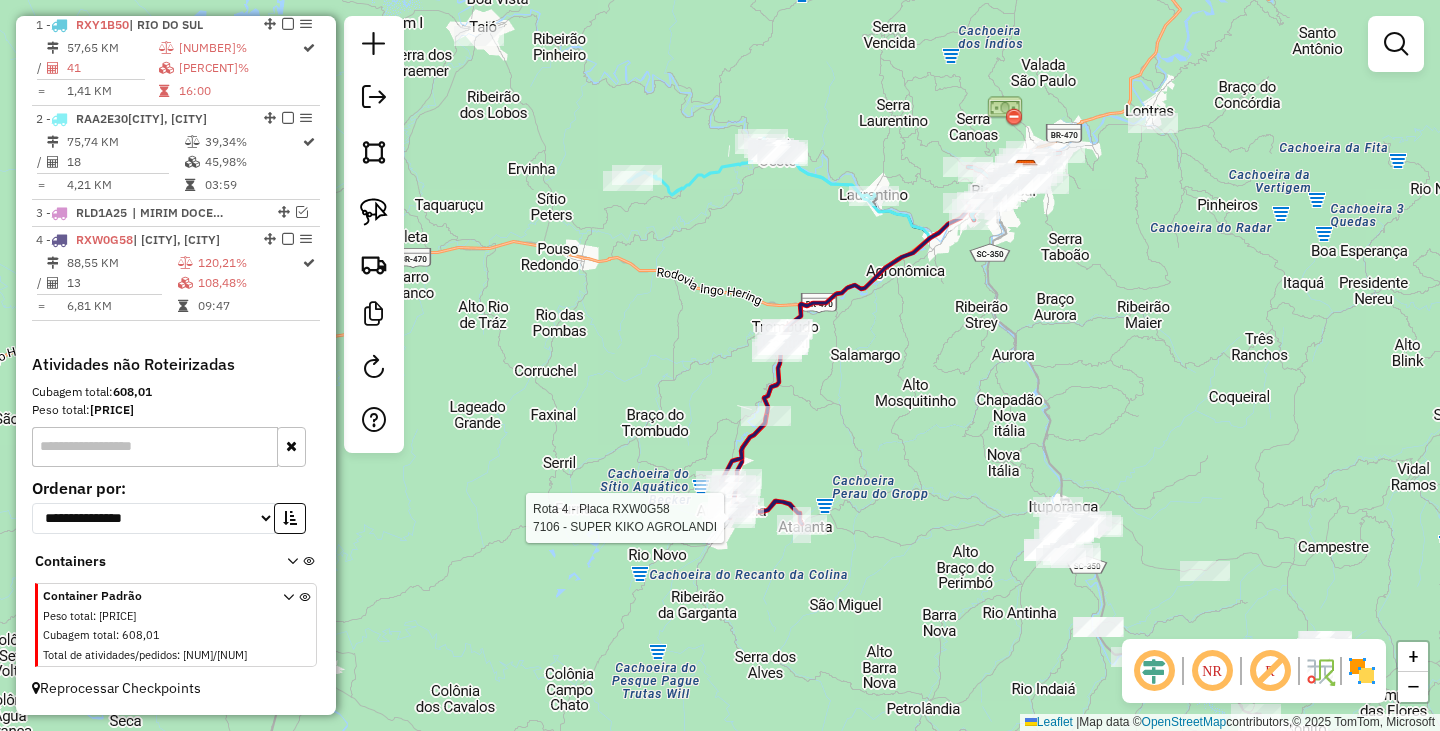 select on "**********" 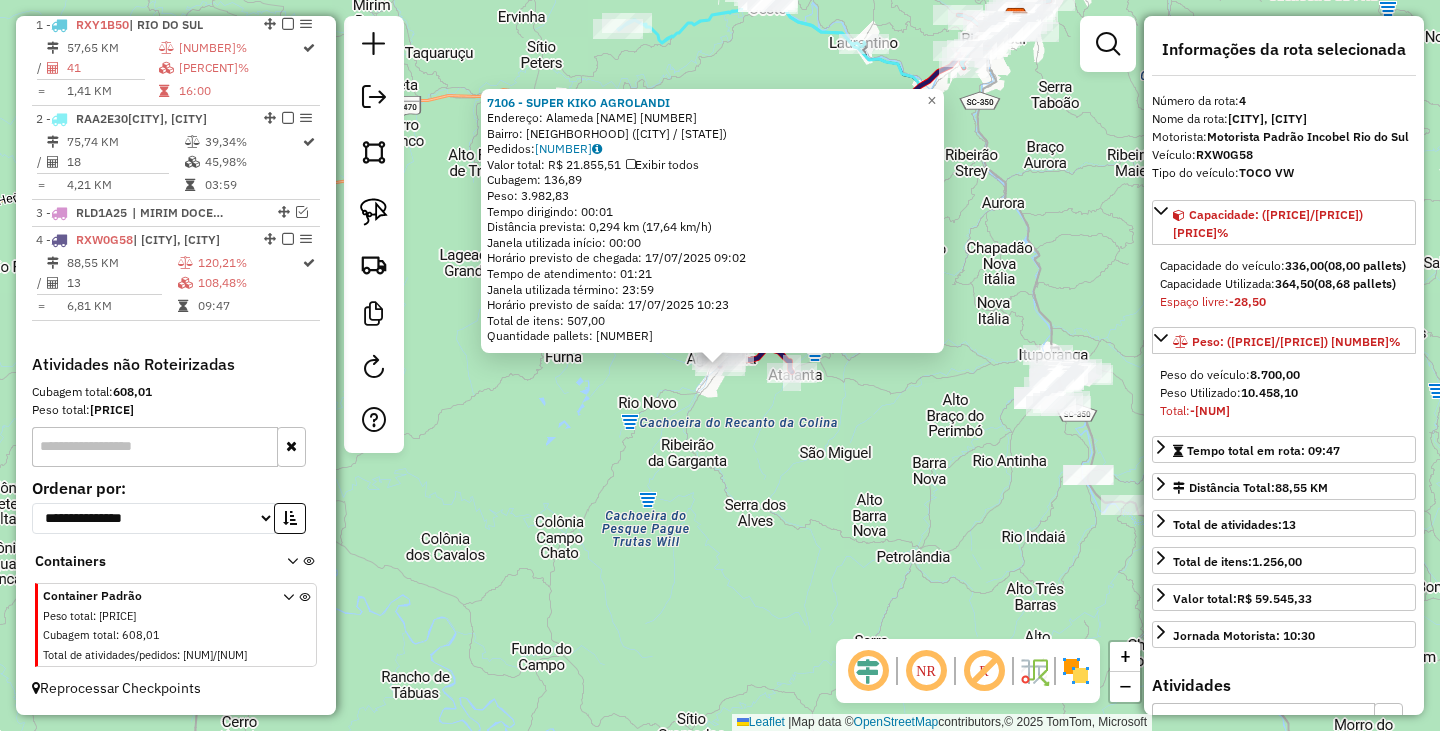 scroll, scrollTop: 814, scrollLeft: 0, axis: vertical 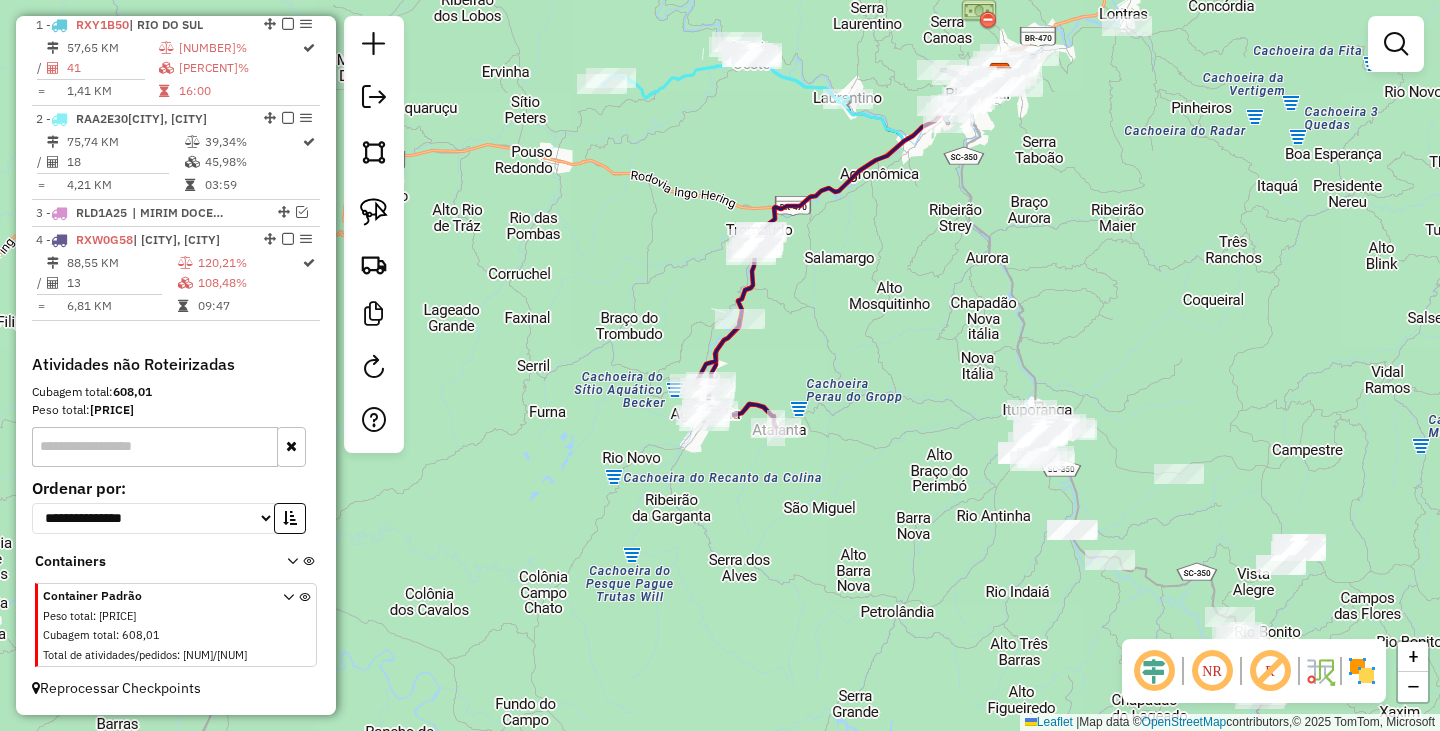 drag, startPoint x: 817, startPoint y: 296, endPoint x: 703, endPoint y: 353, distance: 127.45587 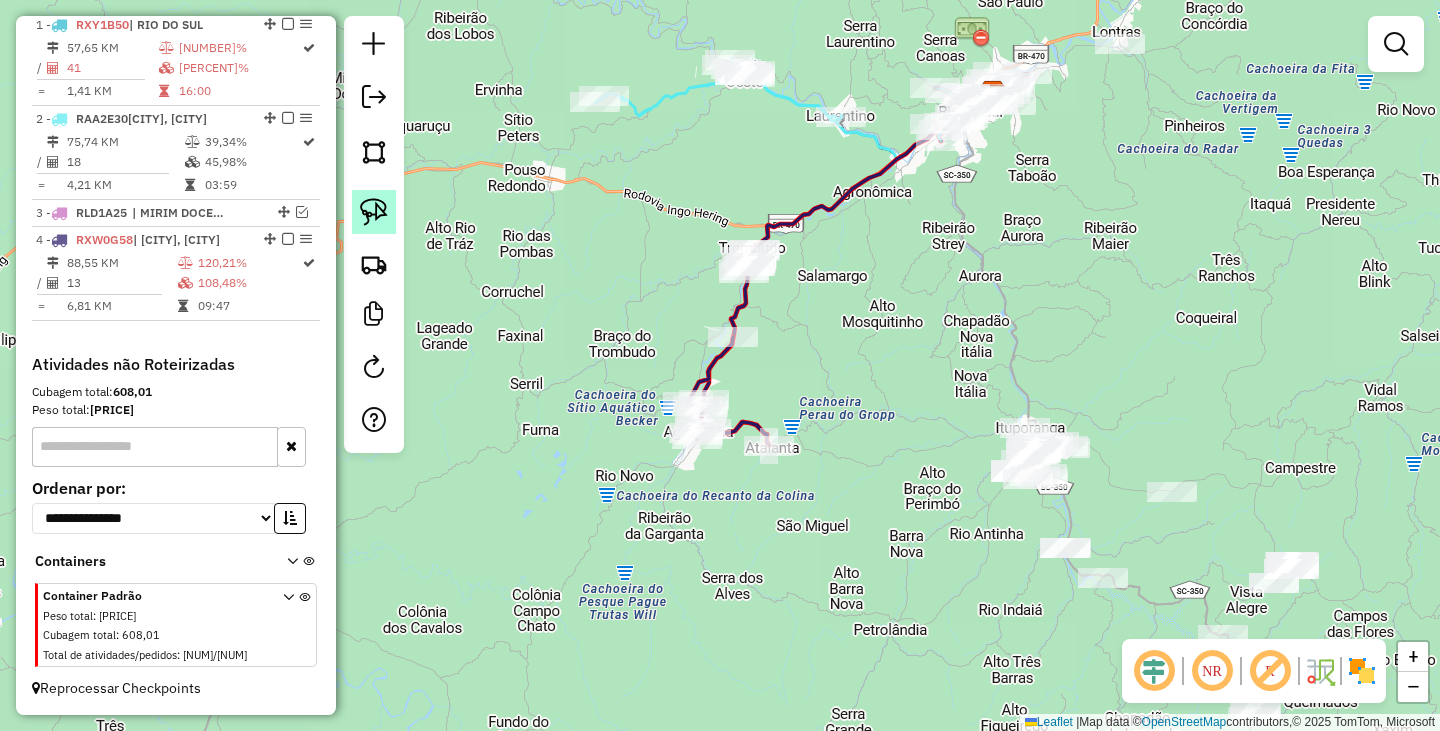 click 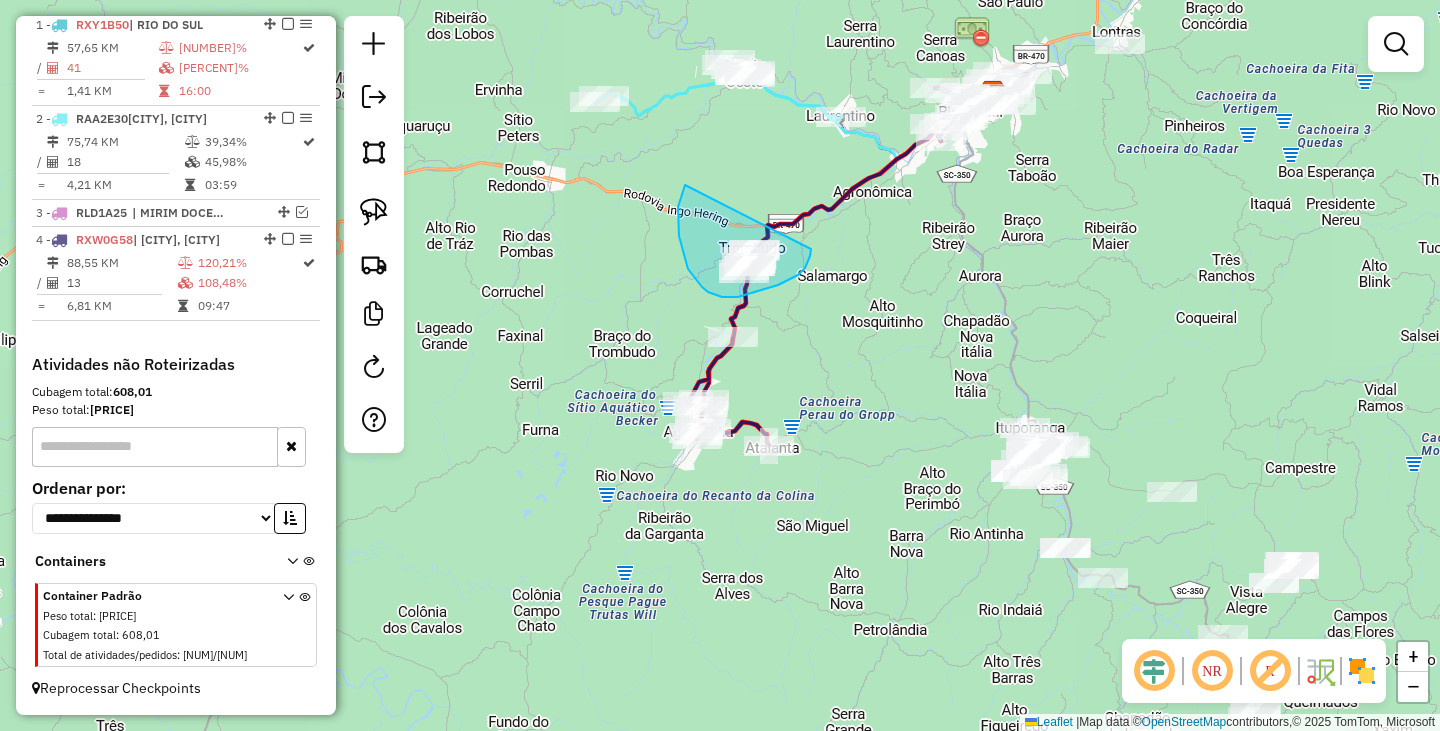 drag, startPoint x: 685, startPoint y: 185, endPoint x: 812, endPoint y: 241, distance: 138.79842 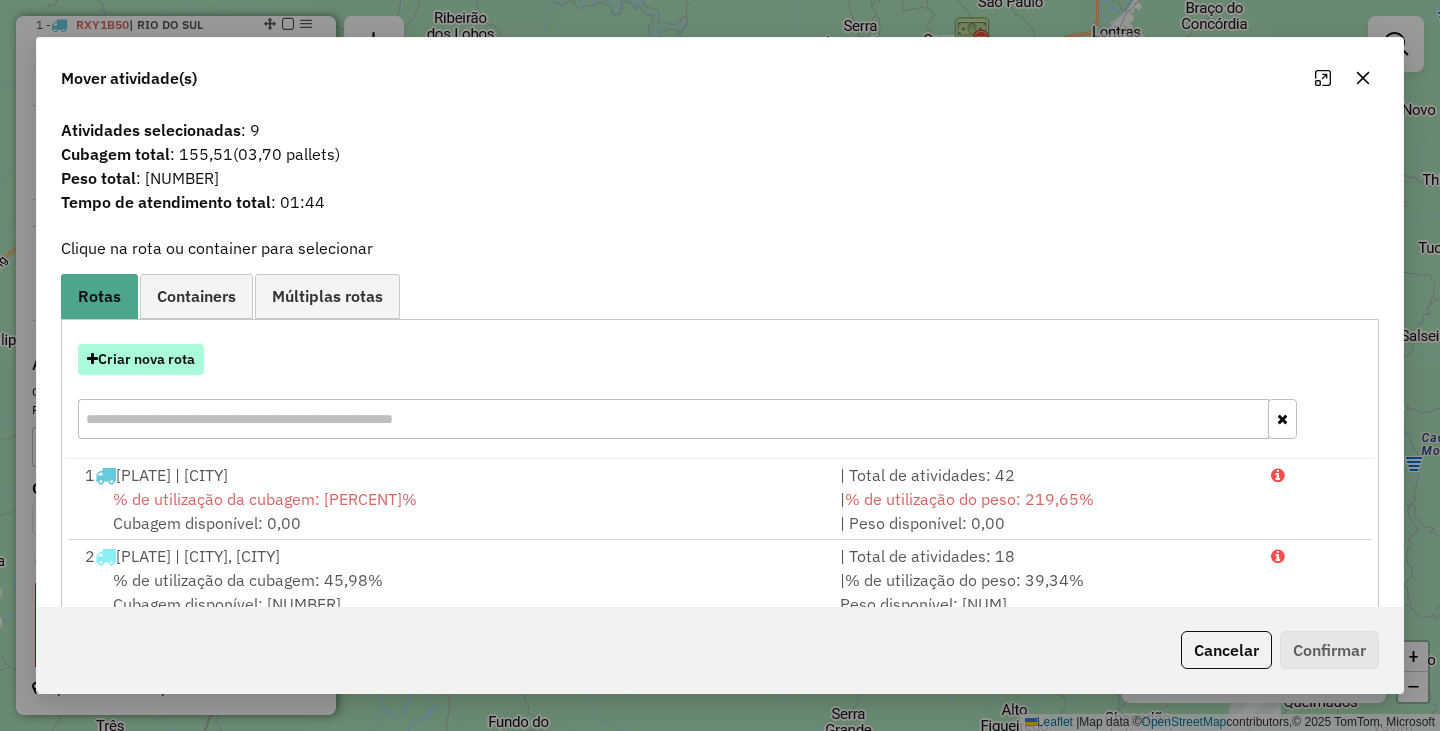 click on "Criar nova rota" at bounding box center (141, 359) 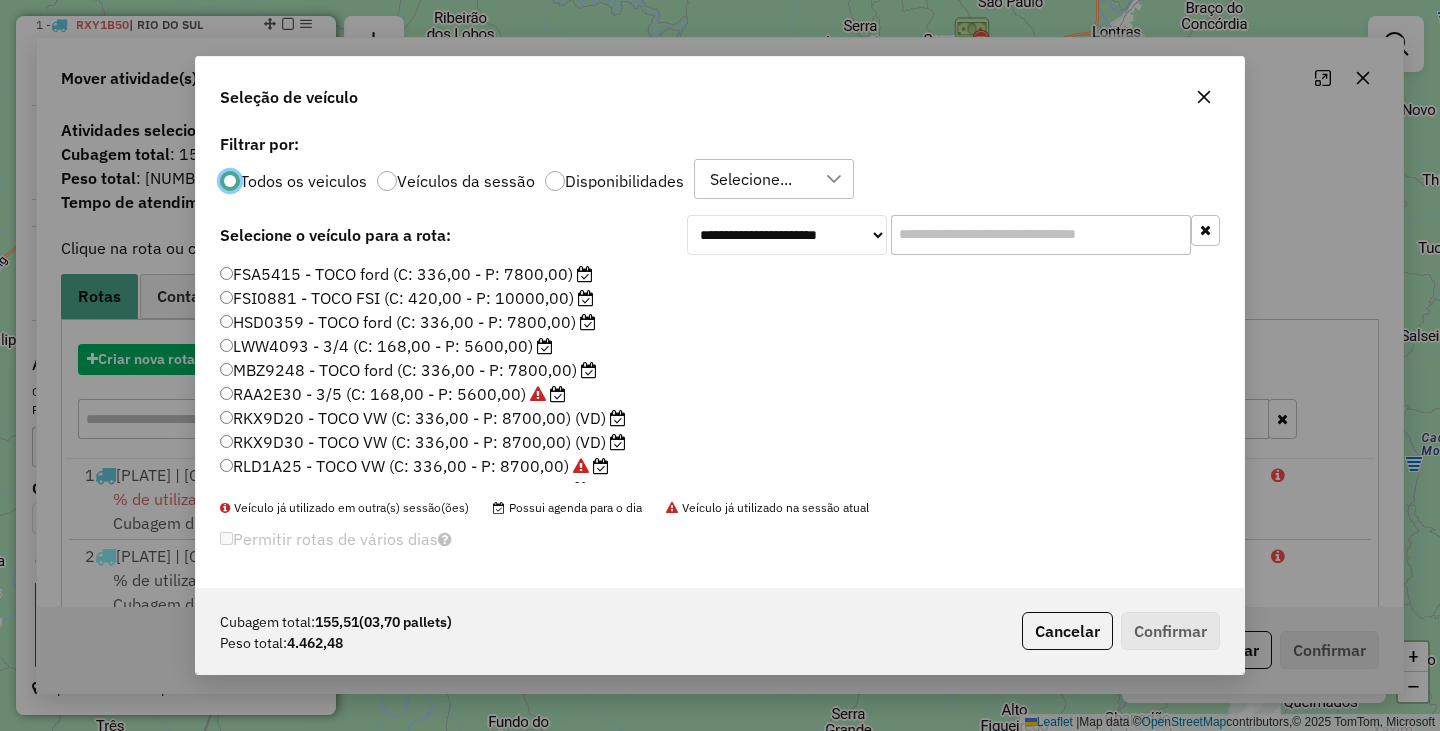 scroll, scrollTop: 11, scrollLeft: 6, axis: both 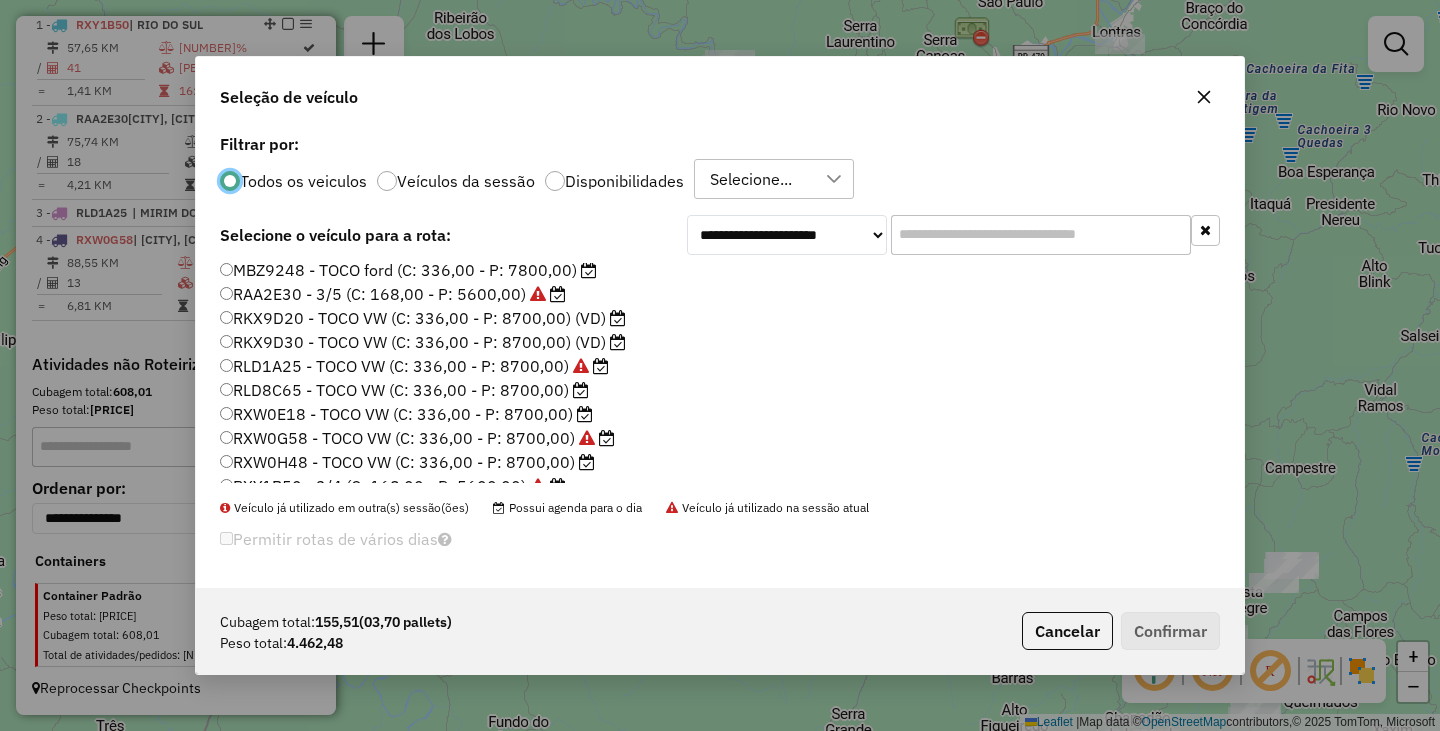 click on "RXW0E18 - TOCO VW (C: 336,00 - P: 8700,00)" 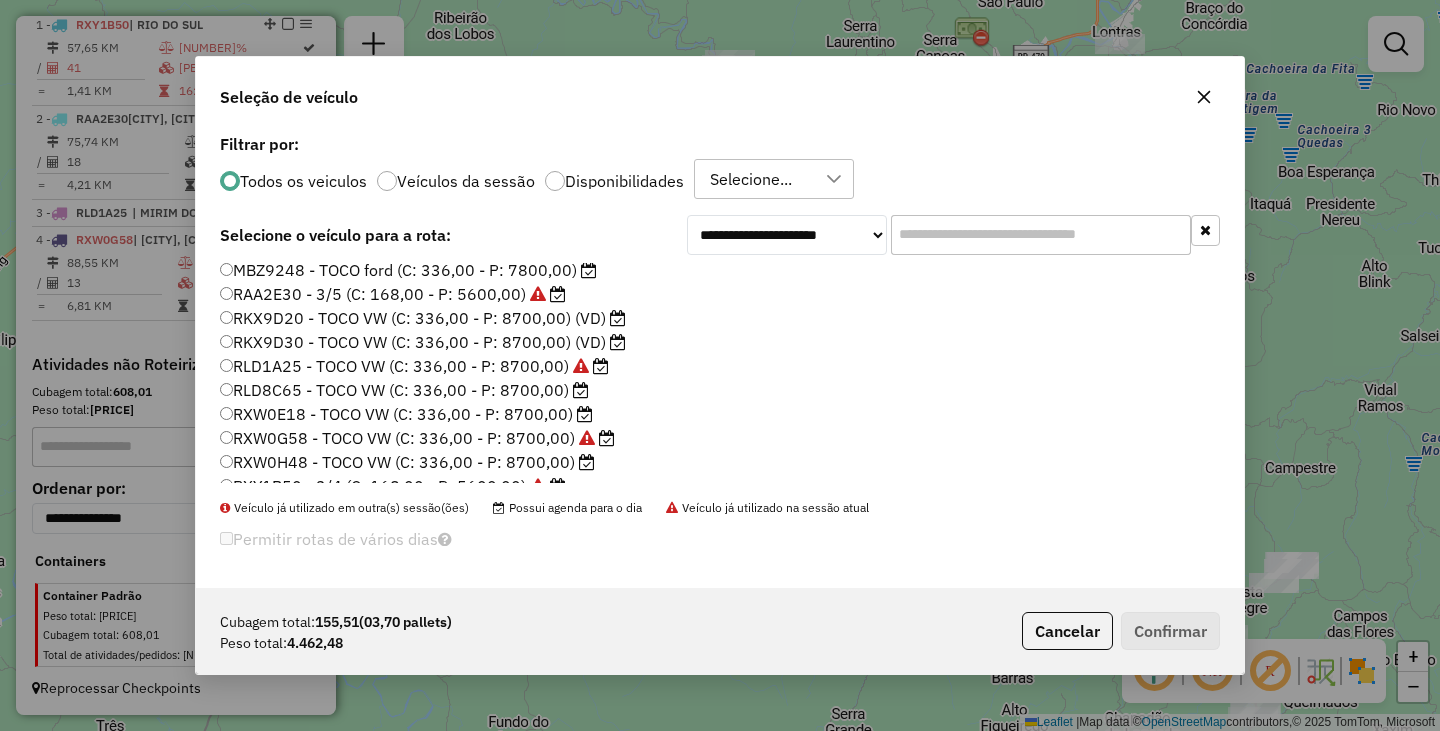 click on "RXW0E18 - TOCO VW (C: 336,00 - P: 8700,00)" 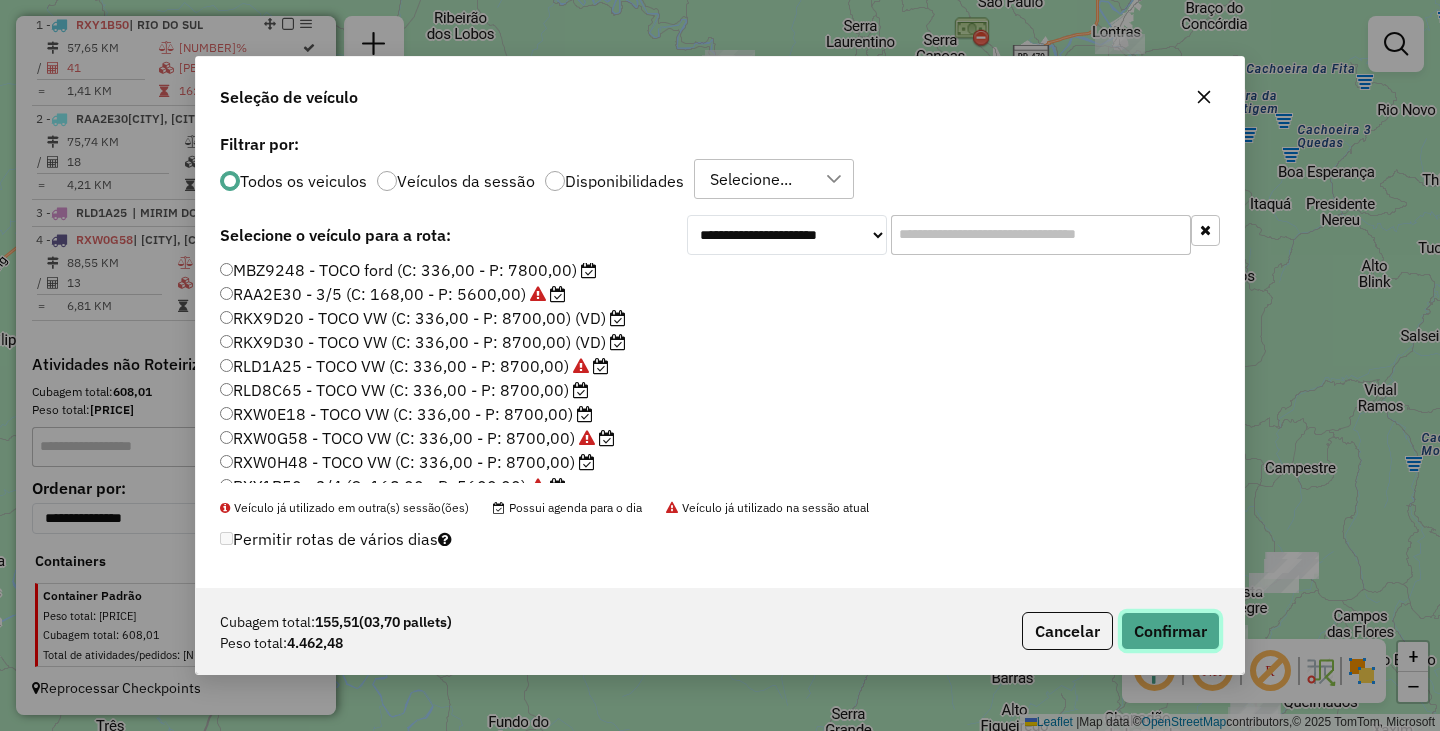 click on "Confirmar" 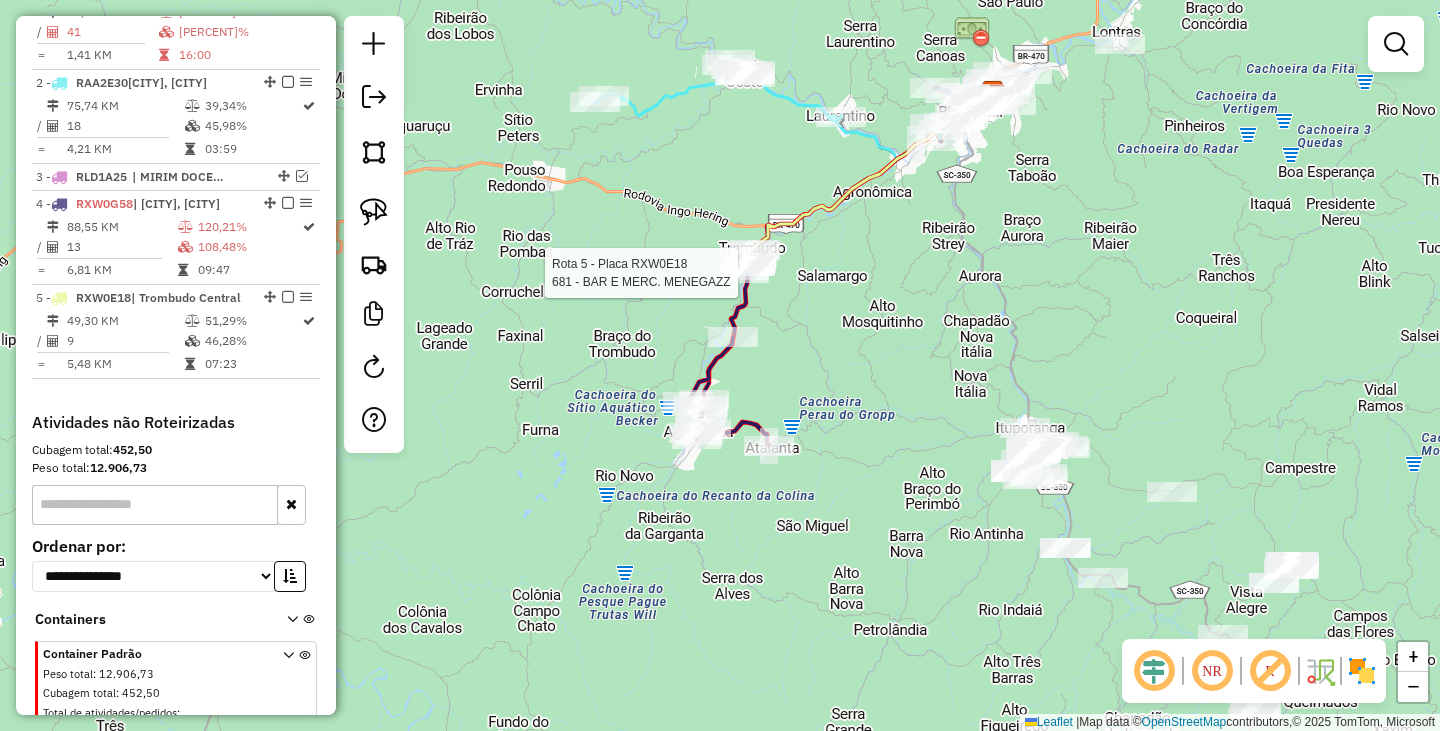 select on "**********" 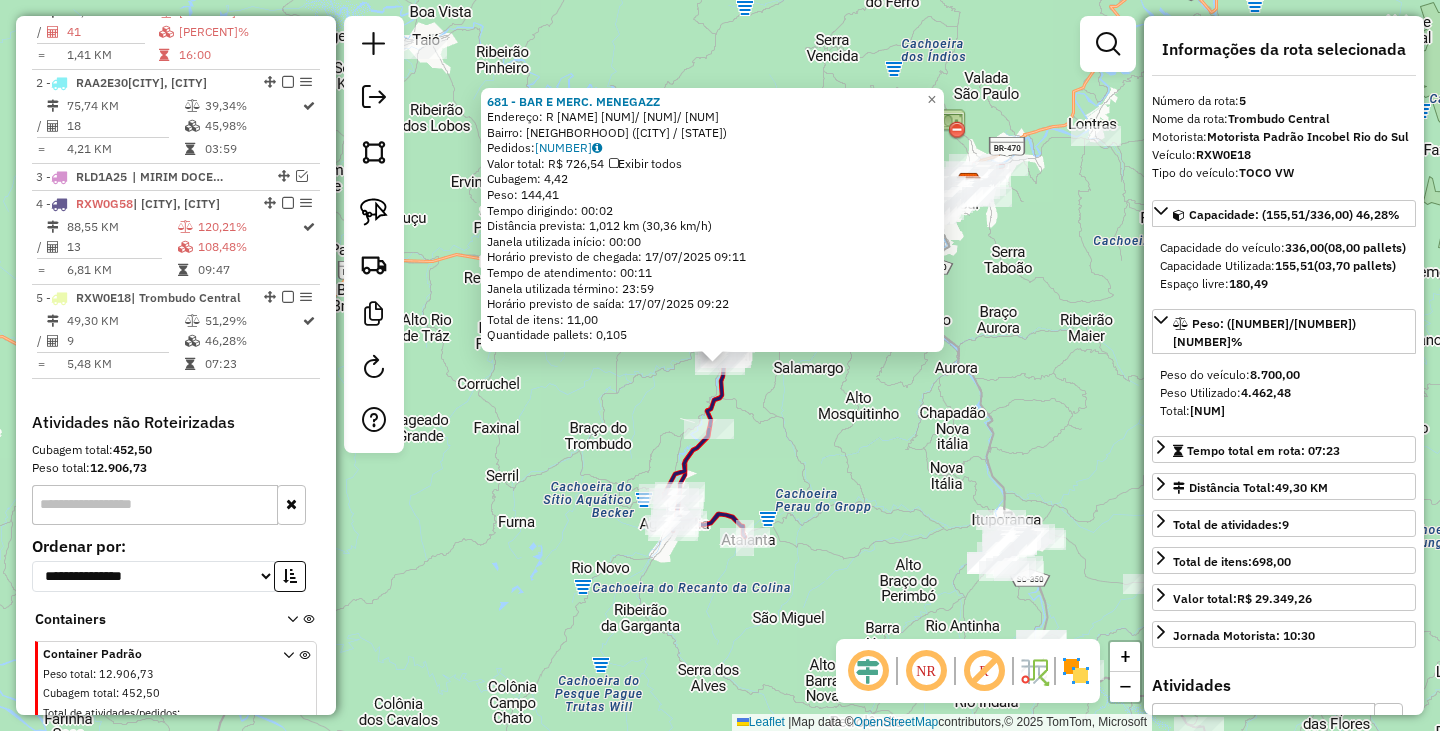 scroll, scrollTop: 926, scrollLeft: 0, axis: vertical 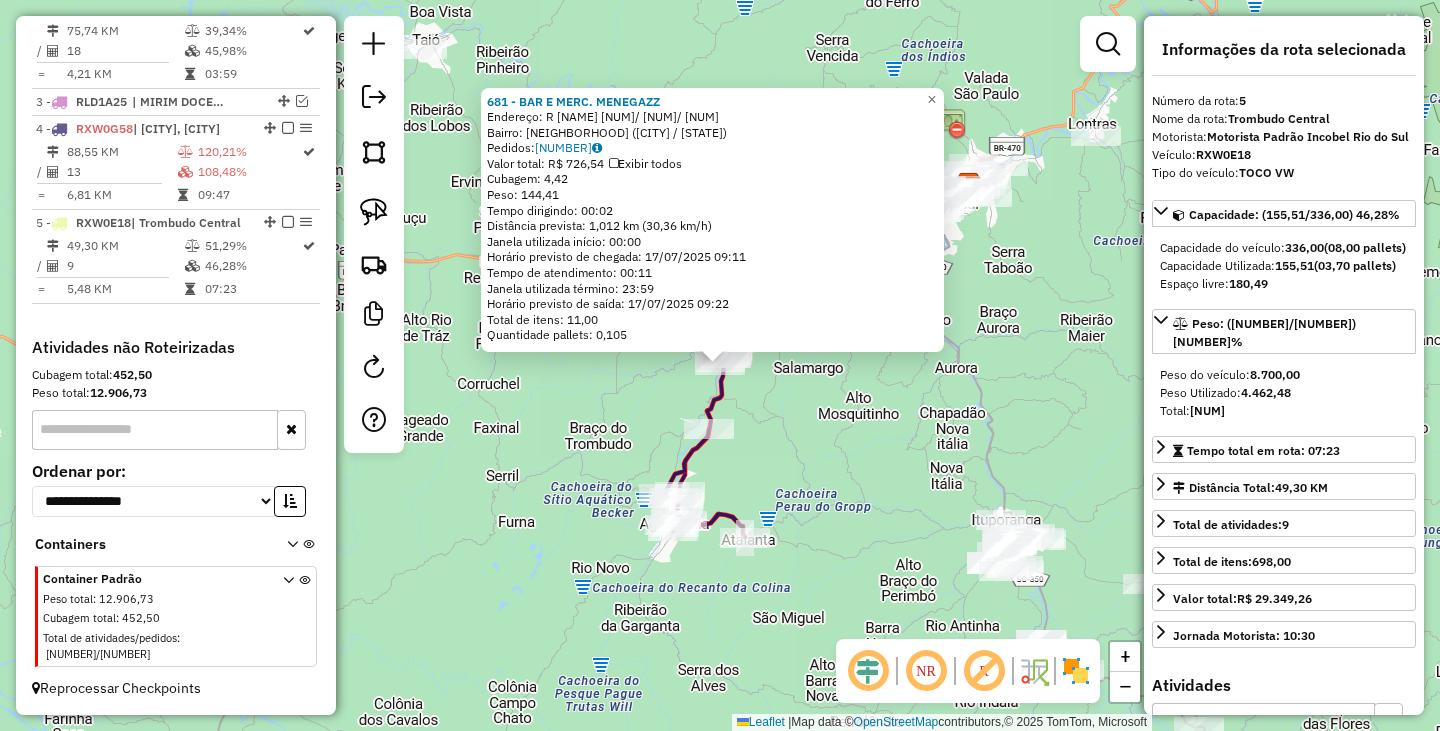 click on "[NUMBER] - [NAME]  Endereço: R   ARNO  ZIMMERMANN [NUMBER]/  [NUMBER]/    [NUMBER]   Bairro: VILA NOVA ([CITY] / [STATE])   Pedidos:  [NUMBER]   Valor total: R$ [PRICE]   Exibir todos   Cubagem: [NUMBER]  Peso: [NUMBER]  Tempo dirigindo: [TIME]   Distância prevista: [NUMBER] km ([NUMBER] km/h)   Janela utilizada início: [TIME]   Horário previsto de chegada: [DATE] [TIME]   Tempo de atendimento: [TIME]   Janela utilizada término: [TIME]   Horário previsto de saída: [DATE] [TIME]   Total de itens: [NUMBER]   Quantidade pallets: [NUMBER]  × Janela de atendimento Grade de atendimento Capacidade Transportadoras Veículos Cliente Pedidos  Rotas Selecione os dias de semana para filtrar as janelas de atendimento  Seg   Ter   Qua   Qui   Sex   Sáb   Dom  Informe o período da janela de atendimento: De: [TIME]   Até: [TIME]  Filtrar exatamente a janela do cliente  Considerar janela de atendimento padrão  Selecione os dias de semana para filtrar as grades de atendimento  Seg   Ter   Qua   Qui   Sex   Sáb   Dom   Peso mínimo:   De: [TIME]   Até: [TIME]" 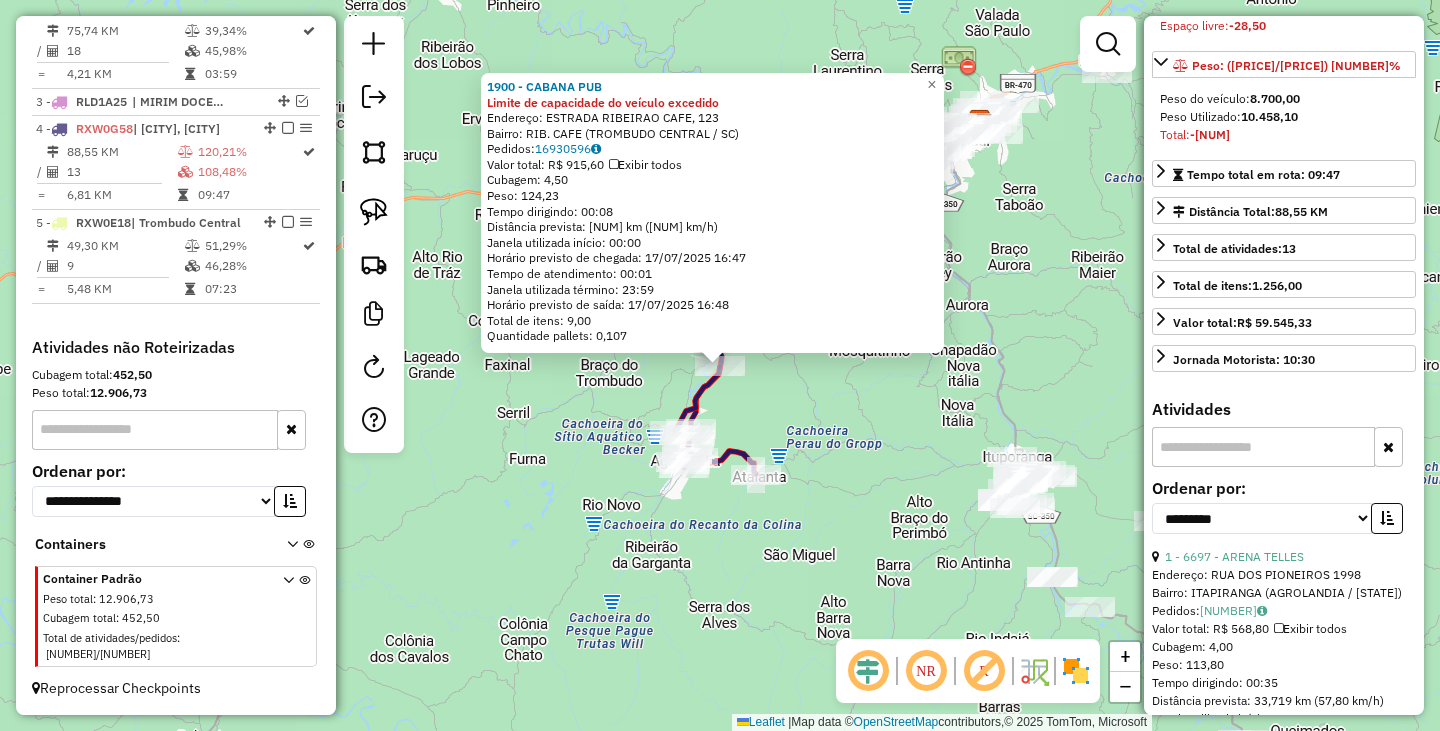scroll, scrollTop: 300, scrollLeft: 0, axis: vertical 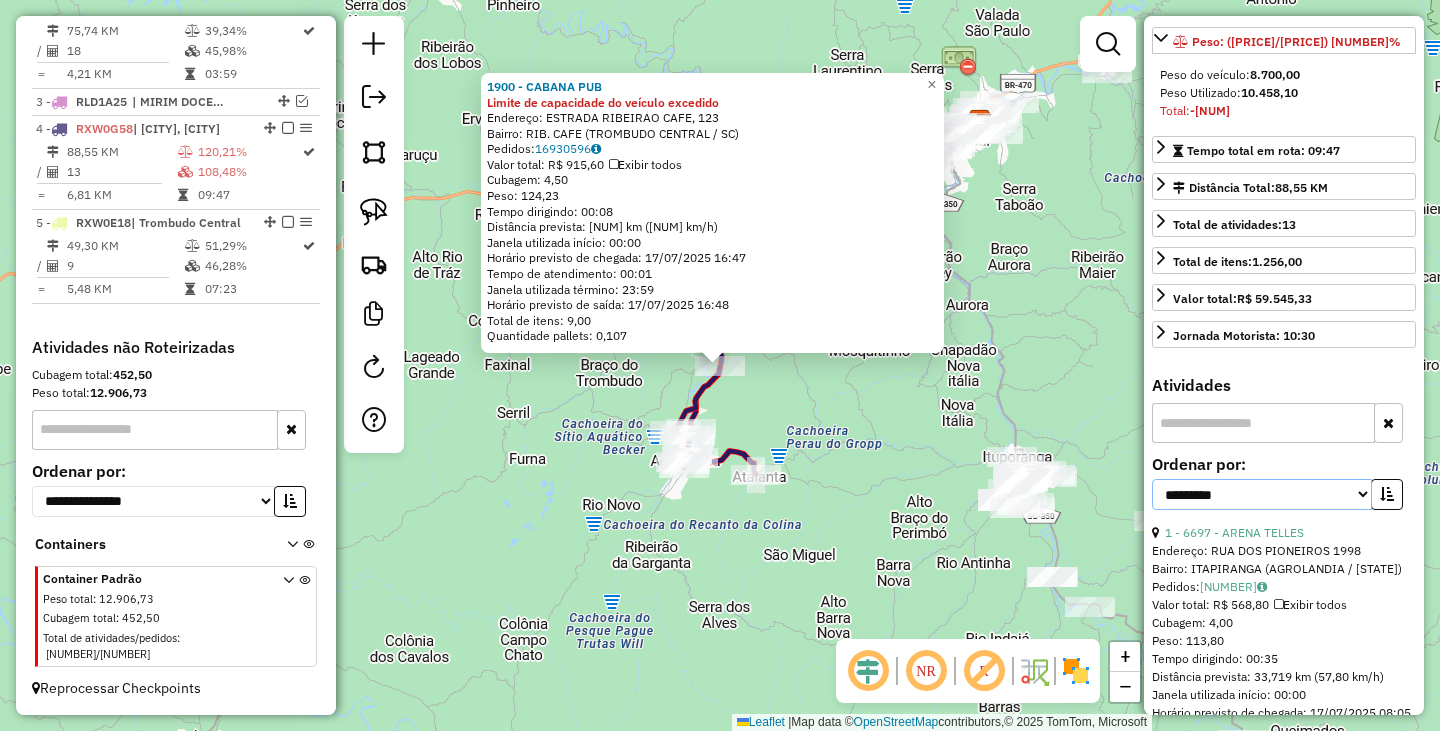 click on "**********" at bounding box center (1262, 494) 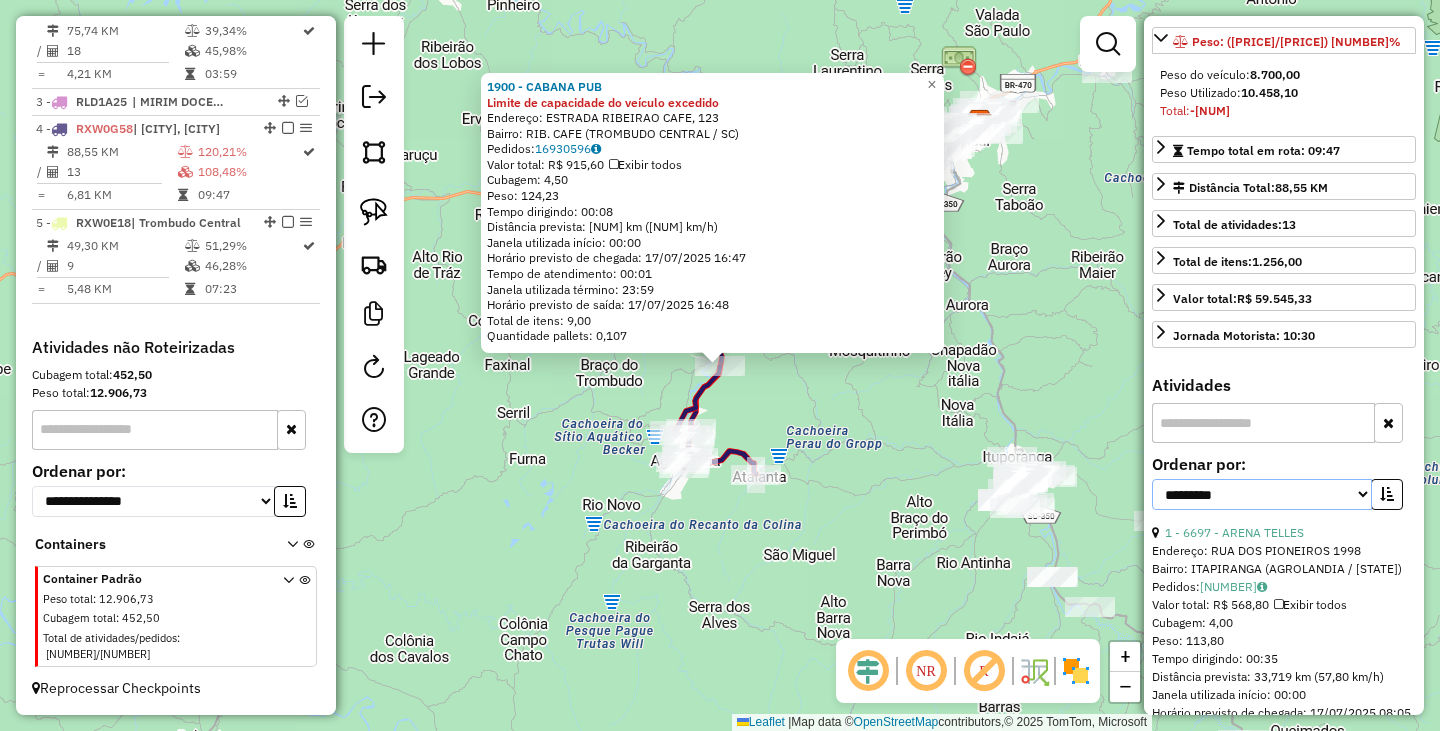 select on "*********" 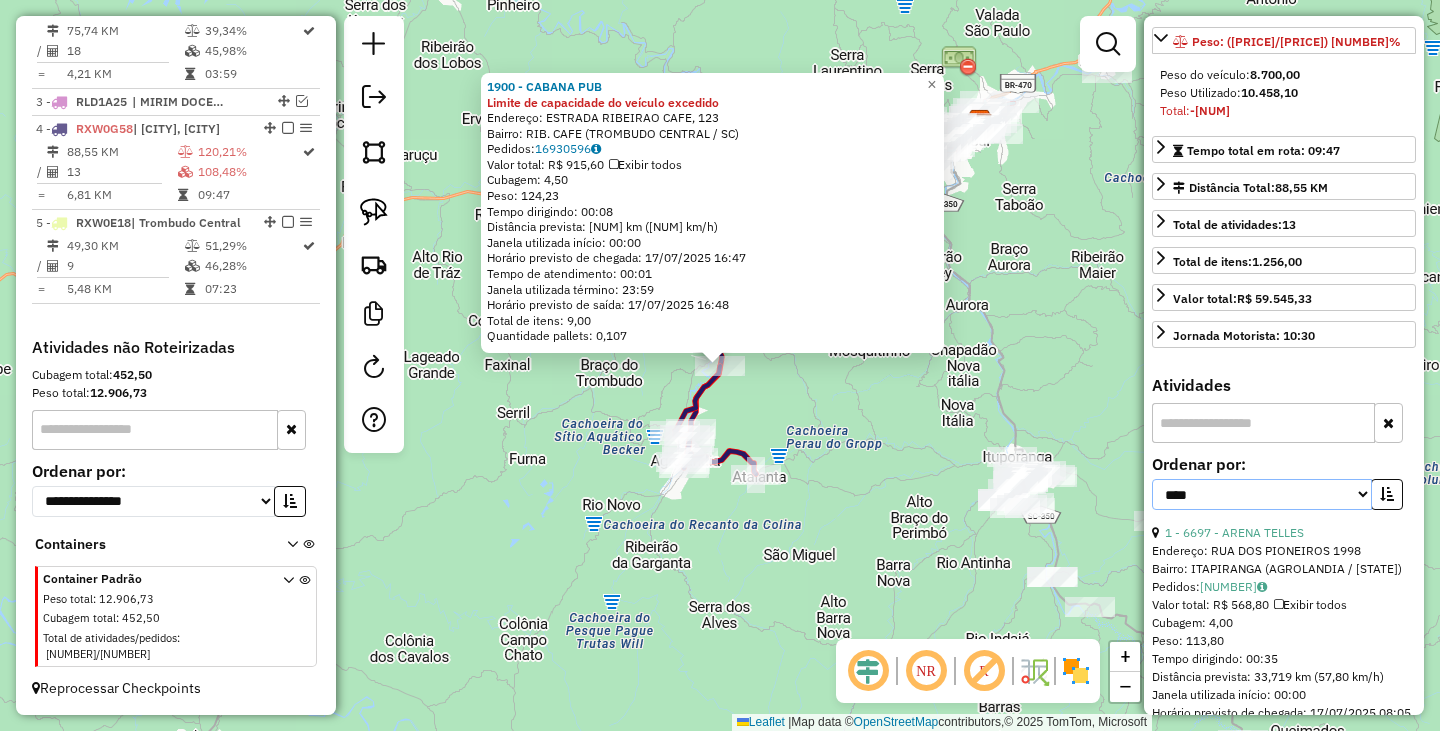 click on "**********" at bounding box center [1262, 494] 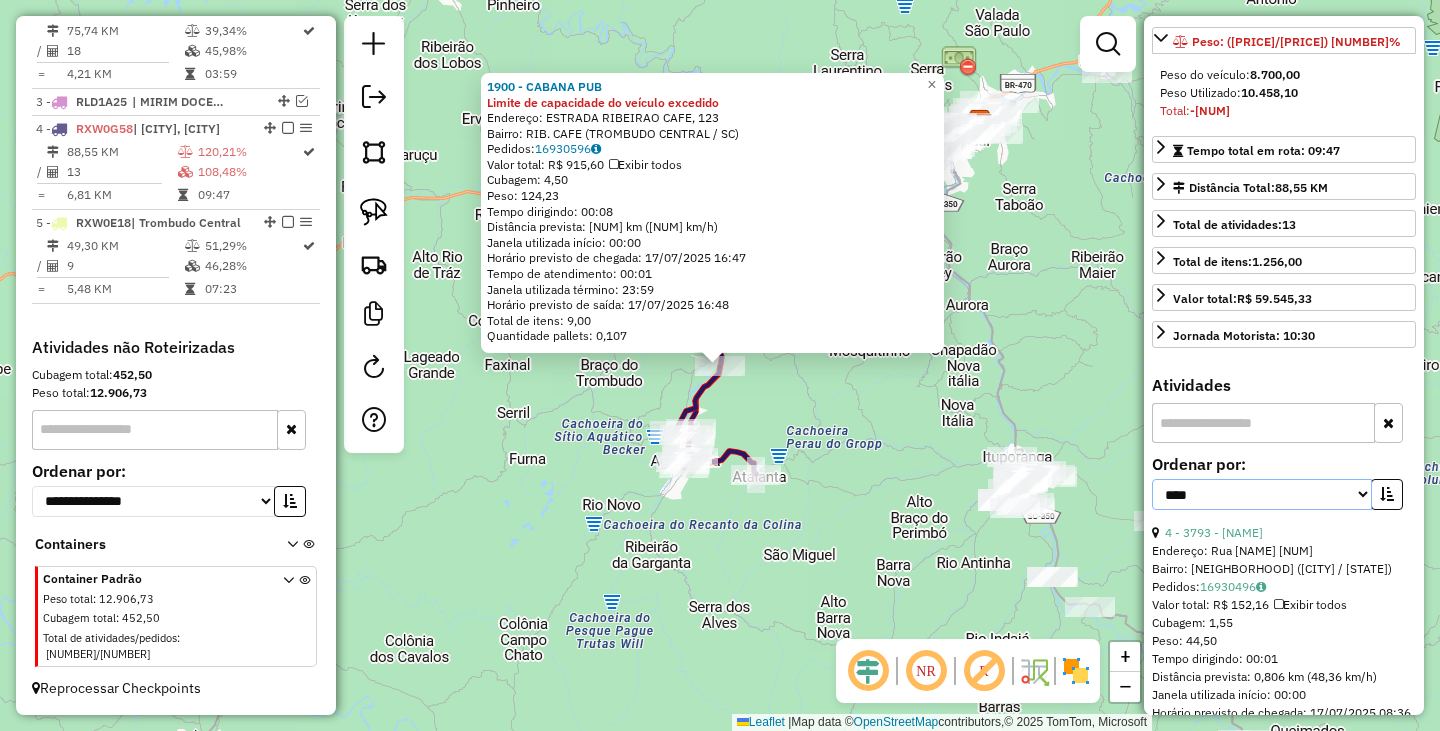 scroll, scrollTop: 4387, scrollLeft: 0, axis: vertical 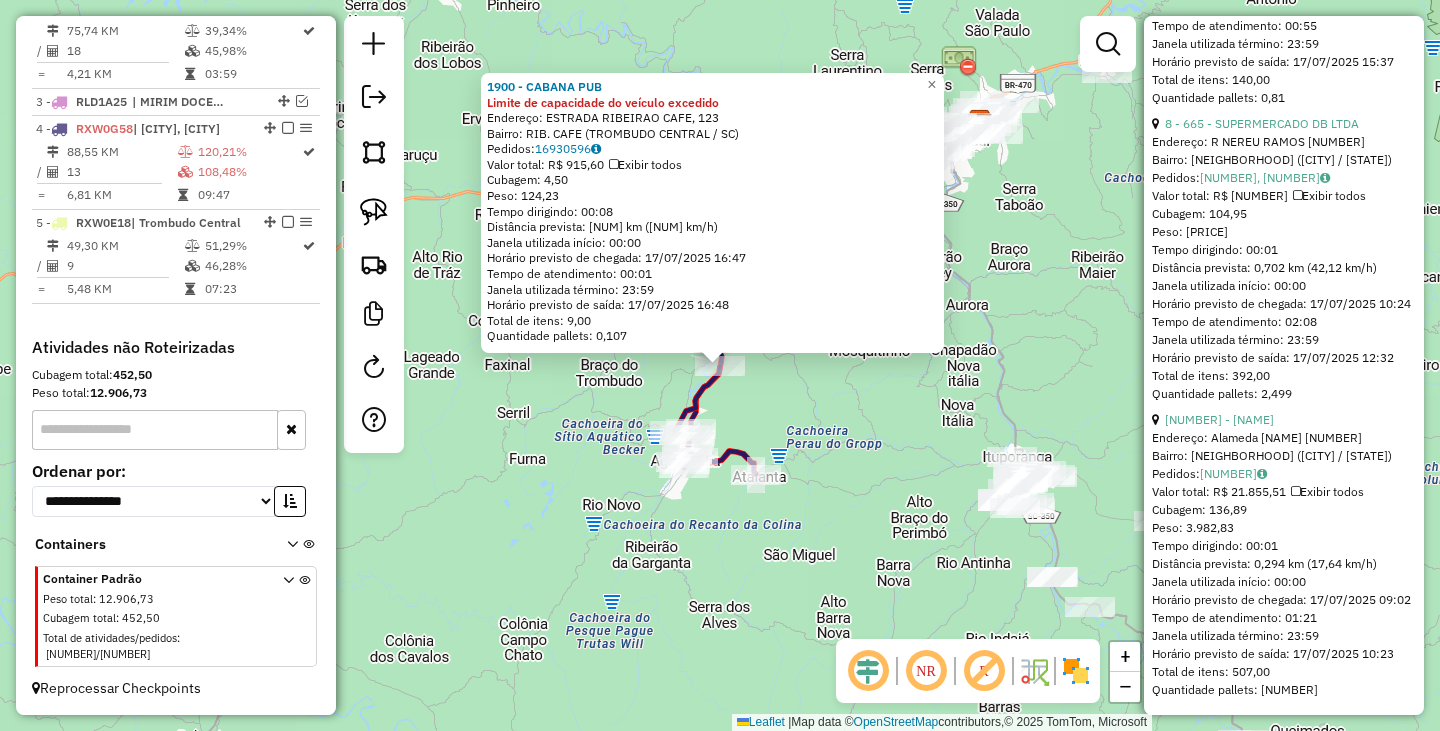 click on "1900 - [NAME] Limite de capacidade do veículo excedido  Endereço:  ESTRADA [NAME], [NUMBER]   Bairro: [NEIGHBORHOOD] ([CITY] / [STATE])   Pedidos:  16930596   Valor total: R$ 915,60   Exibir todos   Cubagem: 4,50  Peso: 124,23  Tempo dirigindo: 00:08   Distância prevista: 5,958 km (44,69 km/h)   Janela utilizada início: 00:00   Horário previsto de chegada: 17/07/2025 16:47   Tempo de atendimento: 00:01   Janela utilizada término: 23:59   Horário previsto de saída: 17/07/2025 16:48   Total de itens: 9,00   Quantidade pallets: 0,107  × Janela de atendimento Grade de atendimento Capacidade Transportadoras Veículos Cliente Pedidos  Rotas Selecione os dias de semana para filtrar as janelas de atendimento  Seg   Ter   Qua   Qui   Sex   Sáb   Dom  Informe o período da janela de atendimento: De: Até:  Filtrar exatamente a janela do cliente  Considerar janela de atendimento padrão  Selecione os dias de semana para filtrar as grades de atendimento  Seg   Ter   Qua   Qui   Sex   Sáb   Dom   De:  De:" 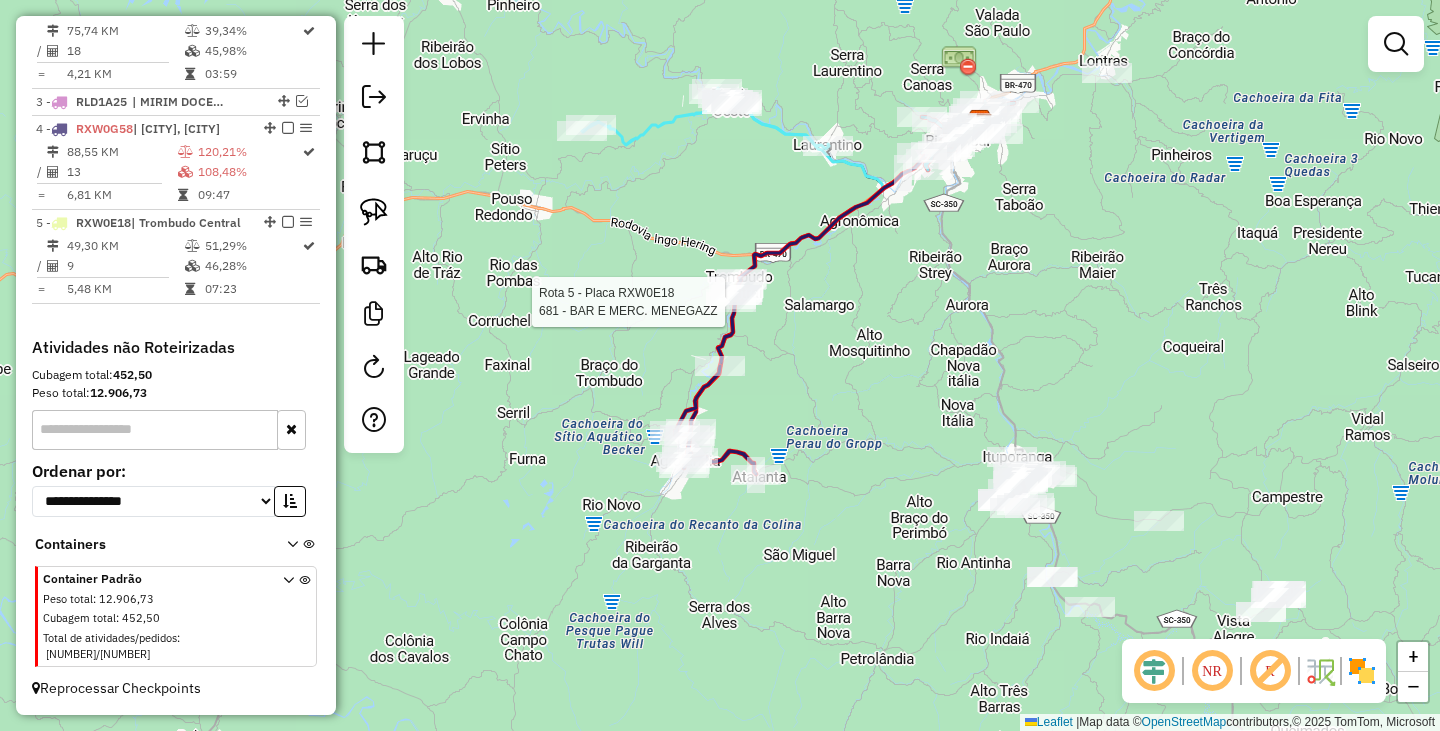 select on "*********" 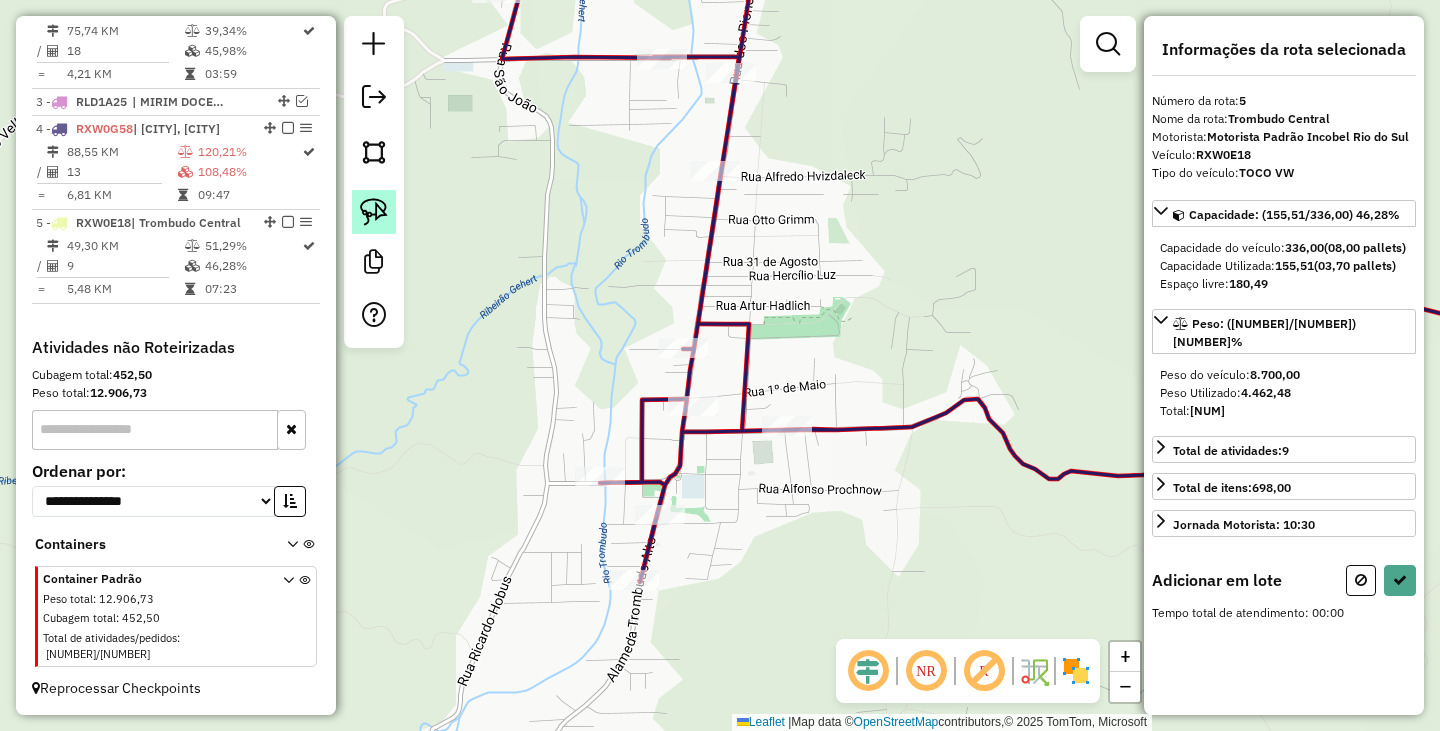 click 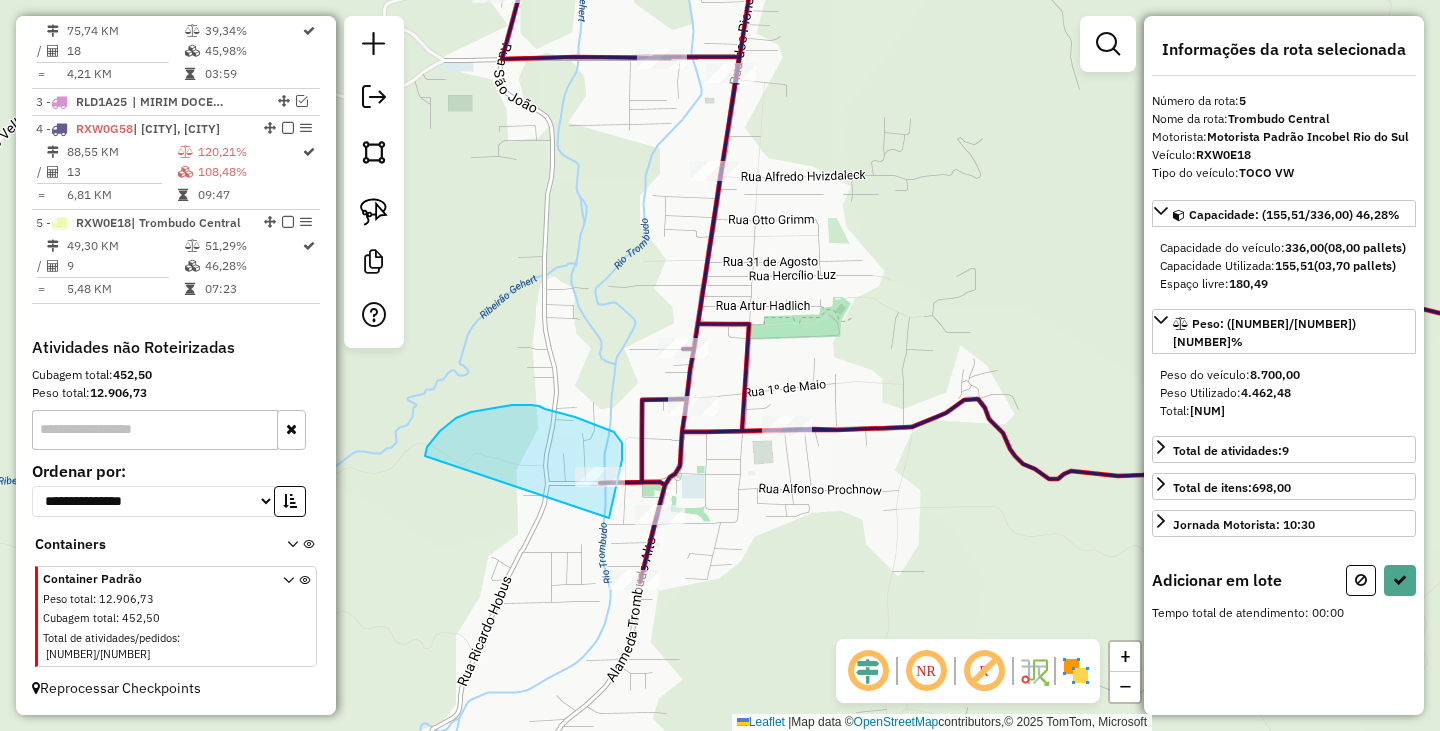 drag, startPoint x: 462, startPoint y: 415, endPoint x: 609, endPoint y: 518, distance: 179.49373 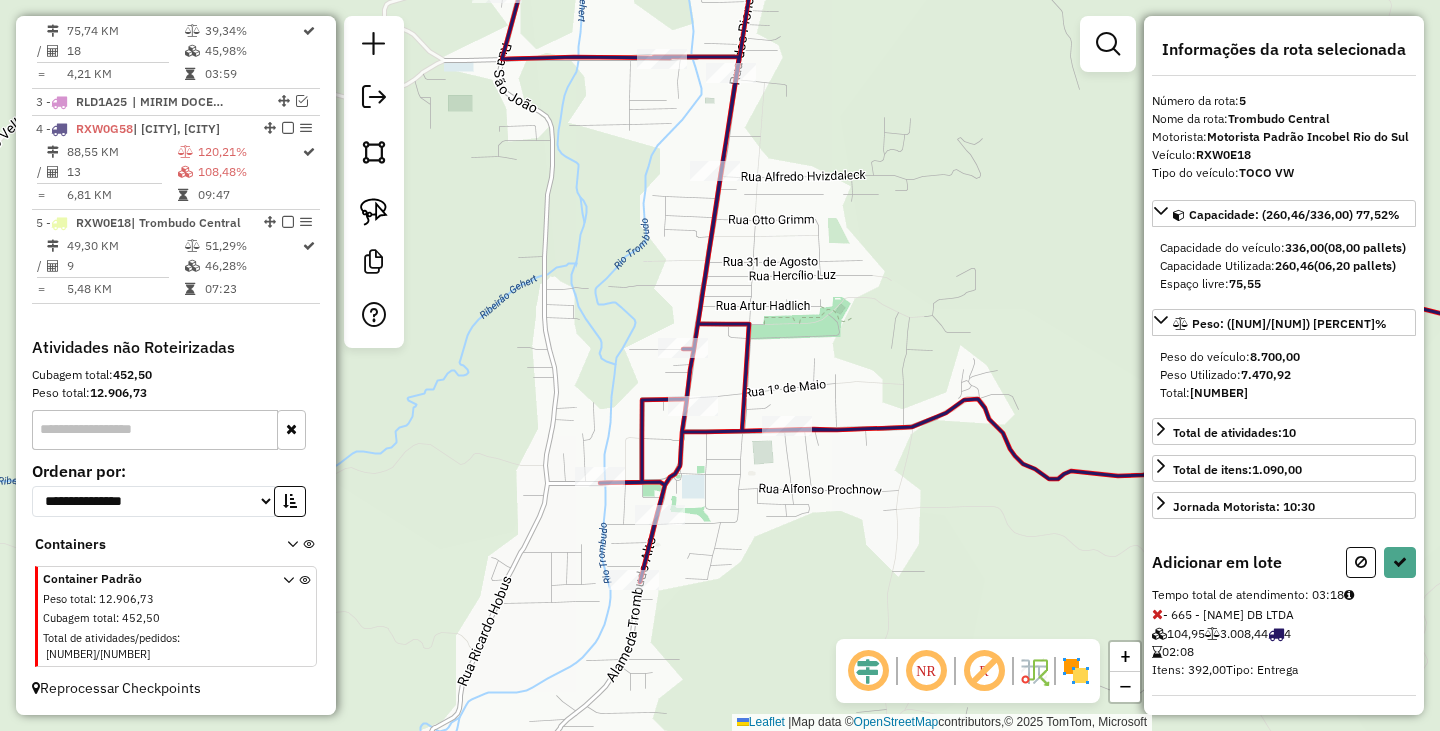 select on "*********" 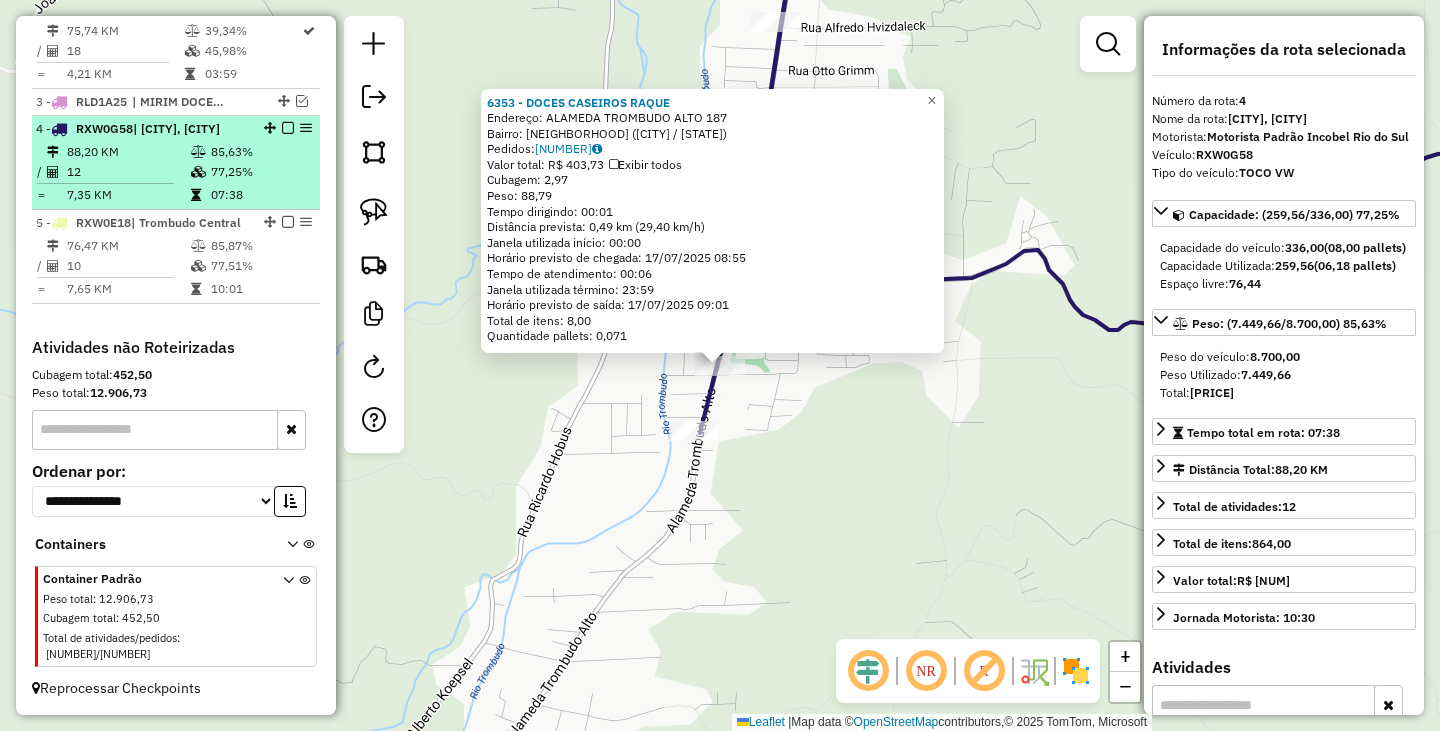 click at bounding box center [288, 128] 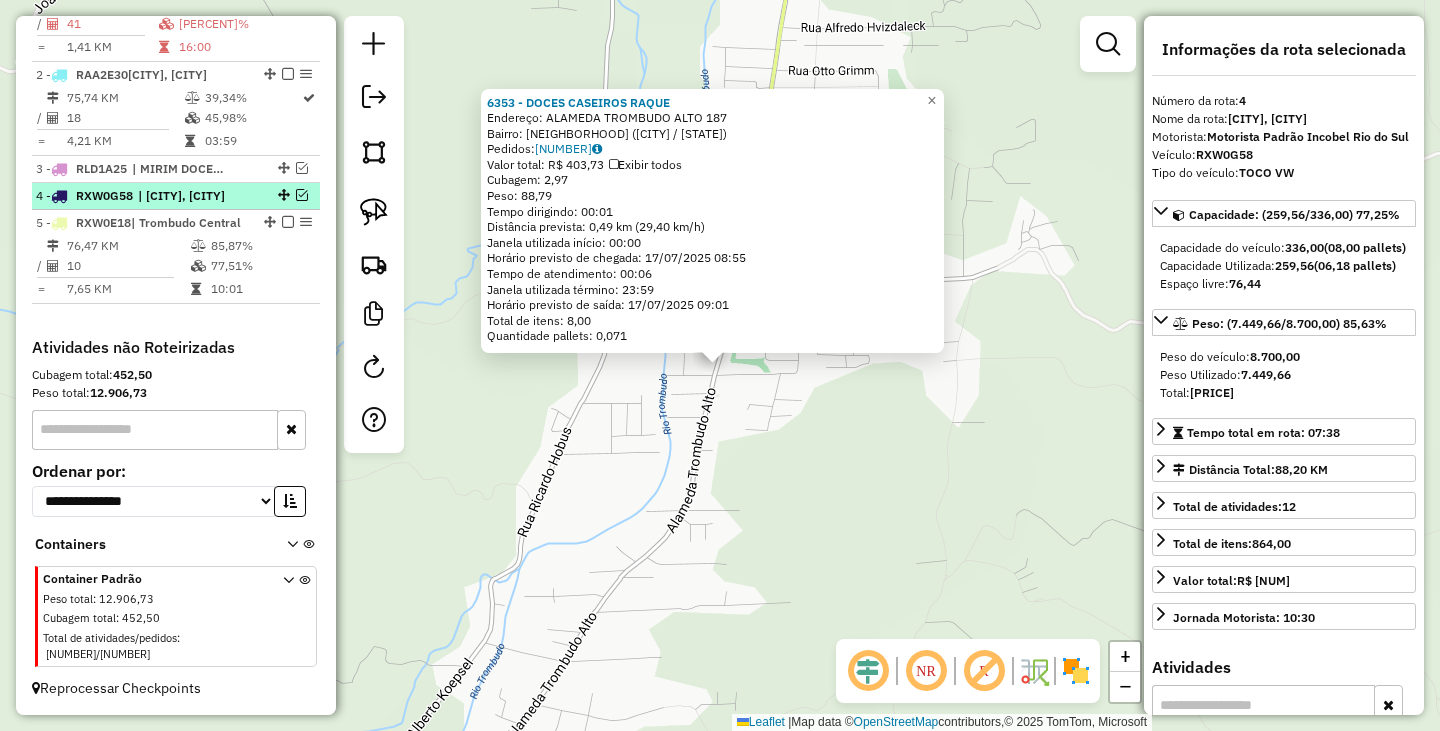 scroll, scrollTop: 841, scrollLeft: 0, axis: vertical 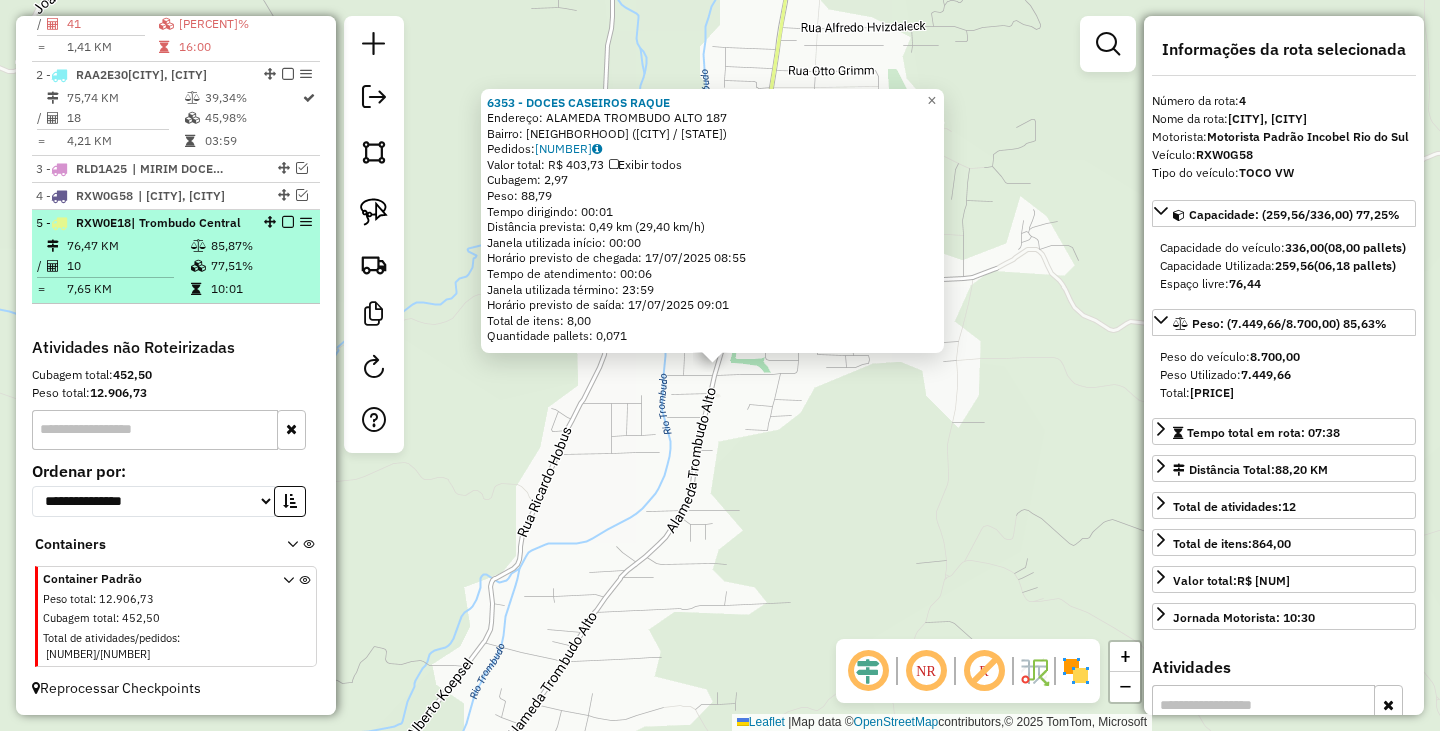 click at bounding box center [288, 222] 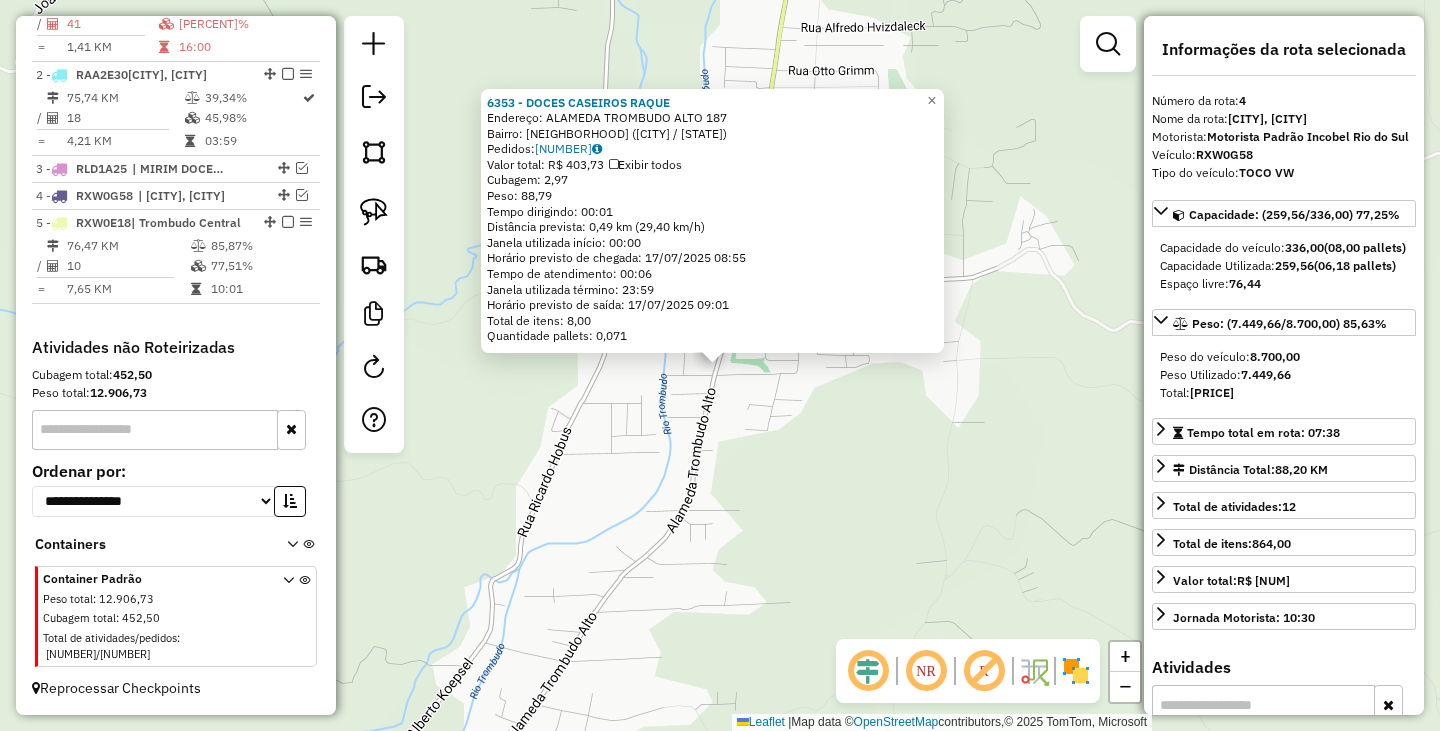 scroll, scrollTop: 756, scrollLeft: 0, axis: vertical 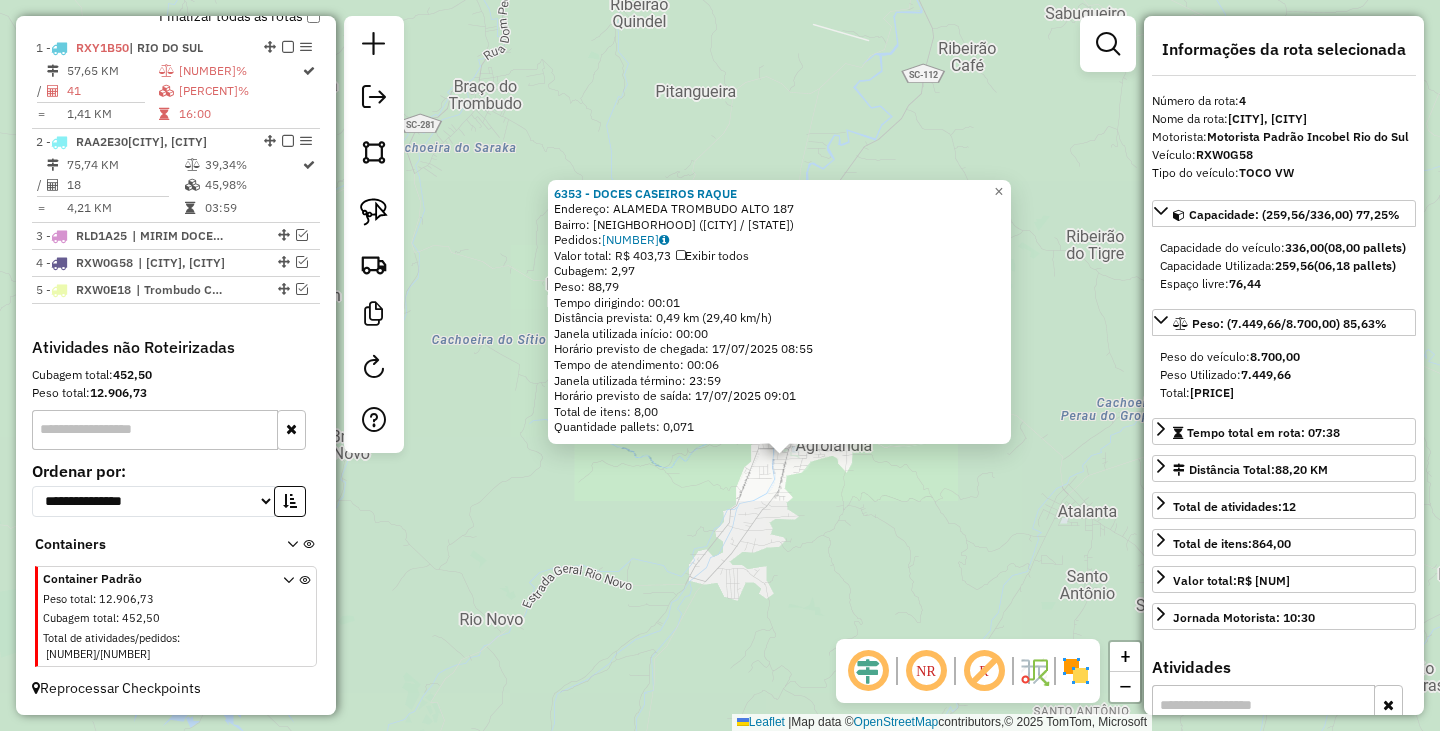 click on "6353 - [NAME]  Endereço:  [STREET] [NAME] [NUMBER]   Bairro: [NAME] ([NAME] / SC)   Pedidos:  16930597   Valor total: R$ 403,73   Exibir todos   Cubagem: 2,97  Peso: 88,79  Tempo dirigindo: 00:01   Distância prevista: 0,49 km (29,40 km/h)   Janela utilizada início: 00:00   Horário previsto de chegada: 17/07/2025 08:55   Tempo de atendimento: 00:06   Janela utilizada término: 23:59   Horário previsto de saída: 17/07/2025 09:01   Total de itens: 8,00   Quantidade pallets: 0,071  × Janela de atendimento Grade de atendimento Capacidade Transportadoras Veículos Cliente Pedidos  Rotas Selecione os dias de semana para filtrar as janelas de atendimento  Seg   Ter   Qua   Qui   Sex   Sáb   Dom  Informe o período da janela de atendimento: De: Até:  Filtrar exatamente a janela do cliente  Considerar janela de atendimento padrão  Selecione os dias de semana para filtrar as grades de atendimento  Seg   Ter   Qua   Qui   Sex   Sáb   Dom   Clientes fora do dia de atendimento selecionado De:" 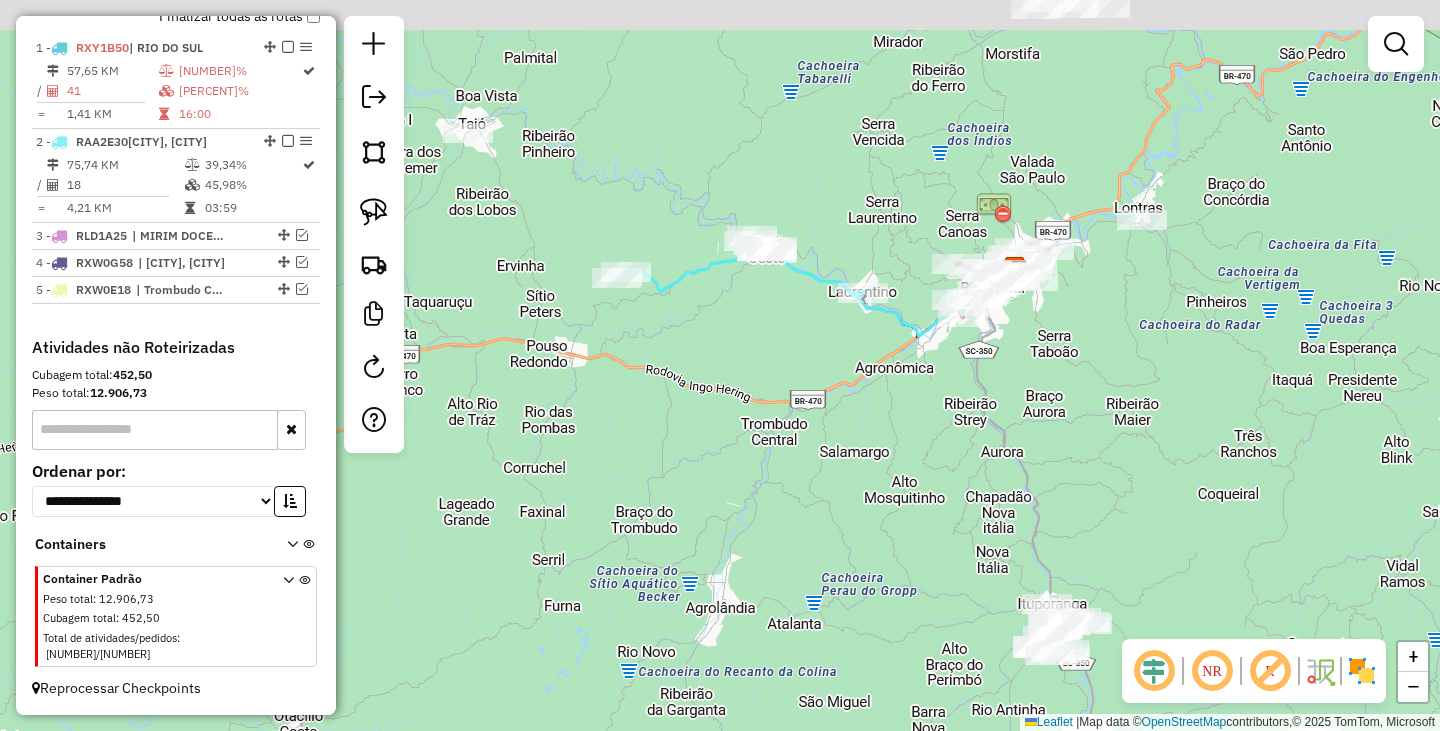 drag, startPoint x: 889, startPoint y: 431, endPoint x: 842, endPoint y: 529, distance: 108.68762 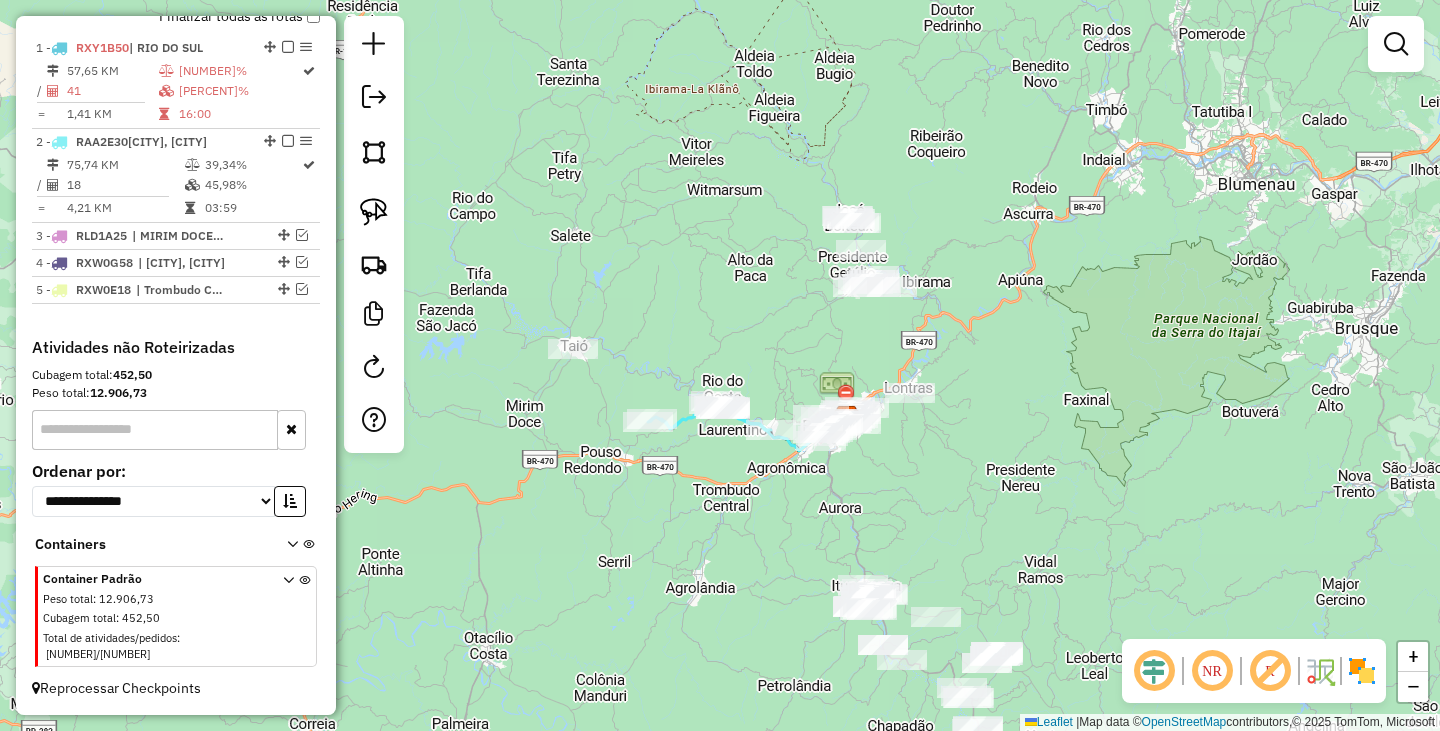 drag, startPoint x: 767, startPoint y: 495, endPoint x: 686, endPoint y: 531, distance: 88.63972 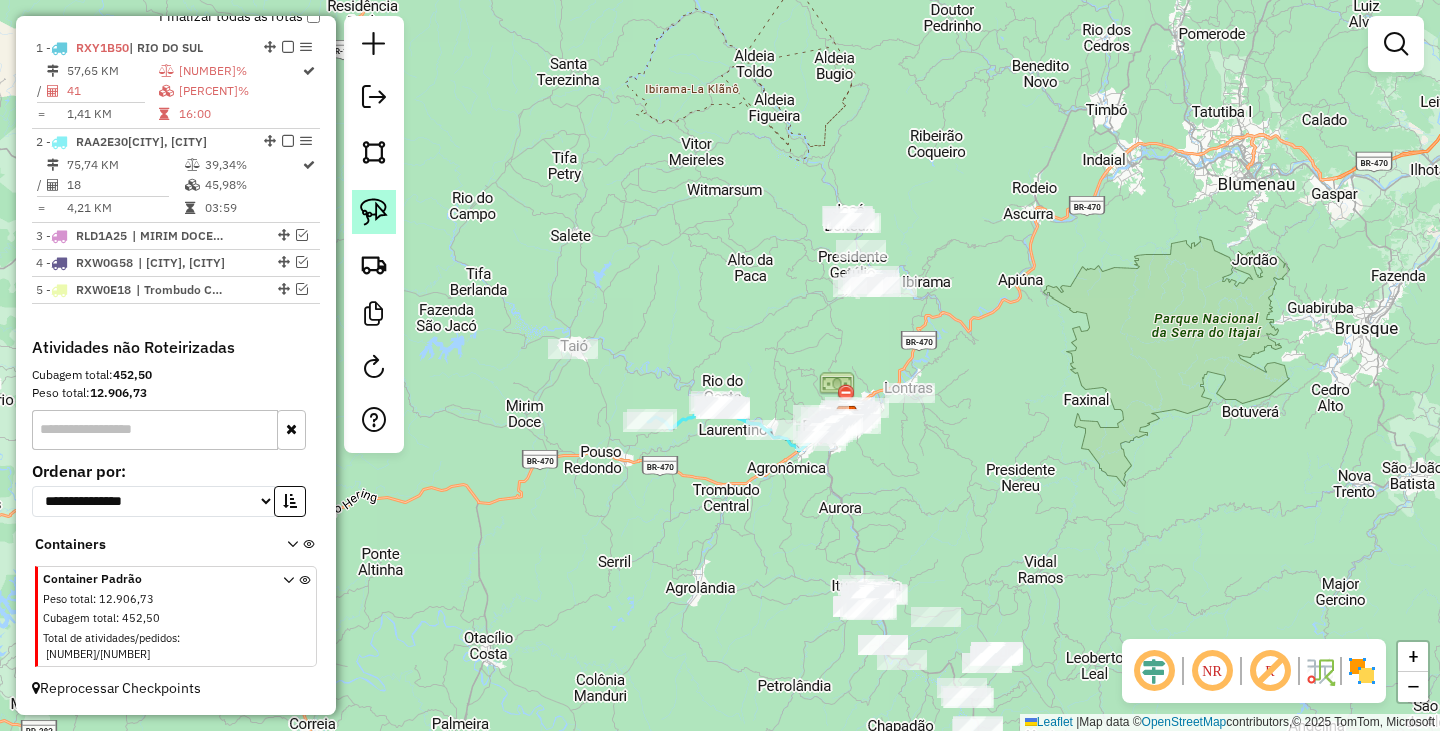 click 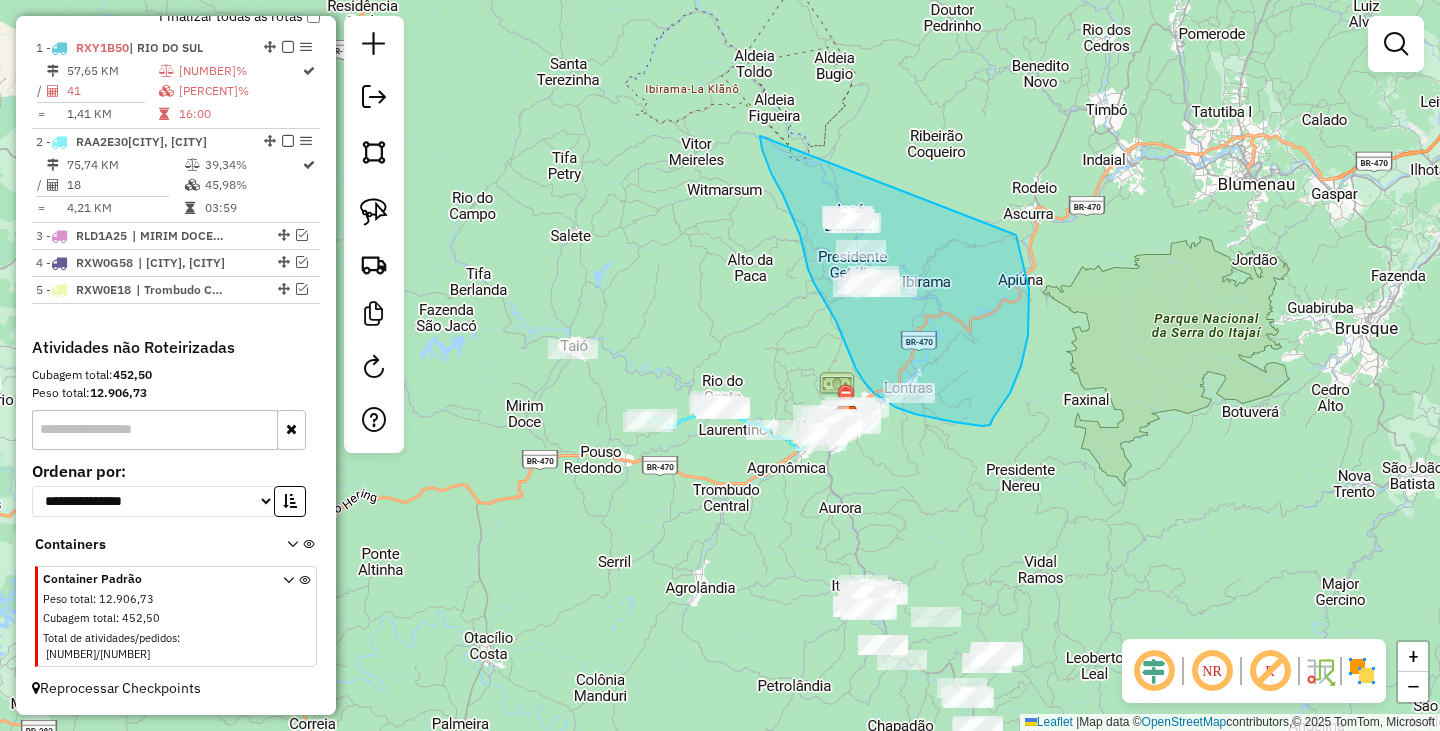drag, startPoint x: 762, startPoint y: 149, endPoint x: 1010, endPoint y: 221, distance: 258.2402 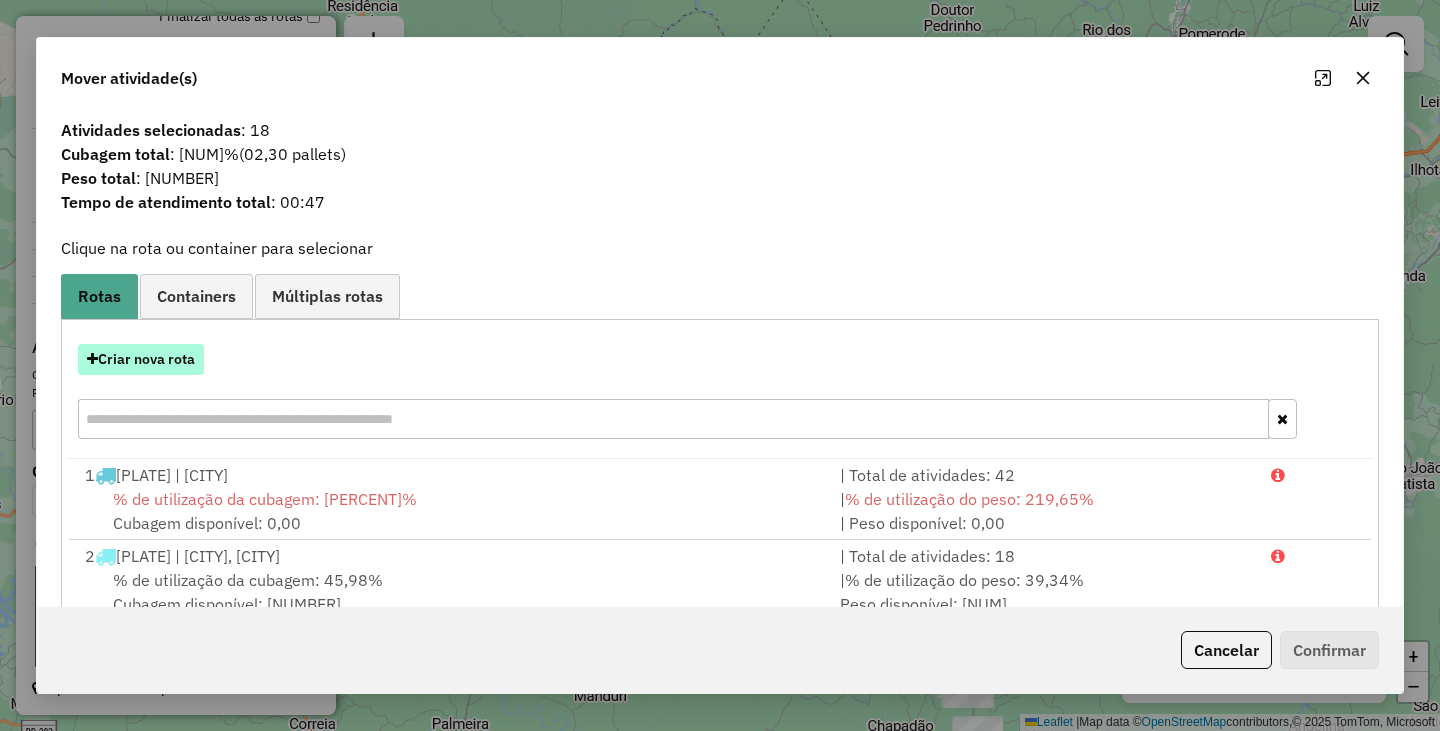 click on "Criar nova rota" at bounding box center [141, 359] 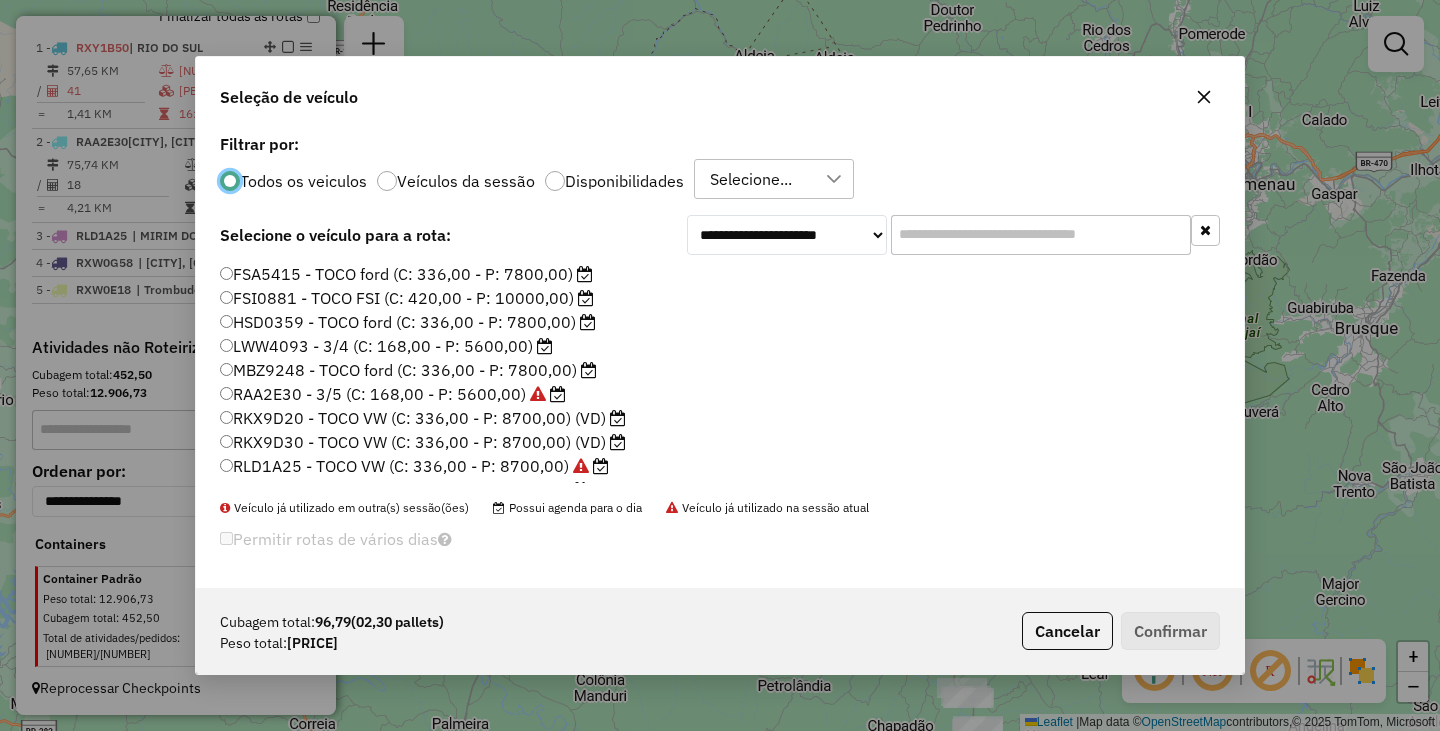 scroll, scrollTop: 11, scrollLeft: 6, axis: both 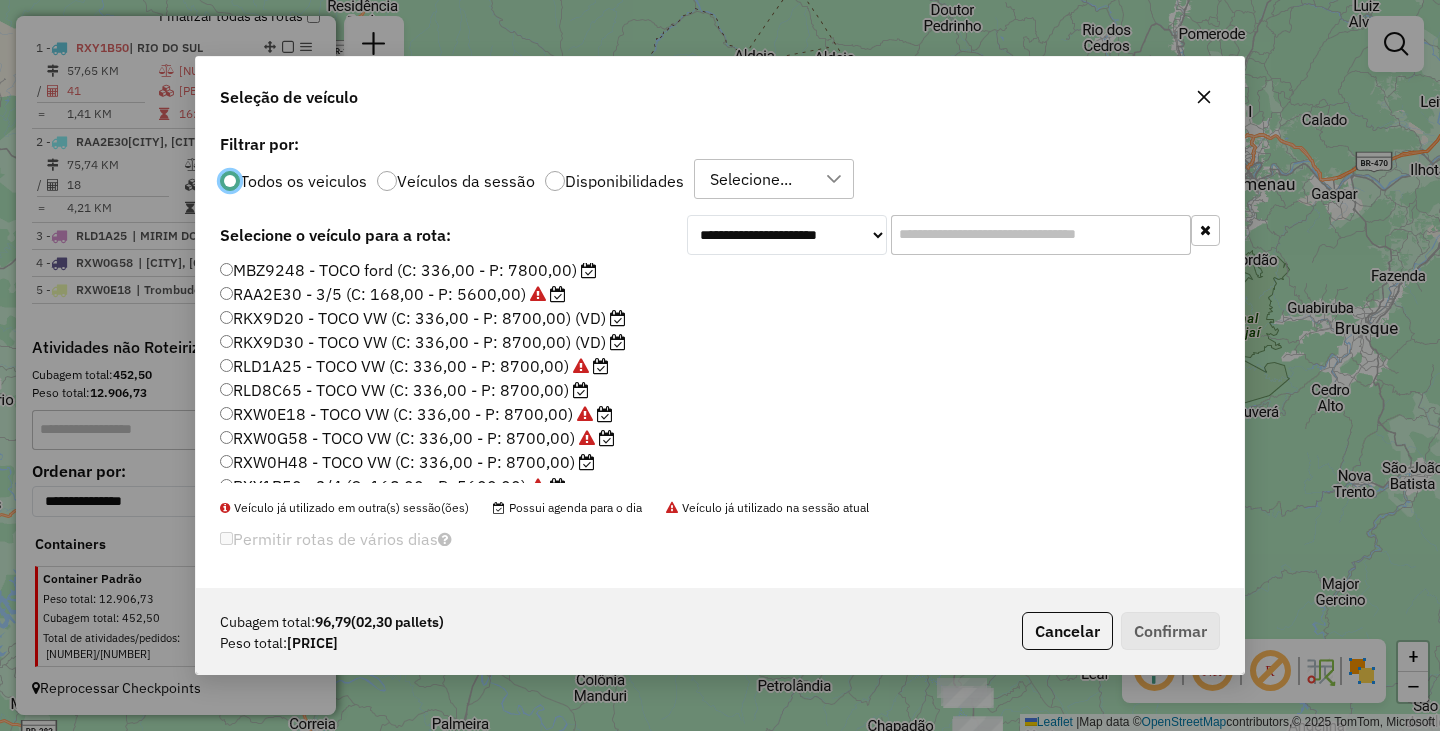 click on "RLD8C65 - TOCO VW (C: 336,00 - P: 8700,00)" 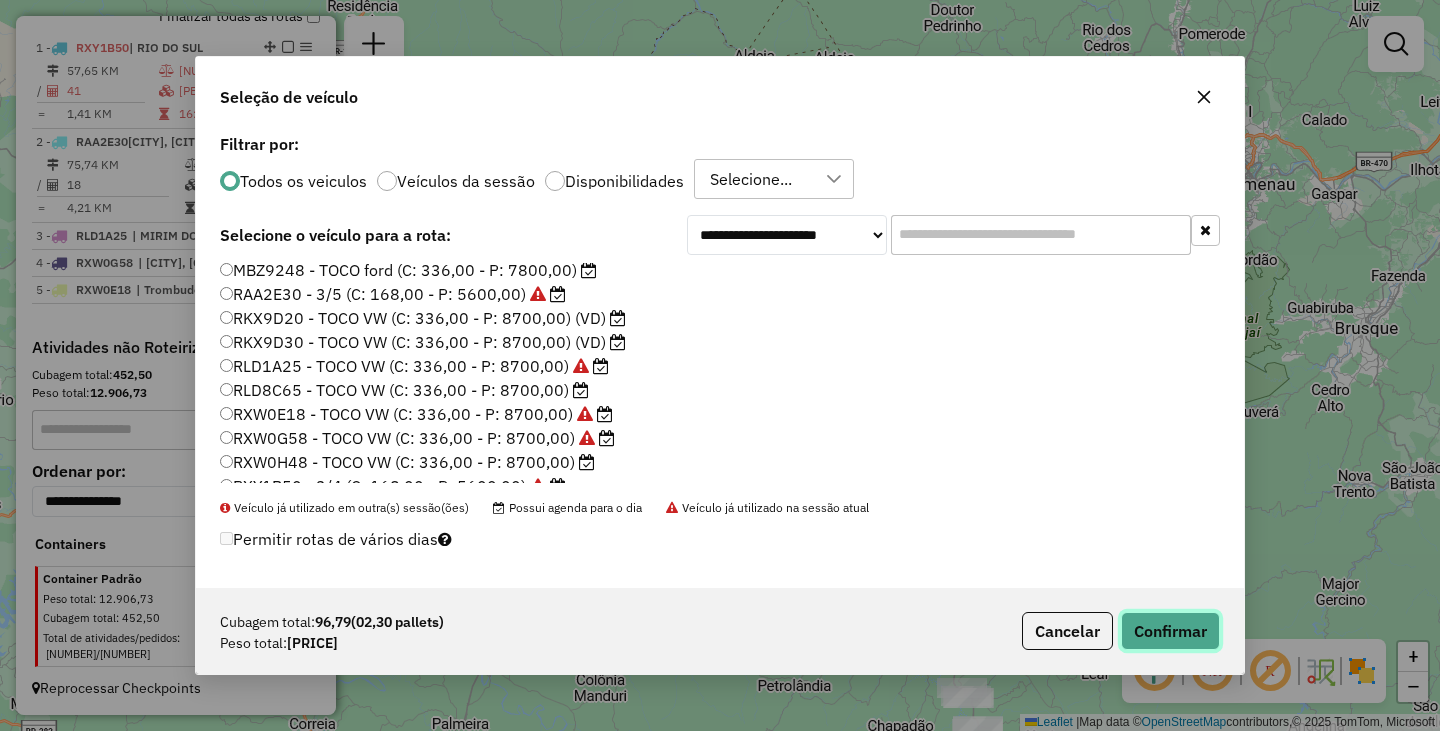 click on "Confirmar" 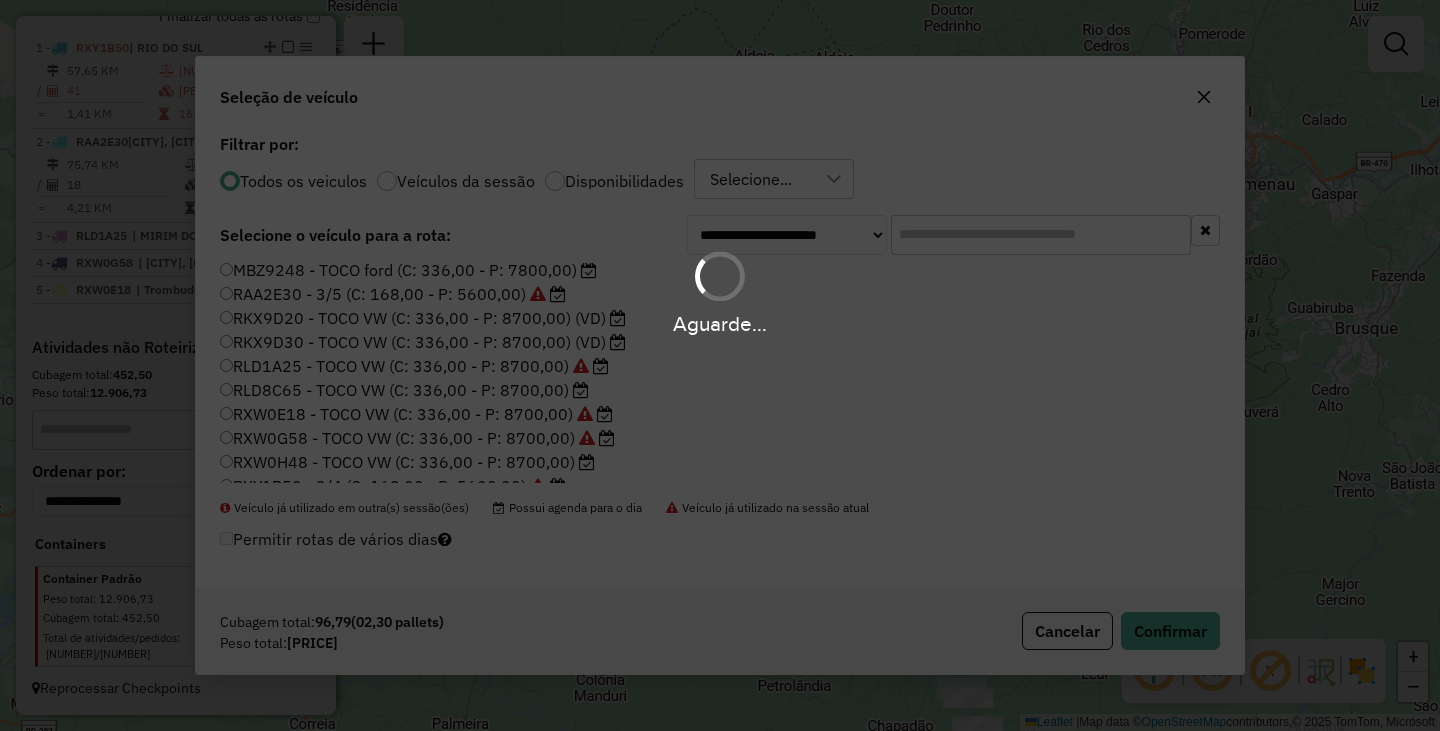 scroll, scrollTop: 868, scrollLeft: 0, axis: vertical 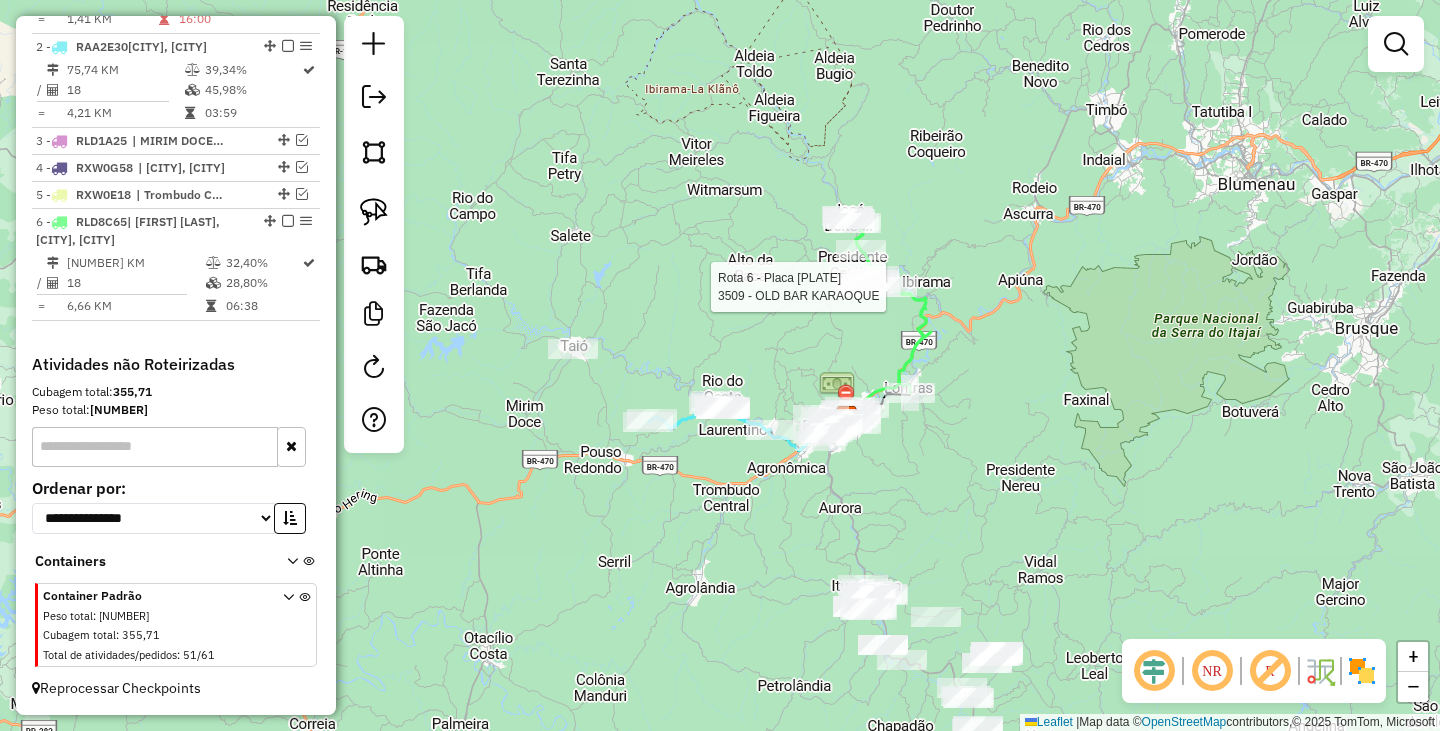 select on "*********" 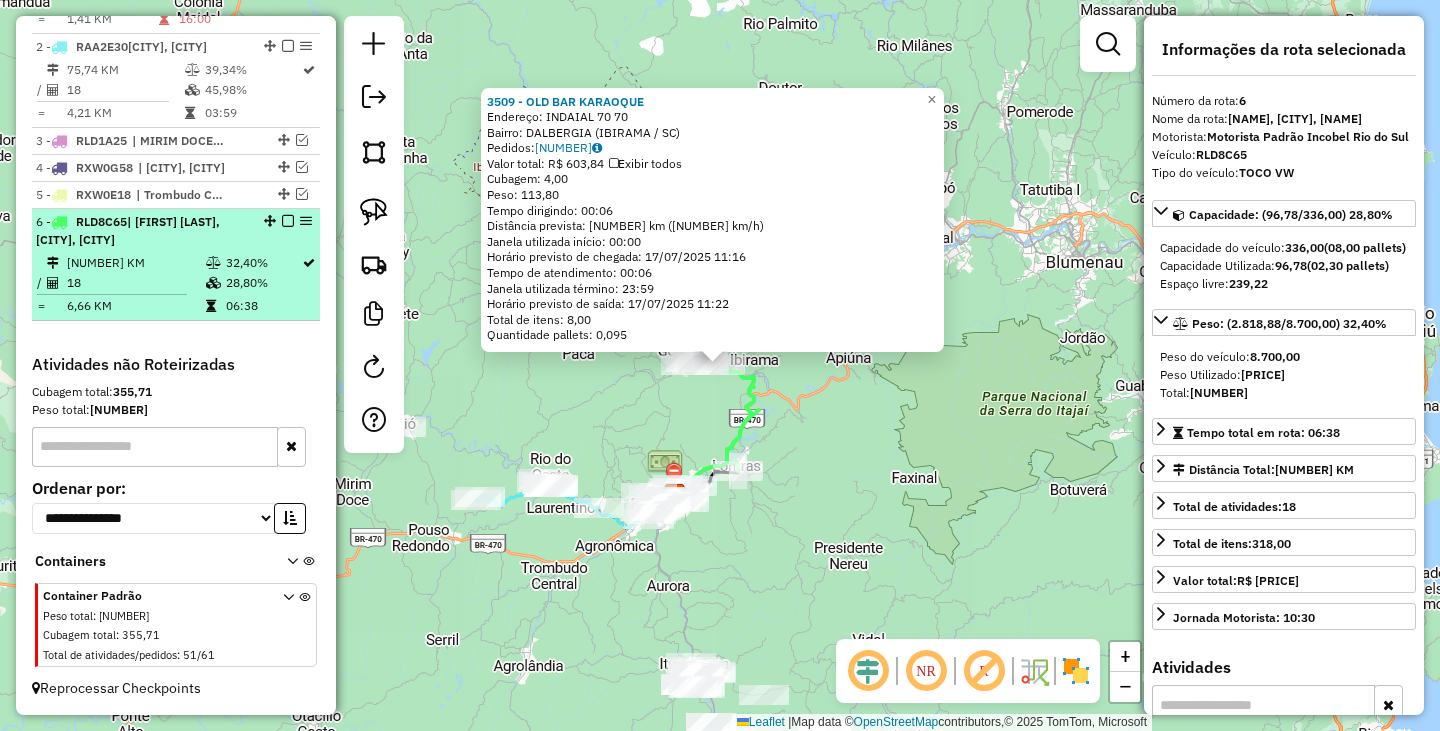 click at bounding box center (288, 221) 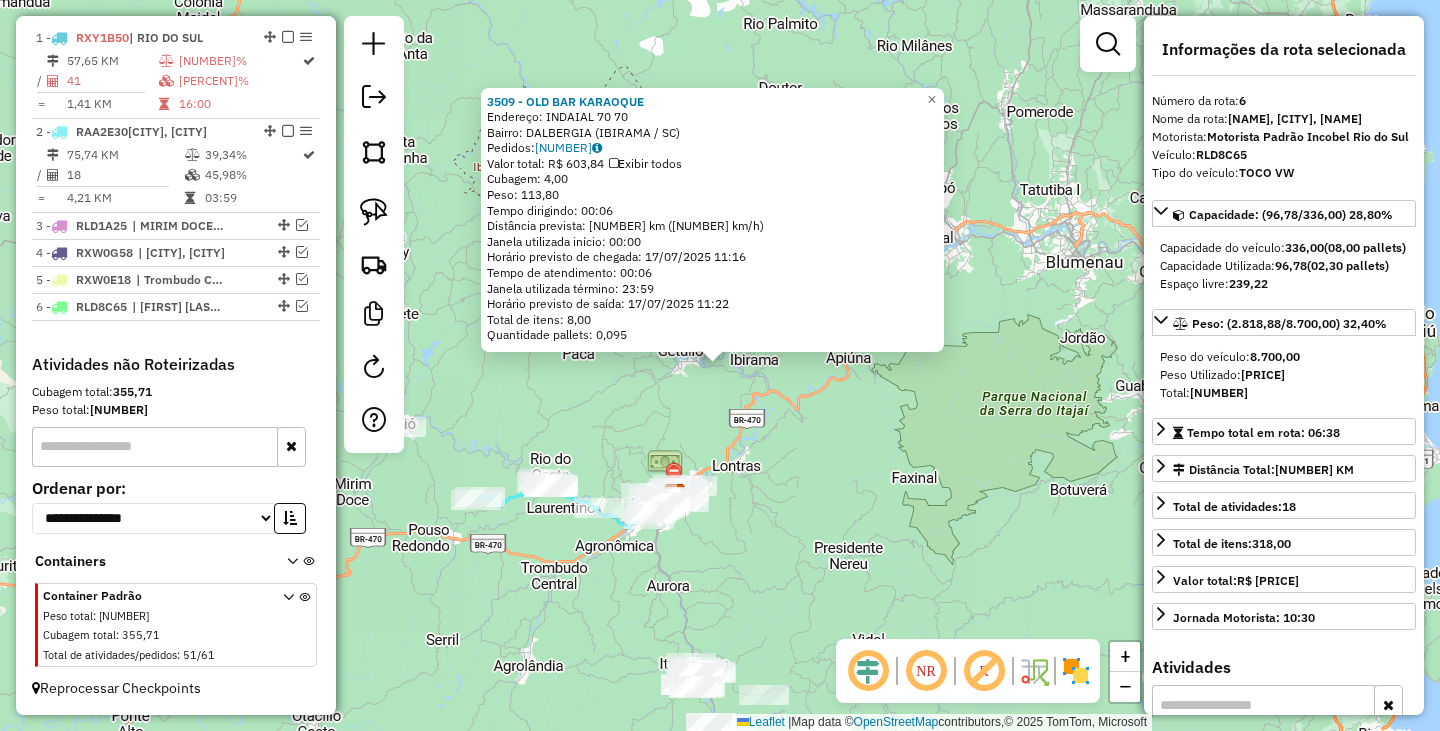 scroll, scrollTop: 783, scrollLeft: 0, axis: vertical 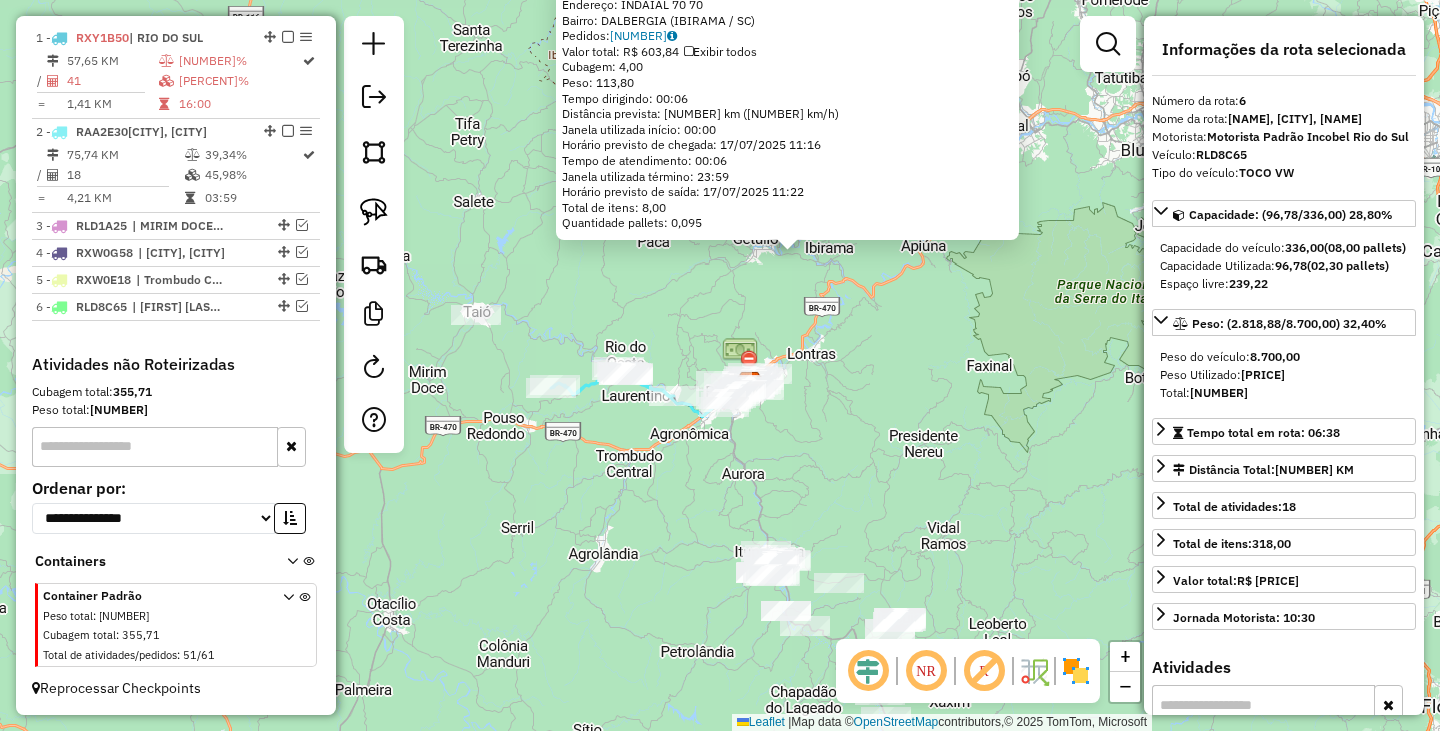 drag, startPoint x: 793, startPoint y: 576, endPoint x: 868, endPoint y: 464, distance: 134.79243 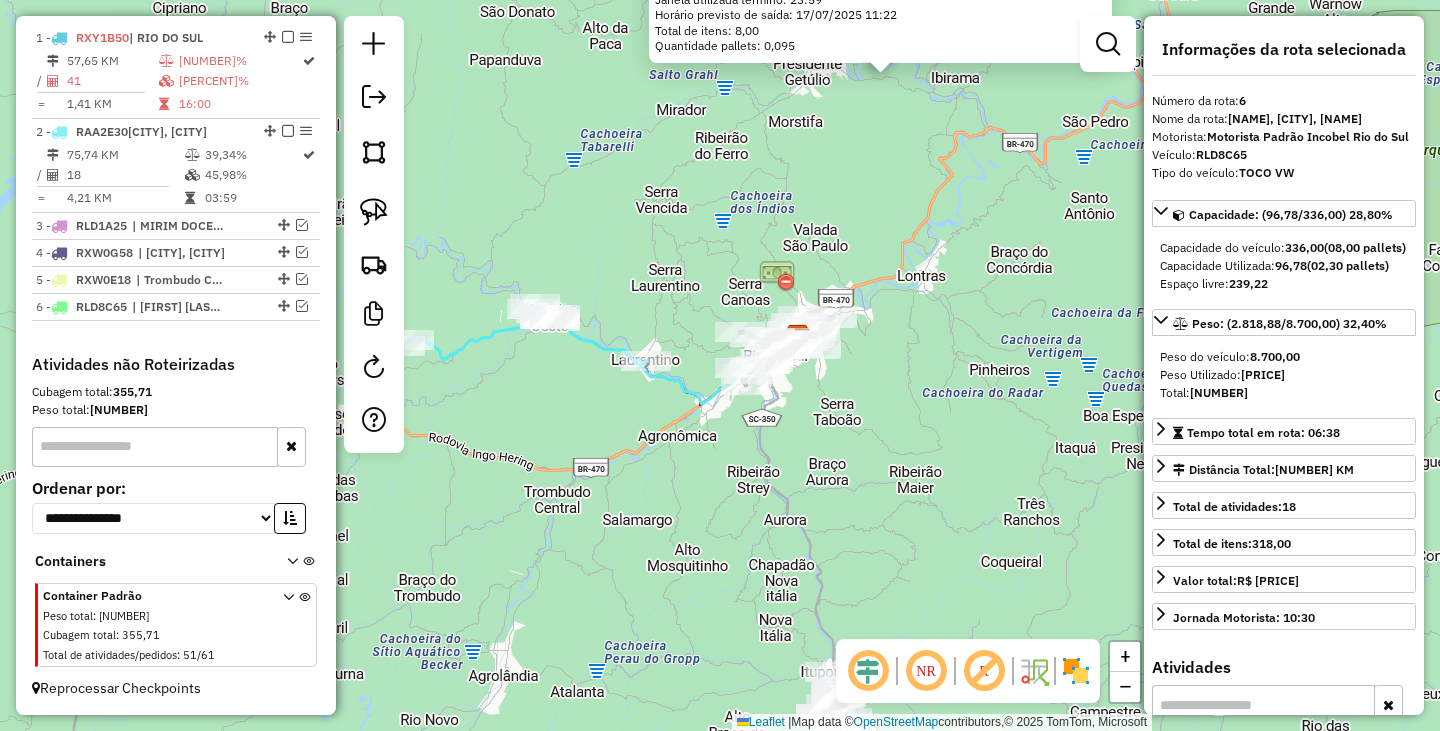 drag, startPoint x: 642, startPoint y: 480, endPoint x: 755, endPoint y: 480, distance: 113 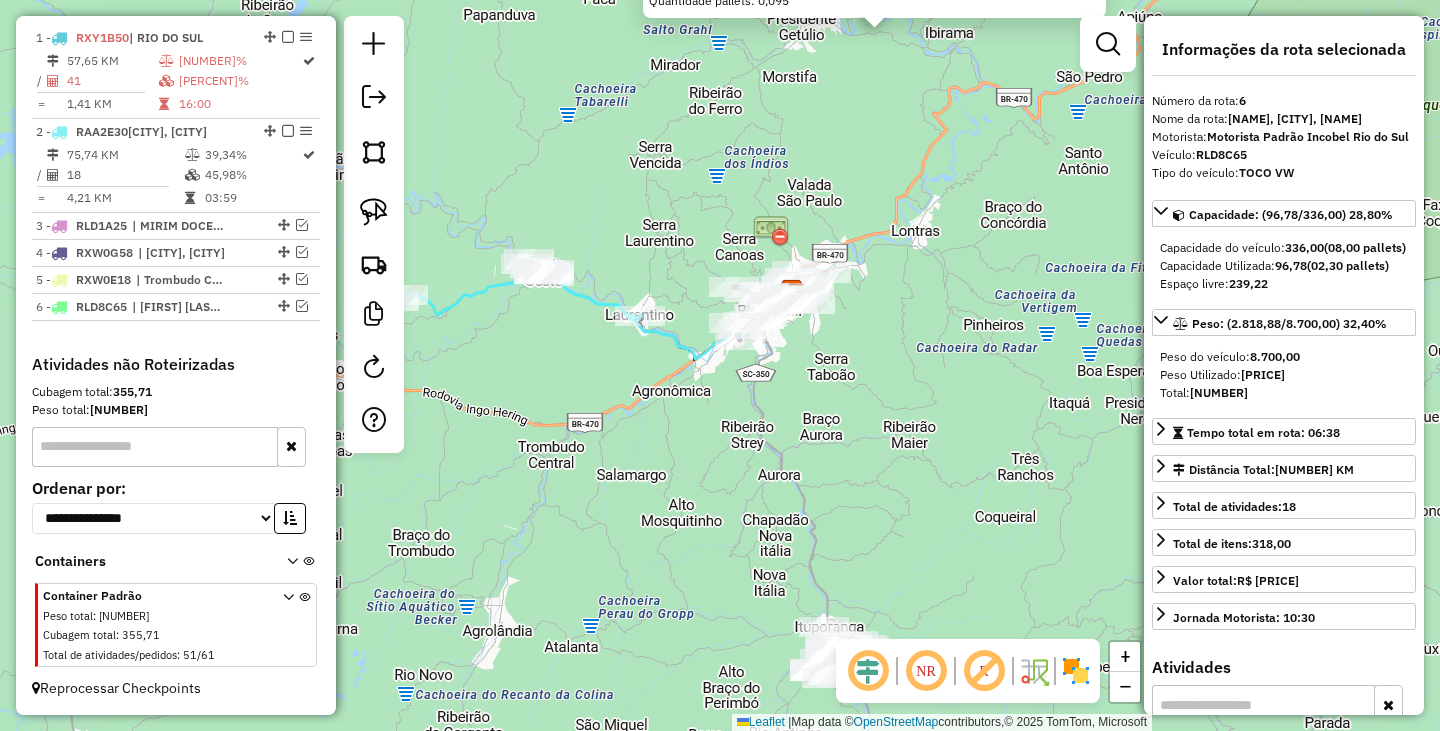 drag, startPoint x: 844, startPoint y: 523, endPoint x: 793, endPoint y: 248, distance: 279.68912 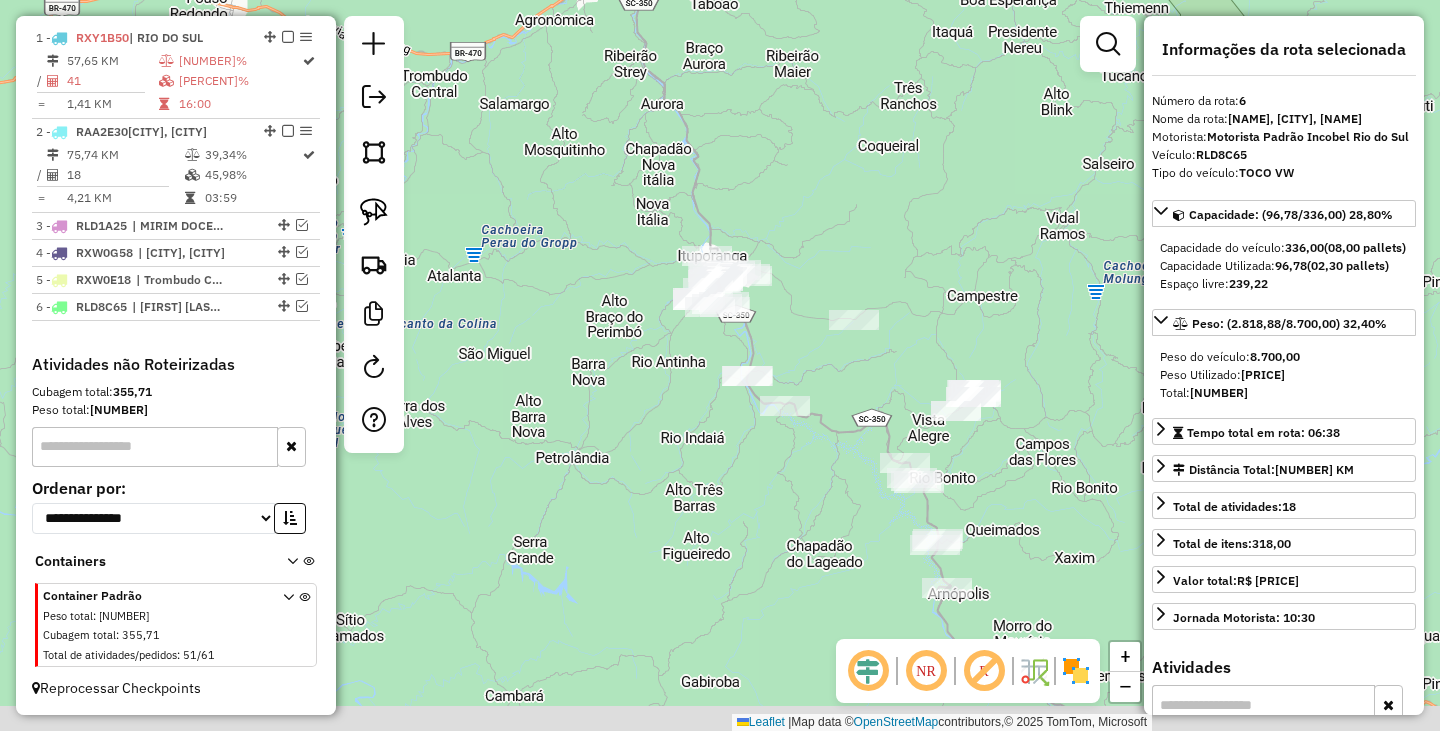 drag, startPoint x: 637, startPoint y: 378, endPoint x: 588, endPoint y: 302, distance: 90.426765 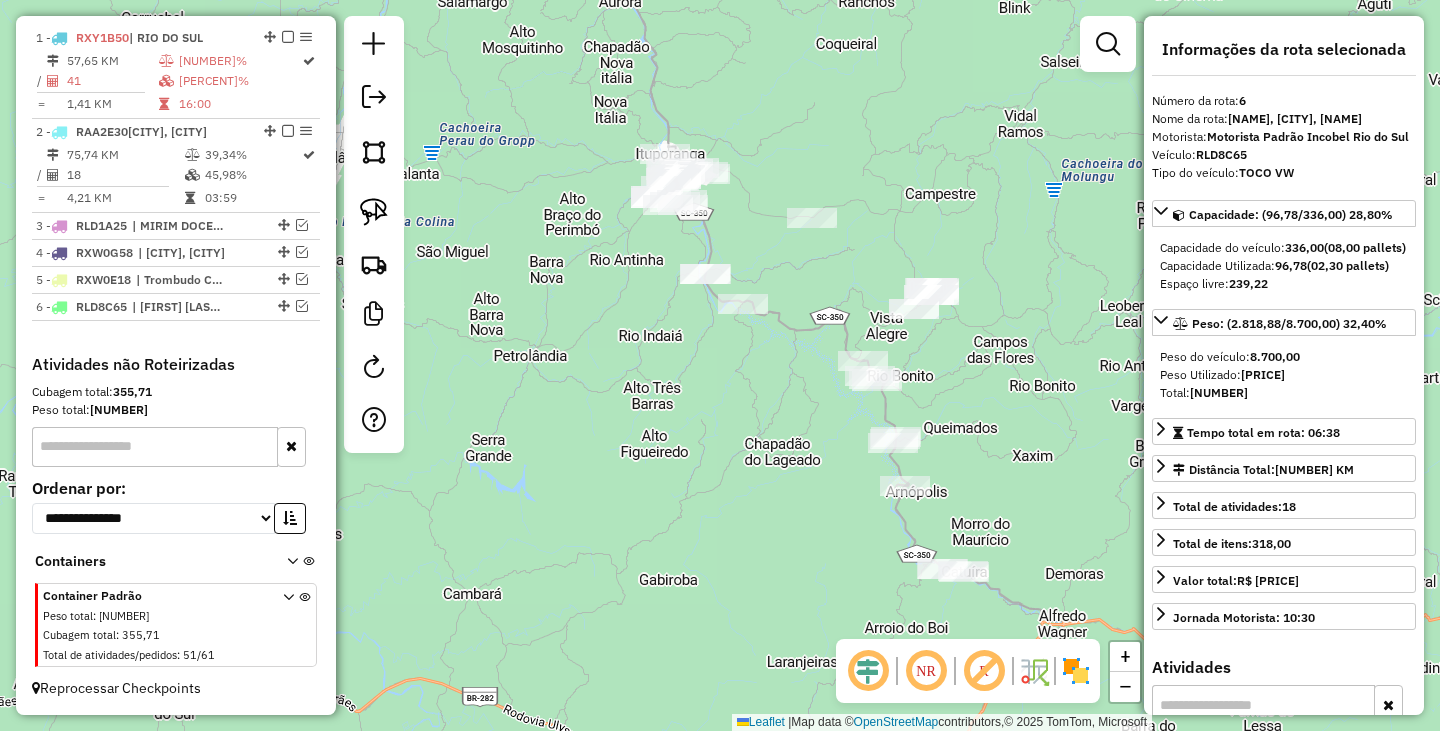 drag, startPoint x: 792, startPoint y: 411, endPoint x: 798, endPoint y: 384, distance: 27.658634 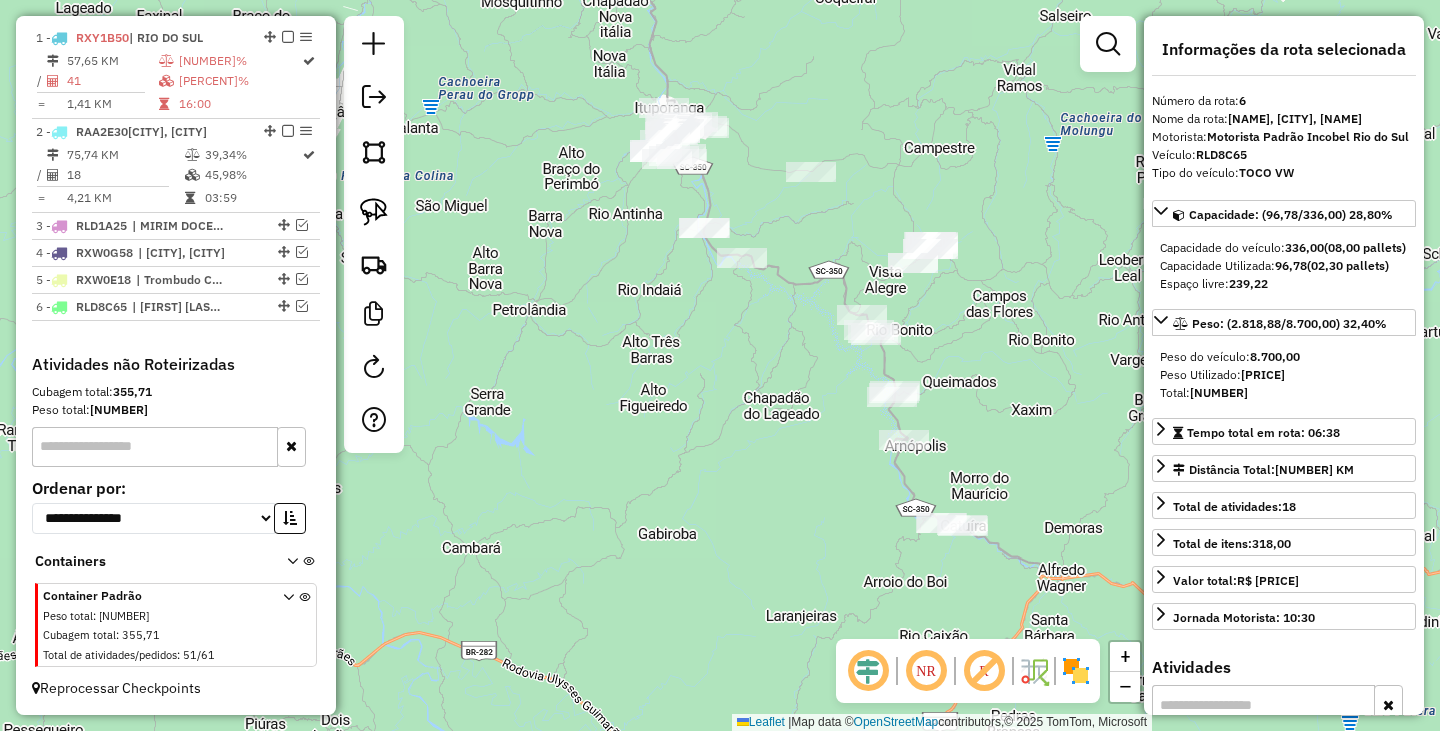 drag, startPoint x: 777, startPoint y: 429, endPoint x: 776, endPoint y: 383, distance: 46.010868 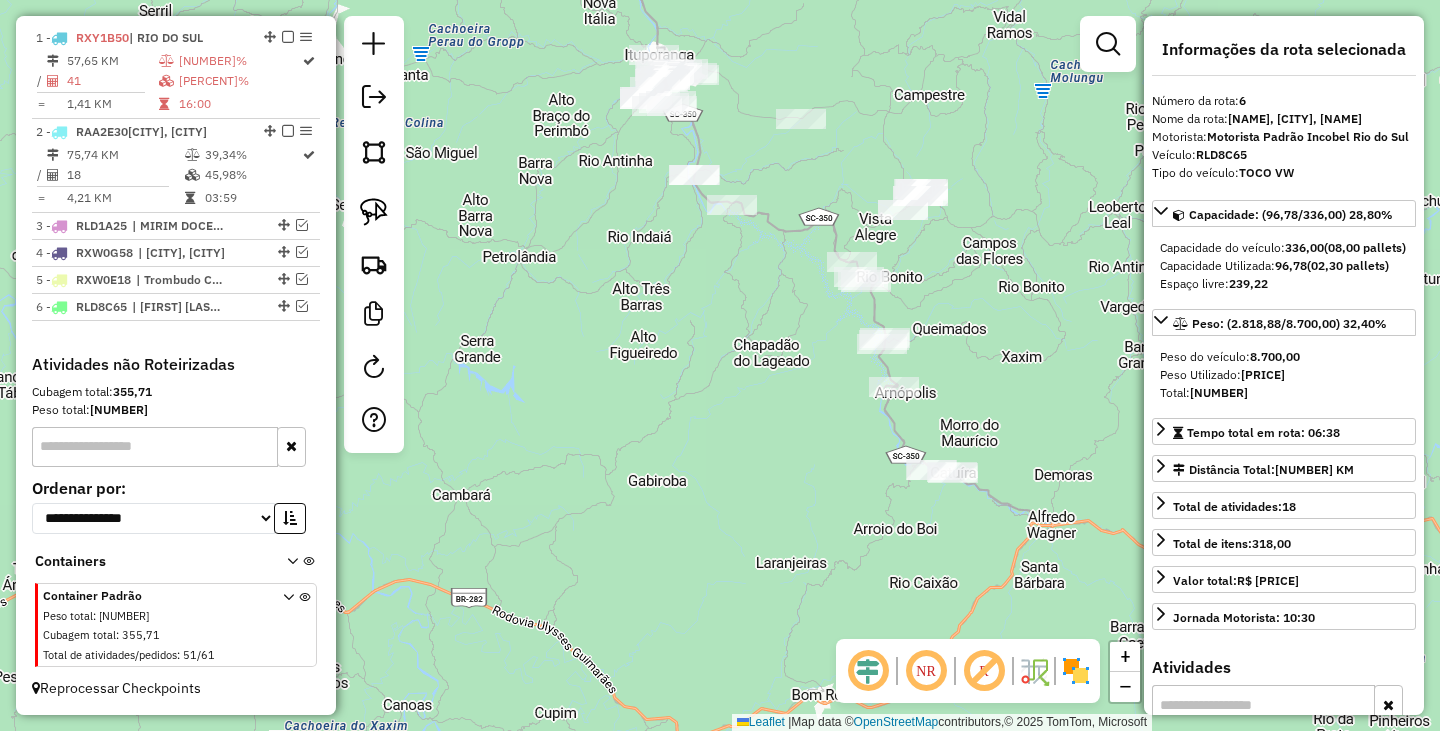 drag, startPoint x: 694, startPoint y: 370, endPoint x: 684, endPoint y: 317, distance: 53.935146 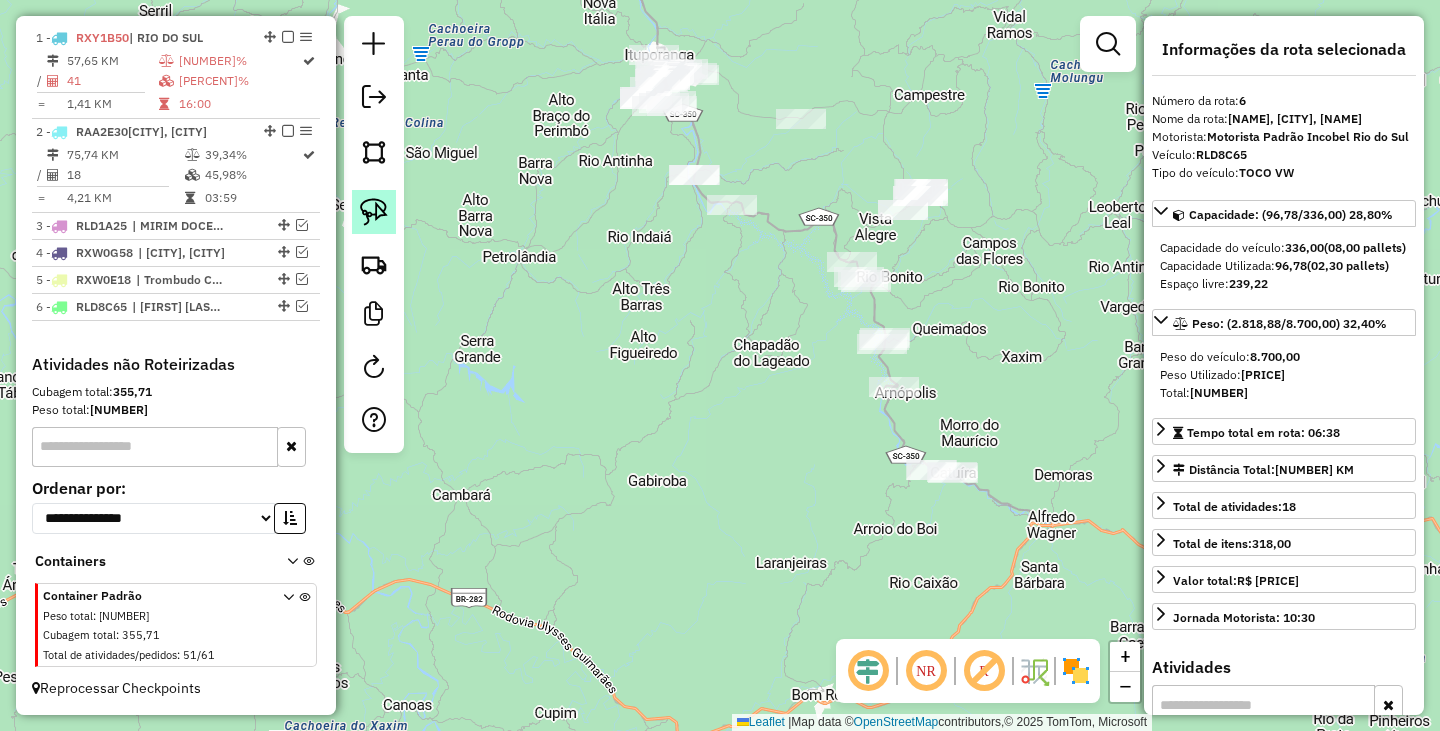 click 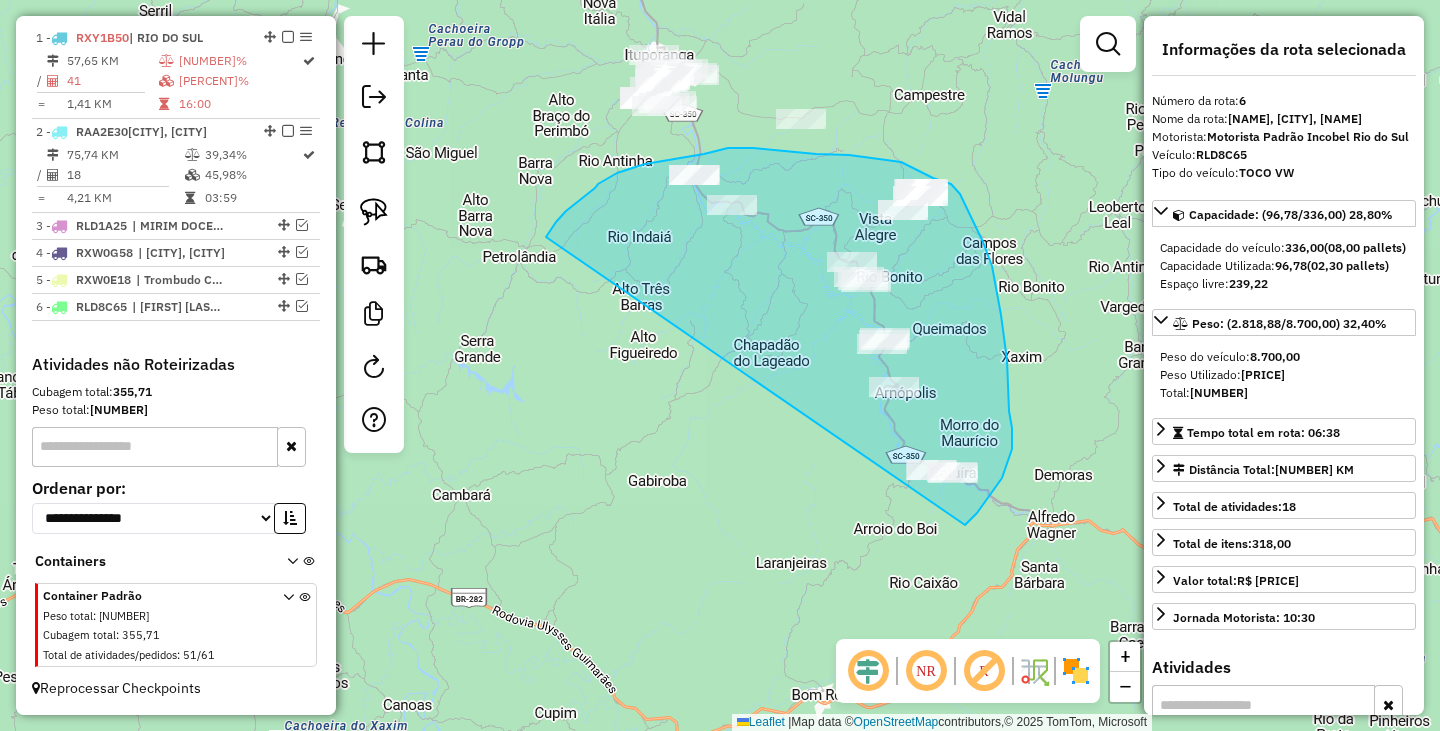 drag, startPoint x: 595, startPoint y: 188, endPoint x: 965, endPoint y: 525, distance: 500.46878 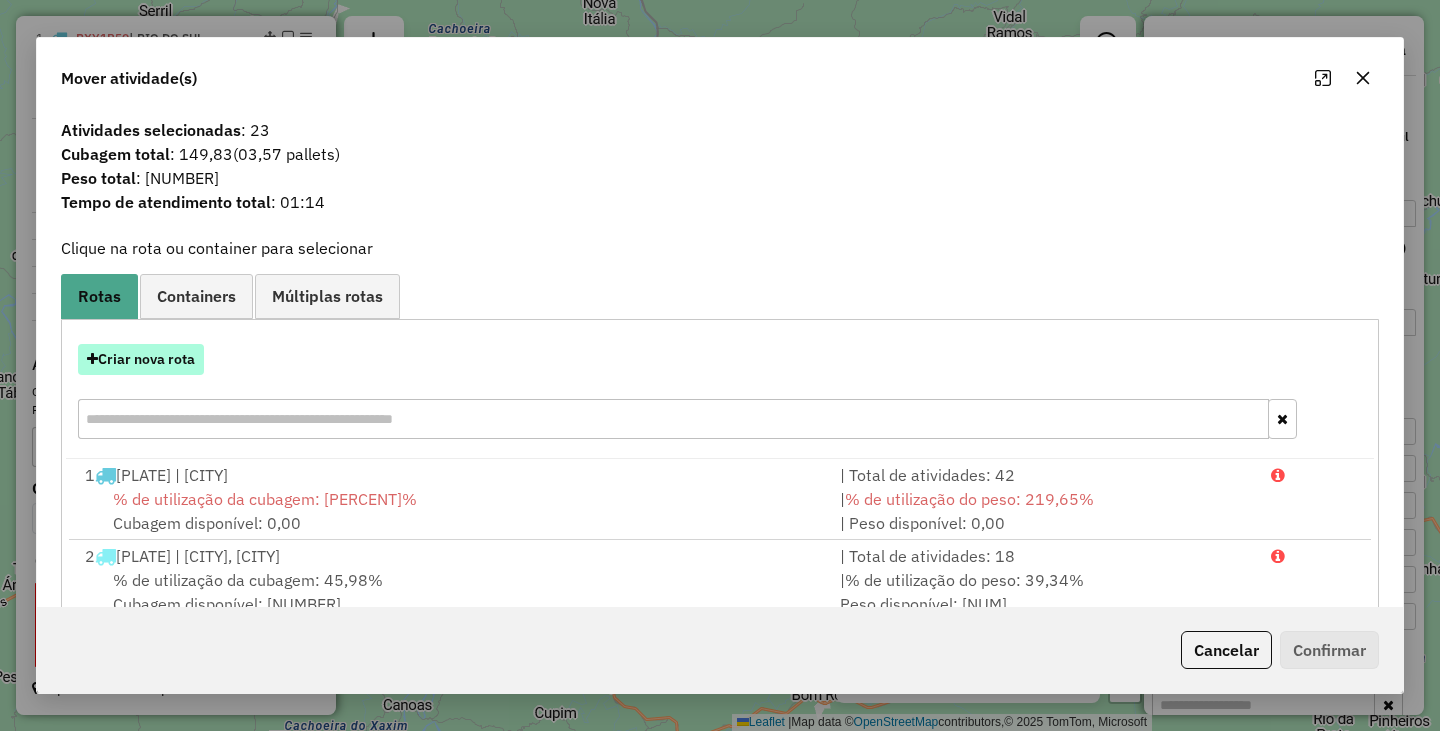 click on "Criar nova rota" at bounding box center (141, 359) 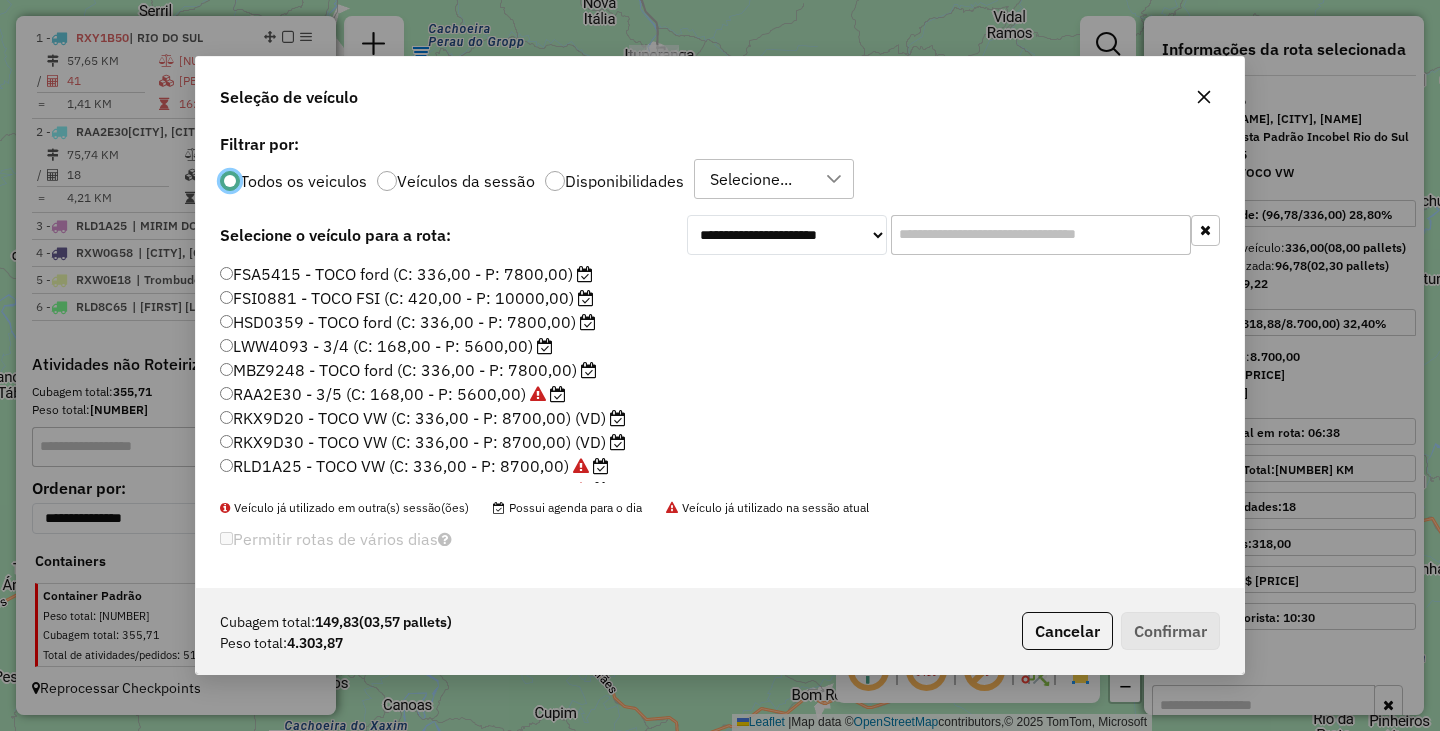 scroll, scrollTop: 11, scrollLeft: 6, axis: both 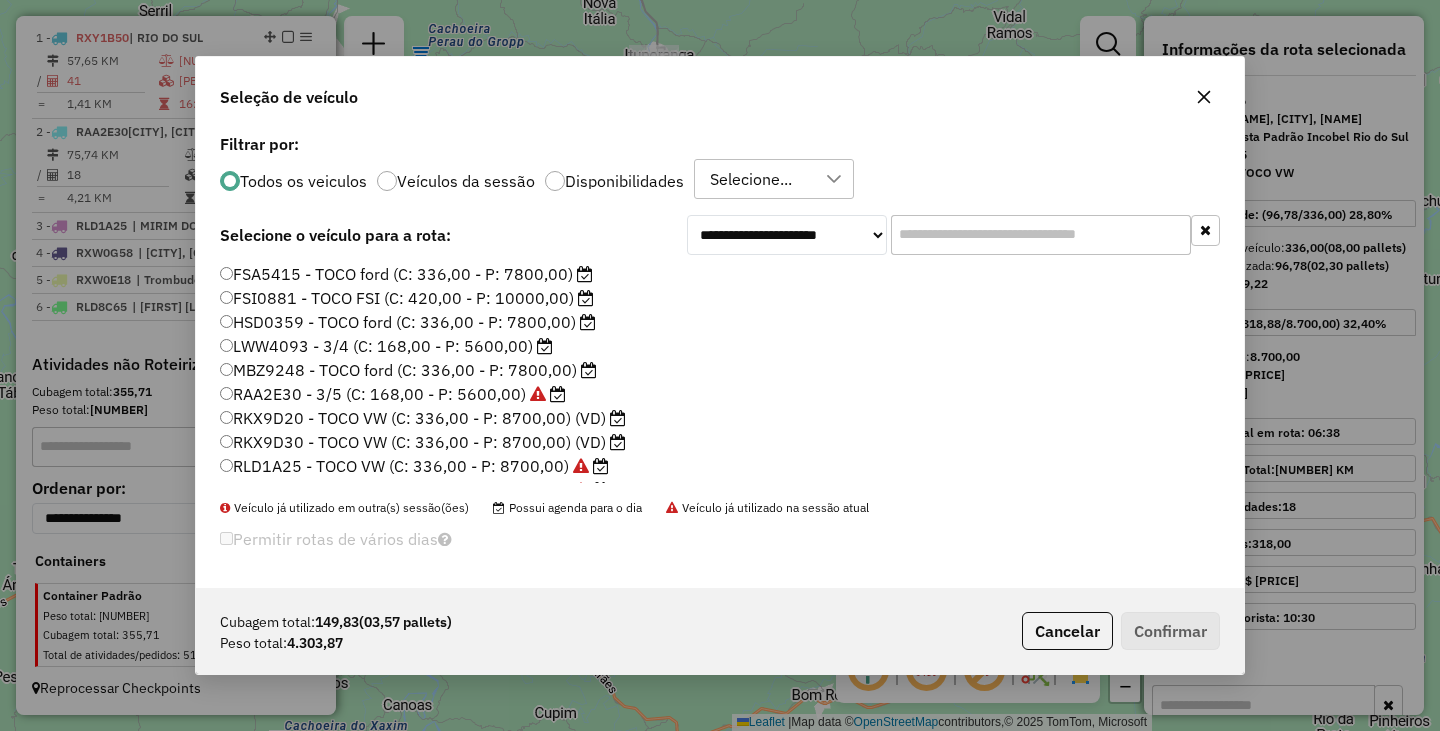 click on "RKX9D30 - TOCO VW (C: 336,00 - P: 8700,00) (VD)" 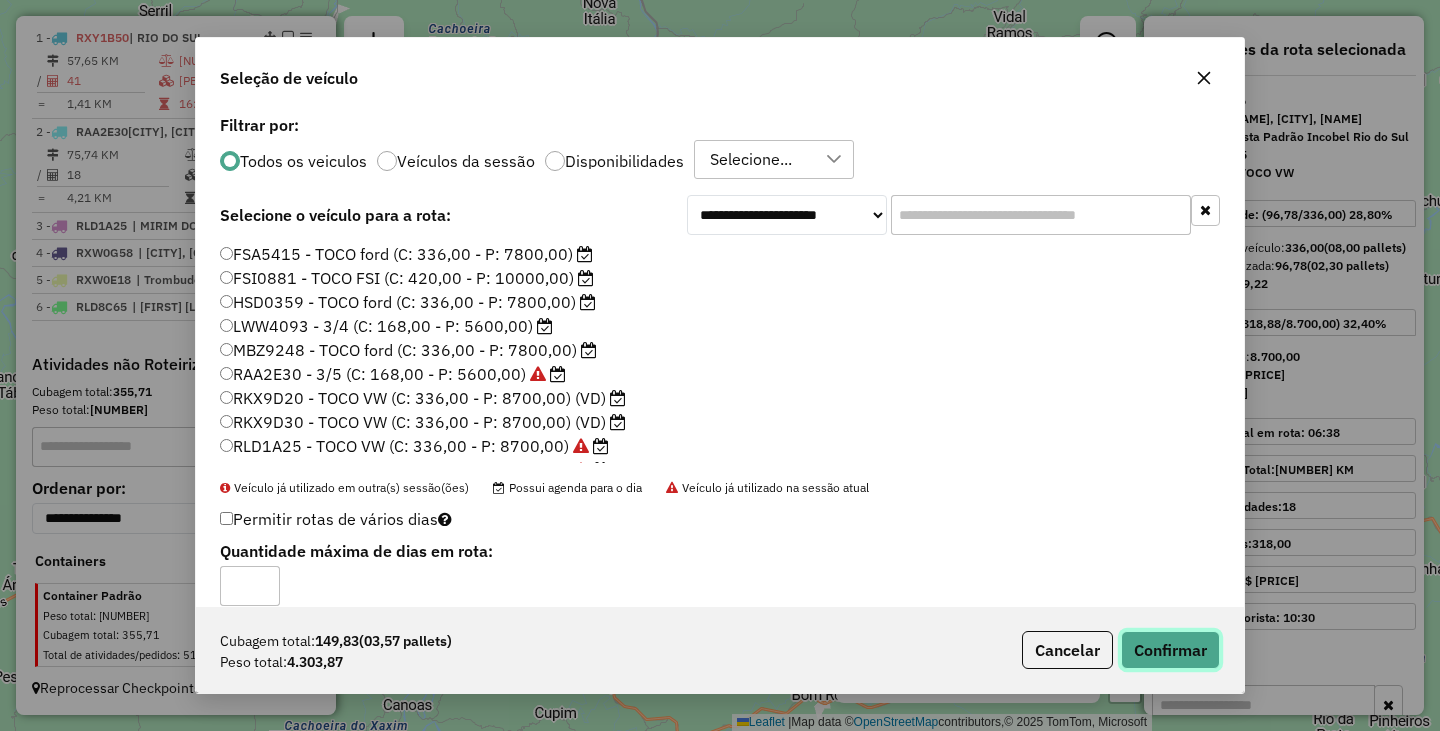 click on "Confirmar" 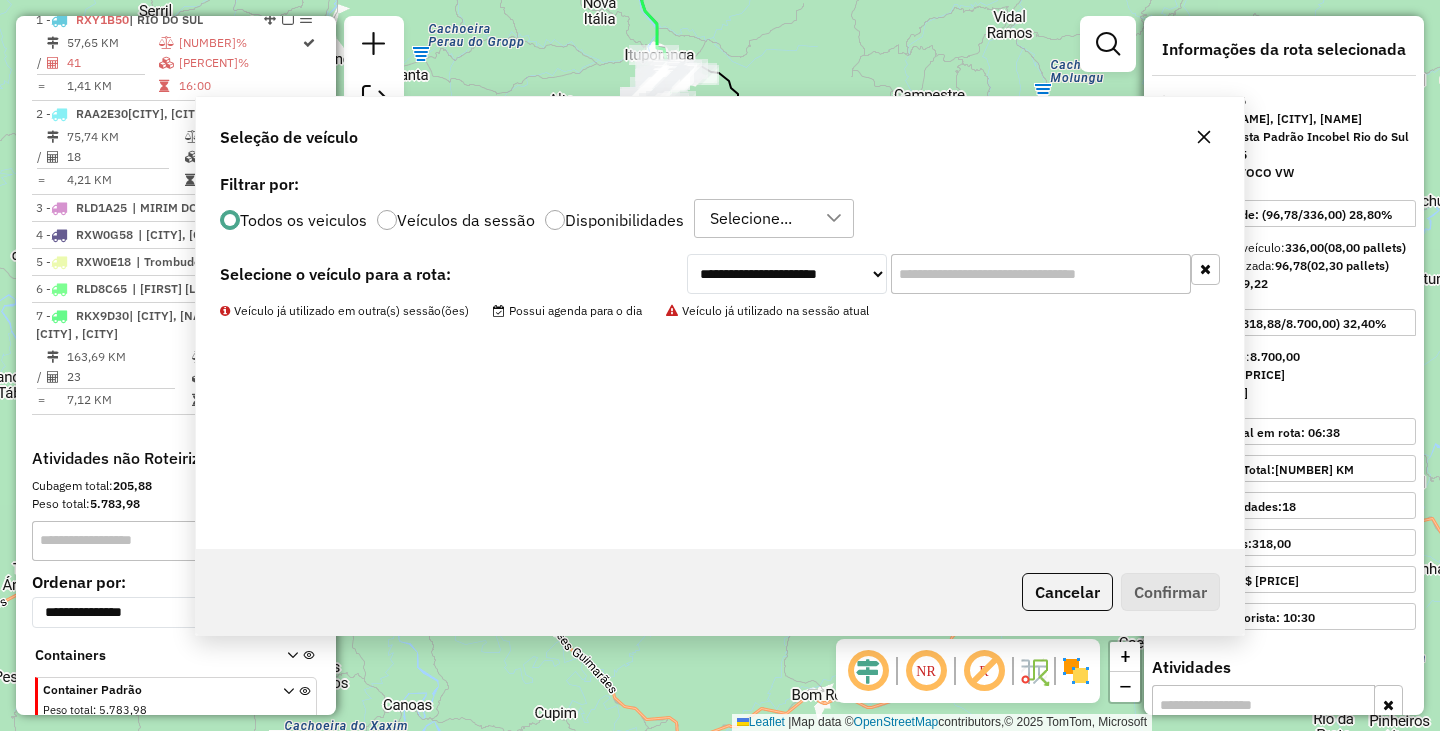 scroll, scrollTop: 913, scrollLeft: 0, axis: vertical 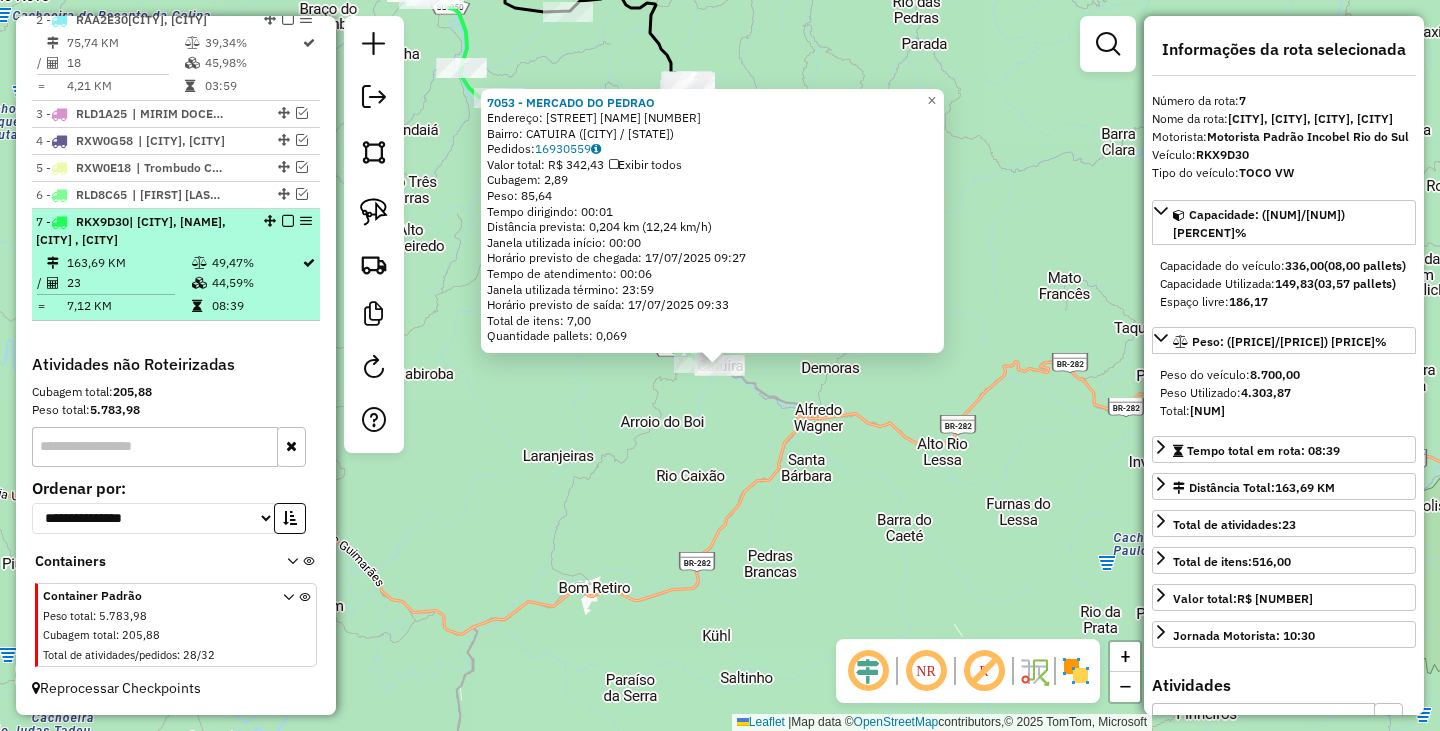 click at bounding box center (288, 221) 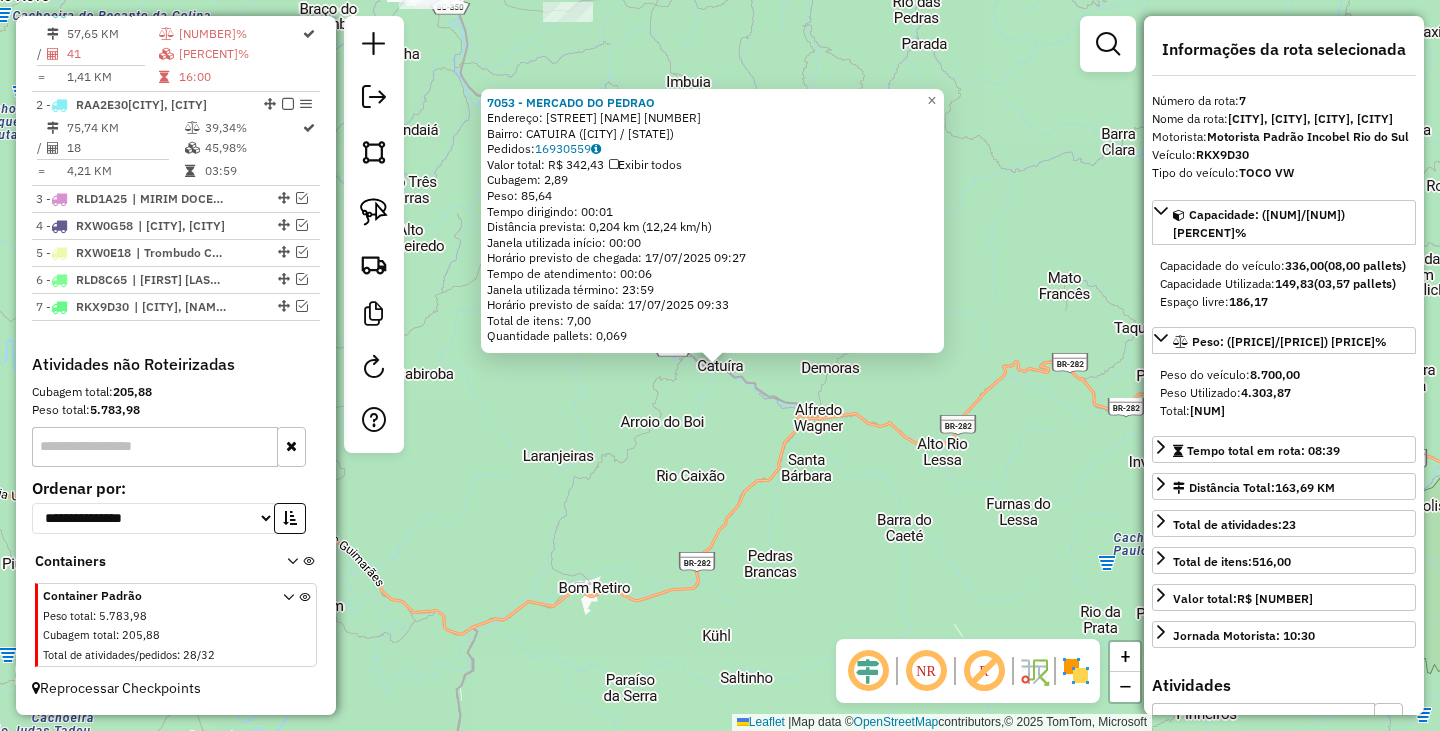 click on "[NUM] - [NAME] Endereço: Rua Geral [NAME] [NUM] Bairro: [NEIGHBORHOOD] ([CITY] / [STATE]) Pedidos: [NUM] Valor total: R$ [NUM] Exibir todos Cubagem: [NUM] Peso: [NUM] Tempo dirigindo: [TIME] Distância prevista: [NUM] km ([NUM] km/h) Janela utilizada início: [TIME] Horário previsto de chegada: [DATE] [TIME] Tempo de atendimento: [TIME] Janela utilizada término: [TIME] Horário previsto de saída: [DATE] [TIME] Total de itens: [NUM] Quantidade pallets: [NUM]" 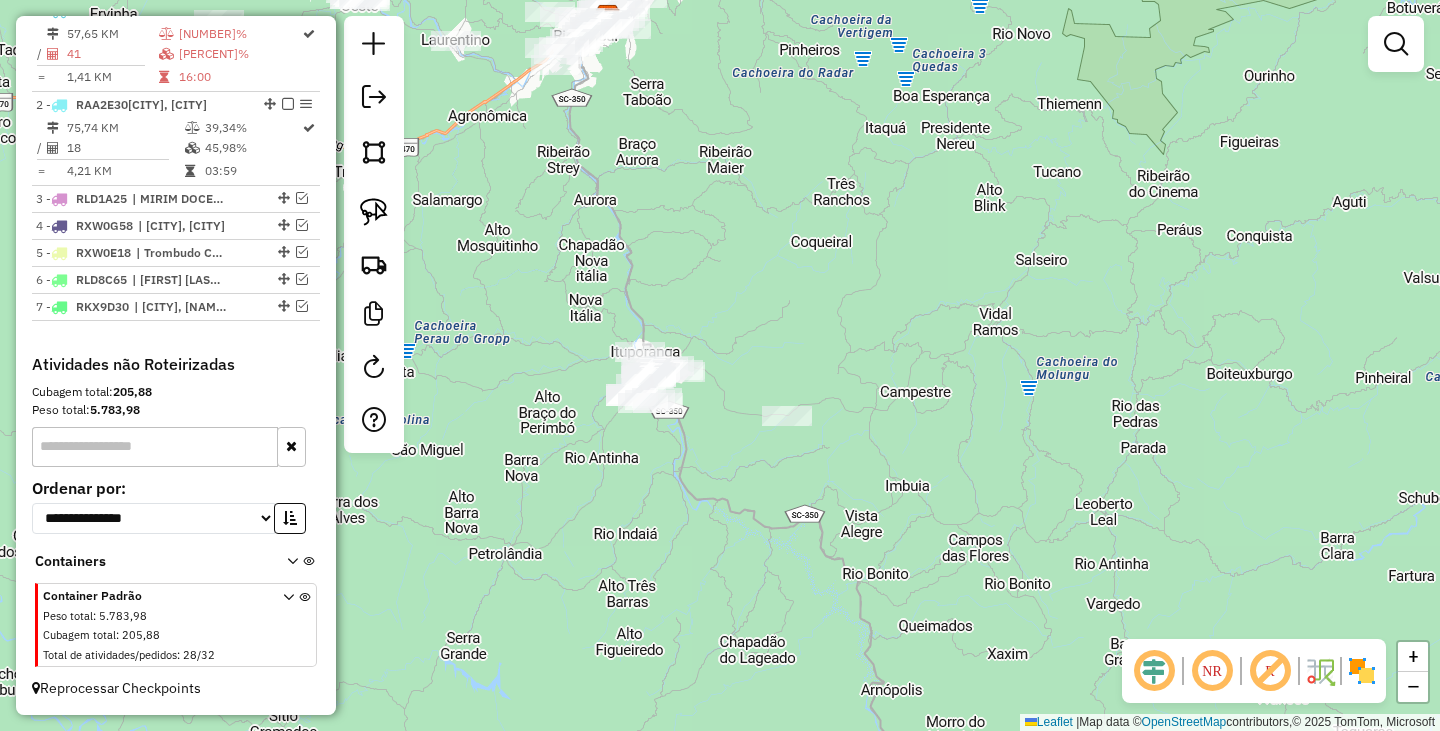 drag, startPoint x: 586, startPoint y: 257, endPoint x: 769, endPoint y: 597, distance: 386.12045 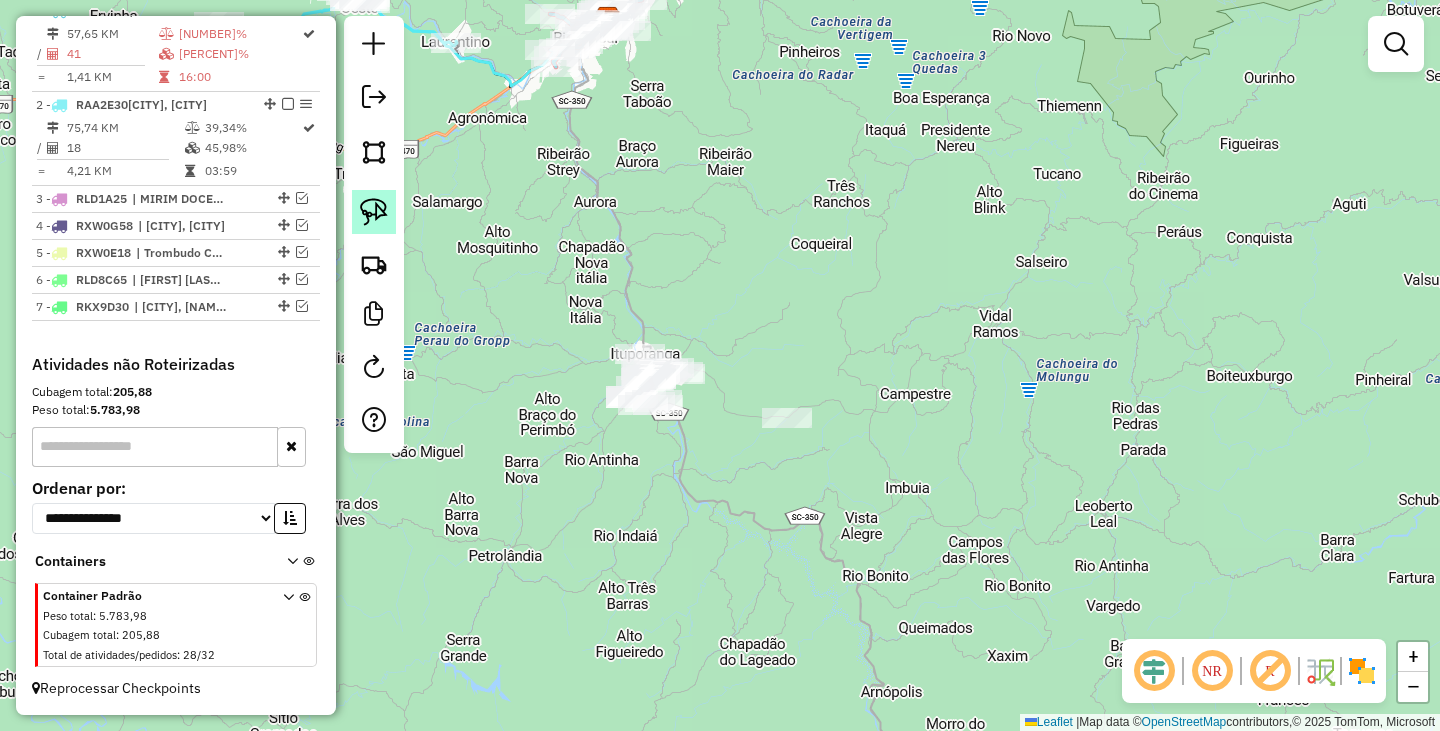 click 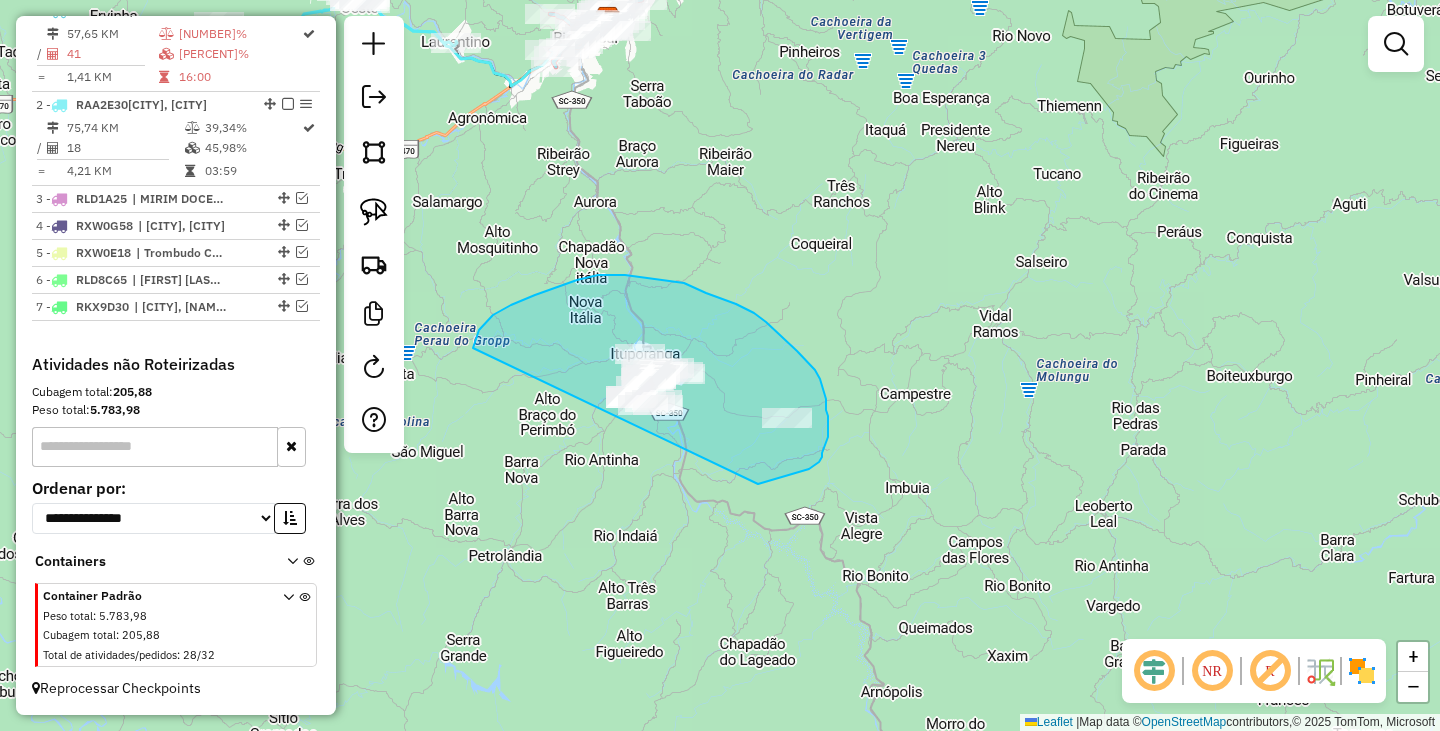drag, startPoint x: 473, startPoint y: 345, endPoint x: 755, endPoint y: 484, distance: 314.39624 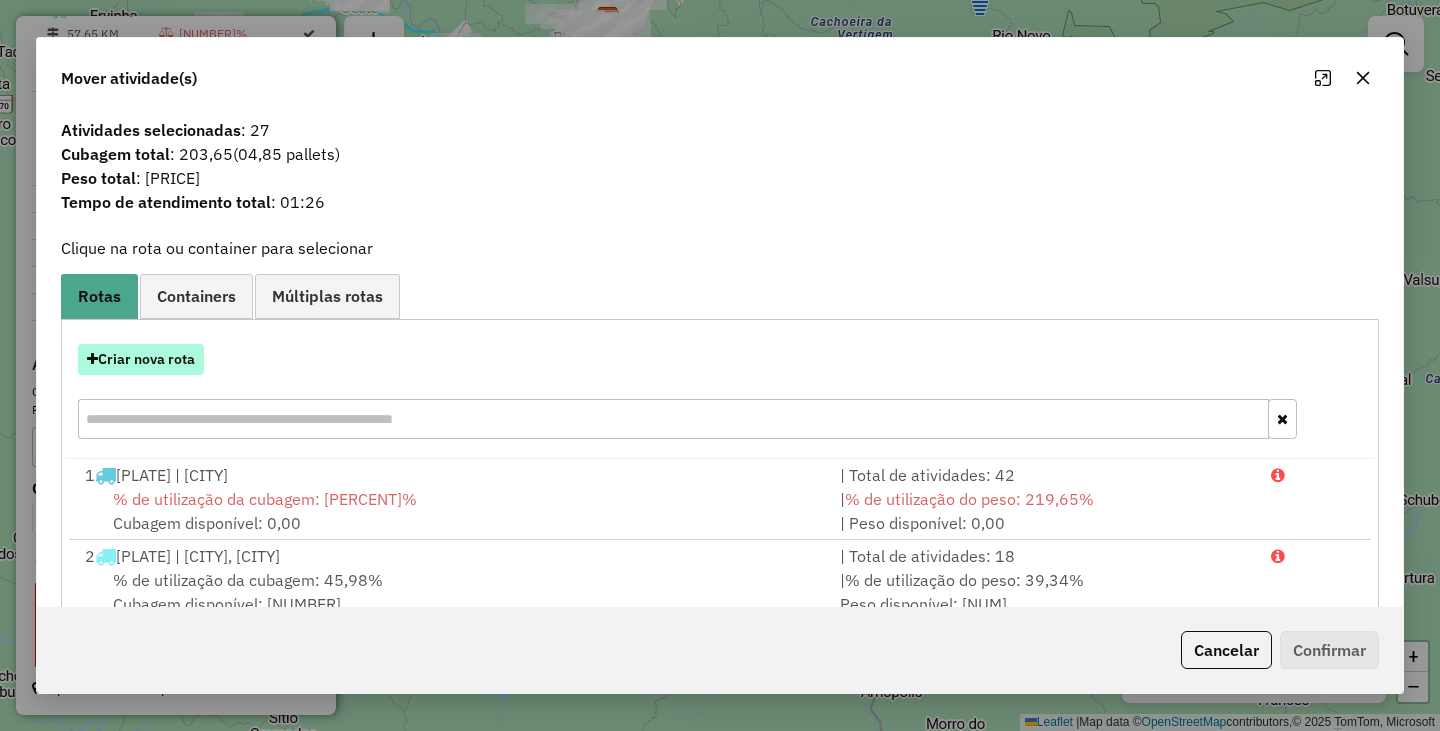 click on "Criar nova rota" at bounding box center (141, 359) 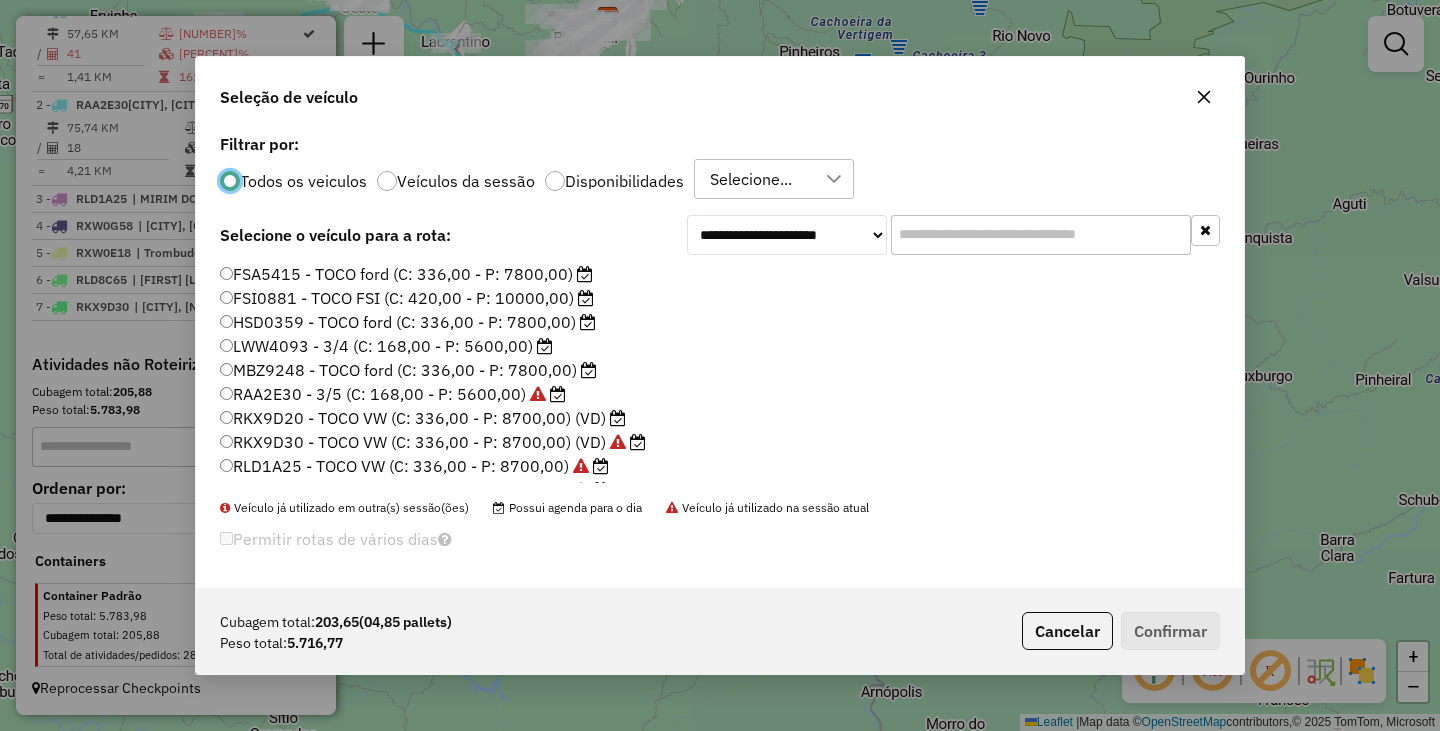 scroll, scrollTop: 11, scrollLeft: 6, axis: both 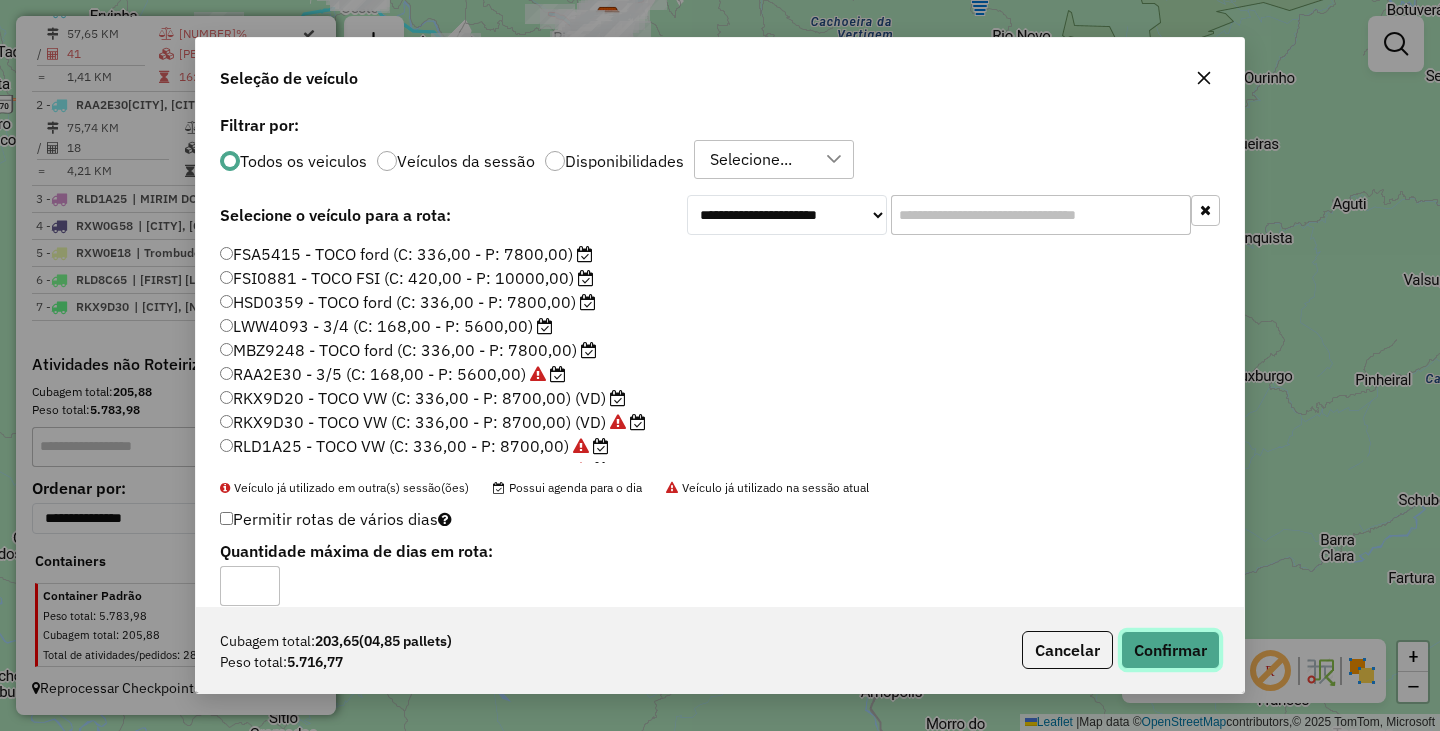 click on "Confirmar" 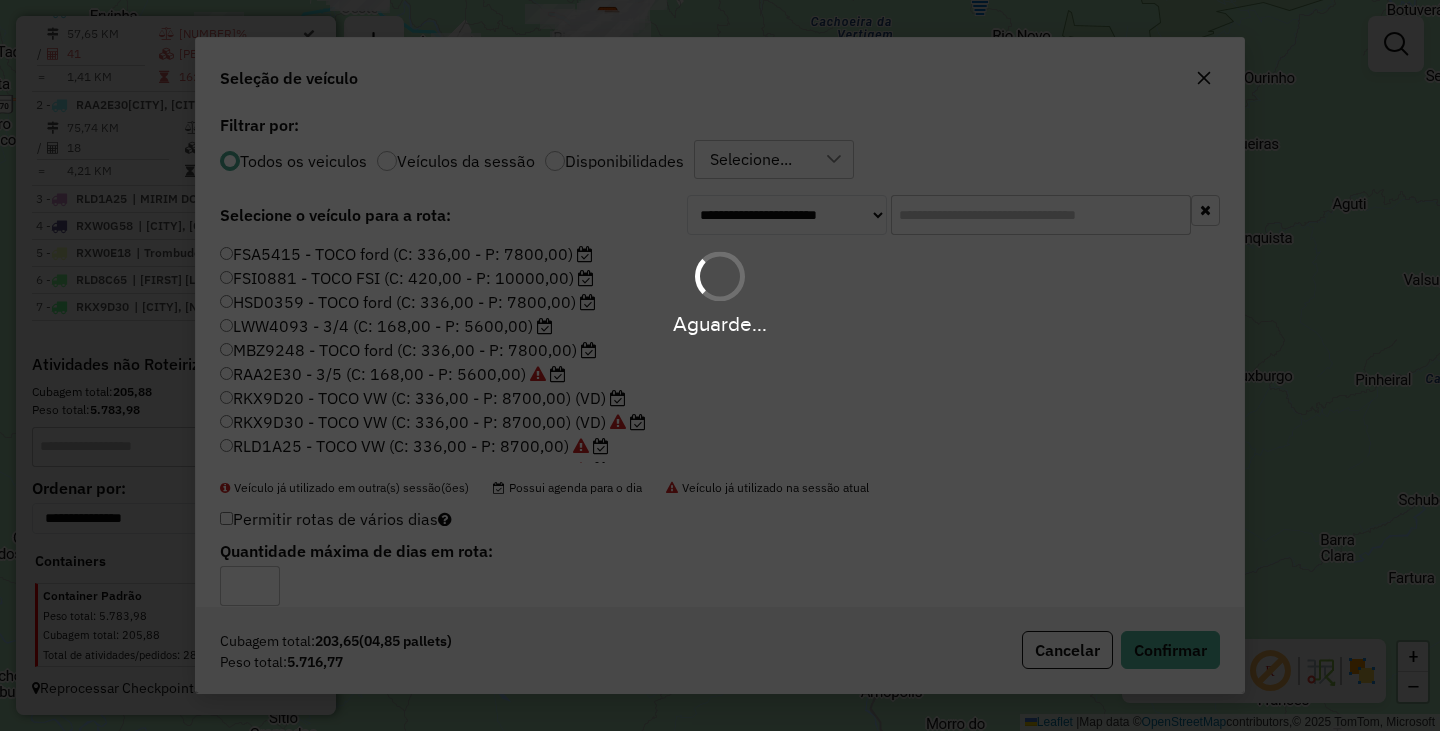 scroll, scrollTop: 922, scrollLeft: 0, axis: vertical 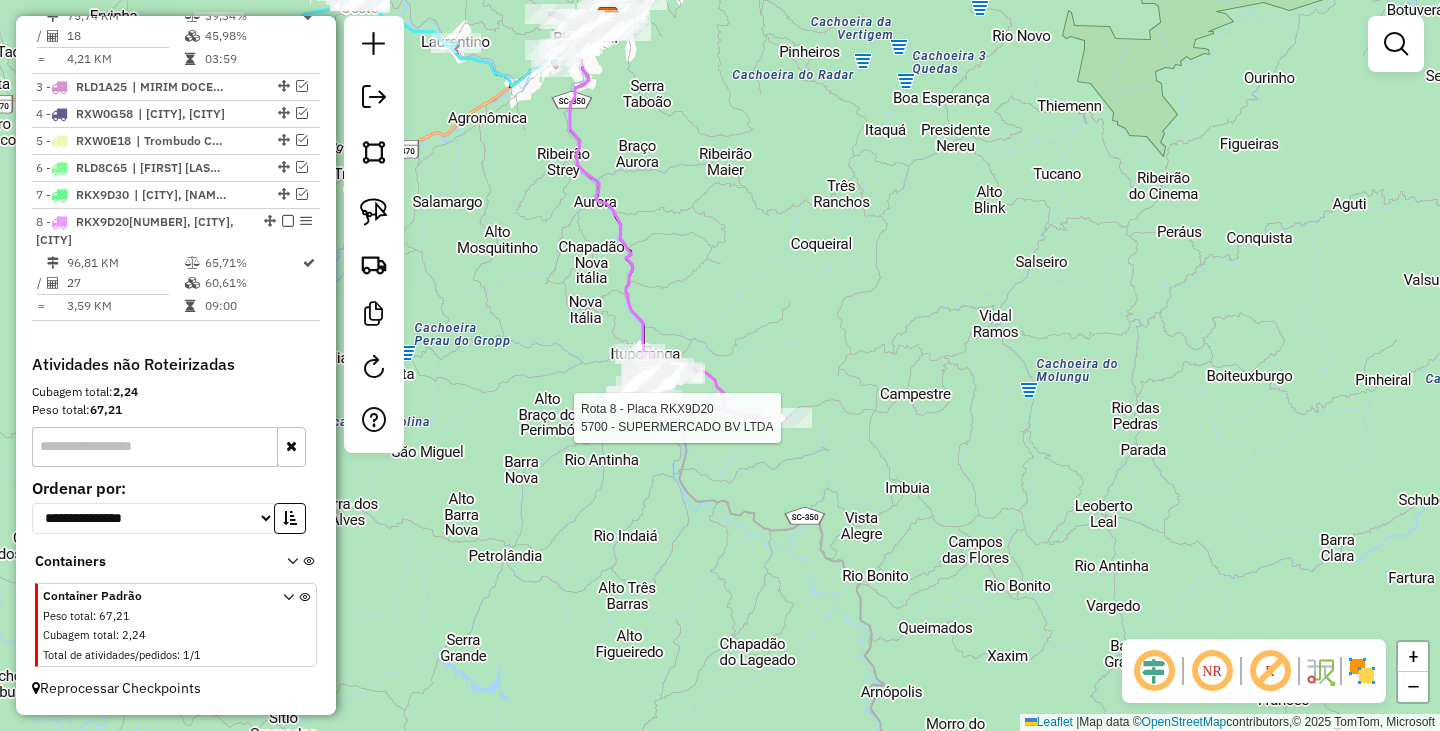 select on "*********" 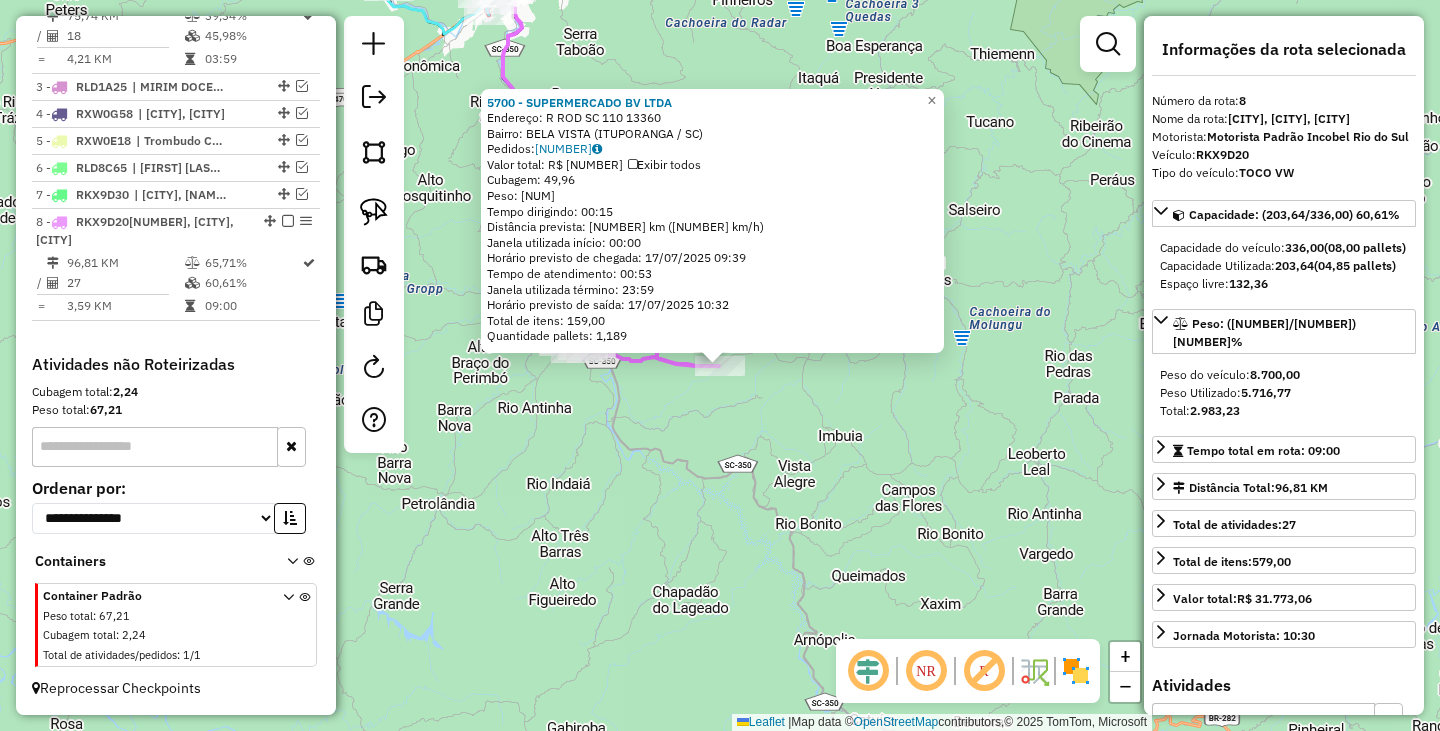 click on "[NUMBER] - [NAME]  Endereço: R   ROD SC [NUMBER]                    [NUMBER]   Bairro: BELA VISTA ([CITY] / [STATE])   Pedidos:  [NUMBER]   Valor total: R$ [NUMBER]   Exibir todos   Cubagem: [NUMBER]  Peso: [NUMBER]  Tempo dirigindo: 00:15   Distância prevista: [NUMBER] km ([NUMBER] km/h)   Janela utilizada início: 00:00   Horário previsto de chegada: 17/07/2025 [NUMBER]:[NUMBER]   Tempo de atendimento: 00:53   Janela utilizada término: 23:59   Horário previsto de saída: 17/07/2025 [NUMBER]:[NUMBER]   Total de itens: [NUMBER]   Quantidade pallets: [NUMBER]  × Janela de atendimento Grade de atendimento Capacidade Transportadoras Veículos Cliente Pedidos  Rotas Selecione os dias de semana para filtrar as janelas de atendimento  Seg   Ter   Qua   Qui   Sex   Sáb   Dom  Informe o período da janela de atendimento: De: Até:  Filtrar exatamente a janela do cliente  Considerar janela de atendimento padrão  Selecione os dias de semana para filtrar as grades de atendimento  Seg   Ter   Qua   Qui   Sex   Sáb   Dom   Peso mínimo:   De:   De:" 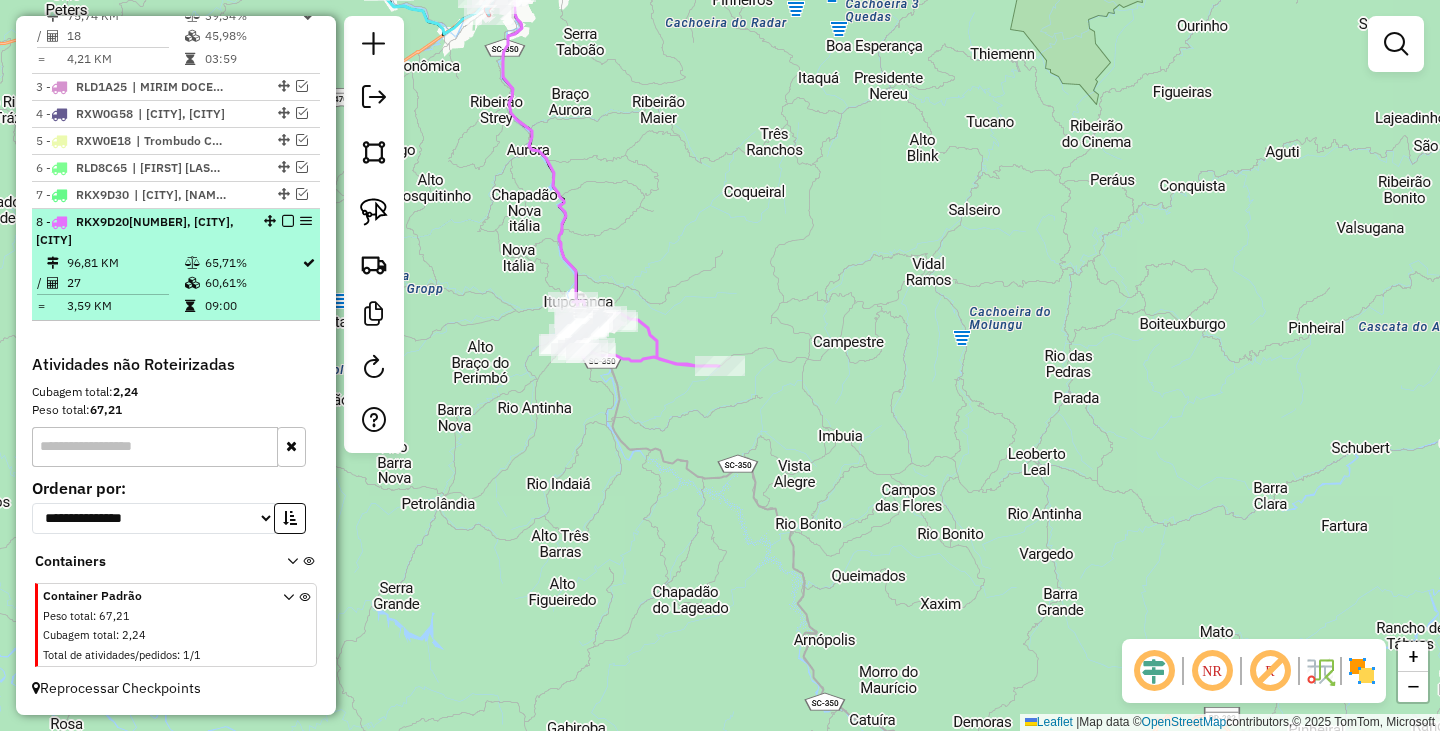 click at bounding box center (288, 221) 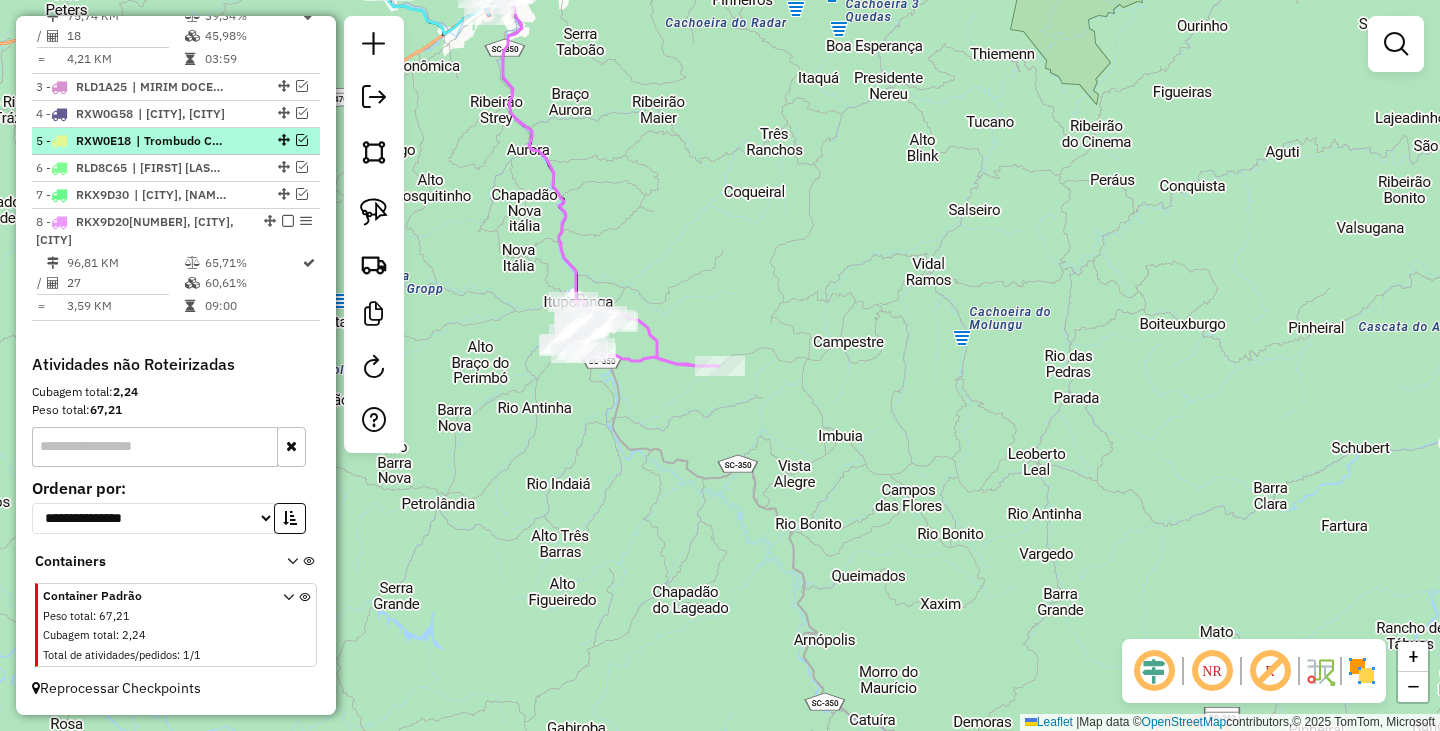 scroll, scrollTop: 837, scrollLeft: 0, axis: vertical 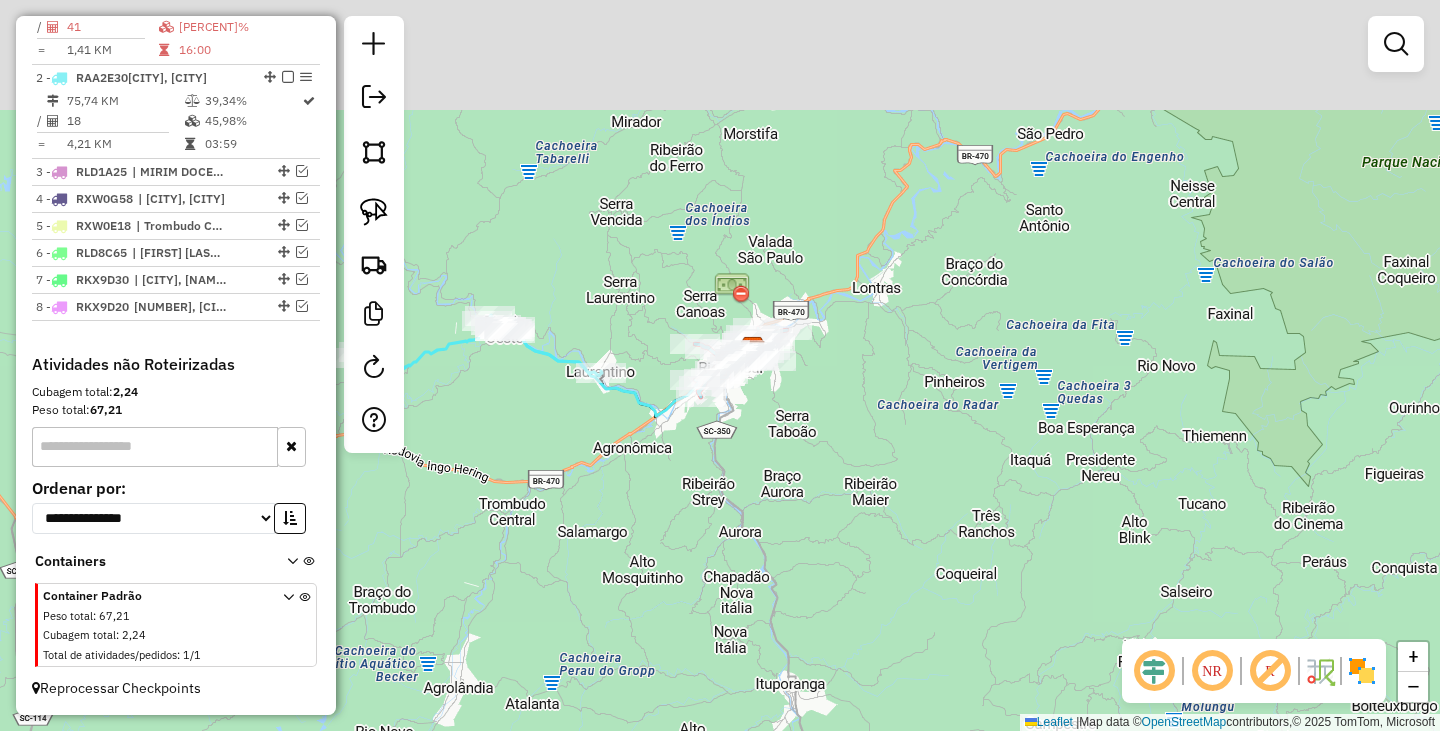 drag, startPoint x: 520, startPoint y: 172, endPoint x: 713, endPoint y: 534, distance: 410.2353 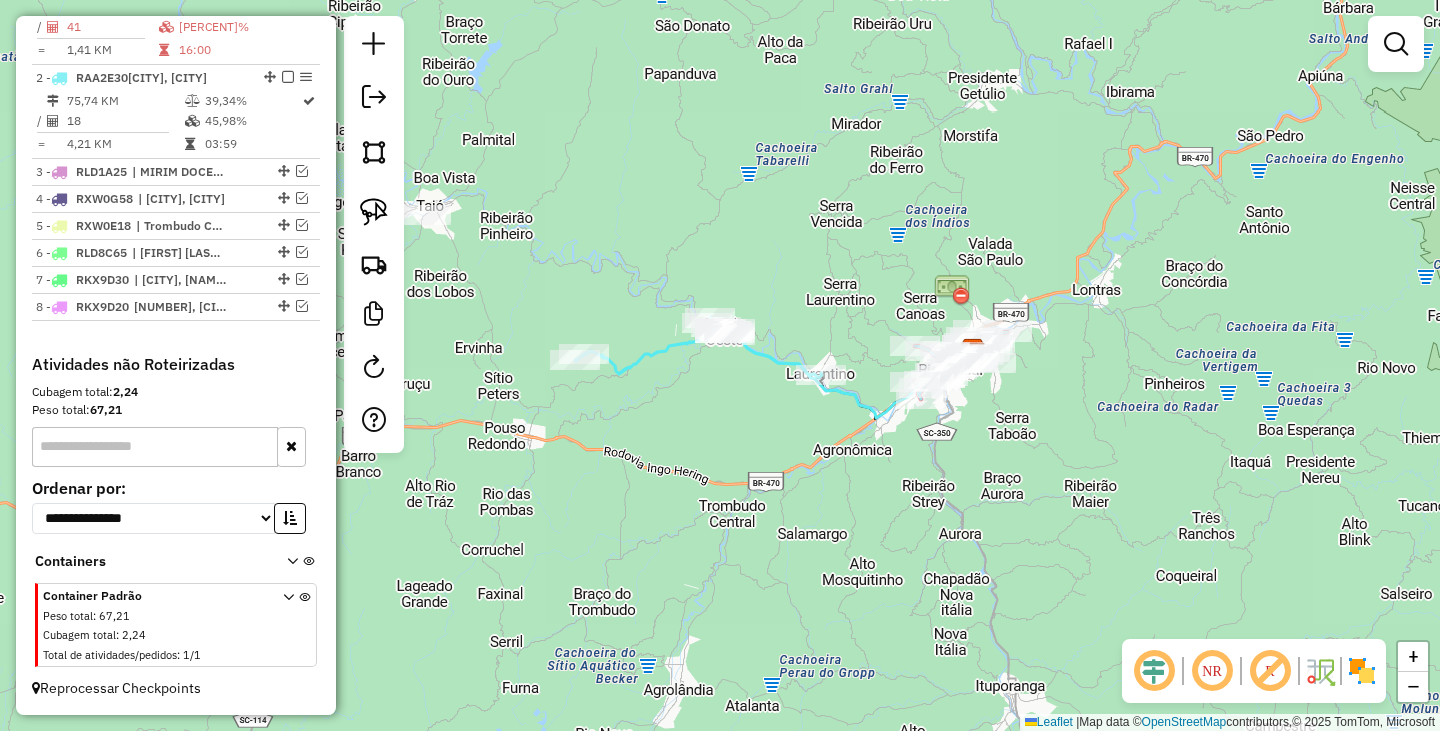 drag, startPoint x: 684, startPoint y: 422, endPoint x: 568, endPoint y: 433, distance: 116.520386 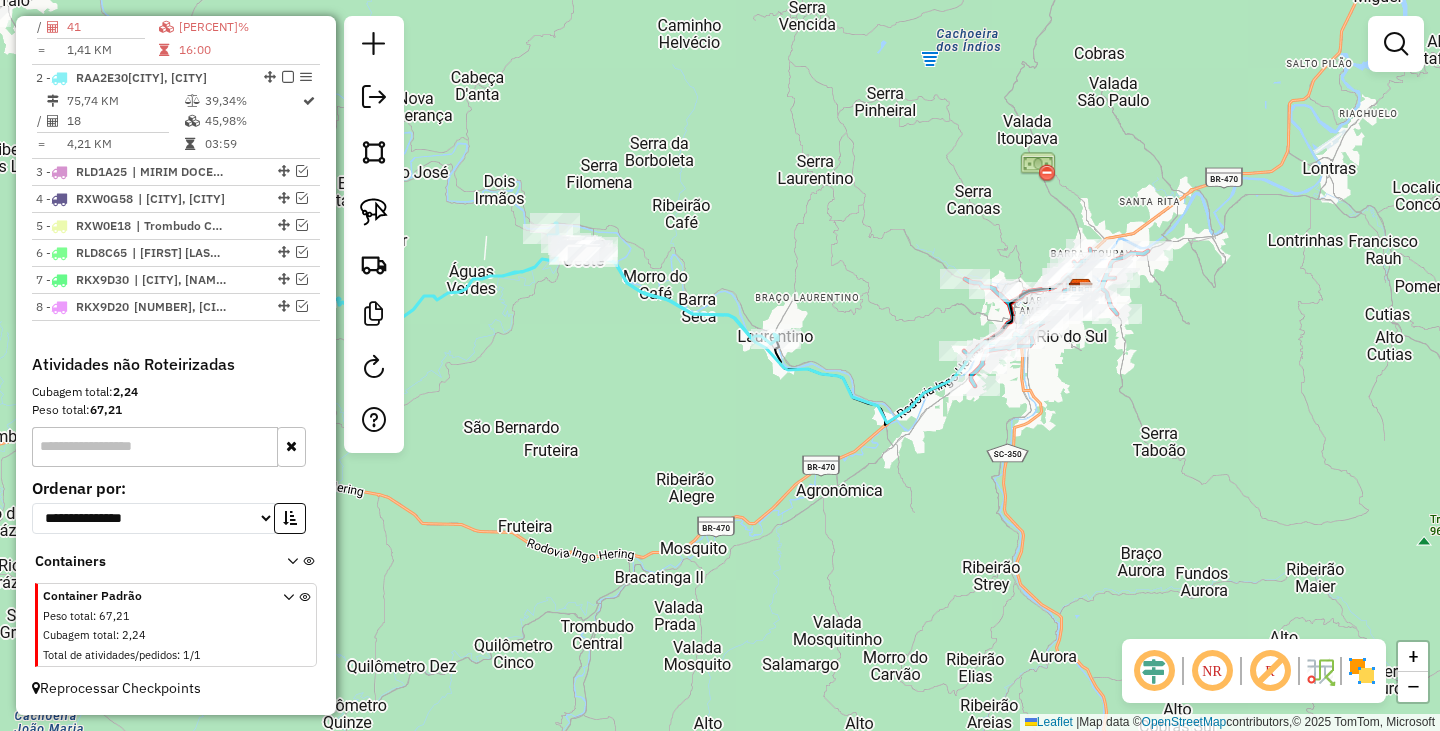 drag, startPoint x: 934, startPoint y: 471, endPoint x: 882, endPoint y: 538, distance: 84.811554 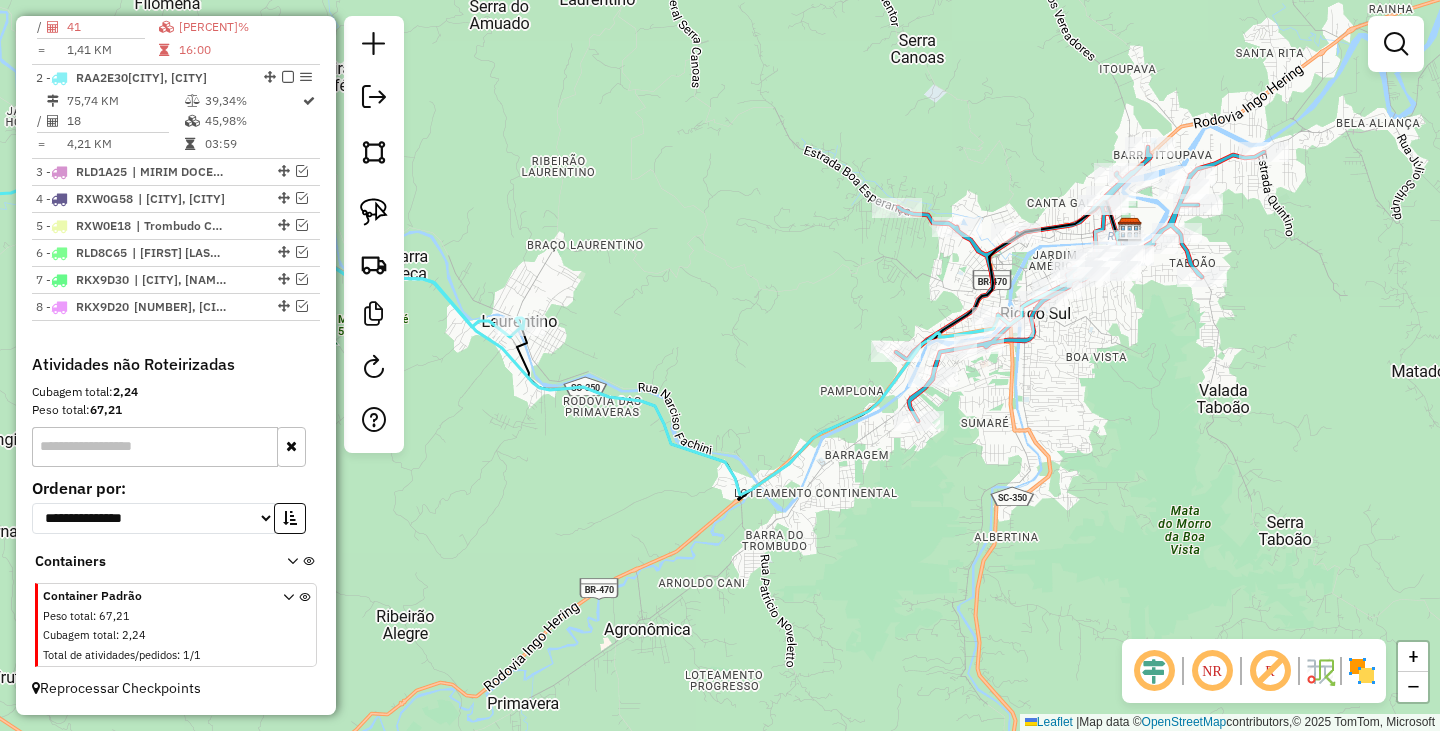 drag, startPoint x: 1078, startPoint y: 427, endPoint x: 1034, endPoint y: 522, distance: 104.69479 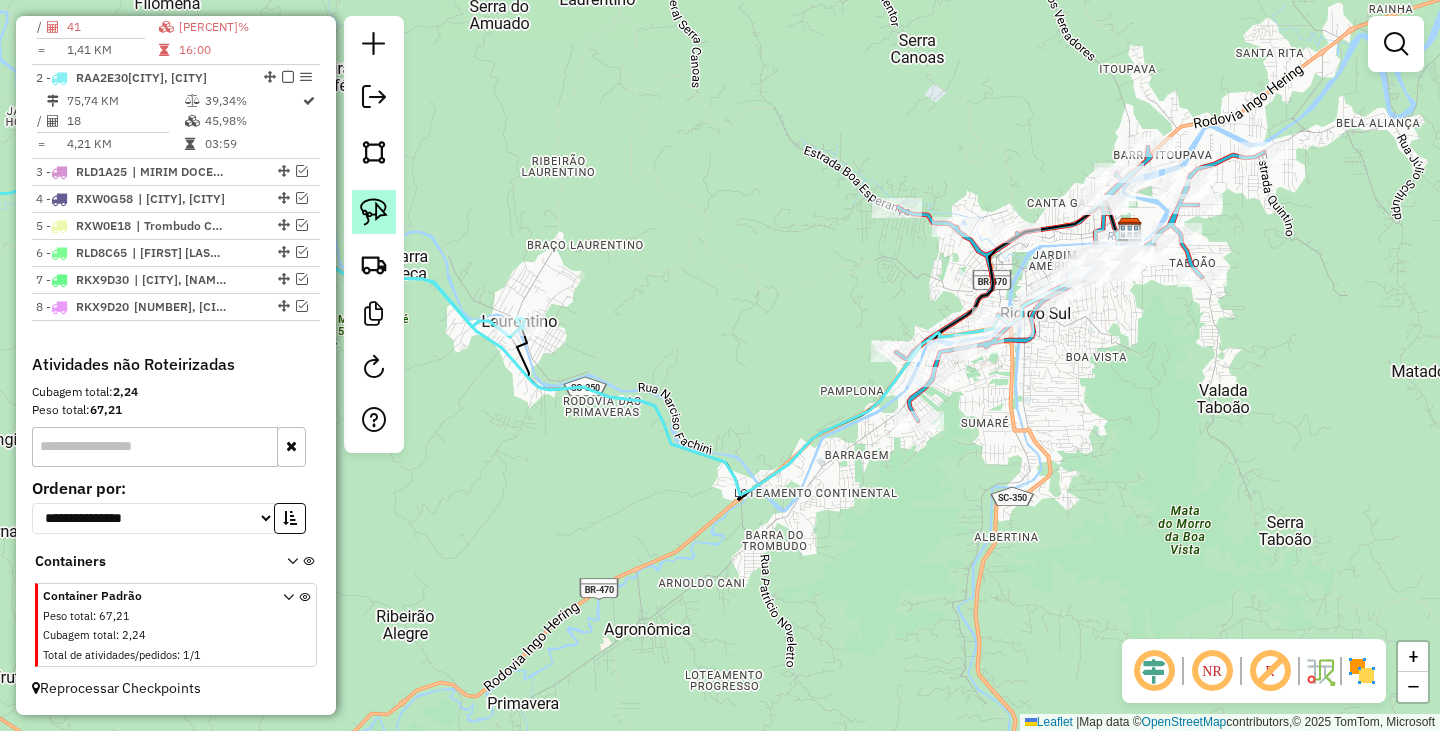 click 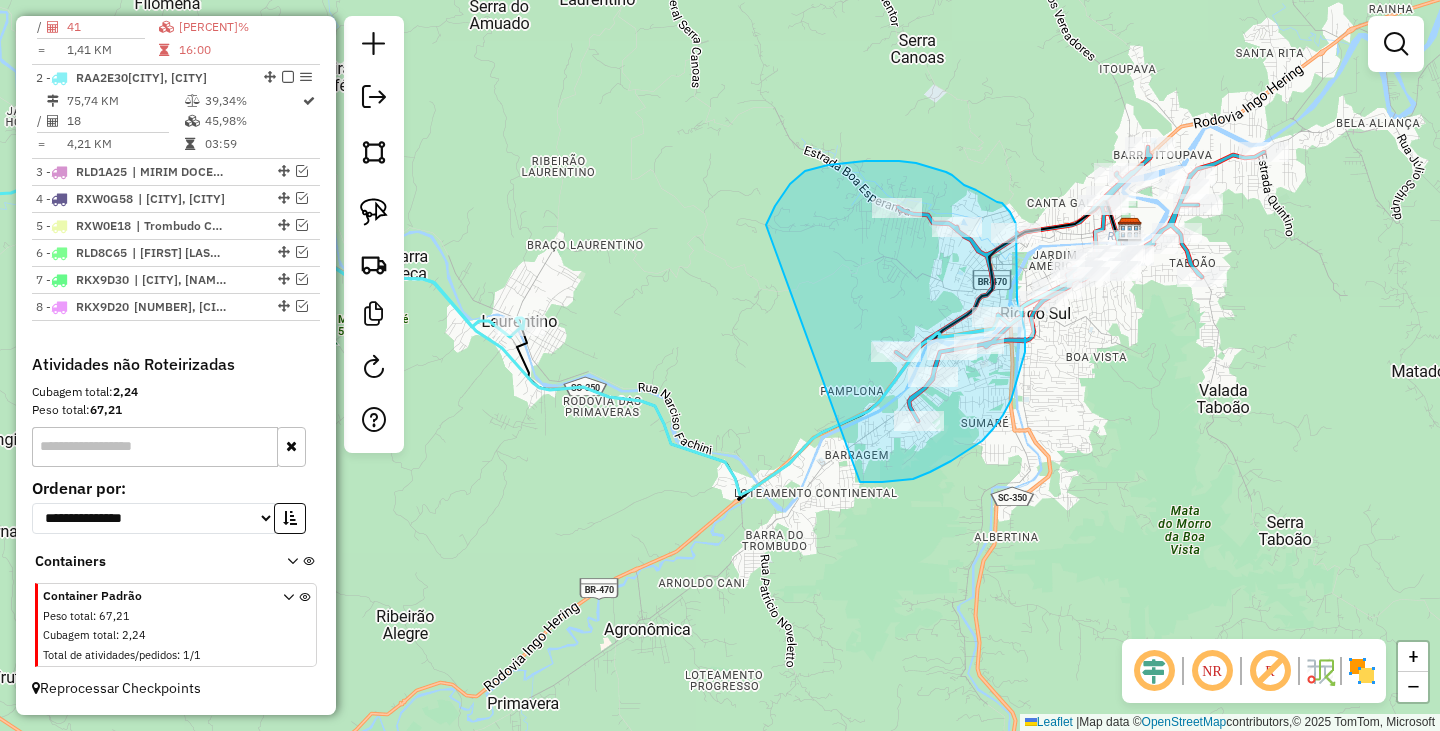 drag, startPoint x: 782, startPoint y: 196, endPoint x: 860, endPoint y: 482, distance: 296.44562 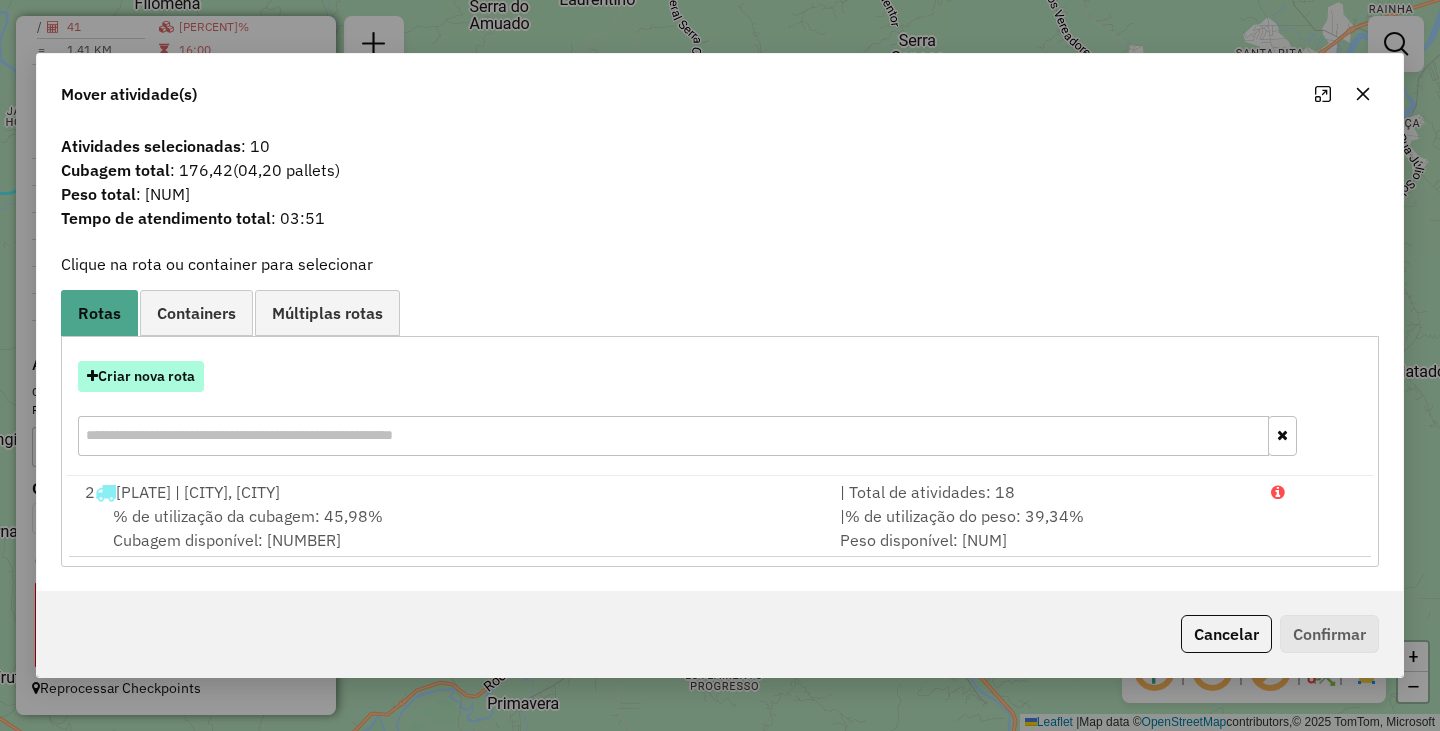 click on "Criar nova rota" at bounding box center (141, 376) 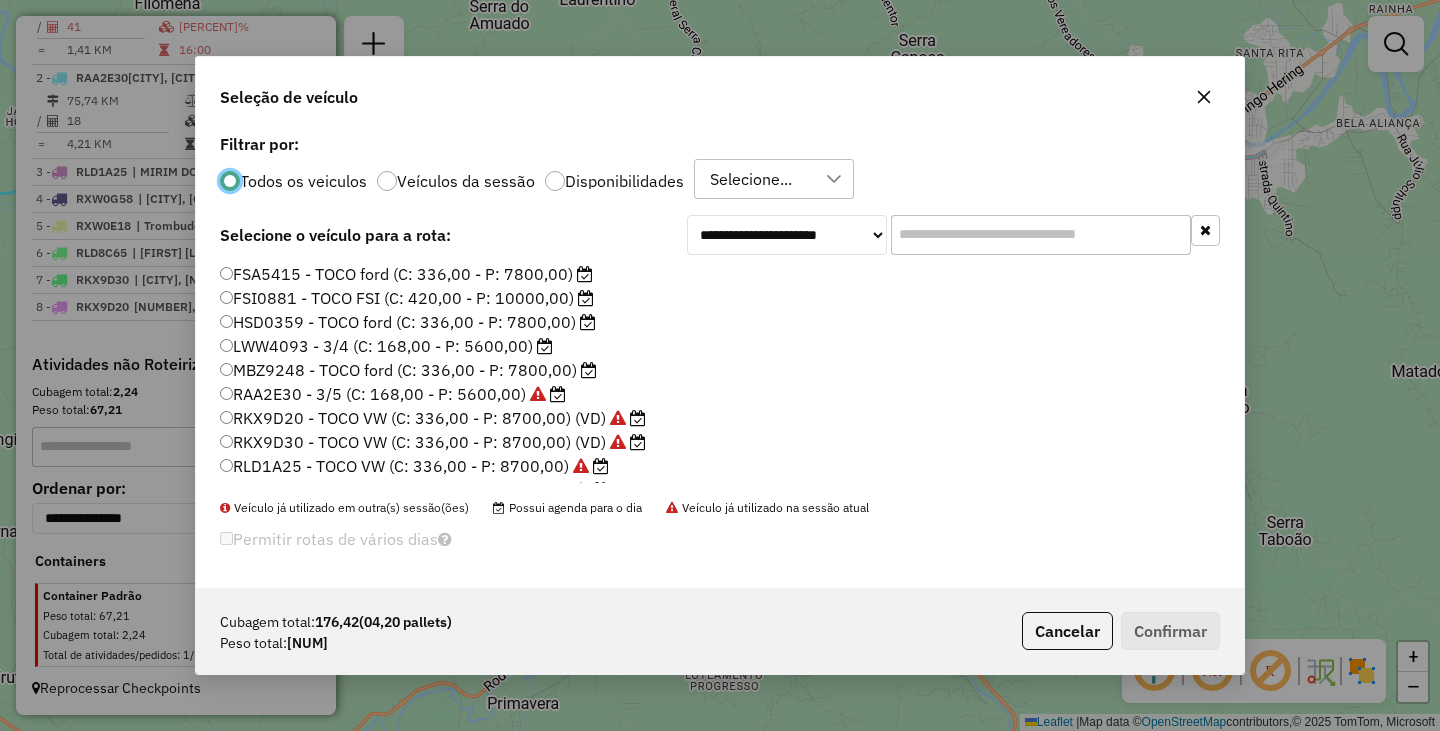 scroll, scrollTop: 11, scrollLeft: 6, axis: both 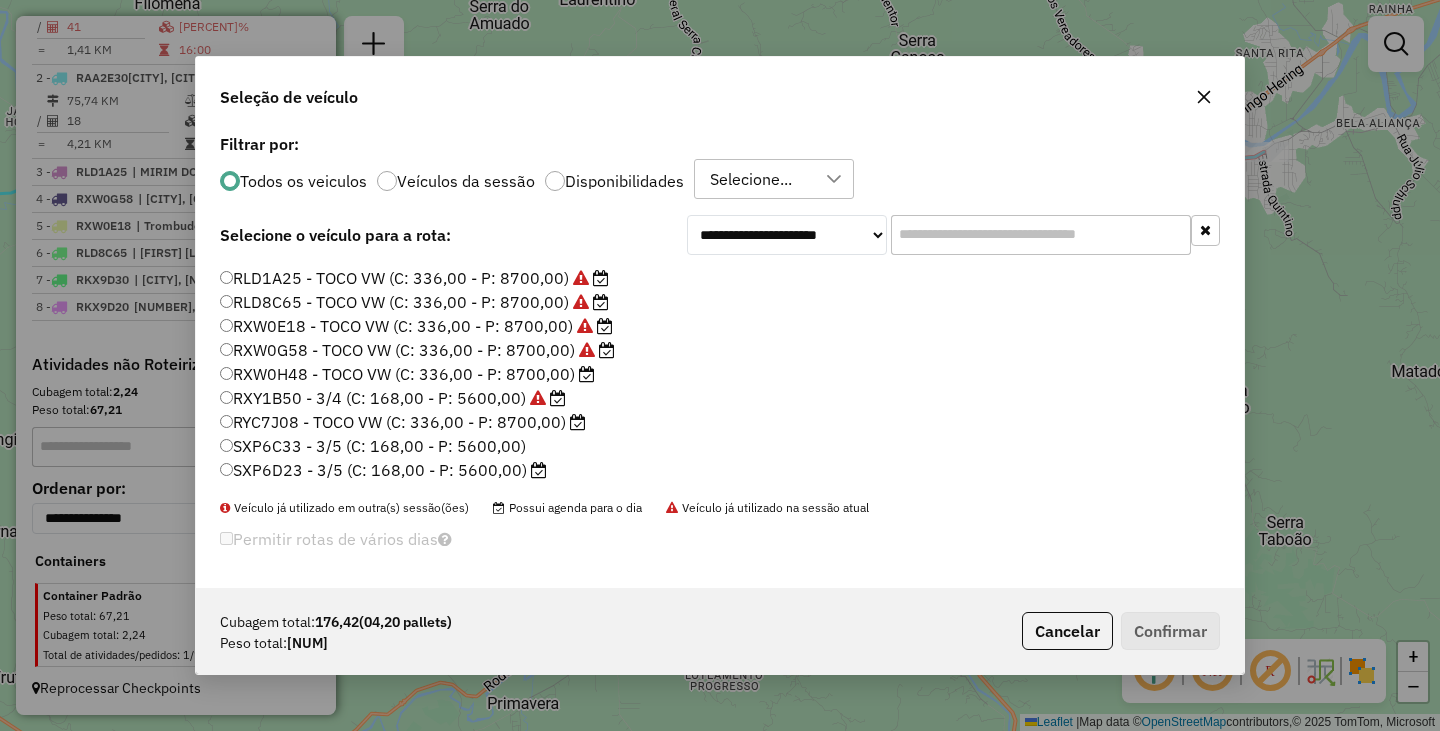 click on "RYC7J08 - TOCO VW (C: 336,00 - P: 8700,00)" 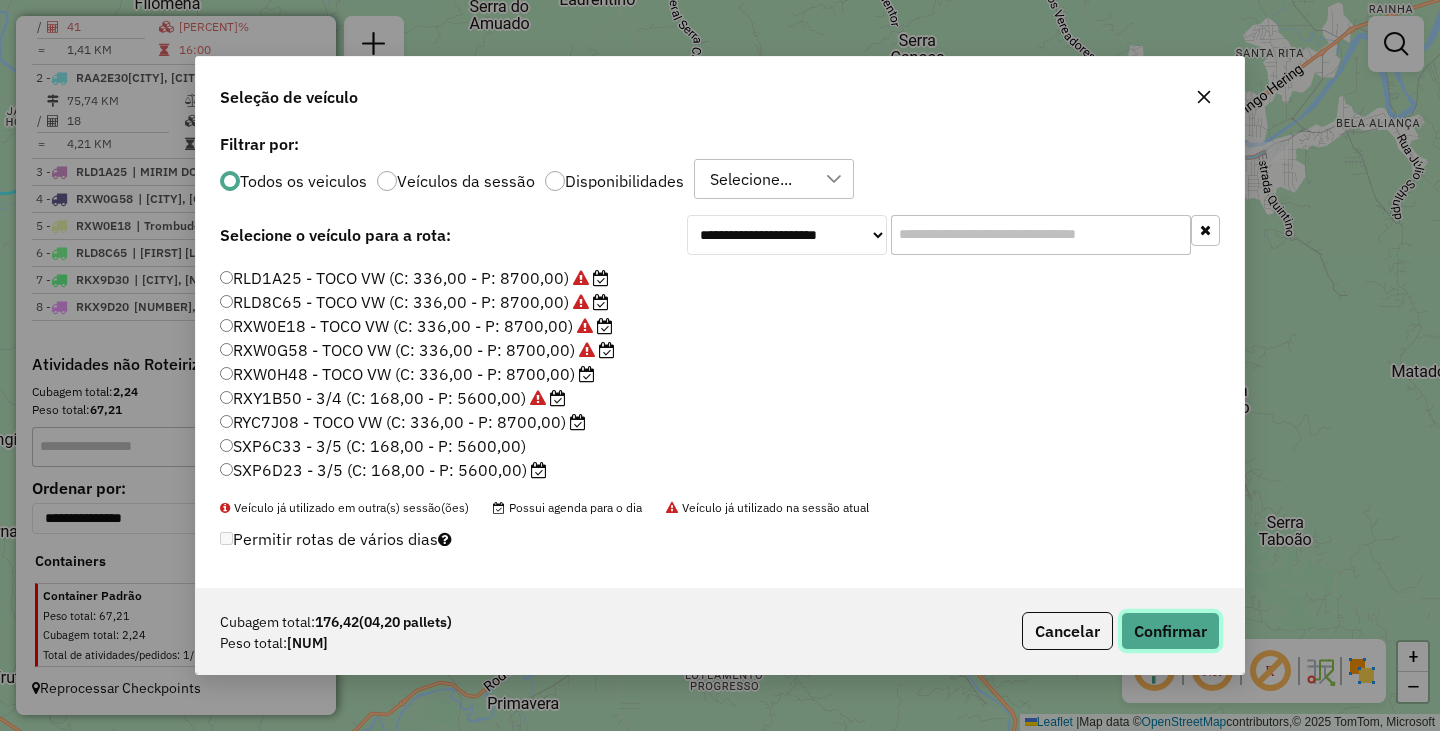 click on "Confirmar" 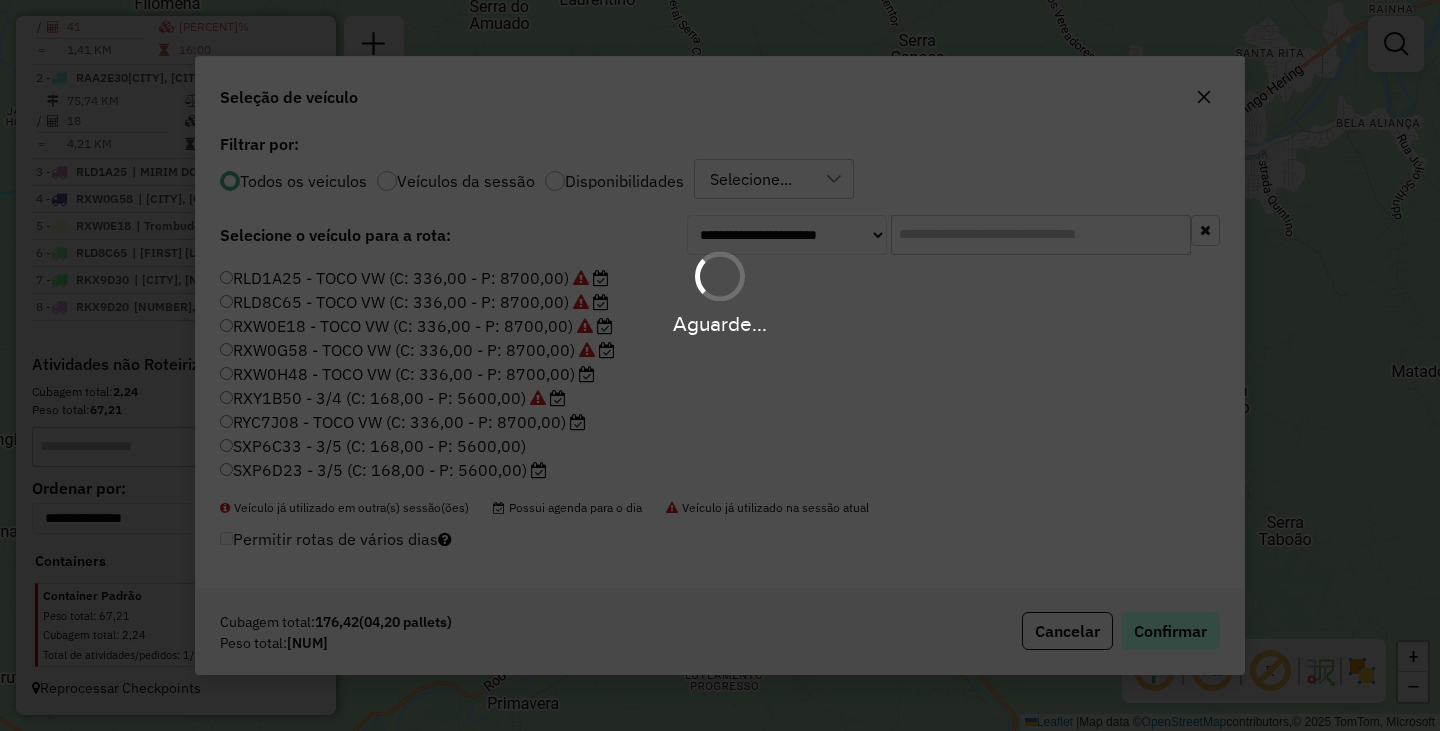scroll, scrollTop: 926, scrollLeft: 0, axis: vertical 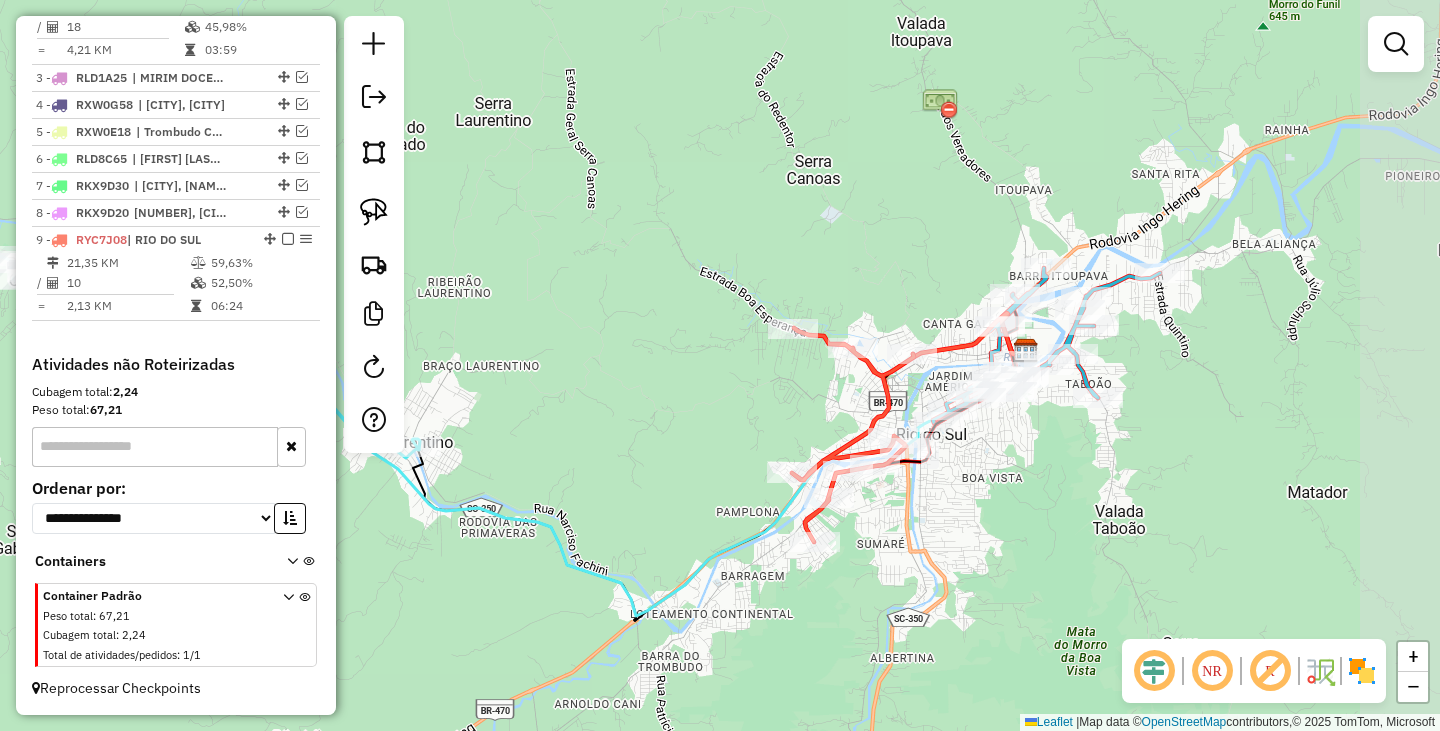 drag, startPoint x: 1095, startPoint y: 382, endPoint x: 965, endPoint y: 526, distance: 194 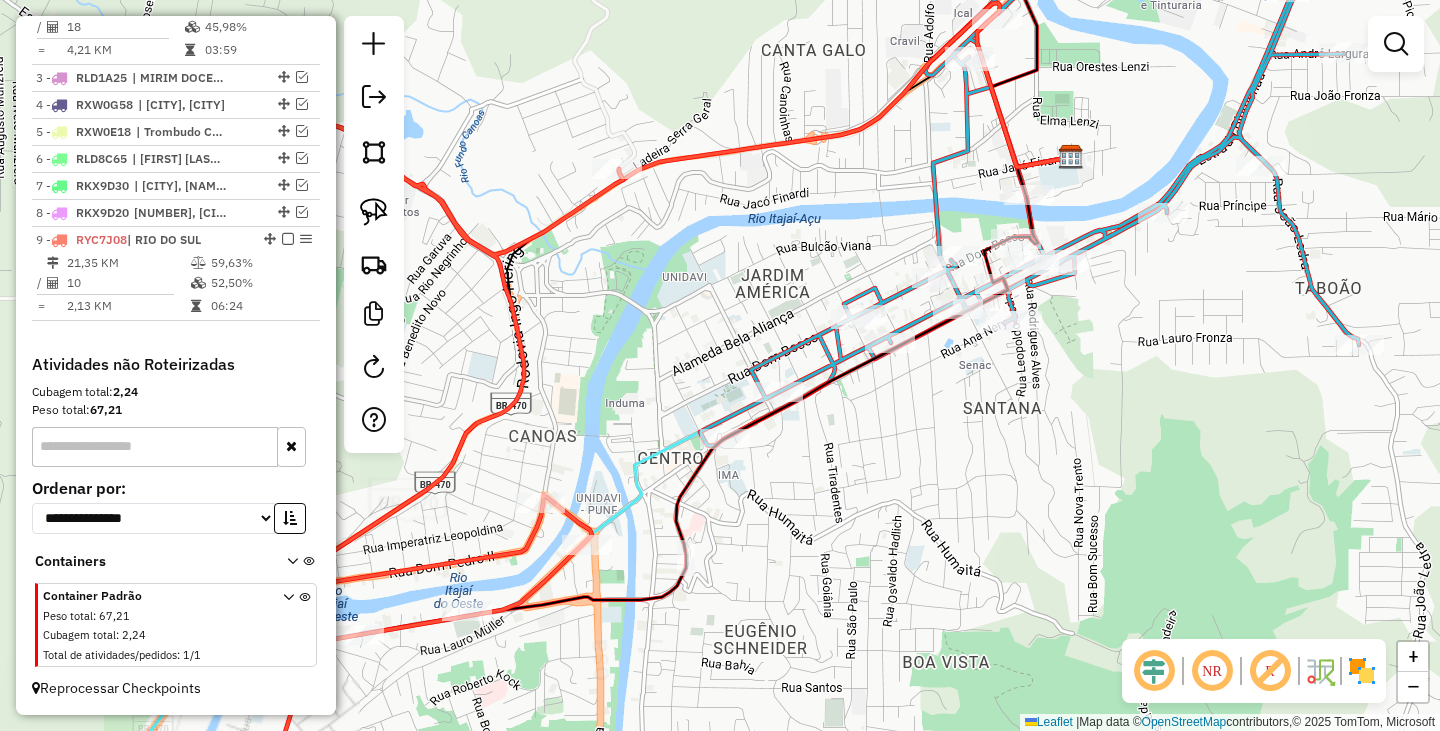 click on "Janela de atendimento Grade de atendimento Capacidade Transportadoras Veículos Cliente Pedidos  Rotas Selecione os dias de semana para filtrar as janelas de atendimento  Seg   Ter   Qua   Qui   Sex   Sáb   Dom  Informe o período da janela de atendimento: De: Até:  Filtrar exatamente a janela do cliente  Considerar janela de atendimento padrão  Selecione os dias de semana para filtrar as grades de atendimento  Seg   Ter   Qua   Qui   Sex   Sáb   Dom   Considerar clientes sem dia de atendimento cadastrado  Clientes fora do dia de atendimento selecionado Filtrar as atividades entre os valores definidos abaixo:  Peso mínimo:   Peso máximo:   Cubagem mínima:   Cubagem máxima:   De:   Até:  Filtrar as atividades entre o tempo de atendimento definido abaixo:  De:   Até:   Considerar capacidade total dos clientes não roteirizados Transportadora: Selecione um ou mais itens Tipo de veículo: Selecione um ou mais itens Veículo: Selecione um ou mais itens Motorista: Selecione um ou mais itens Nome: Rótulo:" 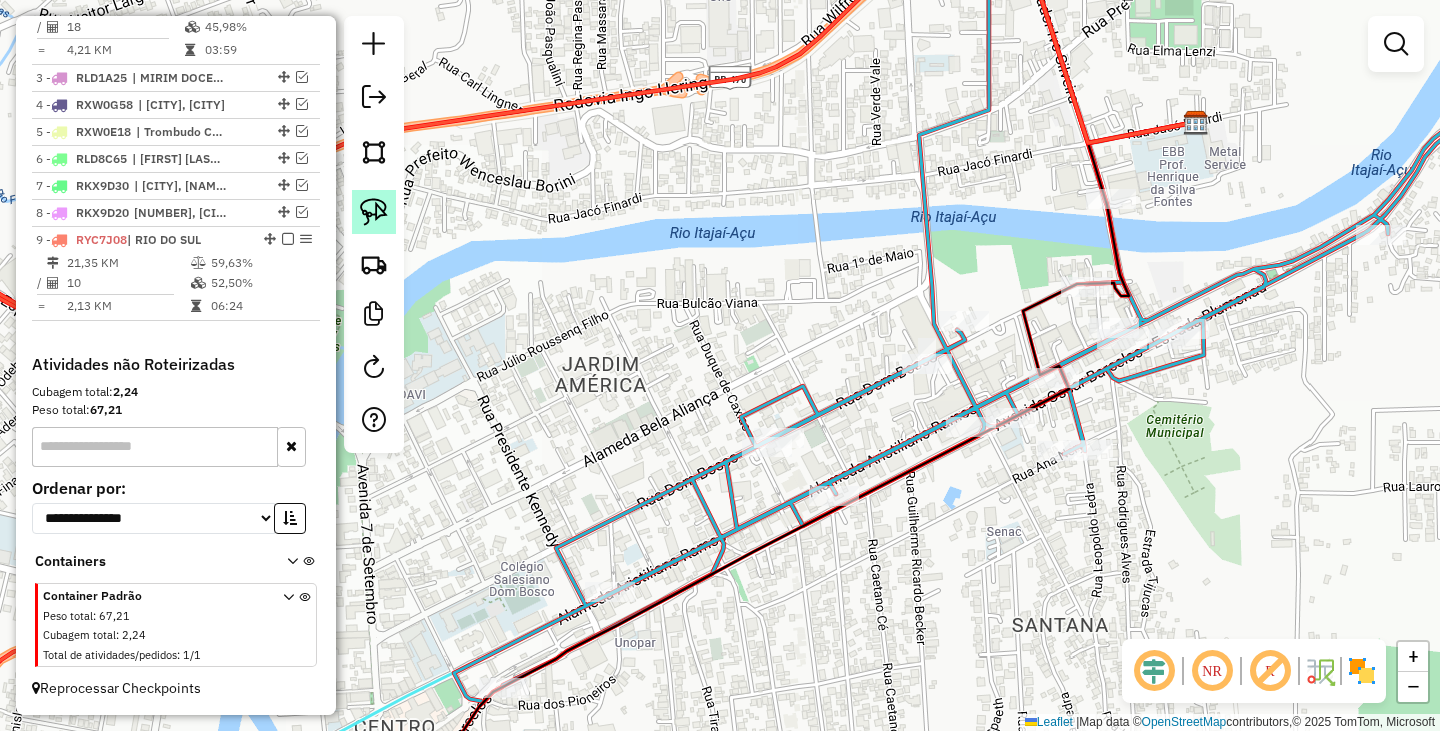 click 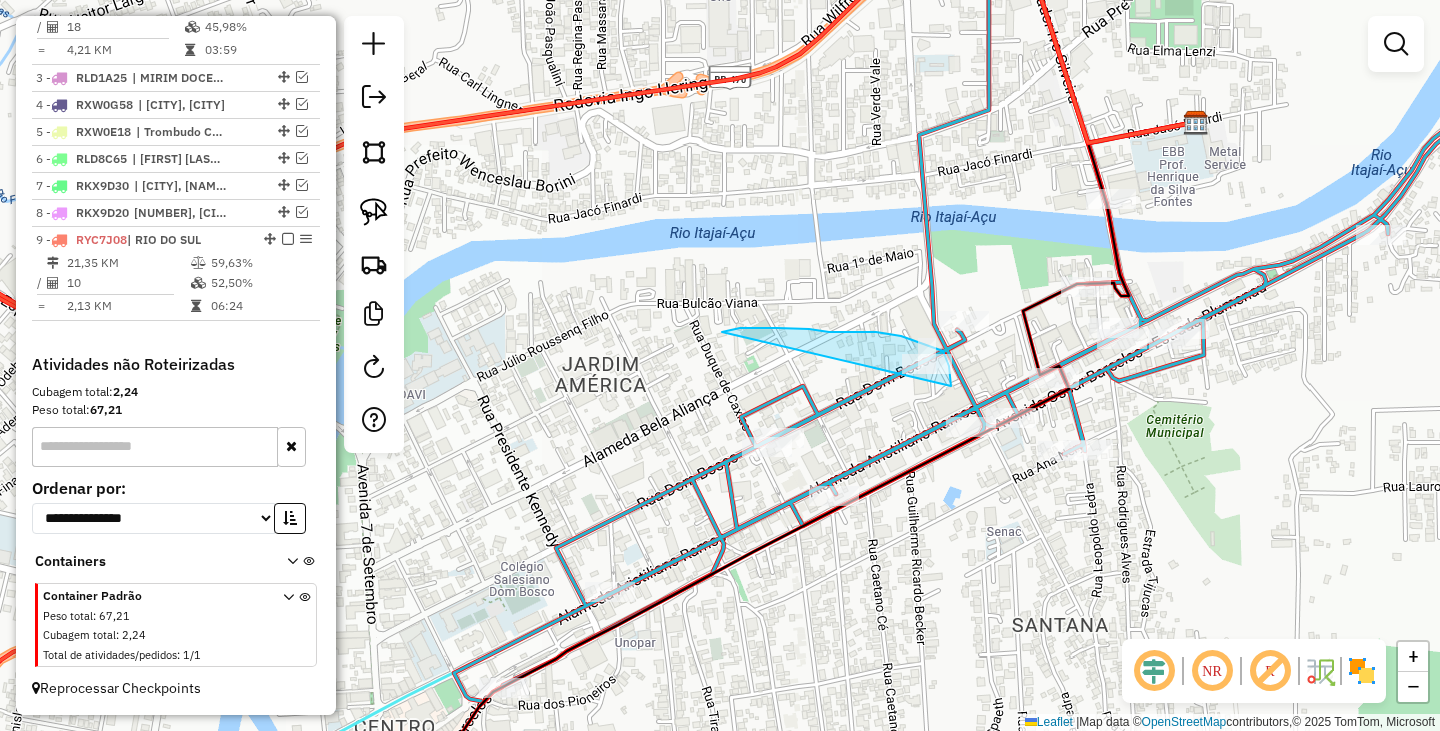 drag, startPoint x: 737, startPoint y: 329, endPoint x: 951, endPoint y: 389, distance: 222.2521 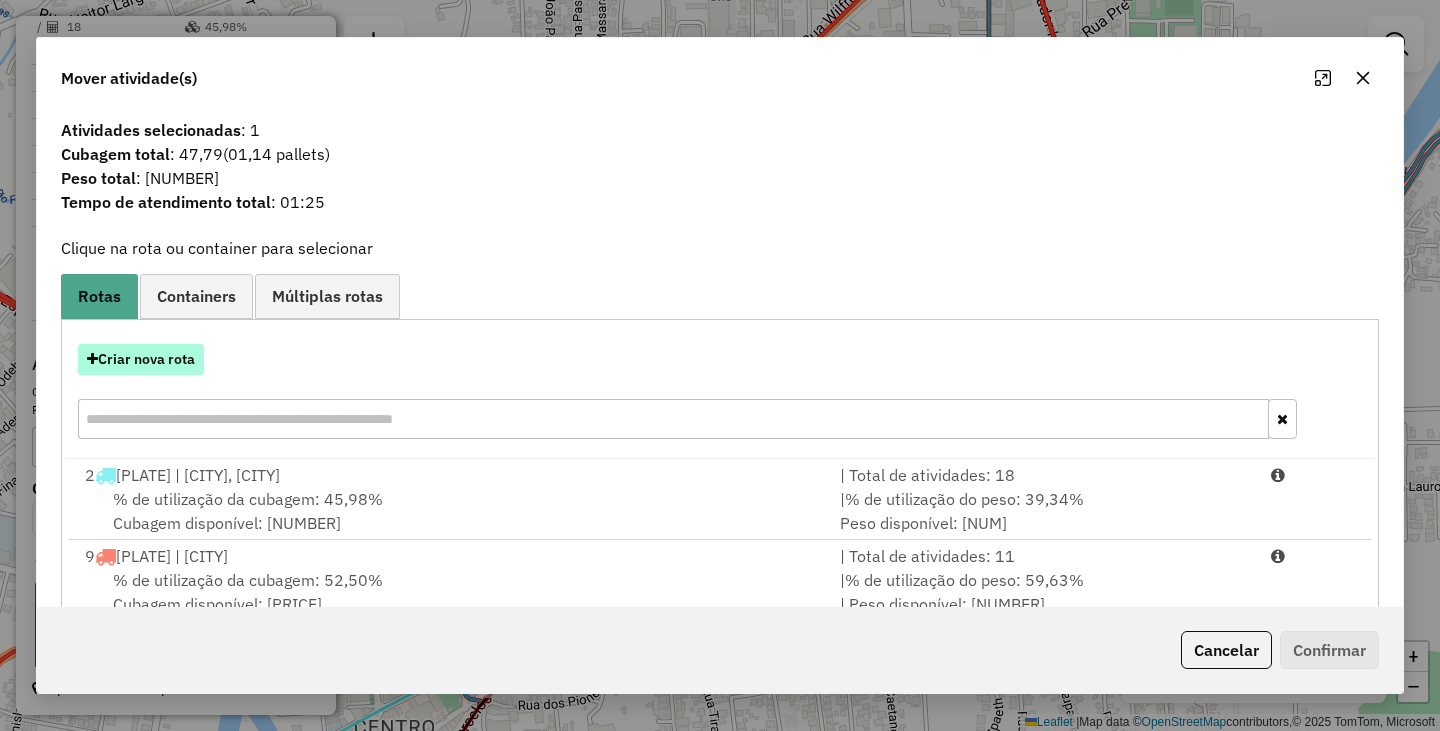 click on "Criar nova rota" at bounding box center [141, 359] 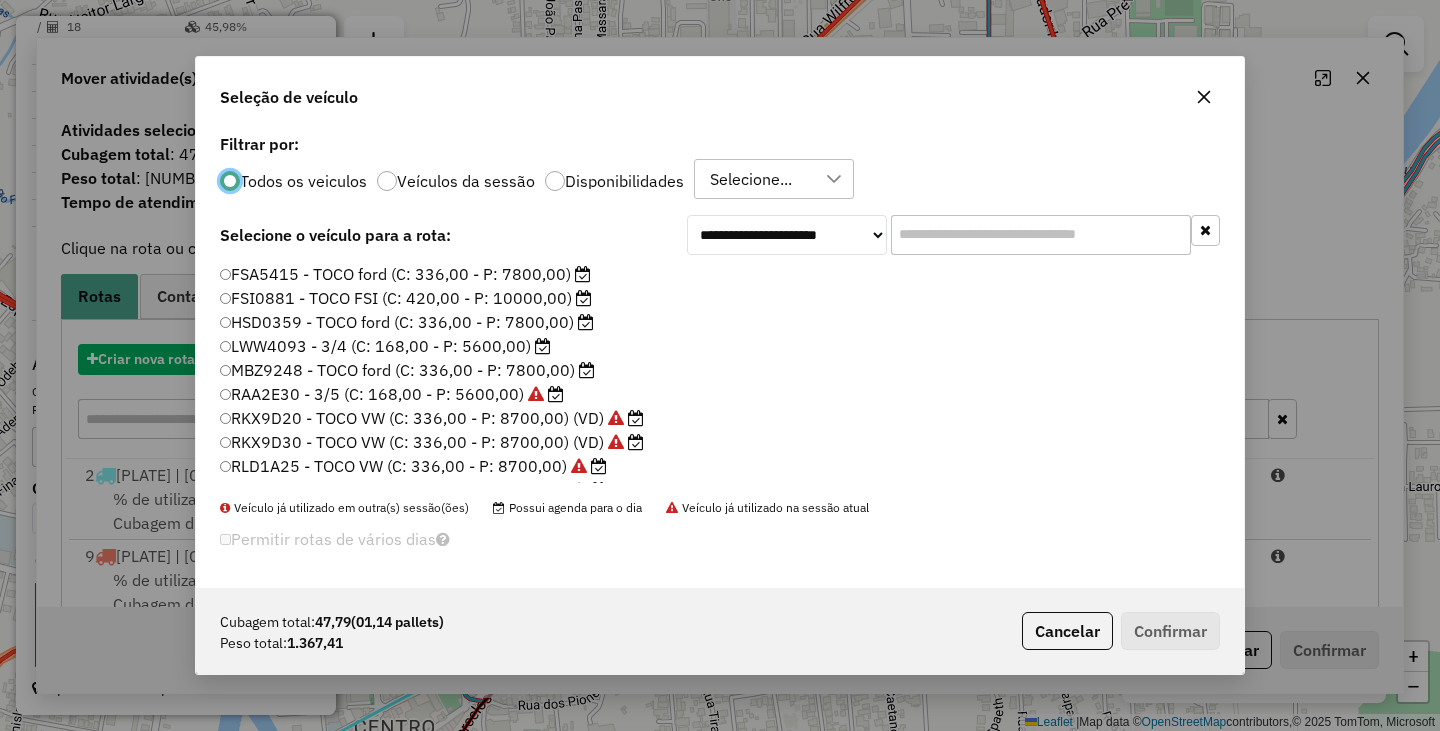 scroll, scrollTop: 11, scrollLeft: 6, axis: both 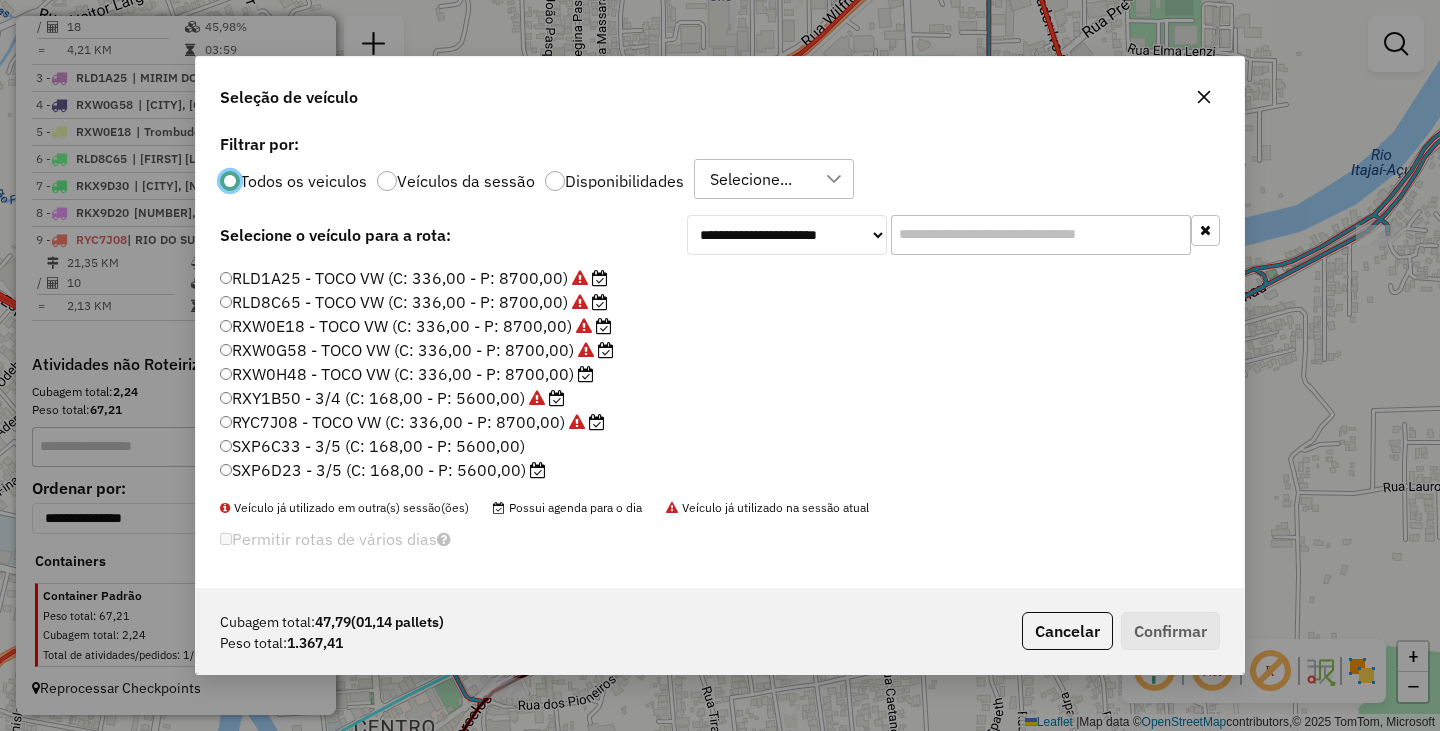 click on "RXW0H48 - TOCO VW (C: 336,00 - P: 8700,00)" 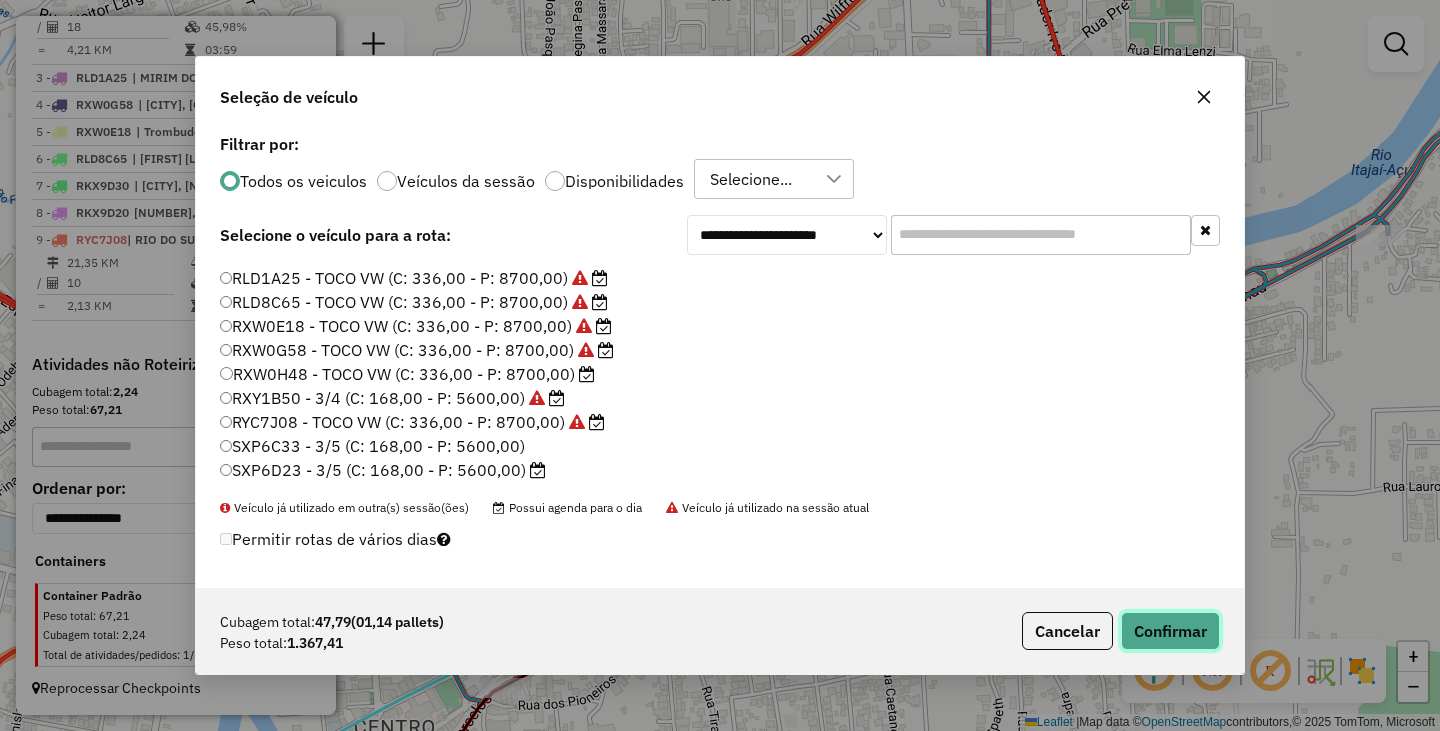 click on "Confirmar" 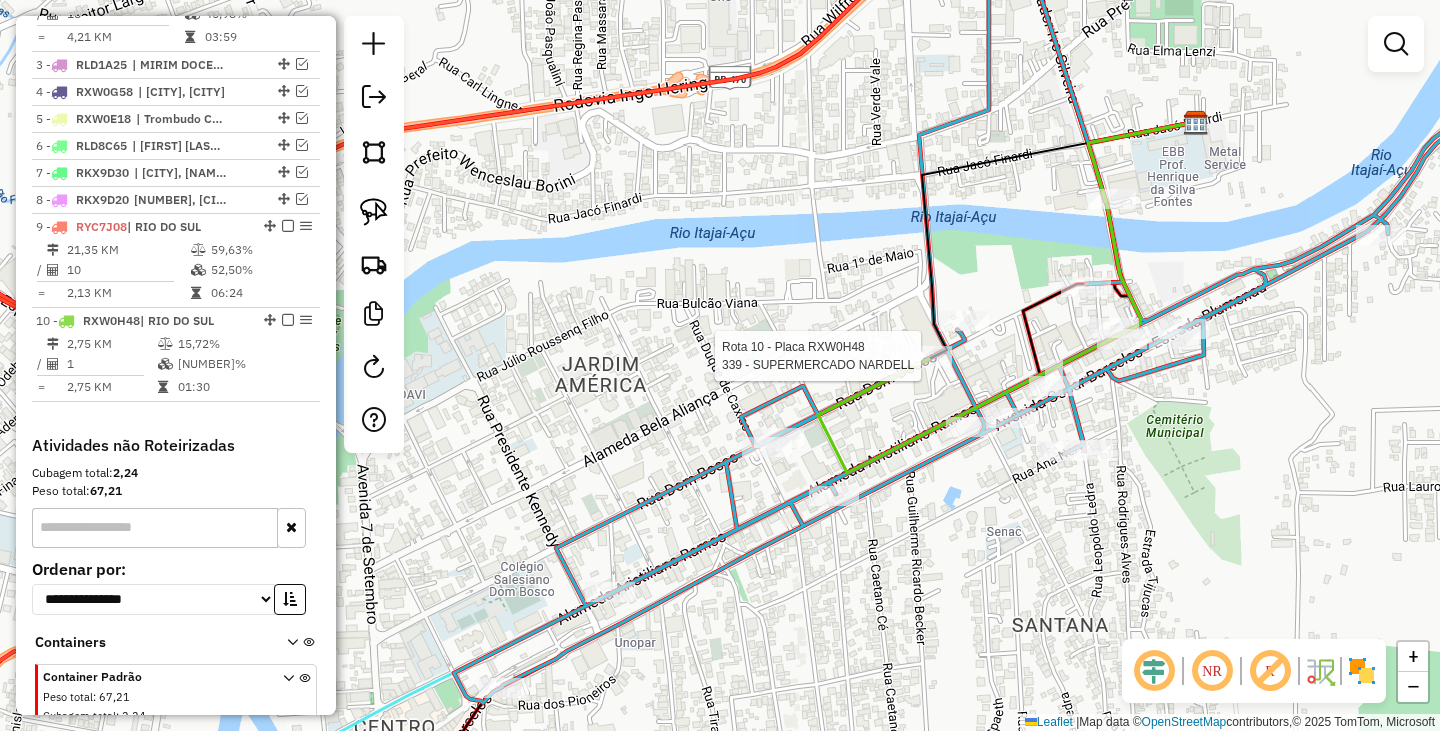 scroll, scrollTop: 1025, scrollLeft: 0, axis: vertical 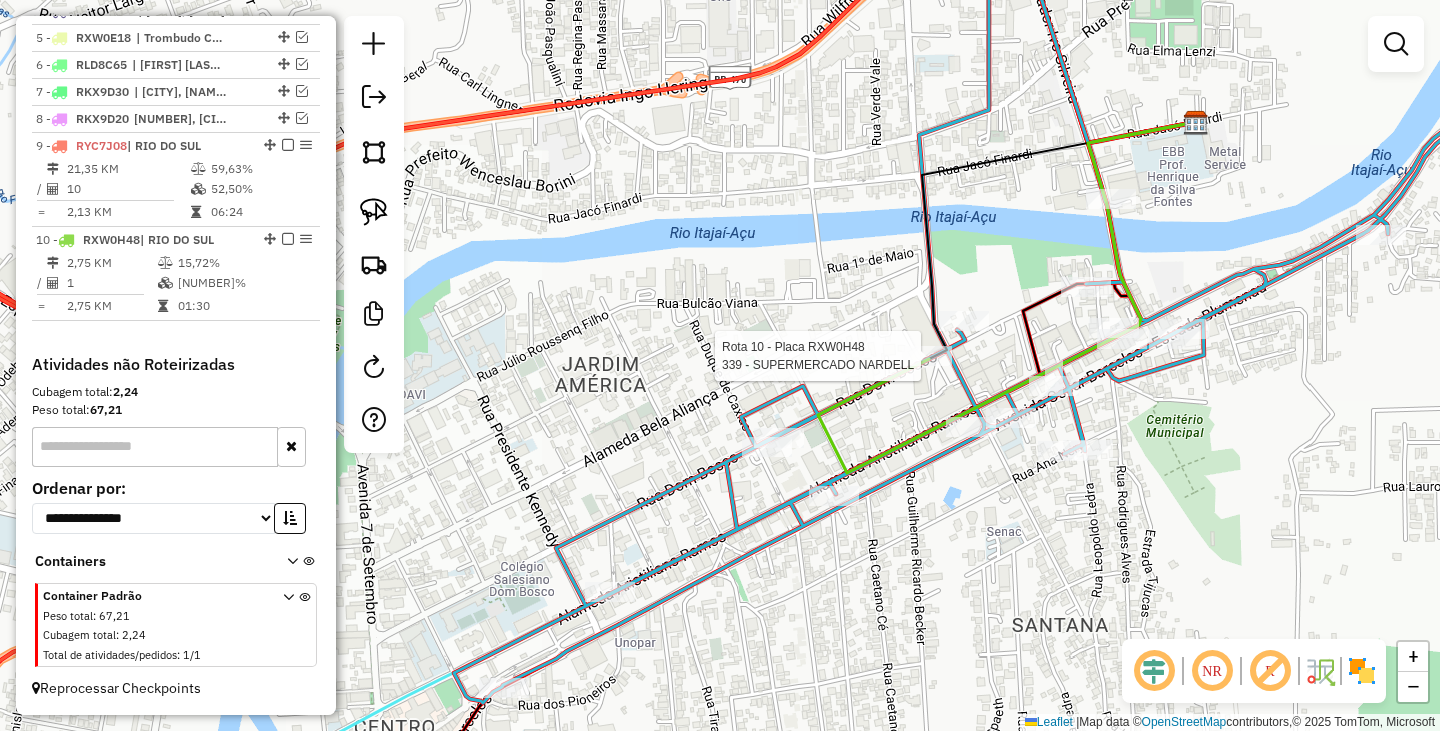 select on "*********" 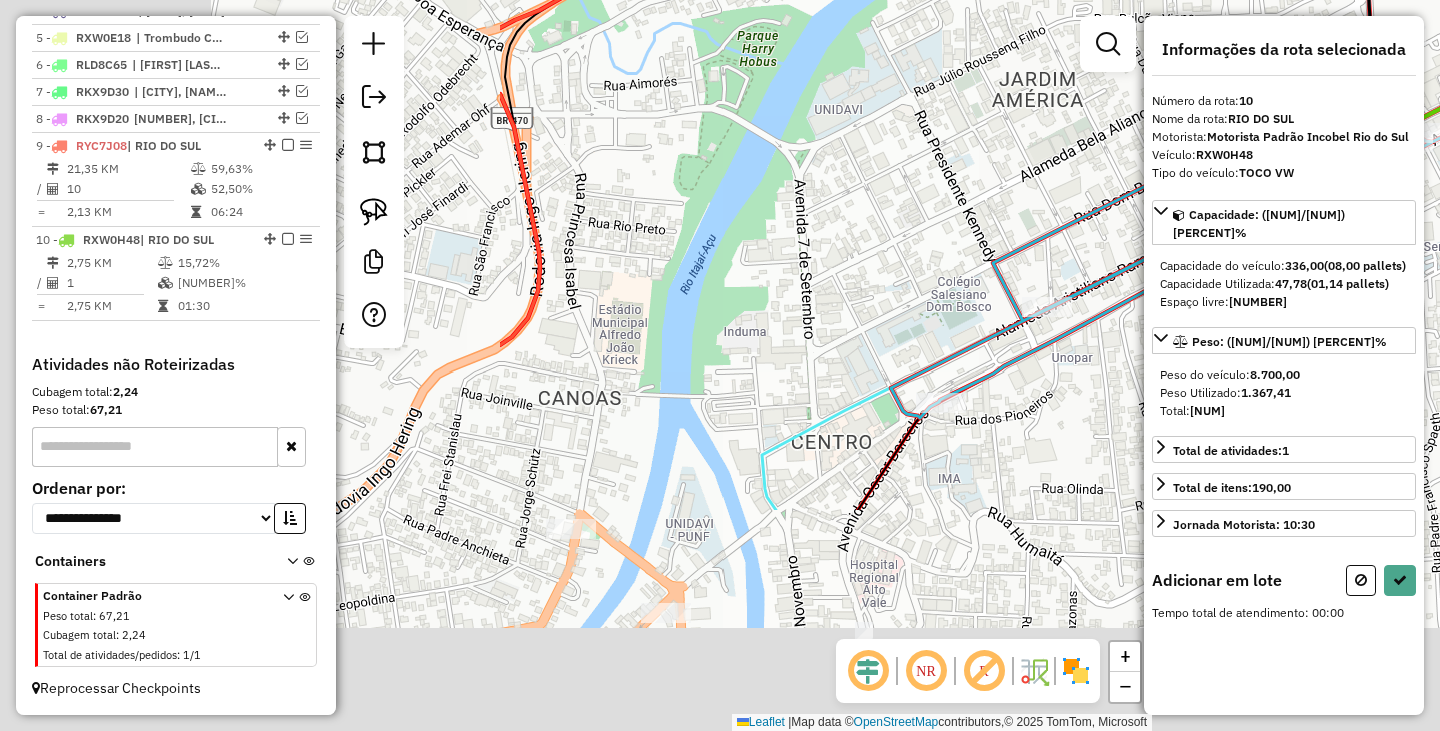 drag, startPoint x: 579, startPoint y: 659, endPoint x: 1223, endPoint y: 365, distance: 707.935 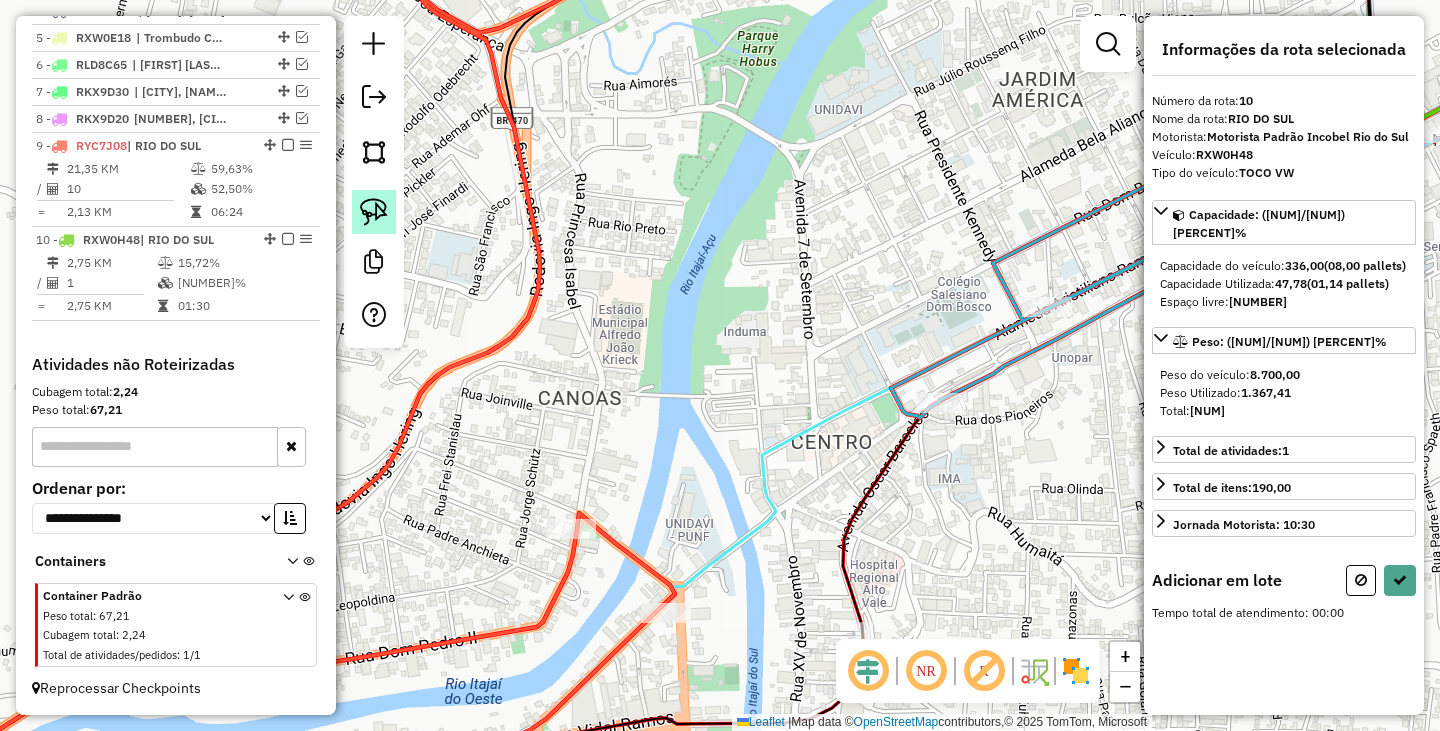 click 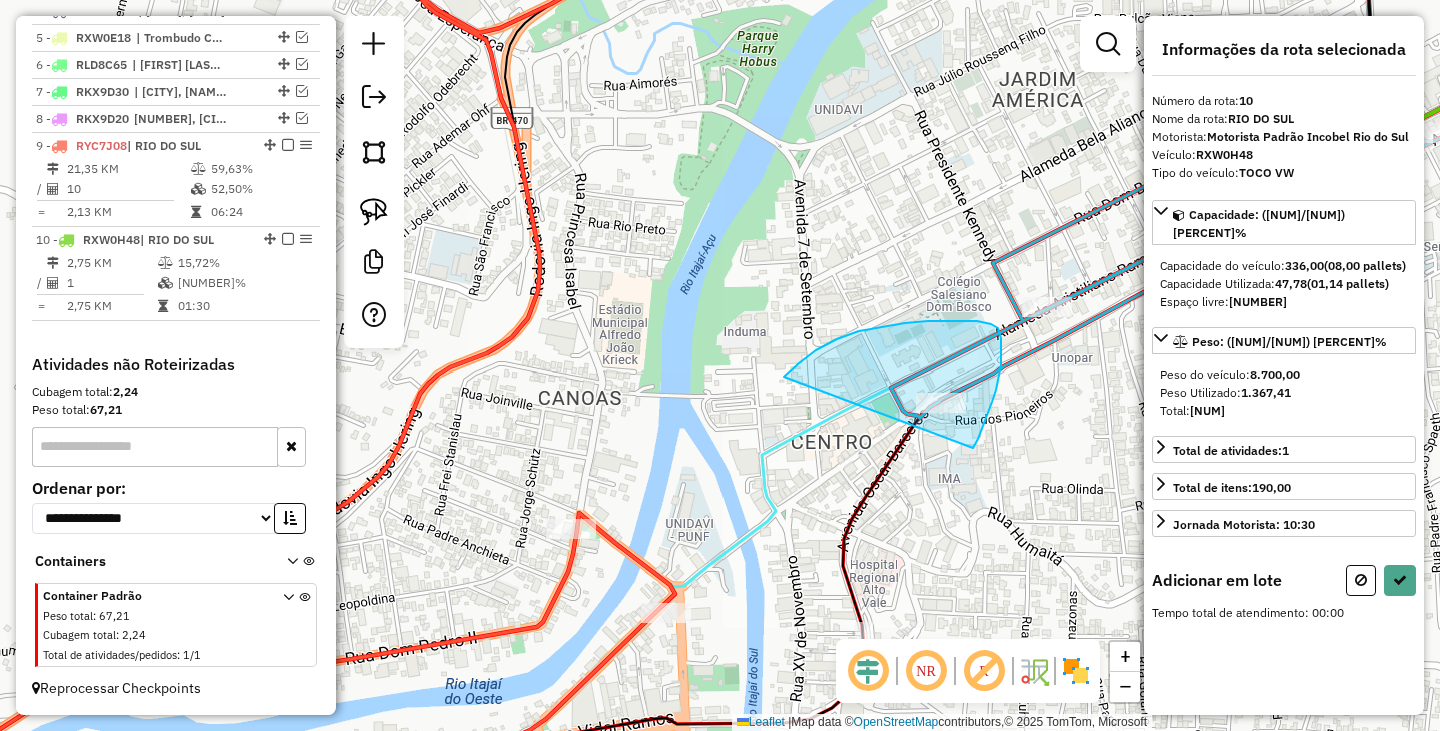 drag, startPoint x: 784, startPoint y: 377, endPoint x: 958, endPoint y: 473, distance: 198.72594 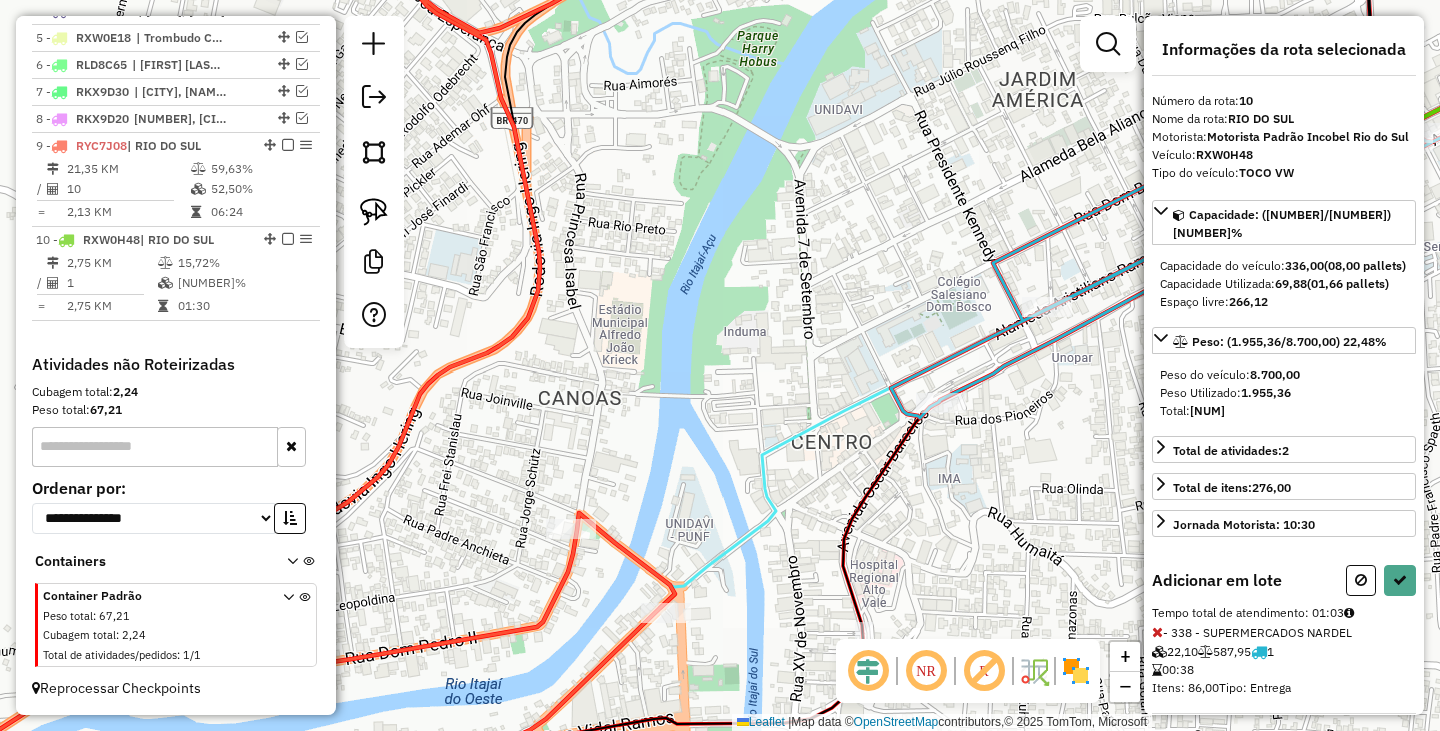 select on "*********" 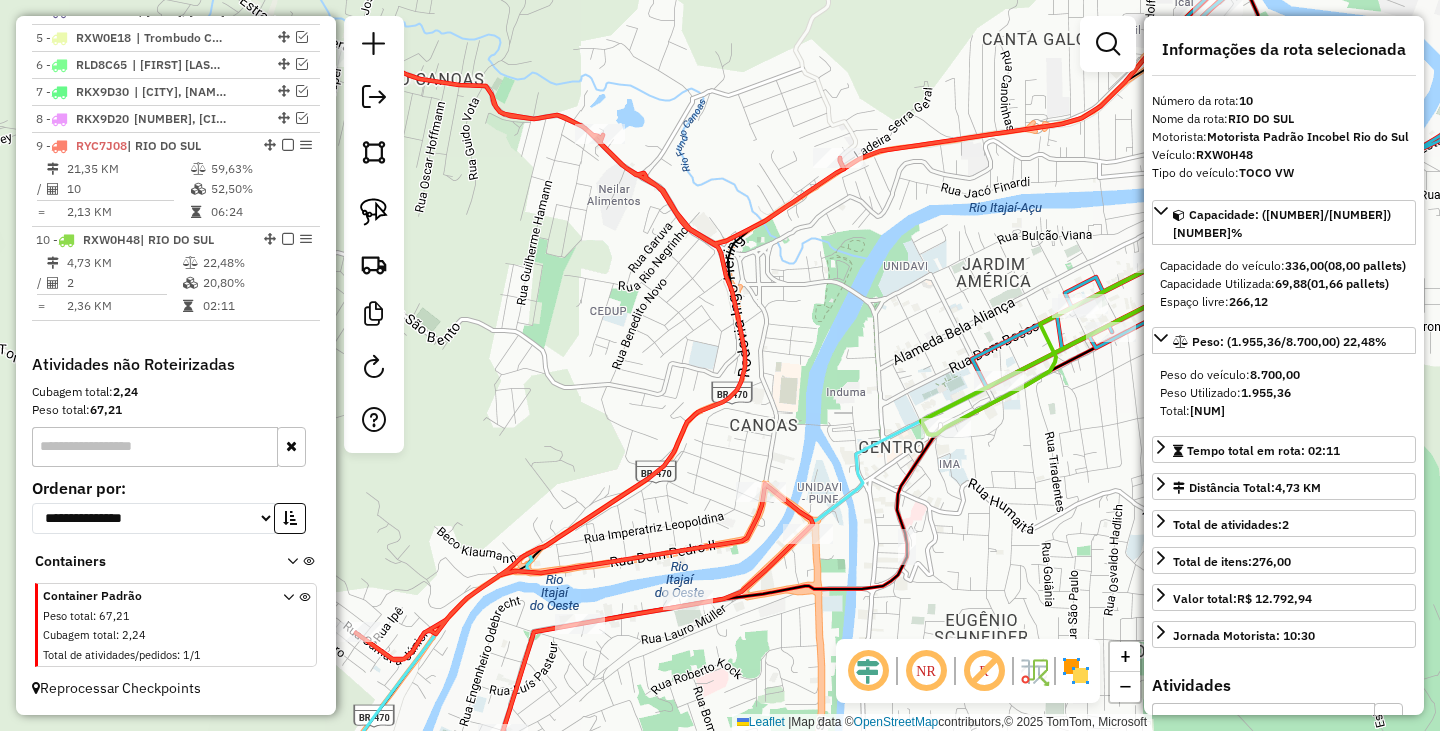 drag, startPoint x: 874, startPoint y: 597, endPoint x: 924, endPoint y: 486, distance: 121.74153 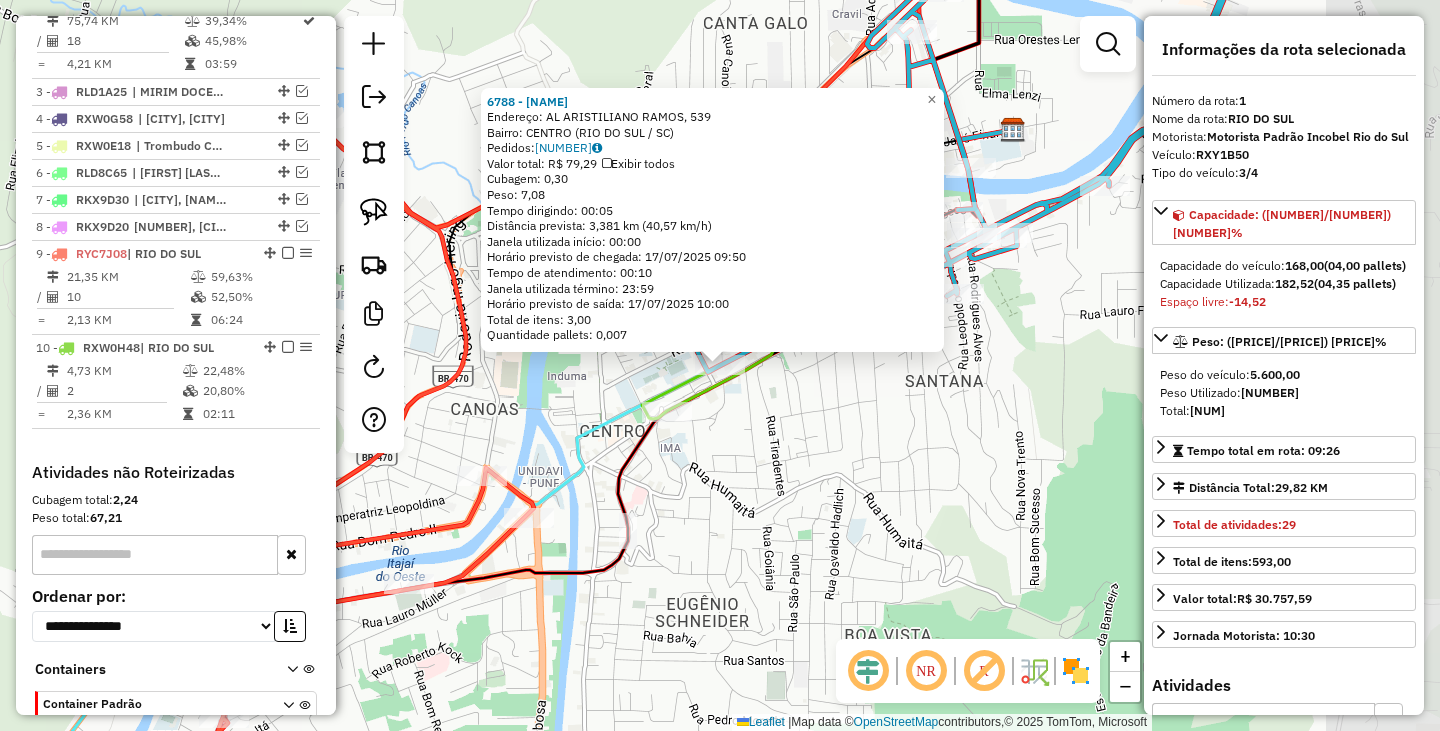 scroll, scrollTop: 774, scrollLeft: 0, axis: vertical 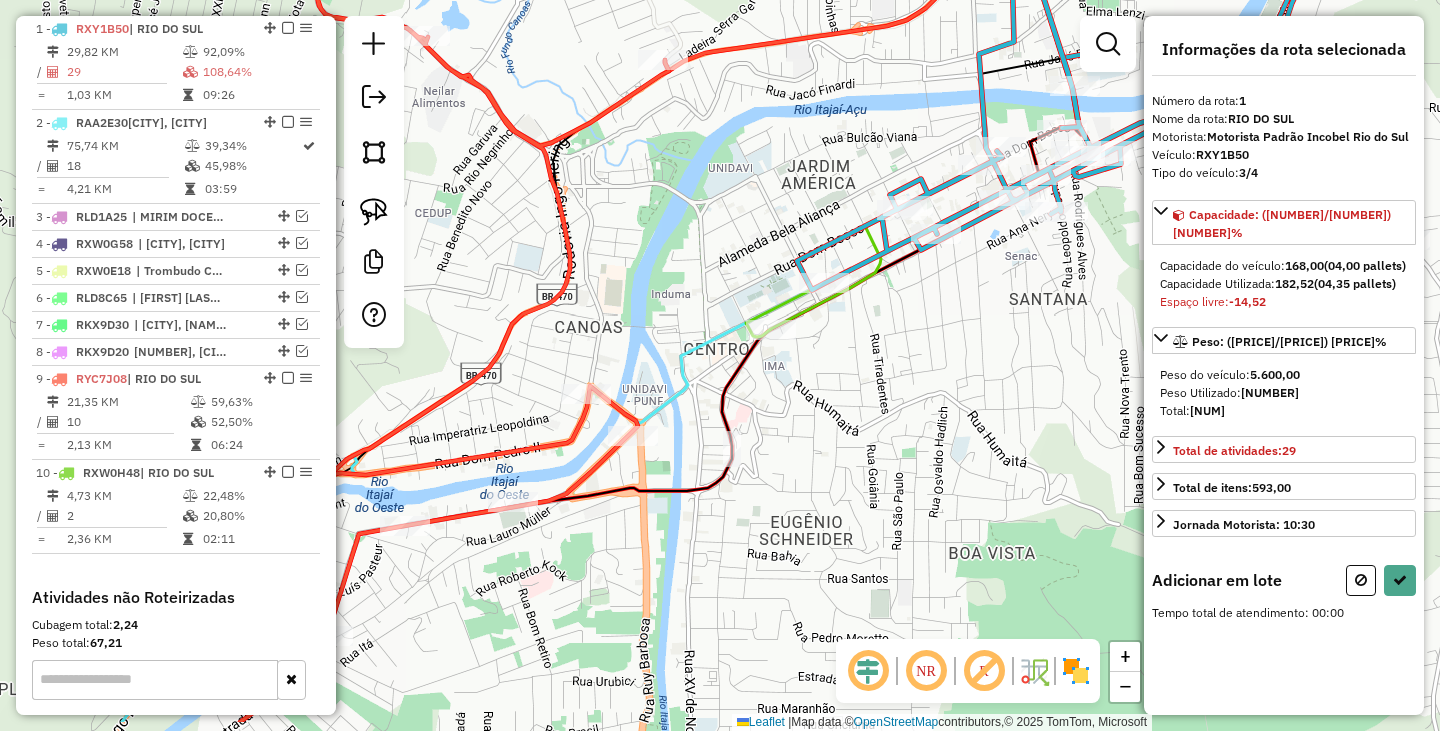 drag, startPoint x: 768, startPoint y: 554, endPoint x: 978, endPoint y: 357, distance: 287.93924 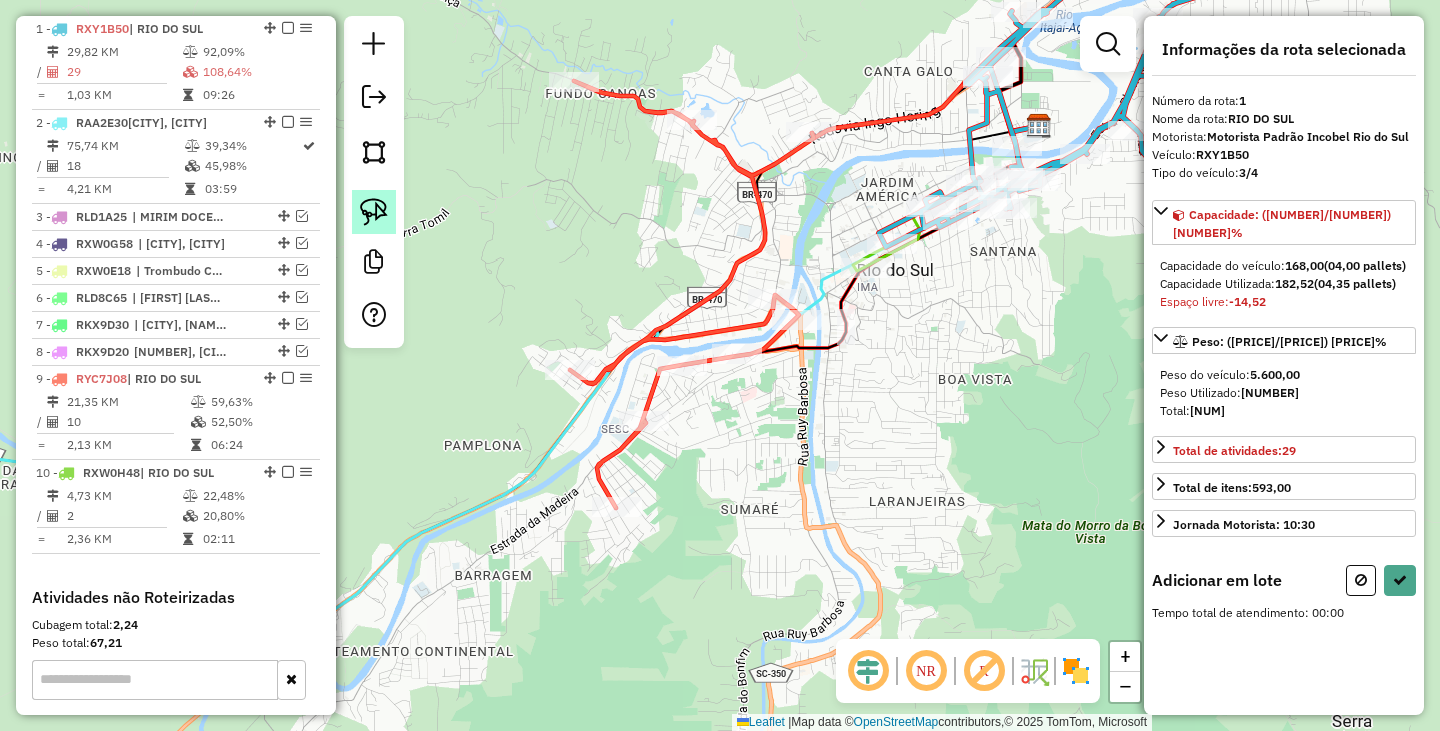click 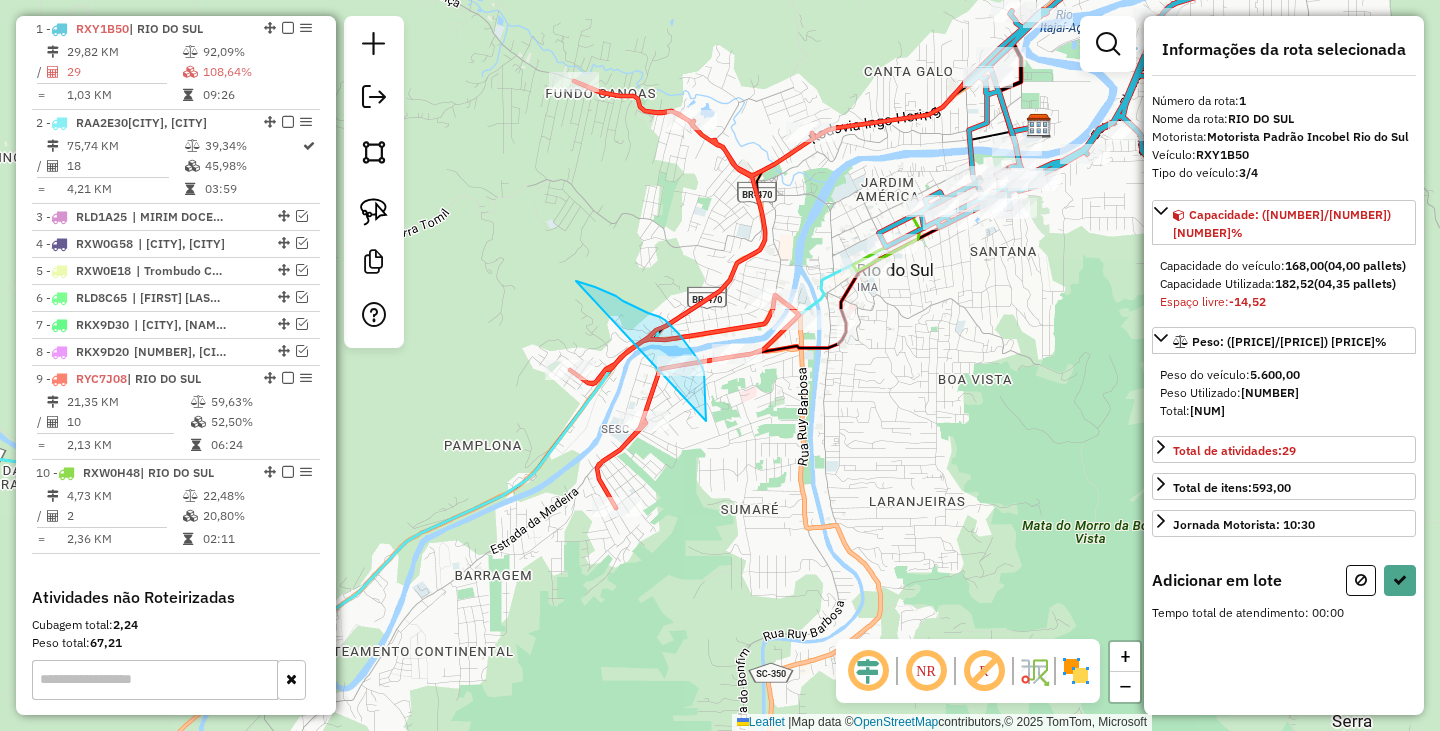 drag, startPoint x: 595, startPoint y: 287, endPoint x: 706, endPoint y: 421, distance: 174.00287 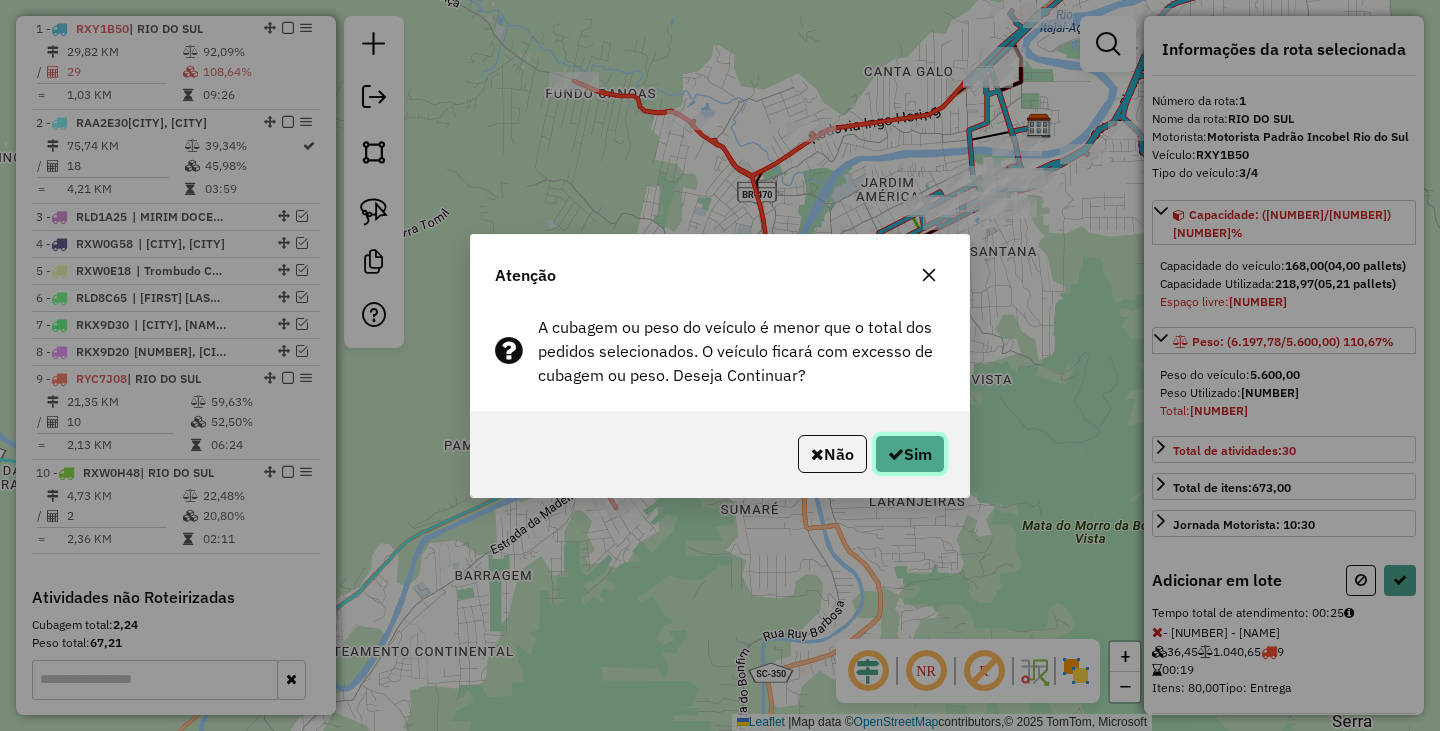 click on "Sim" 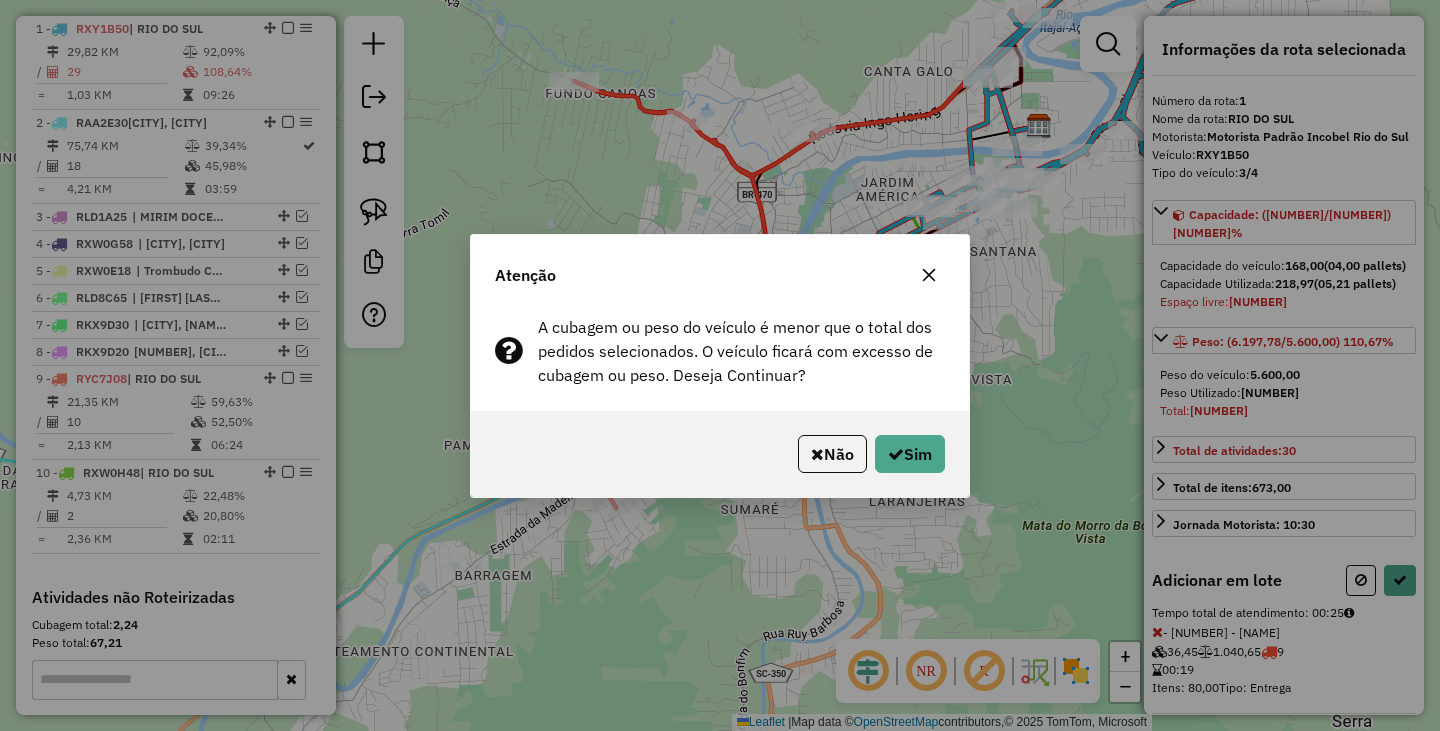select on "*********" 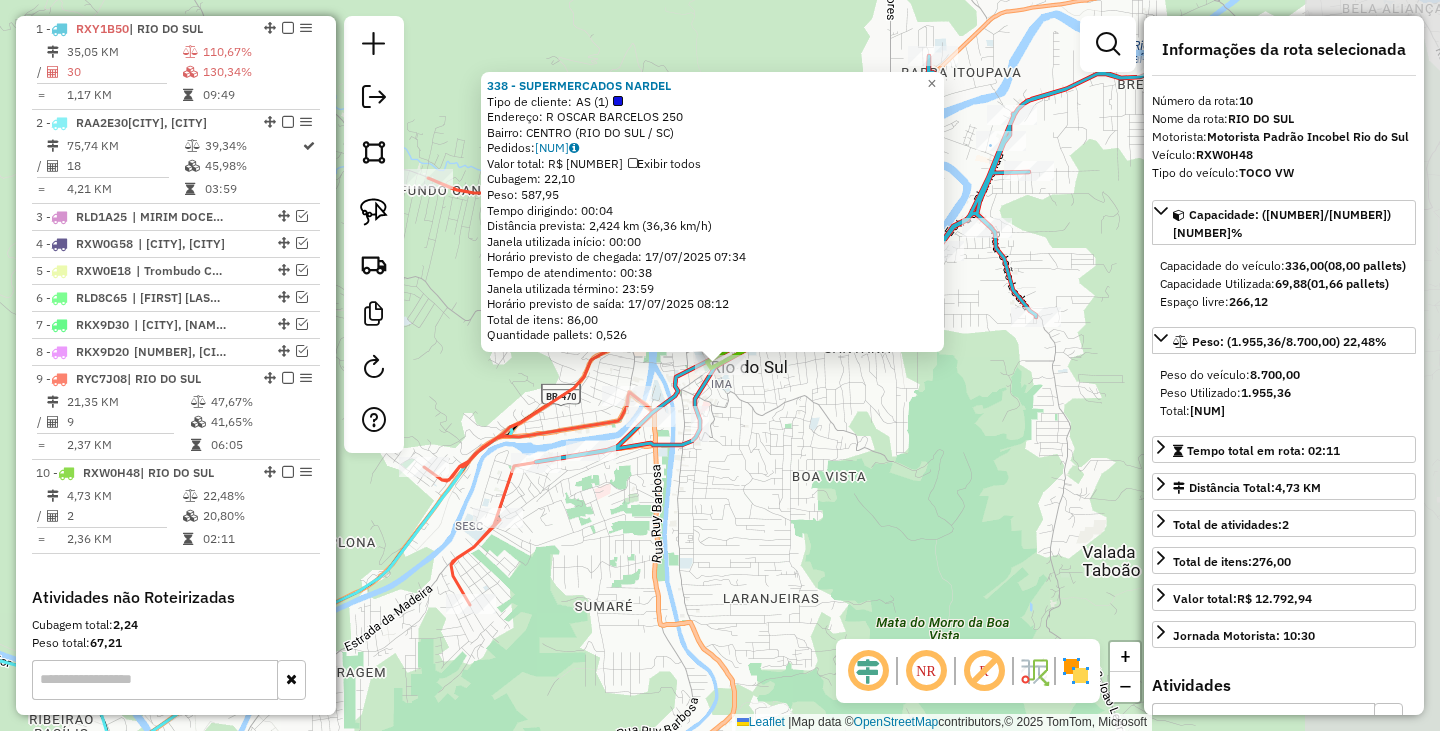 scroll, scrollTop: 1025, scrollLeft: 0, axis: vertical 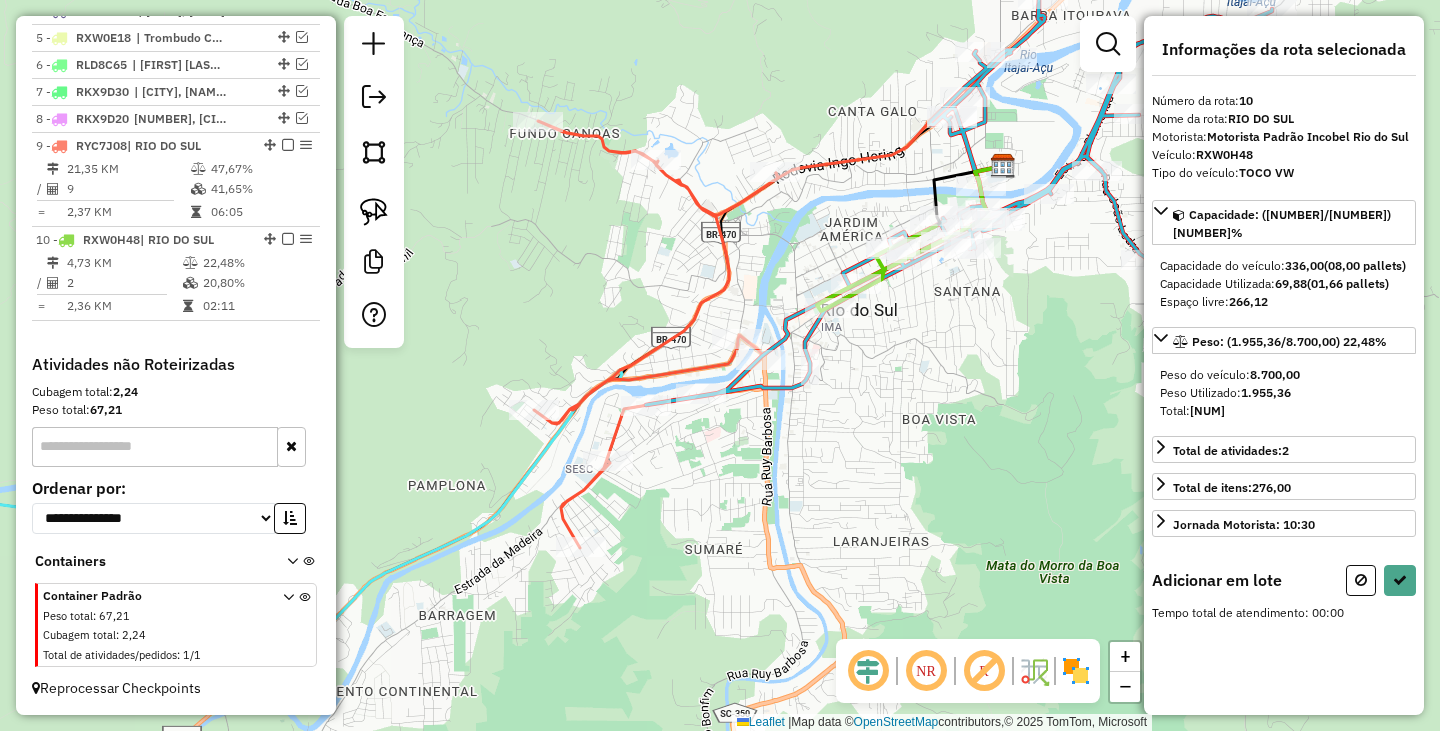 drag, startPoint x: 814, startPoint y: 472, endPoint x: 1003, endPoint y: 384, distance: 208.48262 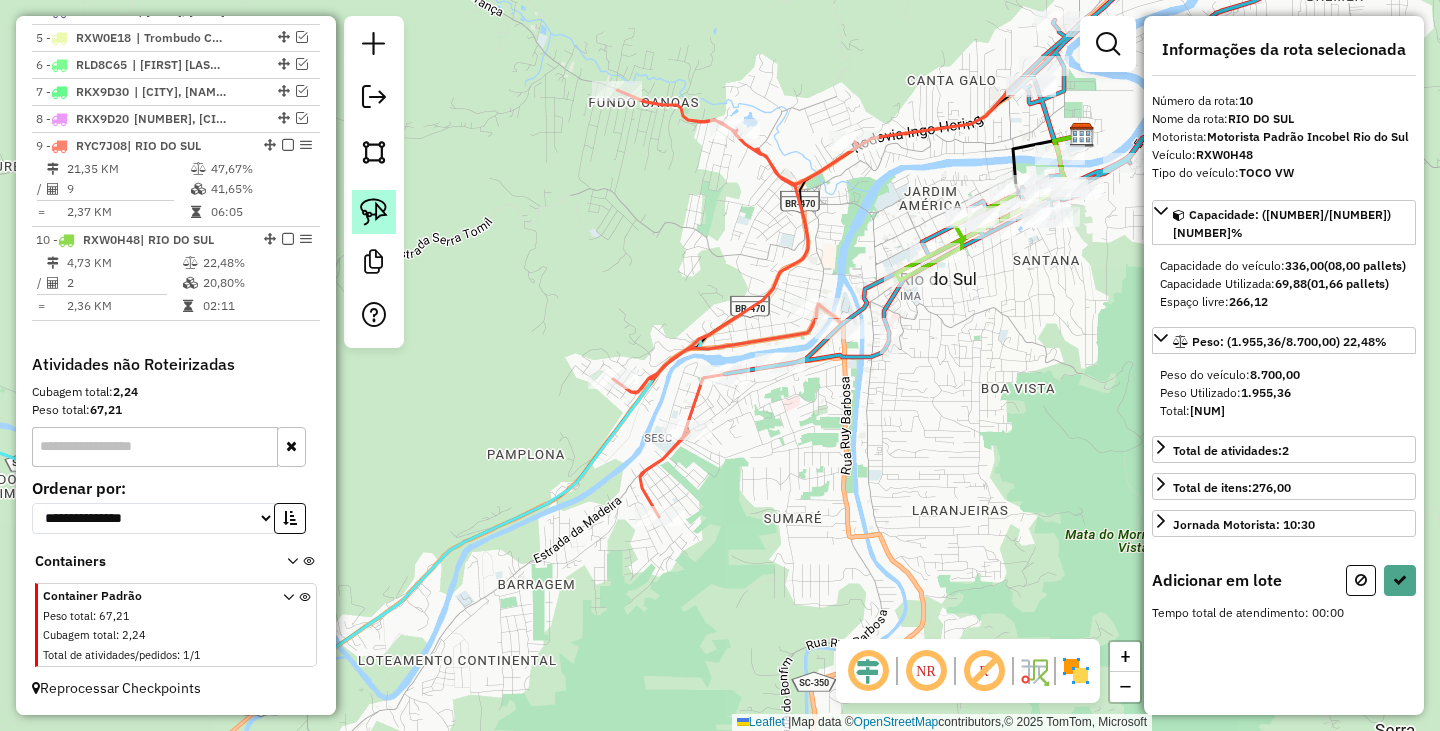 click 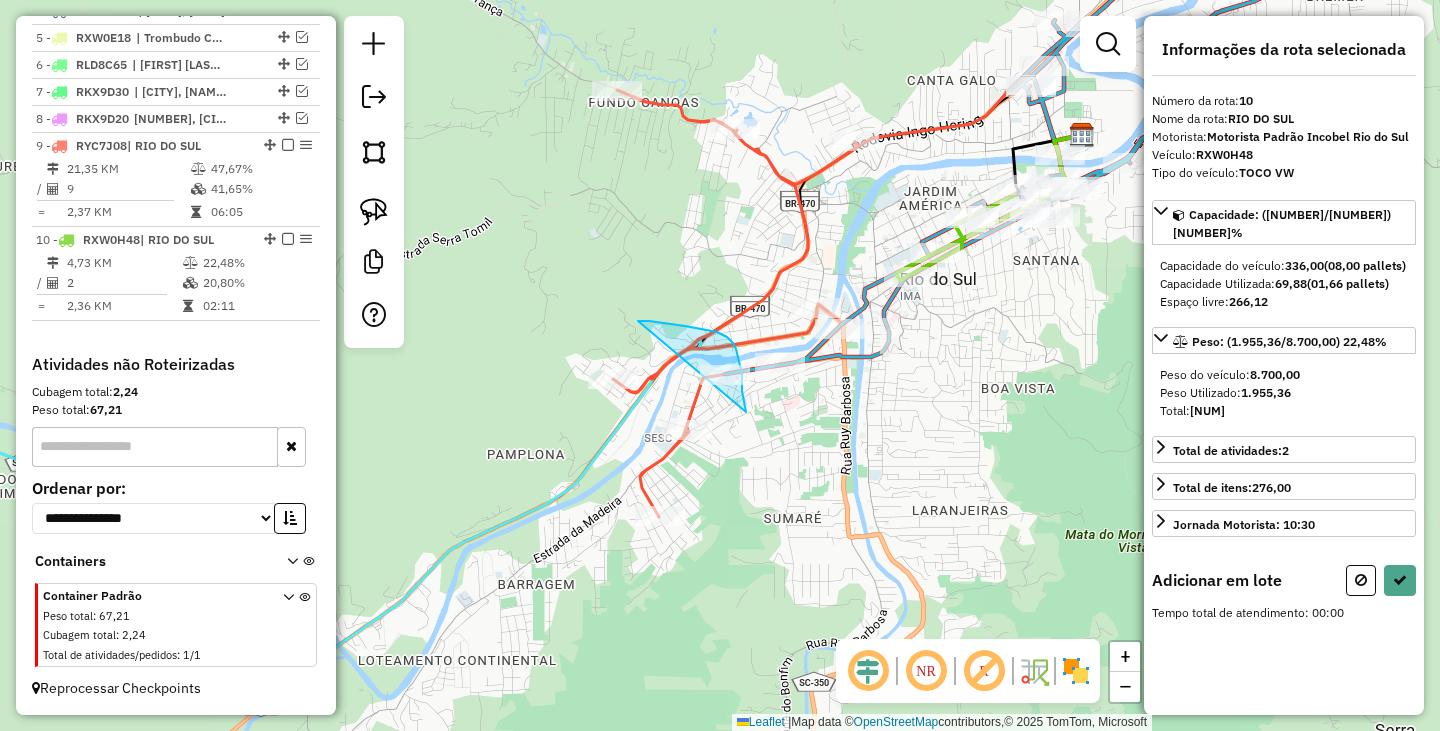 drag, startPoint x: 649, startPoint y: 321, endPoint x: 745, endPoint y: 421, distance: 138.62178 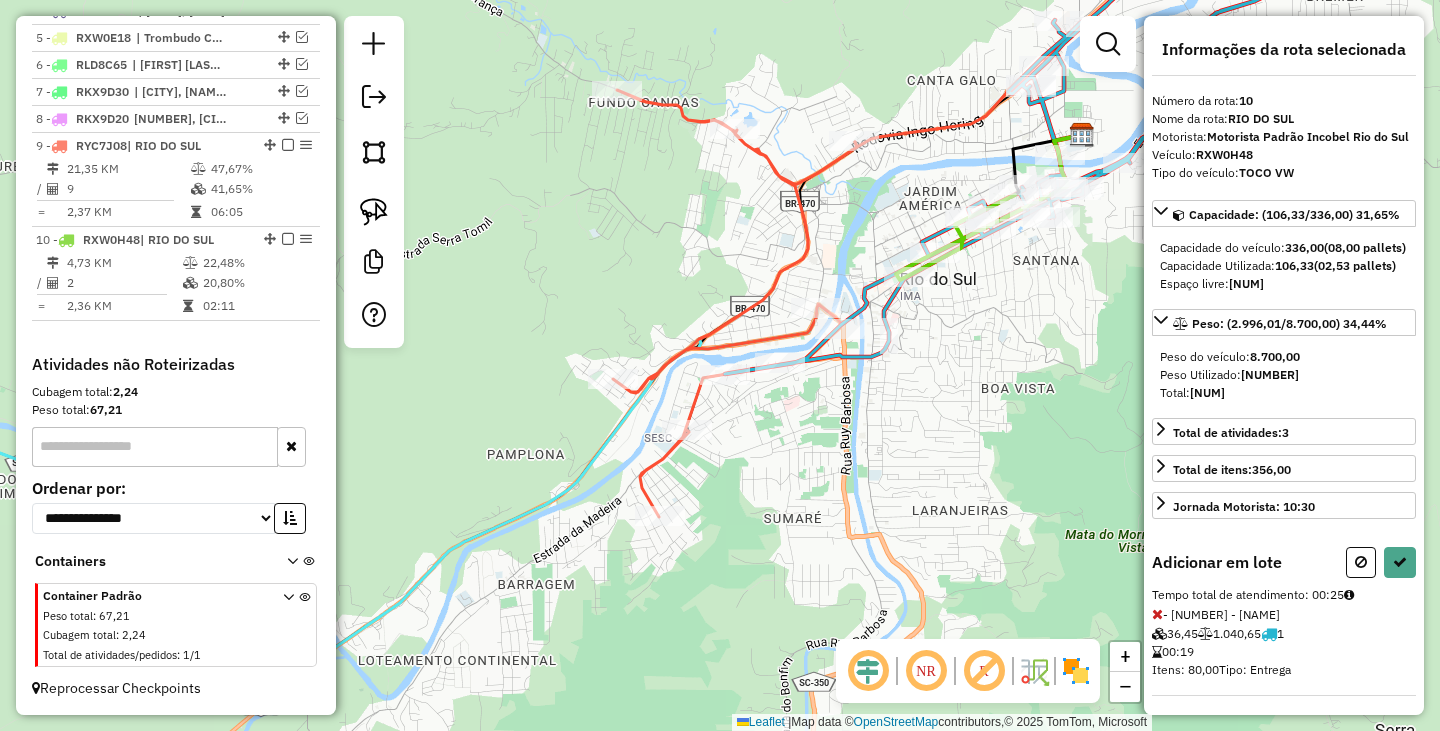 select on "*********" 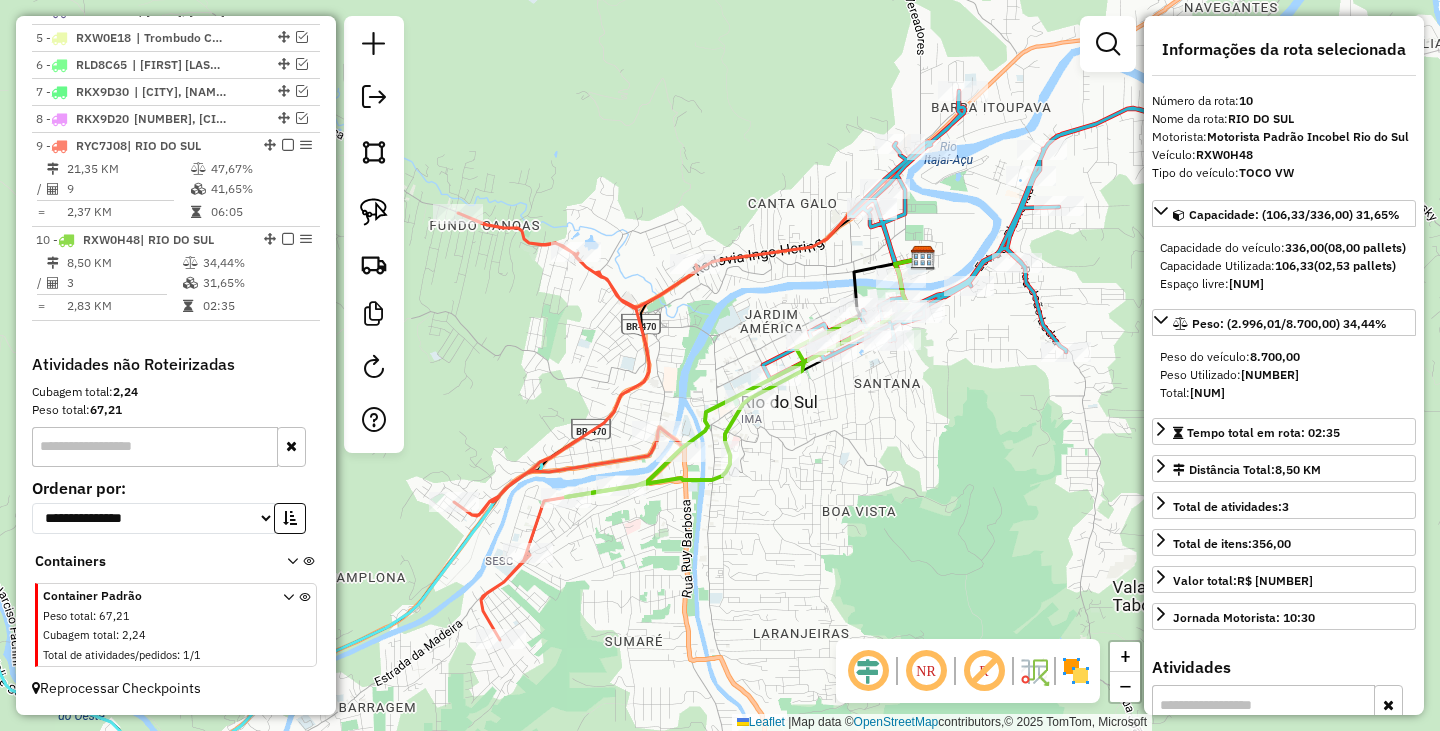 drag, startPoint x: 973, startPoint y: 301, endPoint x: 825, endPoint y: 407, distance: 182.04395 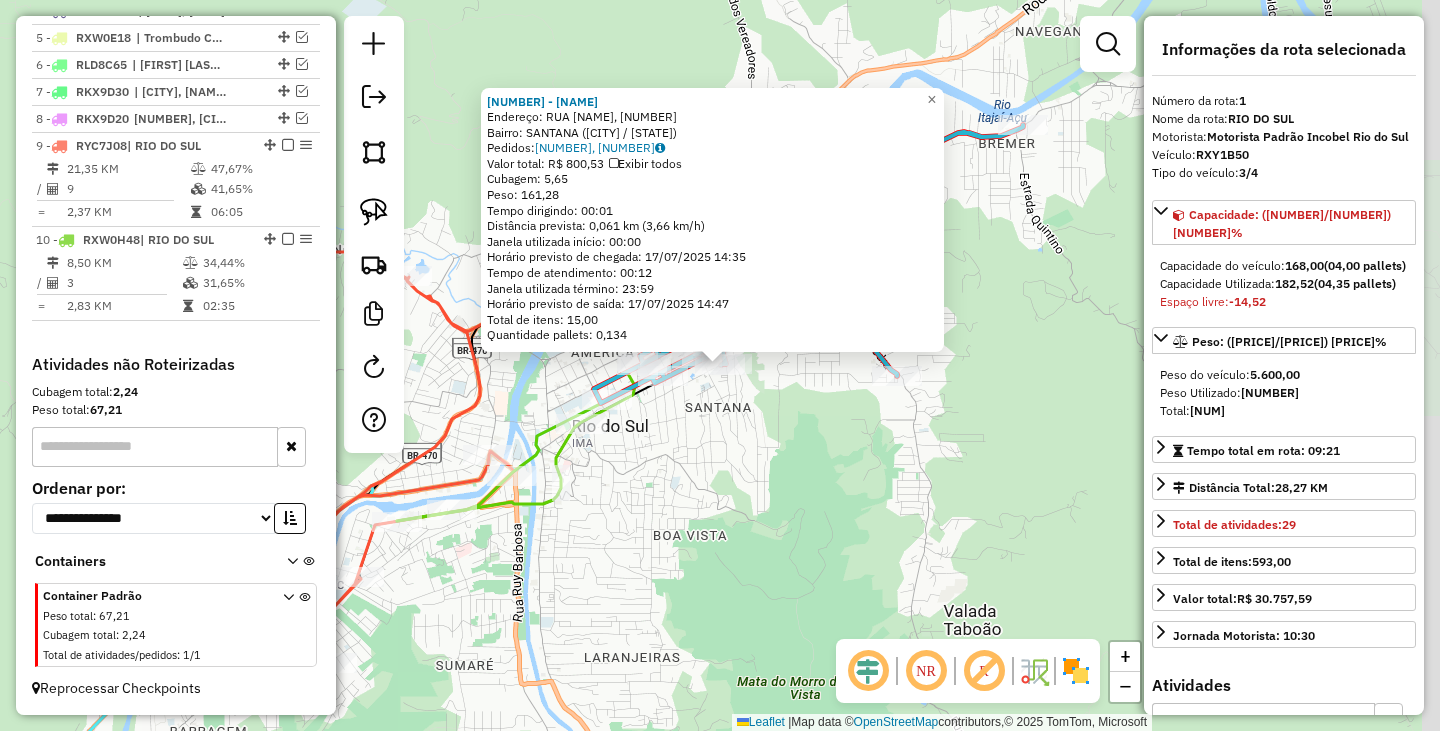 scroll, scrollTop: 774, scrollLeft: 0, axis: vertical 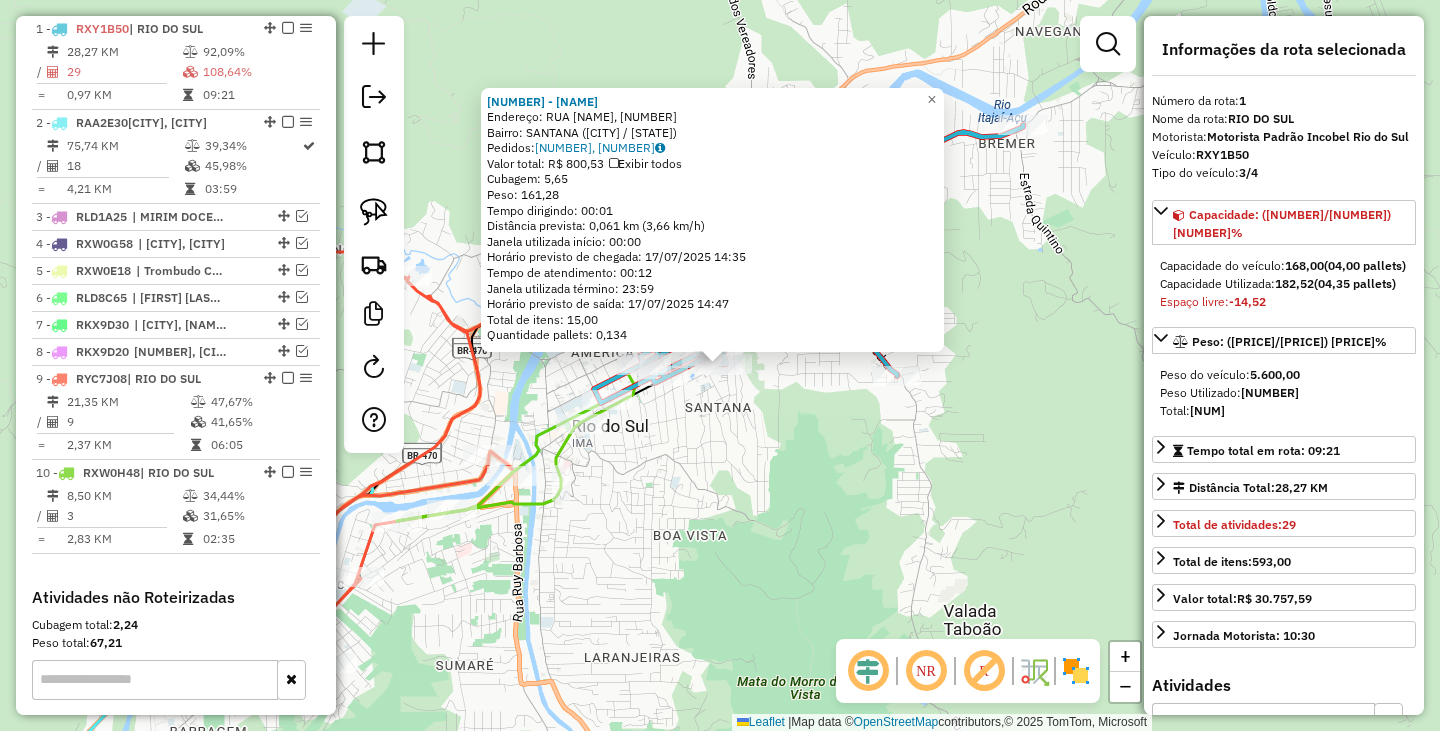 click on "6776 - ASS SANTANA  Endereço: RUA  ANA NERI, 731   Bairro: SANTANA ([CITY] / [STATE])   Pedidos:  [NUMBER], [NUMBER]   Valor total: R$ [NUMBER]   Exibir todos   Cubagem: [NUMBER]  Peso: [NUMBER]  Tempo dirigindo: [TIME]   Distância prevista: [NUMBER] km ([NUMBER] km/h)   Janela utilizada início: [TIME]   Horário previsto de chegada: [DATE] [TIME]   Tempo de atendimento: [TIME]   Janela utilizada término: [TIME]   Horário previsto de saída: [DATE] [TIME]   Total de itens: [NUMBER]   Quantidade pallets: [NUMBER]  × Janela de atendimento Grade de atendimento Capacidade Transportadoras Veículos Cliente Pedidos  Rotas Selecione os dias de semana para filtrar as janelas de atendimento  Seg   Ter   Qua   Qui   Sex   Sáb   Dom  Informe o período da janela de atendimento: De: Até:  Filtrar exatamente a janela do cliente  Considerar janela de atendimento padrão  Selecione os dias de semana para filtrar as grades de atendimento  Seg   Ter   Qua   Qui   Sex   Sáb   Dom   Considerar clientes sem dia de atendimento cadastrado +" 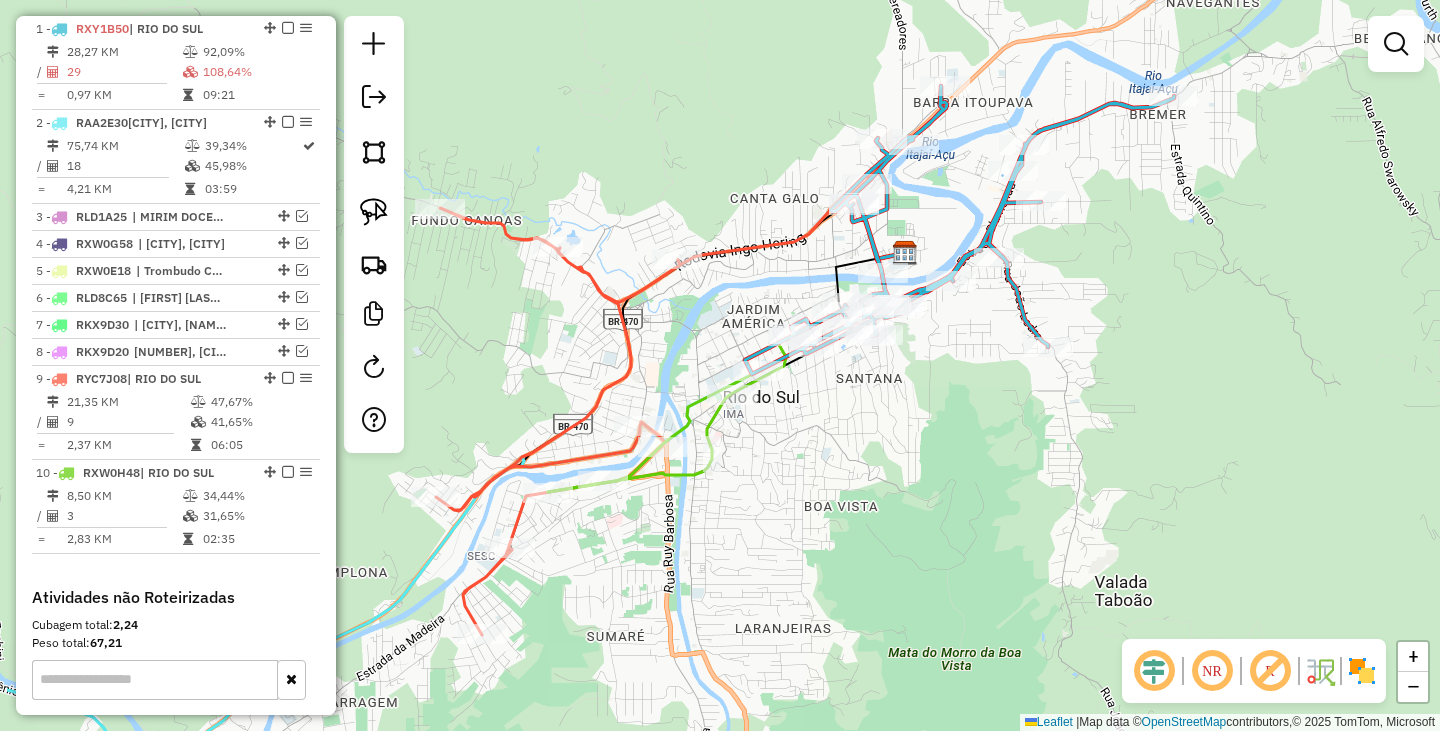 drag, startPoint x: 807, startPoint y: 506, endPoint x: 958, endPoint y: 477, distance: 153.75955 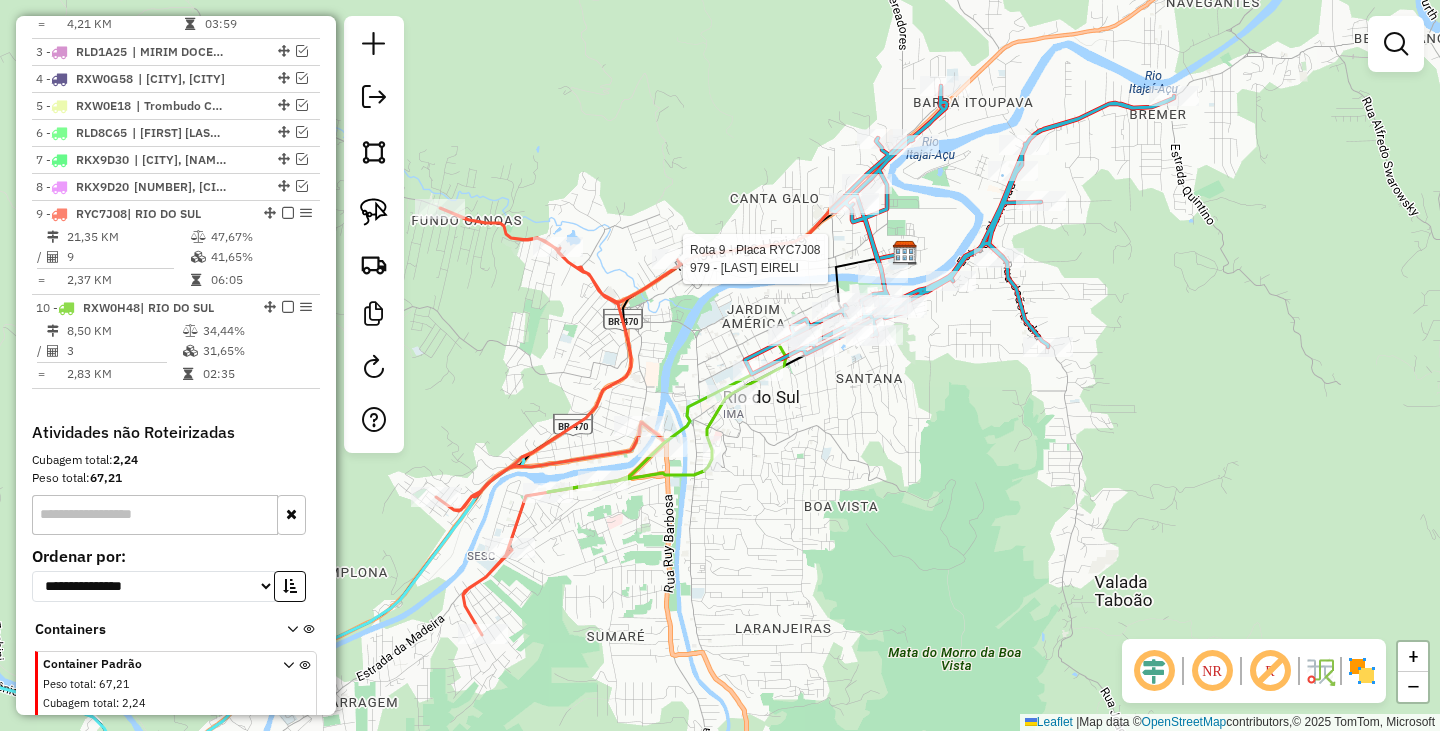select on "*********" 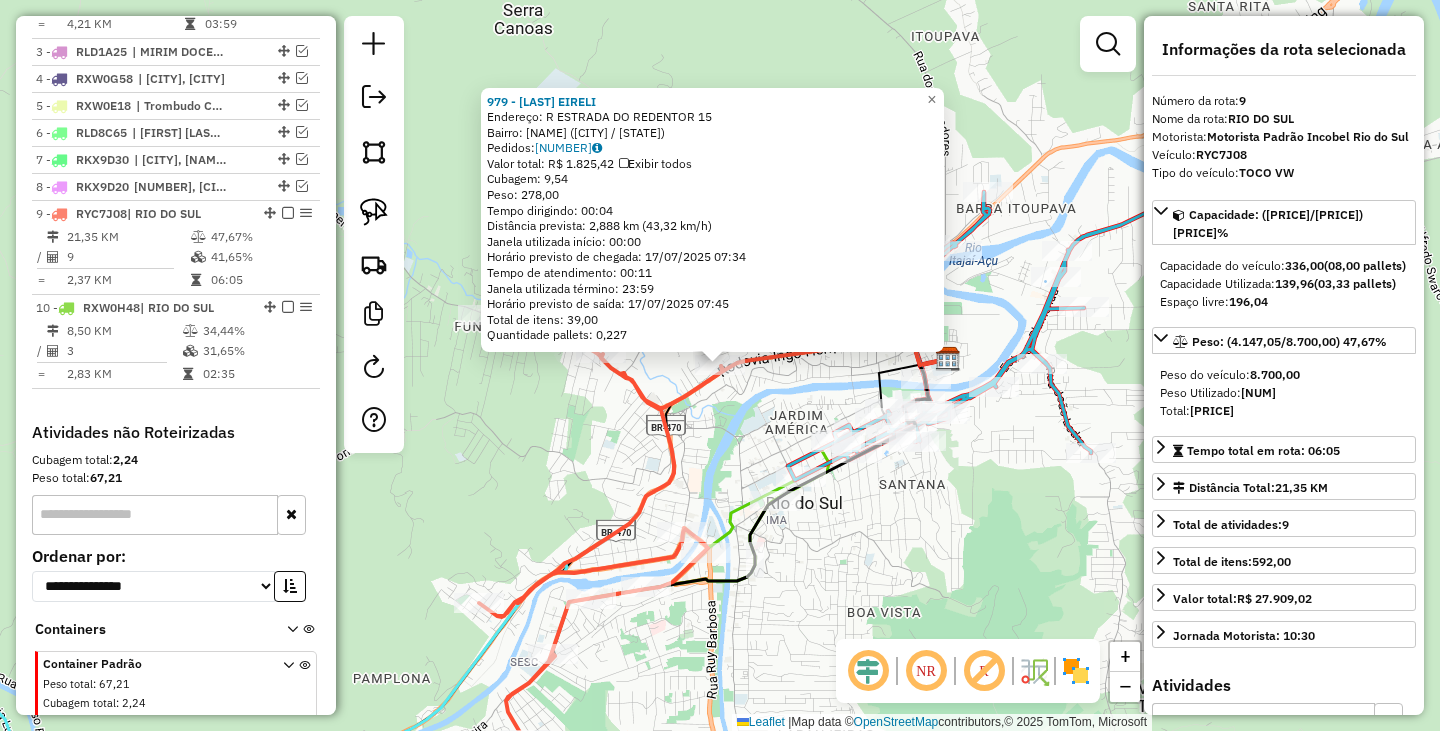 scroll, scrollTop: 1025, scrollLeft: 0, axis: vertical 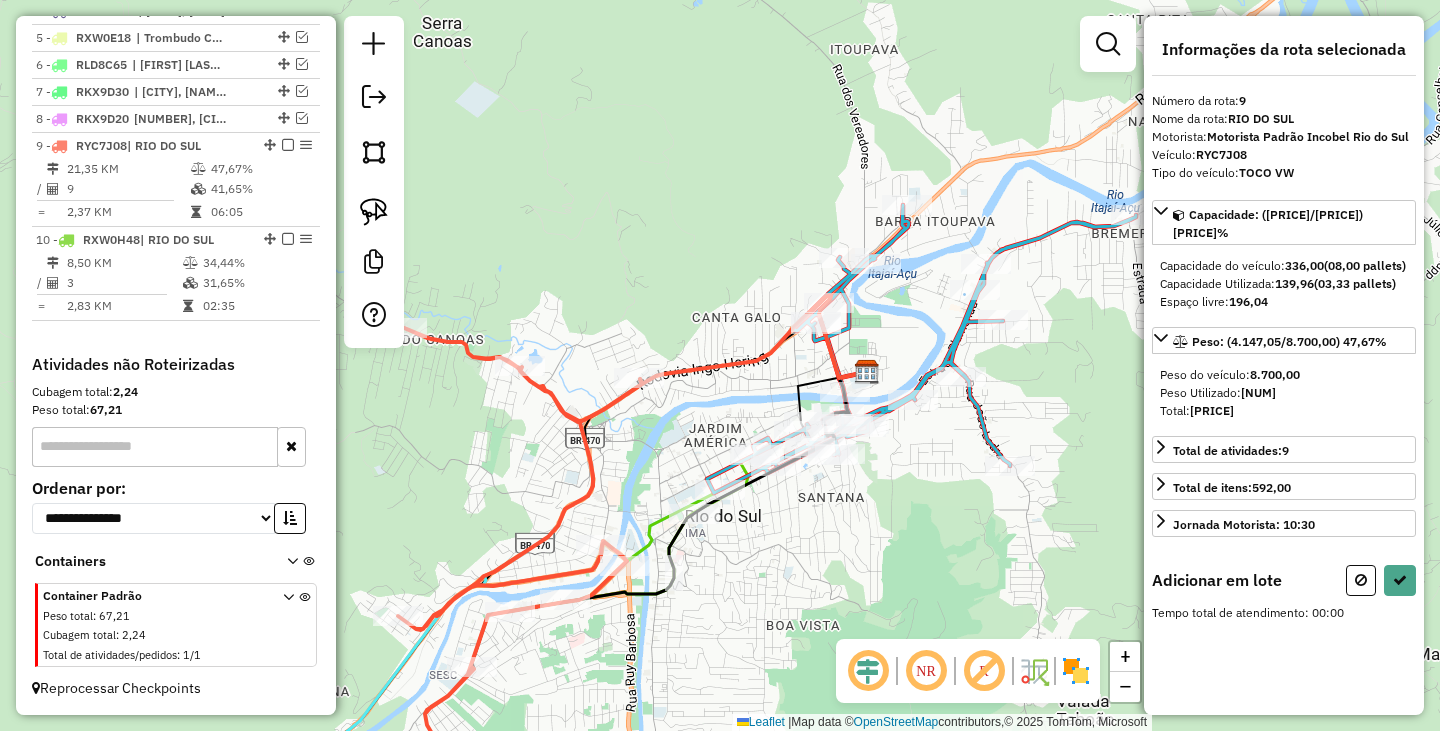 drag, startPoint x: 854, startPoint y: 529, endPoint x: 843, endPoint y: 533, distance: 11.7046995 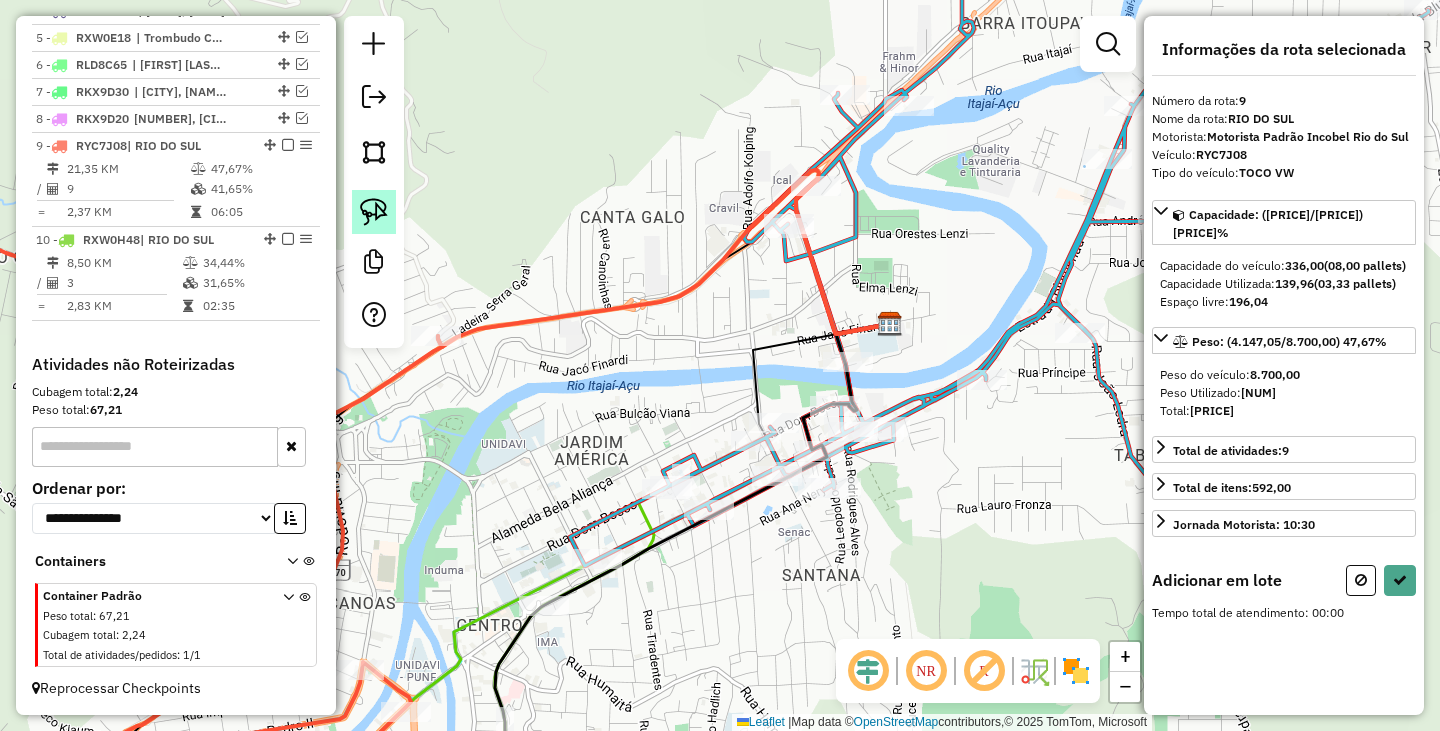 click 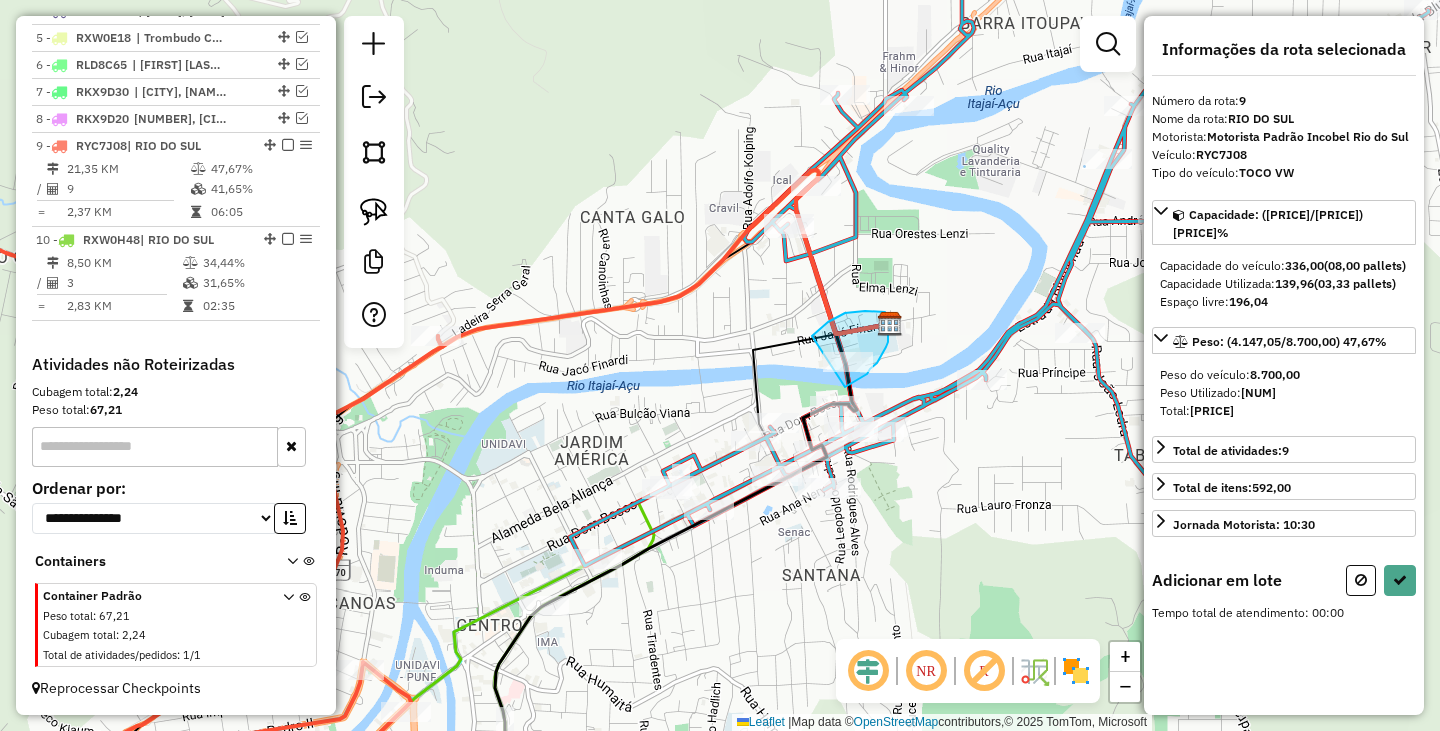 drag, startPoint x: 812, startPoint y: 336, endPoint x: 840, endPoint y: 387, distance: 58.18075 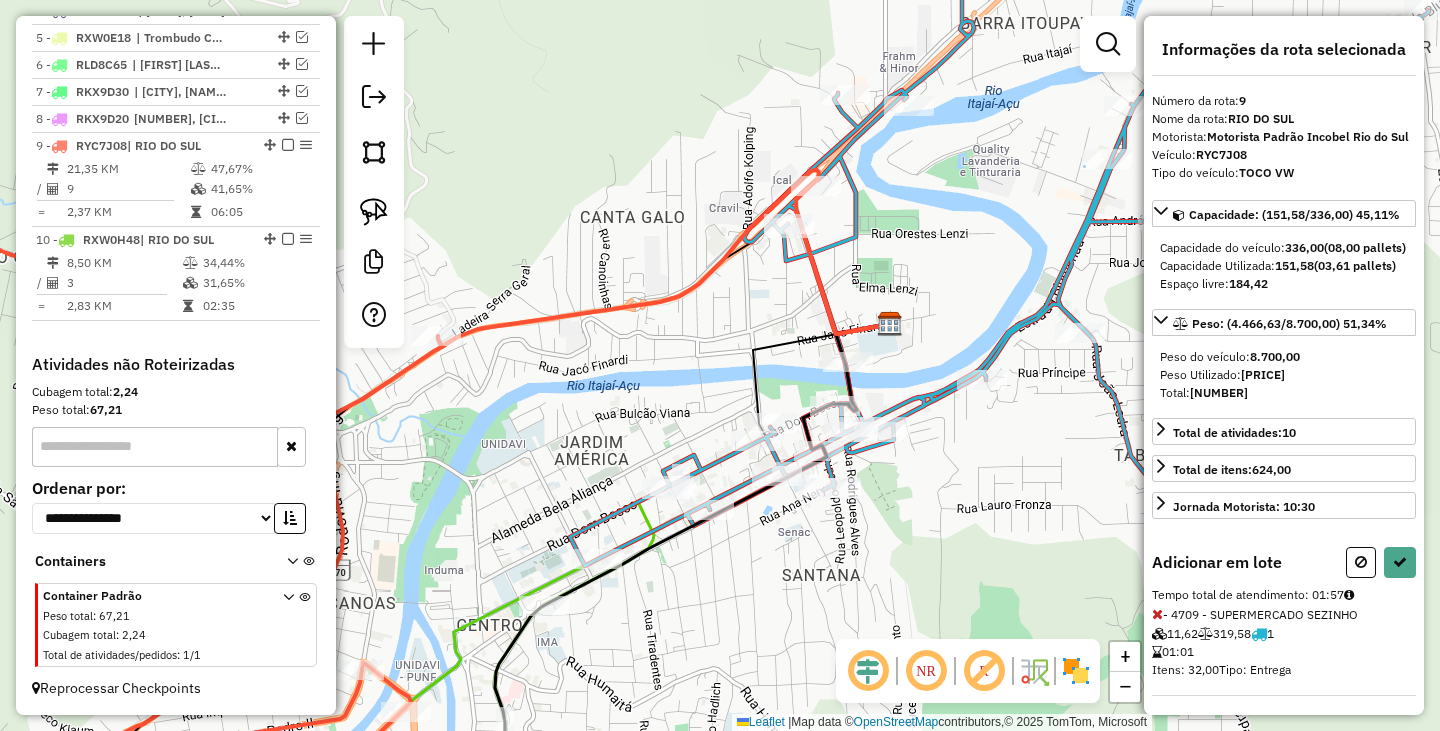 select on "*********" 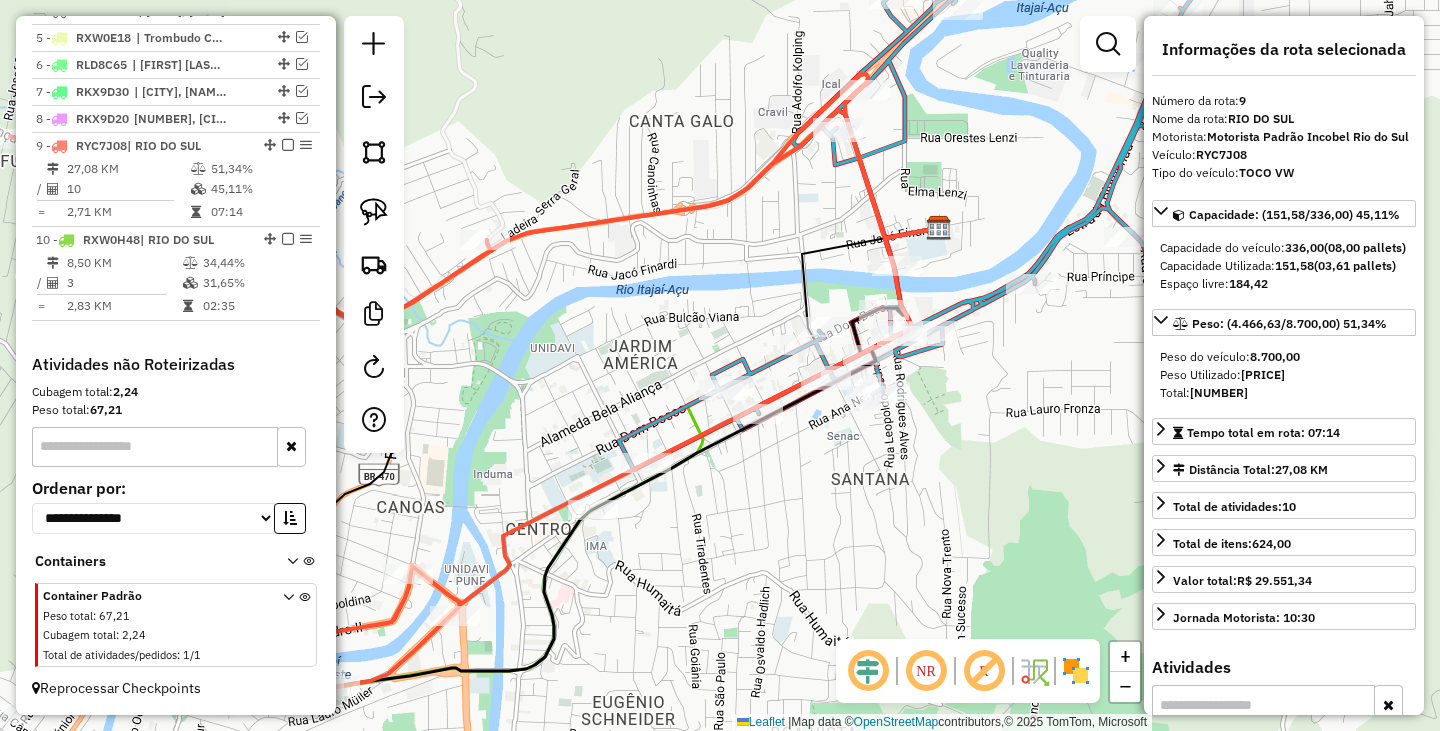 drag, startPoint x: 840, startPoint y: 575, endPoint x: 912, endPoint y: 458, distance: 137.37904 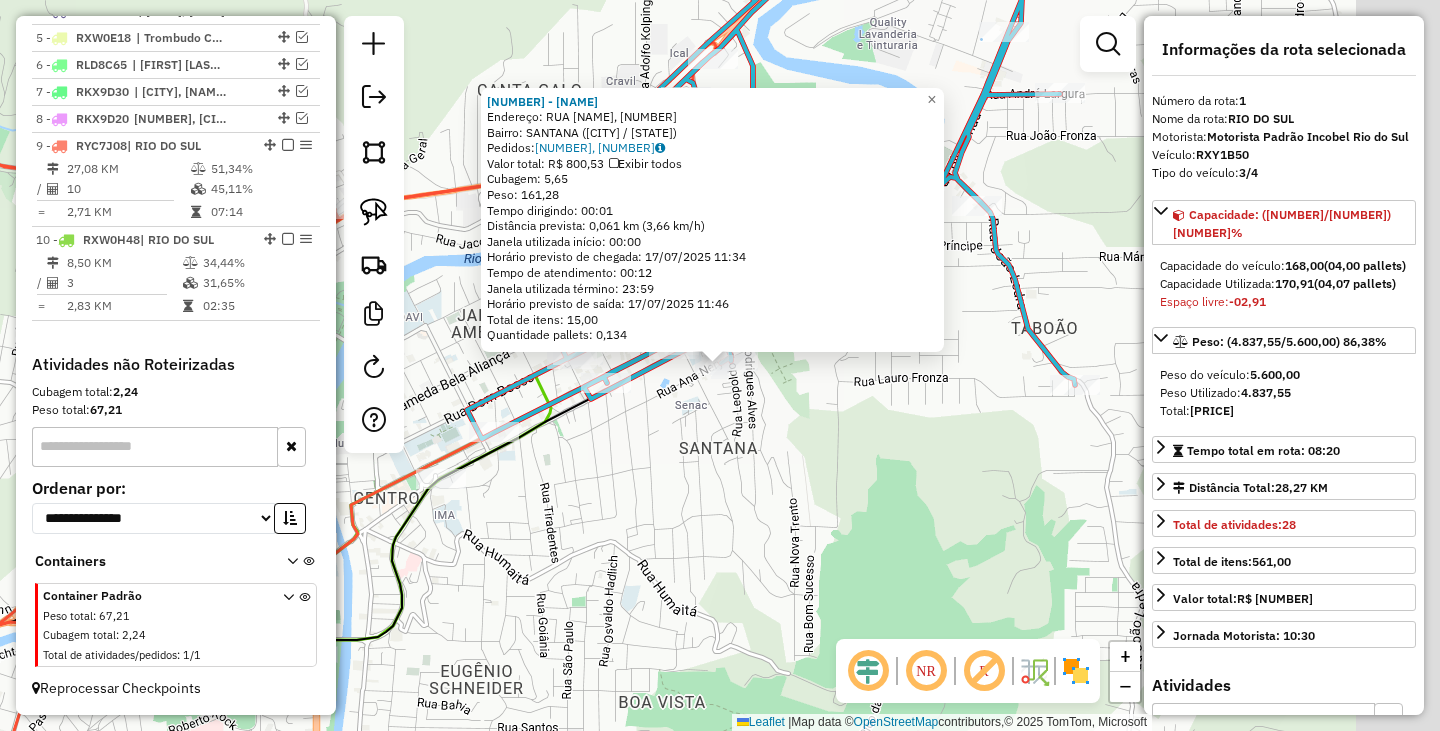scroll, scrollTop: 774, scrollLeft: 0, axis: vertical 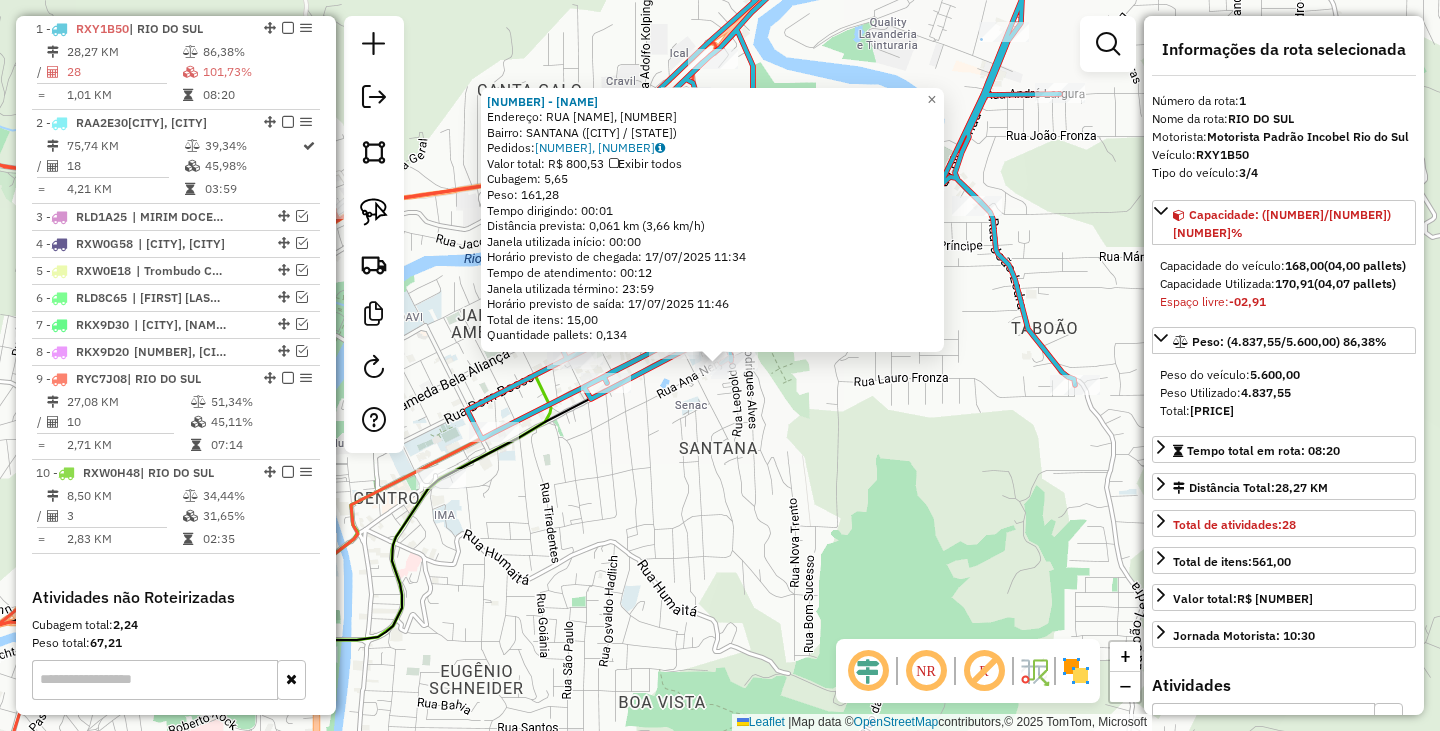 click on "[NUMBER] - [NAME]  Endereço: RUA  ANA NERI, [NUMBER]   Bairro: SANTANA ([CITY] / [STATE])   Pedidos:  [NUMBER], [NUMBER]   Valor total: R$ [NUMBER]   Exibir todos   Cubagem: [NUMBER]  Peso: [NUMBER]  Tempo dirigindo: 00:01   Distância prevista: [NUMBER] km ([NUMBER] km/h)   Janela utilizada início: 00:00   Horário previsto de chegada: 17/07/2025 [NUMBER]:[NUMBER]   Tempo de atendimento: 00:12   Janela utilizada término: 23:59   Horário previsto de saída: 17/07/2025 [NUMBER]:[NUMBER]   Total de itens: [NUMBER]   Quantidade pallets: [NUMBER]  × Janela de atendimento Grade de atendimento Capacidade Transportadoras Veículos Cliente Pedidos  Rotas Selecione os dias de semana para filtrar as janelas de atendimento  Seg   Ter   Qua   Qui   Sex   Sáb   Dom  Informe o período da janela de atendimento: De: Até:  Filtrar exatamente a janela do cliente  Considerar janela de atendimento padrão  Selecione os dias de semana para filtrar as grades de atendimento  Seg   Ter   Qua   Qui   Sex   Sáb   Dom   Considerar clientes sem dia de atendimento cadastrado +" 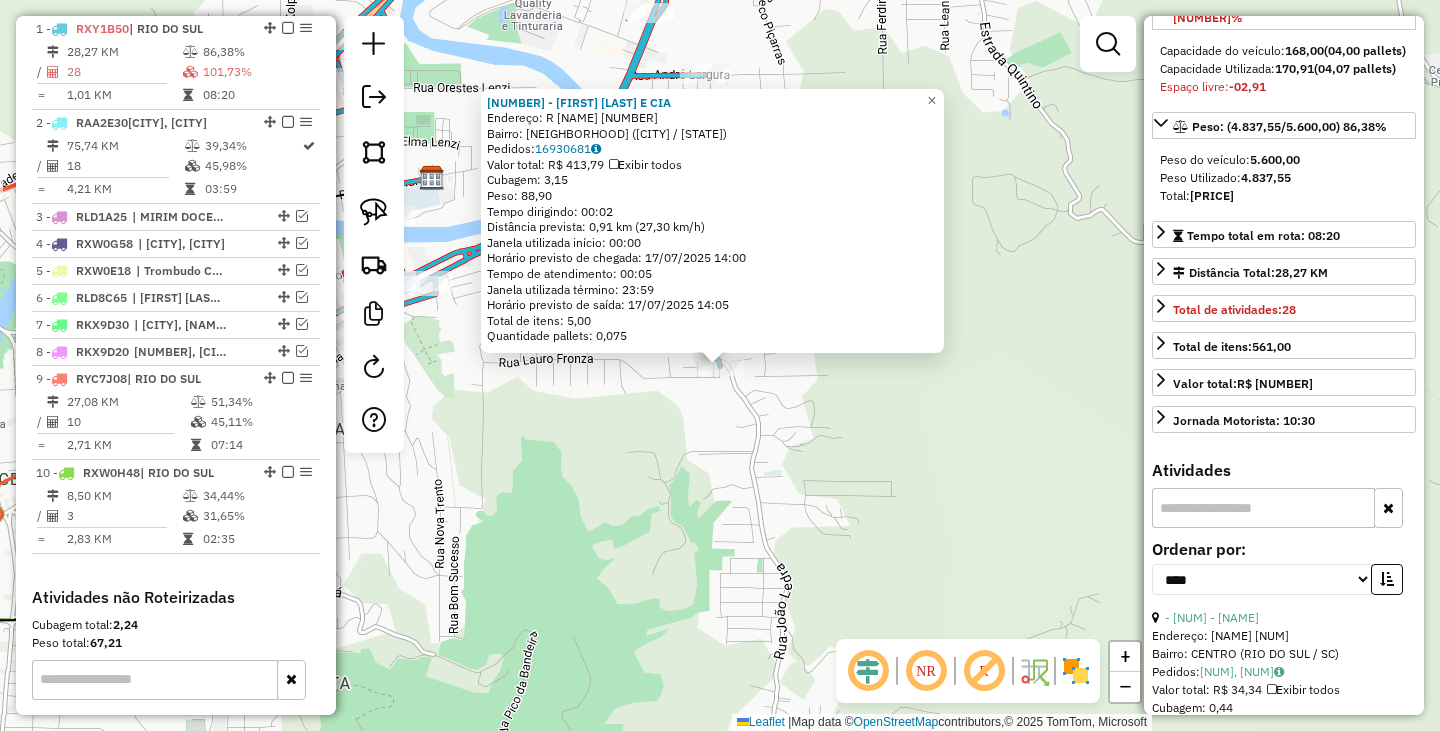 scroll, scrollTop: 400, scrollLeft: 0, axis: vertical 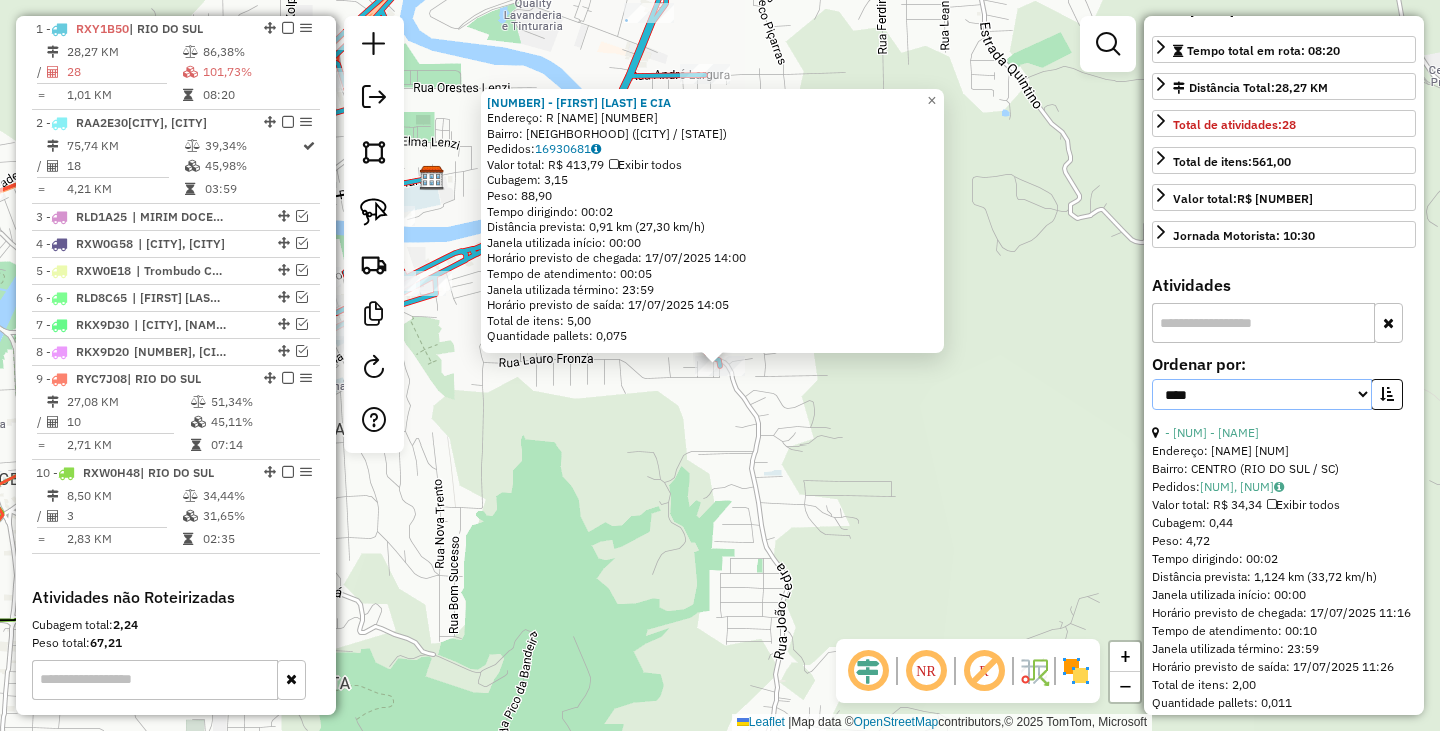 click on "**********" at bounding box center (1262, 394) 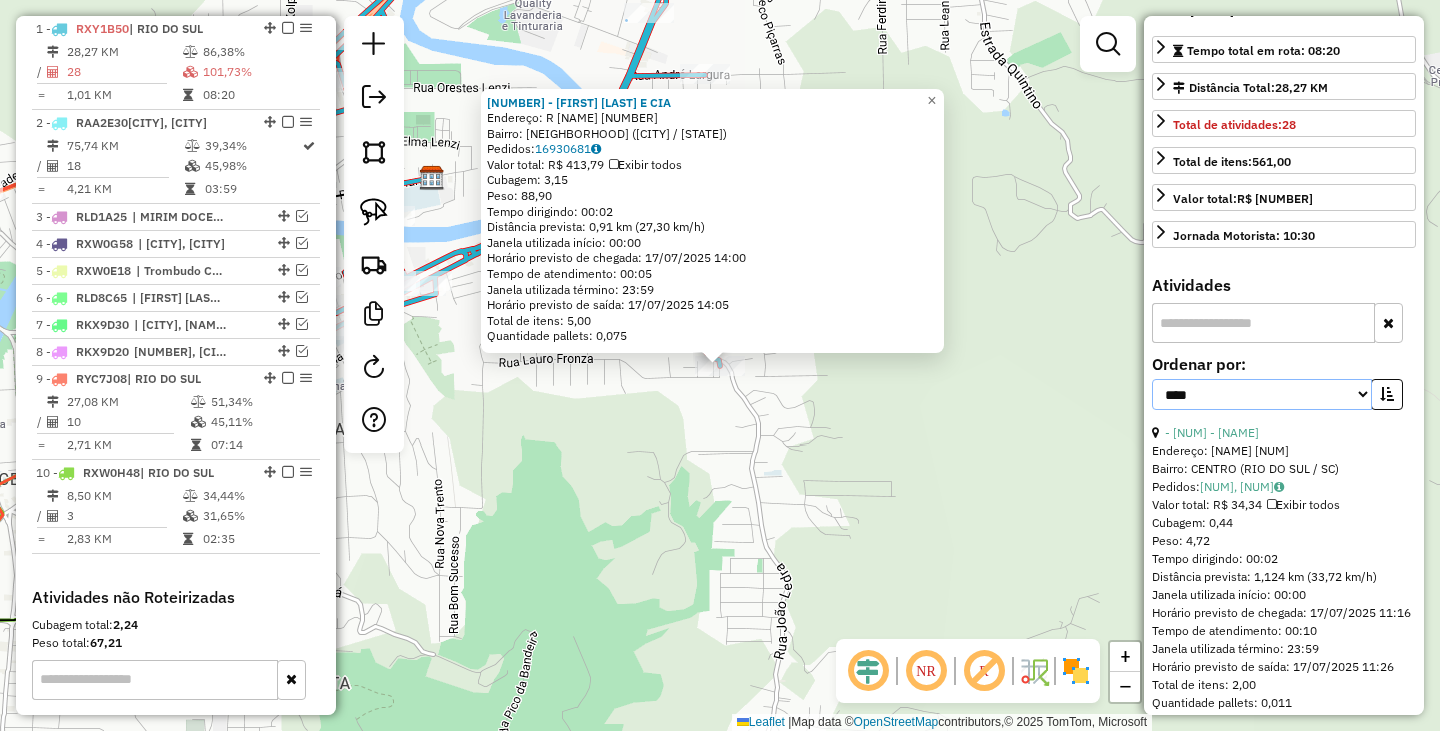 select on "**********" 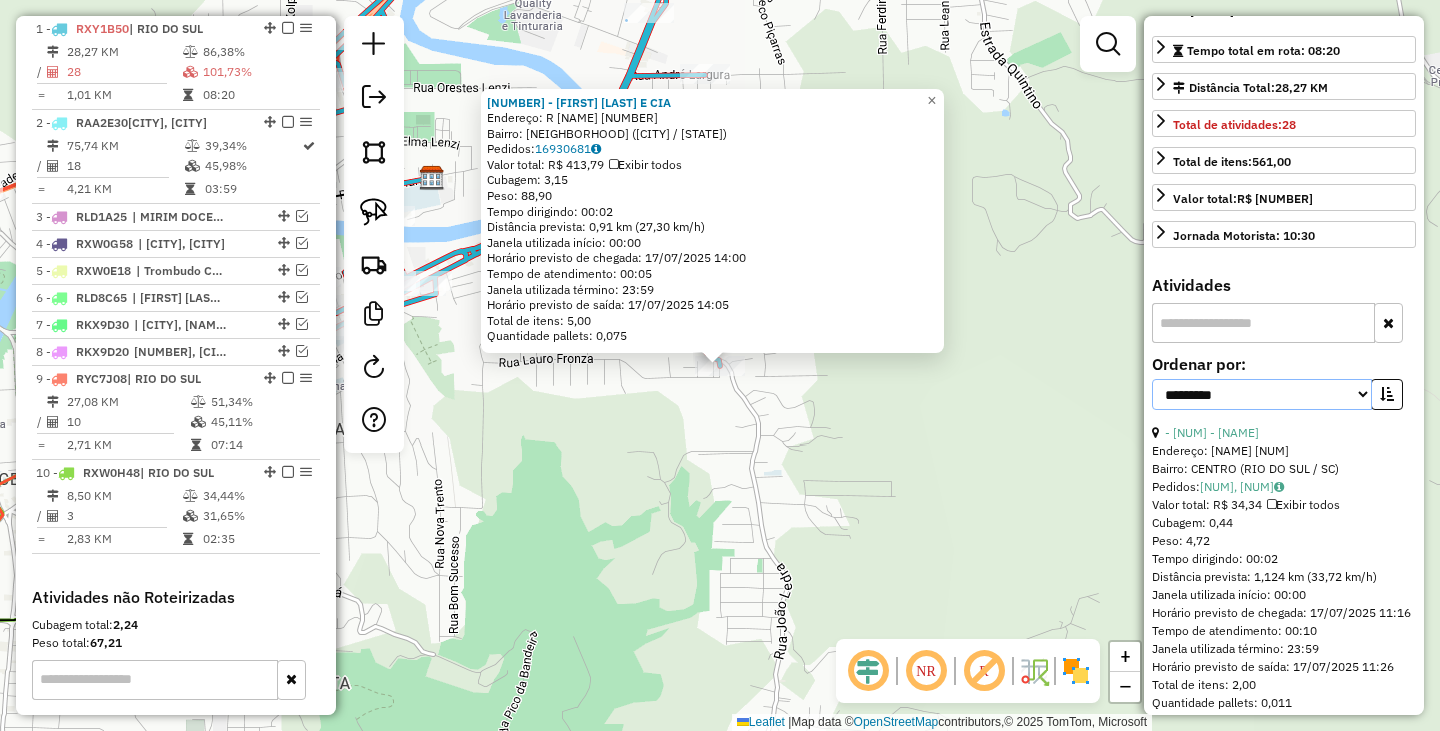 click on "**********" at bounding box center (1262, 394) 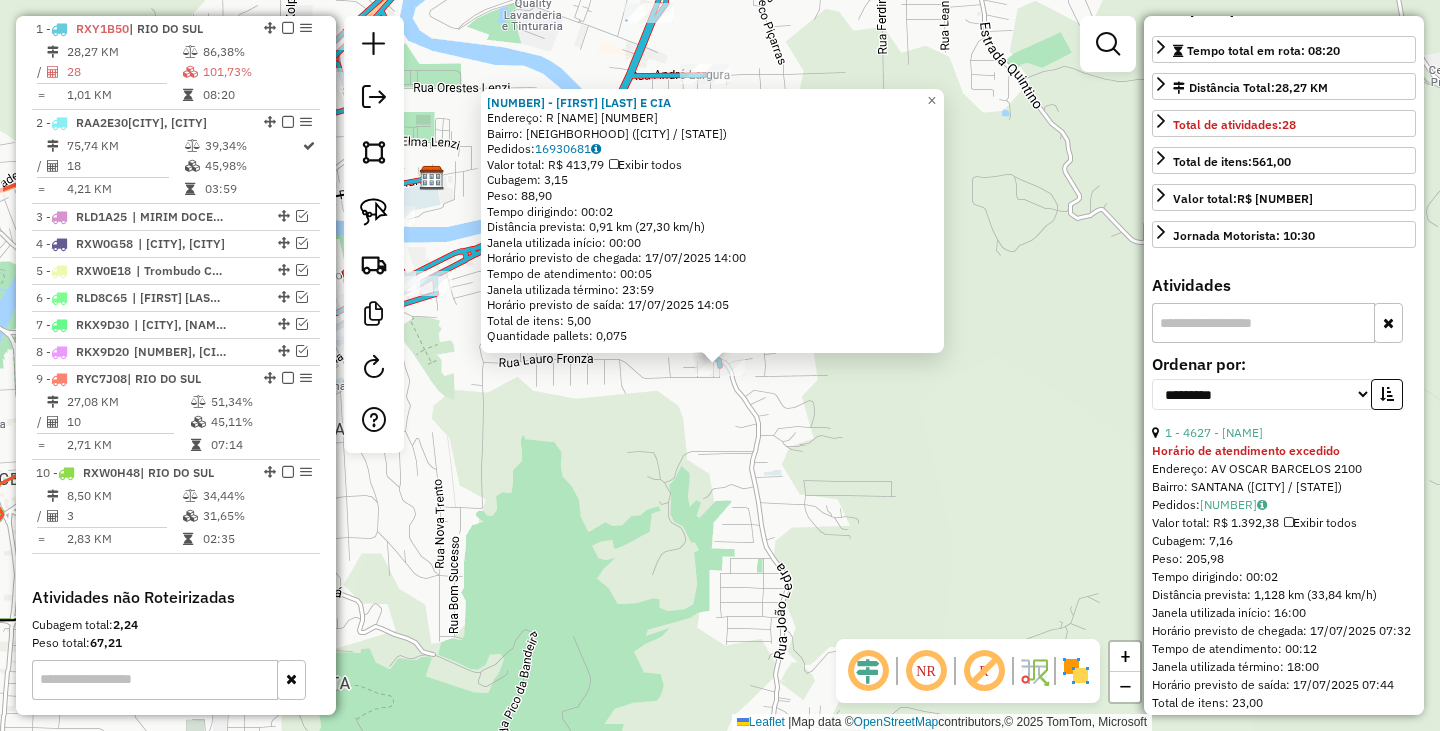 click at bounding box center [1263, 323] 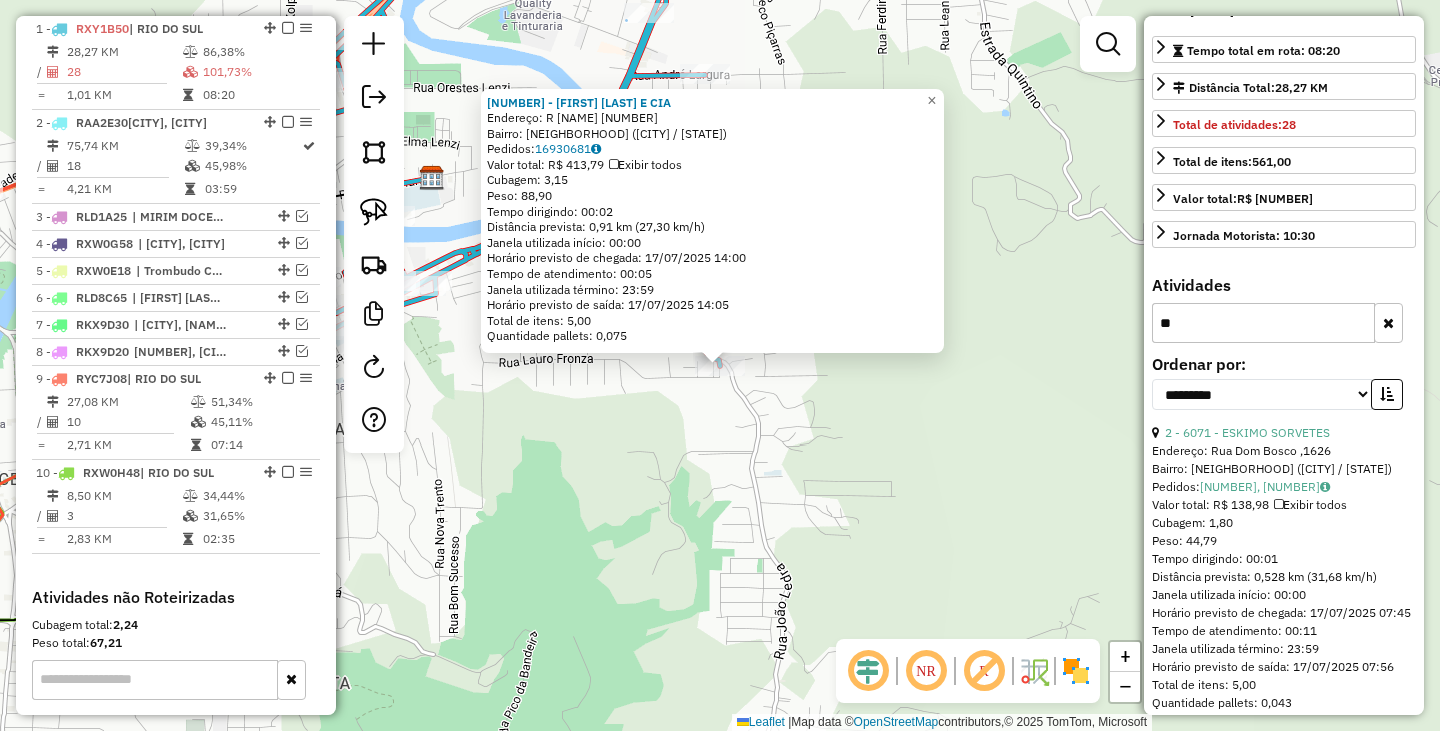 scroll, scrollTop: 153, scrollLeft: 0, axis: vertical 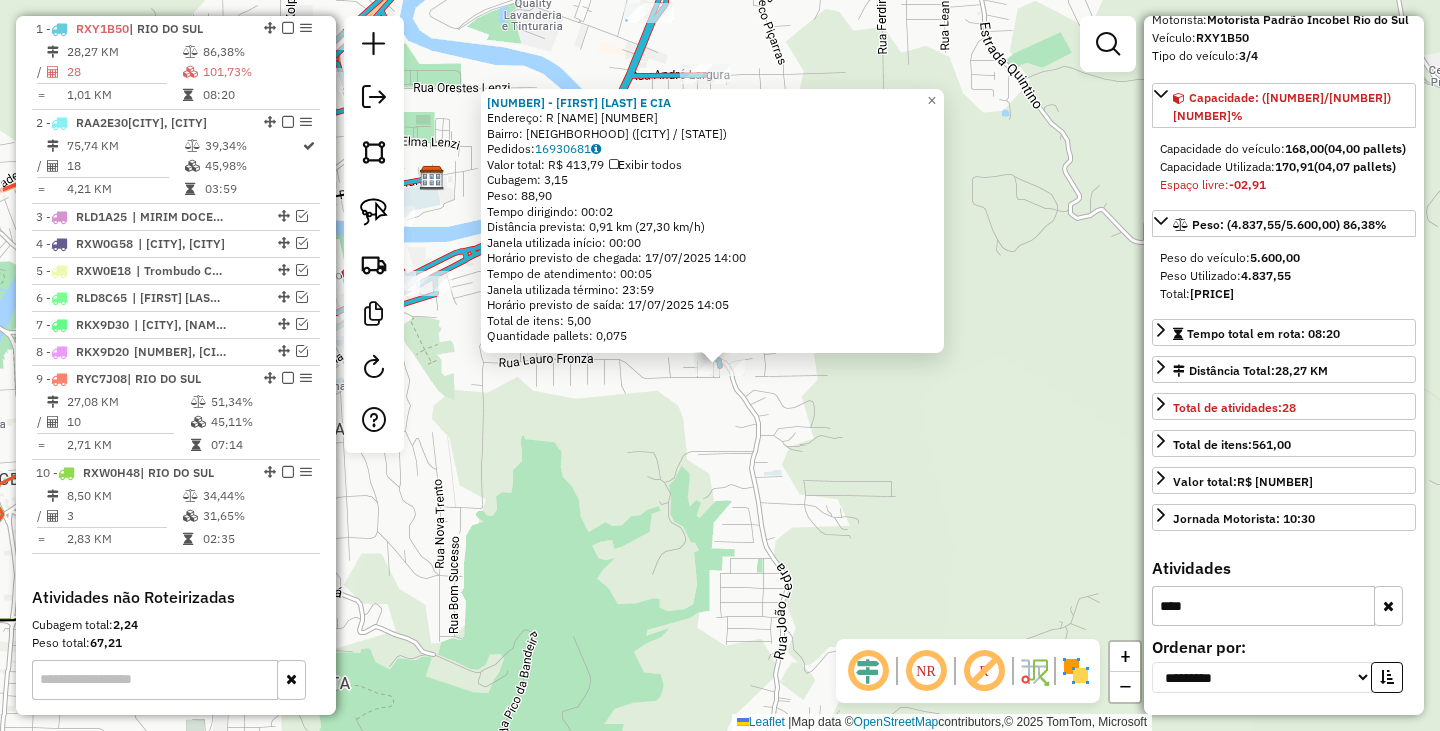 type on "****" 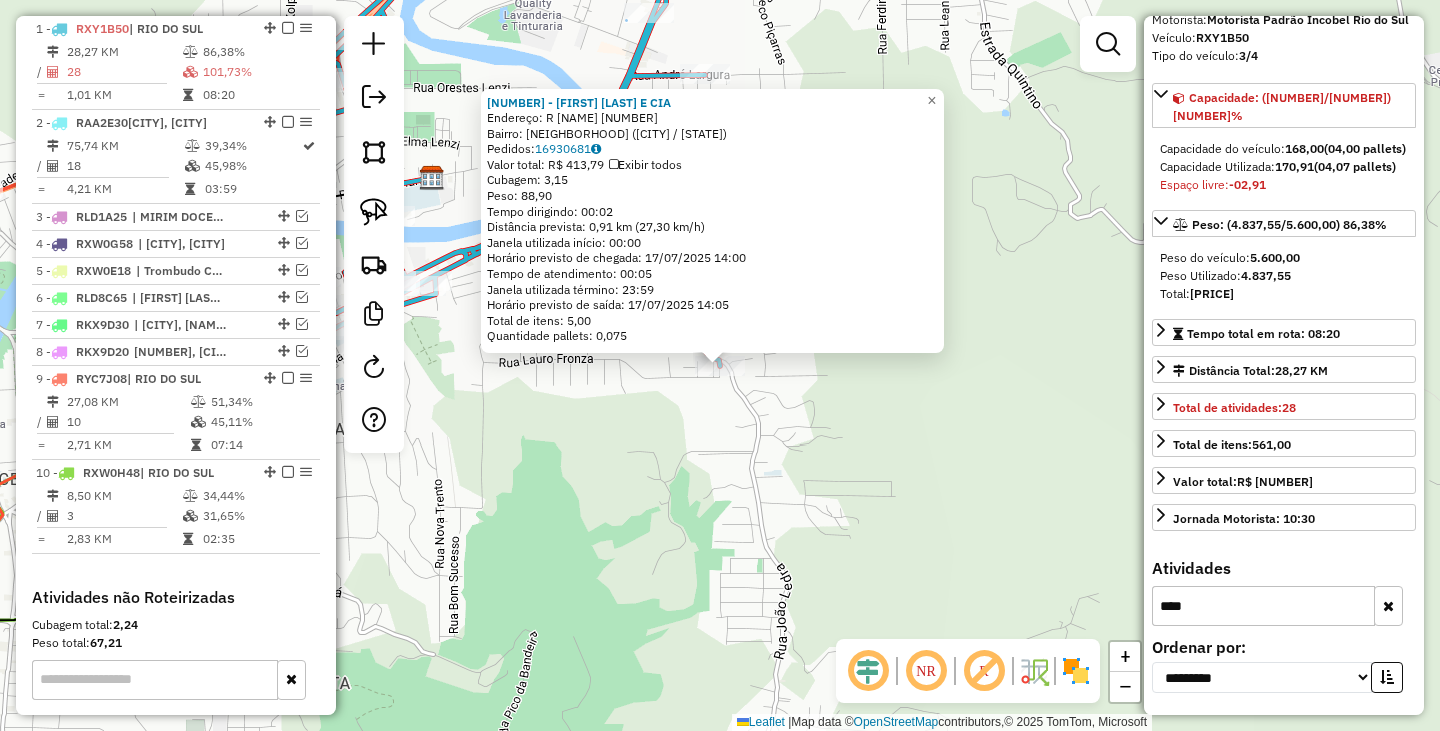 click on "2125 - [FIRST] [LAST] E CIA  Endereço: R   JOAO LEDRA                    1234   Bairro: TABOAO ([CITY] / [STATE])   Pedidos:  16930681   Valor total: R$ 413,79   Exibir todos   Cubagem: 3,15  Peso: 88,90  Tempo dirigindo: 00:02   Distância prevista: 0,91 km (27,30 km/h)   Janela utilizada início: 00:00   Horário previsto de chegada: [DATE] [TIME]   Tempo de atendimento: 00:05   Janela utilizada término: 23:59   Horário previsto de saída: [DATE] [TIME]   Total de itens: 5,00   Quantidade pallets: 0,075  × Janela de atendimento Grade de atendimento Capacidade Transportadoras Veículos Cliente Pedidos  Rotas Selecione os dias de semana para filtrar as janelas de atendimento  Seg   Ter   Qua   Qui   Sex   Sáb   Dom  Informe o período da janela de atendimento: De: Até:  Filtrar exatamente a janela do cliente  Considerar janela de atendimento padrão  Selecione os dias de semana para filtrar as grades de atendimento  Seg   Ter   Qua   Qui   Sex   Sáb   Dom   Peso mínimo:   Peso máximo:   De:  De:" 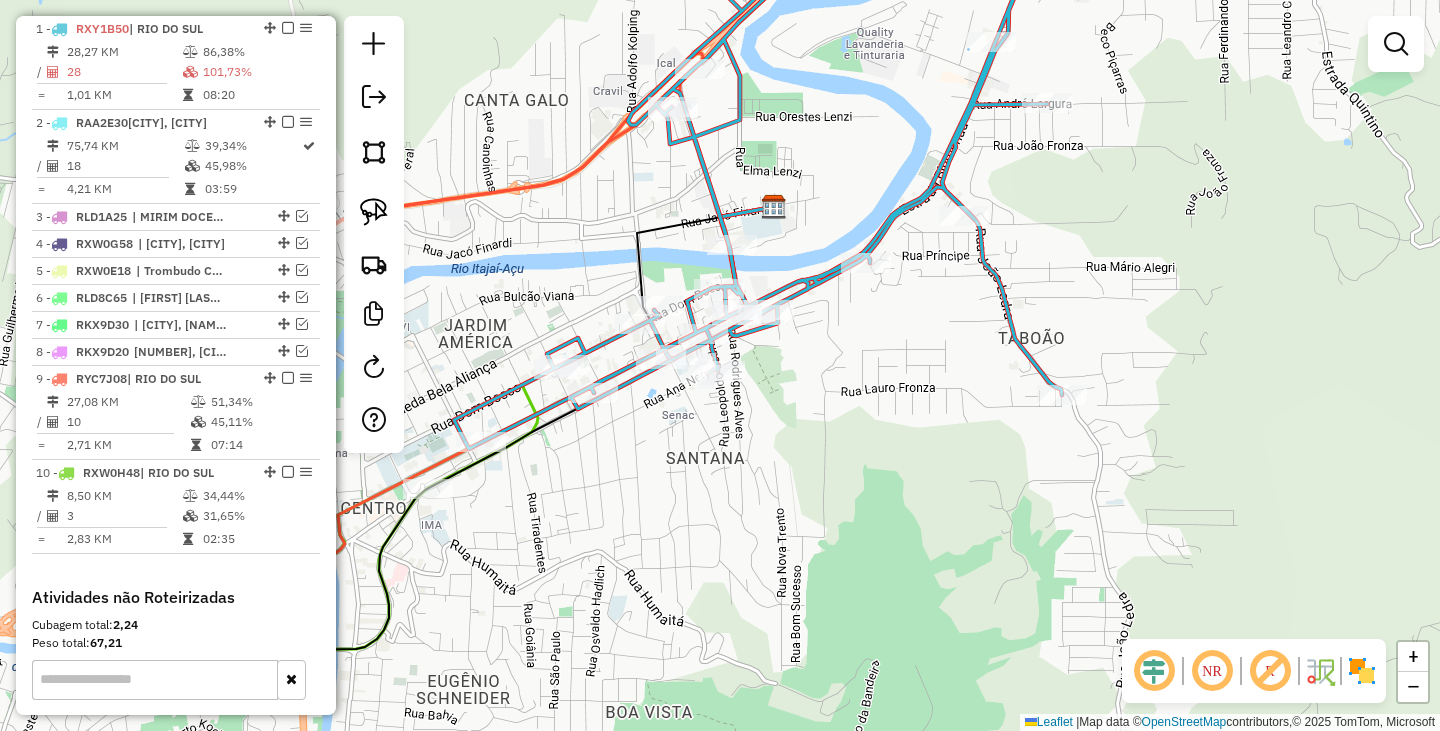 drag, startPoint x: 894, startPoint y: 379, endPoint x: 919, endPoint y: 378, distance: 25.019993 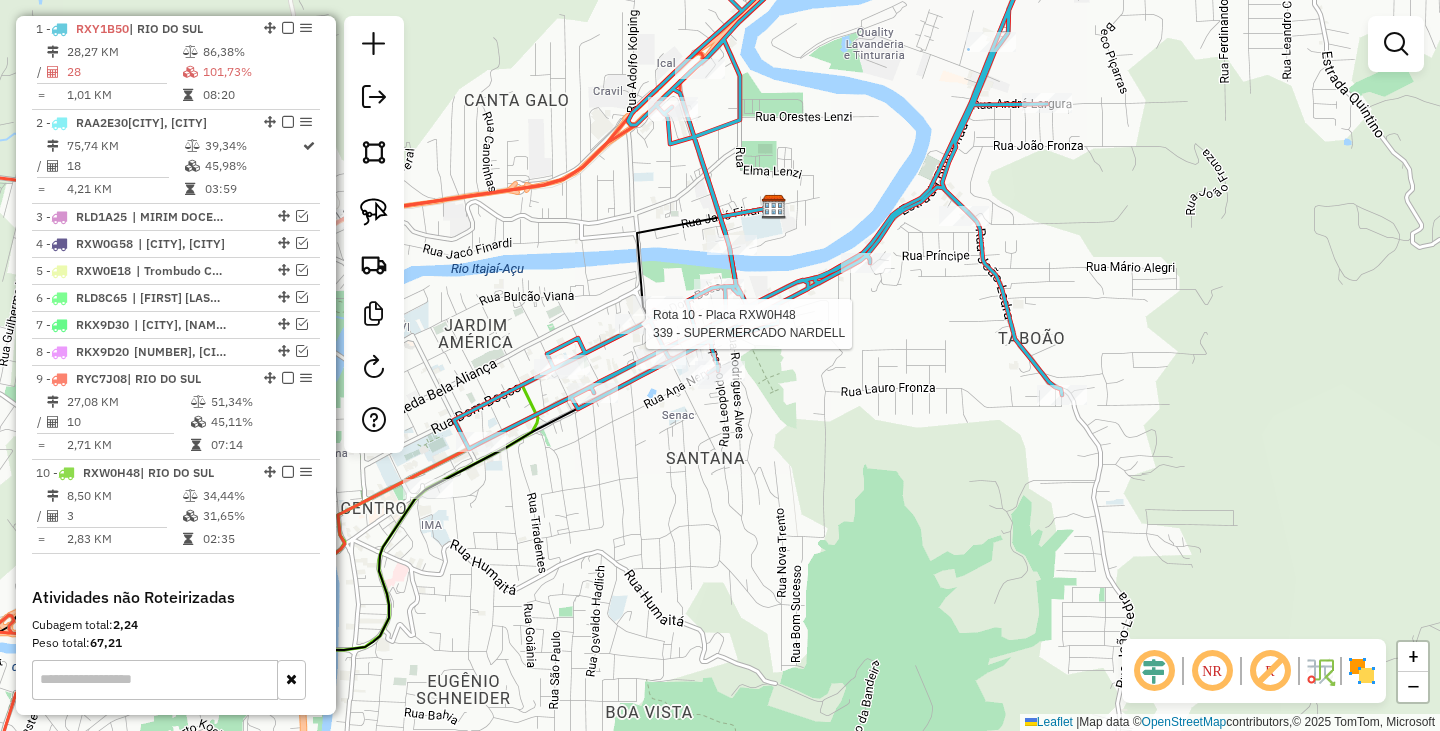 select on "**********" 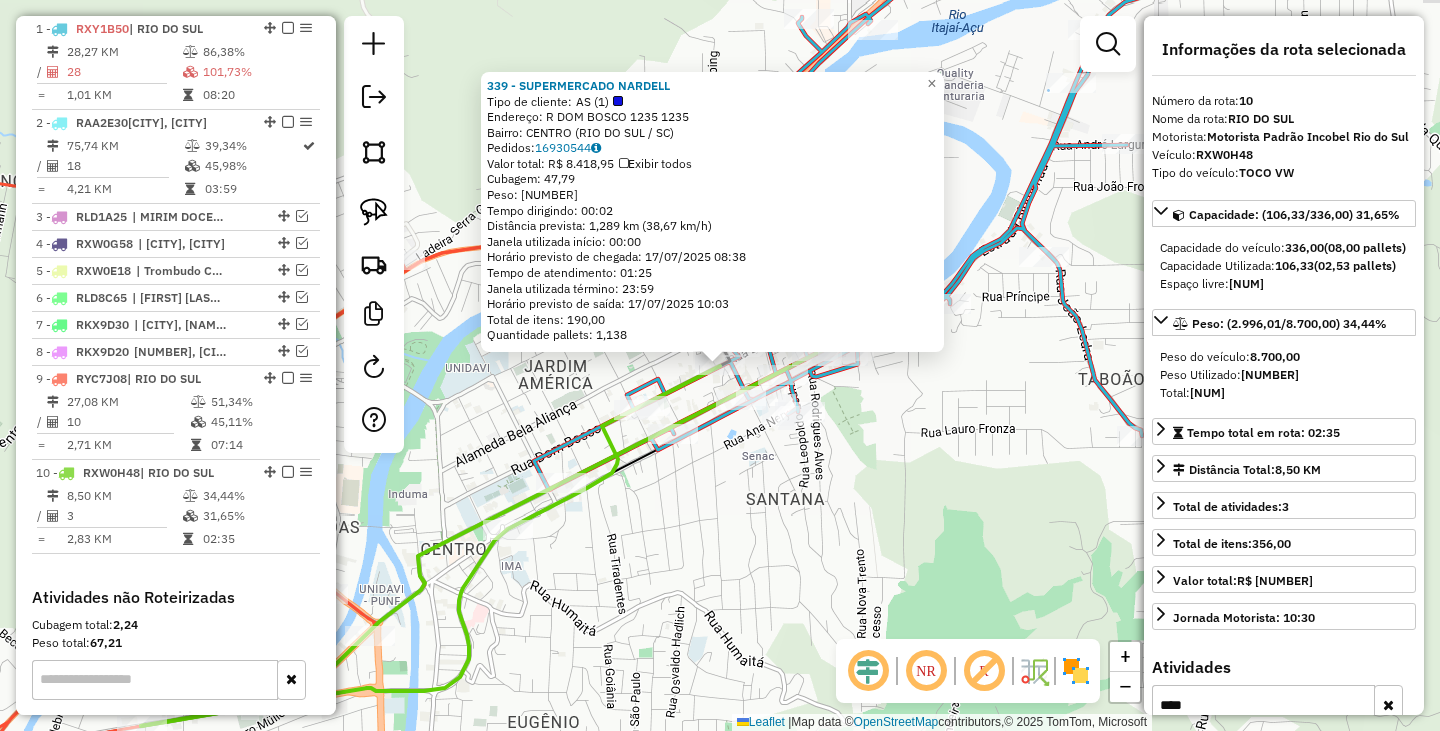 scroll, scrollTop: 1025, scrollLeft: 0, axis: vertical 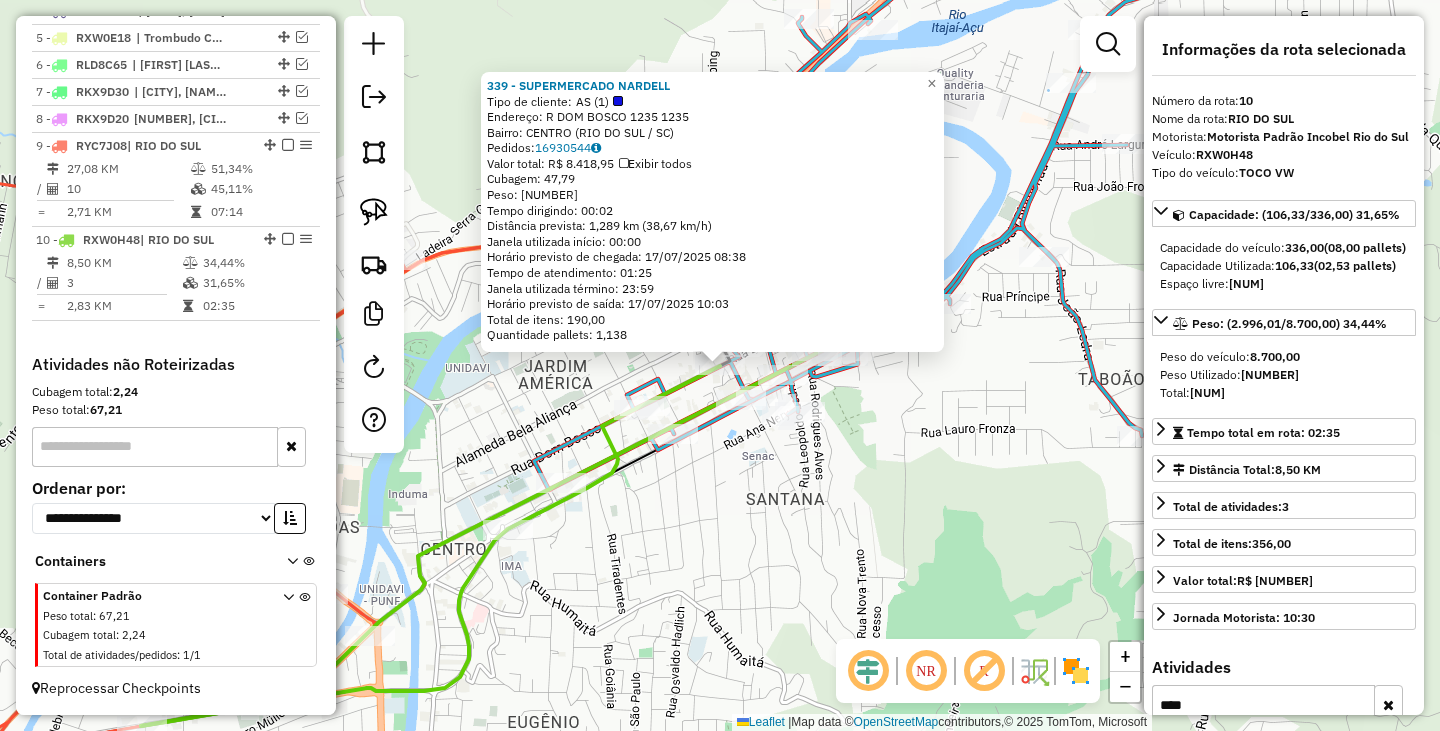 click on "[NUMBER] - SUPERMERCADO NARDELL  Tipo de cliente:   AS (1)   Endereço: R   DOM BOSCO [NUMBER]                [NUMBER]   Bairro: CENTRO ([CITY] / [STATE])   Pedidos:  [NUMBER]   Valor total: R$ [NUMBER]   Exibir todos   Cubagem: [NUMBER]  Peso: [NUMBER]  Tempo dirigindo: 00:02   Distância prevista: [NUMBER] km ([NUMBER] km/h)   Janela utilizada início: 00:00   Horário previsto de chegada: 17/07/2025 [NUMBER]:[NUMBER]   Tempo de atendimento: 01:25   Janela utilizada término: 23:59   Horário previsto de saída: 17/07/2025 [NUMBER]:[NUMBER]   Total de itens: [NUMBER]   Quantidade pallets: [NUMBER]  × Janela de atendimento Grade de atendimento Capacidade Transportadoras Veículos Cliente Pedidos  Rotas Selecione os dias de semana para filtrar as janelas de atendimento  Seg   Ter   Qua   Qui   Sex   Sáb   Dom  Informe o período da janela de atendimento: De: Até:  Filtrar exatamente a janela do cliente  Considerar janela de atendimento padrão  Selecione os dias de semana para filtrar as grades de atendimento  Seg   Ter   Qua   Qui   Sex   Sáb   Dom  De:" 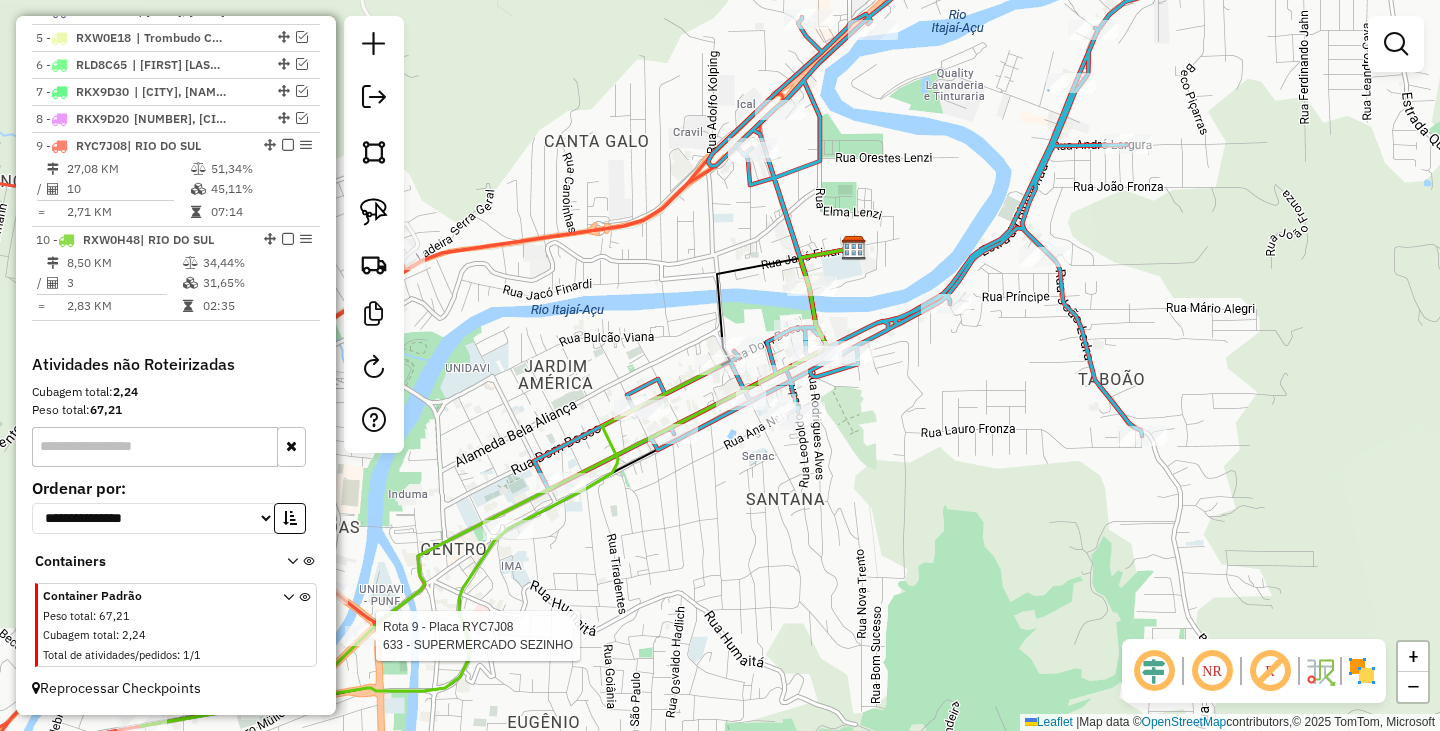 select on "**********" 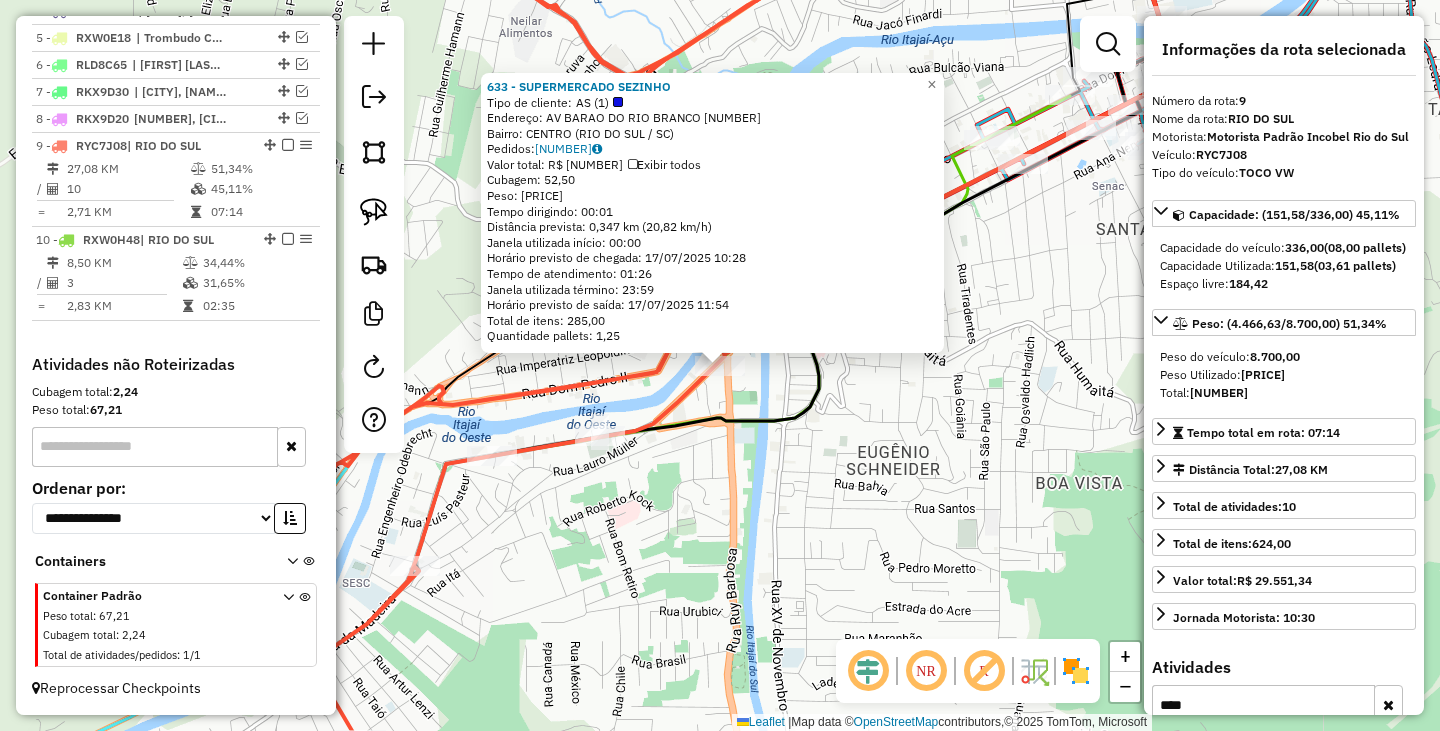 click on "SUPERMERCADO SEZINHO  Tipo de cliente:   AS ([NUMBER])   Endereço: AV  BARAO DO RIO BRANCO    [NUMBER]   Bairro: CENTRO ([CITY] / [STATE])   Pedidos:  [NUMBER]   Valor total: R$ [PRICE]   Exibir todos   Cubagem: [NUMBER]  Peso: [NUMBER]  Tempo dirigindo: [TIME]   Distância prevista: [NUMBER] km ([NUMBER] km/h)   Janela utilizada início: [TIME]   Horário previsto de chegada: [DATE] [TIME]   Tempo de atendimento: [TIME]   Janela utilizada término: [TIME]   Horário previsto de saída: [DATE] [TIME]   Total de itens: [NUMBER]   Quantidade pallets: [NUMBER]  × Janela de atendimento Grade de atendimento Capacidade Transportadoras Veículos Cliente Pedidos  Rotas Selecione os dias de semana para filtrar as janelas de atendimento  Seg   Ter   Qua   Qui   Sex   Sáb   Dom  Informe o período da janela de atendimento: De: [TIME]   Até: [TIME]  Filtrar exatamente a janela do cliente  Considerar janela de atendimento padrão  Selecione os dias de semana para filtrar as grades de atendimento  Seg   Ter   Qua   Qui   Sex   Sáb   Dom   Peso mínimo:   De: [TIME]   Até: [TIME]" 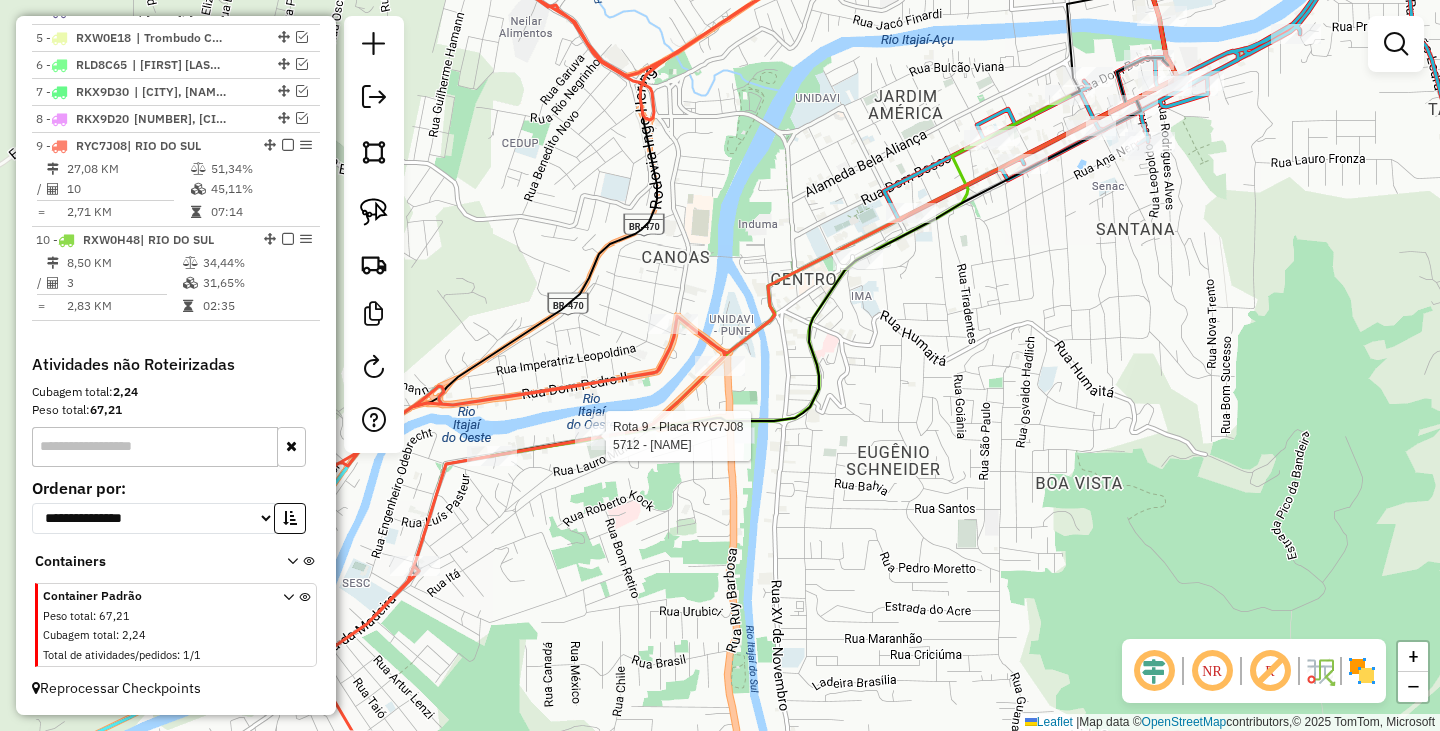 select on "**********" 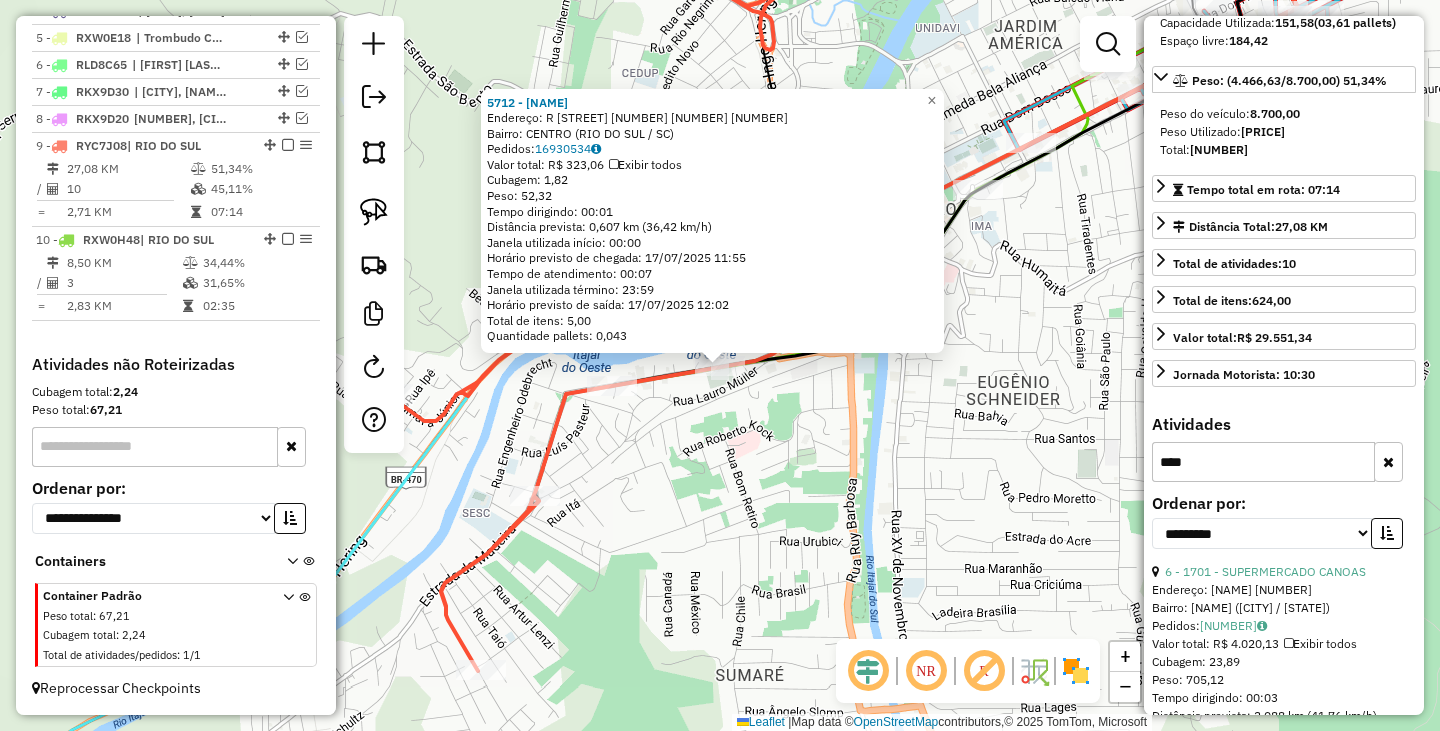 scroll, scrollTop: 400, scrollLeft: 0, axis: vertical 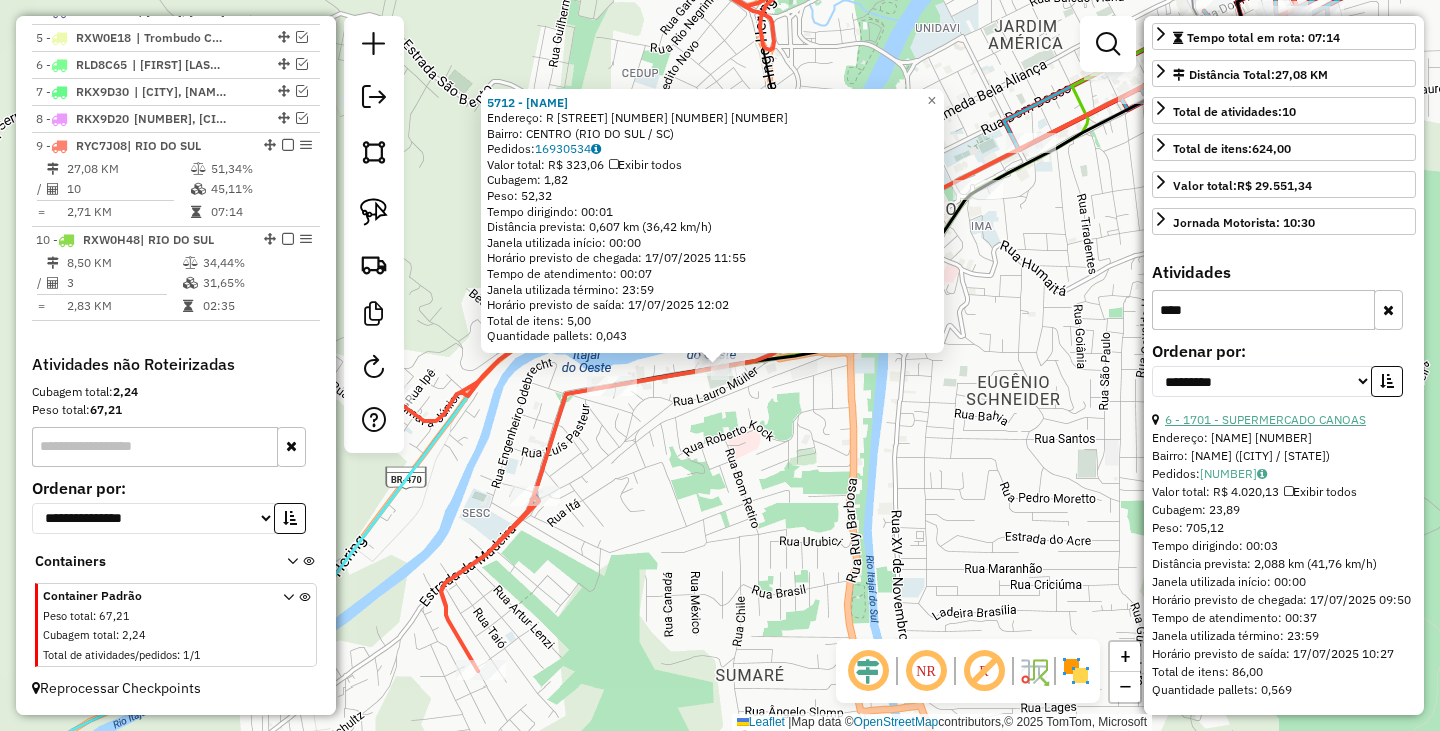 click on "6 - 1701 - SUPERMERCADO CANOAS" at bounding box center [1265, 419] 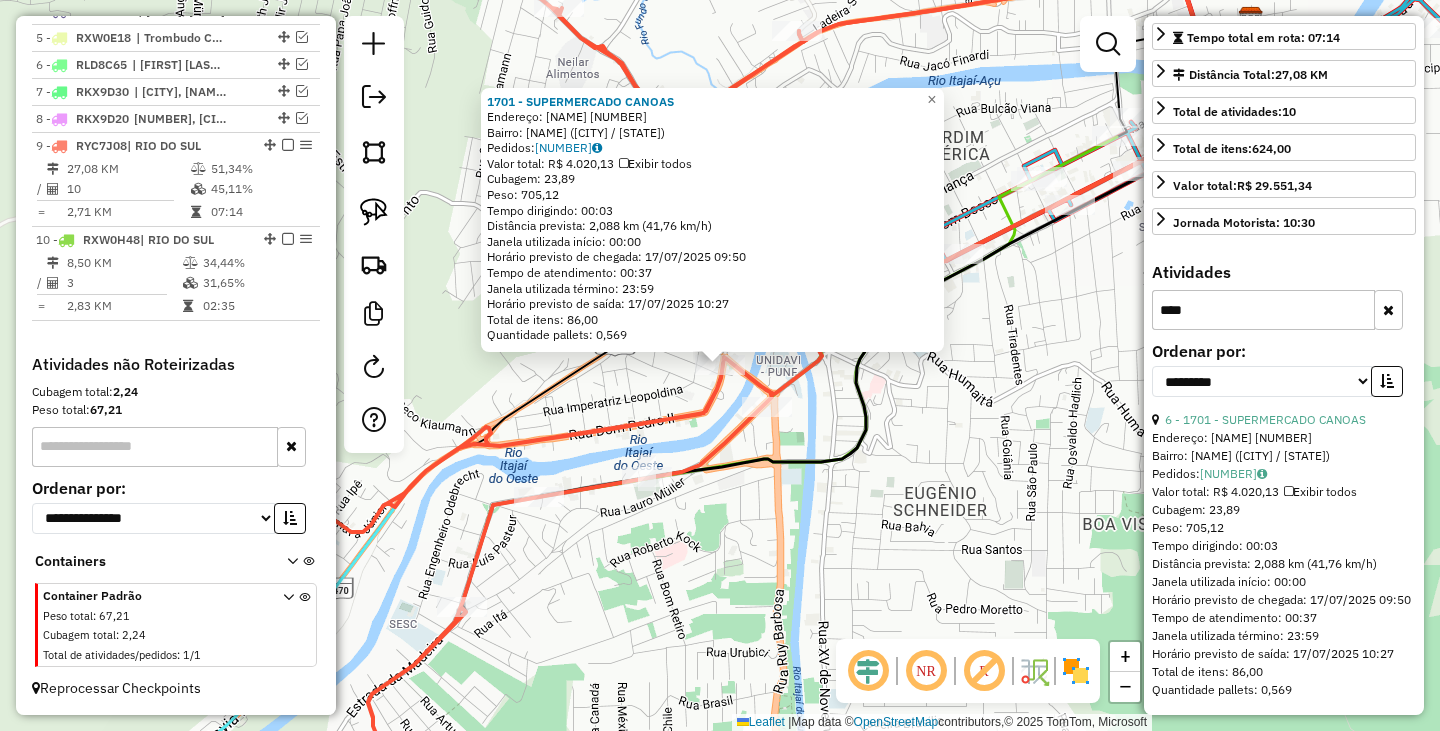 click on "- [NAME] Endereço: [STREET] [NUM] Bairro: [NEIGHBORHOOD] ([CITY] / [STATE]) Pedidos: [NUM] Valor total: R$ [NUM] Exibir todos Cubagem: [NUM] Peso: [NUM] Tempo dirigindo: [TIME] Distância prevista: [NUM] km ([NUM] km/h) Janela utilizada início: [TIME] Horário previsto de chegada: [DATE] [TIME] Tempo de atendimento: [TIME] Janela utilizada término: [TIME] Horário previsto de saída: [DATE] [TIME] Total de itens: [NUM] Quantidade pallets: [NUM] × Janela de atendimento Grade de atendimento Capacidade Transportadoras Veículos Cliente Pedidos Rotas Selecione os dias de semana para filtrar as janelas de atendimento Seg Ter Qua Qui Sex Sáb Dom Informe o período da janela de atendimento: De: Até: Filtrar exatamente a janela do cliente Considerar janela de atendimento padrão Selecione os dias de semana para filtrar as grades de atendimento Seg Ter Qua Qui Sex Sáb Dom Considerar clientes sem dia de atendimento cadastrado" 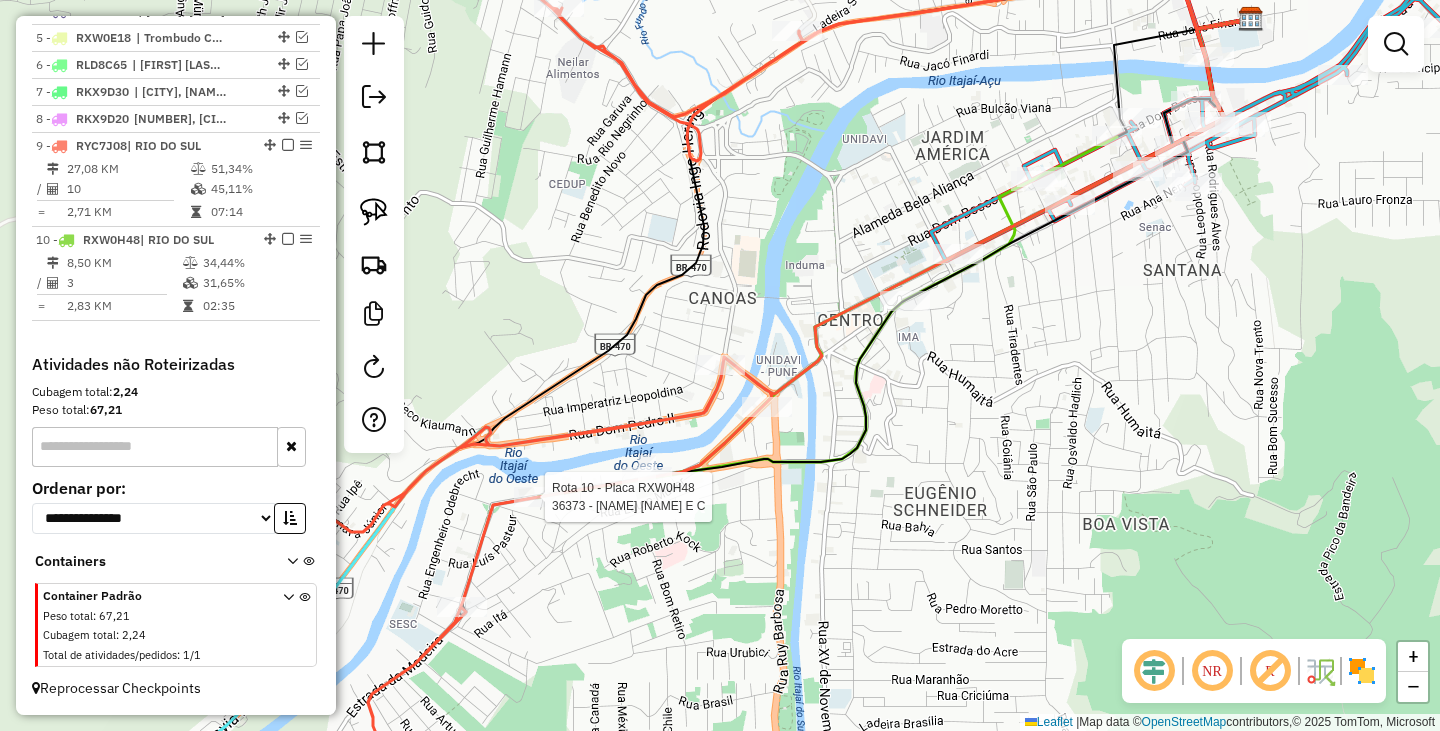 select on "**********" 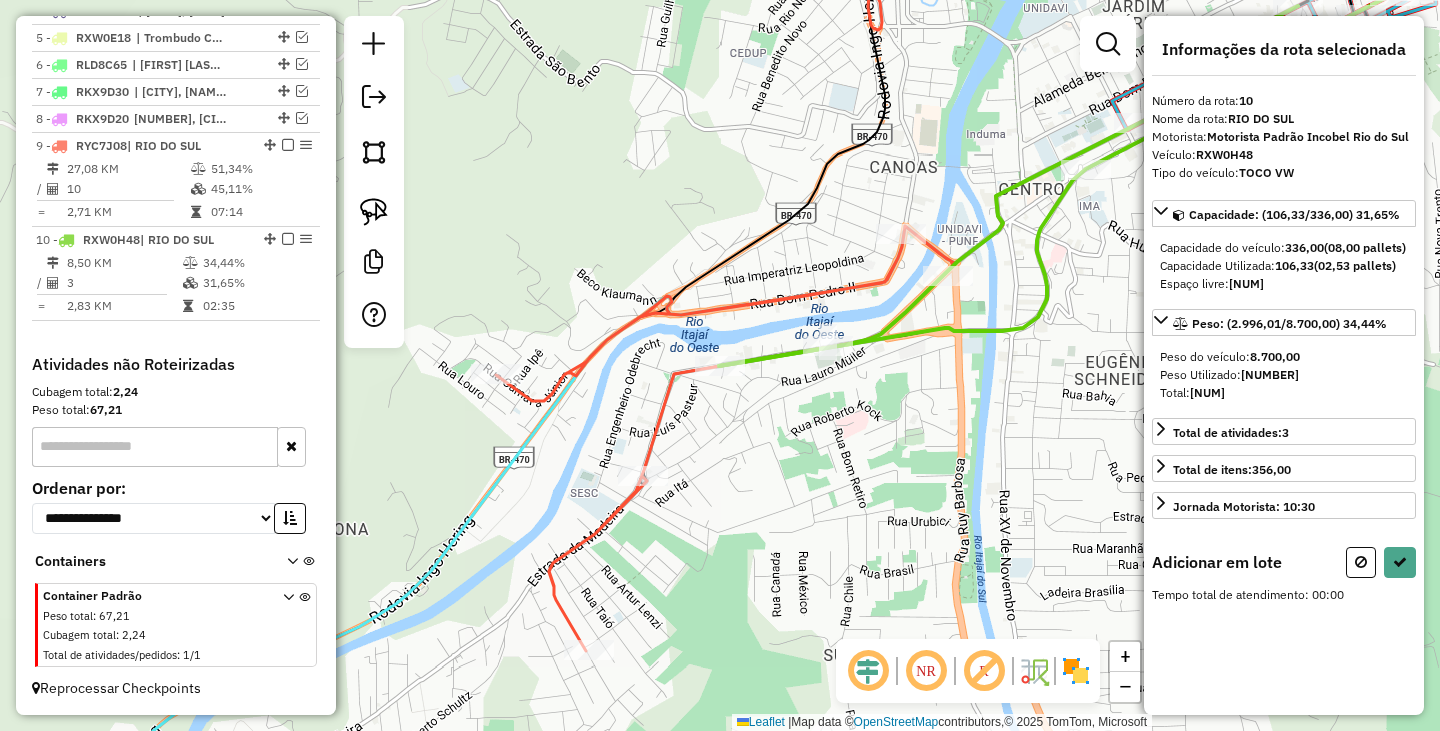 drag, startPoint x: 364, startPoint y: 205, endPoint x: 677, endPoint y: 208, distance: 313.01437 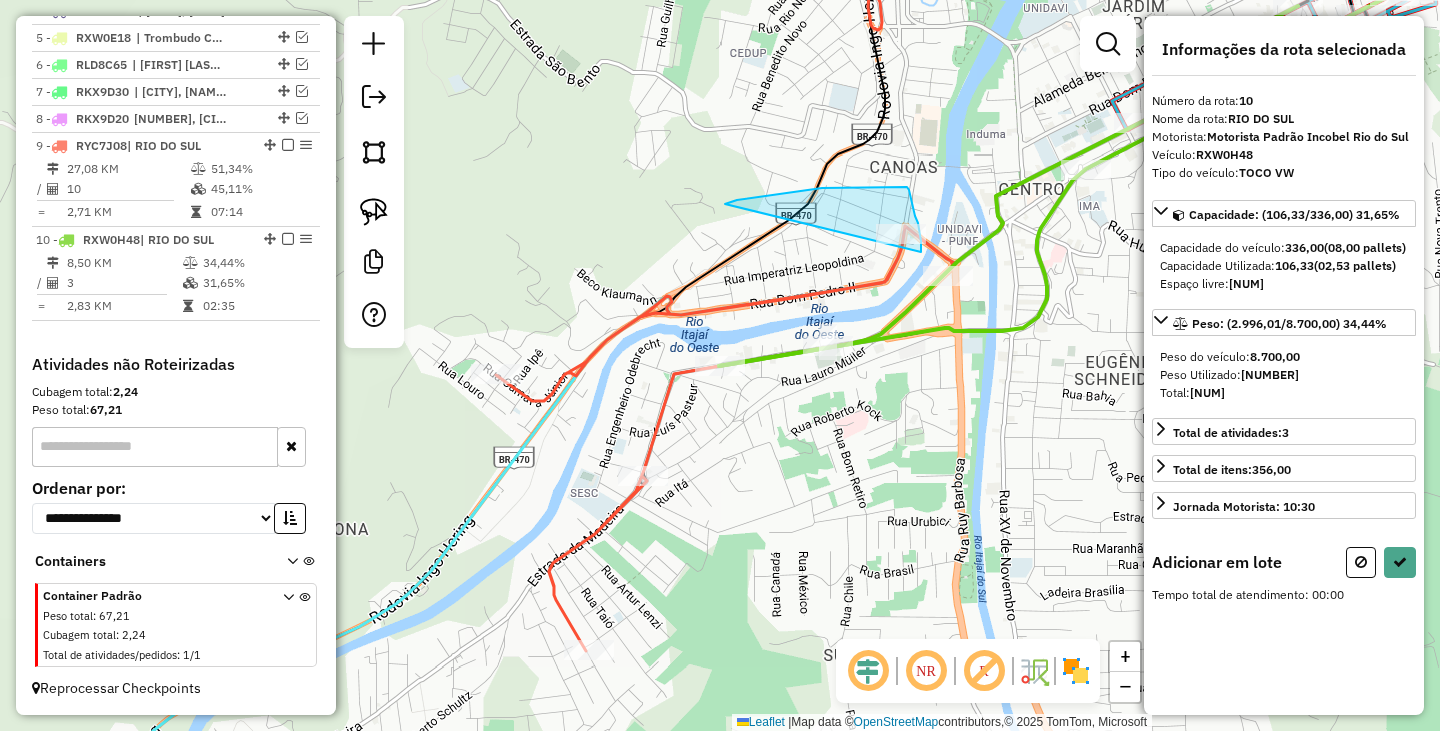 drag, startPoint x: 807, startPoint y: 191, endPoint x: 921, endPoint y: 252, distance: 129.29424 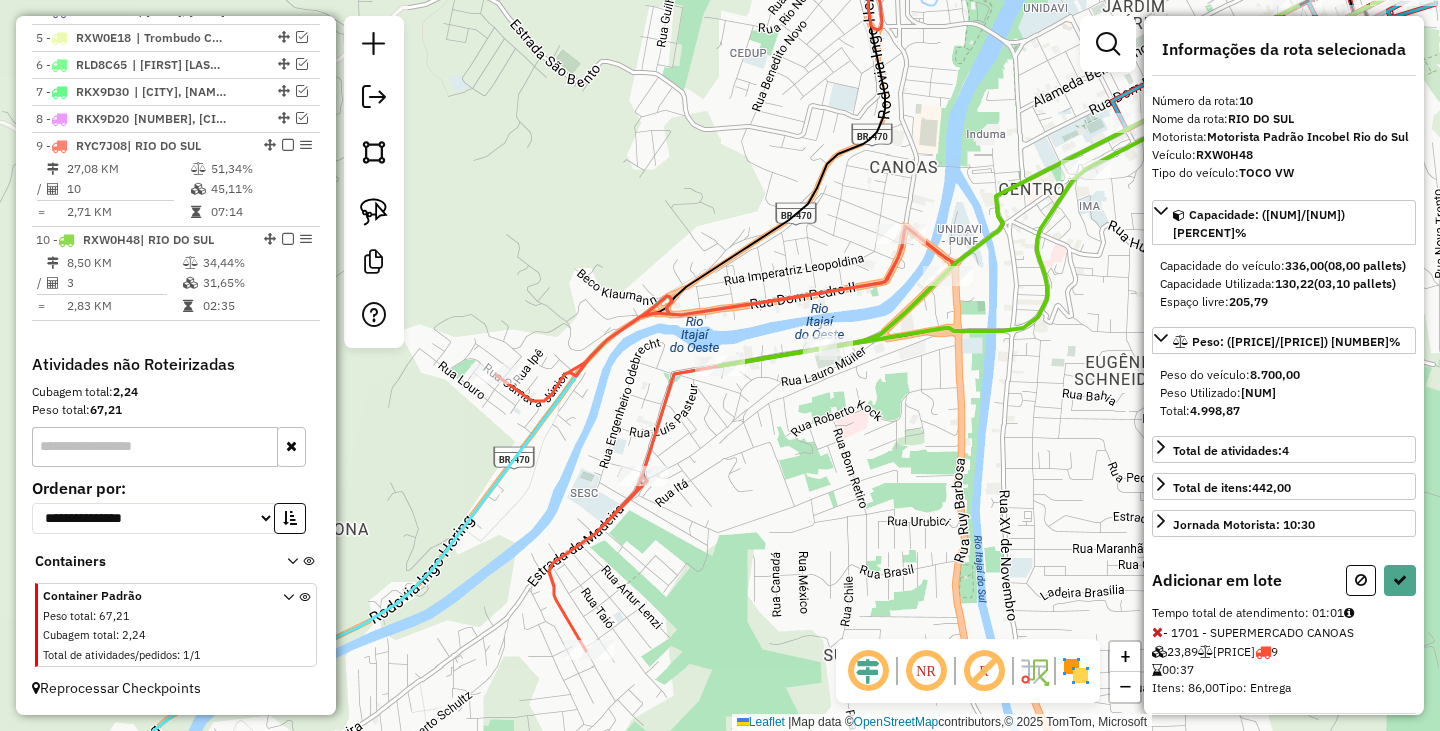 select on "**********" 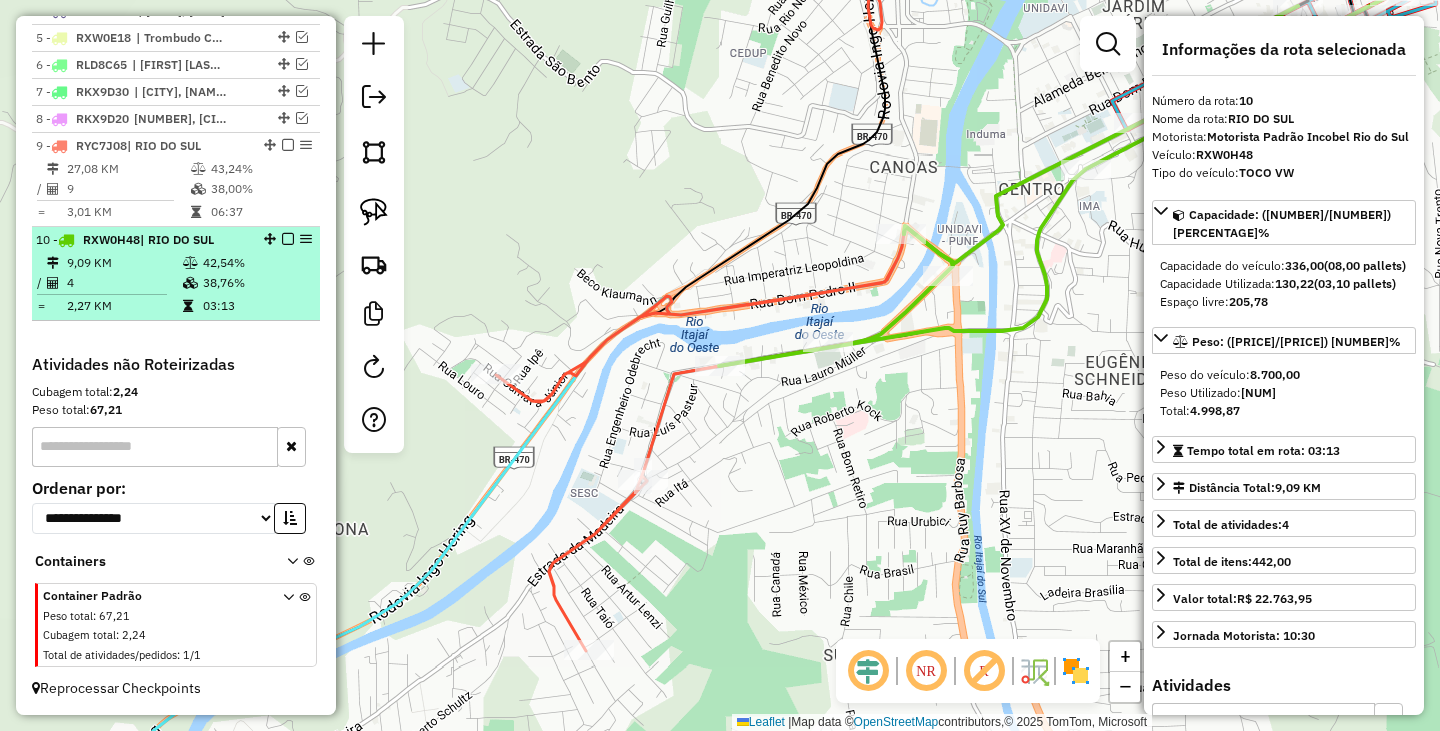 click at bounding box center [288, 239] 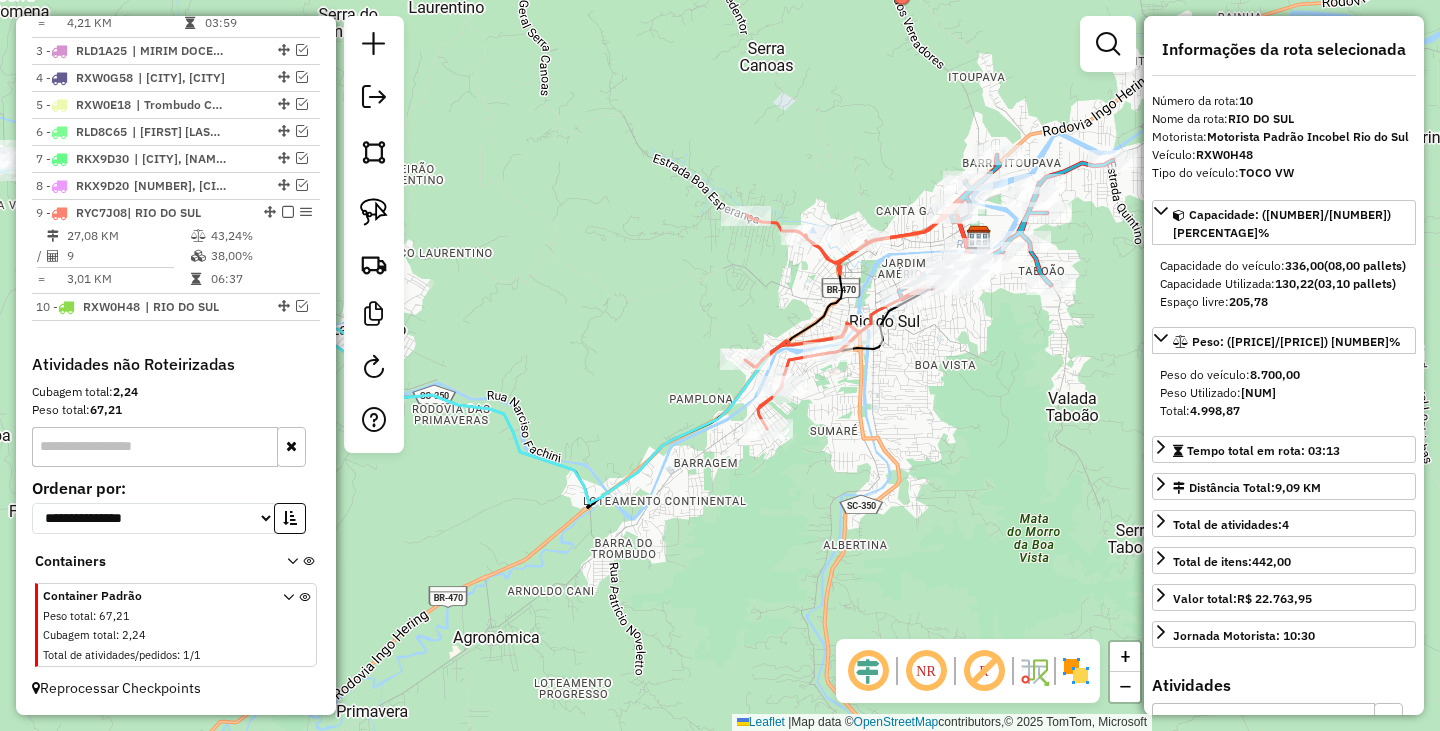 drag, startPoint x: 933, startPoint y: 382, endPoint x: 796, endPoint y: 428, distance: 144.51643 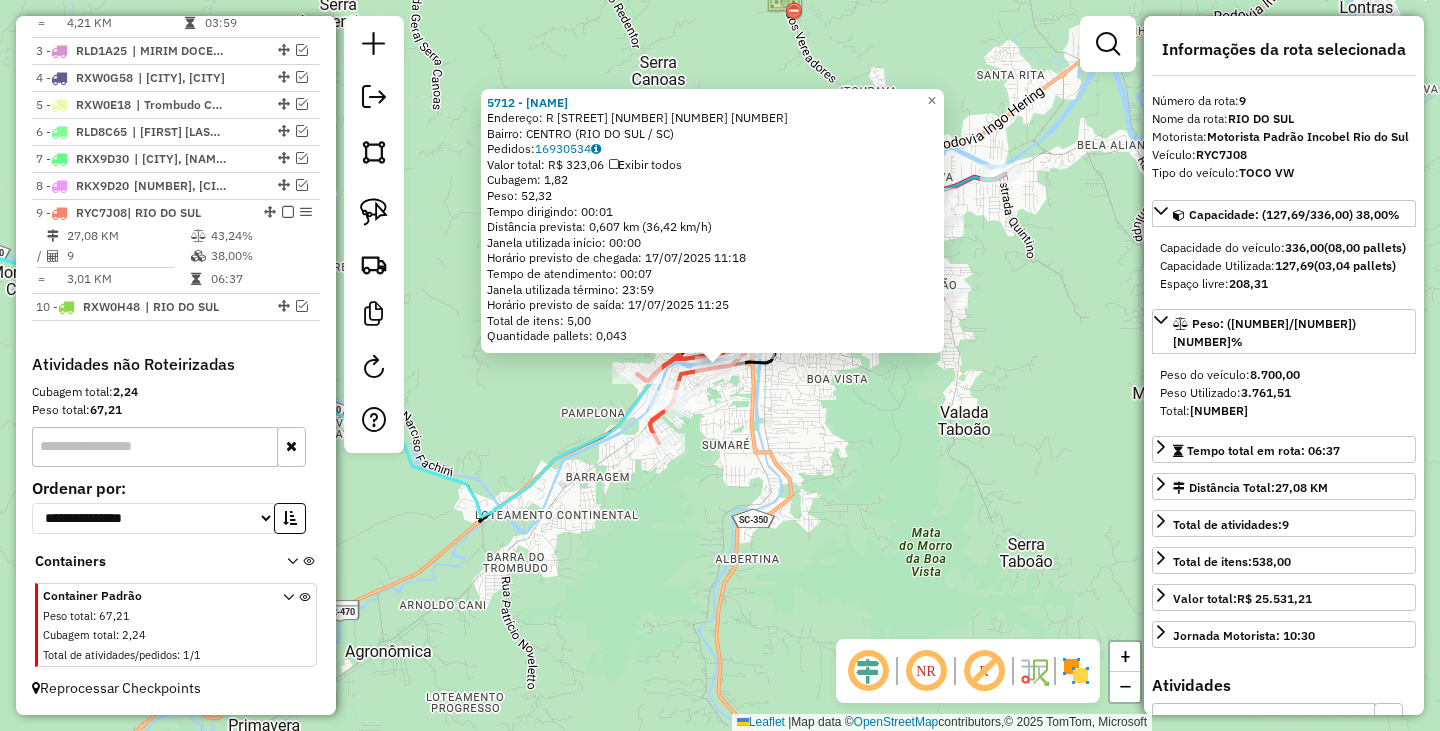 click on "[NUMBER] - [FIRST] [LAST] [NAME] Endereço: R [NAME] [NUMBER] [NUMBER] [NUMBER] Bairro: [NAME] ([NAME] / [STATE]) Pedidos: [NUMBER] Valor total: R$ [PRICE] Exibir todos Cubagem: [NUMBER] Peso: [NUMBER] Tempo dirigindo: [TIME] Distância prevista: [NUMBER] km ([NUMBER] km/h) Janela utilizada início: [TIME] Horário previsto de chegada: [DATE] [TIME] Tempo de atendimento: [TIME] Janela utilizada término: [TIME] Horário previsto de saída: [DATE] [TIME] Total de itens: [NUMBER] Quantidade pallets: [NUMBER] × Janela de atendimento Grade de atendimento Capacidade Transportadoras Veículos Cliente Pedidos Rotas Selecione os dias de semana para filtrar as janelas de atendimento Seg Ter Qua Qui Sex Sáb Dom Informe o período da janela de atendimento: De: Até: Filtrar exatamente a janela do cliente Considerar janela de atendimento padrão Selecione os dias de semana para filtrar as grades de atendimento Seg Ter Qua Qui Sex Sáb Dom Peso mínimo: Peso máximo: De: De:" 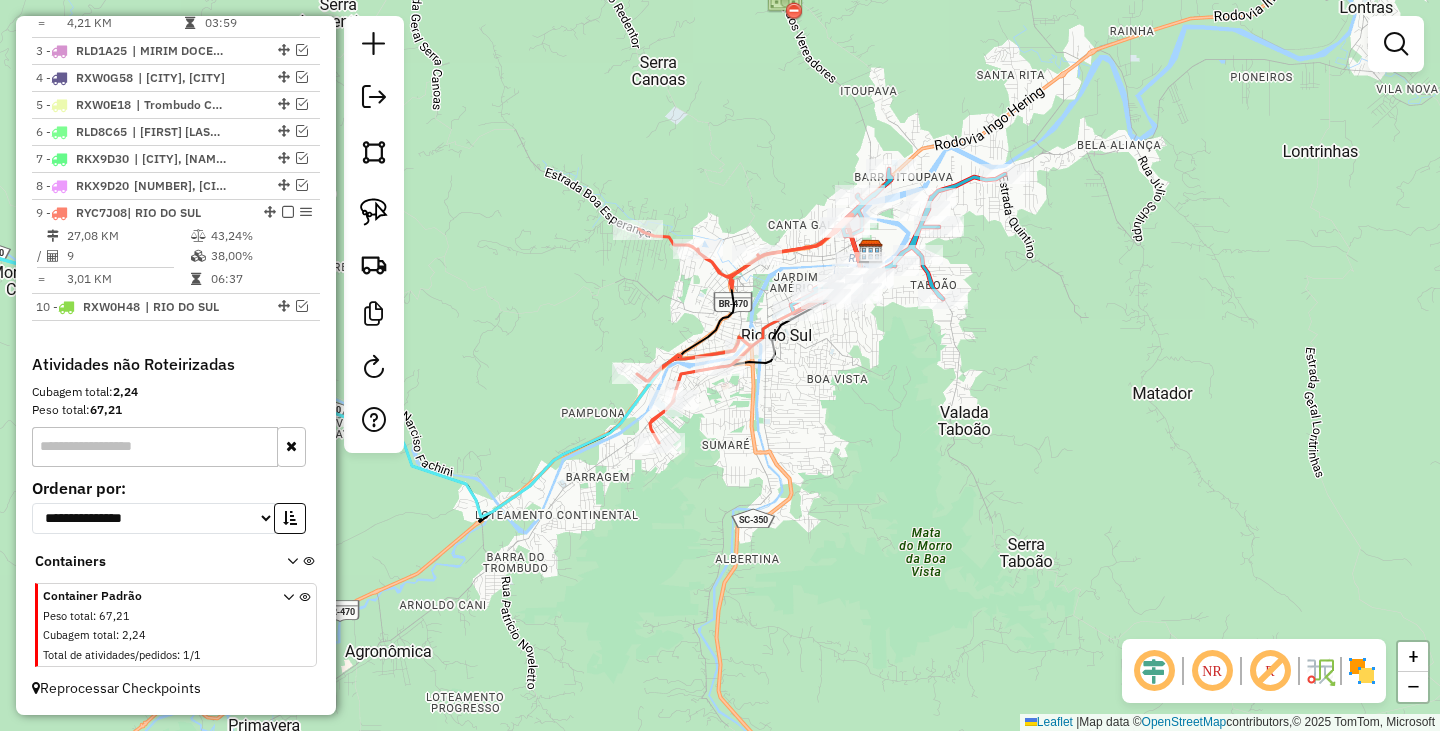 drag, startPoint x: 853, startPoint y: 393, endPoint x: 795, endPoint y: 501, distance: 122.588745 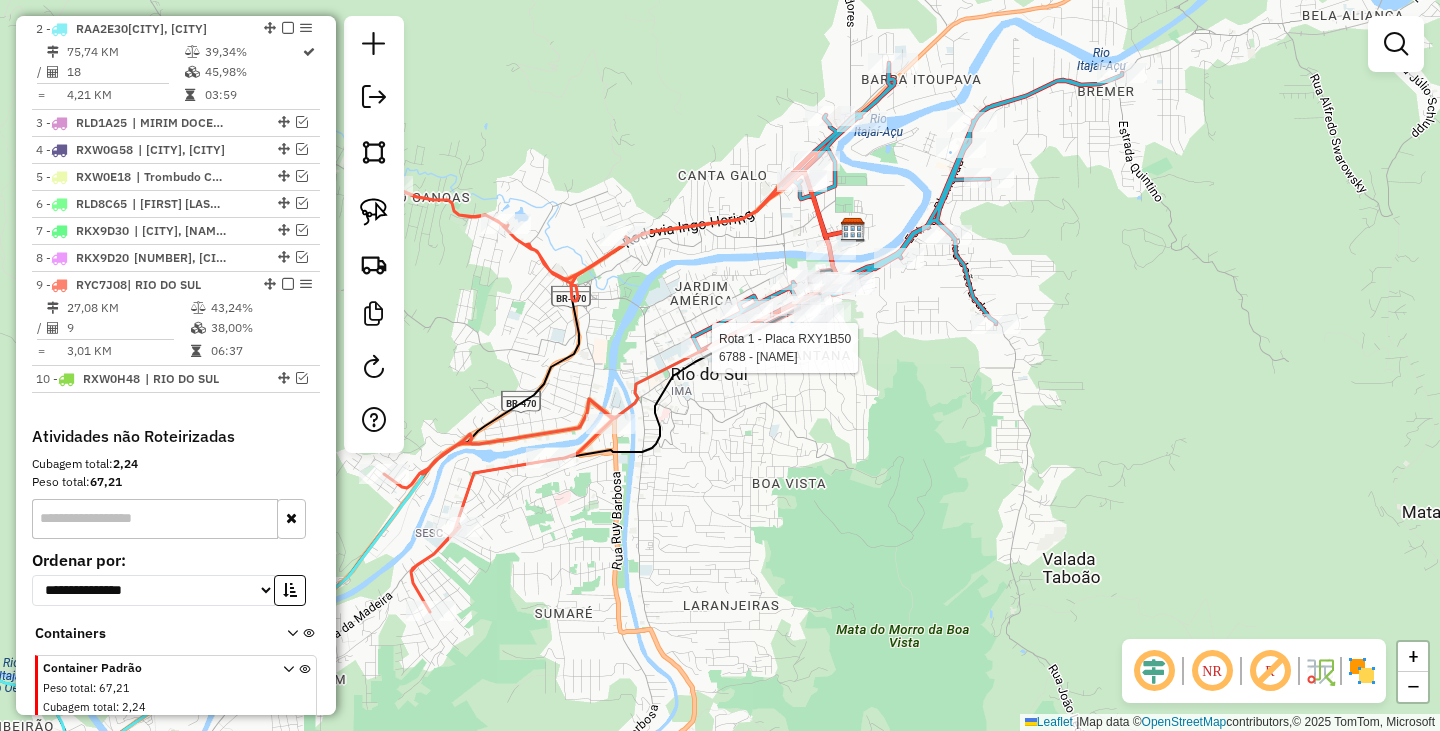 select on "**********" 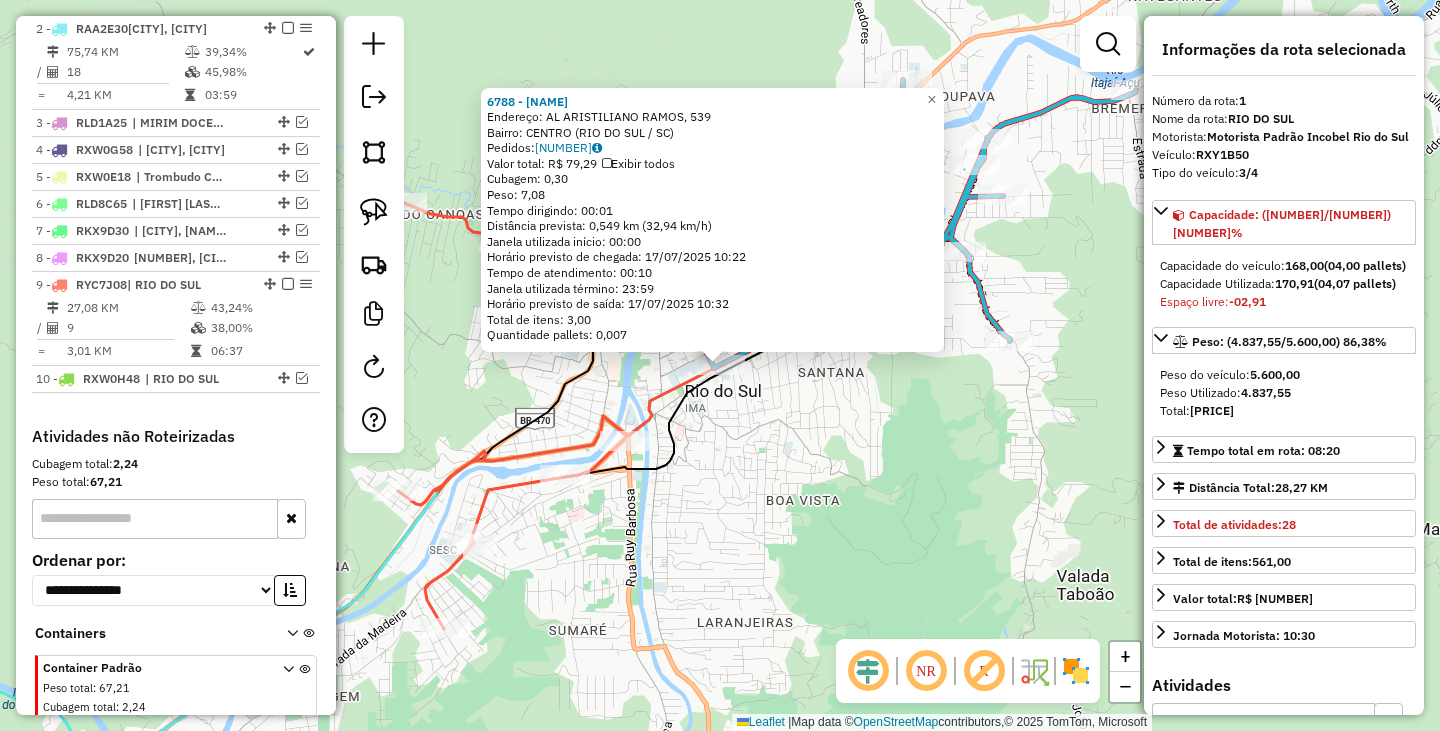 scroll, scrollTop: 774, scrollLeft: 0, axis: vertical 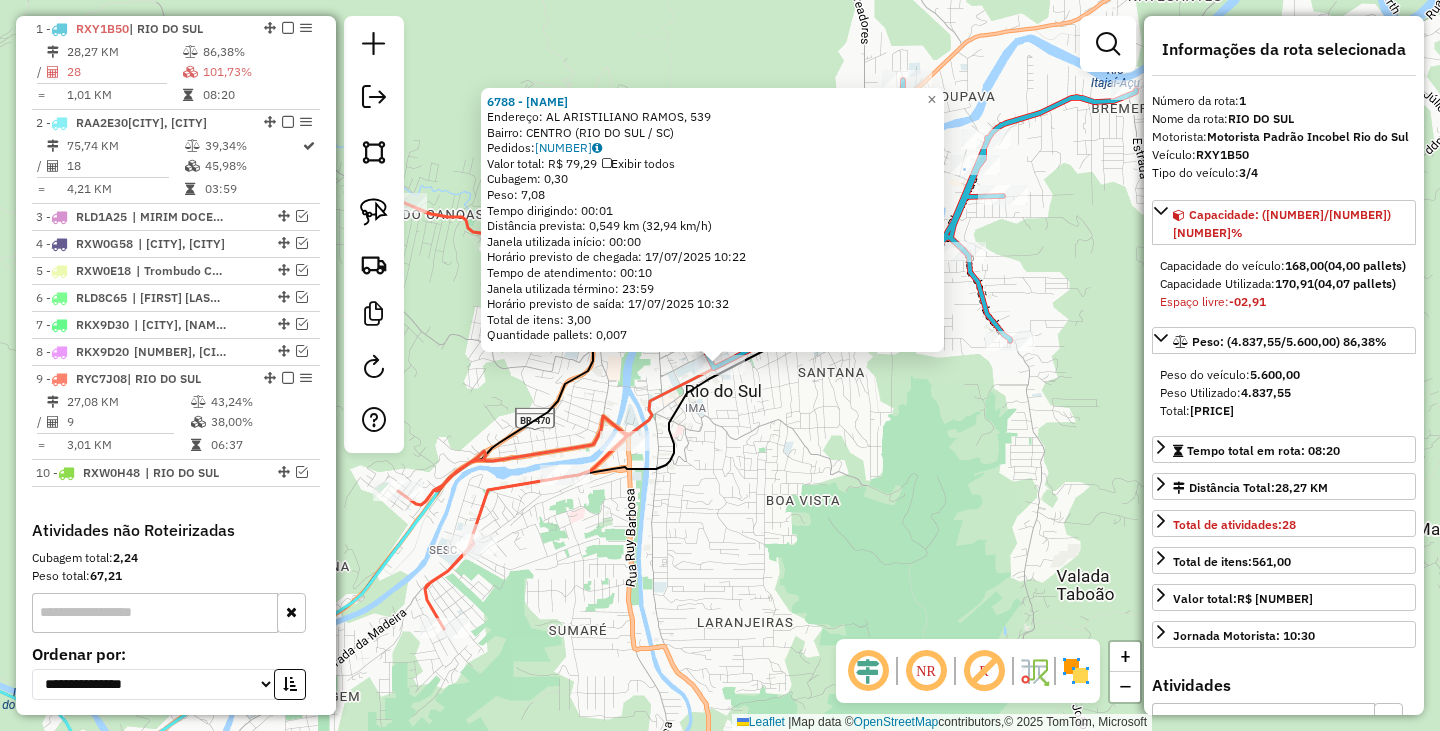 click on "6788 - [NAME]  Endereço: AL [NAME], [NUMBER]   Bairro: [NEIGHBORHOOD] ([CITY] / [STATE])   Pedidos:  16930572   Valor total: R$ 79,29   Exibir todos   Cubagem: 0,30  Peso: 7,08  Tempo dirigindo: 00:01   Distância prevista: 0,549 km (32,94 km/h)   Janela utilizada início: 00:00   Horário previsto de chegada: 17/07/2025 10:22   Tempo de atendimento: 00:10   Janela utilizada término: 23:59   Horário previsto de saída: 17/07/2025 10:32   Total de itens: 3,00   Quantidade pallets: 0,007  × Janela de atendimento Grade de atendimento Capacidade Transportadoras Veículos Cliente Pedidos  Rotas Selecione os dias de semana para filtrar as janelas de atendimento  Seg   Ter   Qua   Qui   Sex   Sáb   Dom  Informe o período da janela de atendimento: De: Até:  Filtrar exatamente a janela do cliente  Considerar janela de atendimento padrão  Selecione os dias de semana para filtrar as grades de atendimento  Seg   Ter   Qua   Qui   Sex   Sáb   Dom   Considerar clientes sem dia de atendimento cadastrado De:" 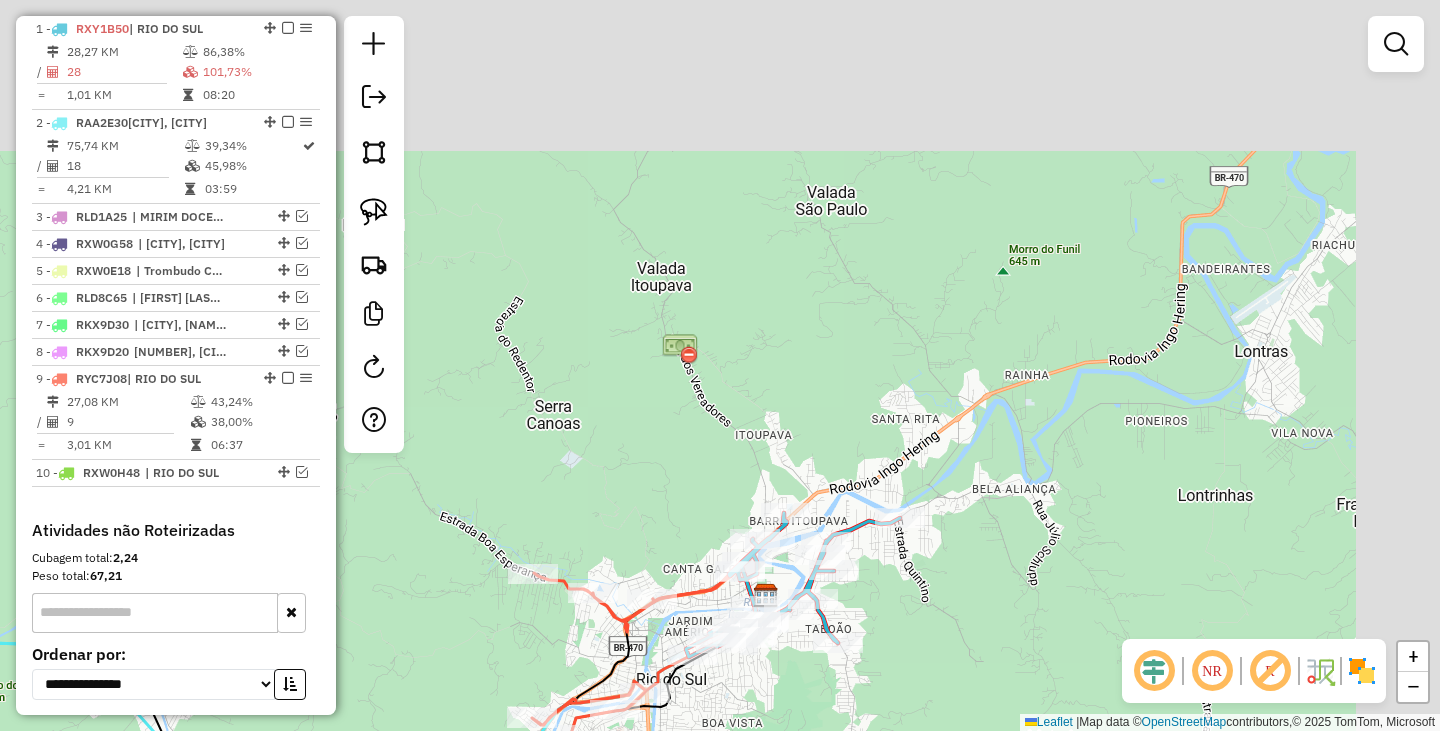 drag, startPoint x: 1137, startPoint y: 268, endPoint x: 919, endPoint y: 597, distance: 394.67075 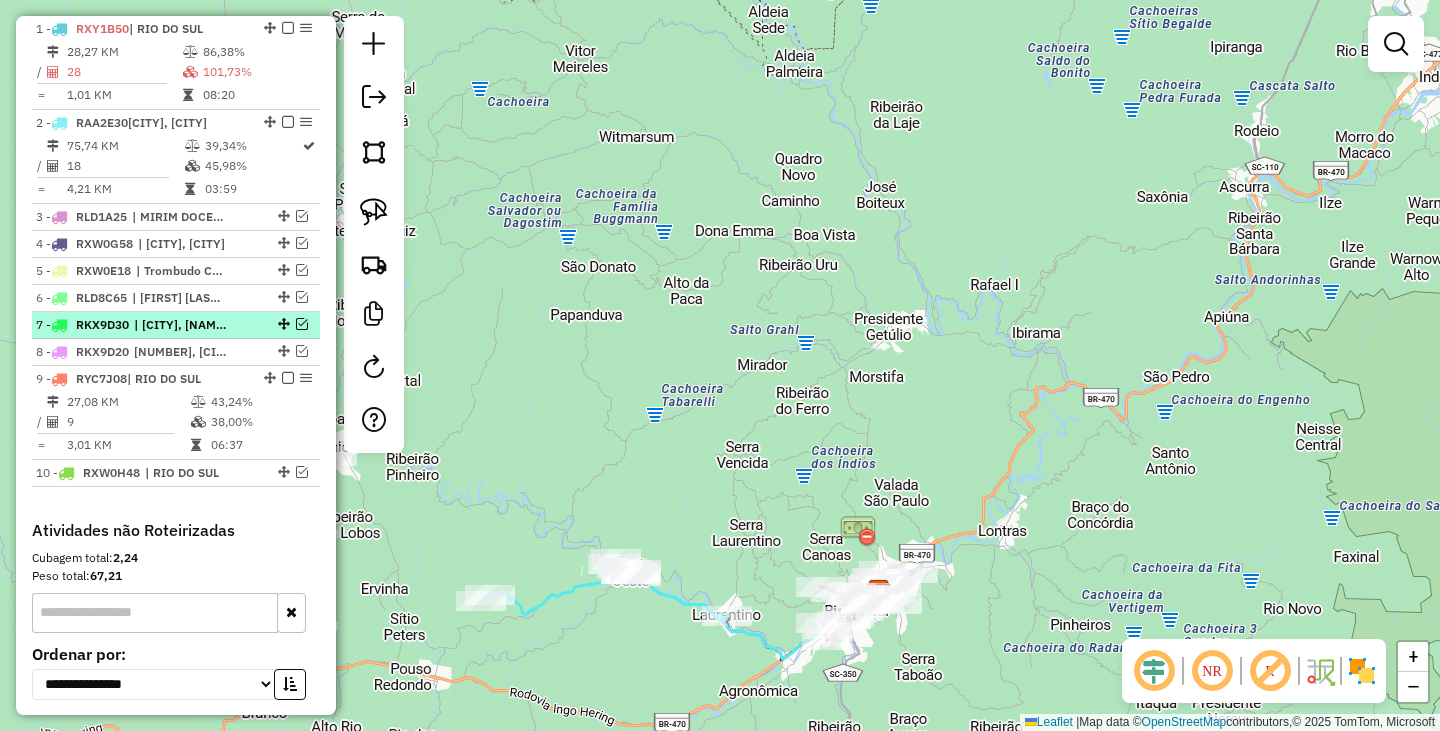 scroll, scrollTop: 474, scrollLeft: 0, axis: vertical 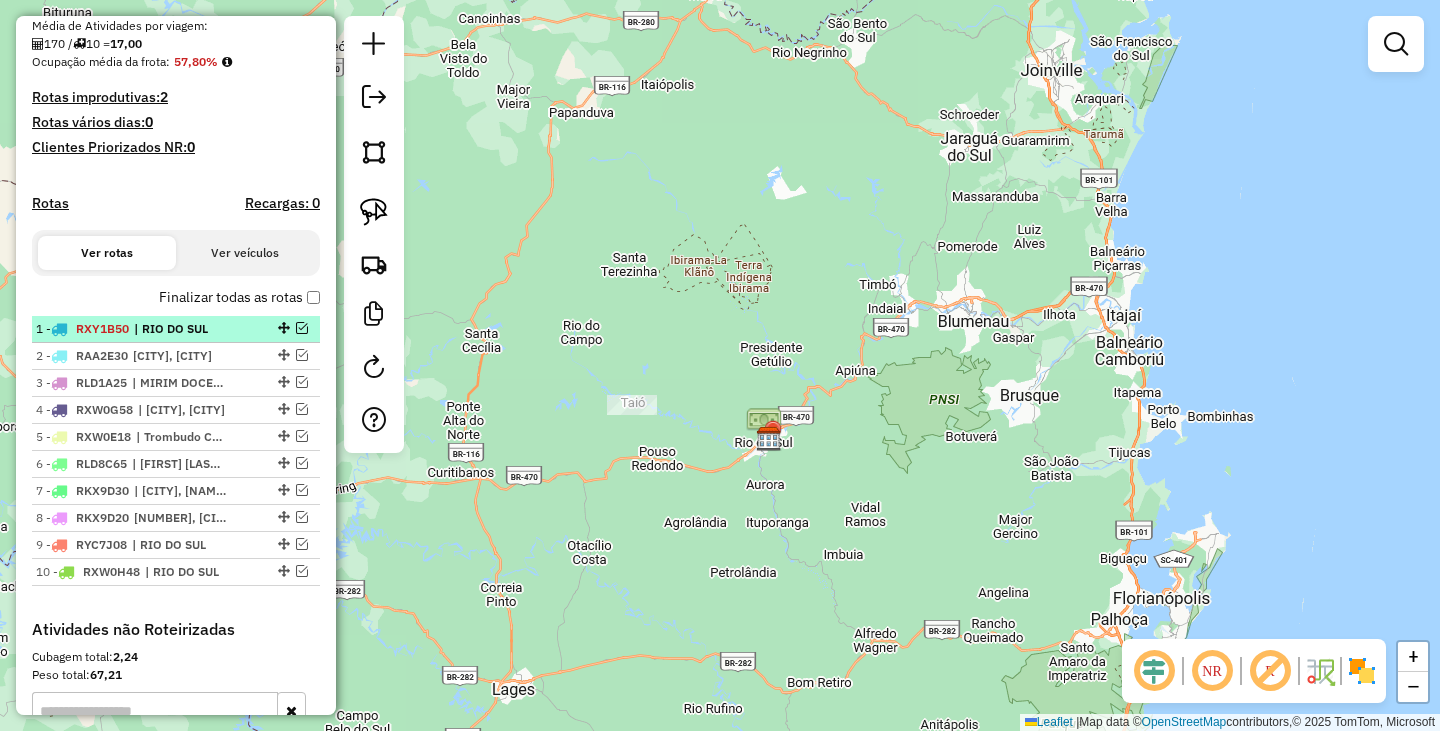 click at bounding box center (302, 328) 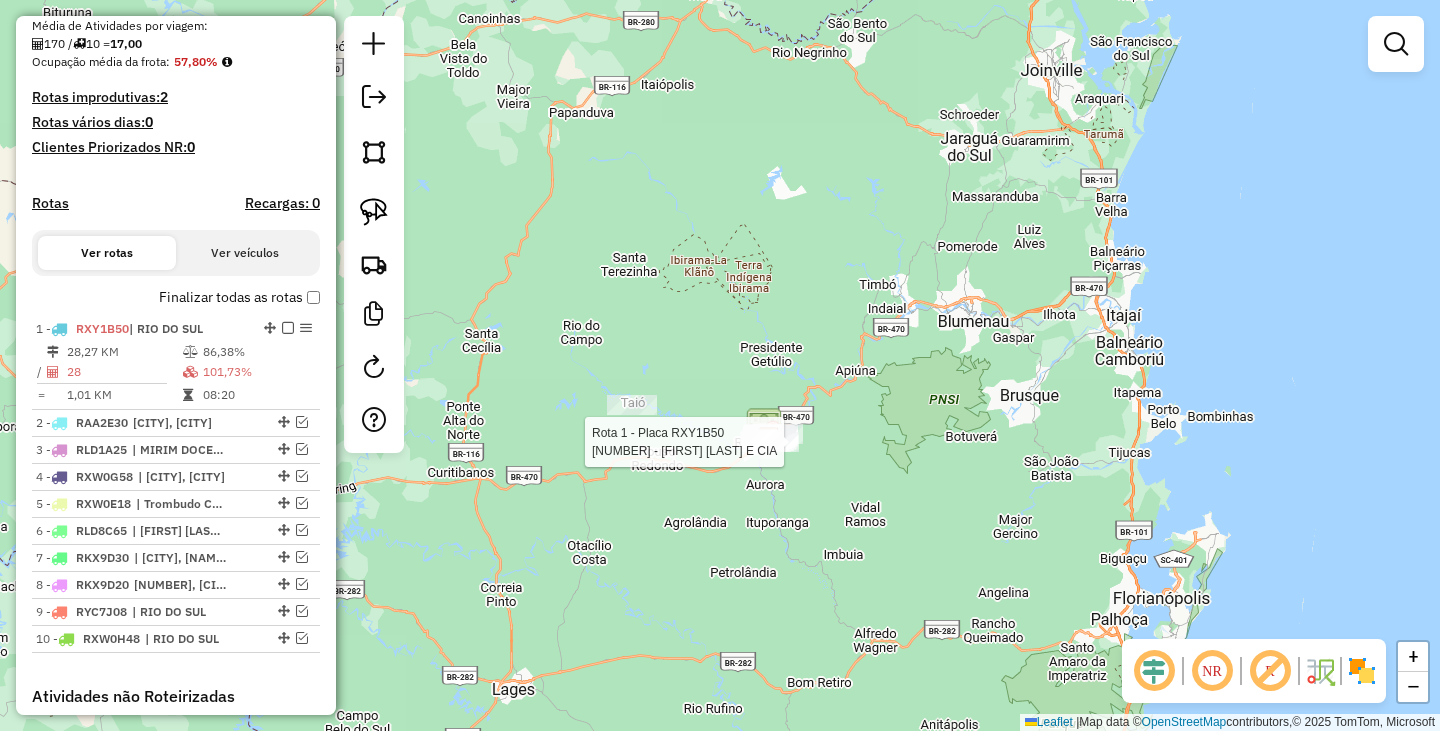 select on "**********" 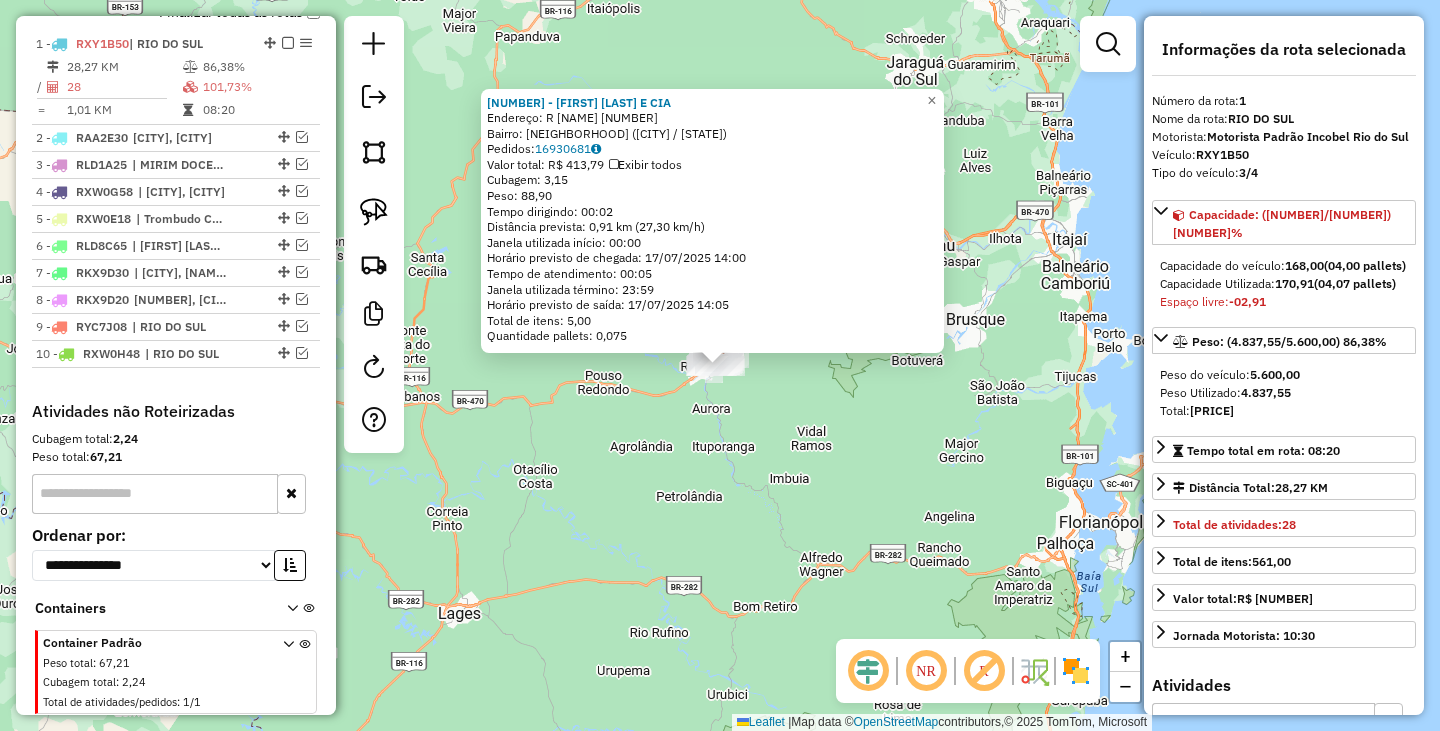 scroll, scrollTop: 774, scrollLeft: 0, axis: vertical 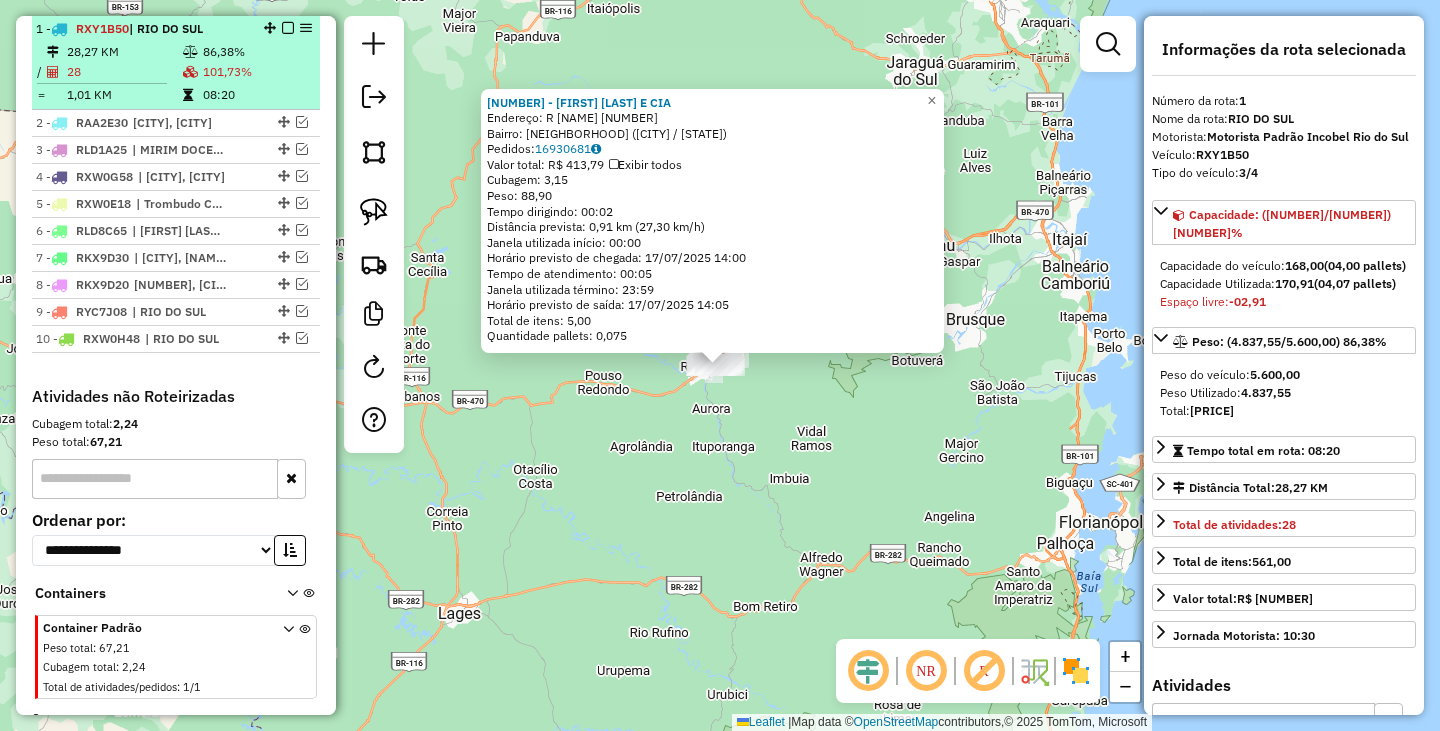 click at bounding box center [288, 28] 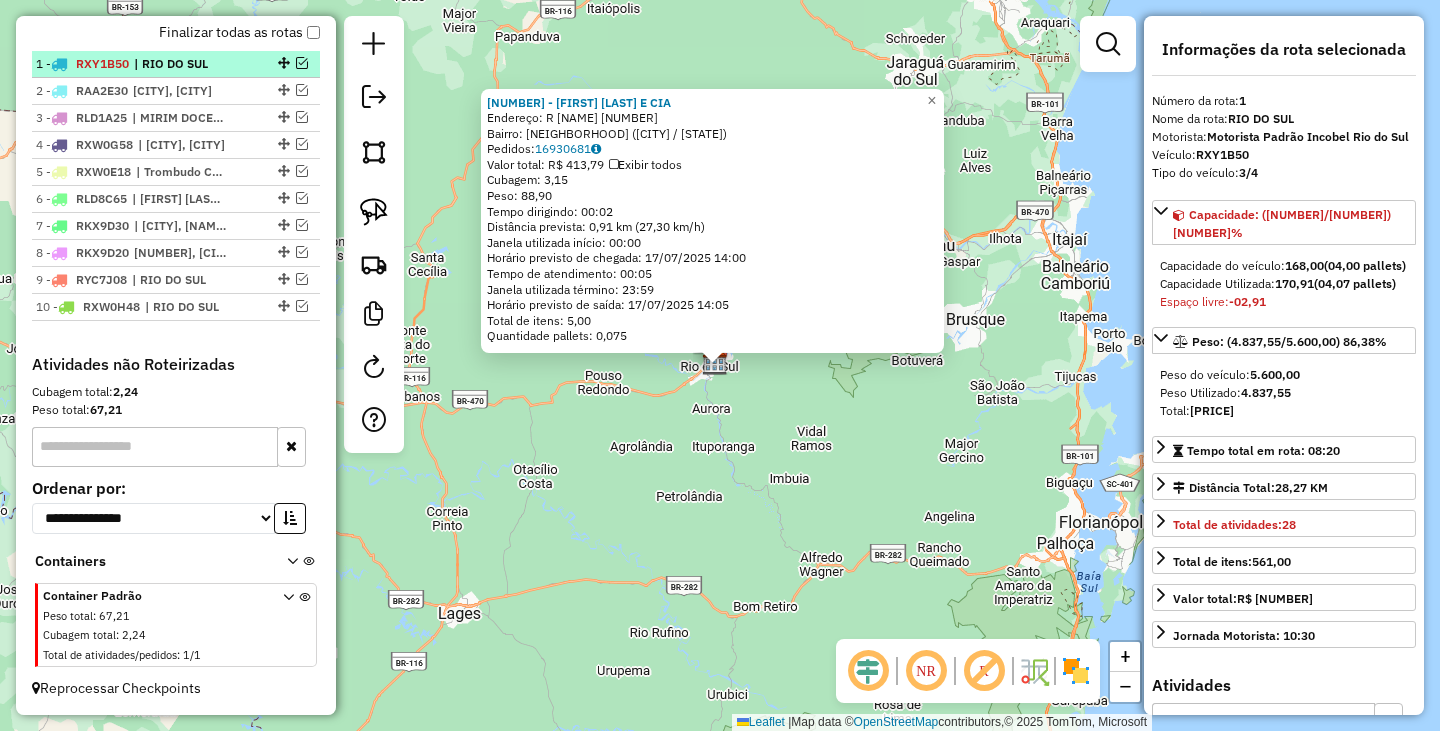 scroll, scrollTop: 739, scrollLeft: 0, axis: vertical 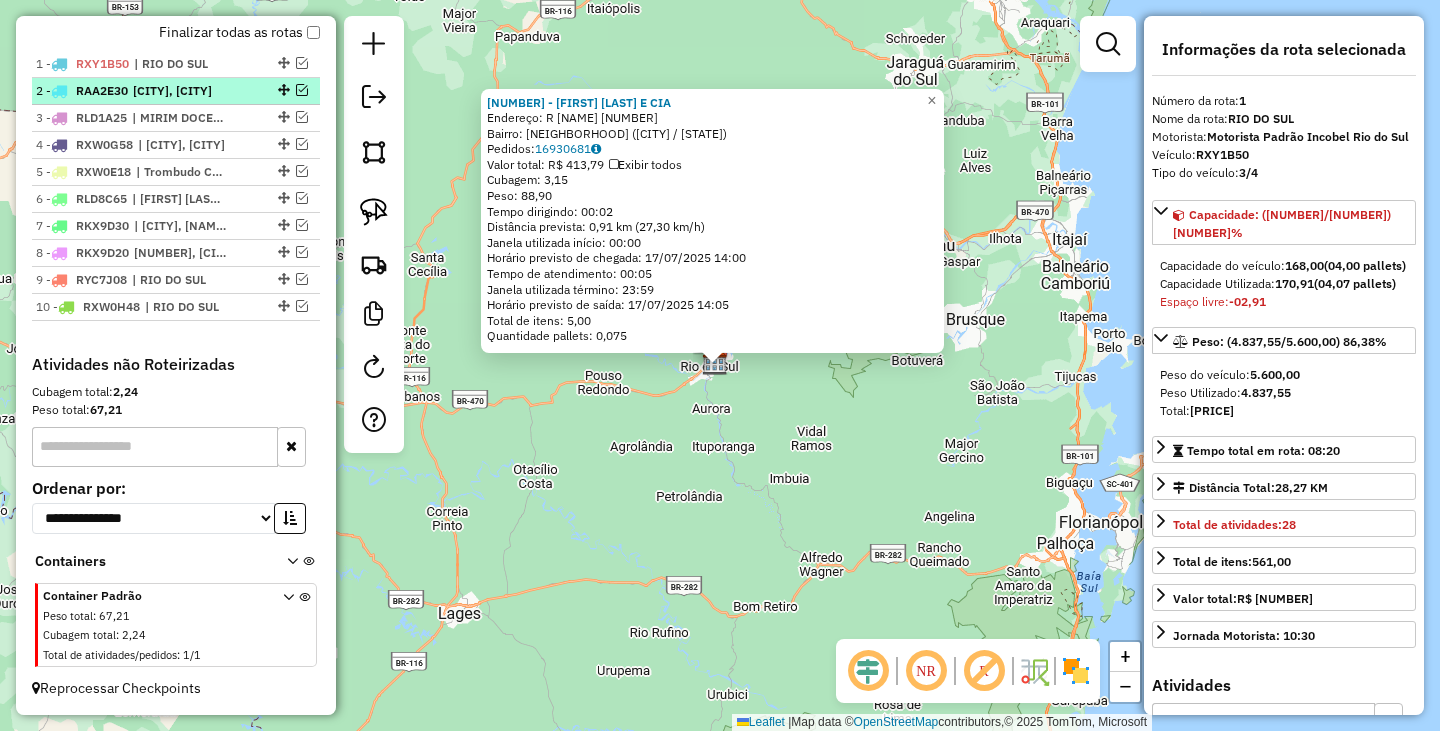 click at bounding box center [302, 90] 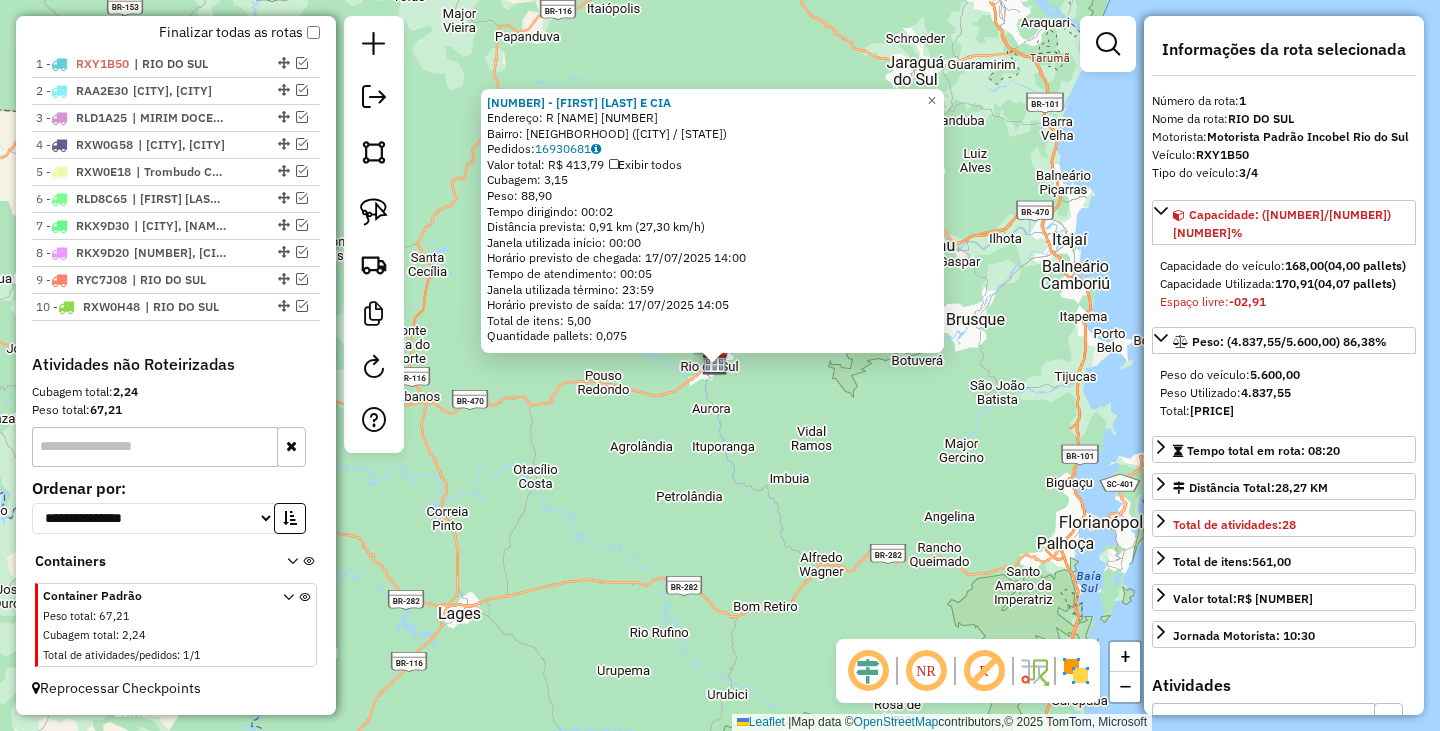 scroll, scrollTop: 774, scrollLeft: 0, axis: vertical 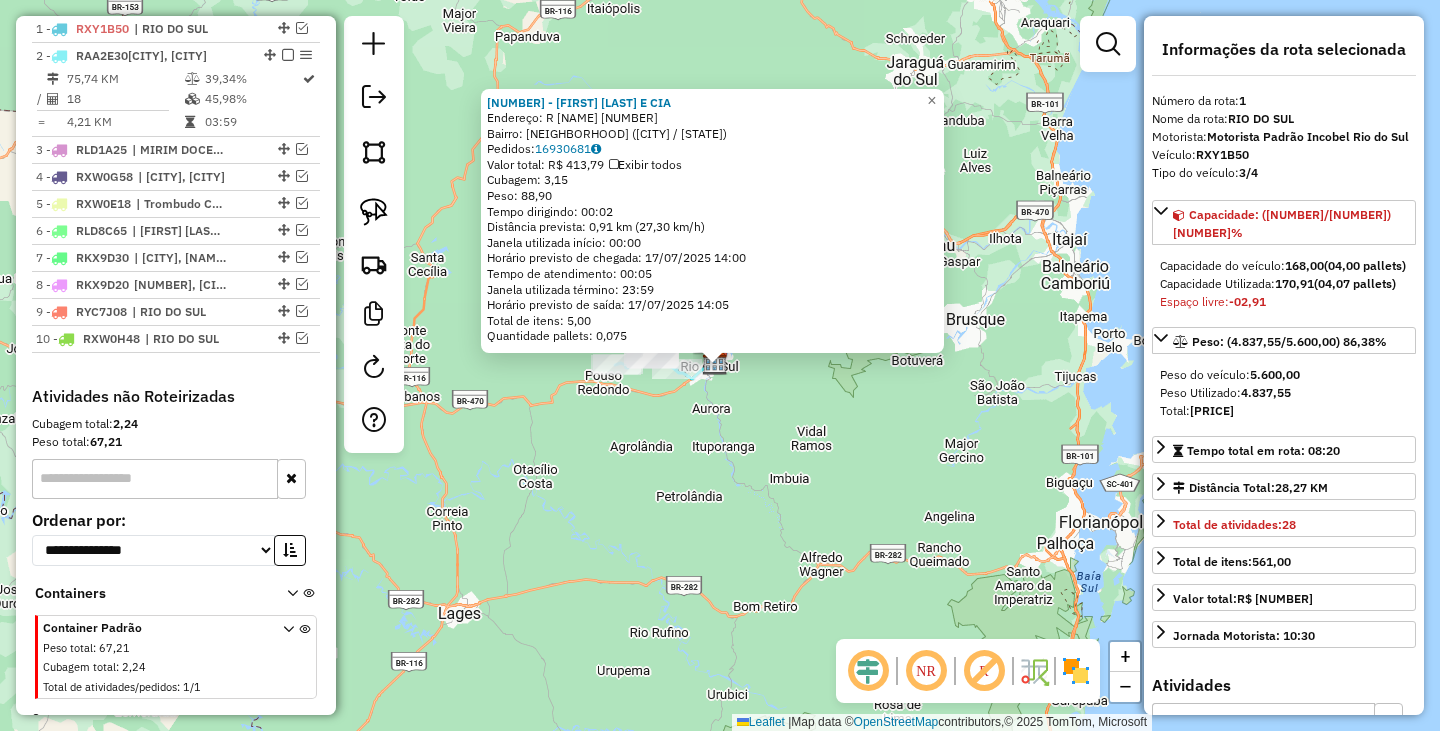 click on "2125 - [FIRST] [LAST] E CIA  Endereço: R   JOAO LEDRA                    1234   Bairro: TABOAO ([CITY] / [STATE])   Pedidos:  16930681   Valor total: R$ 413,79   Exibir todos   Cubagem: 3,15  Peso: 88,90  Tempo dirigindo: 00:02   Distância prevista: 0,91 km (27,30 km/h)   Janela utilizada início: 00:00   Horário previsto de chegada: [DATE] [TIME]   Tempo de atendimento: 00:05   Janela utilizada término: 23:59   Horário previsto de saída: [DATE] [TIME]   Total de itens: 5,00   Quantidade pallets: 0,075  × Janela de atendimento Grade de atendimento Capacidade Transportadoras Veículos Cliente Pedidos  Rotas Selecione os dias de semana para filtrar as janelas de atendimento  Seg   Ter   Qua   Qui   Sex   Sáb   Dom  Informe o período da janela de atendimento: De: Até:  Filtrar exatamente a janela do cliente  Considerar janela de atendimento padrão  Selecione os dias de semana para filtrar as grades de atendimento  Seg   Ter   Qua   Qui   Sex   Sáb   Dom   Peso mínimo:   Peso máximo:   De:  De:" 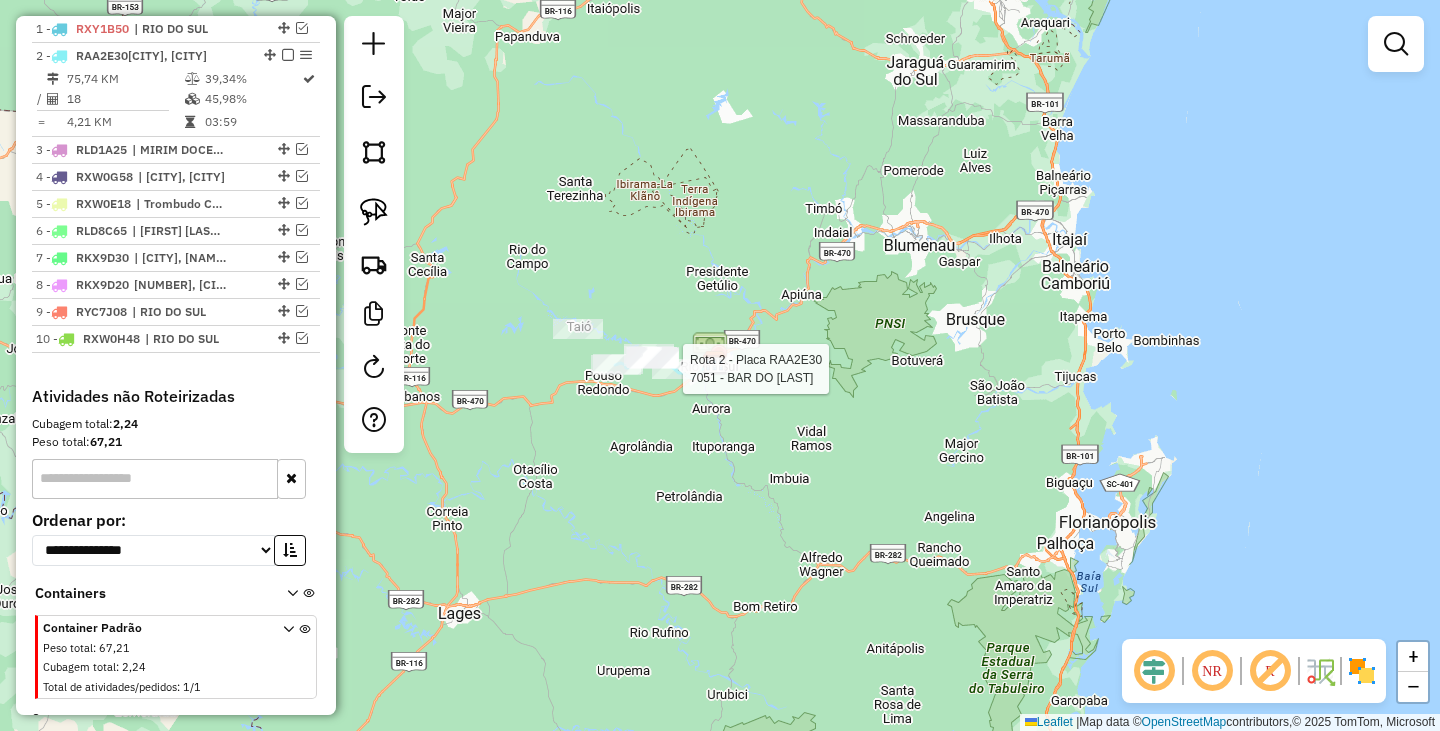 select on "**********" 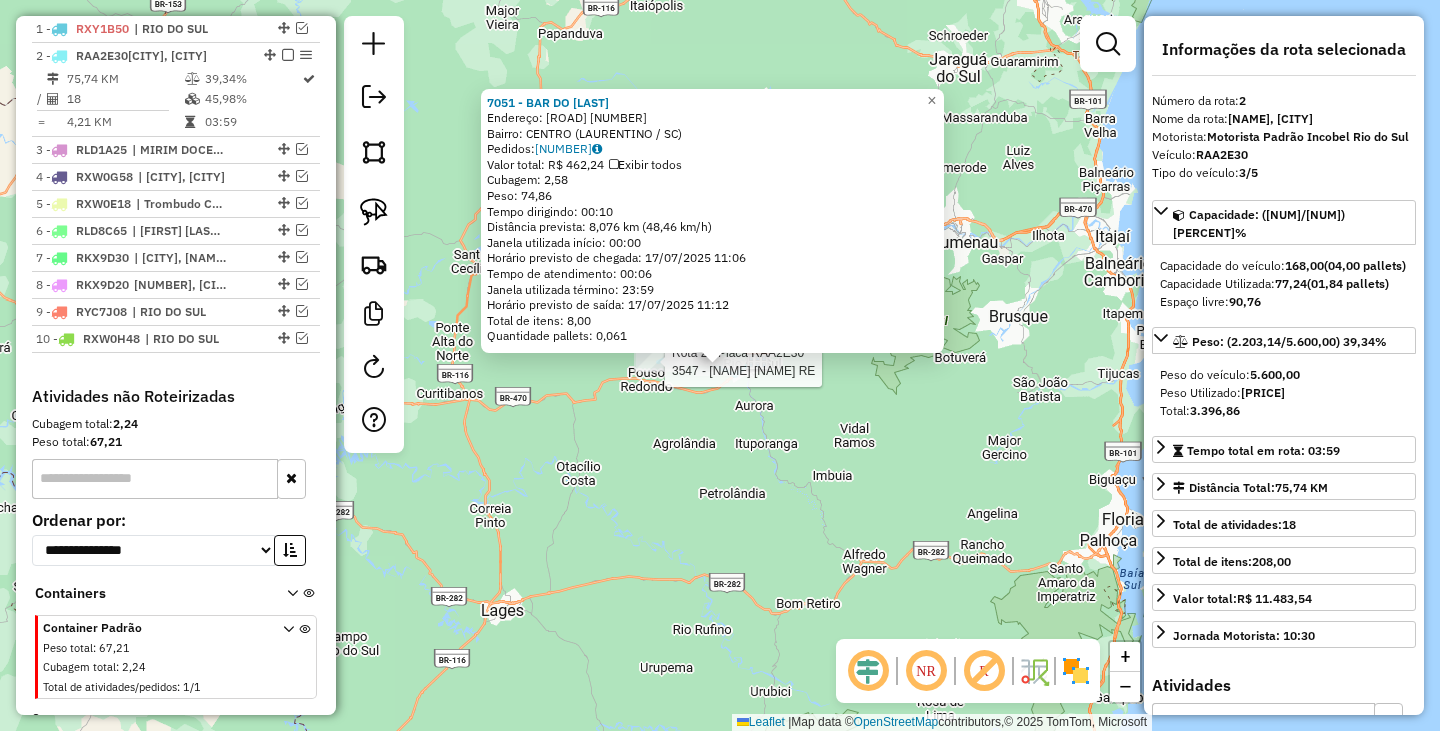 scroll, scrollTop: 801, scrollLeft: 0, axis: vertical 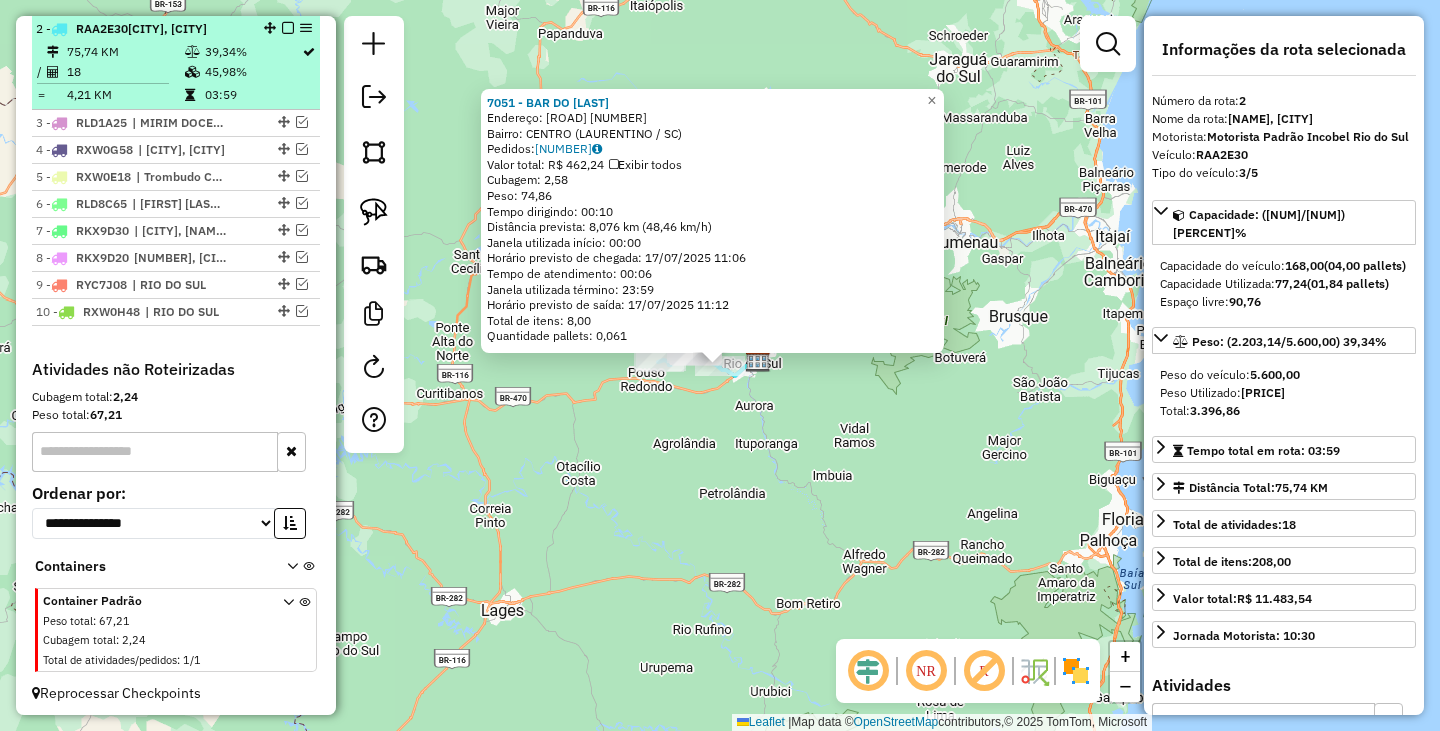 click at bounding box center [288, 28] 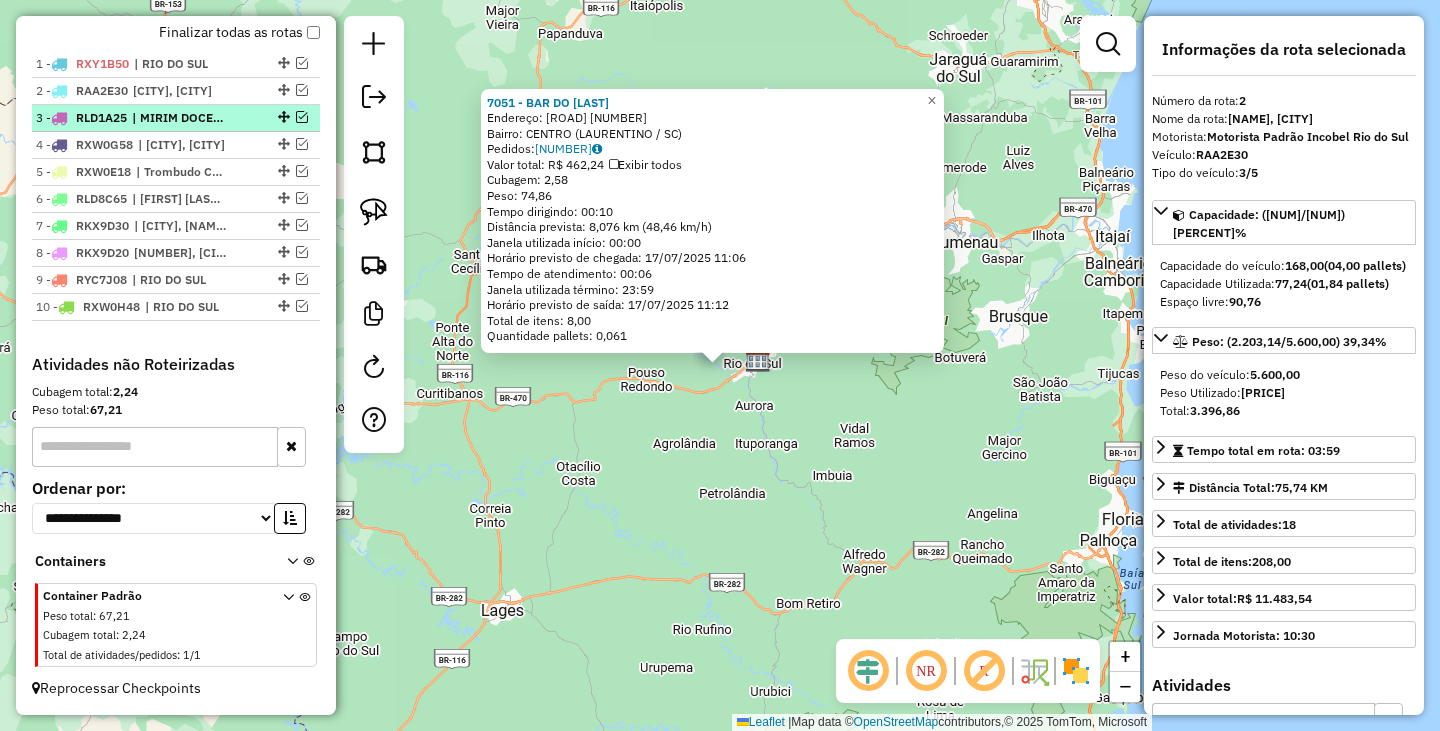 click at bounding box center [302, 117] 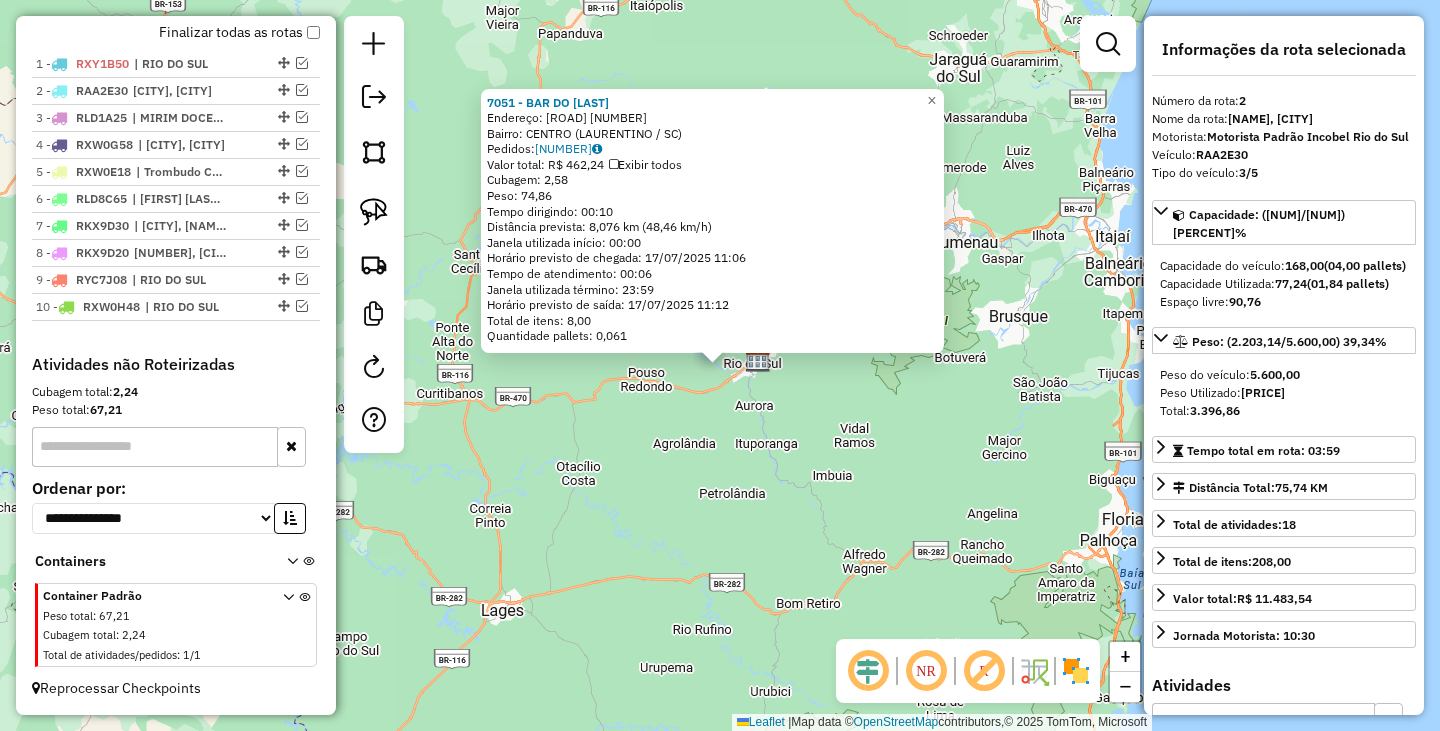 scroll, scrollTop: 801, scrollLeft: 0, axis: vertical 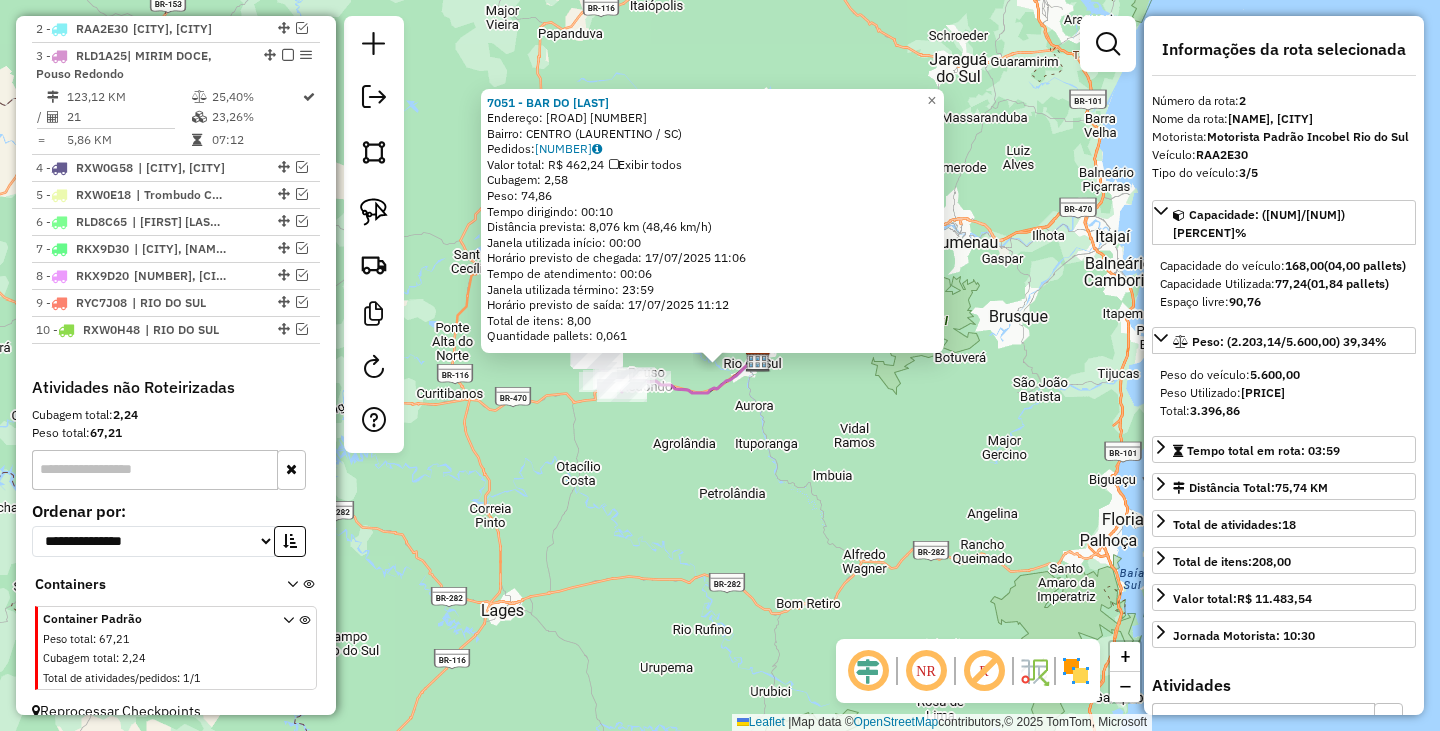 click on "[NUMBER] - [NAME] Endereço: [ROAD] [NUMBER] Bairro: [NAME] ([CITY] / [STATE]) Pedidos: [NUMBER] Valor total: R$ [PRICE] Exibir todos Cubagem: [PRICE] Peso: [PRICE] Tempo dirigindo: [TIME] Distância prevista: [PRICE] km ([PRICE] km/h) Janela utilizada início: [TIME] Horário previsto de chegada: [DATE] [TIME] Tempo de atendimento: [TIME] Janela utilizada término: [TIME] Horário previsto de saída: [DATE] [TIME] Total de itens: [PRICE] Quantidade pallets: [PRICE] × Janela de atendimento Grade de atendimento Capacidade Transportadoras Veículos Cliente Pedidos Rotas Selecione os dias de semana para filtrar as janelas de atendimento Seg Ter Qua Qui Sex Sáb Dom Informe o período da janela de atendimento: De: Até: Filtrar exatamente a janela do cliente Considerar janela de atendimento padrão Selecione os dias de semana para filtrar as grades de atendimento Seg Ter Qua Qui Sex Sáb Dom Considerar clientes sem dia de atendimento cadastrado De:" 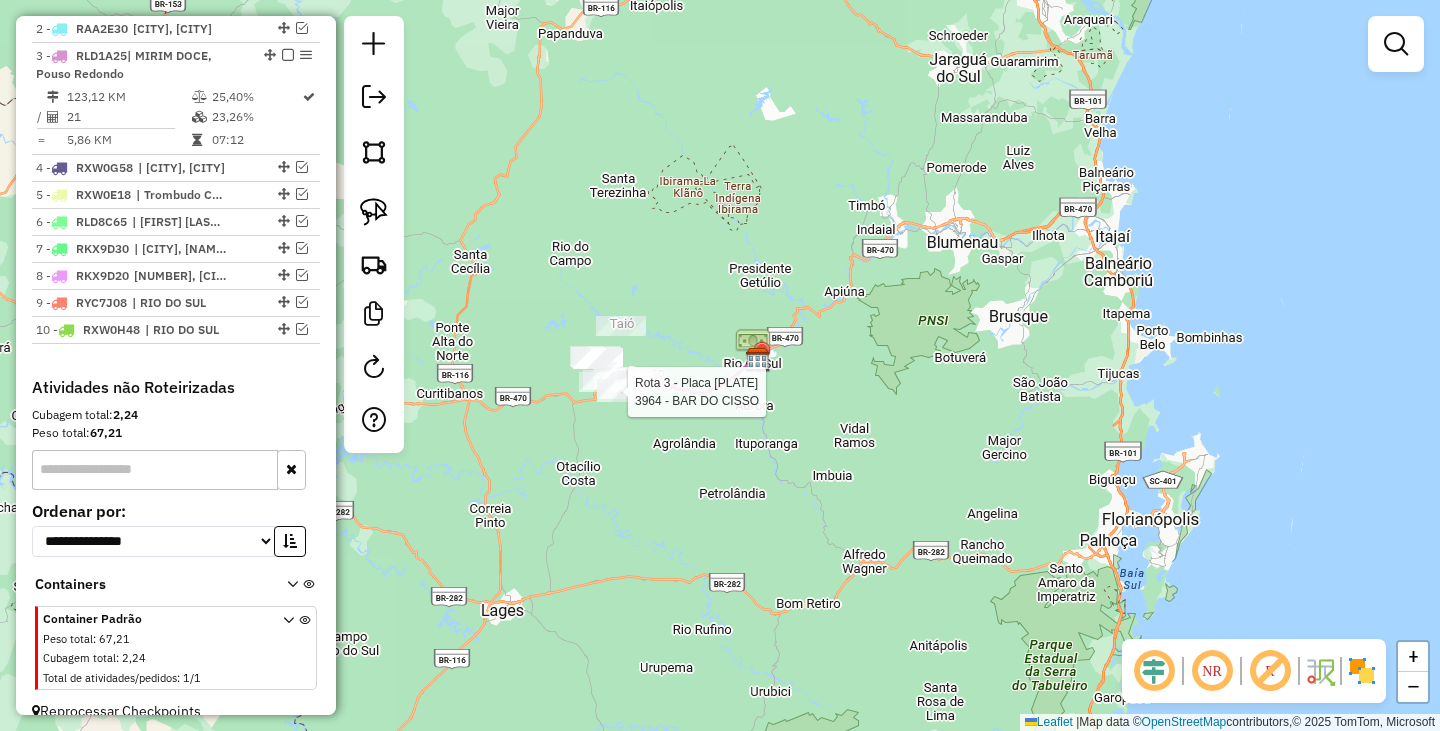 select on "**********" 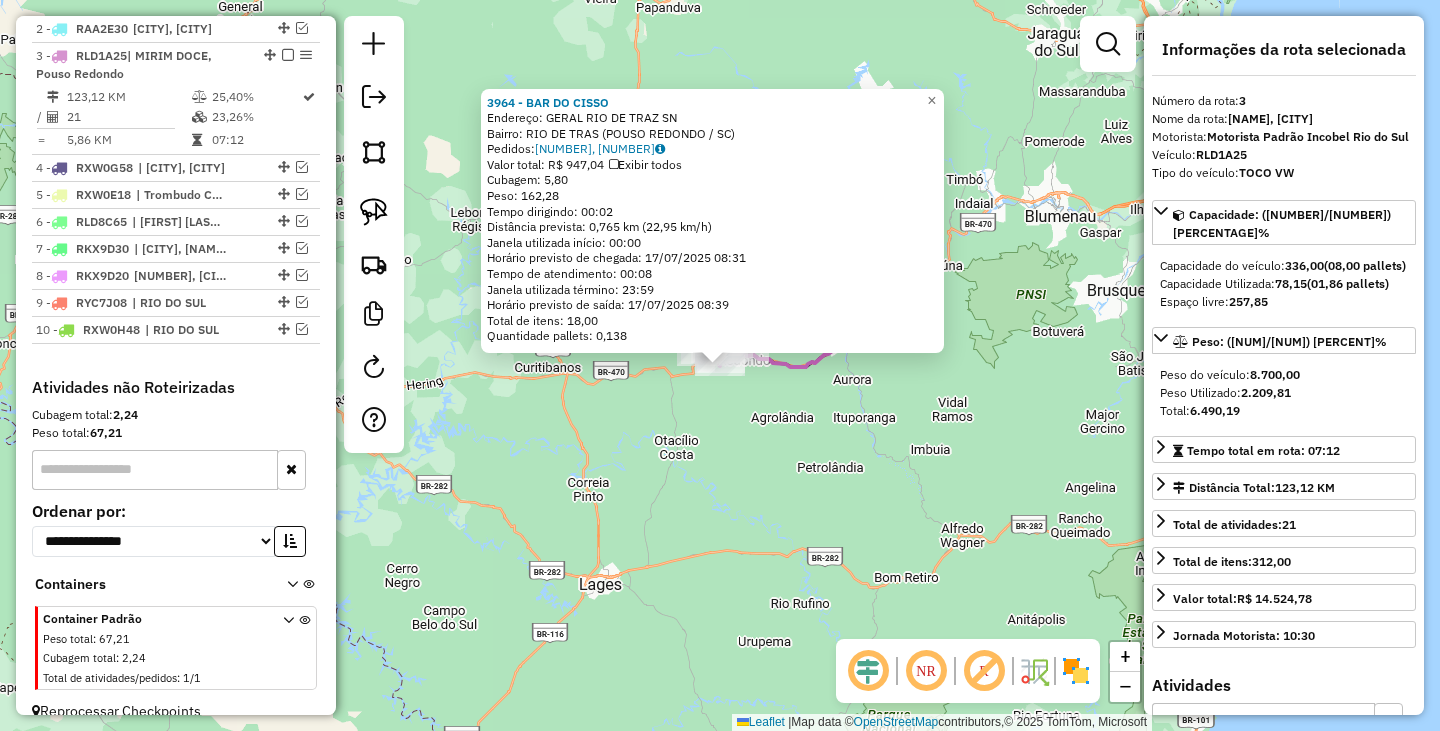 scroll, scrollTop: 824, scrollLeft: 0, axis: vertical 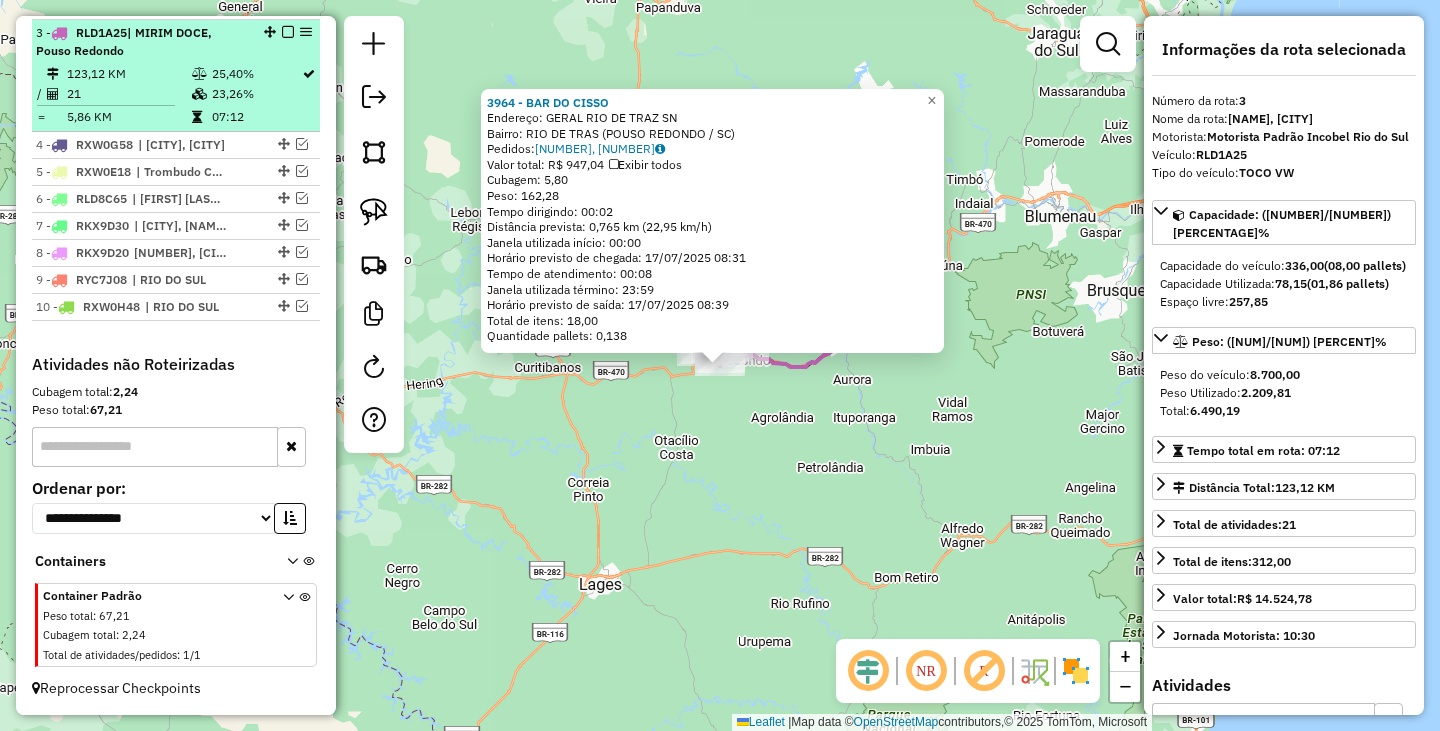 click at bounding box center (288, 32) 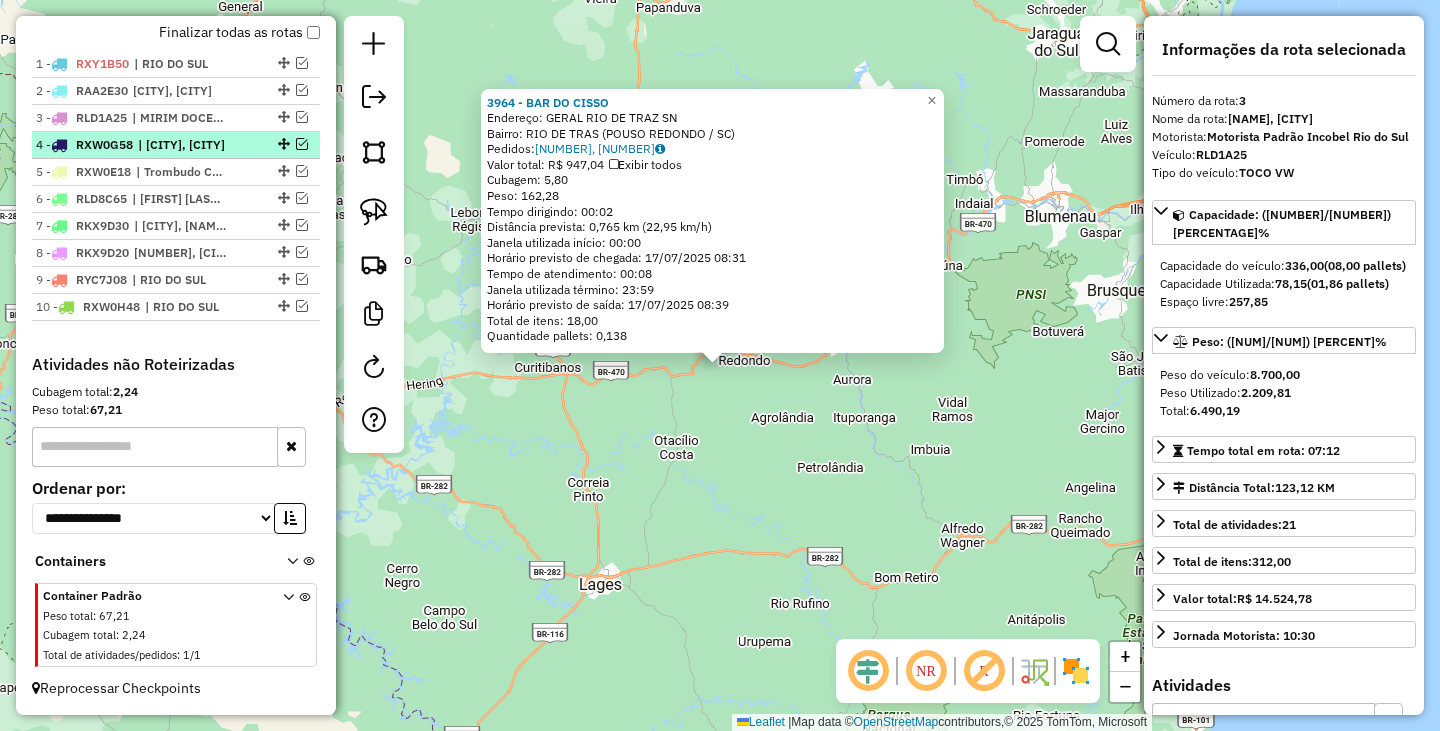 click at bounding box center [302, 144] 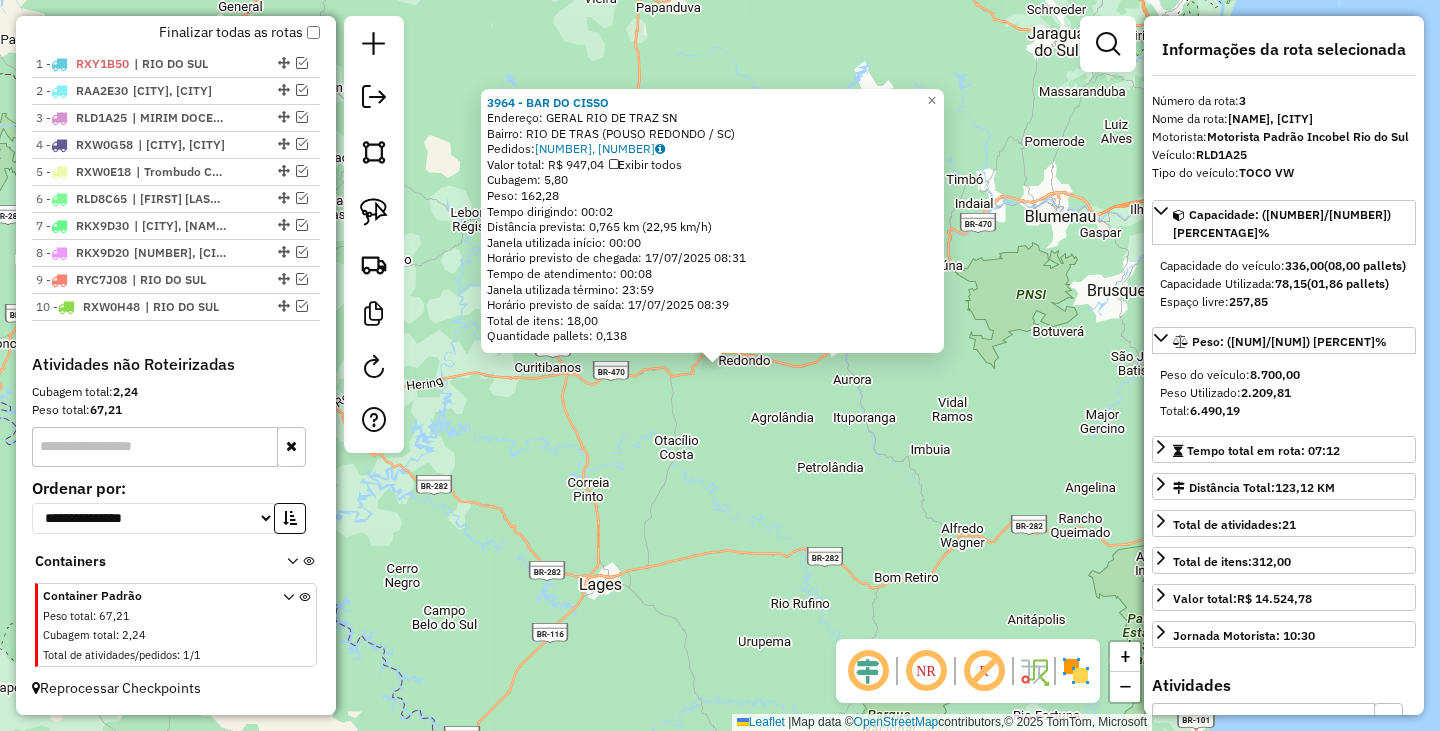 scroll, scrollTop: 824, scrollLeft: 0, axis: vertical 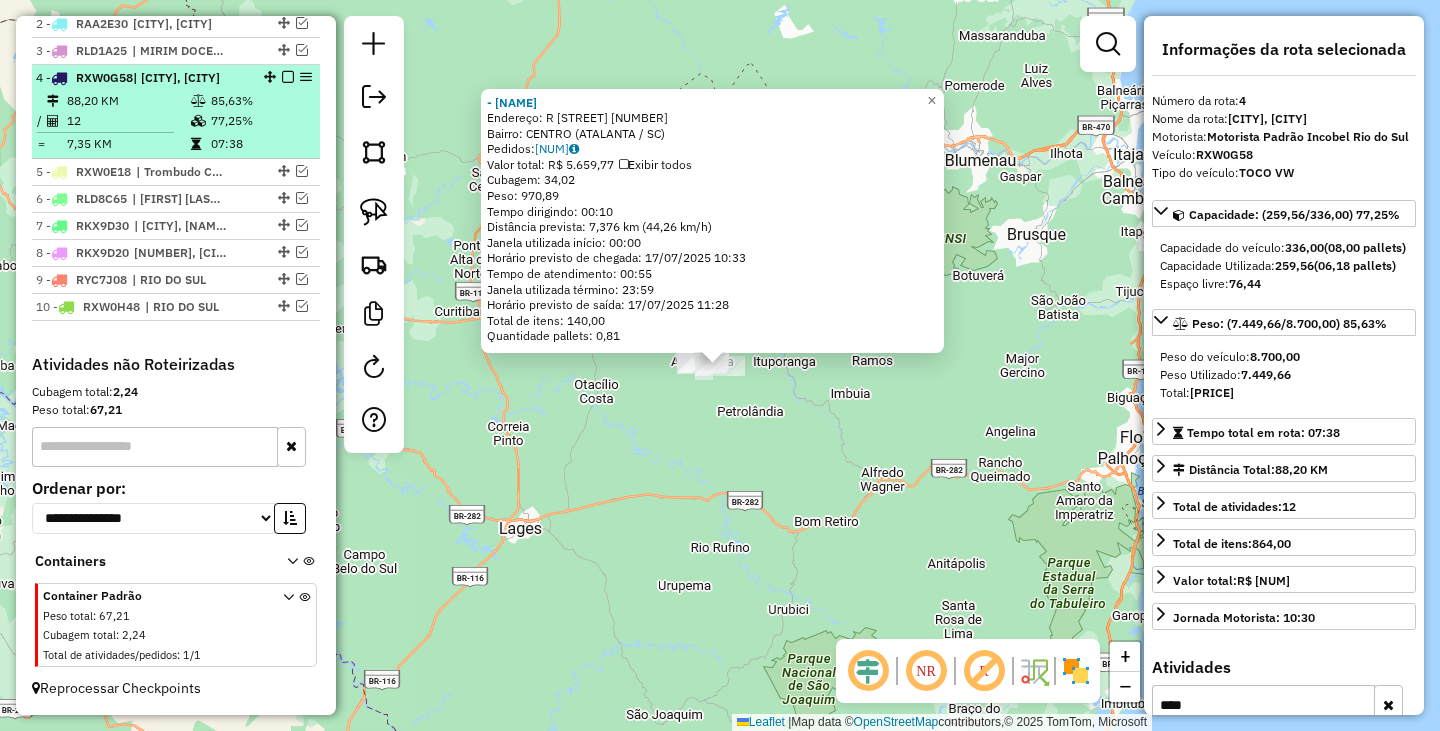 click at bounding box center (288, 77) 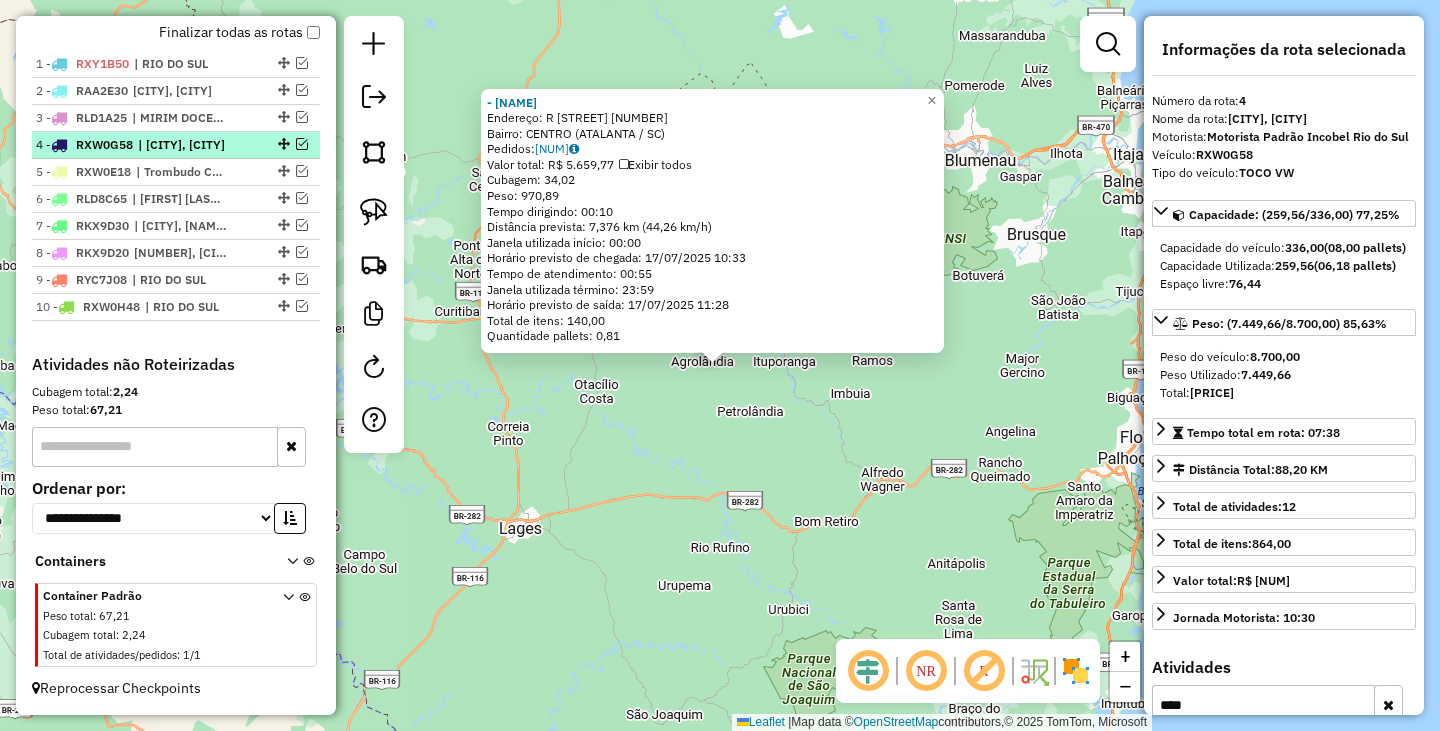 scroll, scrollTop: 739, scrollLeft: 0, axis: vertical 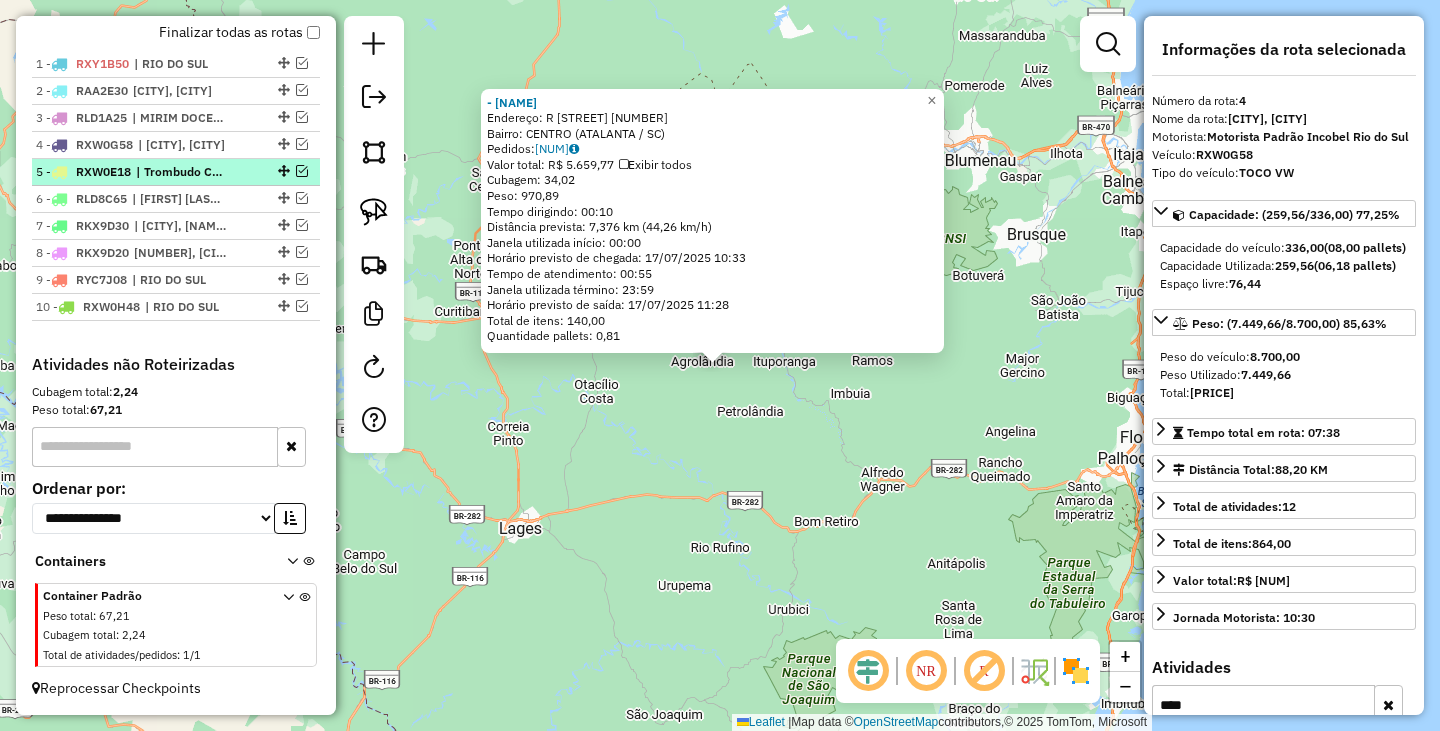 click at bounding box center [302, 171] 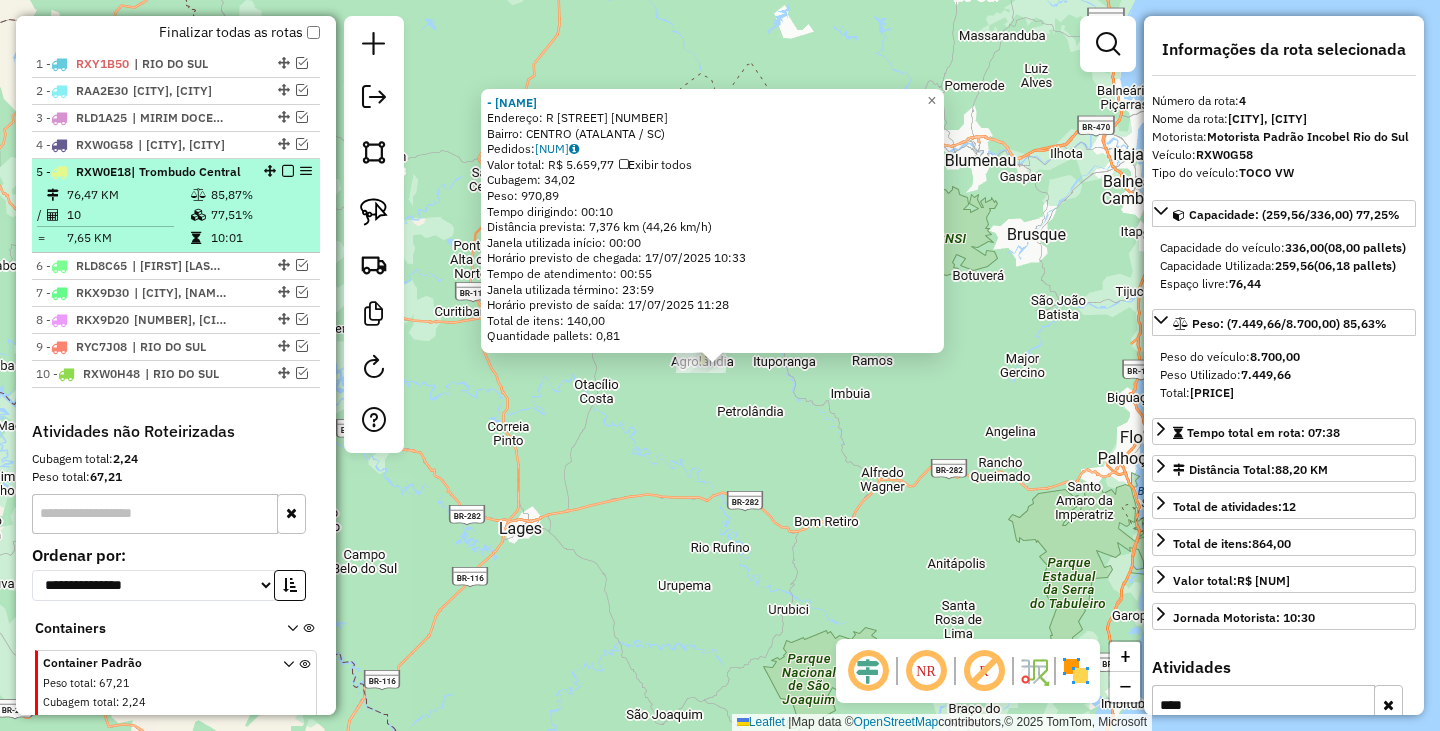 scroll, scrollTop: 824, scrollLeft: 0, axis: vertical 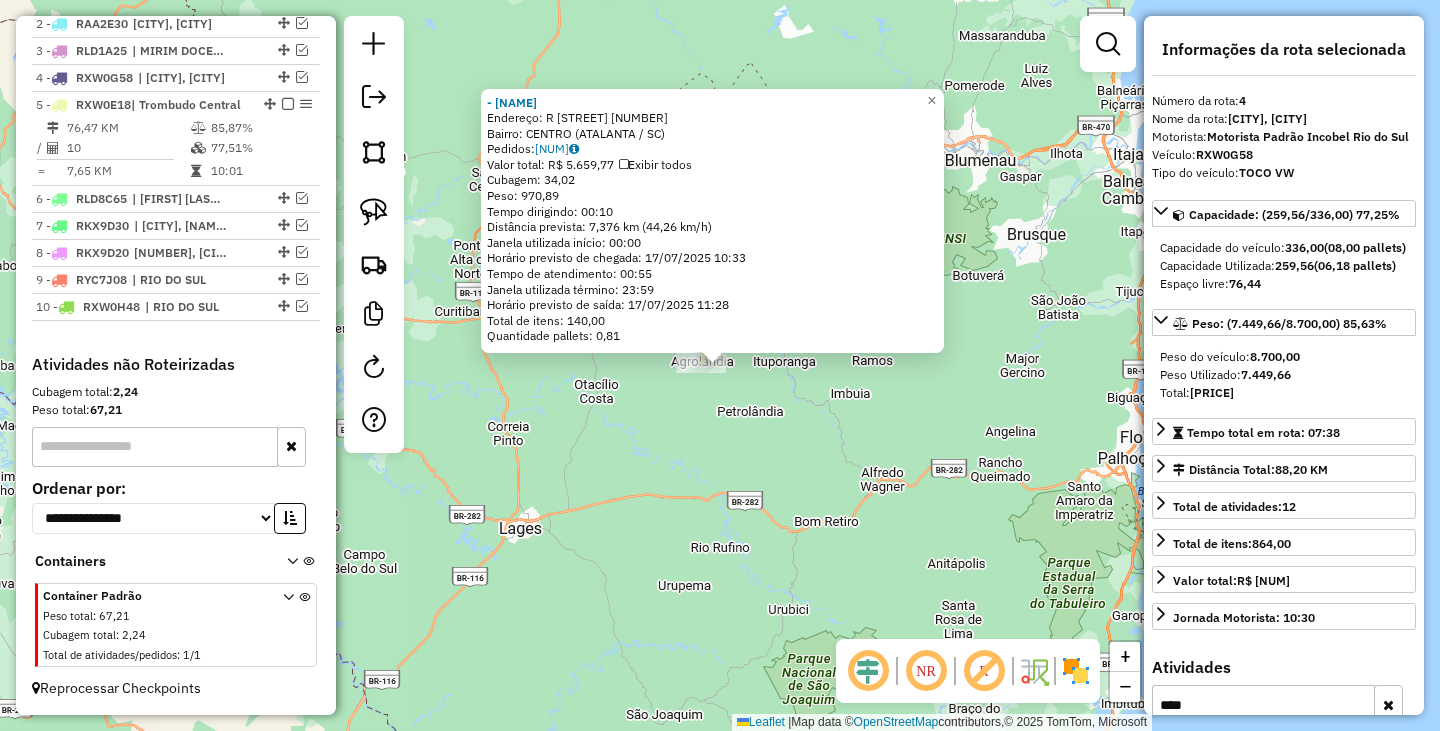 click on "[NUMBER] - [NAME] Endereço: R [NAME] [NUMBER] Bairro: [NAME] ([NAME] / [STATE]) Pedidos: [NUMBER] Valor total: R$ [PRICE] Exibir todos Cubagem: [NUMBER] Peso: [NUMBER] Tempo dirigindo: [TIME] Distância prevista: [NUMBER] km ([NUMBER] km/h) Janela utilizada início: [TIME] Horário previsto de chegada: [DATE] [TIME] Tempo de atendimento: [TIME] Janela utilizada término: [TIME] Horário previsto de saída: [DATE] [TIME] Total de itens: [NUMBER] Quantidade pallets: [NUMBER] × Janela de atendimento Grade de atendimento Capacidade Transportadoras Veículos Cliente Pedidos Rotas Selecione os dias de semana para filtrar as janelas de atendimento Seg Ter Qua Qui Sex Sáb Dom Informe o período da janela de atendimento: De: Até: Filtrar exatamente a janela do cliente Considerar janela de atendimento padrão Selecione os dias de semana para filtrar as grades de atendimento Seg Ter Qua Qui Sex Sáb Dom Peso mínimo: Peso máximo: De: +" 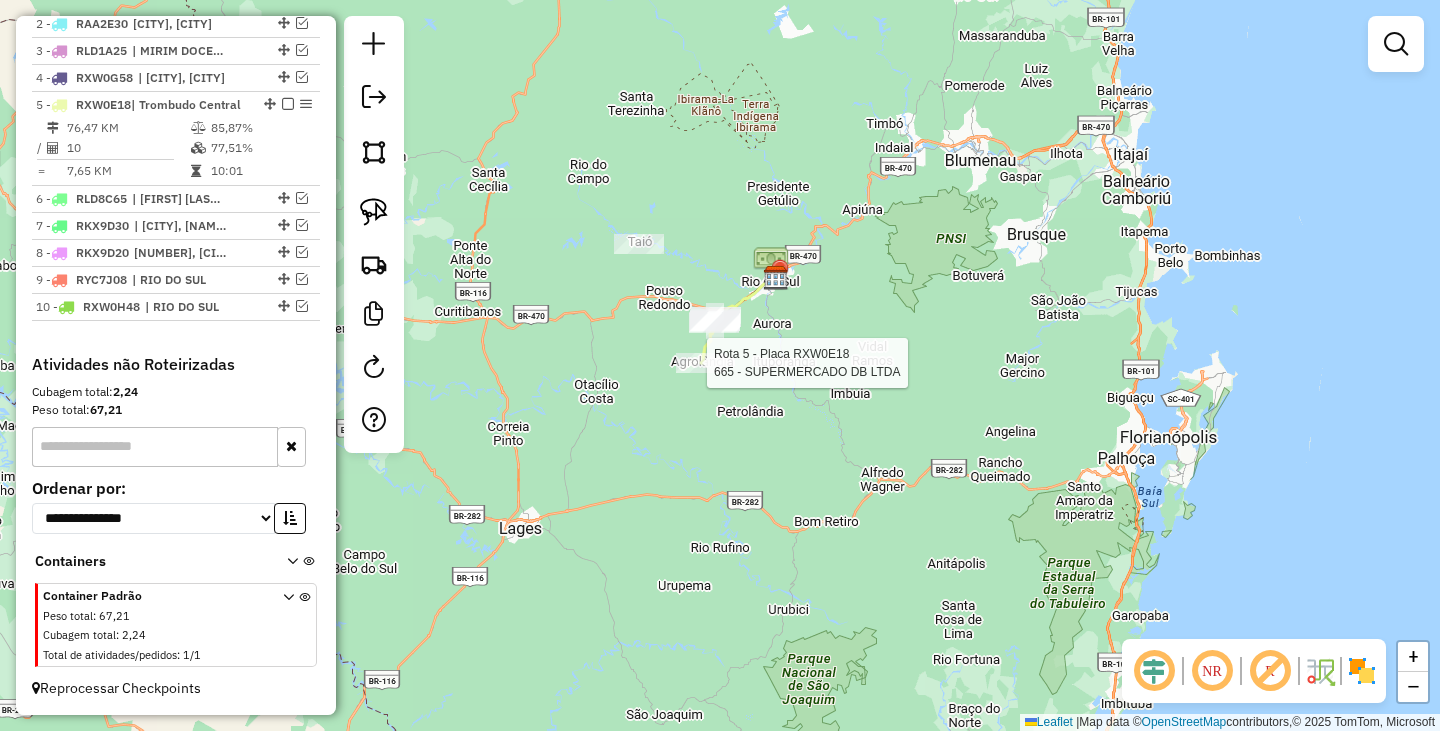 select on "**********" 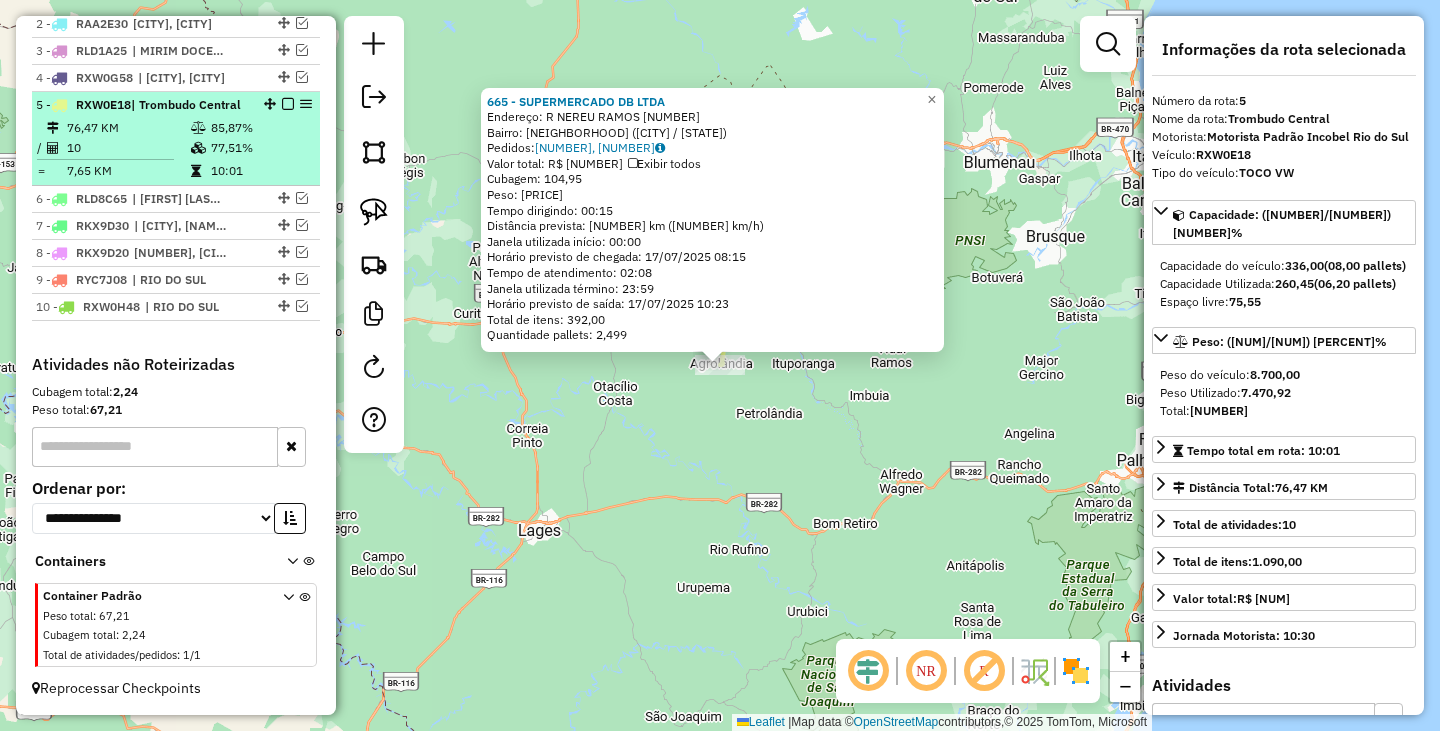 click at bounding box center [288, 104] 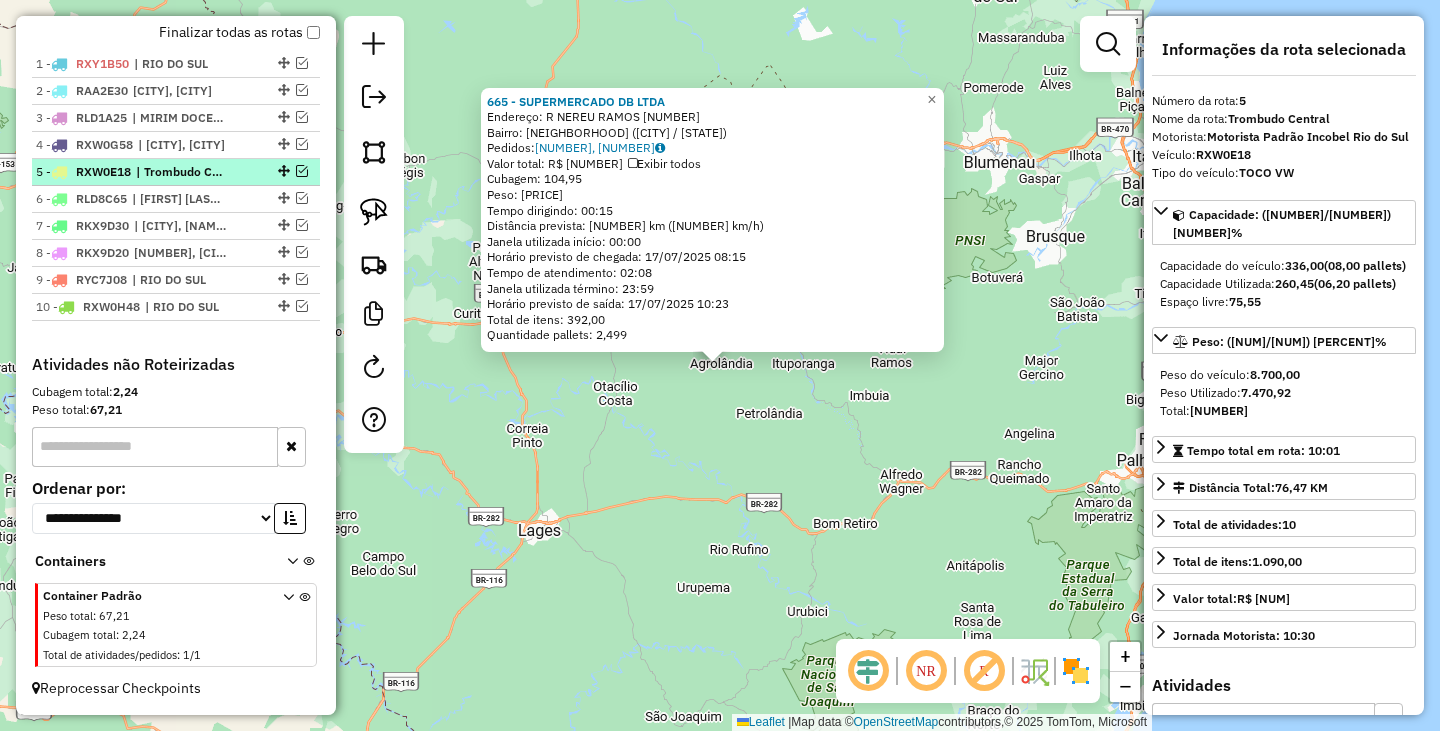 scroll, scrollTop: 739, scrollLeft: 0, axis: vertical 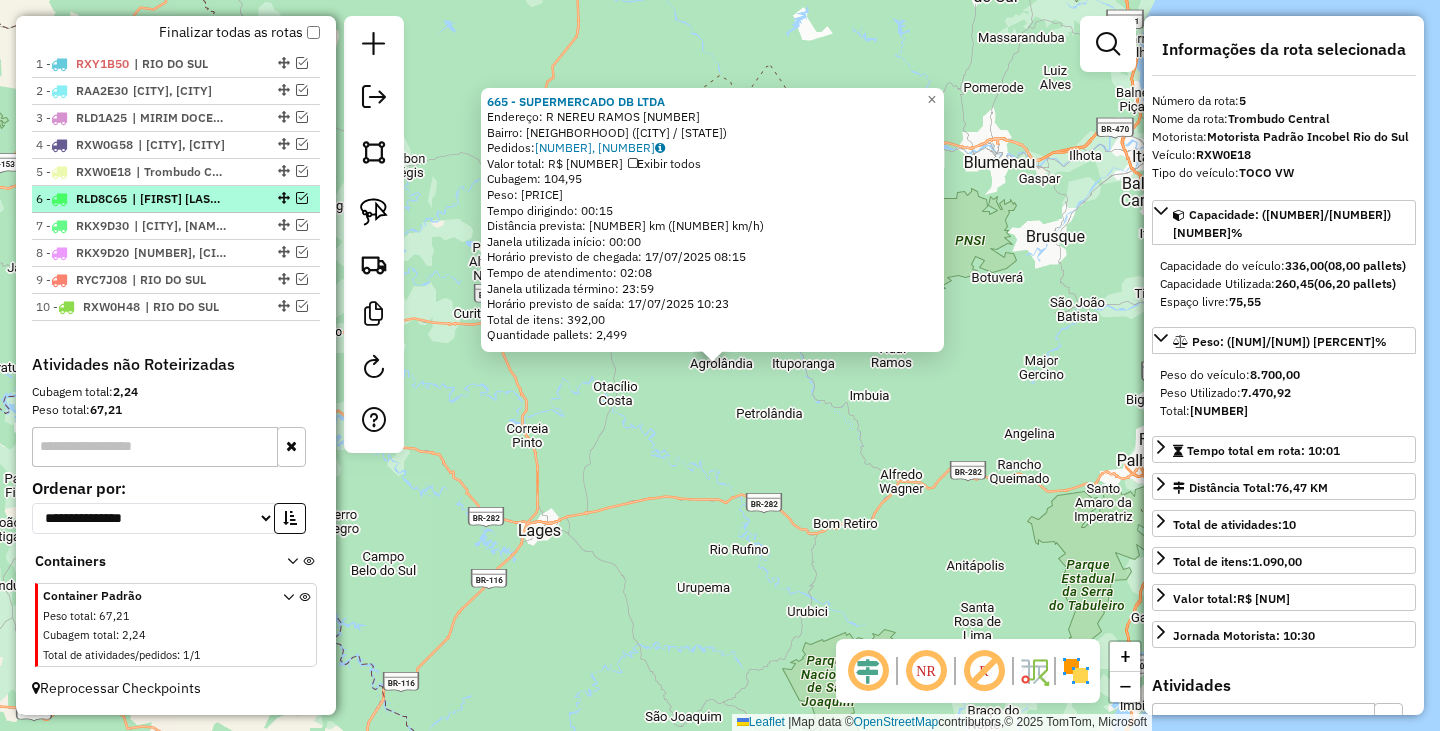 click at bounding box center (302, 198) 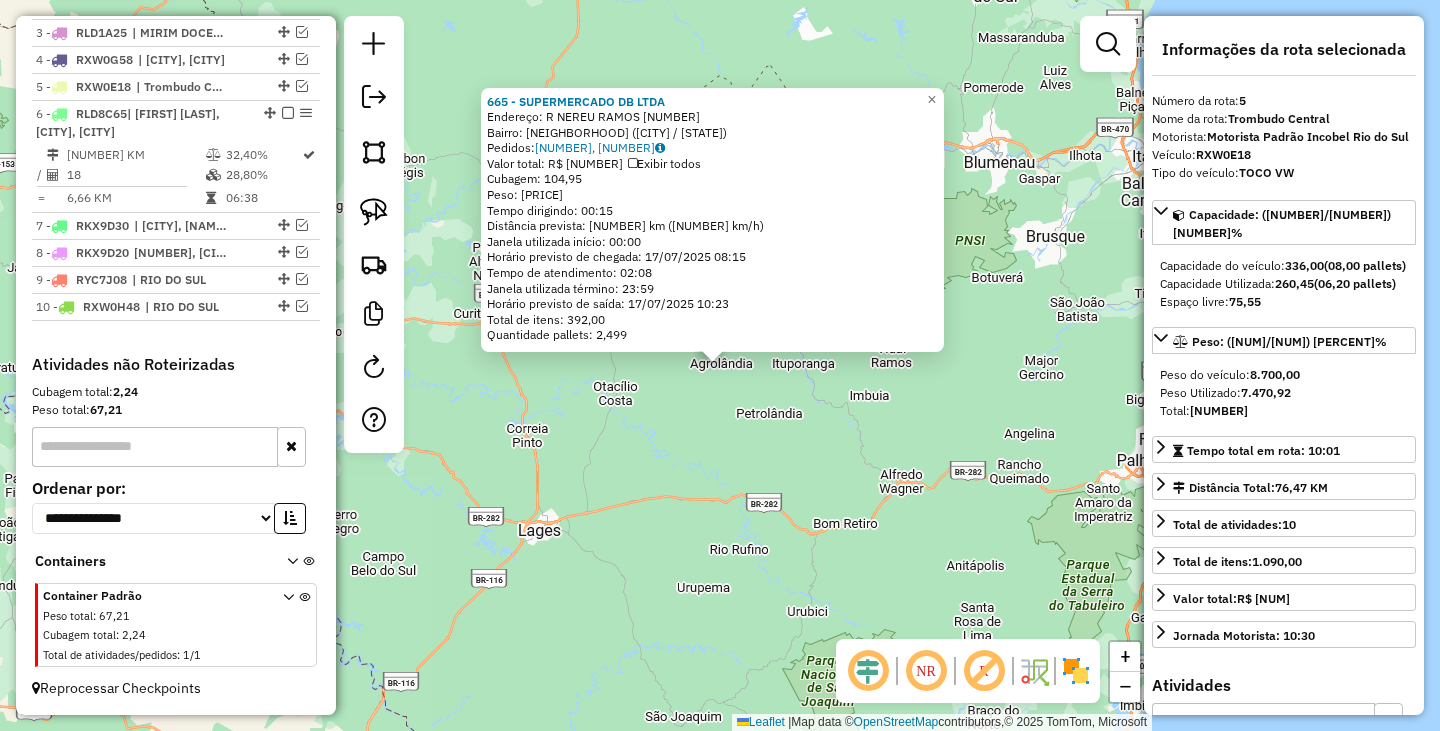 click on "[NUMBER] - [NAME]  Endereço: R   NEREU RAMOS                   [NUMBER]   Bairro: CENTRO] ([CITY] / [STATE])   Pedidos:  [NUMBER], [NUMBER]   Valor total: R$ [NUMBER]   Exibir todos   Cubagem: [NUMBER]  Peso: [NUMBER]  Tempo dirigindo: 00:15   Distância prevista: [NUMBER] km ([NUMBER] km/h)   Janela utilizada início: 00:00   Horário previsto de chegada: 17/07/2025 [NUMBER]:[NUMBER]   Tempo de atendimento: 02:08   Janela utilizada término: 23:59   Horário previsto de saída: 17/07/2025 [NUMBER]:[NUMBER]   Total de itens: [NUMBER]   Quantidade pallets: [NUMBER]  × Janela de atendimento Grade de atendimento Capacidade Transportadoras Veículos Cliente Pedidos  Rotas Selecione os dias de semana para filtrar as janelas de atendimento  Seg   Ter   Qua   Qui   Sex   Sáb   Dom  Informe o período da janela de atendimento: De: Até:  Filtrar exatamente a janela do cliente  Considerar janela de atendimento padrão  Selecione os dias de semana para filtrar as grades de atendimento  Seg   Ter   Qua   Qui   Sex   Sáb   Dom   Peso mínimo:  De:" 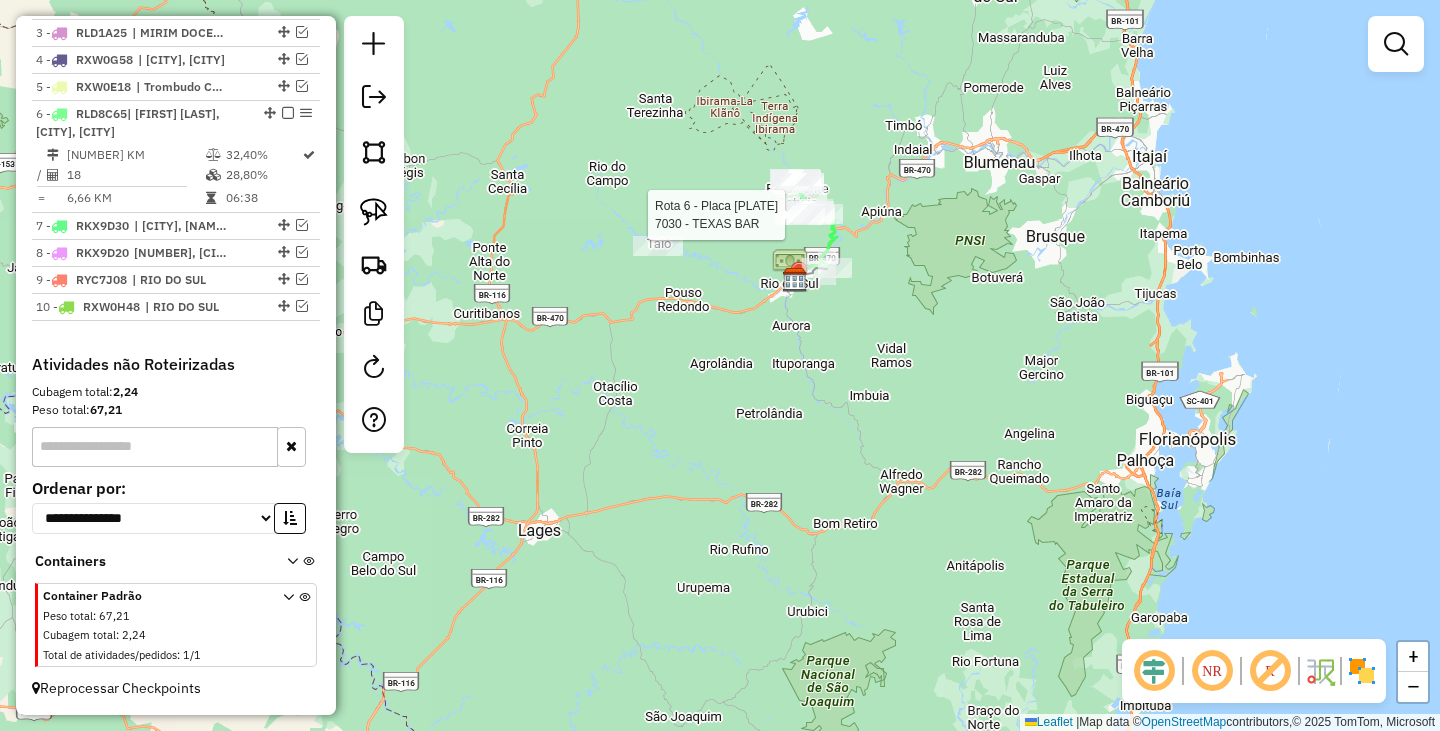 select on "**********" 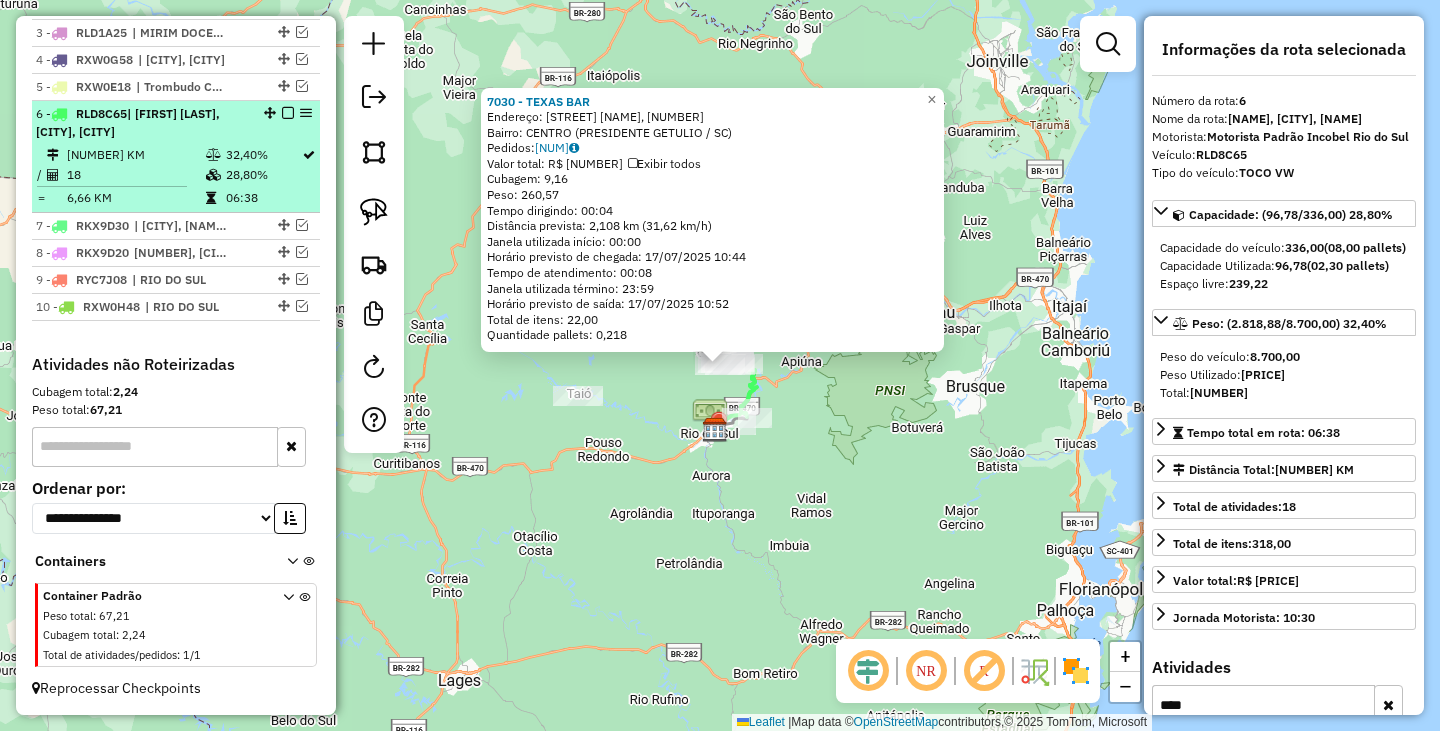 click at bounding box center [288, 113] 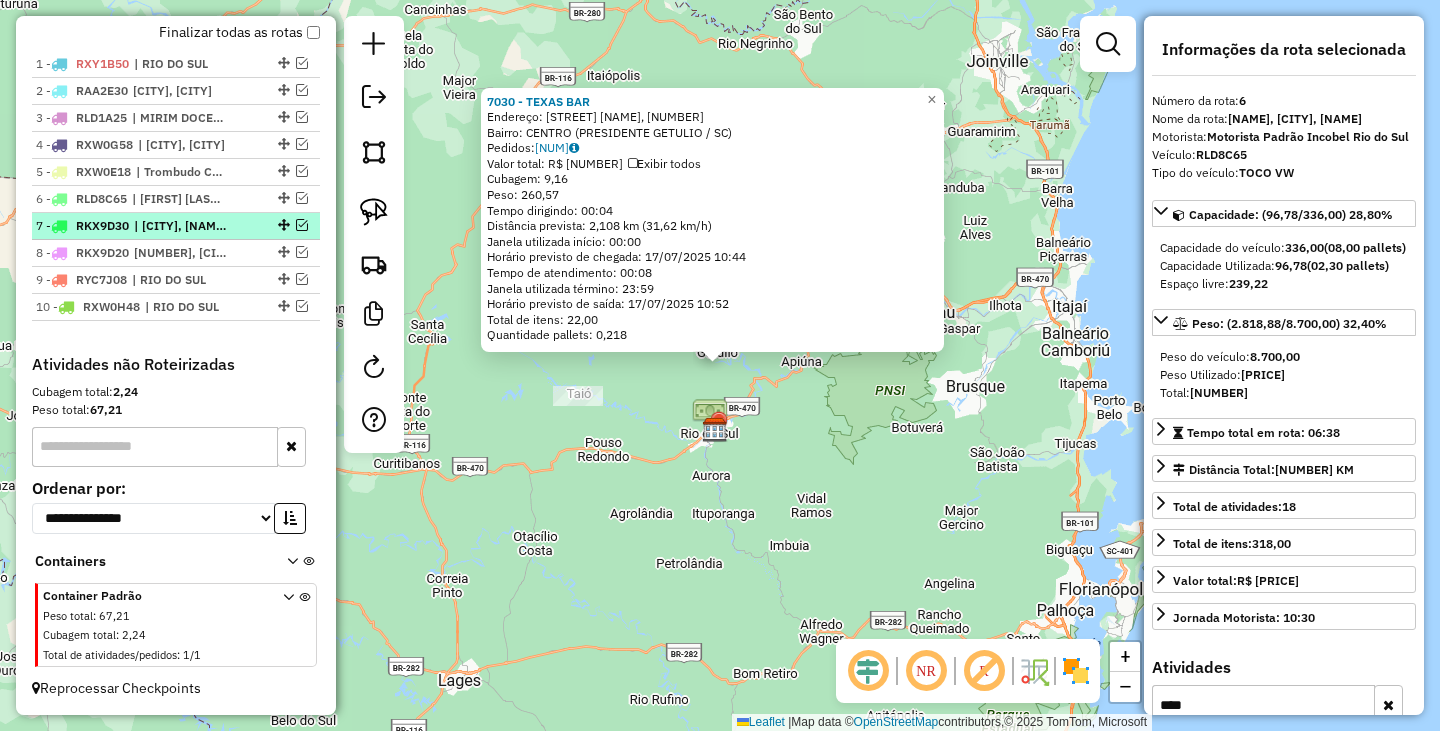 click at bounding box center (302, 225) 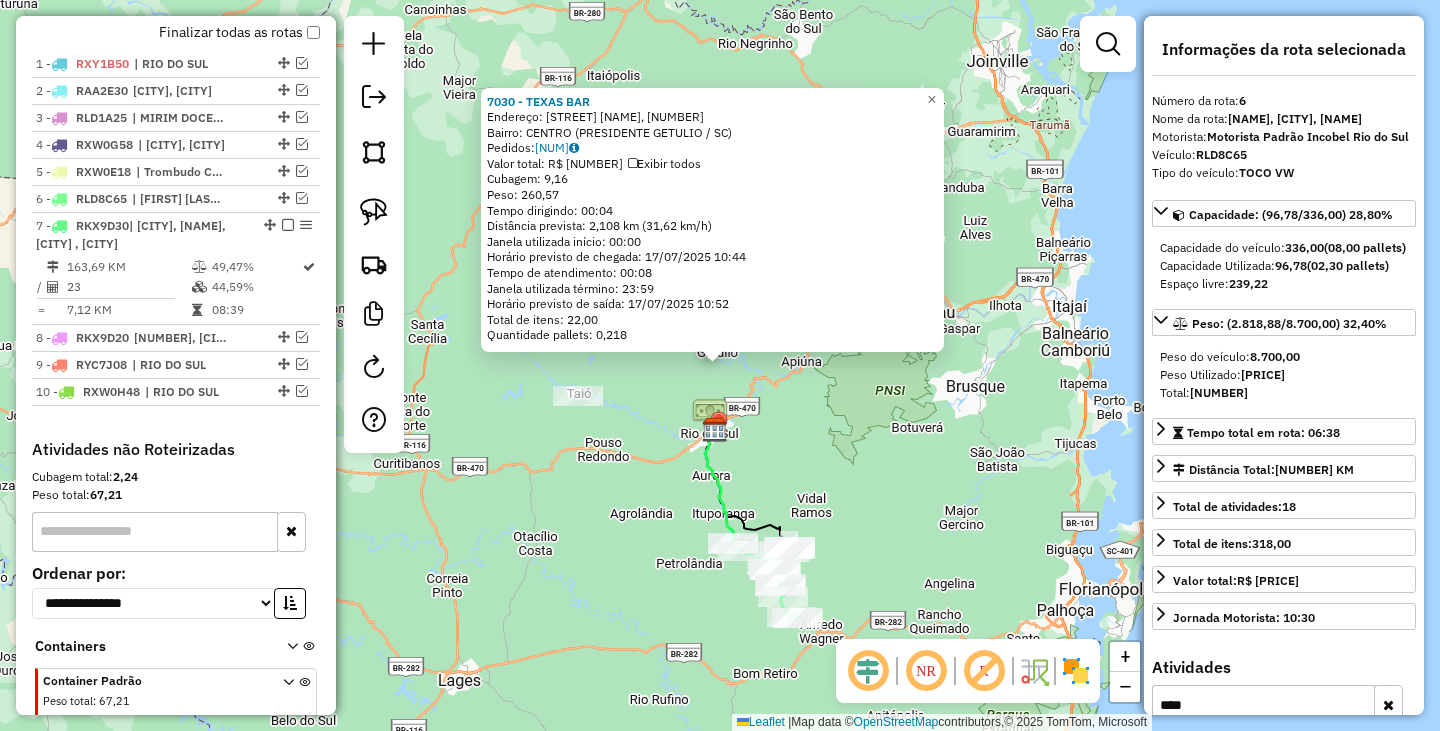 scroll, scrollTop: 824, scrollLeft: 0, axis: vertical 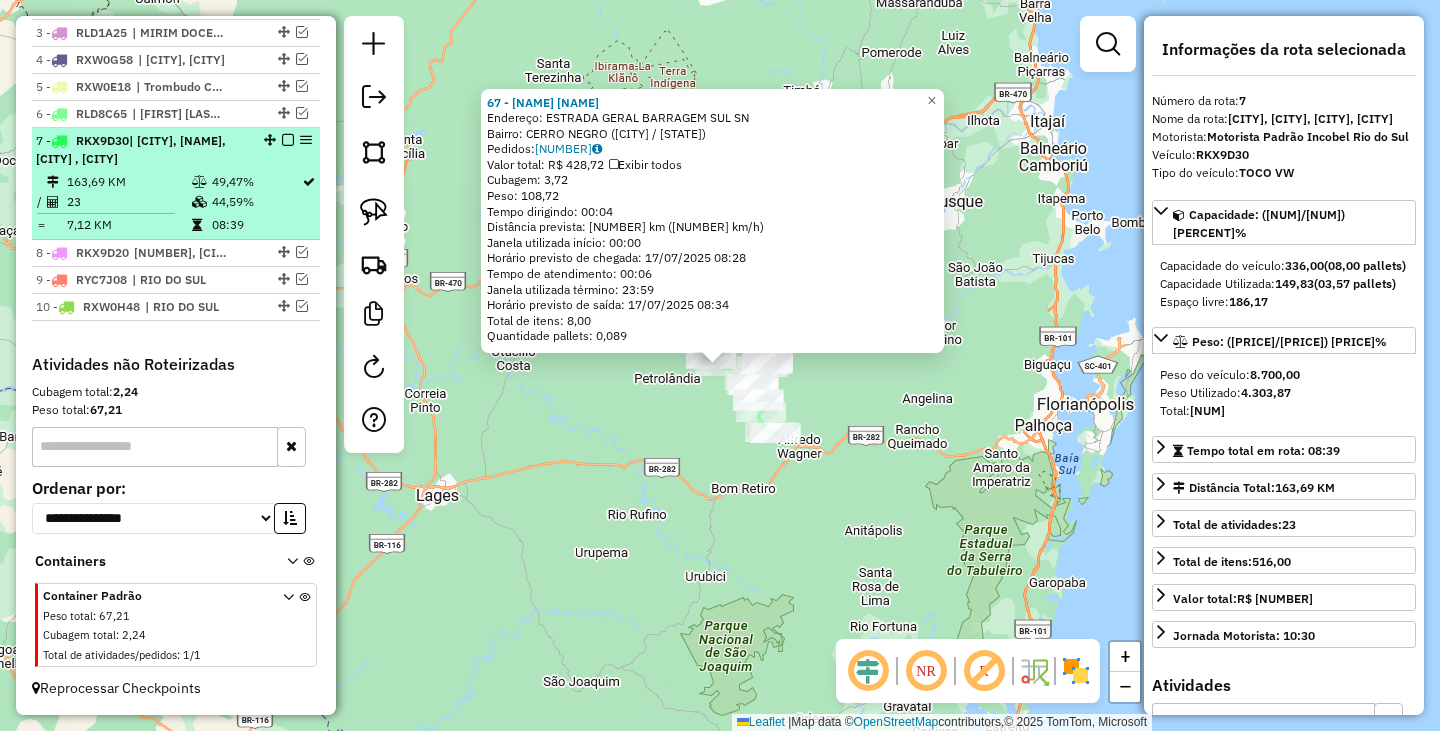 click at bounding box center [288, 140] 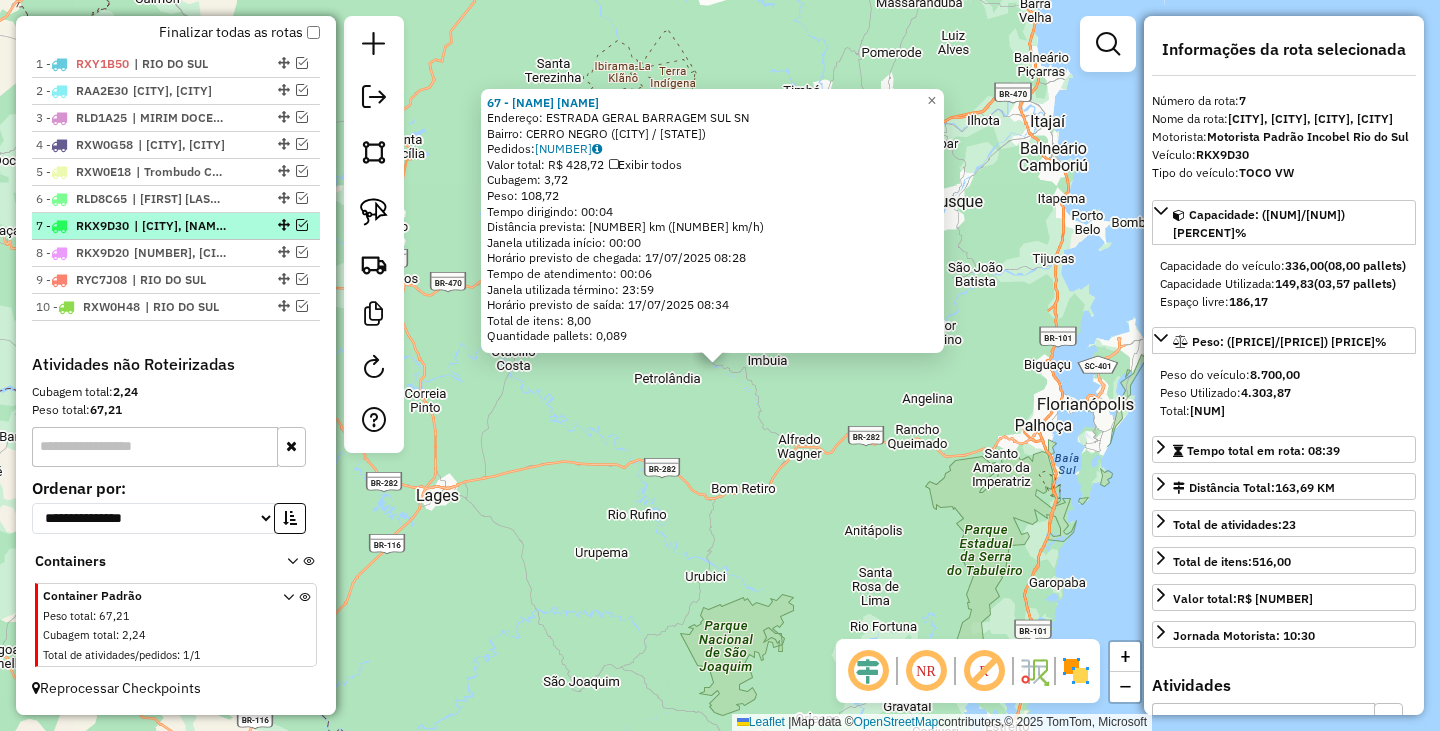 scroll, scrollTop: 739, scrollLeft: 0, axis: vertical 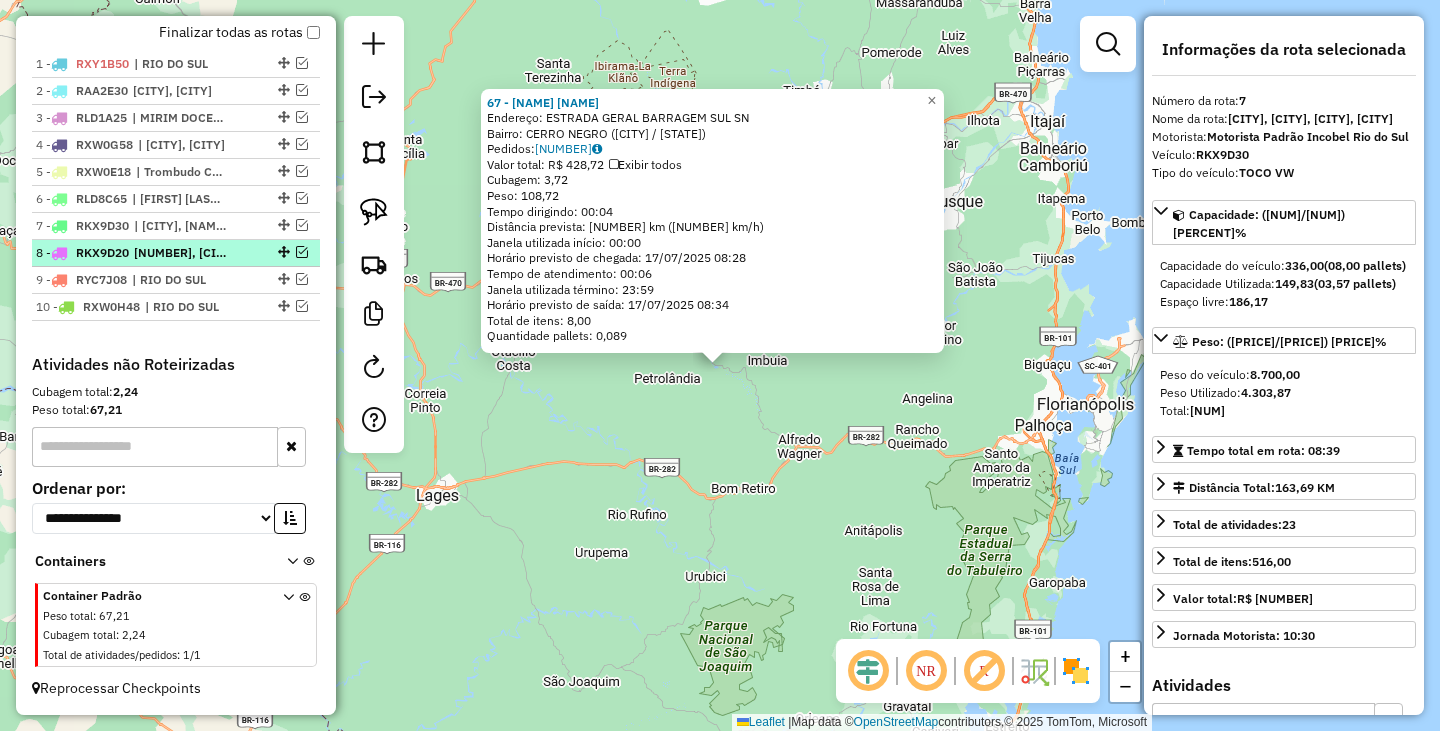 click at bounding box center [302, 252] 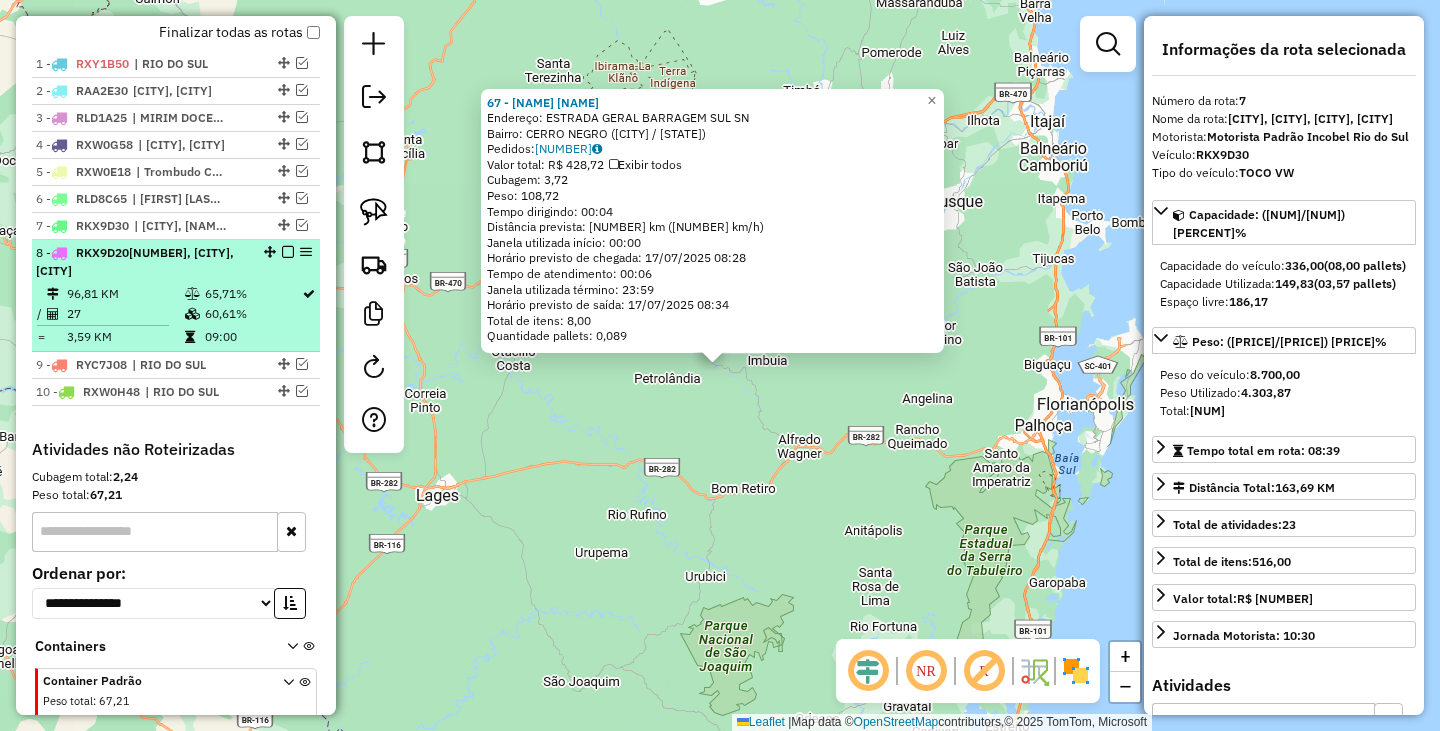 scroll, scrollTop: 824, scrollLeft: 0, axis: vertical 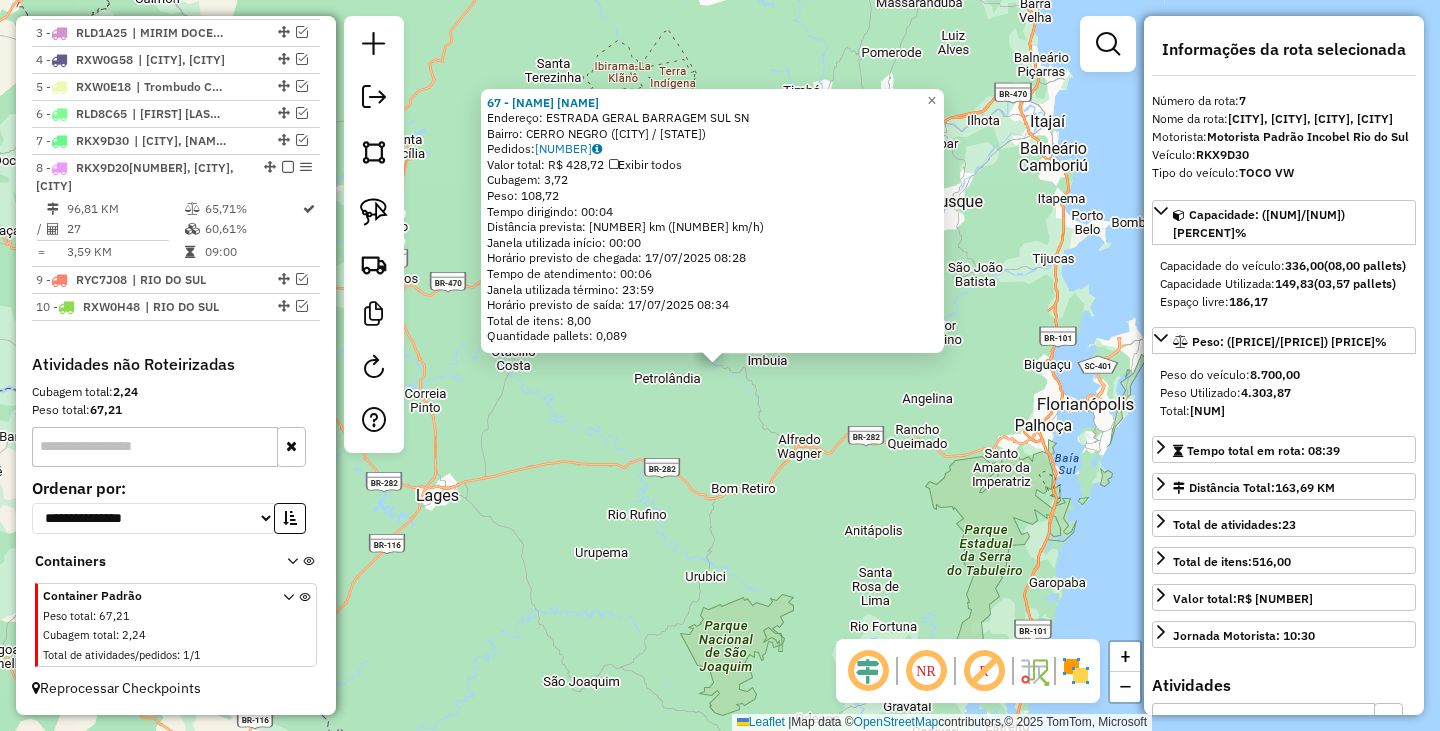 click on "[NUMBER] - [NAME] Endereço: [ROAD] [ROAD] SN Bairro: [NAME] ([CITY] / [STATE]) Pedidos: [NUMBER] Valor total: R$ [PRICE] Exibir todos Cubagem: [PRICE] Peso: [PRICE] Tempo dirigindo: [TIME] Distância prevista: [PRICE] km ([PRICE] km/h) Janela utilizada início: [TIME] Horário previsto de chegada: [DATE] [TIME] Tempo de atendimento: [TIME] Janela utilizada término: [TIME] Horário previsto de saída: [DATE] [TIME] Total de itens: [PRICE] Quantidade pallets: [PRICE] × Janela de atendimento Grade de atendimento Capacidade Transportadoras Veículos Cliente Pedidos Rotas Selecione os dias de semana para filtrar as janelas de atendimento Seg Ter Qua Qui Sex Sáb Dom Informe o período da janela de atendimento: De: Até: Filtrar exatamente a janela do cliente Considerar janela de atendimento padrão Selecione os dias de semana para filtrar as grades de atendimento Seg Ter Qua Qui Sex Sáb Dom Peso mínimo: Peso máximo: De: Até:" 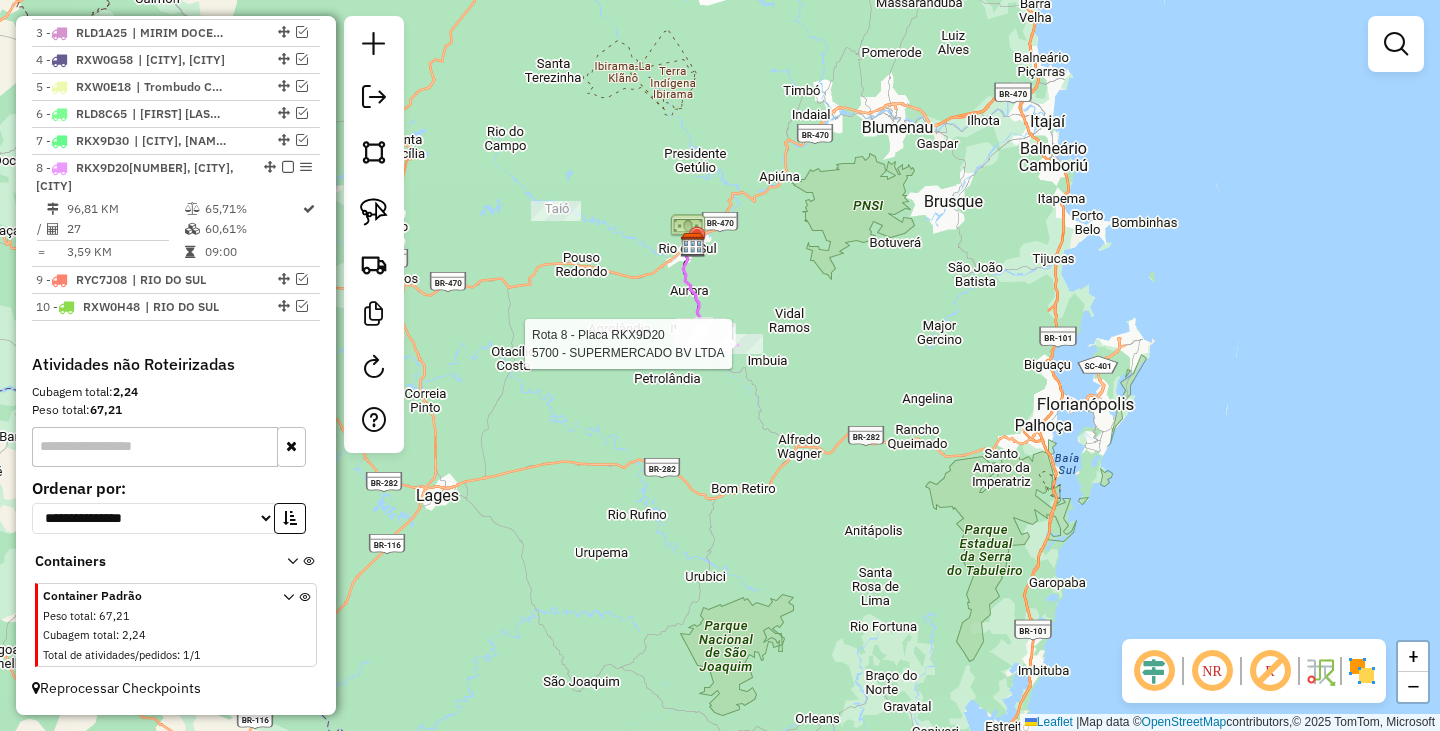 select on "**********" 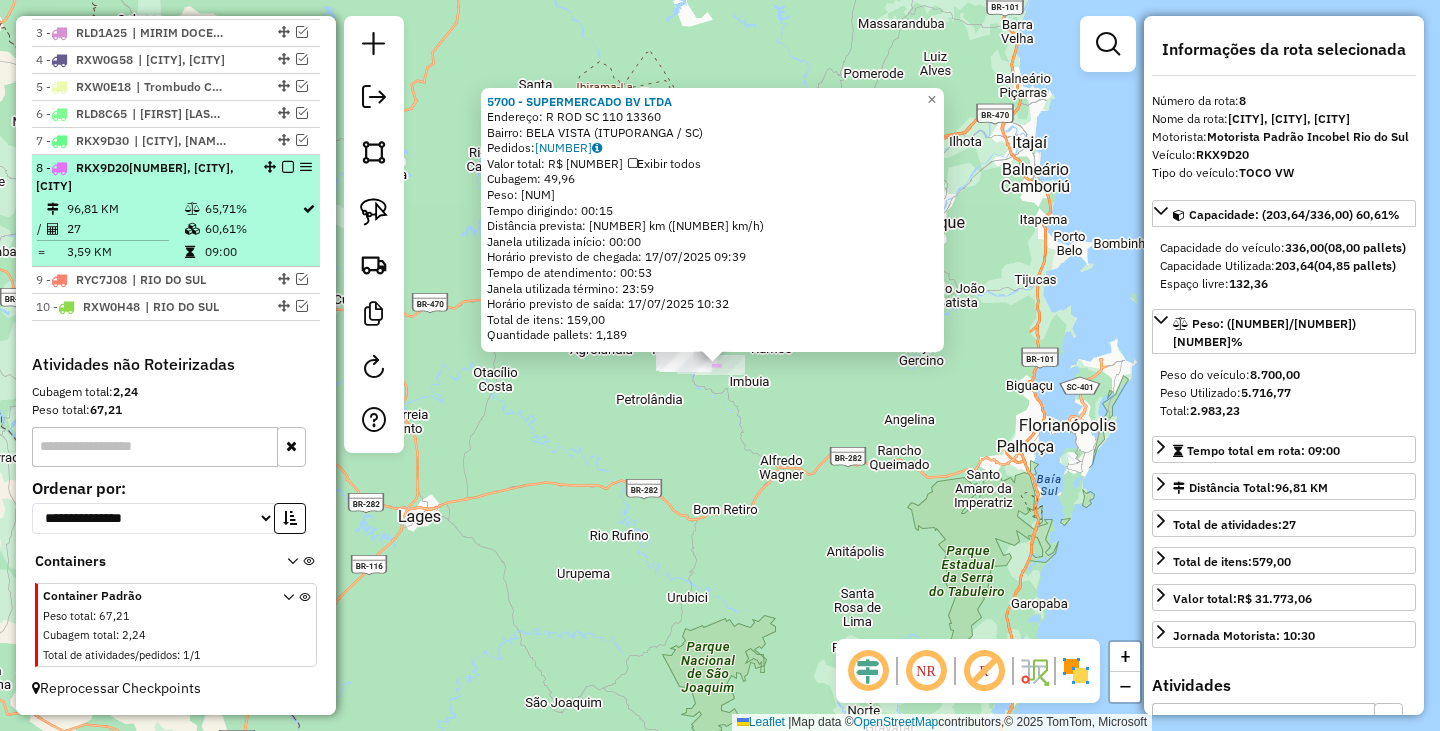 click at bounding box center [288, 167] 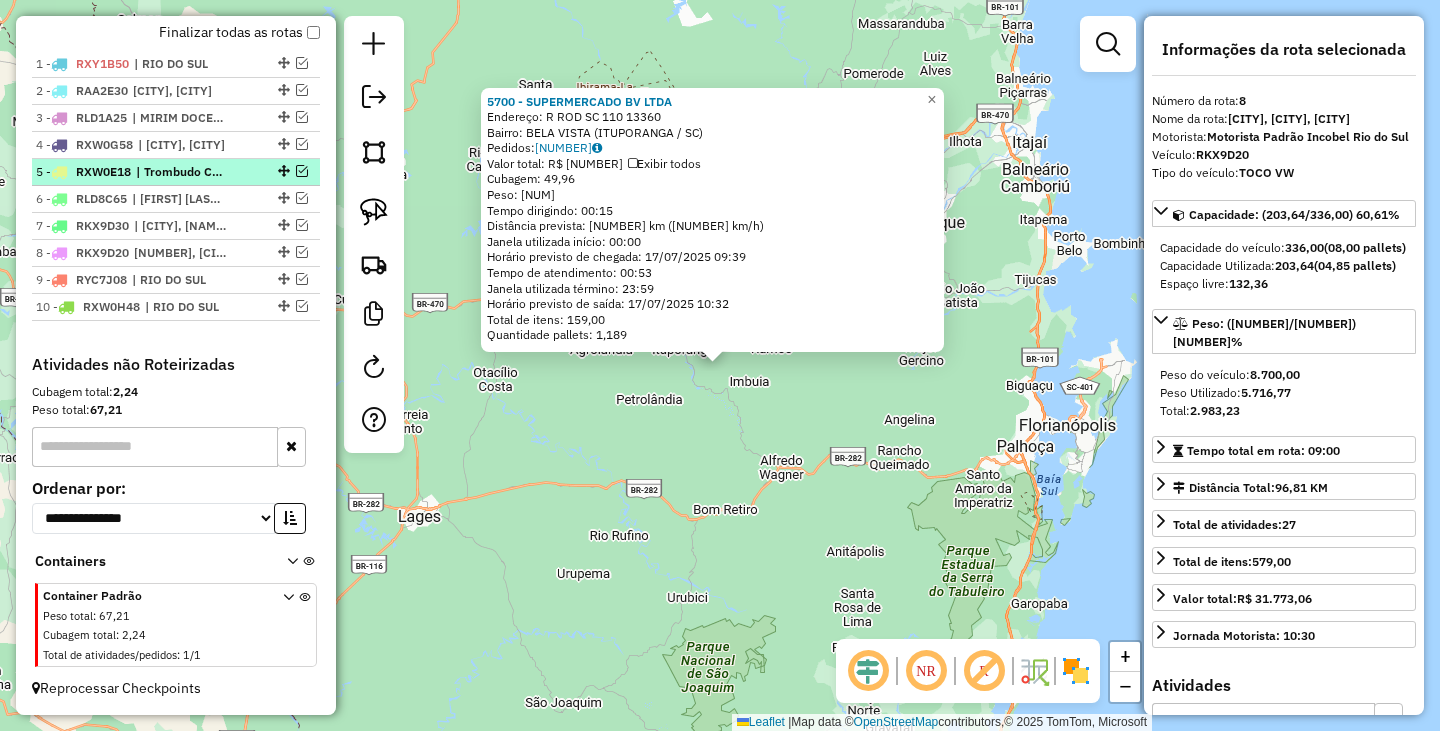 scroll, scrollTop: 739, scrollLeft: 0, axis: vertical 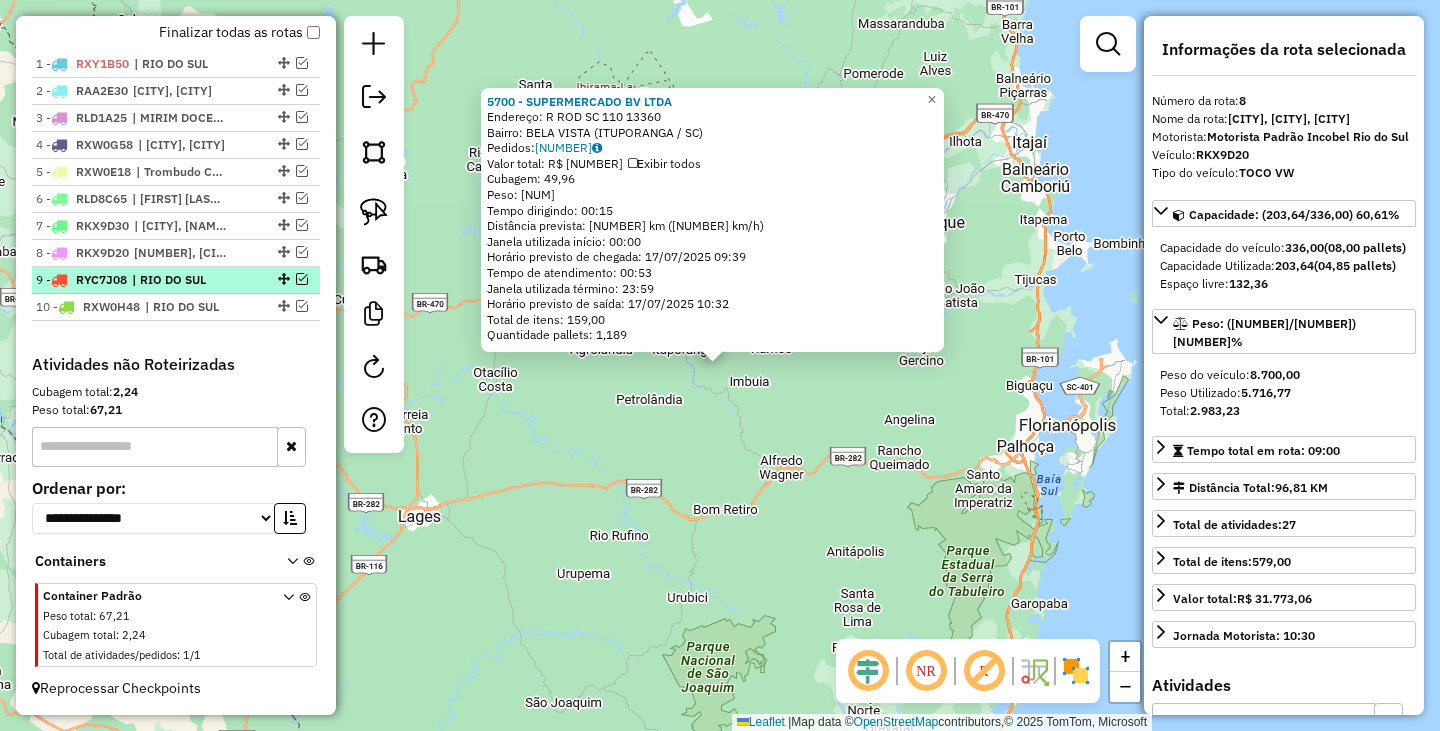 click at bounding box center (302, 279) 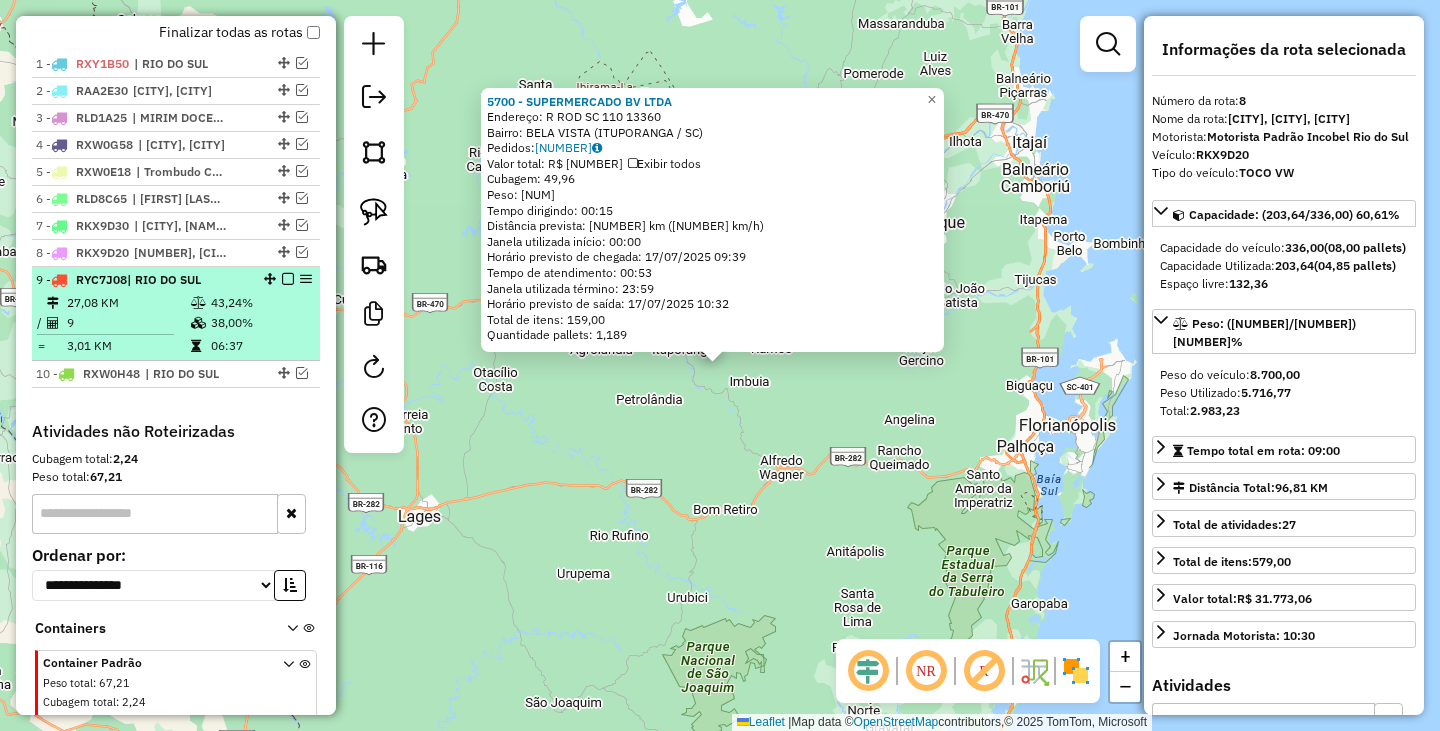 scroll, scrollTop: 806, scrollLeft: 0, axis: vertical 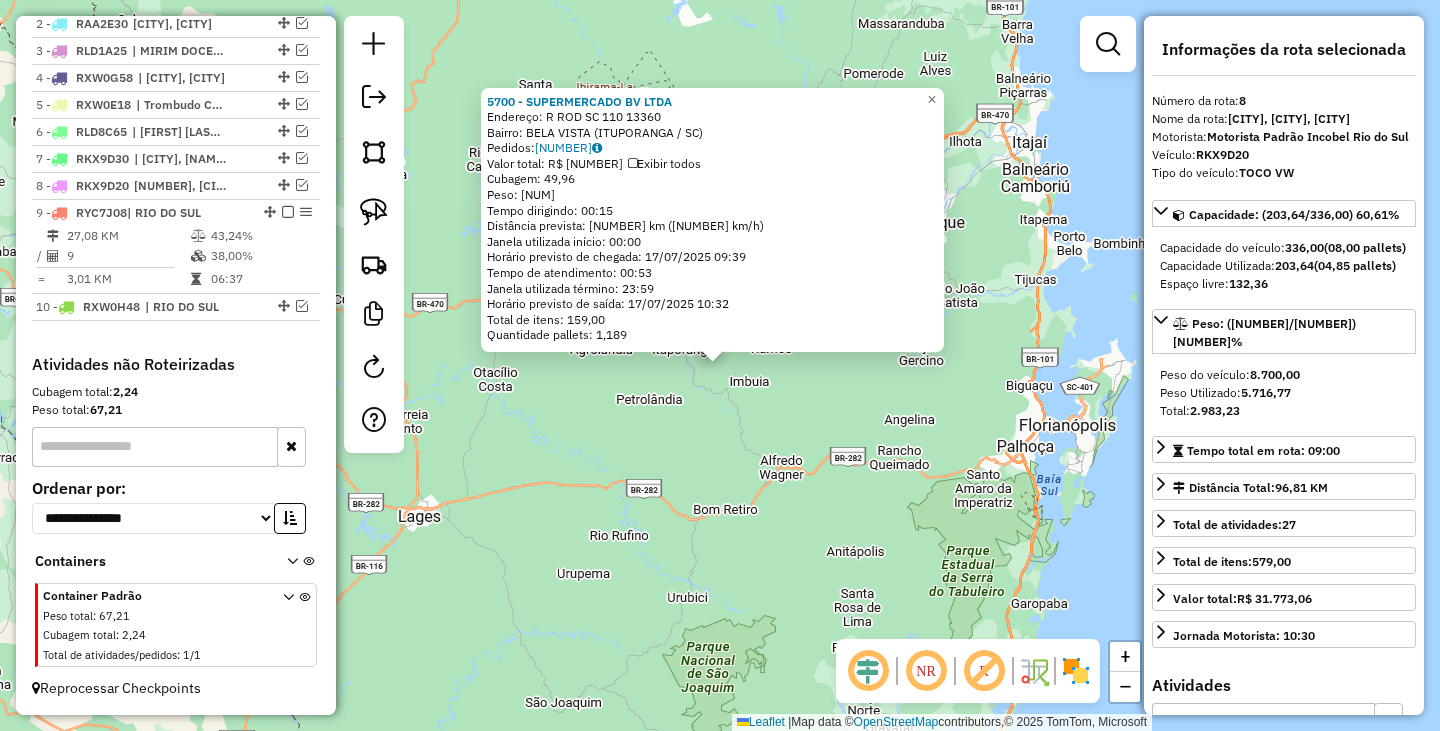 click on "[NUMBER] - [NAME]  Endereço: R   ROD SC [NUMBER]                    [NUMBER]   Bairro: BELA VISTA ([CITY] / [STATE])   Pedidos:  [NUMBER]   Valor total: R$ [NUMBER]   Exibir todos   Cubagem: [NUMBER]  Peso: [NUMBER]  Tempo dirigindo: 00:15   Distância prevista: [NUMBER] km ([NUMBER] km/h)   Janela utilizada início: 00:00   Horário previsto de chegada: 17/07/2025 [NUMBER]:[NUMBER]   Tempo de atendimento: 00:53   Janela utilizada término: 23:59   Horário previsto de saída: 17/07/2025 [NUMBER]:[NUMBER]   Total de itens: [NUMBER]   Quantidade pallets: [NUMBER]  × Janela de atendimento Grade de atendimento Capacidade Transportadoras Veículos Cliente Pedidos  Rotas Selecione os dias de semana para filtrar as janelas de atendimento  Seg   Ter   Qua   Qui   Sex   Sáb   Dom  Informe o período da janela de atendimento: De: Até:  Filtrar exatamente a janela do cliente  Considerar janela de atendimento padrão  Selecione os dias de semana para filtrar as grades de atendimento  Seg   Ter   Qua   Qui   Sex   Sáb   Dom   Peso mínimo:   De:   De:" 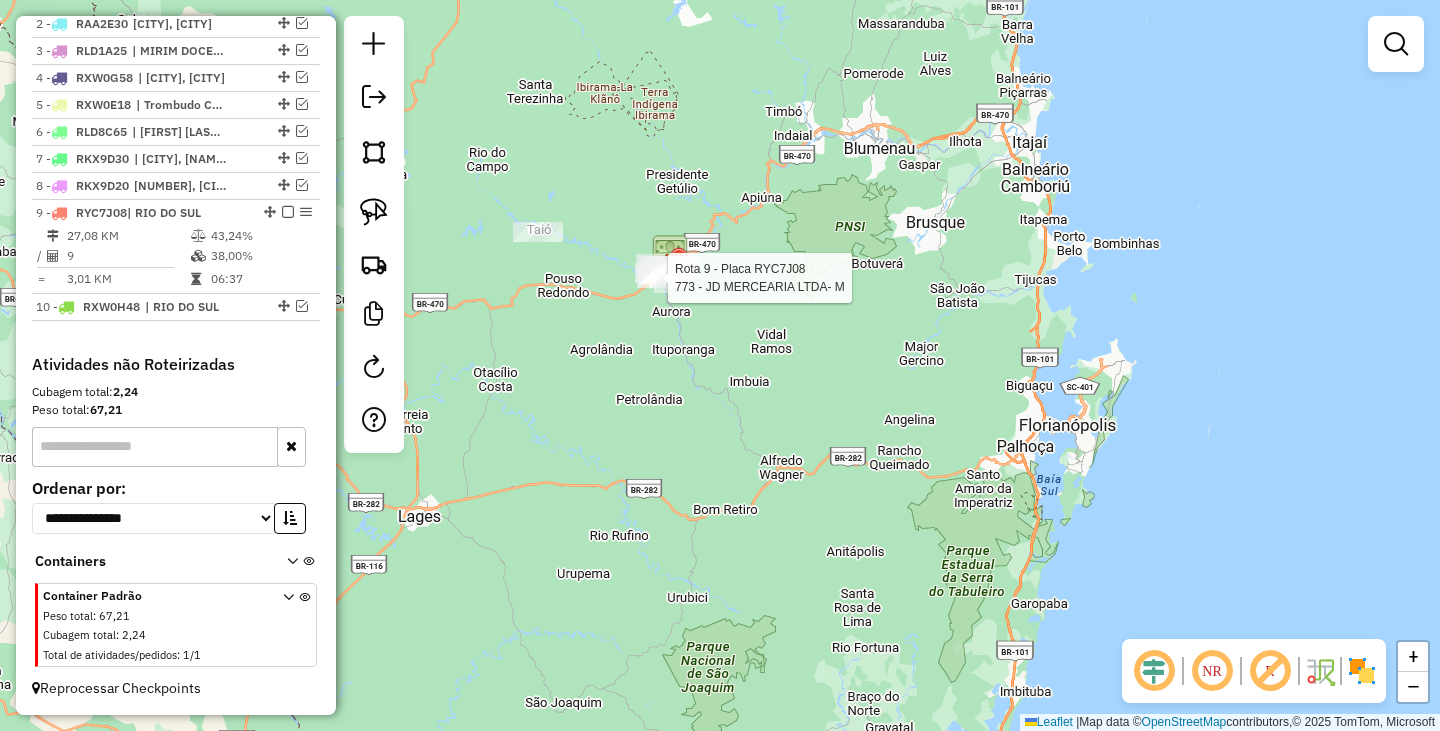 select on "**********" 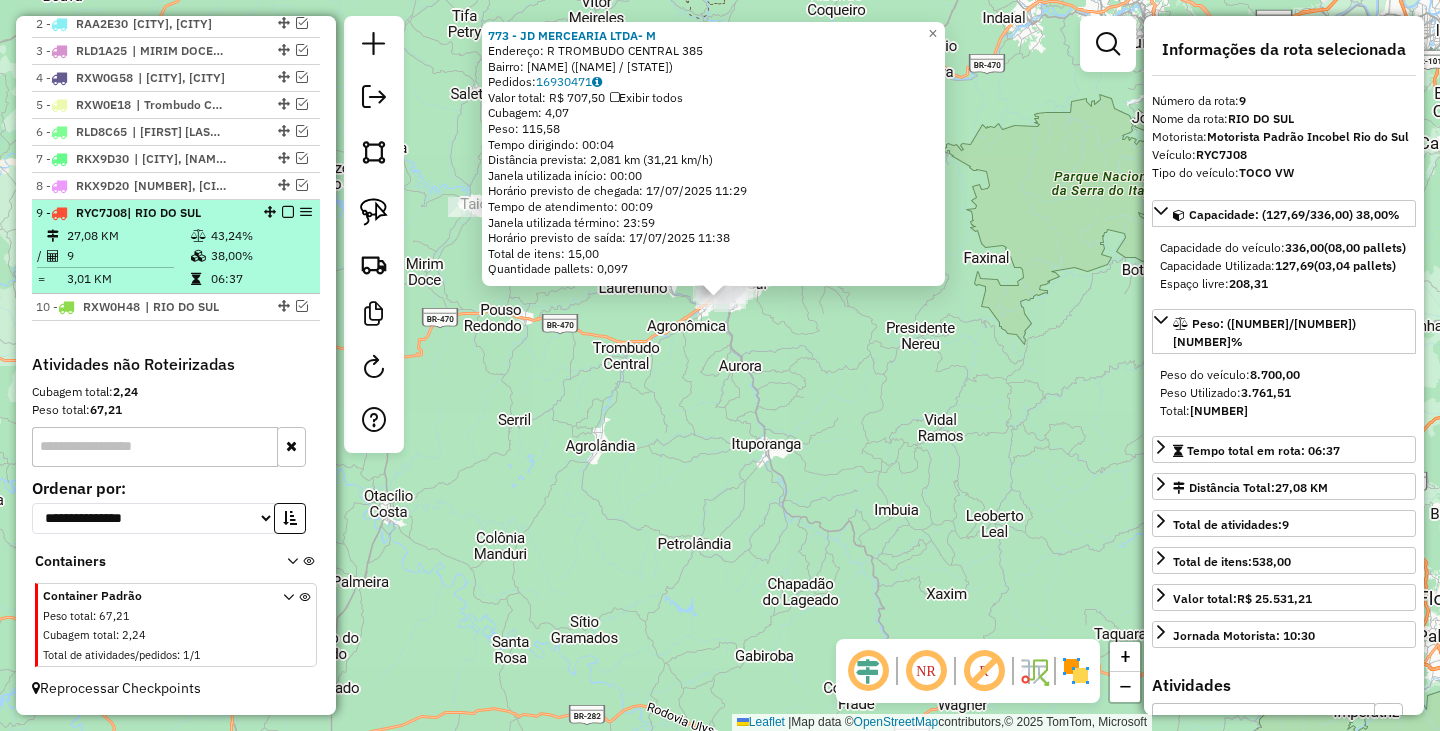click at bounding box center (288, 212) 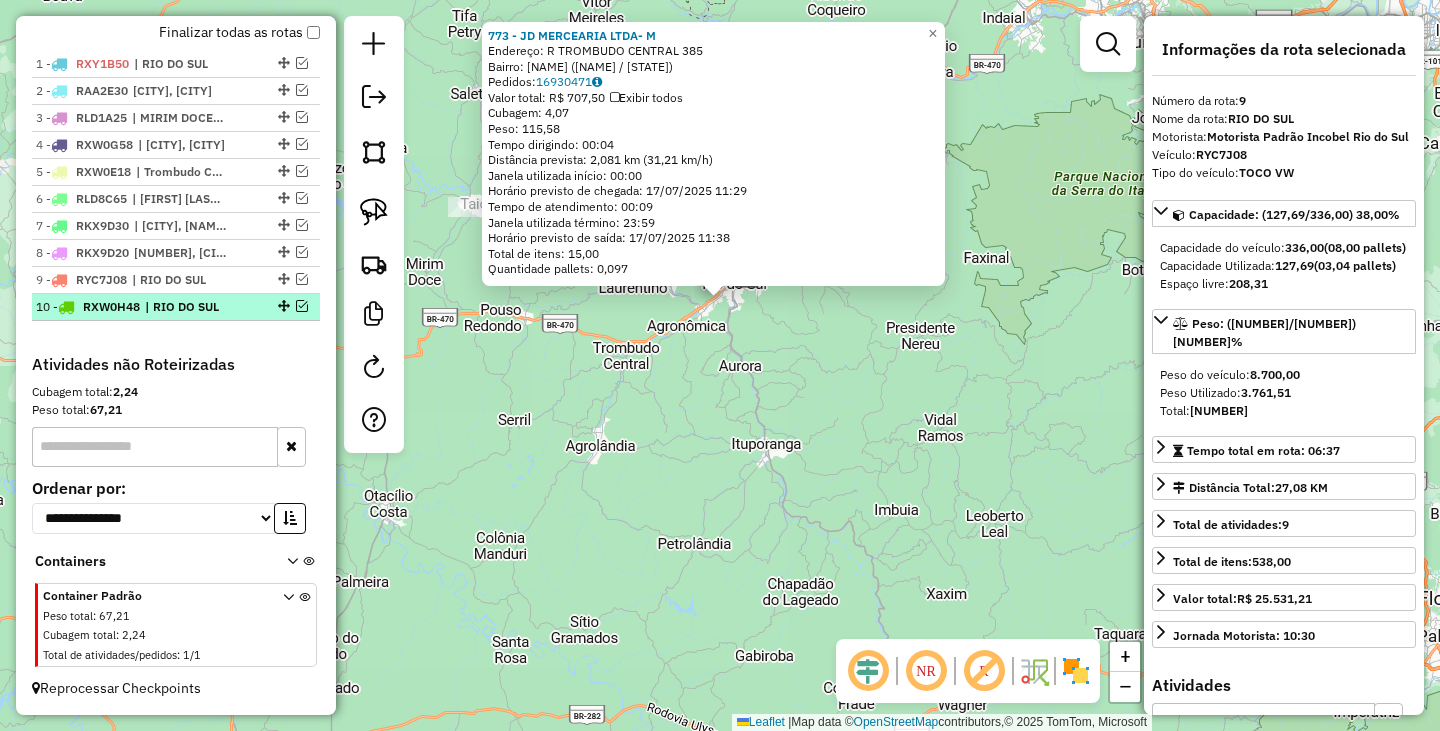 click at bounding box center (302, 306) 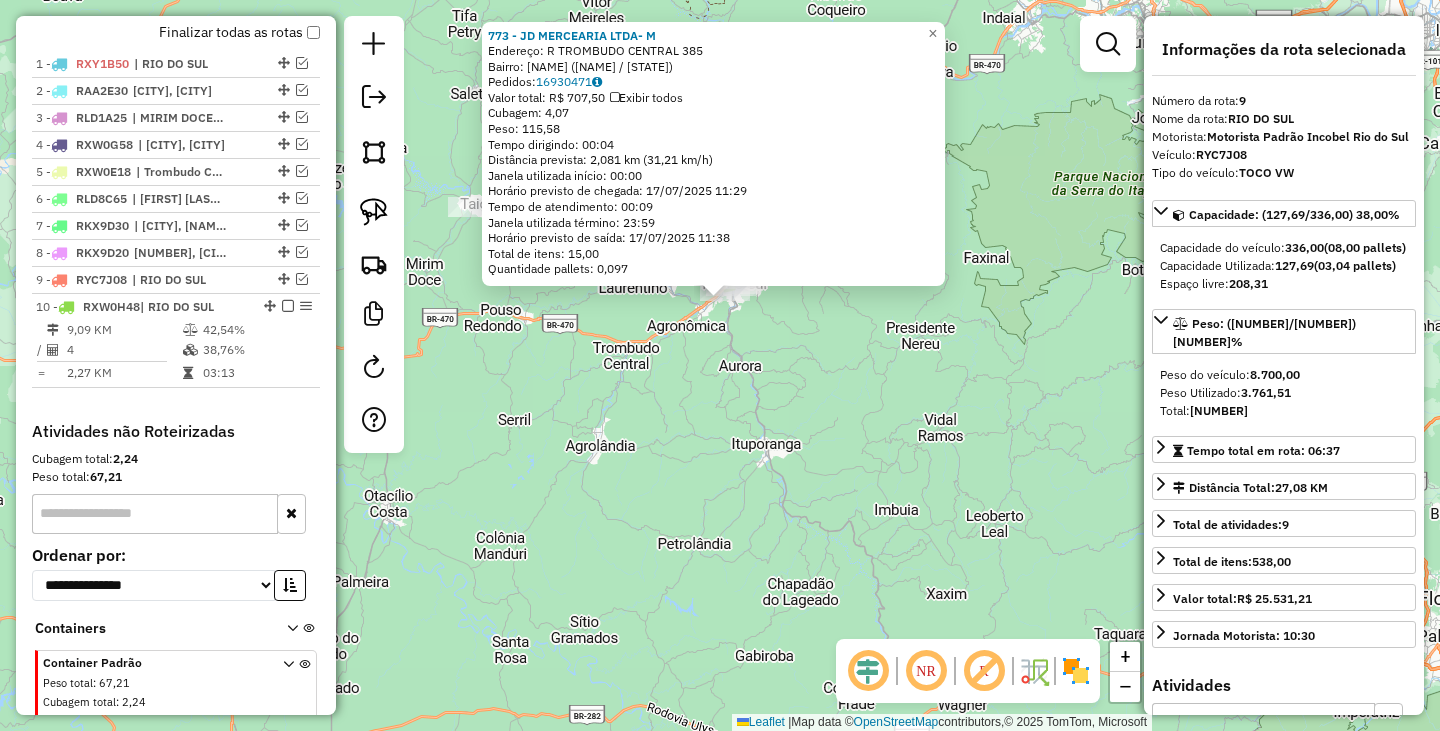 scroll, scrollTop: 806, scrollLeft: 0, axis: vertical 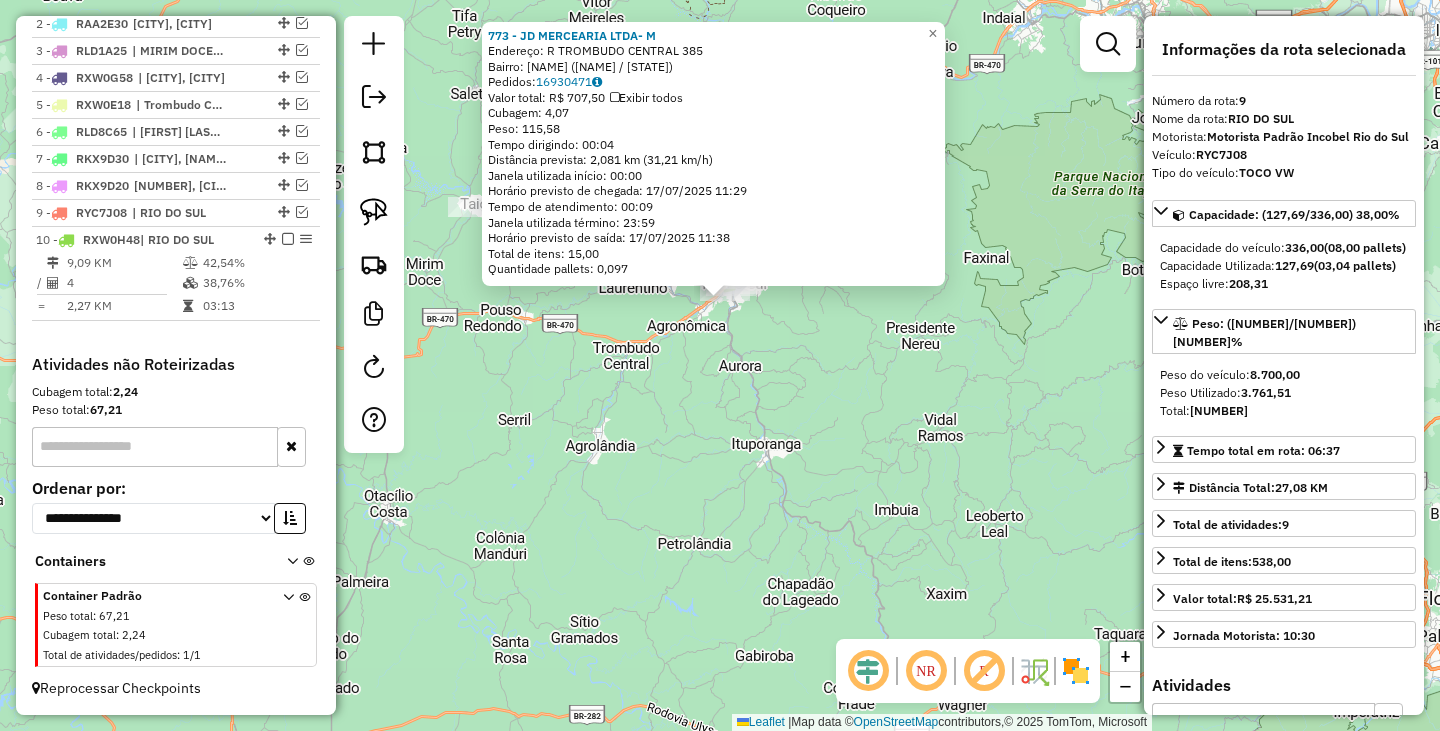 click on "Rota [NUMBER] - Placa [PLATE] [NUMBER] - [NAME] Endereço: [ROAD] [ROAD] SN Bairro: [NAME] ([CITY] / [STATE]) Pedidos: [NUMBER] Valor total: R$ [PRICE] Exibir todos Cubagem: [PRICE] Peso: [PRICE] Tempo dirigindo: [TIME] Distância prevista: [PRICE] km ([PRICE] km/h) Janela utilizada início: [TIME] Horário previsto de chegada: [DATE] [TIME] Tempo de atendimento: [TIME] Janela utilizada término: [TIME] Horário previsto de saída: [DATE] [TIME] Total de itens: [PRICE] Quantidade pallets: [PRICE] × Janela de atendimento Grade de atendimento Capacidade Transportadoras Veículos Cliente Pedidos Rotas Selecione os dias de semana para filtrar as janelas de atendimento Seg Ter Qua Qui Sex Sáb Dom Informe o período da janela de atendimento: De: Até: Filtrar exatamente a janela do cliente Considerar janela de atendimento padrão Selecione os dias de semana para filtrar as grades de atendimento Seg Ter Qua Qui Sex Sáb Dom Peso mínimo: Peso máximo: De: De:" 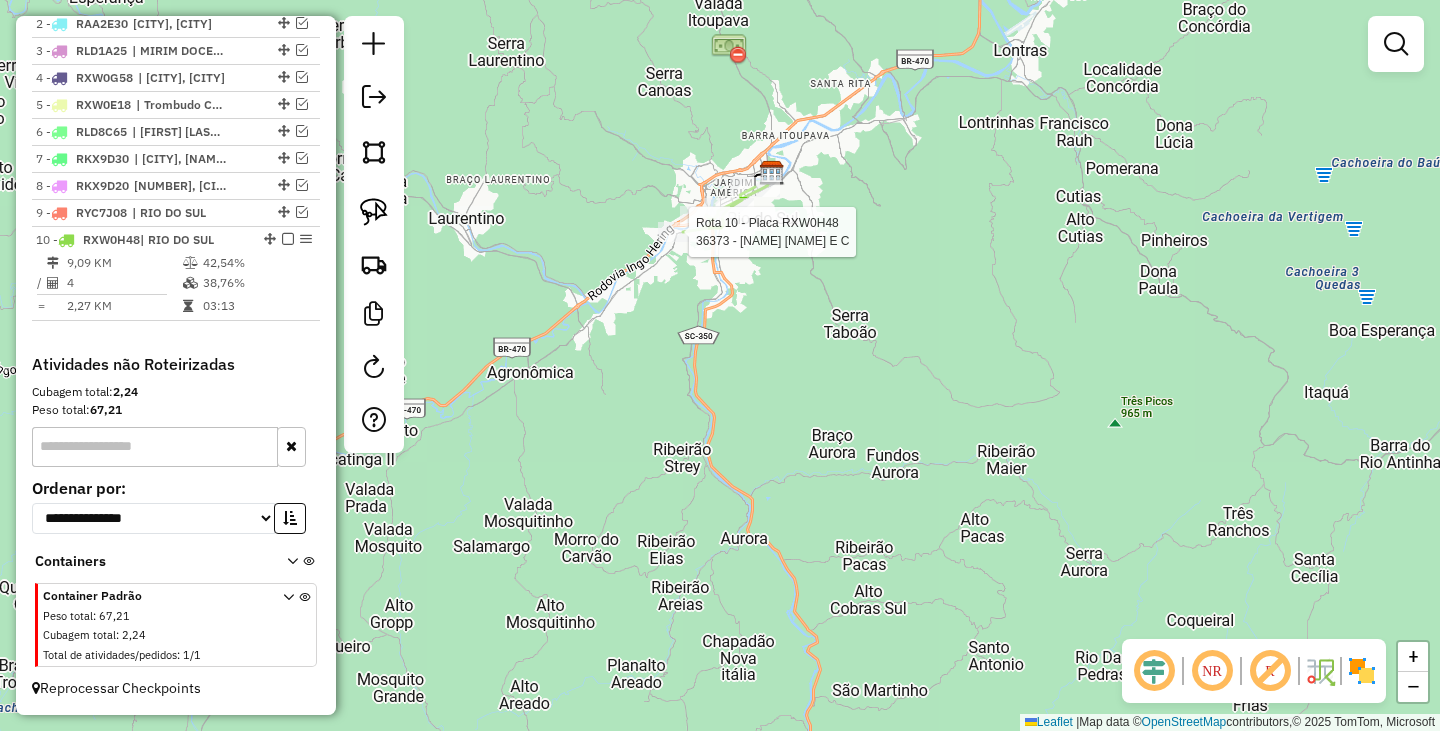 select on "**********" 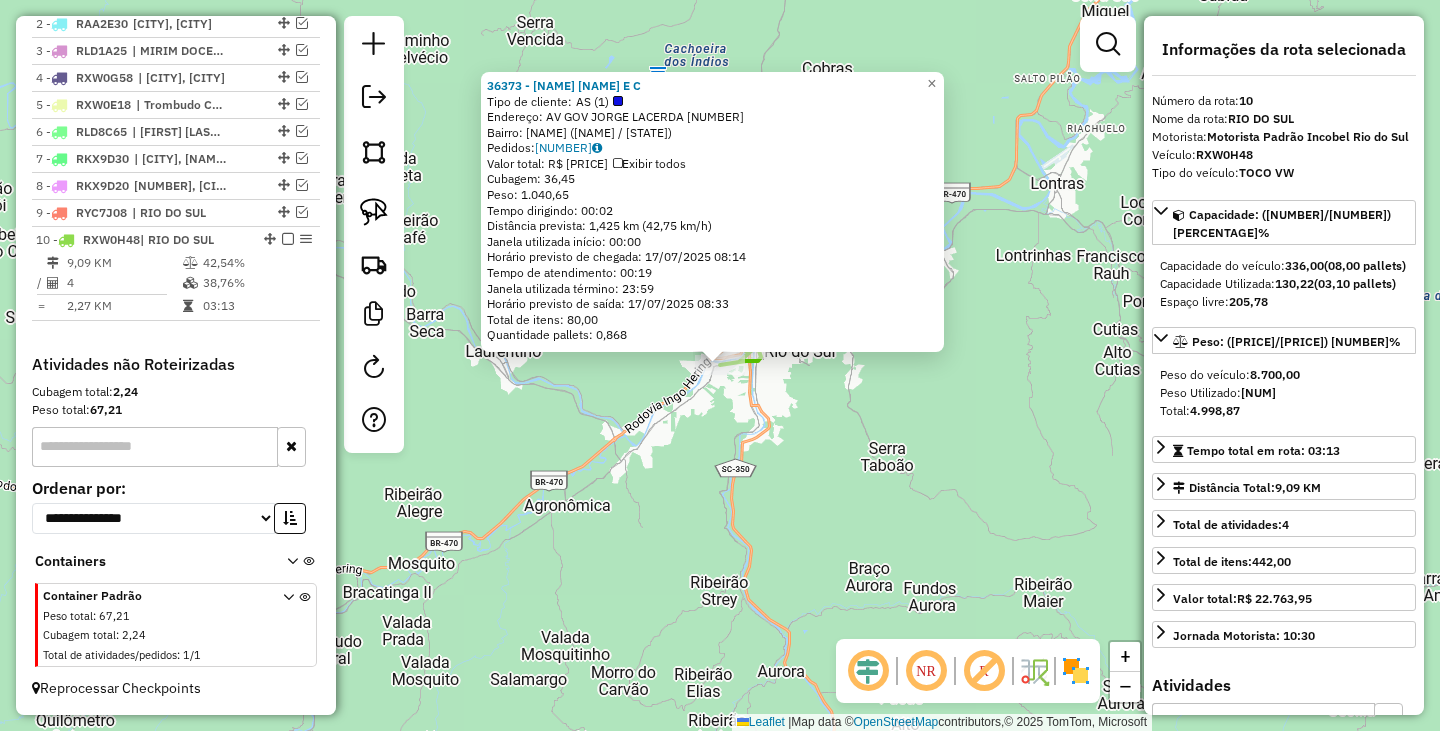 click on "36373 - [NAME] LUCIANO E C  Tipo de cliente:   AS (1)   Endereço: AV  GOV JORGE LACERDA             740   Bairro: BUDAG ([CITY] / [STATE])   Pedidos:  [NUMBER]   Valor total: R$ [NUMBER]   Exibir todos   Cubagem: [NUMBER]  Peso: [NUMBER]  Tempo dirigindo: [TIME]   Distância prevista: [NUMBER] km ([NUMBER] km/h)   Janela utilizada início: [TIME]   Horário previsto de chegada: [DATE] [TIME]   Tempo de atendimento: [TIME]   Janela utilizada término: [TIME]   Horário previsto de saída: [DATE] [TIME]   Total de itens: [NUMBER]   Quantidade pallets: [NUMBER]  × Janela de atendimento Grade de atendimento Capacidade Transportadoras Veículos Cliente Pedidos  Rotas Selecione os dias de semana para filtrar as janelas de atendimento  Seg   Ter   Qua   Qui   Sex   Sáb   Dom  Informe o período da janela de atendimento: De: Até:  Filtrar exatamente a janela do cliente  Considerar janela de atendimento padrão  Selecione os dias de semana para filtrar as grades de atendimento  Seg   Ter   Qua   Qui   Sex   Sáb   Dom   De:" 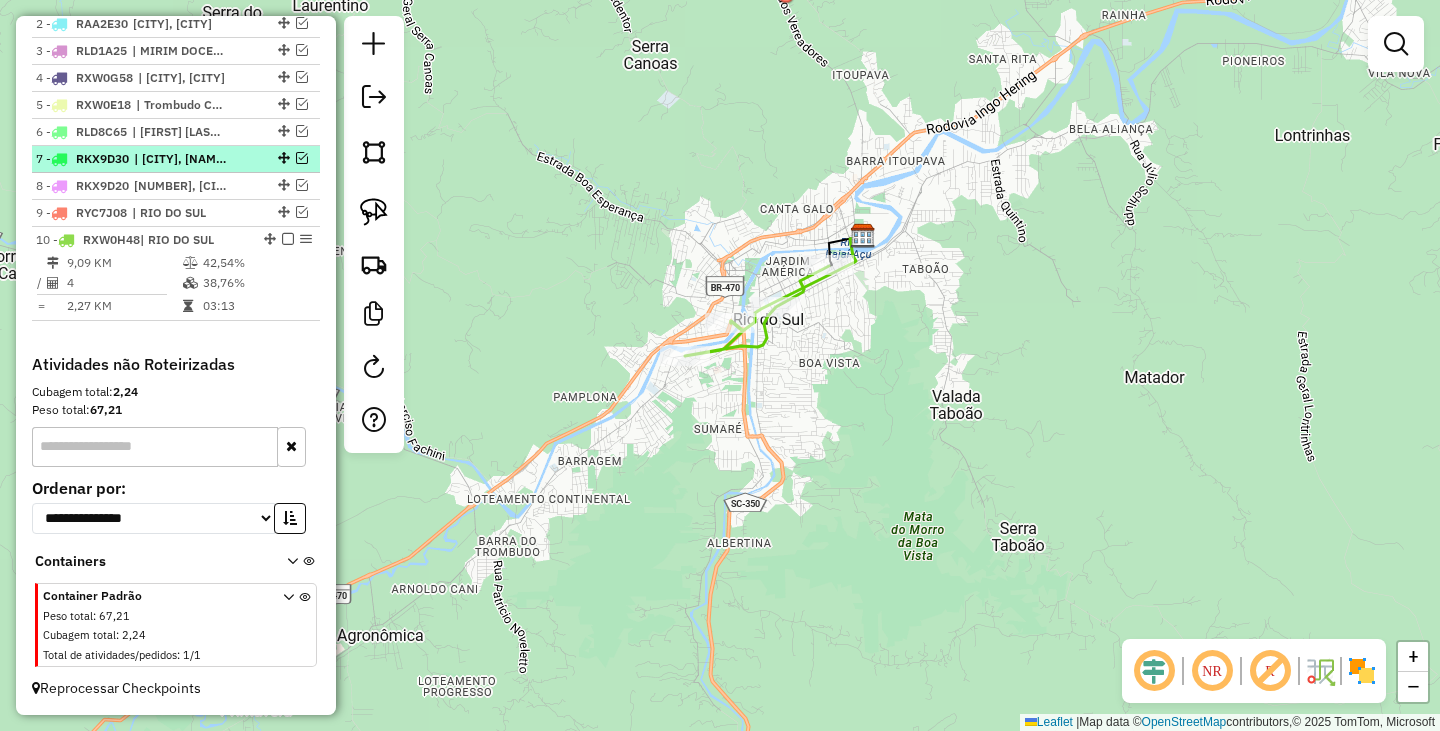 click at bounding box center (288, 239) 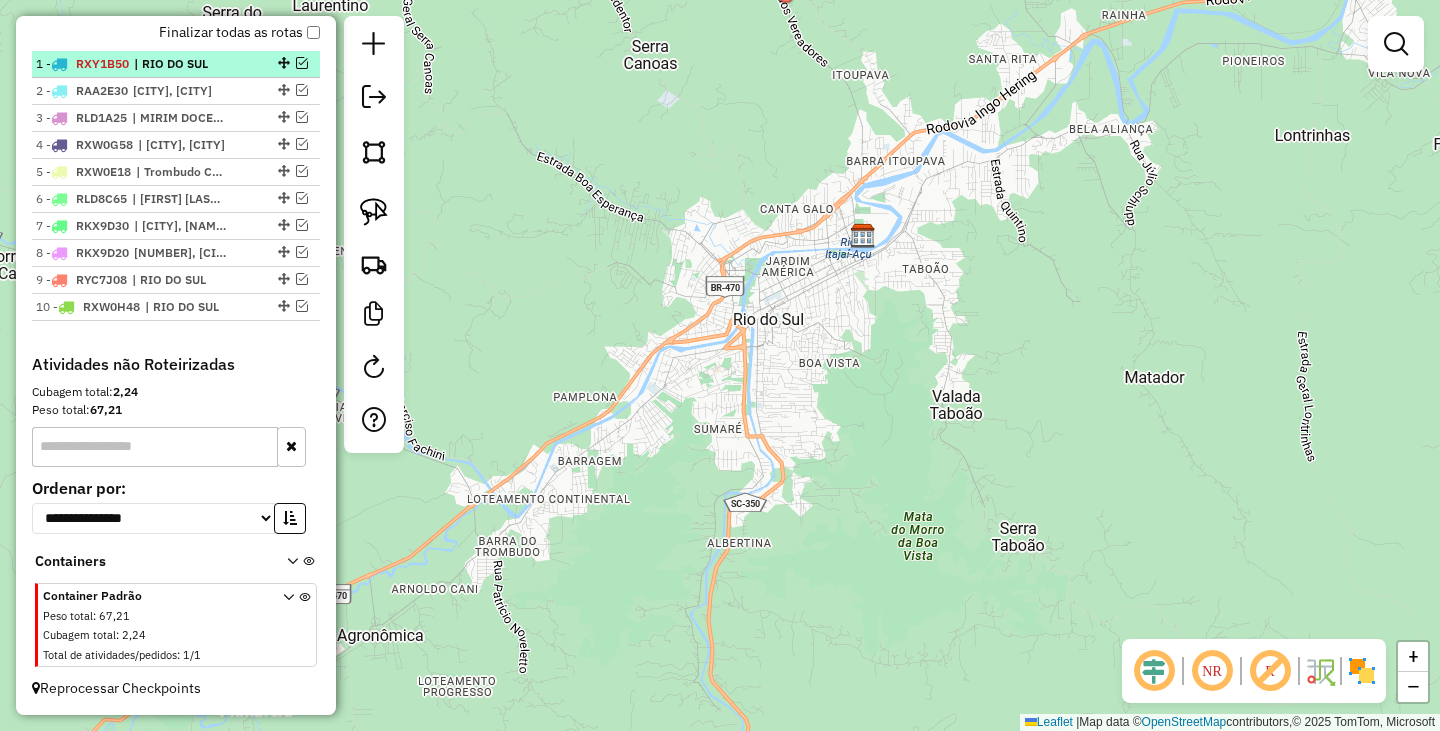 click at bounding box center (302, 63) 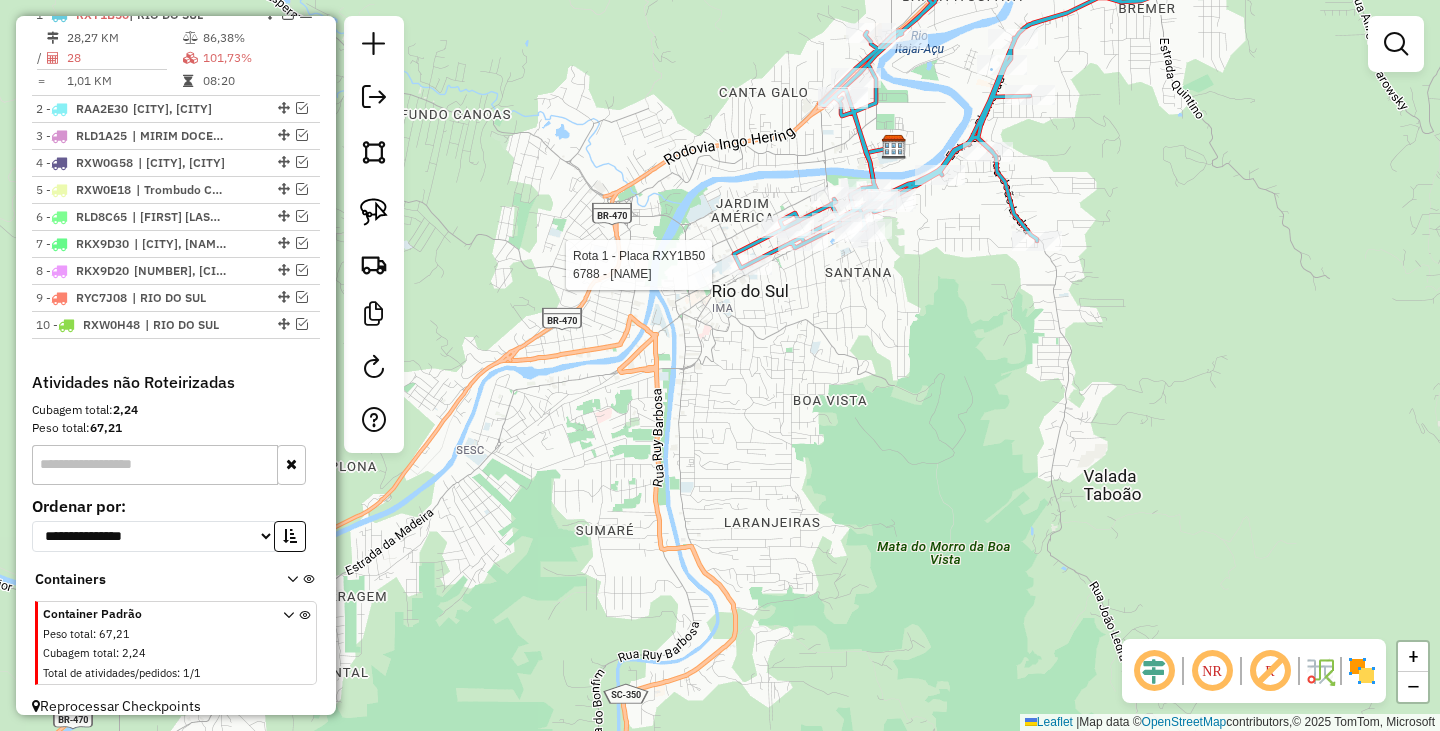 select on "**********" 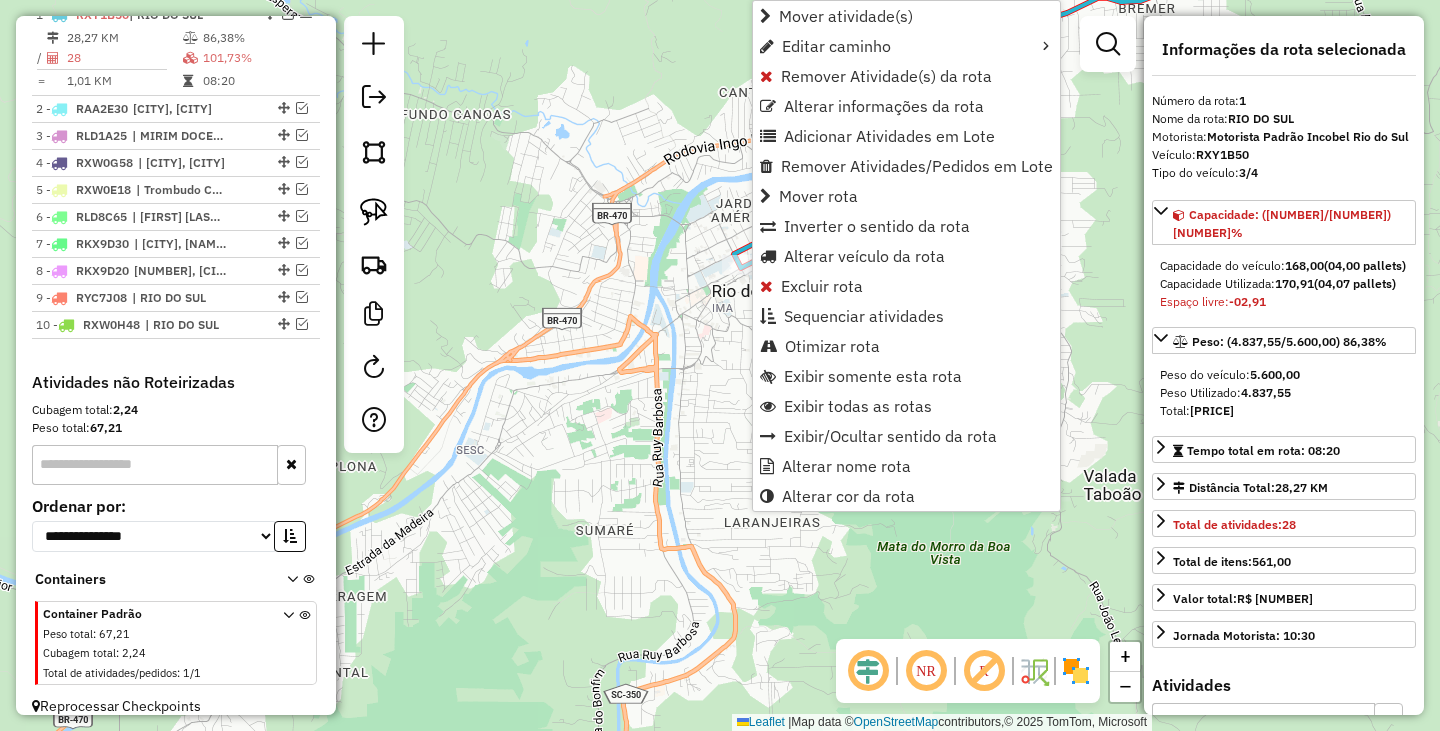 scroll, scrollTop: 774, scrollLeft: 0, axis: vertical 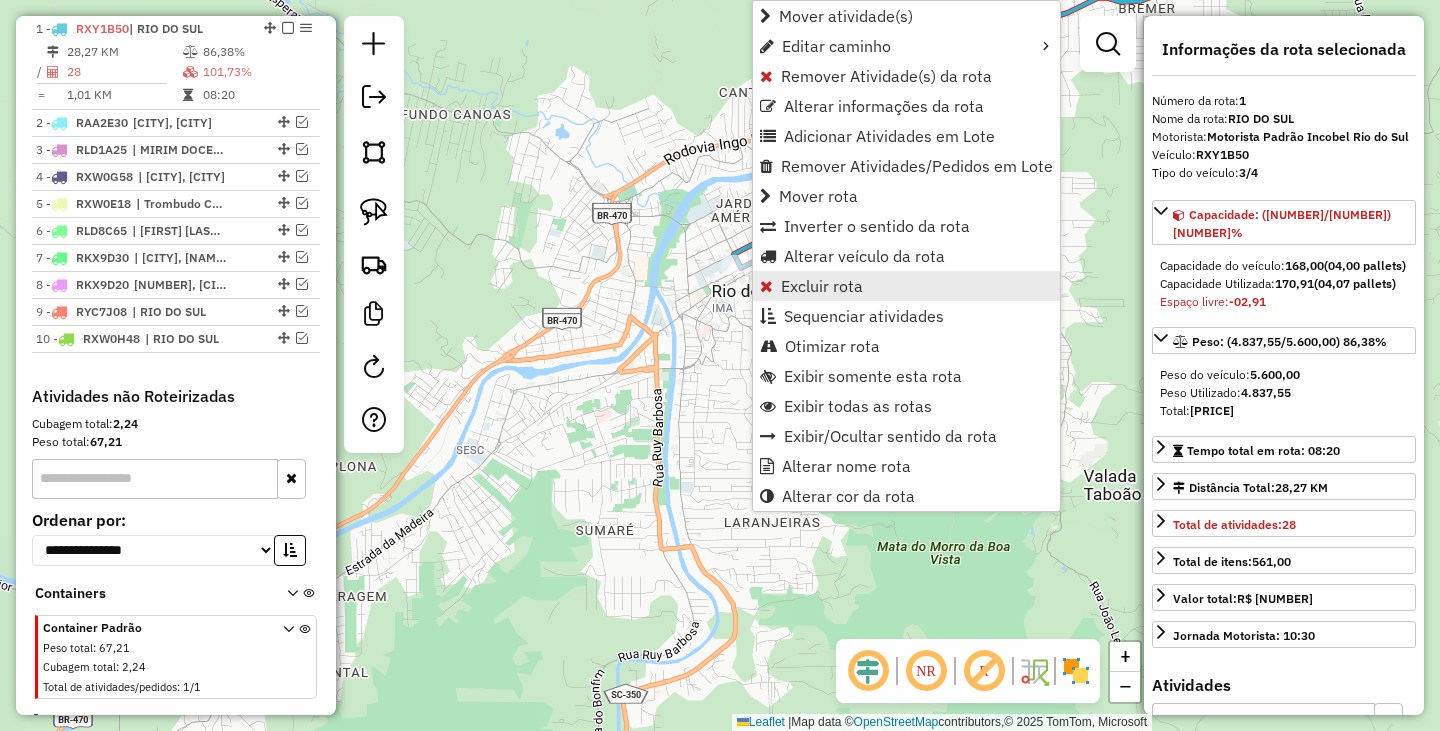 click on "Excluir rota" at bounding box center [822, 286] 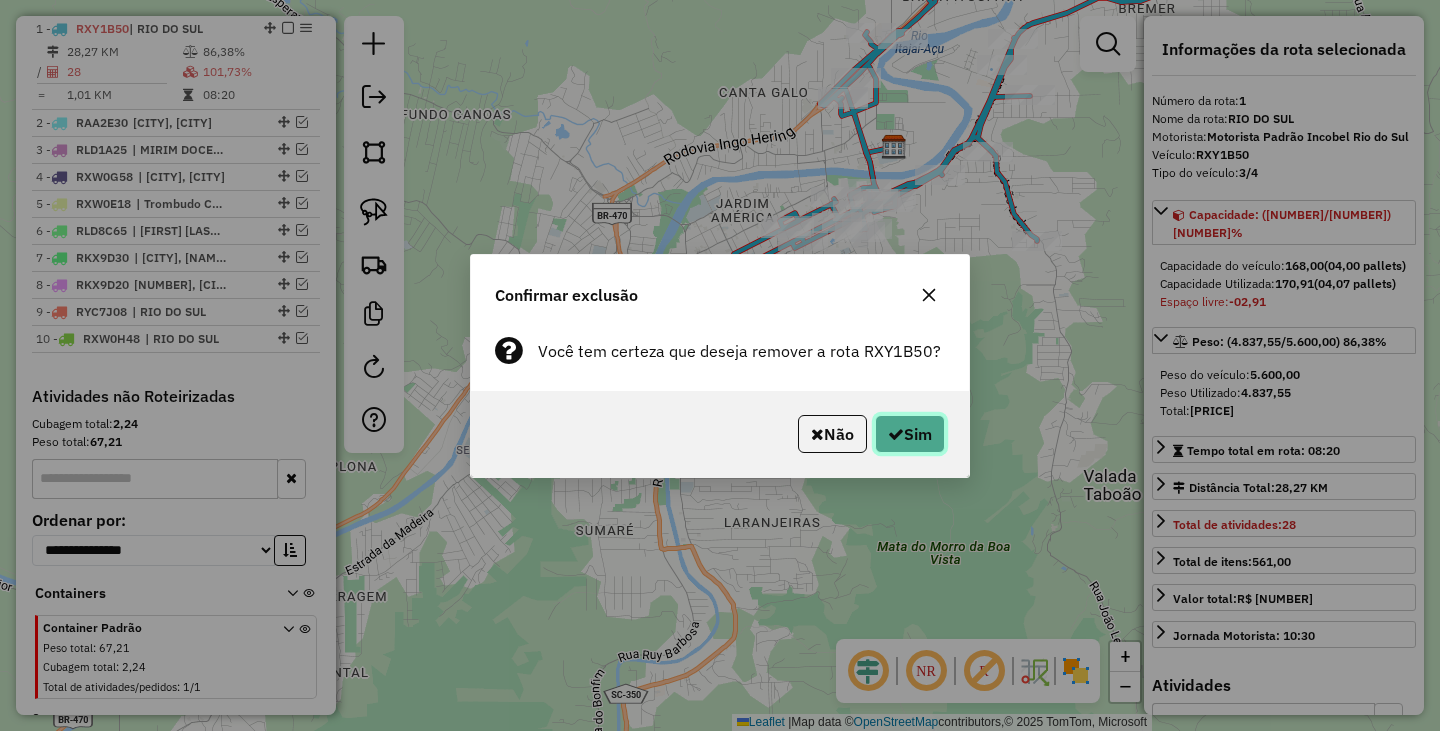 click 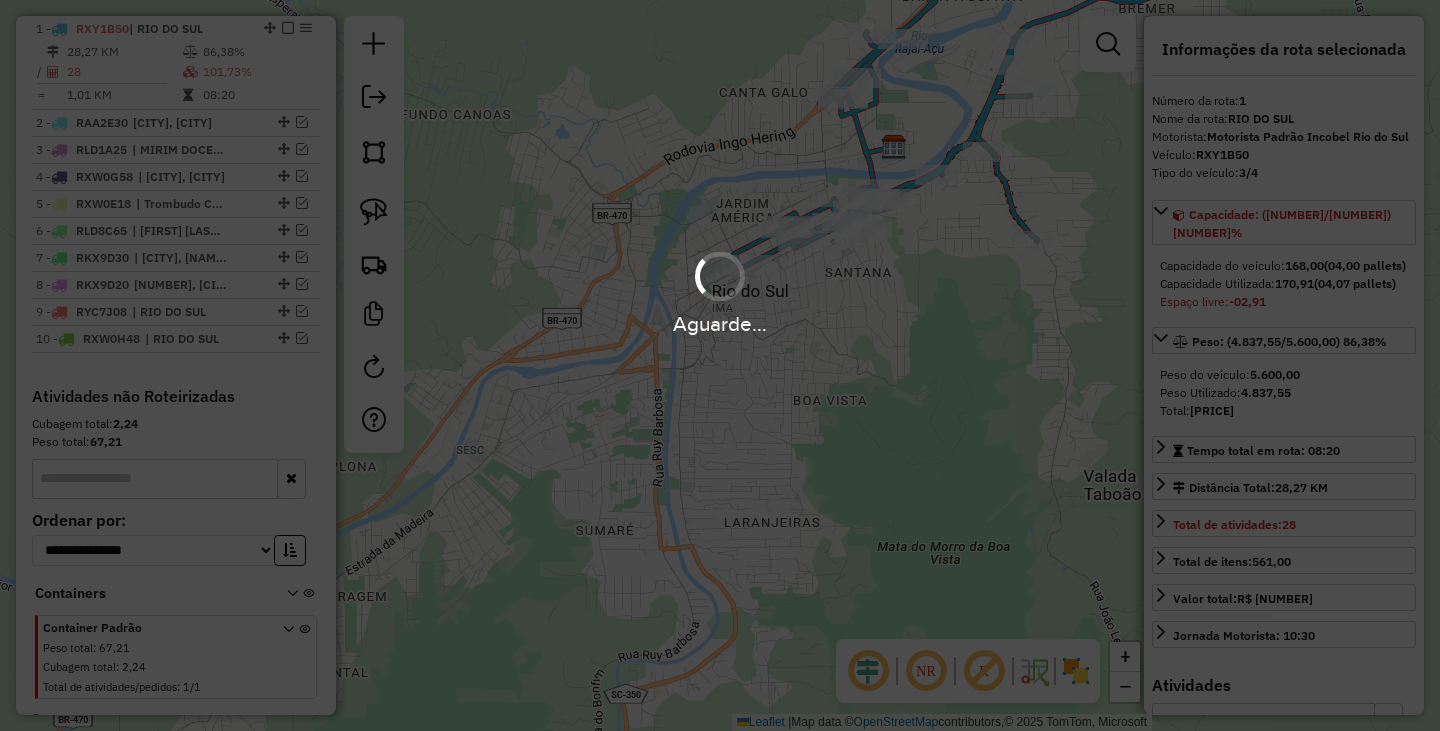scroll, scrollTop: 712, scrollLeft: 0, axis: vertical 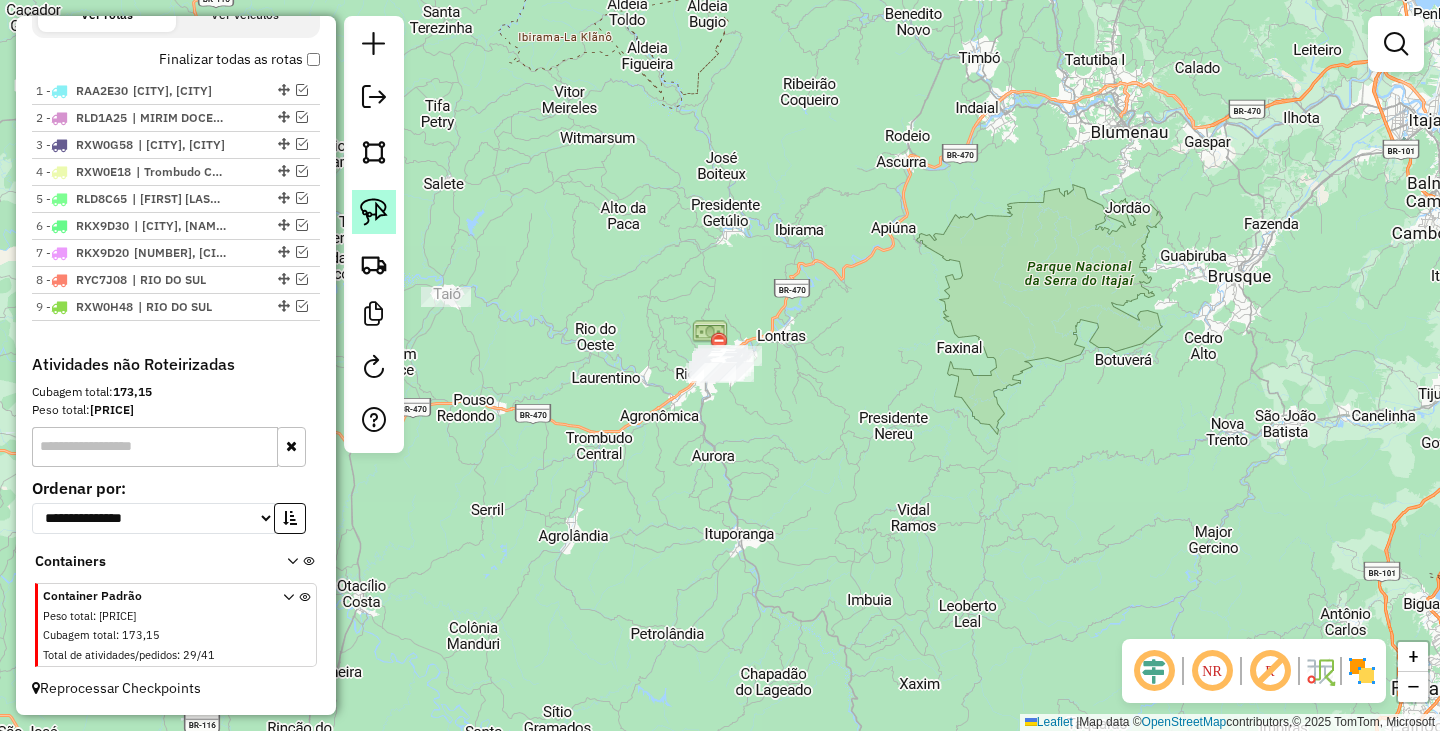 click 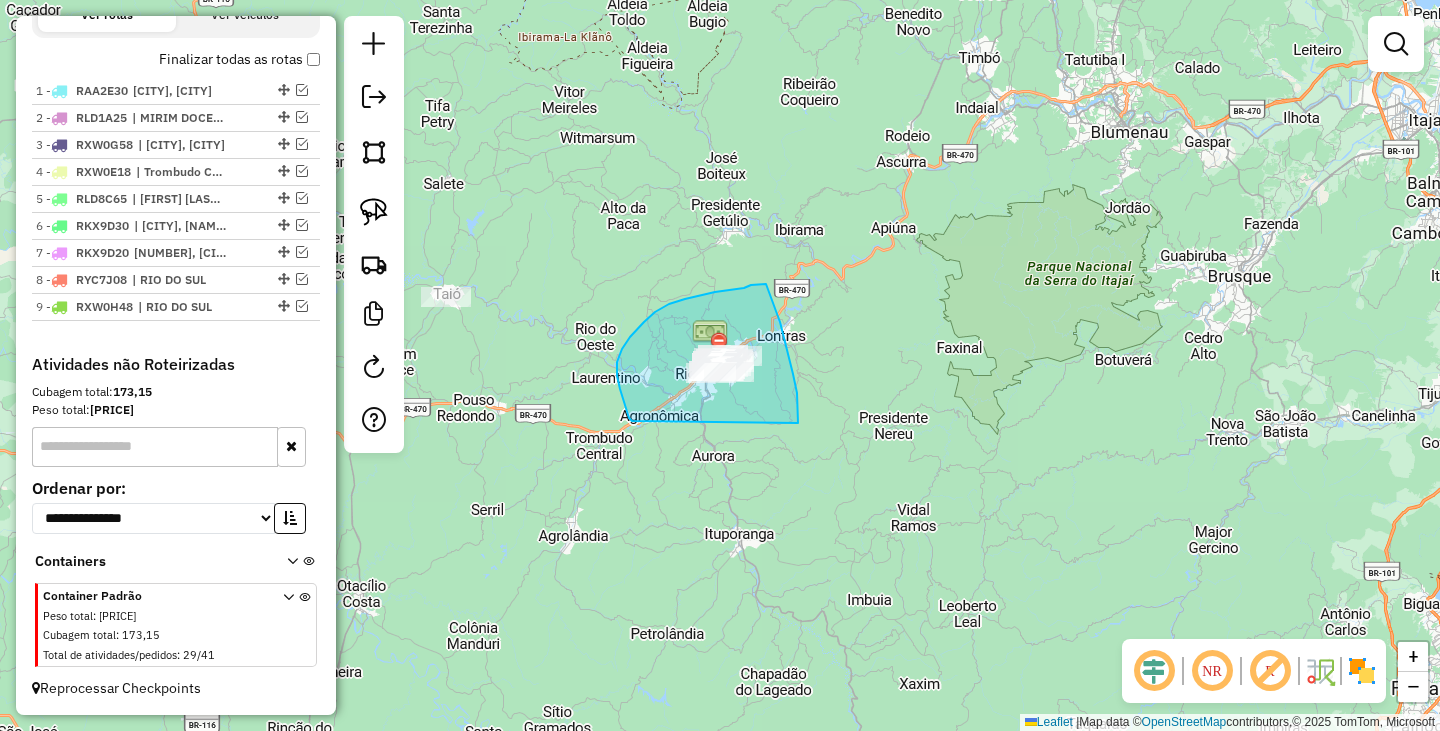 drag, startPoint x: 632, startPoint y: 421, endPoint x: 798, endPoint y: 423, distance: 166.01205 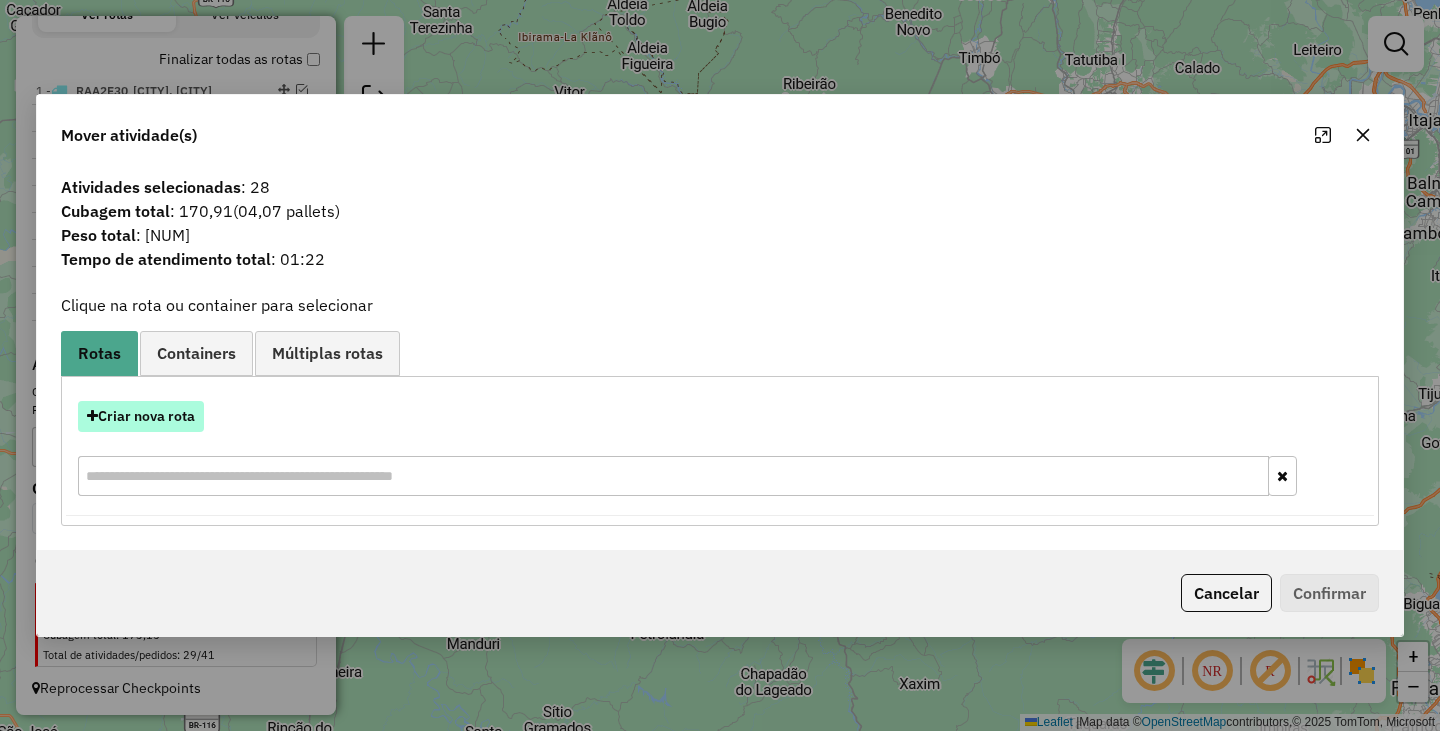 click on "Criar nova rota" at bounding box center (141, 416) 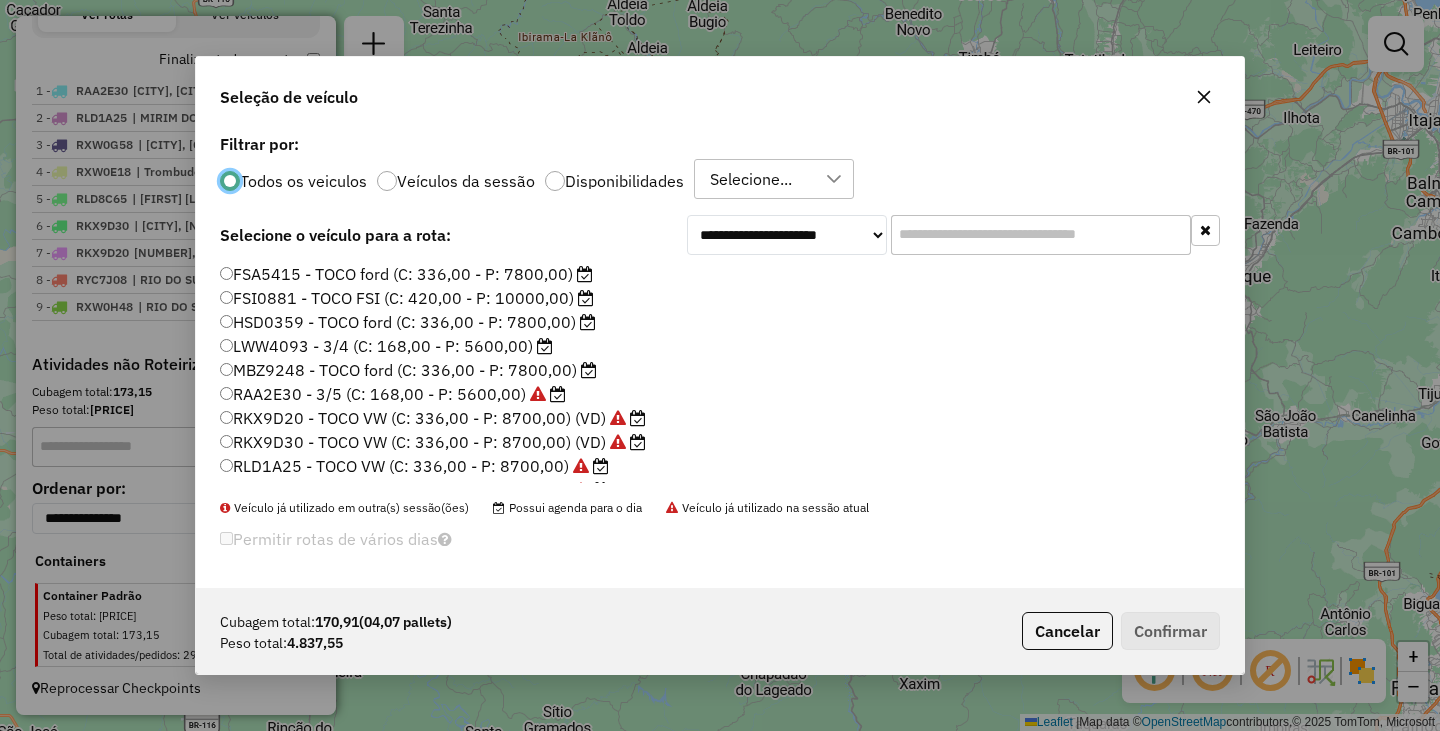 scroll, scrollTop: 11, scrollLeft: 6, axis: both 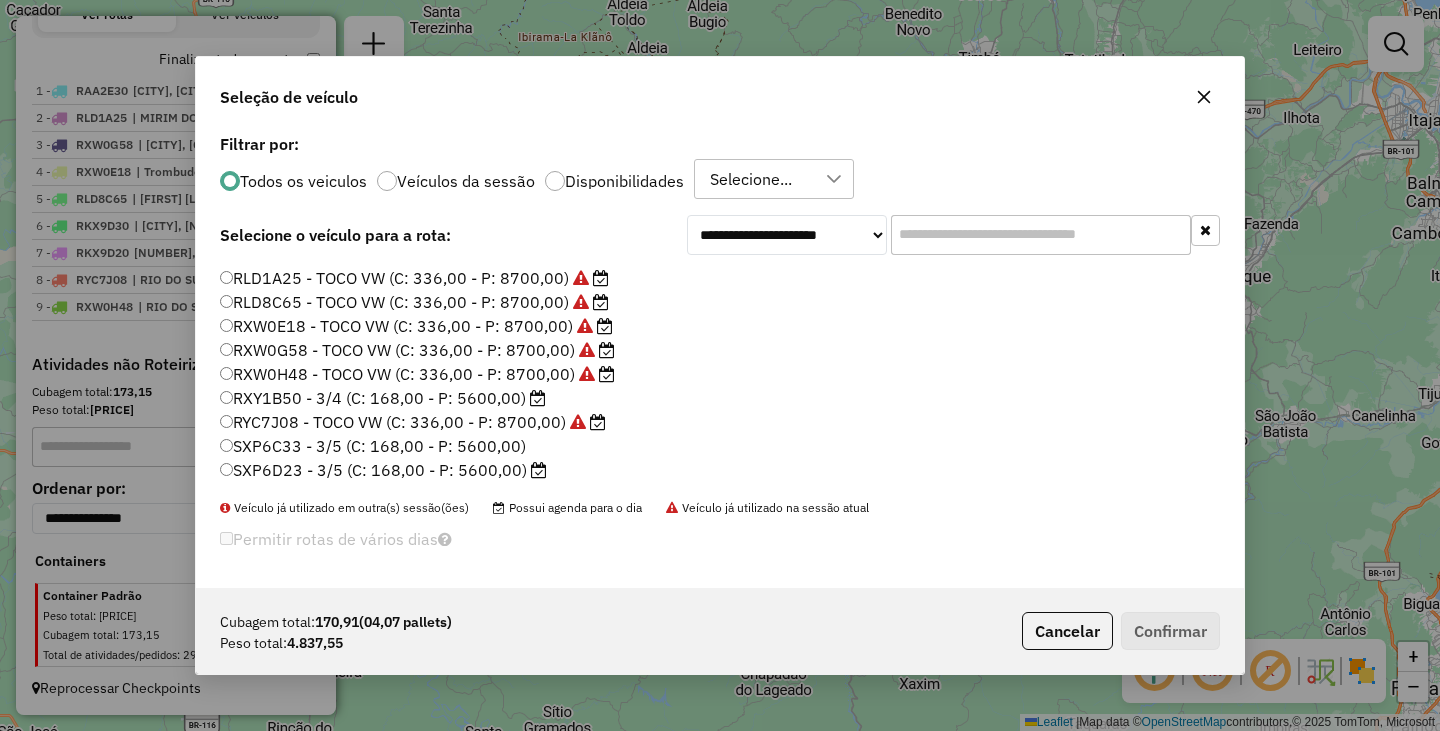click on "RXY1B50 - 3/4 (C: 168,00 - P: 5600,00)" 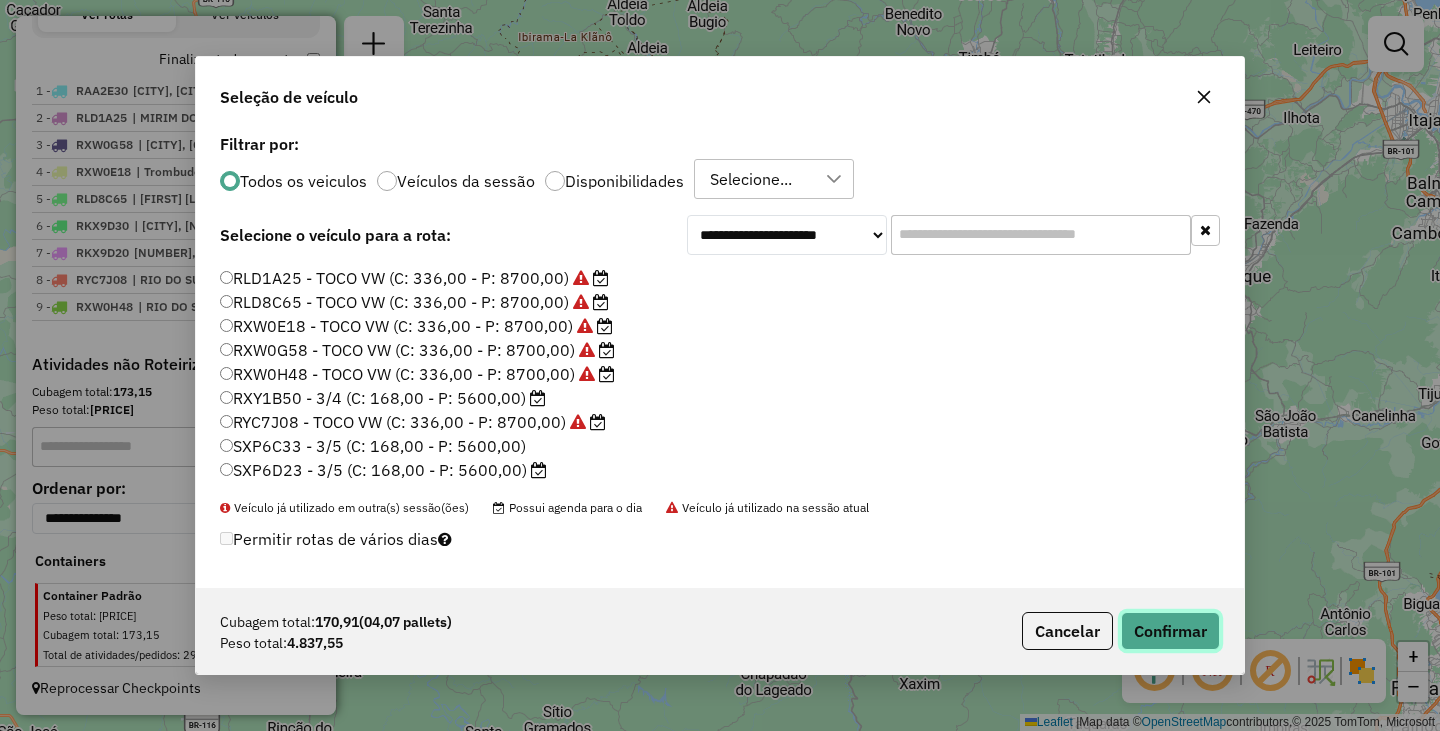 click on "Confirmar" 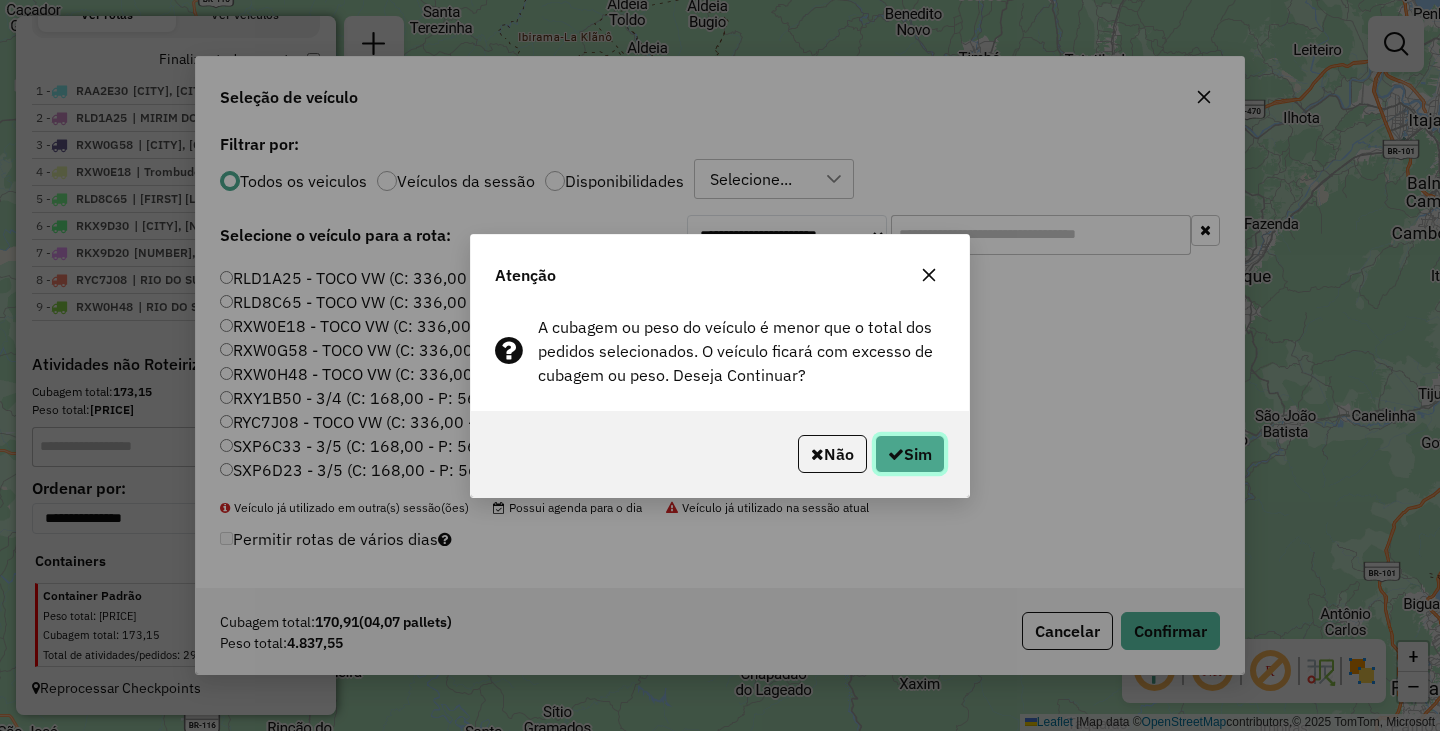 click on "Não   Sim" 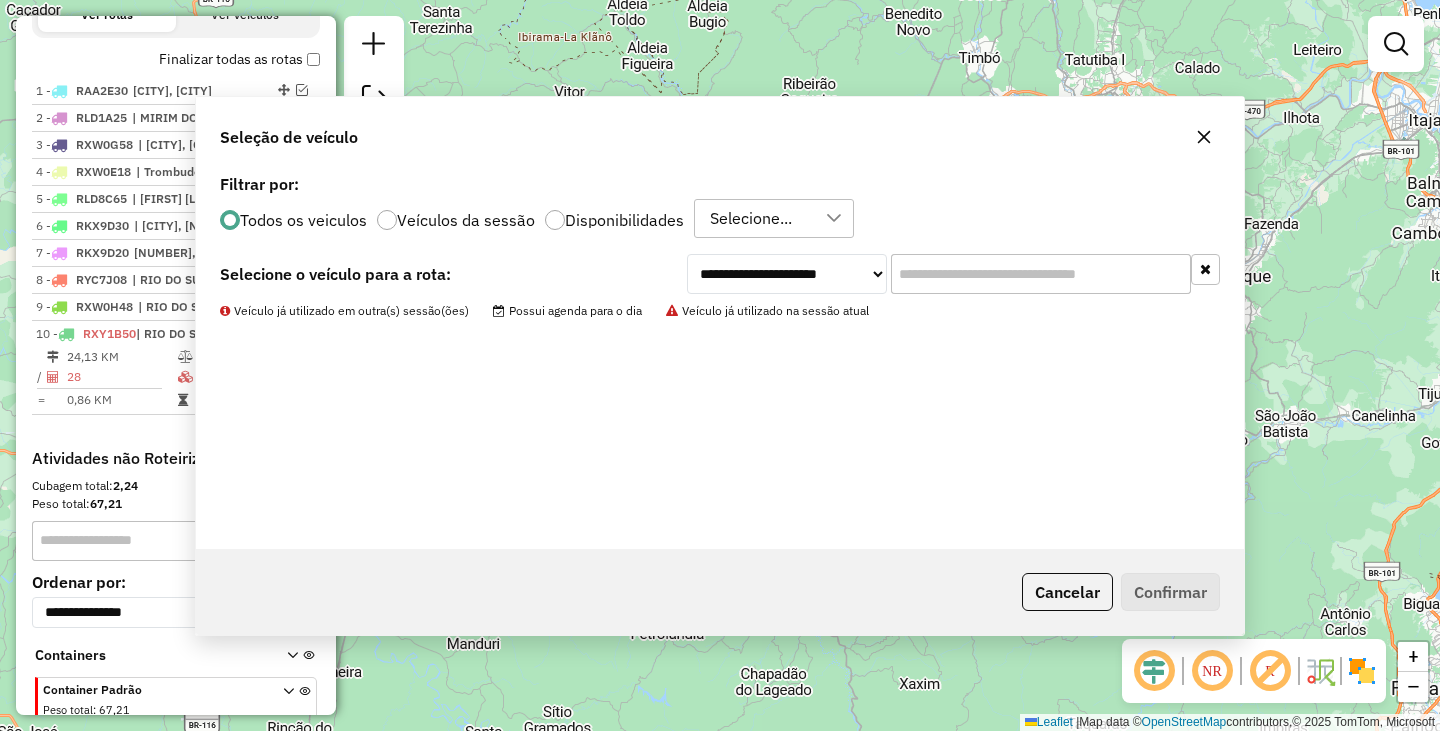 scroll, scrollTop: 774, scrollLeft: 0, axis: vertical 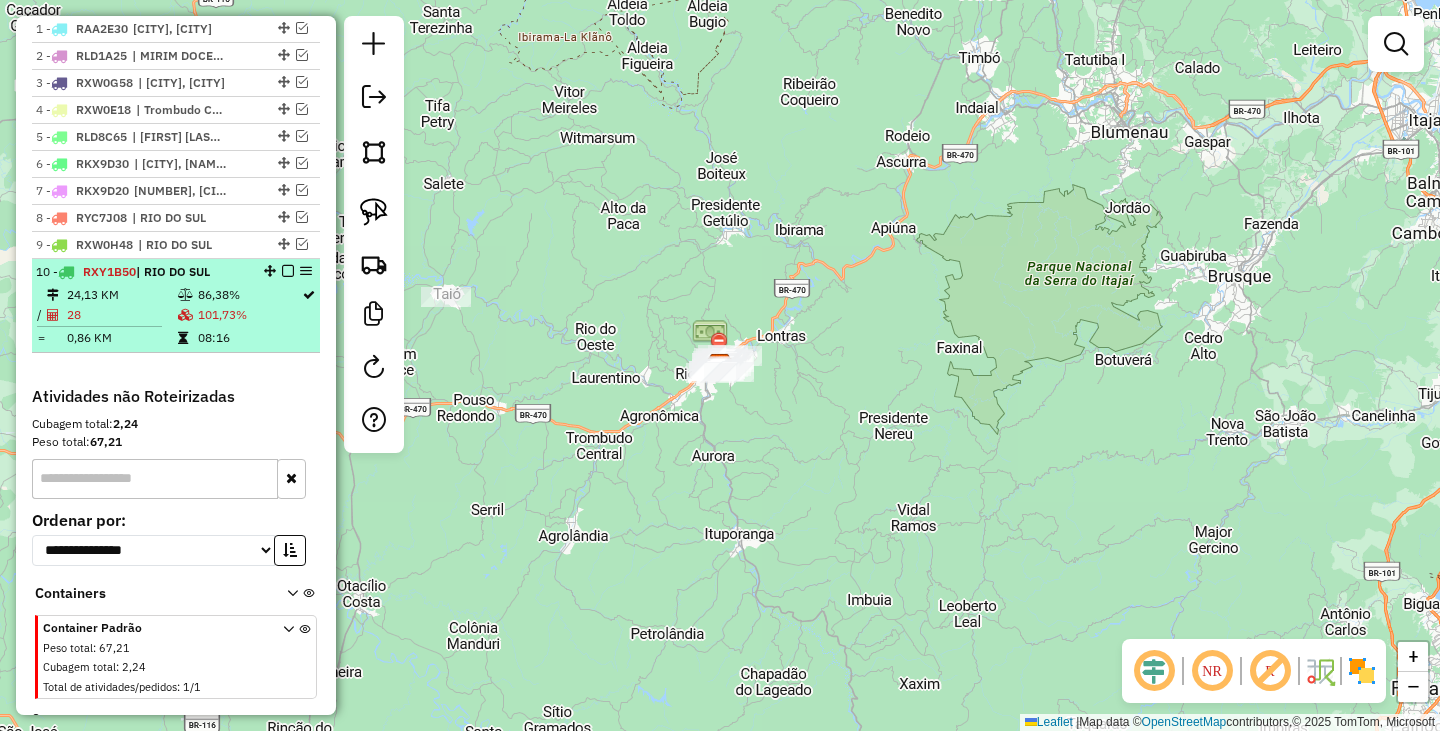 click at bounding box center (288, 271) 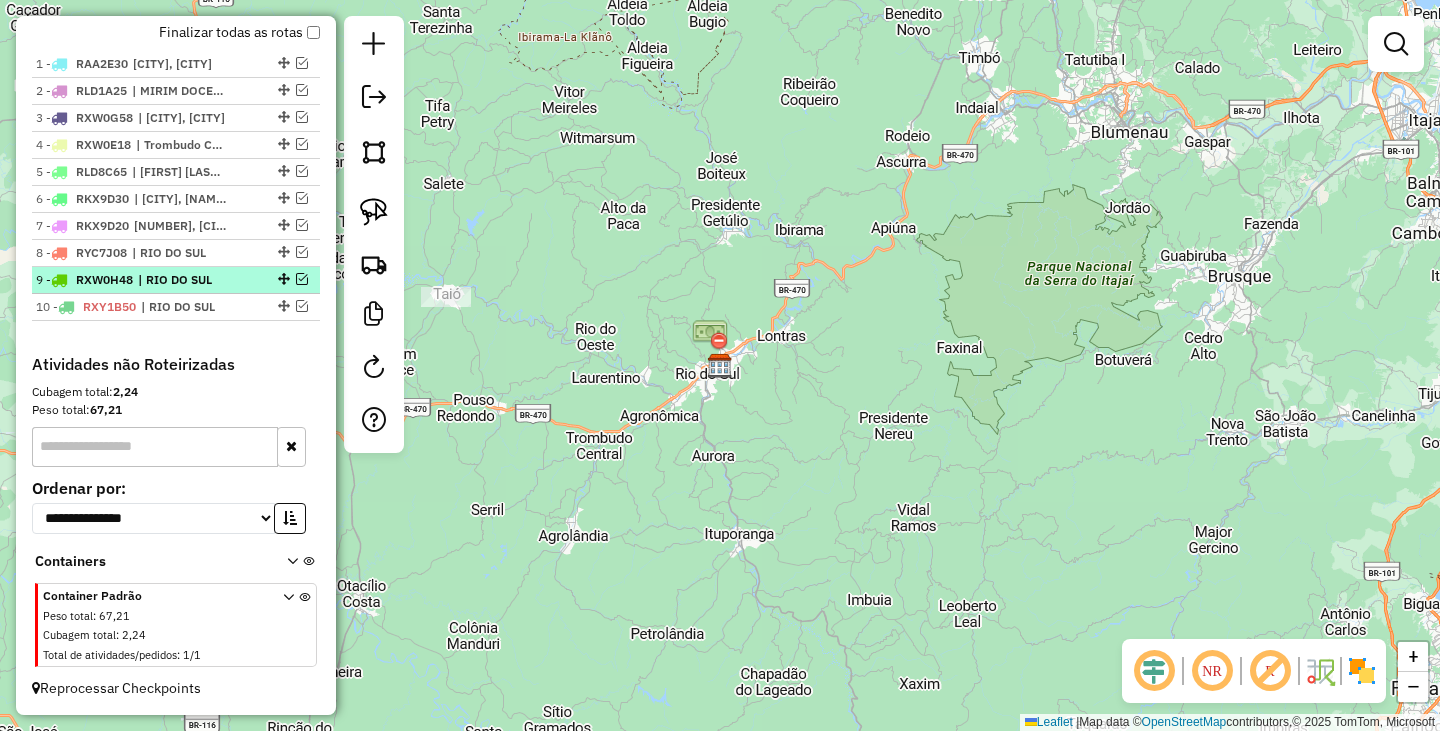 scroll, scrollTop: 739, scrollLeft: 0, axis: vertical 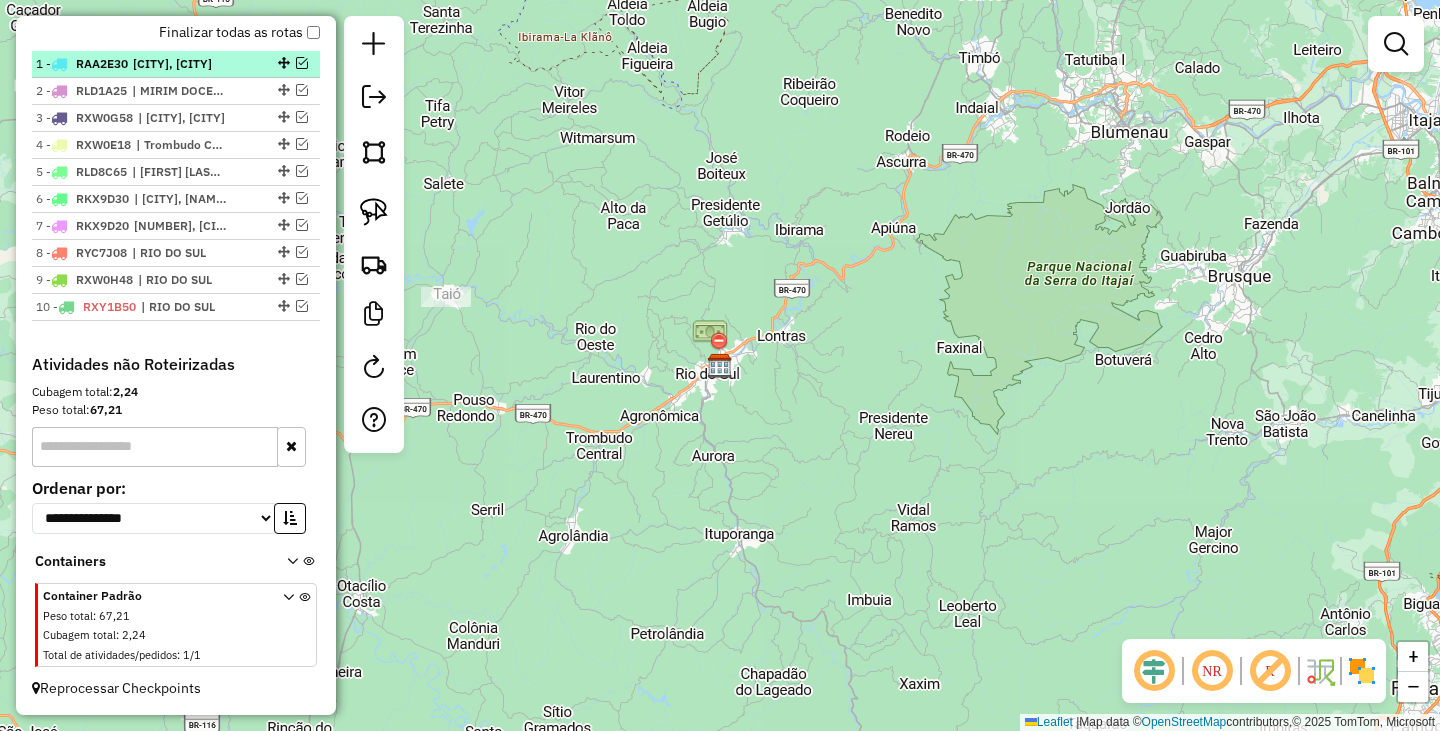 click at bounding box center [302, 63] 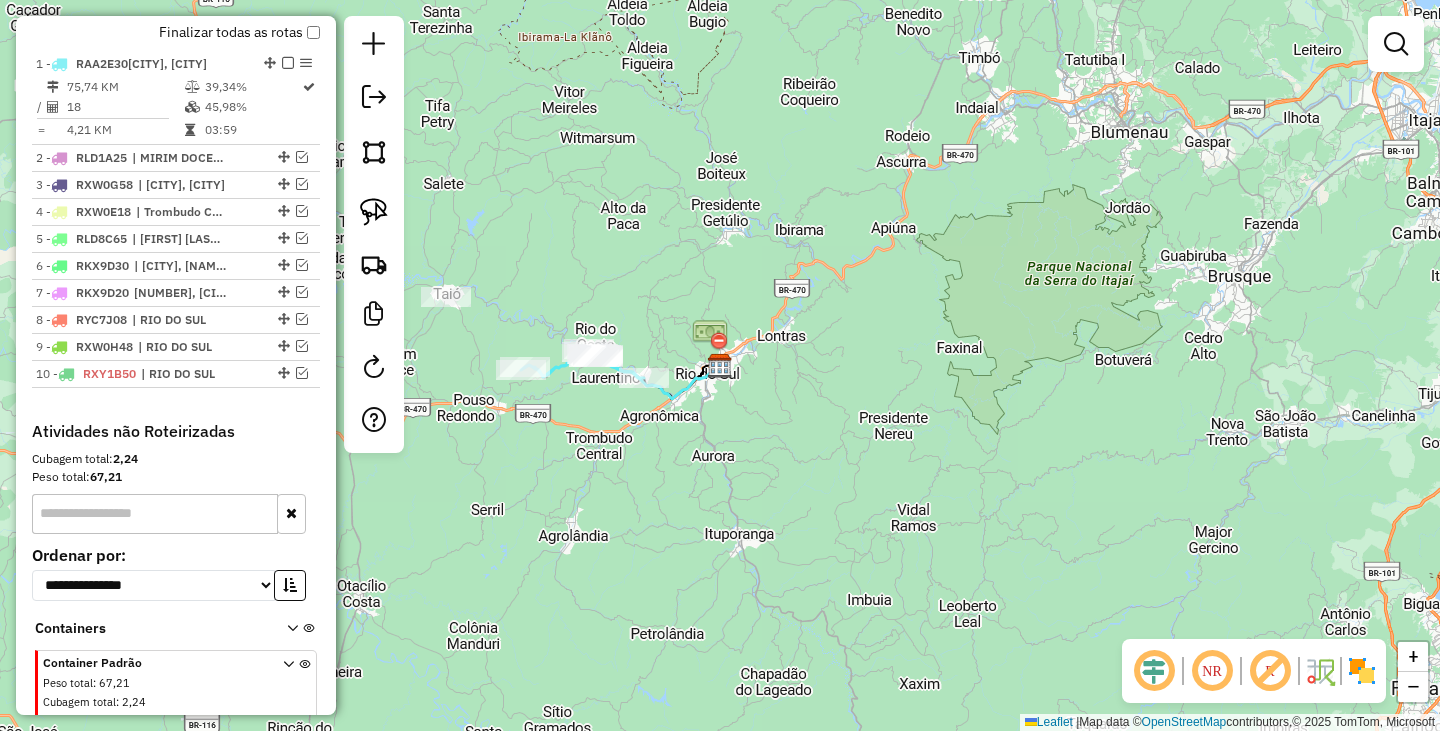 scroll, scrollTop: 774, scrollLeft: 0, axis: vertical 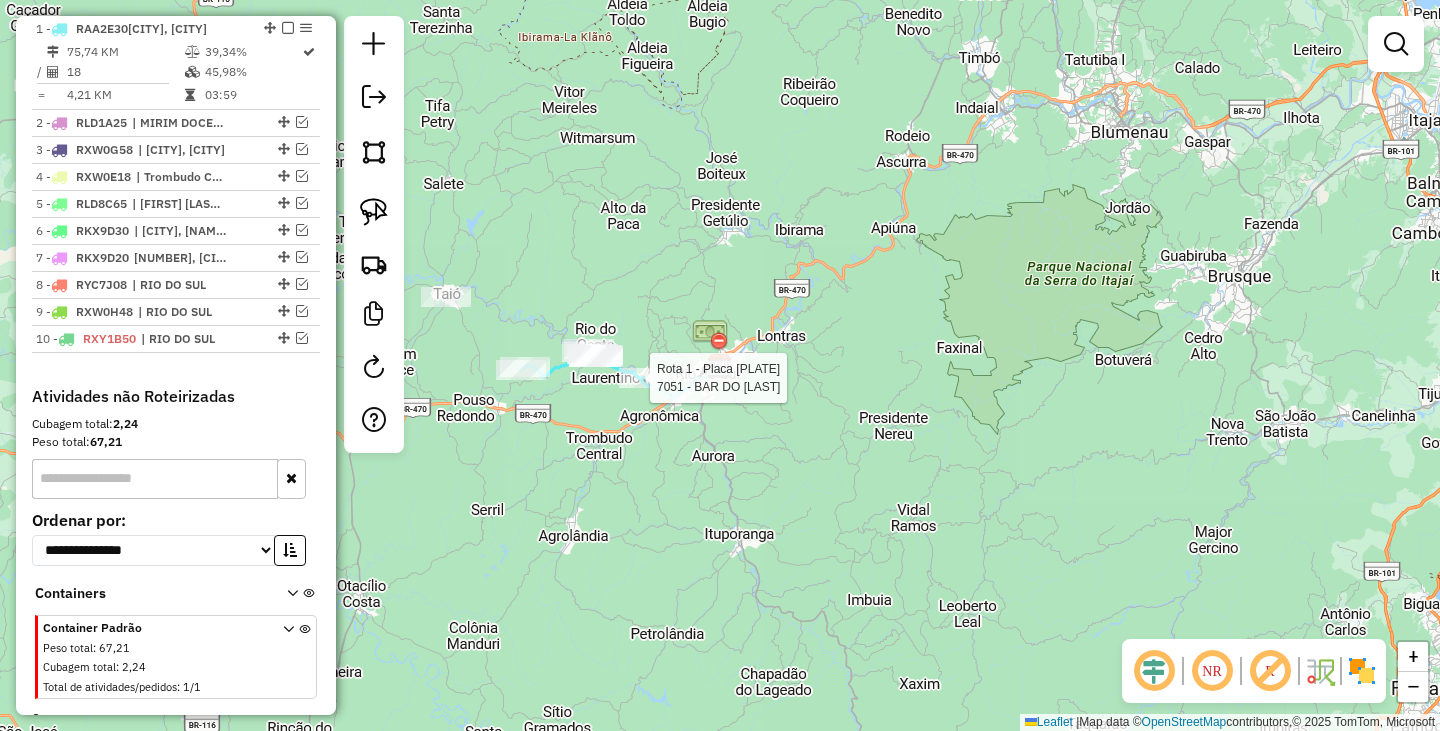 select on "**********" 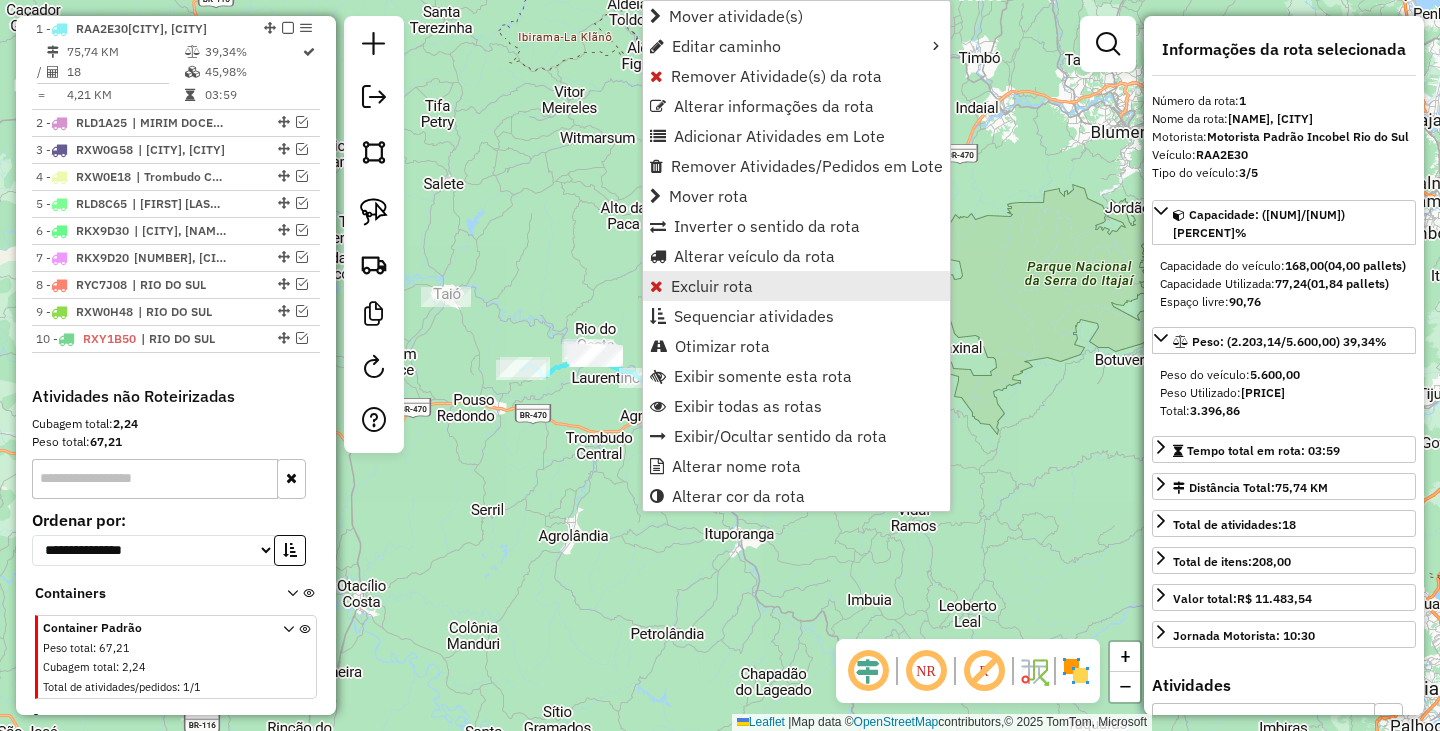 click on "Excluir rota" at bounding box center [712, 286] 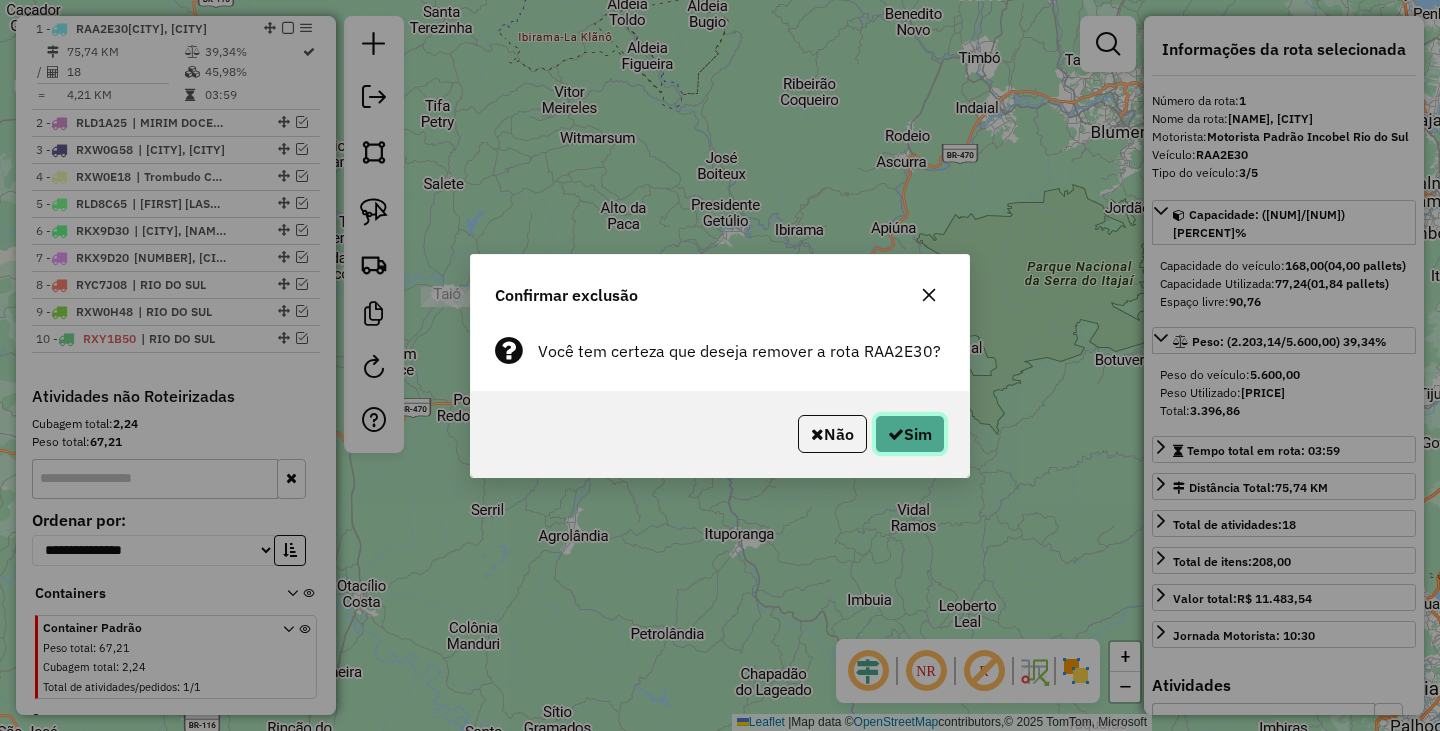 click on "Sim" 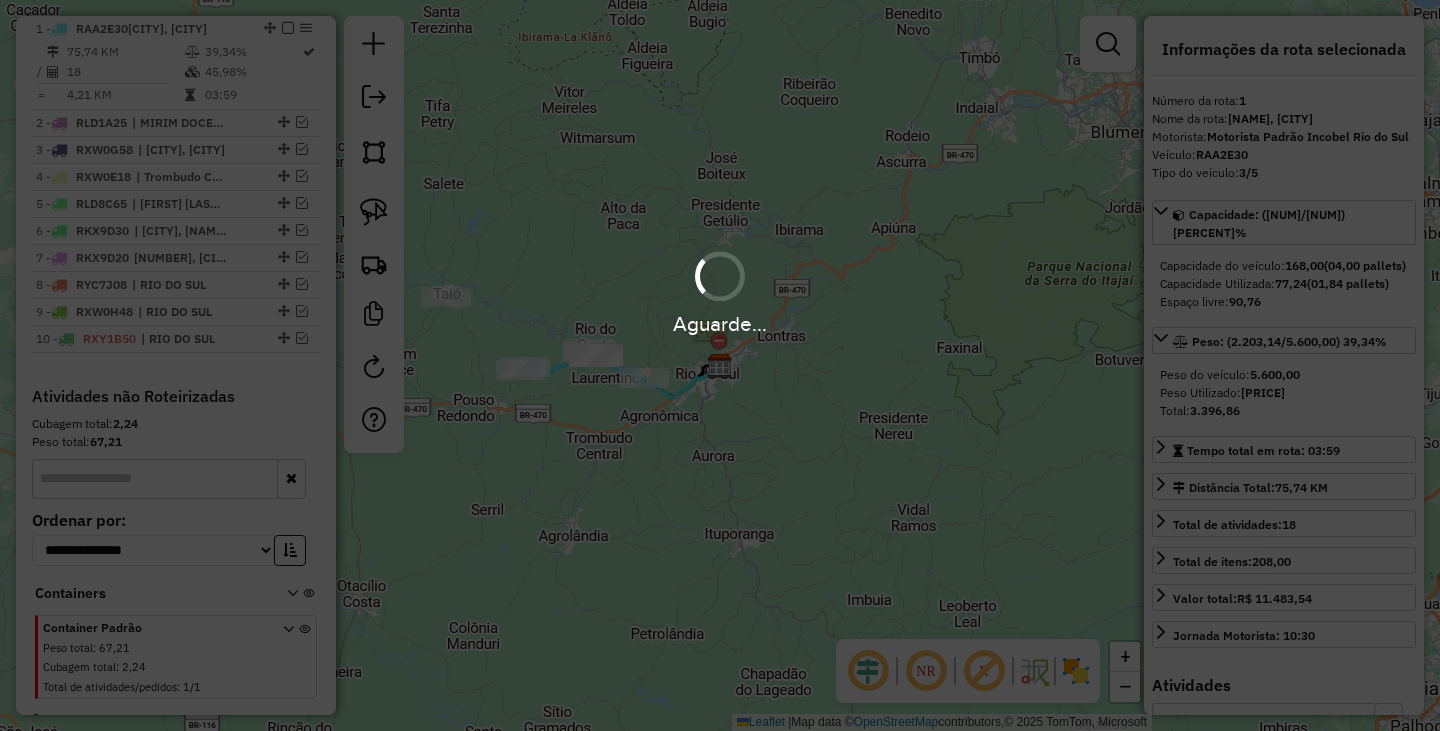 scroll, scrollTop: 712, scrollLeft: 0, axis: vertical 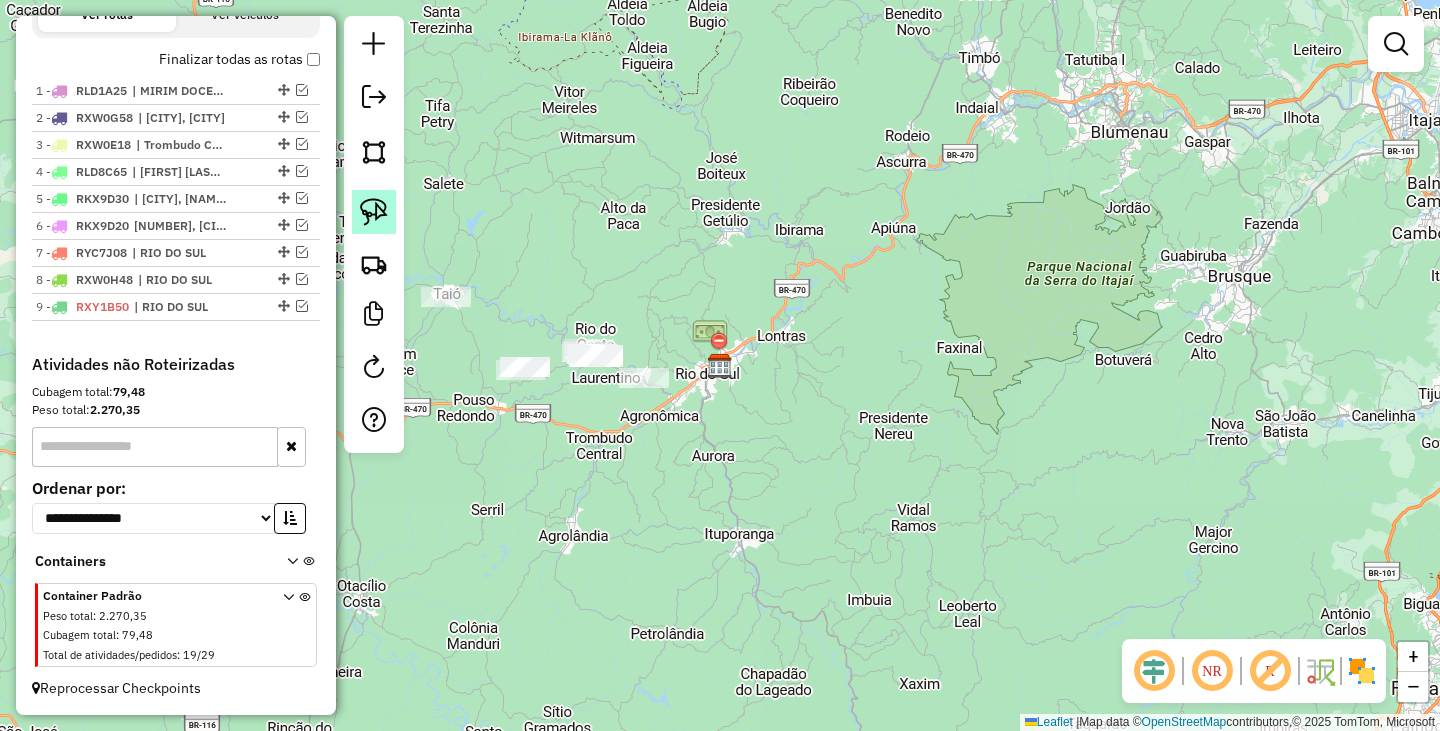 click 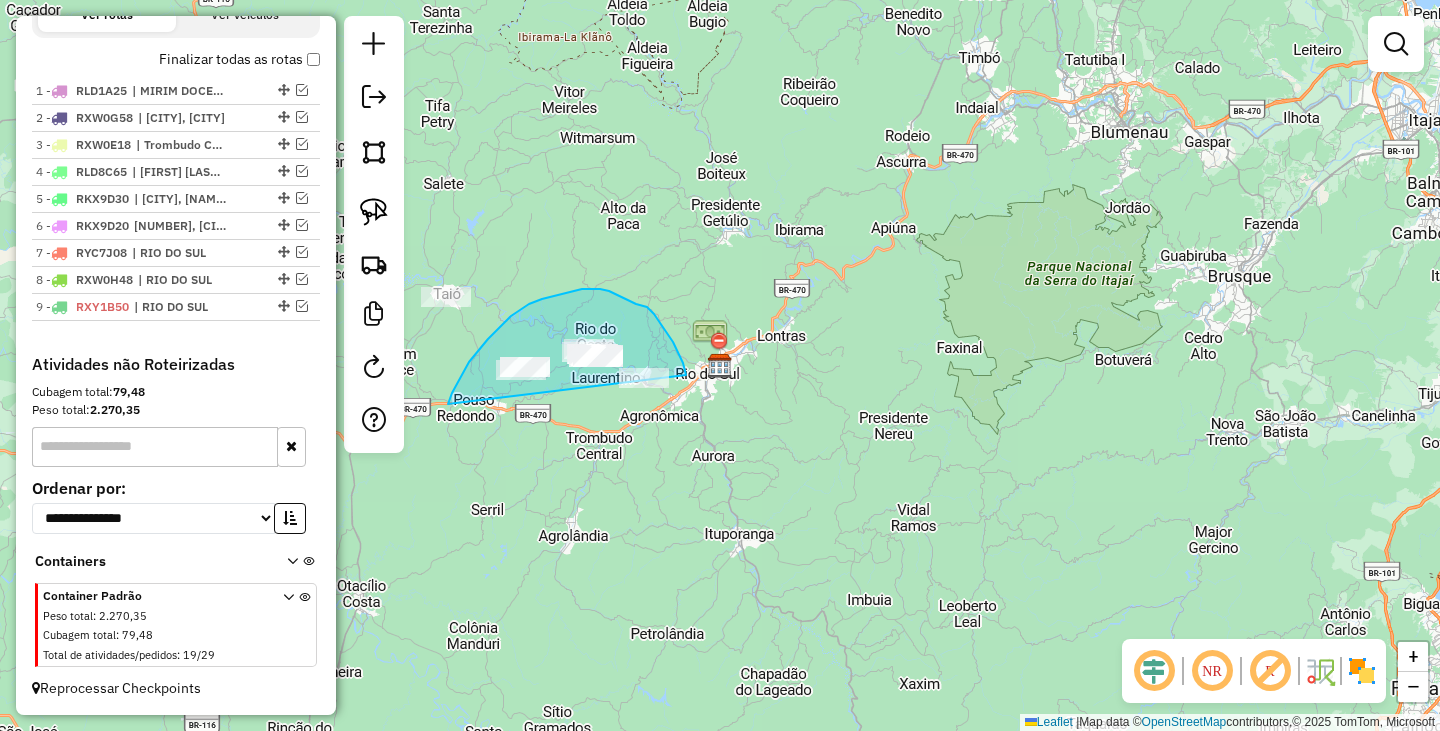 drag, startPoint x: 452, startPoint y: 393, endPoint x: 688, endPoint y: 419, distance: 237.42789 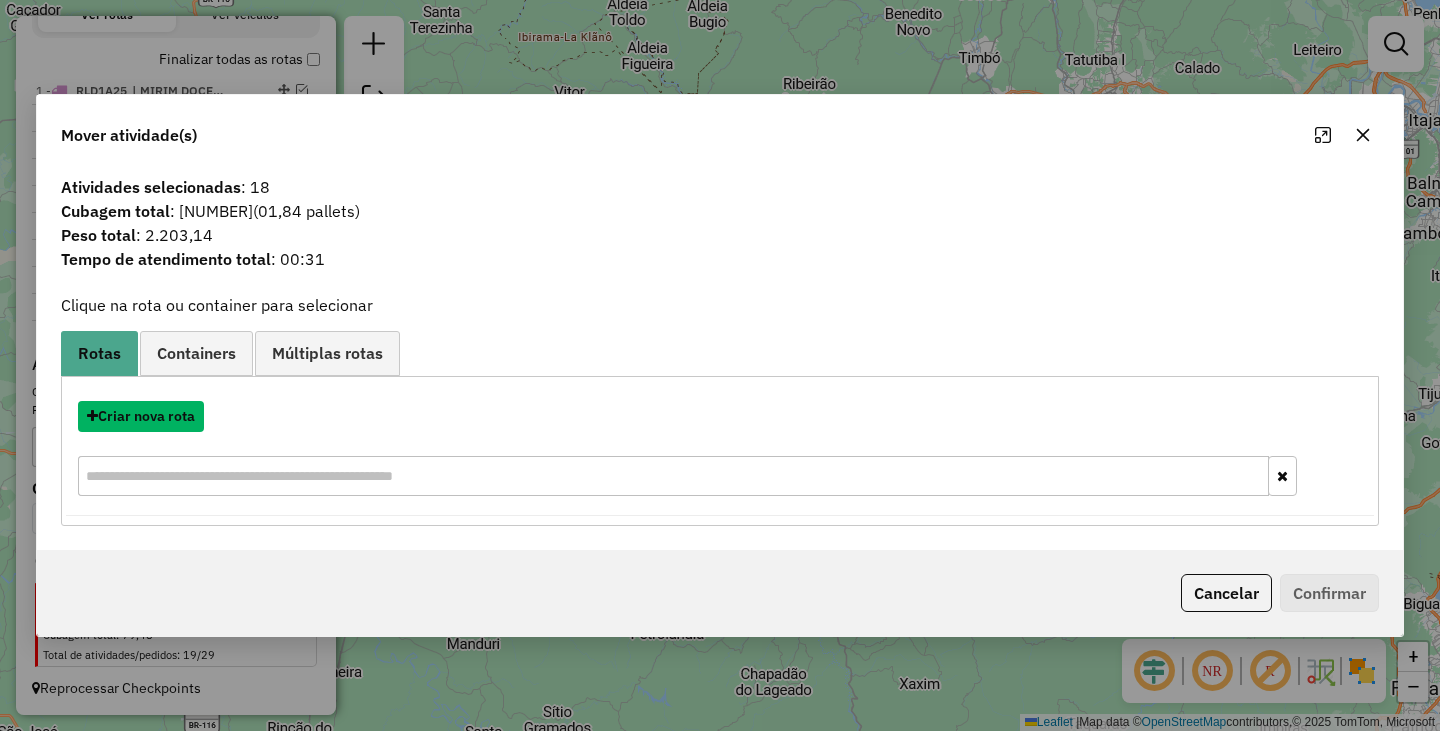 click on "Criar nova rota" at bounding box center (141, 416) 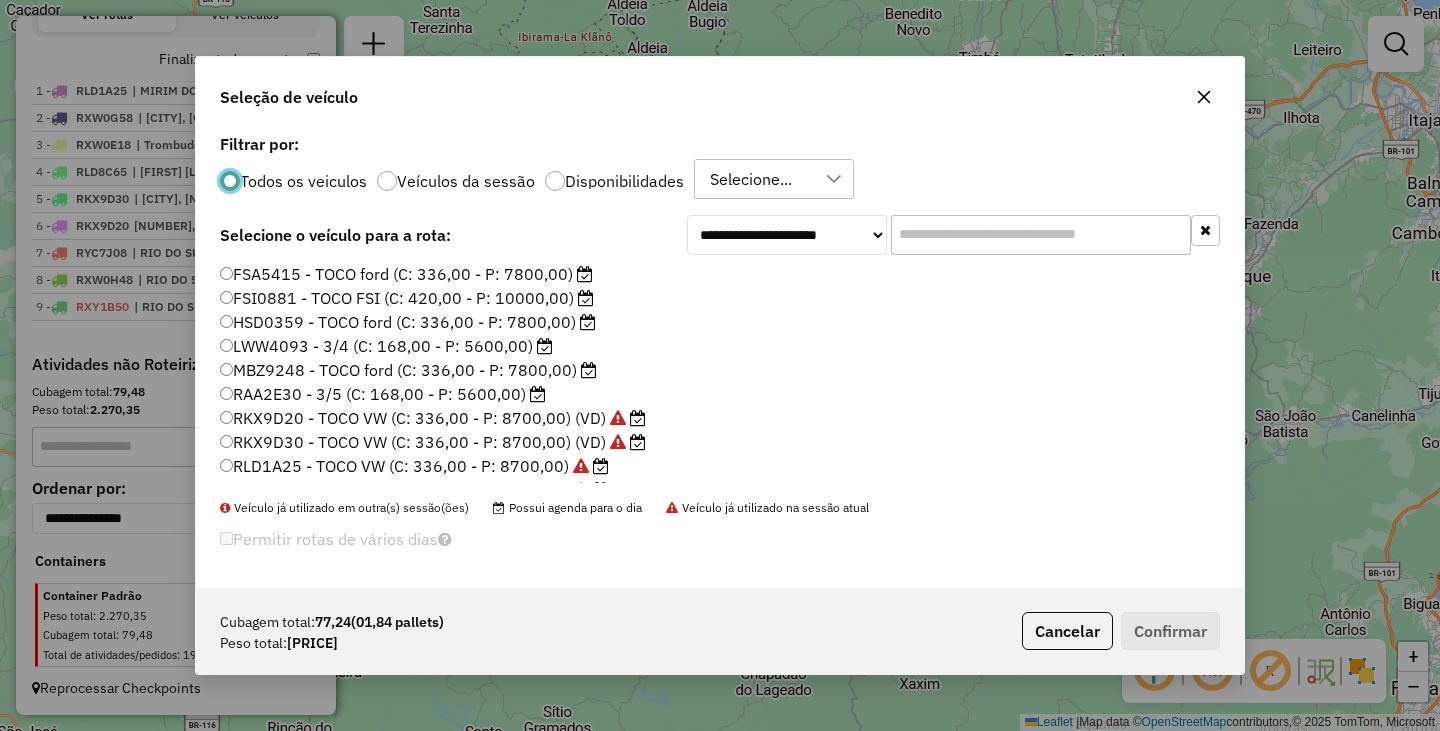 scroll, scrollTop: 11, scrollLeft: 6, axis: both 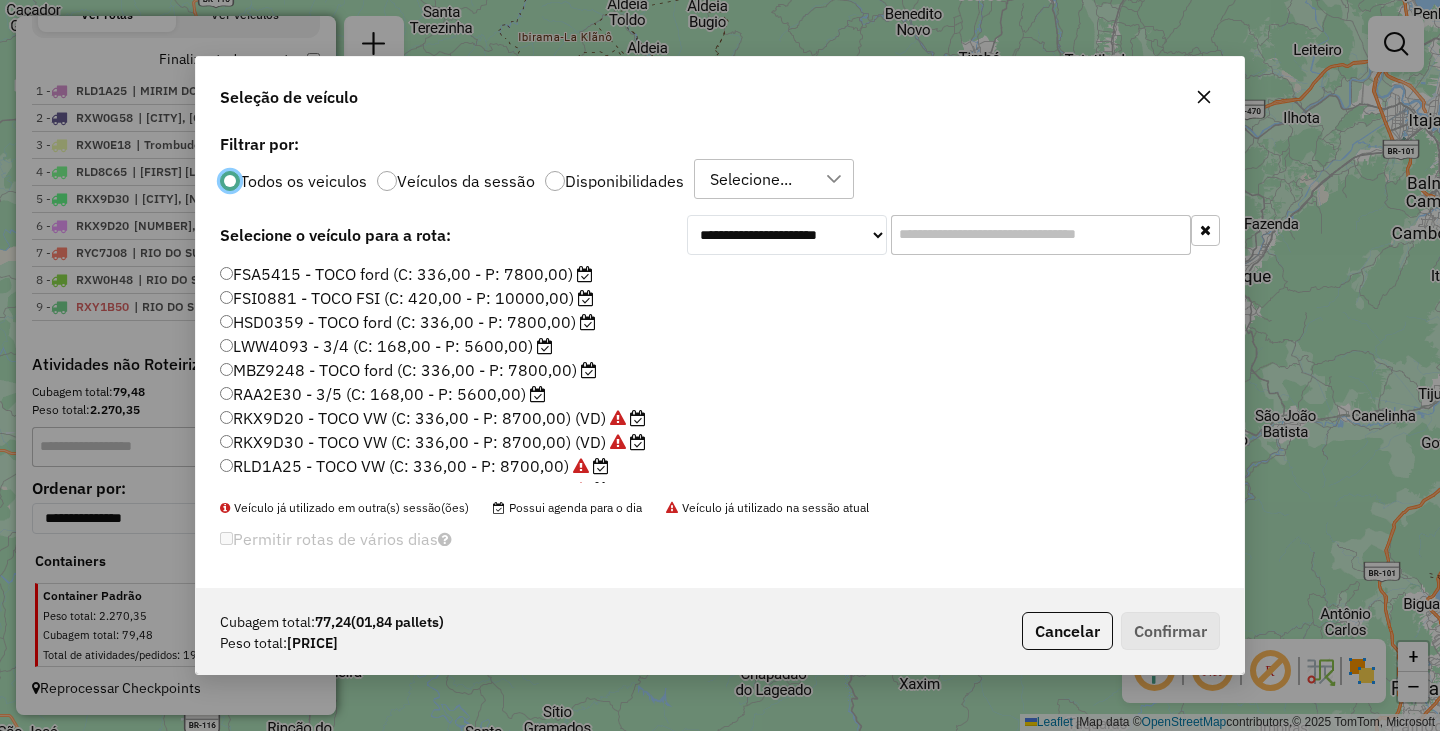 click on "RAA2E30 - 3/5 (C: 168,00 - P: 5600,00)" 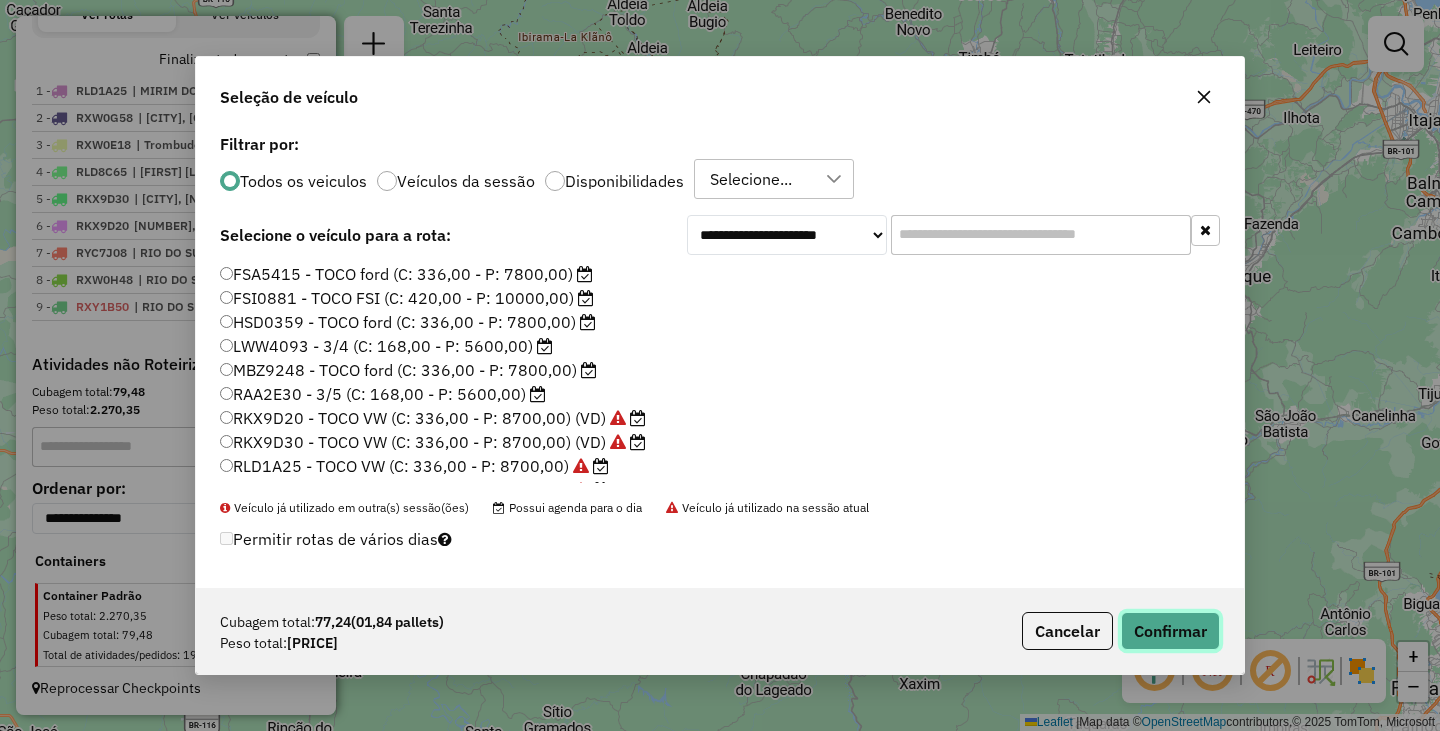 click on "Confirmar" 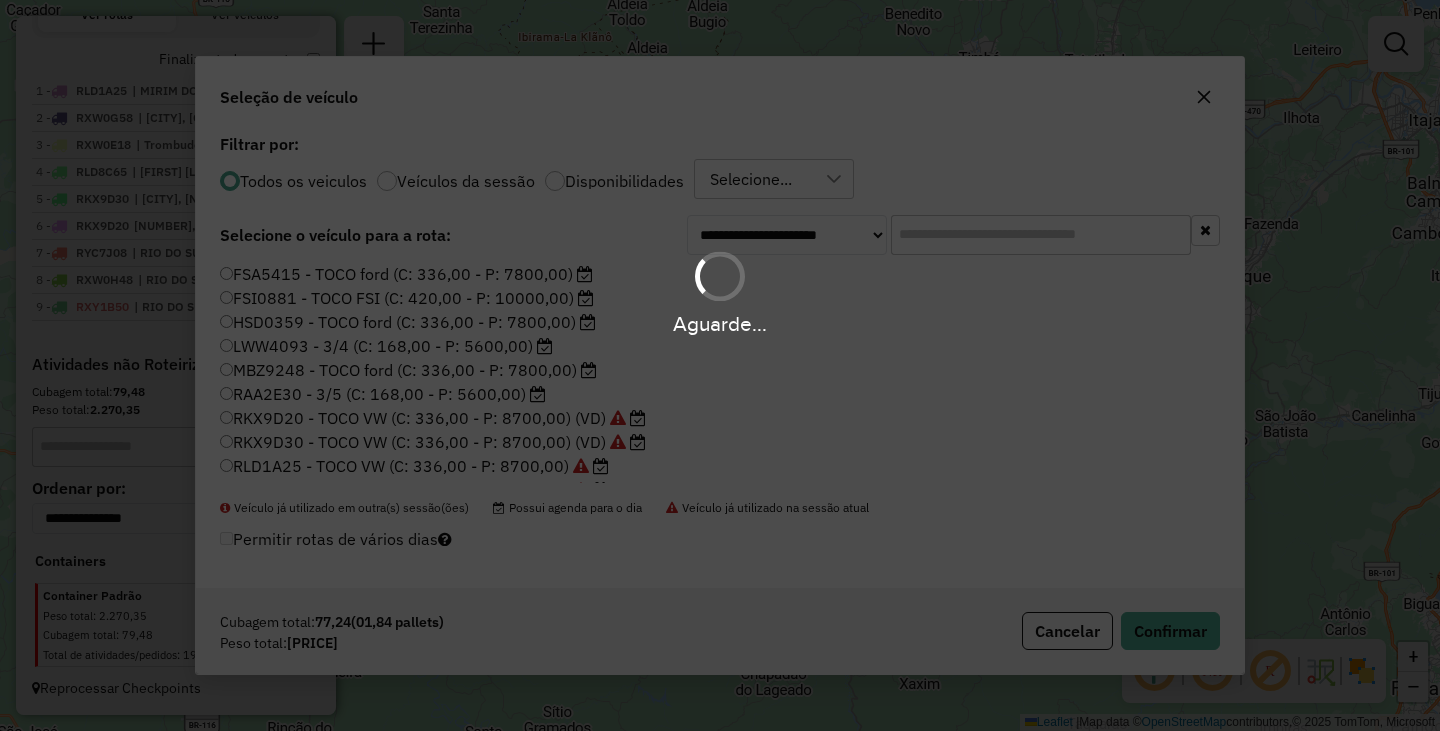 scroll, scrollTop: 774, scrollLeft: 0, axis: vertical 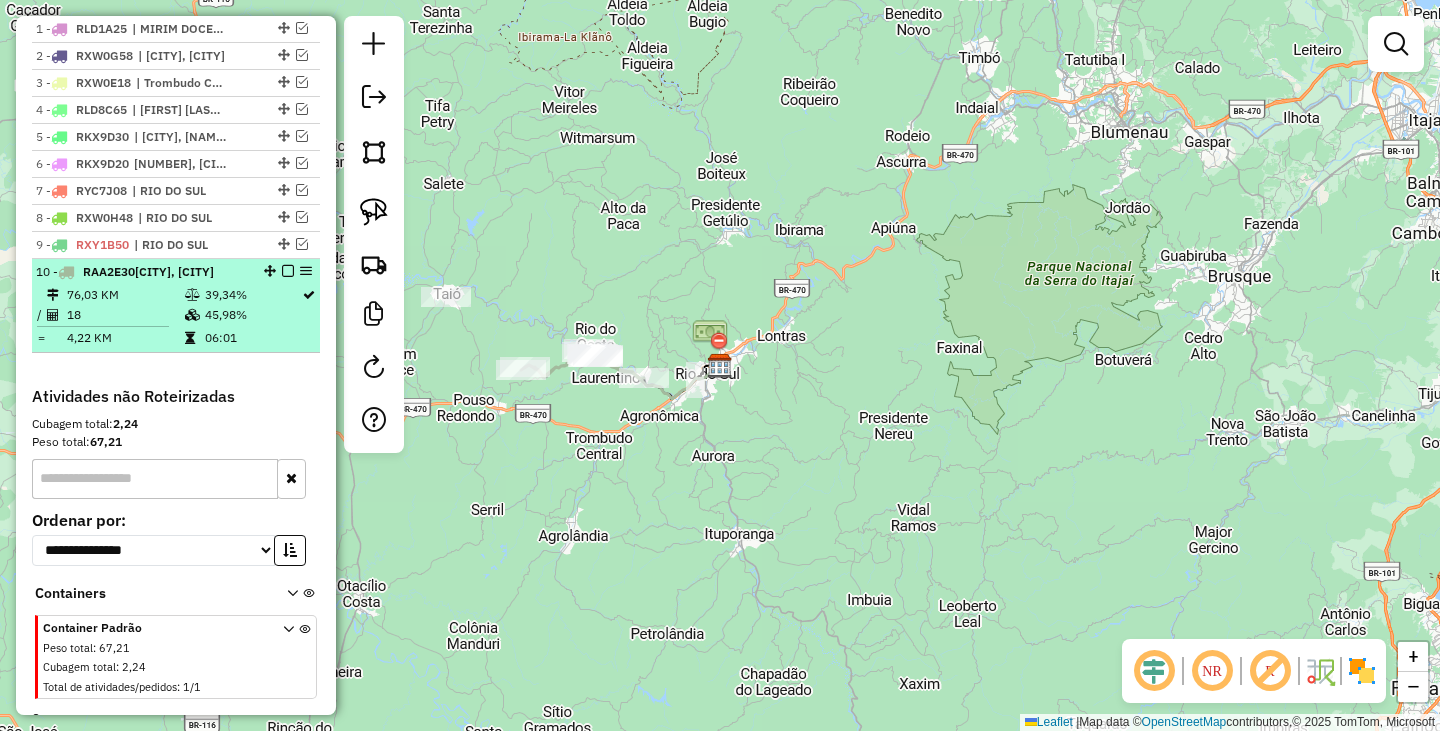click at bounding box center (288, 271) 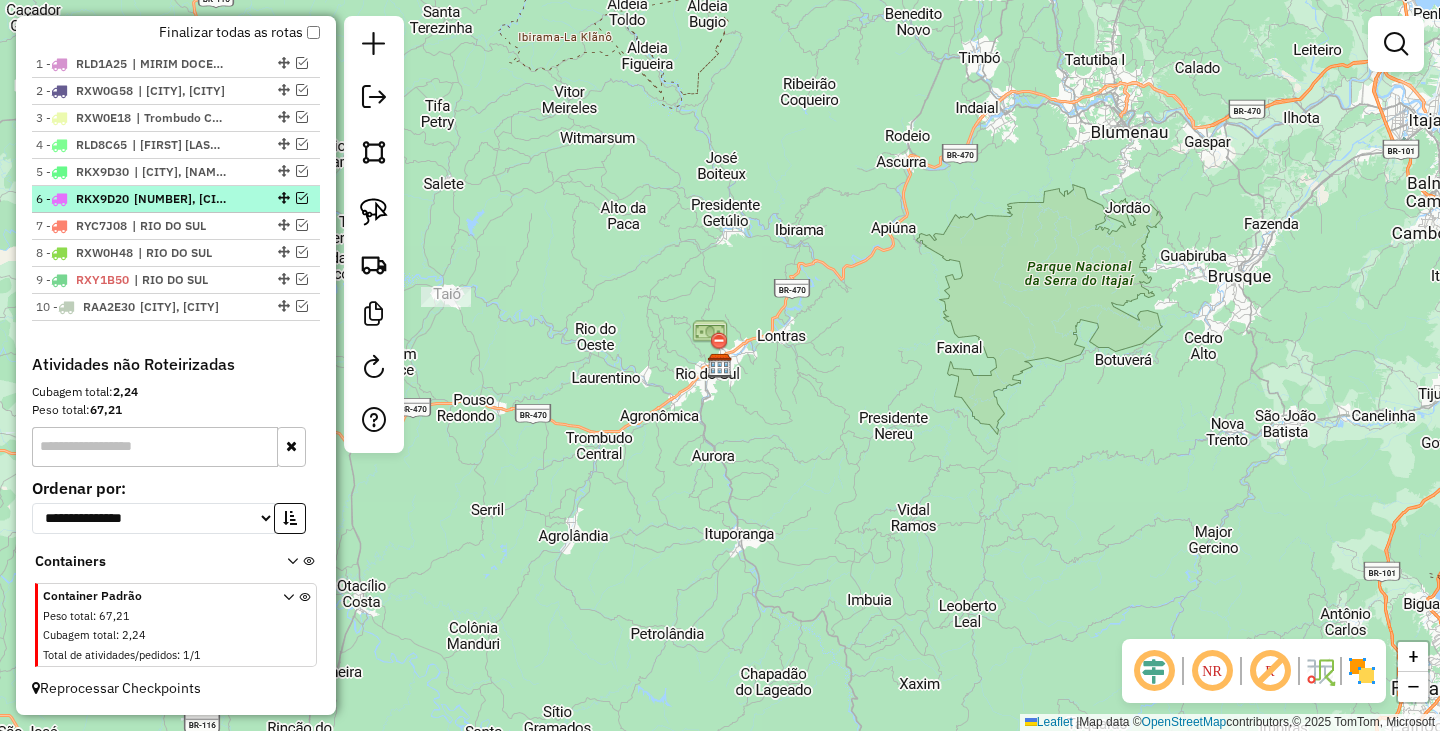 click at bounding box center (302, 198) 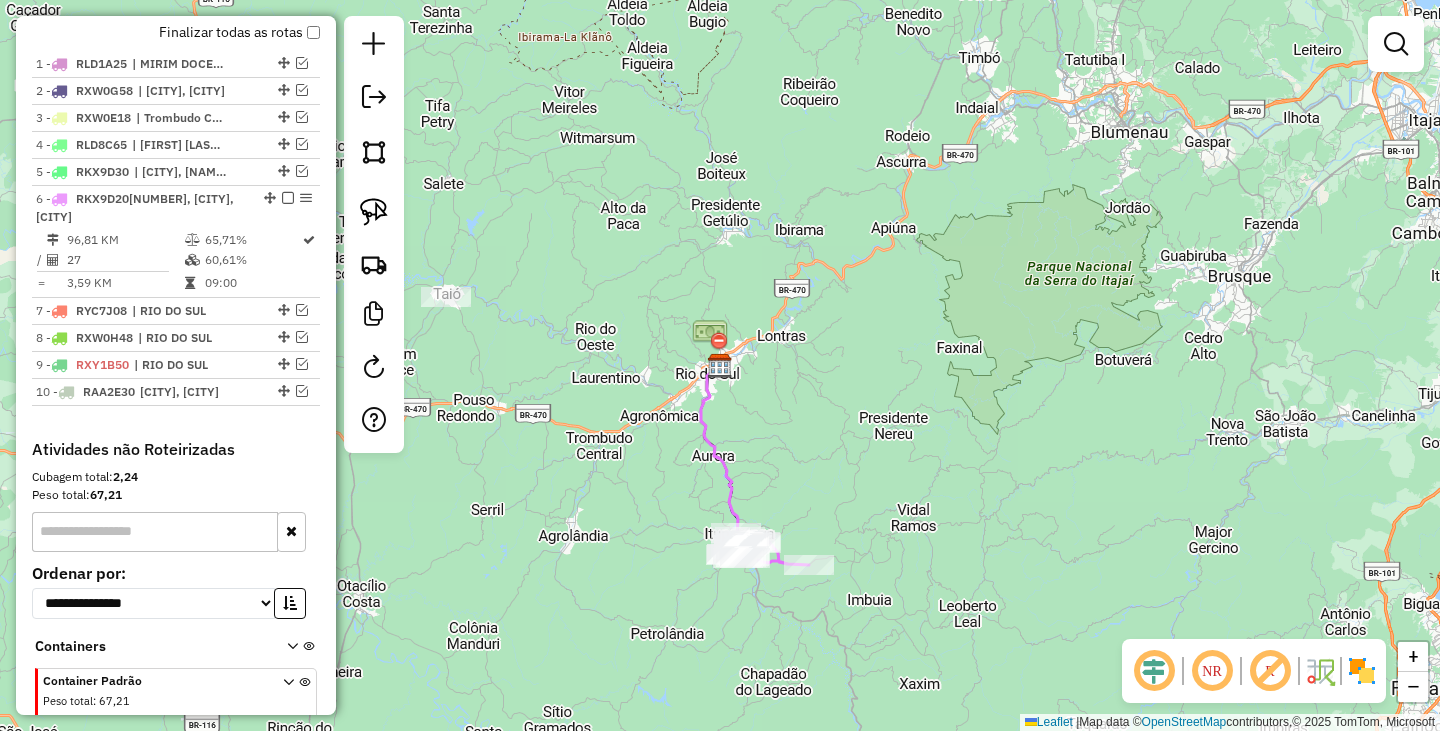 scroll, scrollTop: 774, scrollLeft: 0, axis: vertical 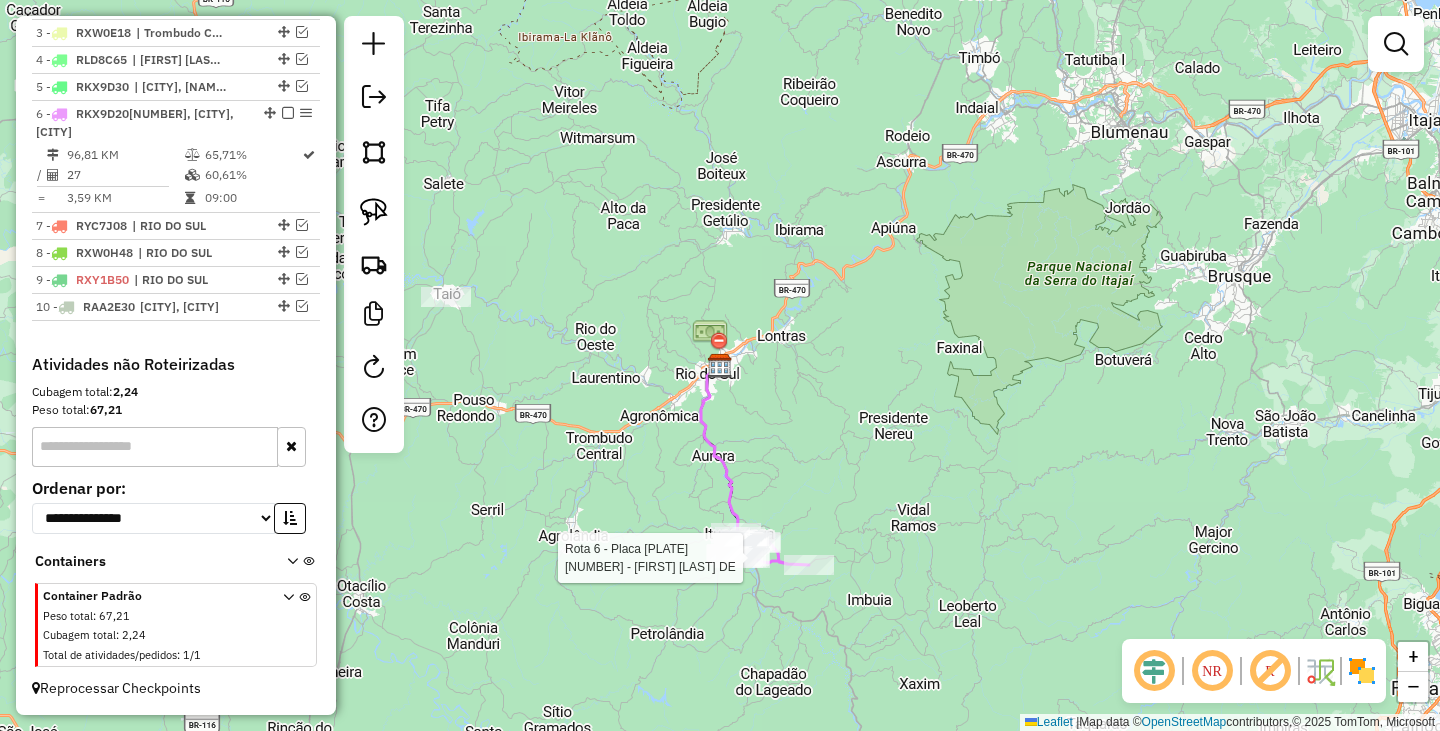 select on "**********" 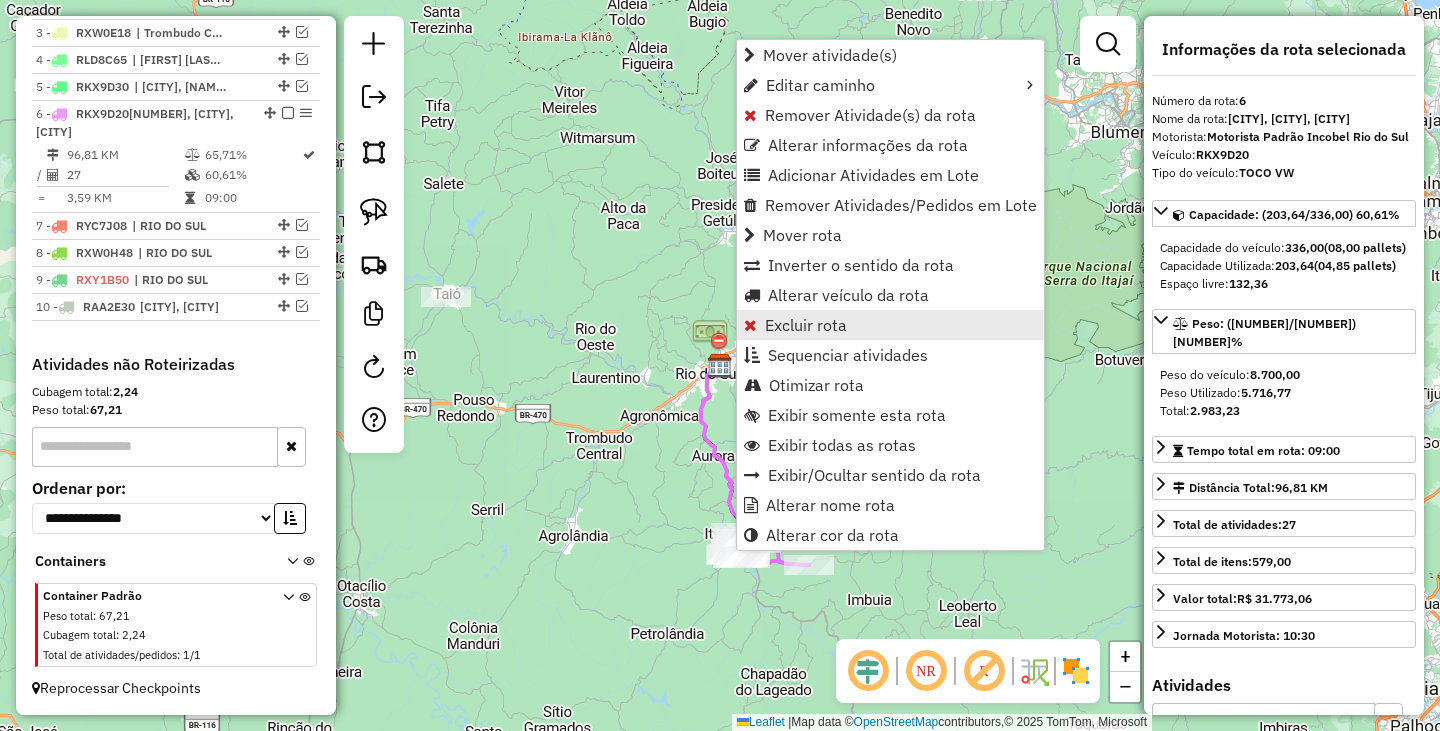 click on "Excluir rota" at bounding box center [806, 325] 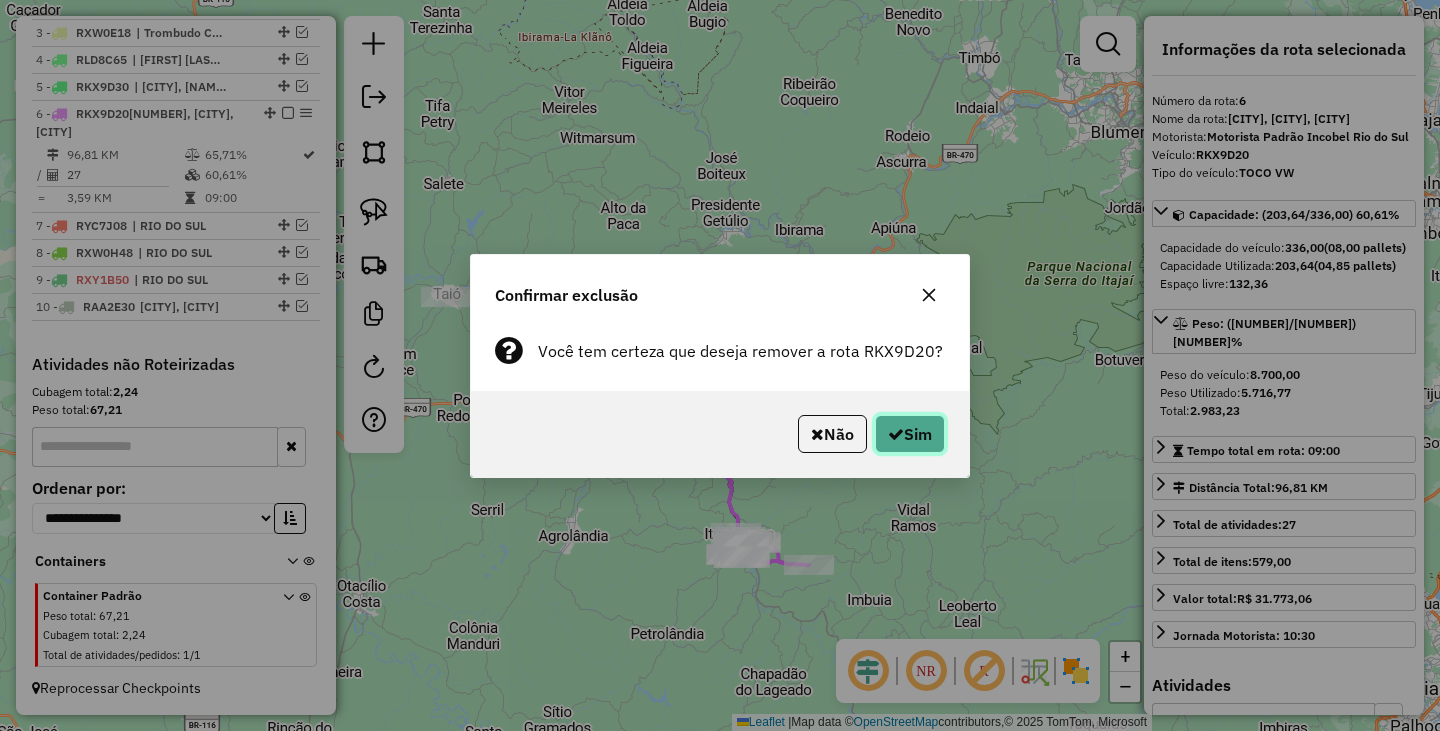 click on "Sim" 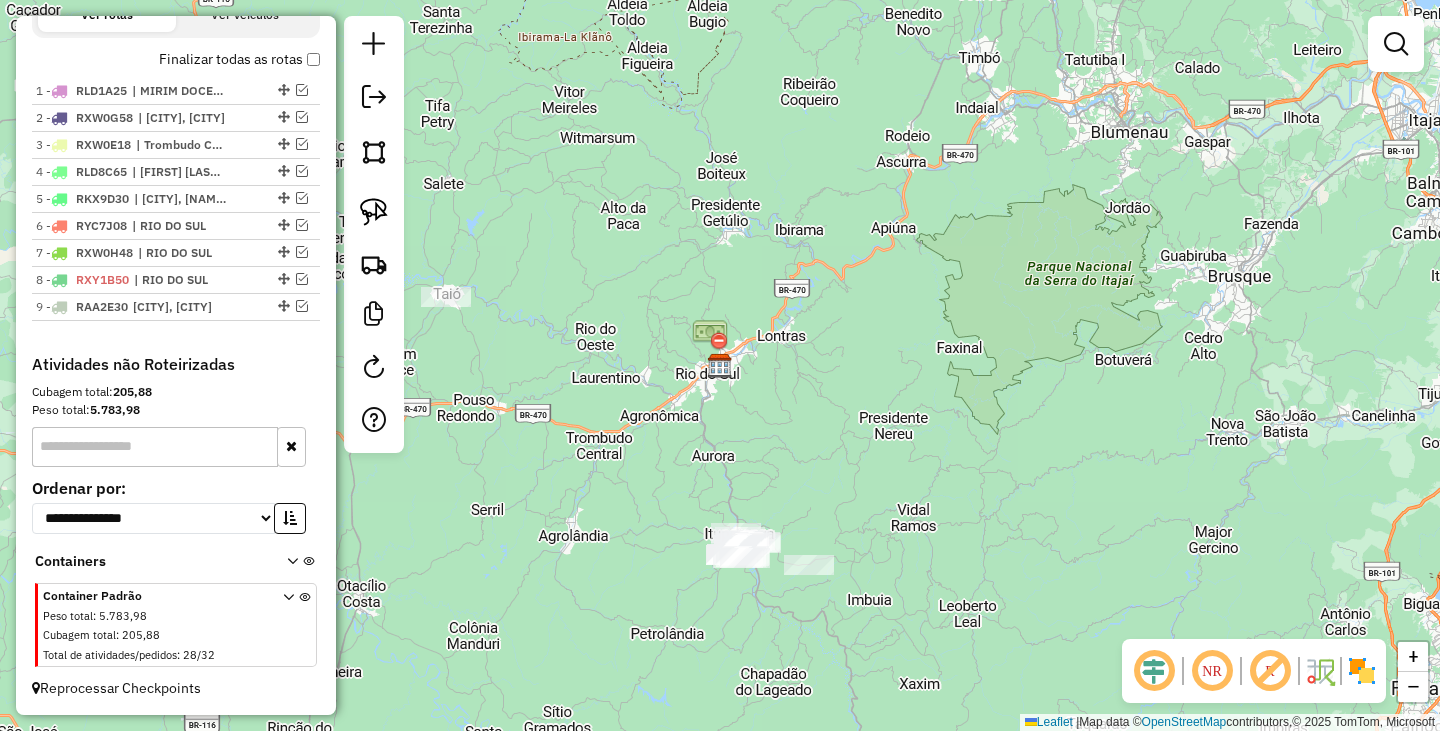 scroll, scrollTop: 712, scrollLeft: 0, axis: vertical 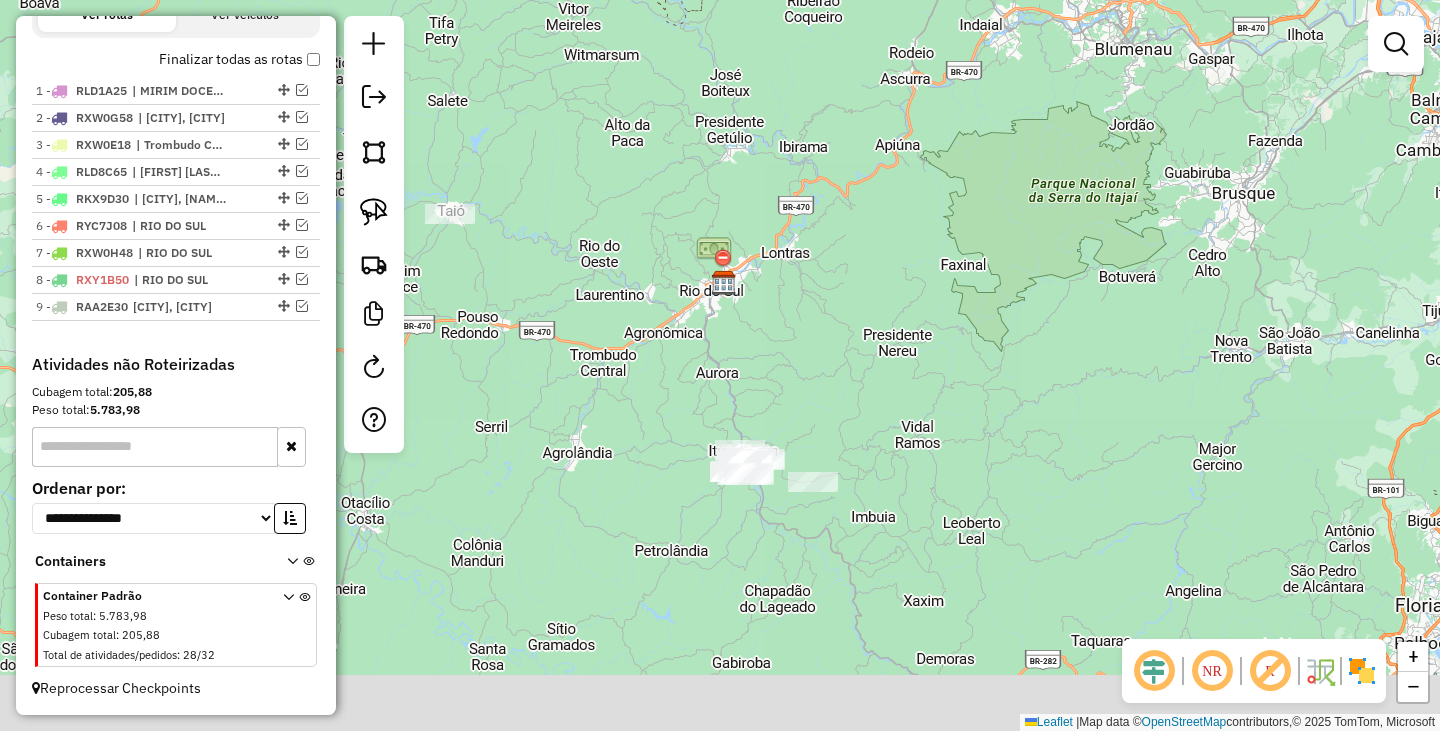 drag, startPoint x: 921, startPoint y: 512, endPoint x: 744, endPoint y: 319, distance: 261.87402 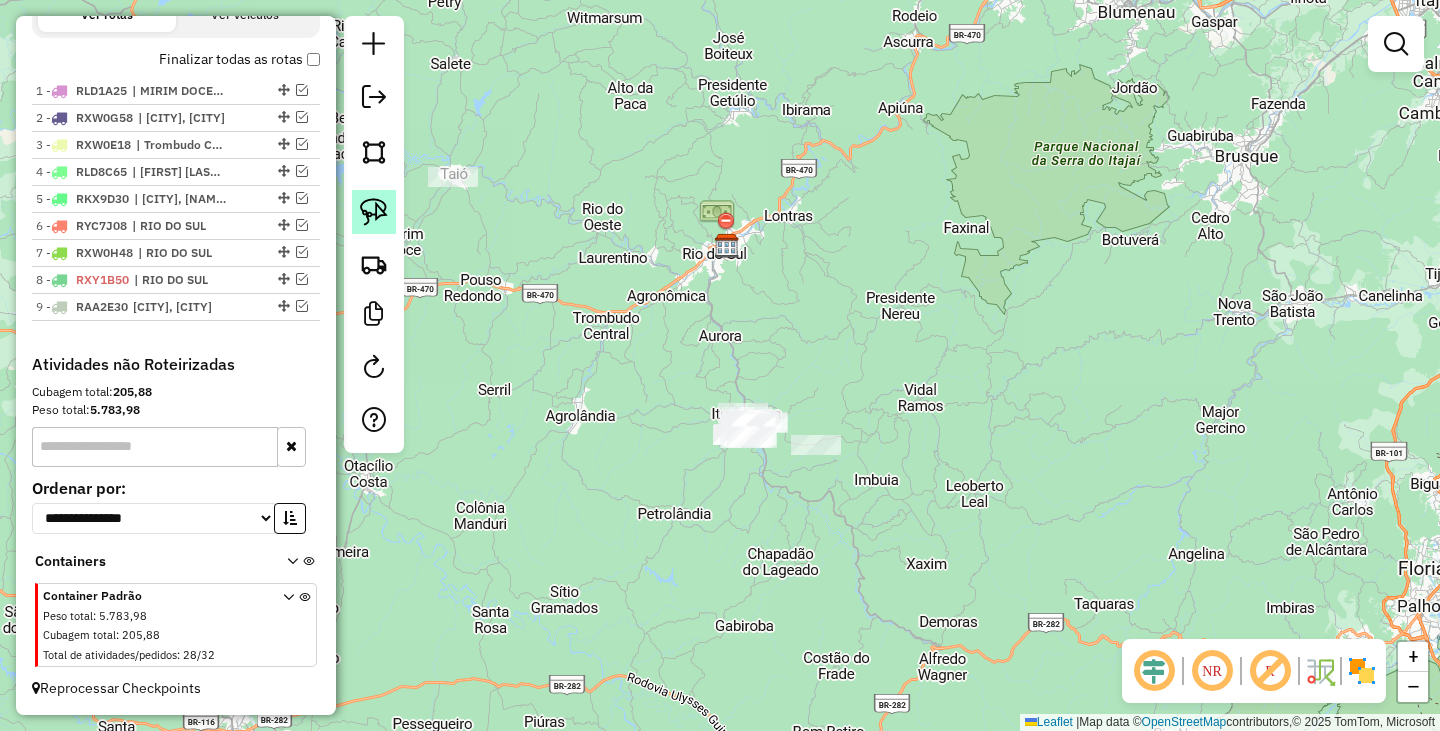 click 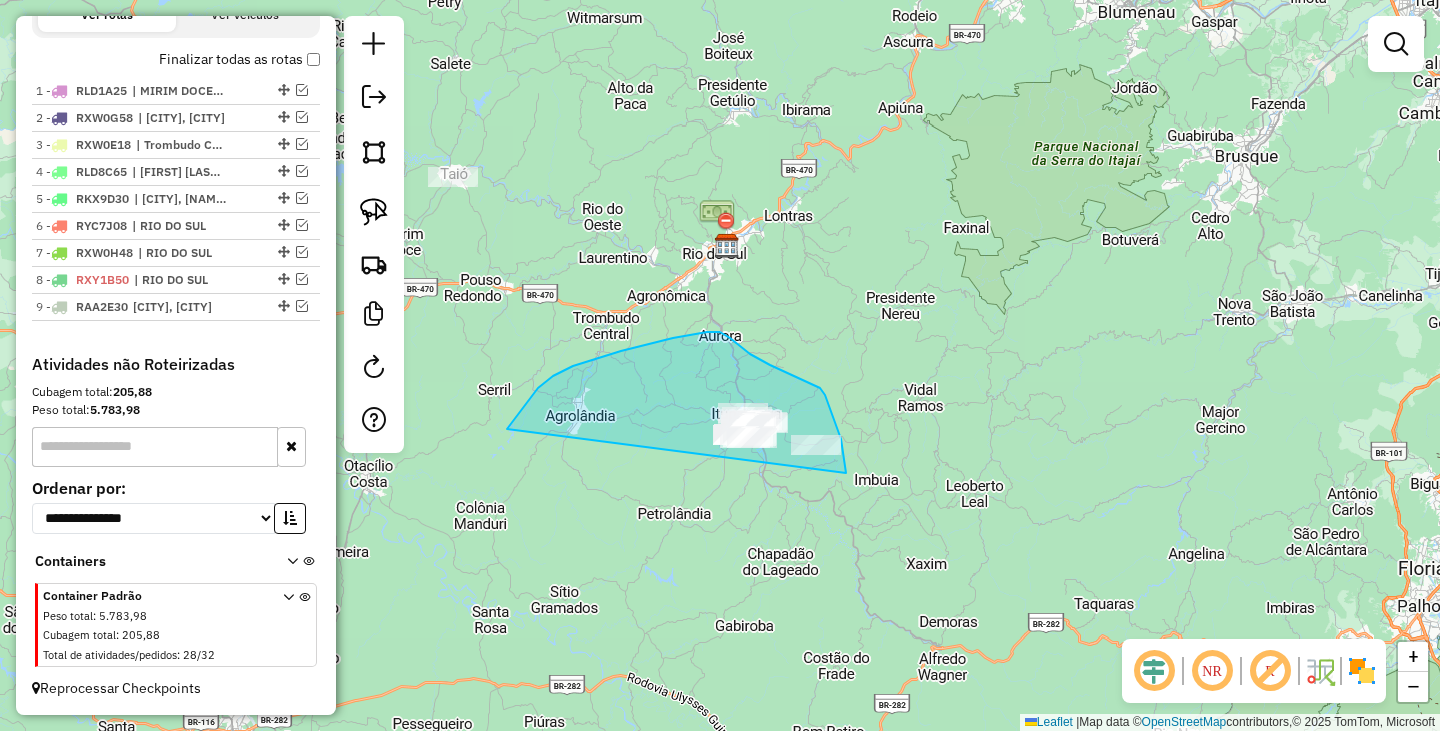 drag, startPoint x: 507, startPoint y: 429, endPoint x: 846, endPoint y: 498, distance: 345.95087 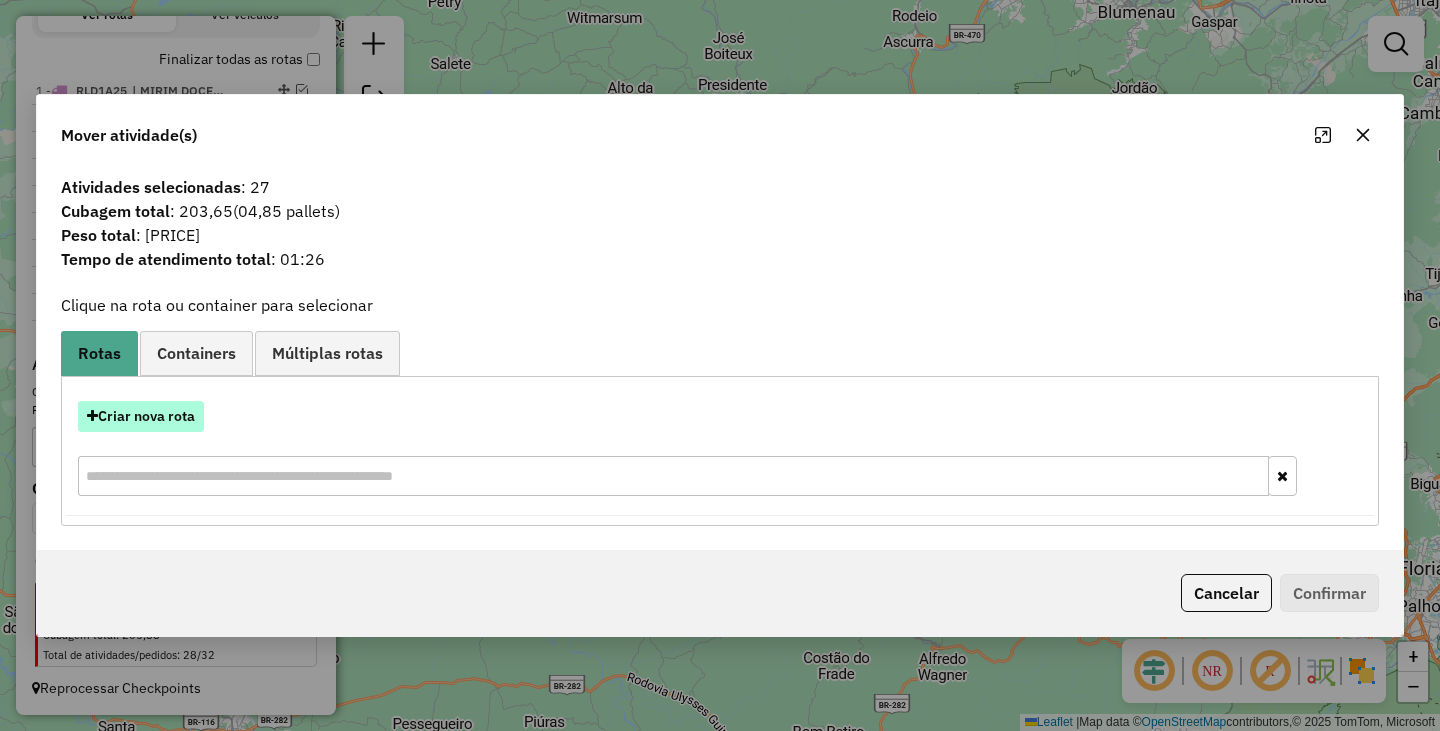 click on "Criar nova rota" at bounding box center [141, 416] 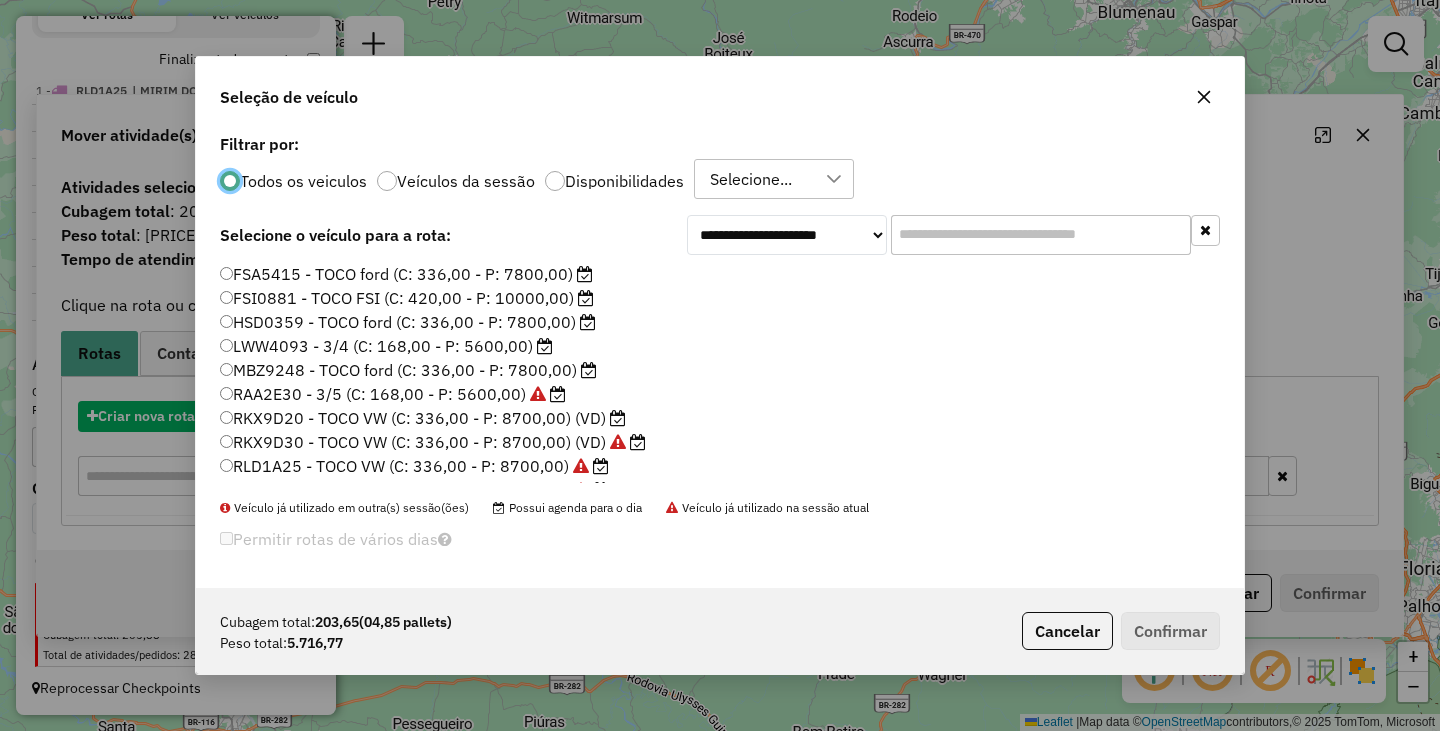 scroll, scrollTop: 11, scrollLeft: 6, axis: both 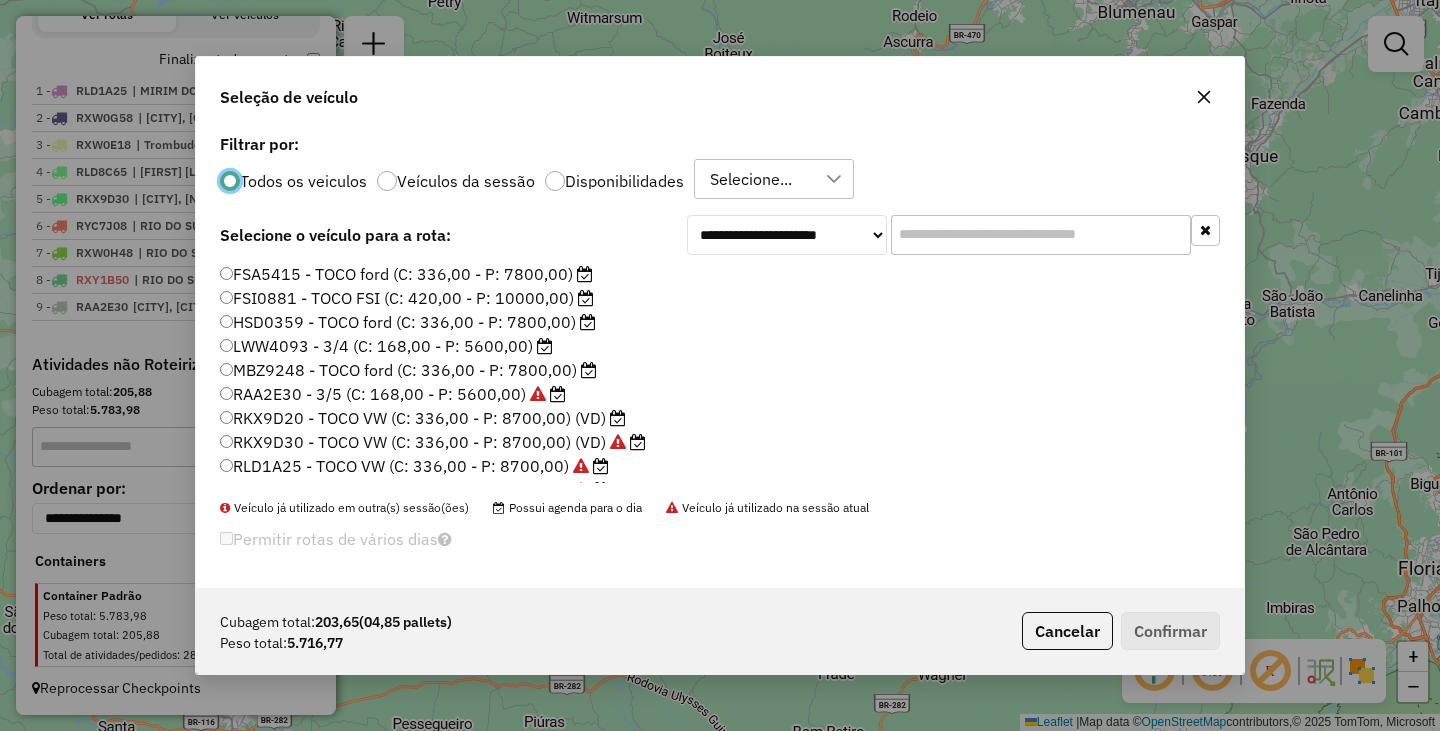 click on "RKX9D20 - TOCO VW (C: 336,00 - P: 8700,00) (VD)" 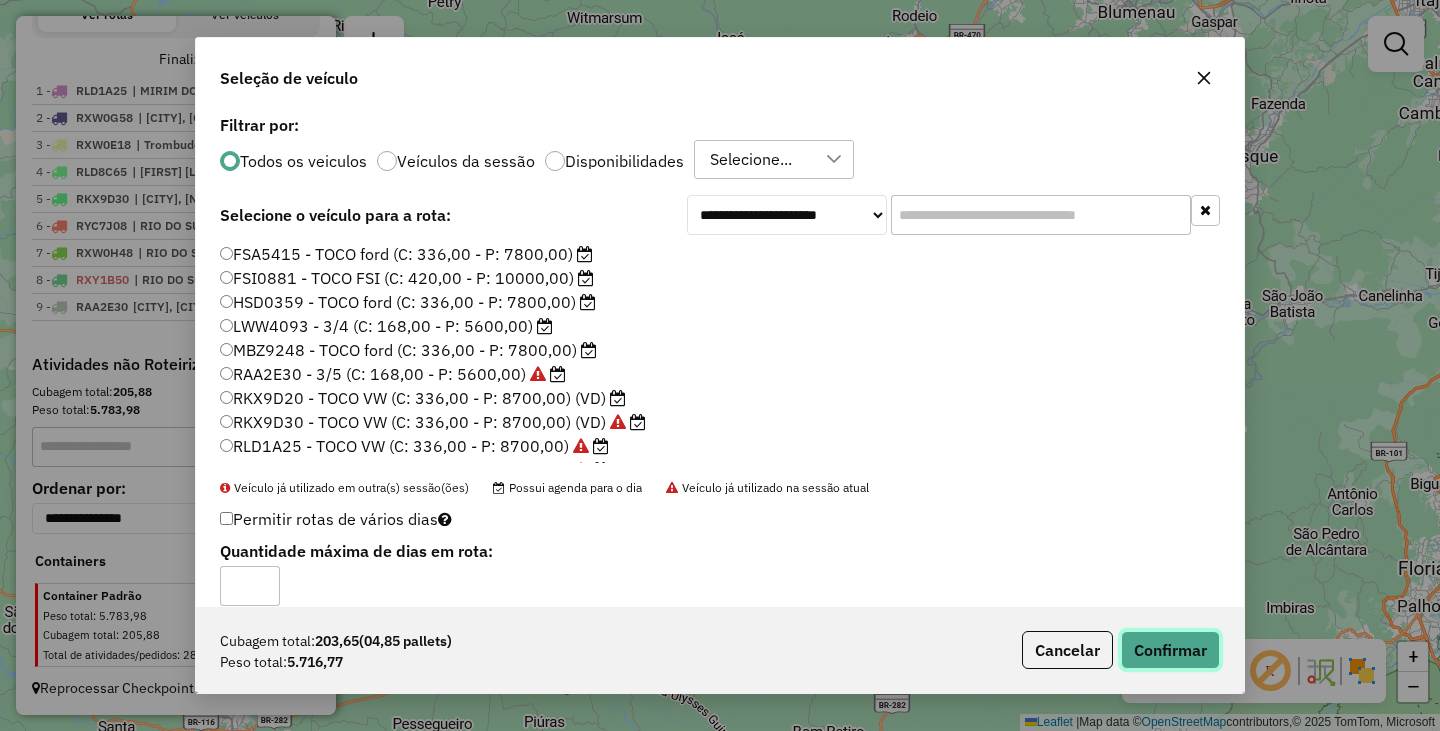 click on "Confirmar" 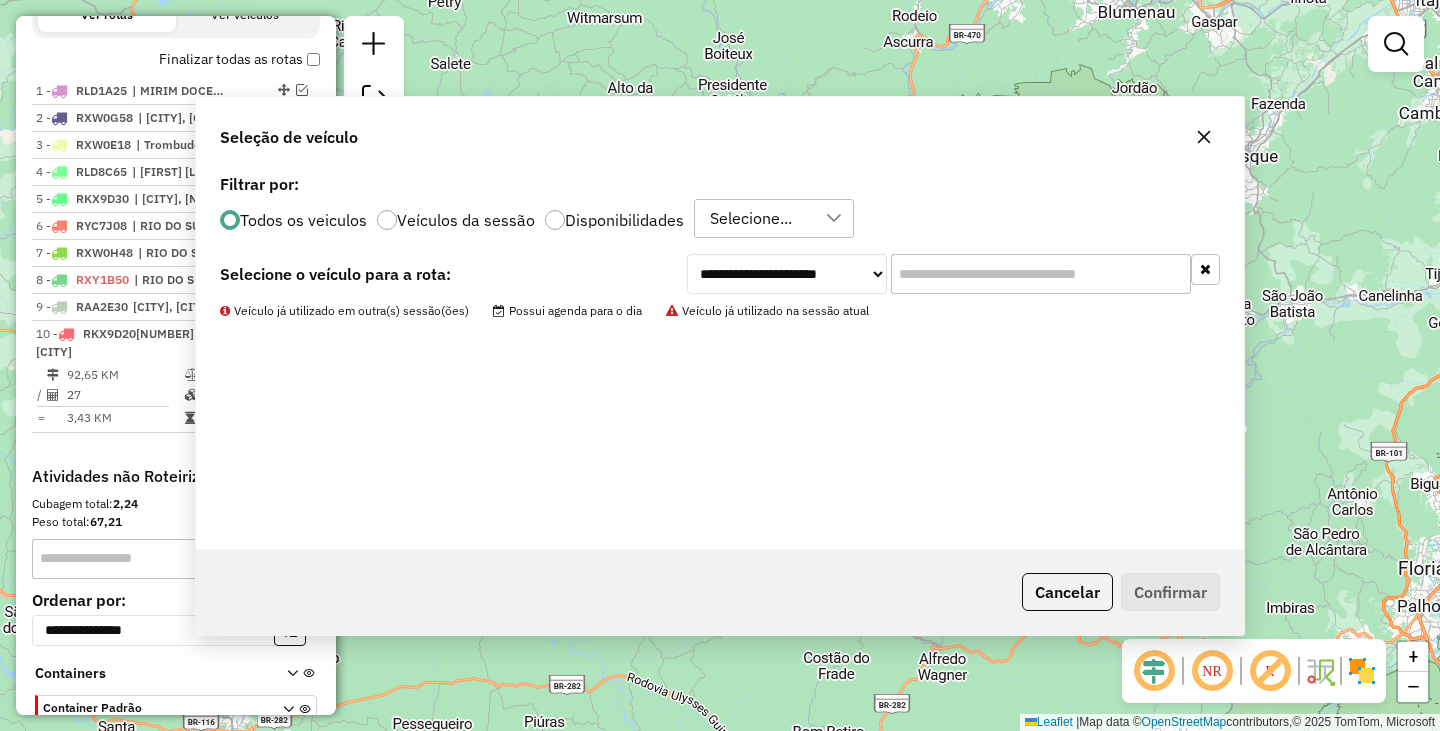 scroll, scrollTop: 824, scrollLeft: 0, axis: vertical 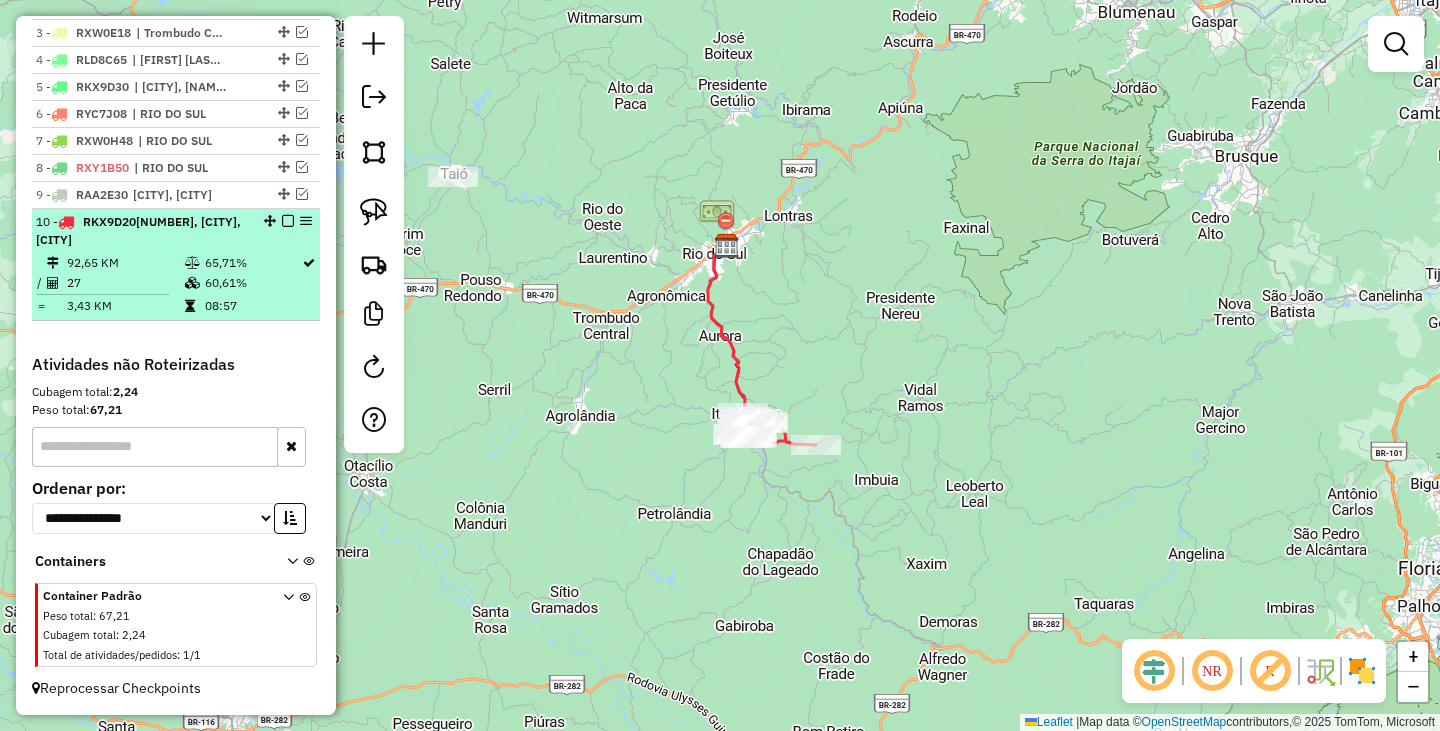 click at bounding box center [288, 221] 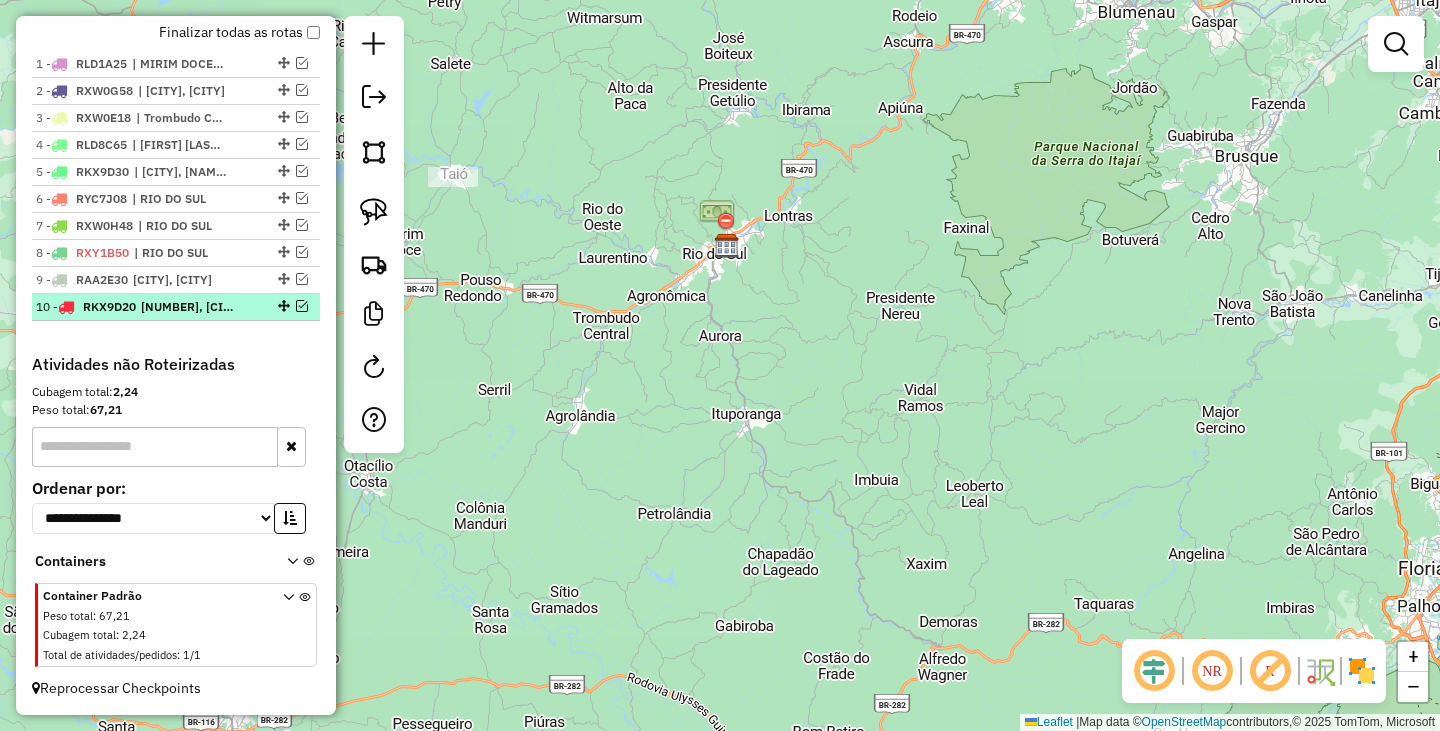 scroll, scrollTop: 739, scrollLeft: 0, axis: vertical 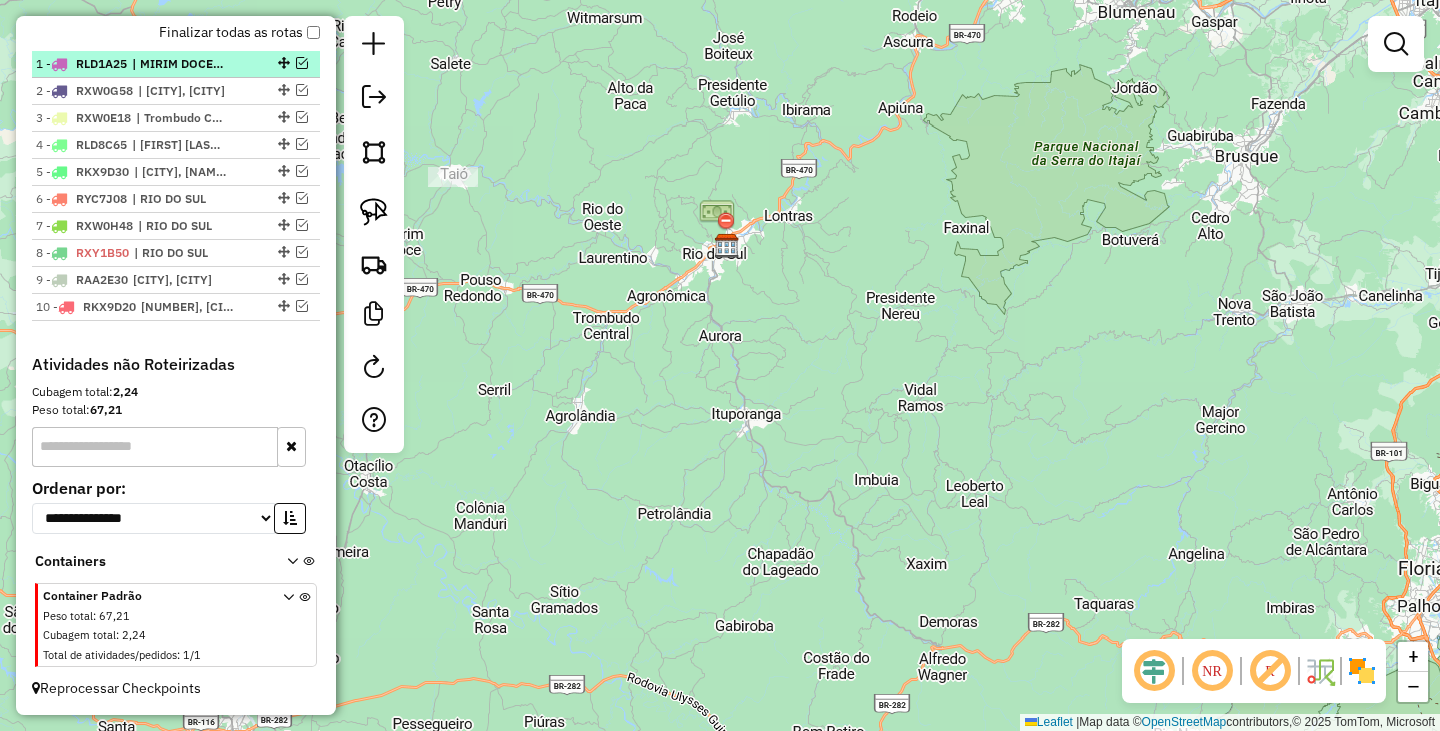 click at bounding box center (302, 63) 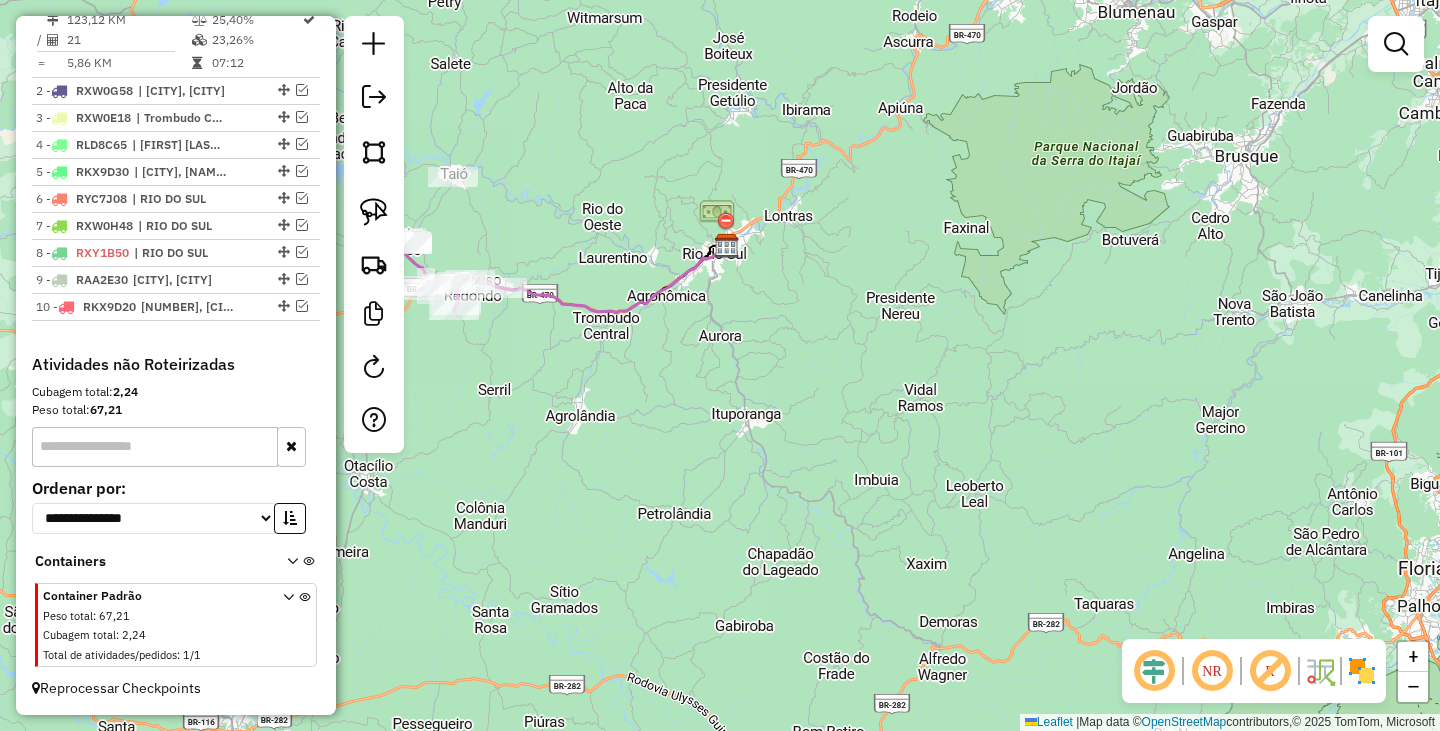 drag, startPoint x: 545, startPoint y: 350, endPoint x: 695, endPoint y: 339, distance: 150.40279 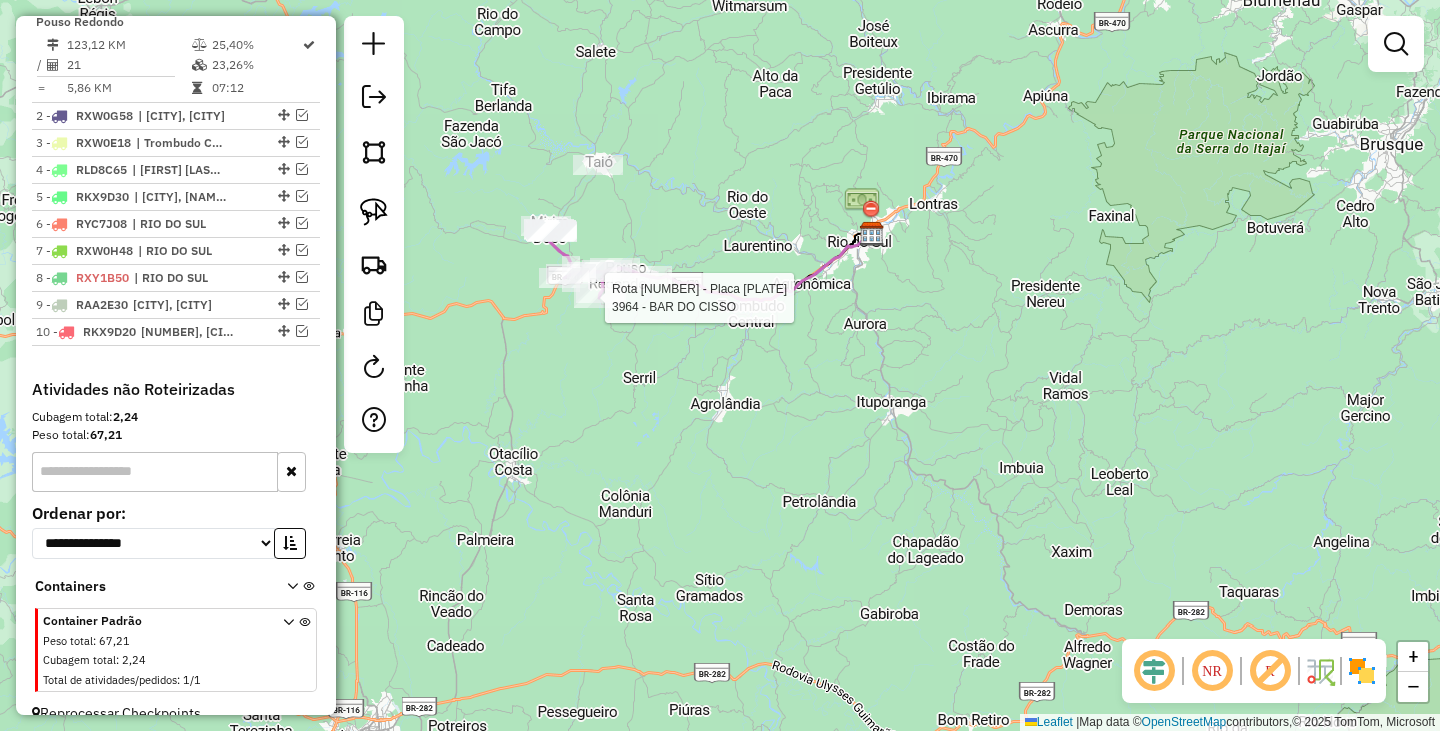 select on "**********" 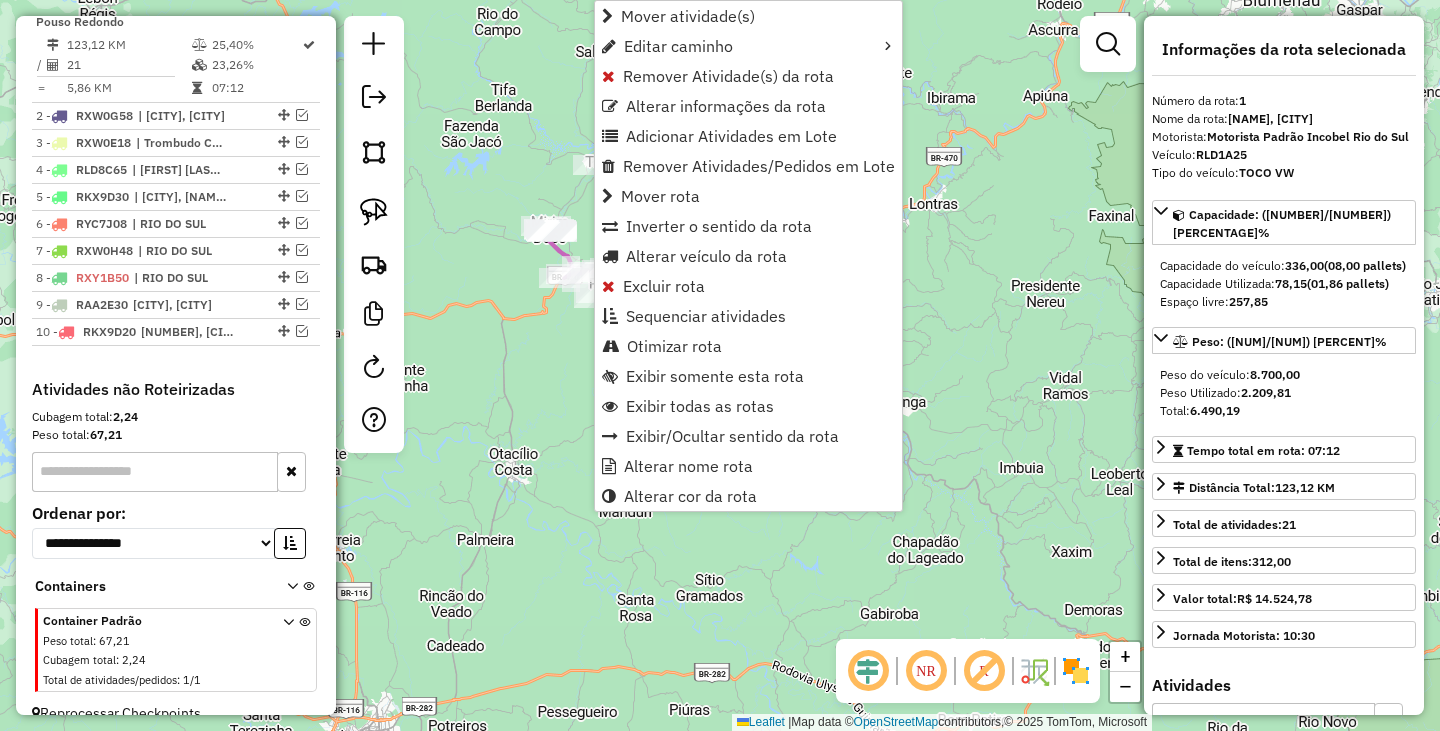 scroll, scrollTop: 774, scrollLeft: 0, axis: vertical 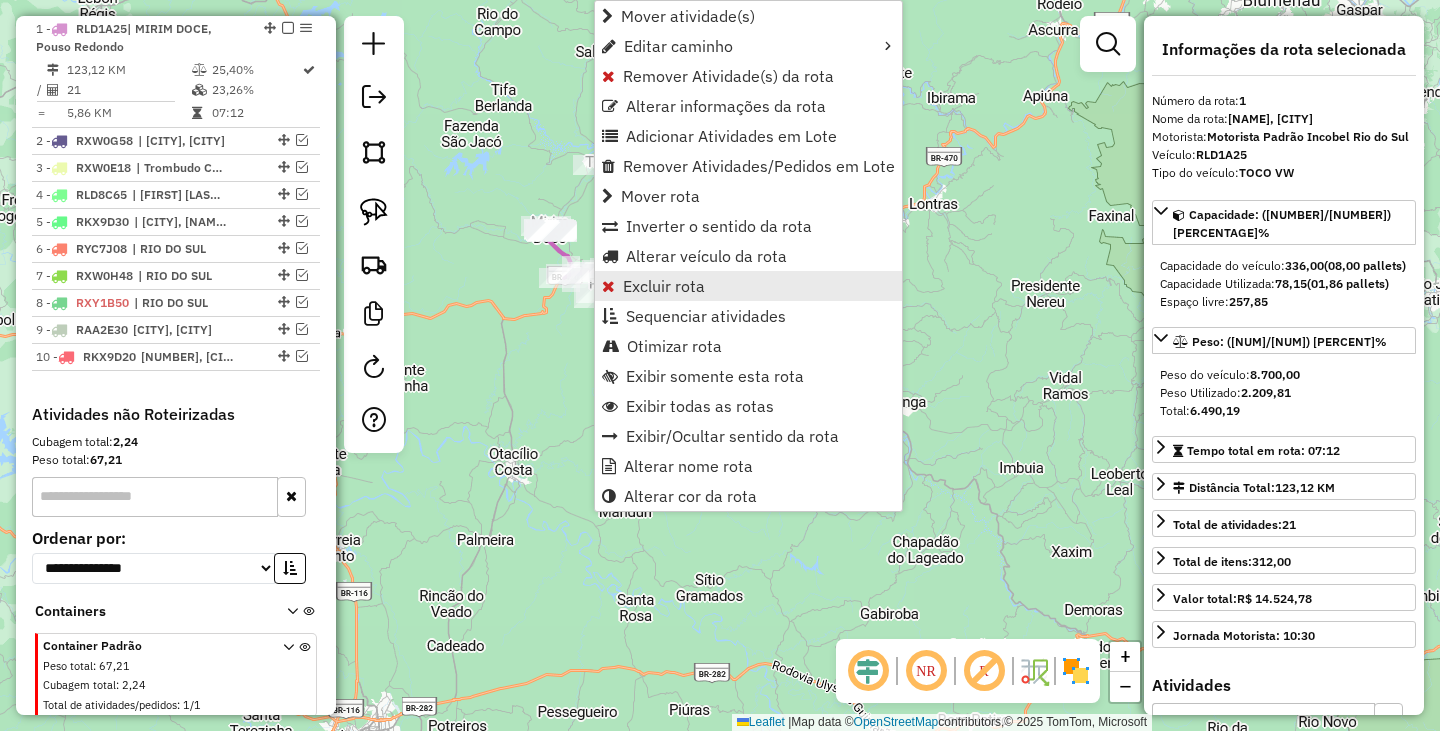 click on "Excluir rota" at bounding box center (664, 286) 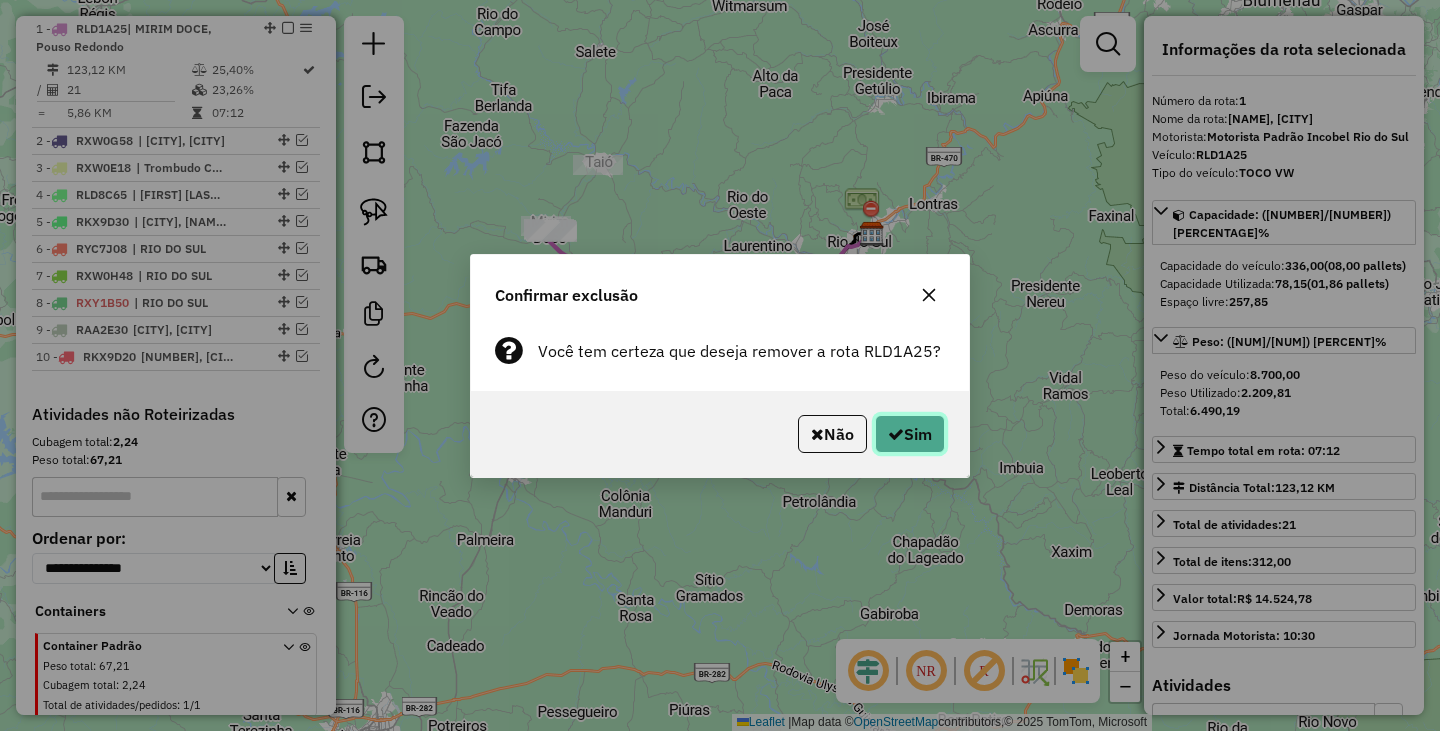 click on "Sim" 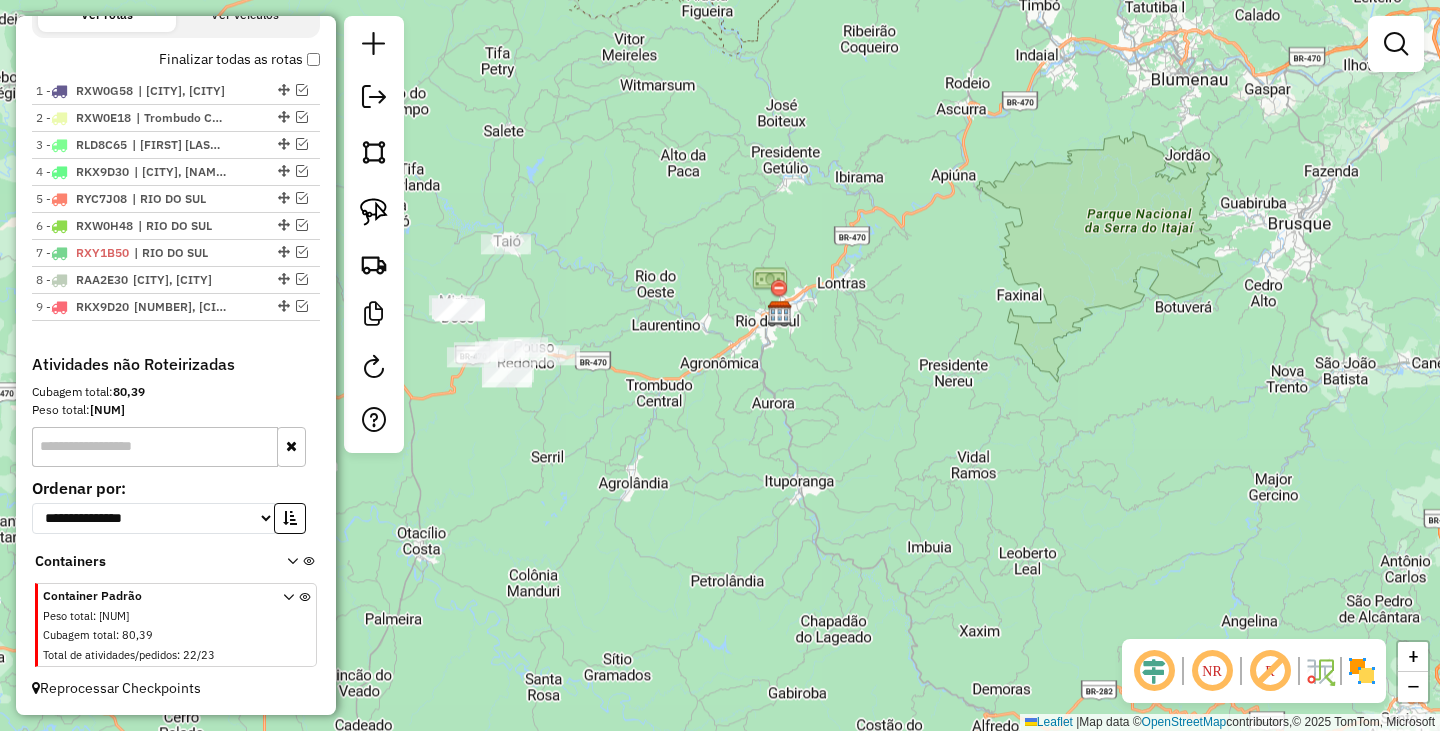 scroll, scrollTop: 712, scrollLeft: 0, axis: vertical 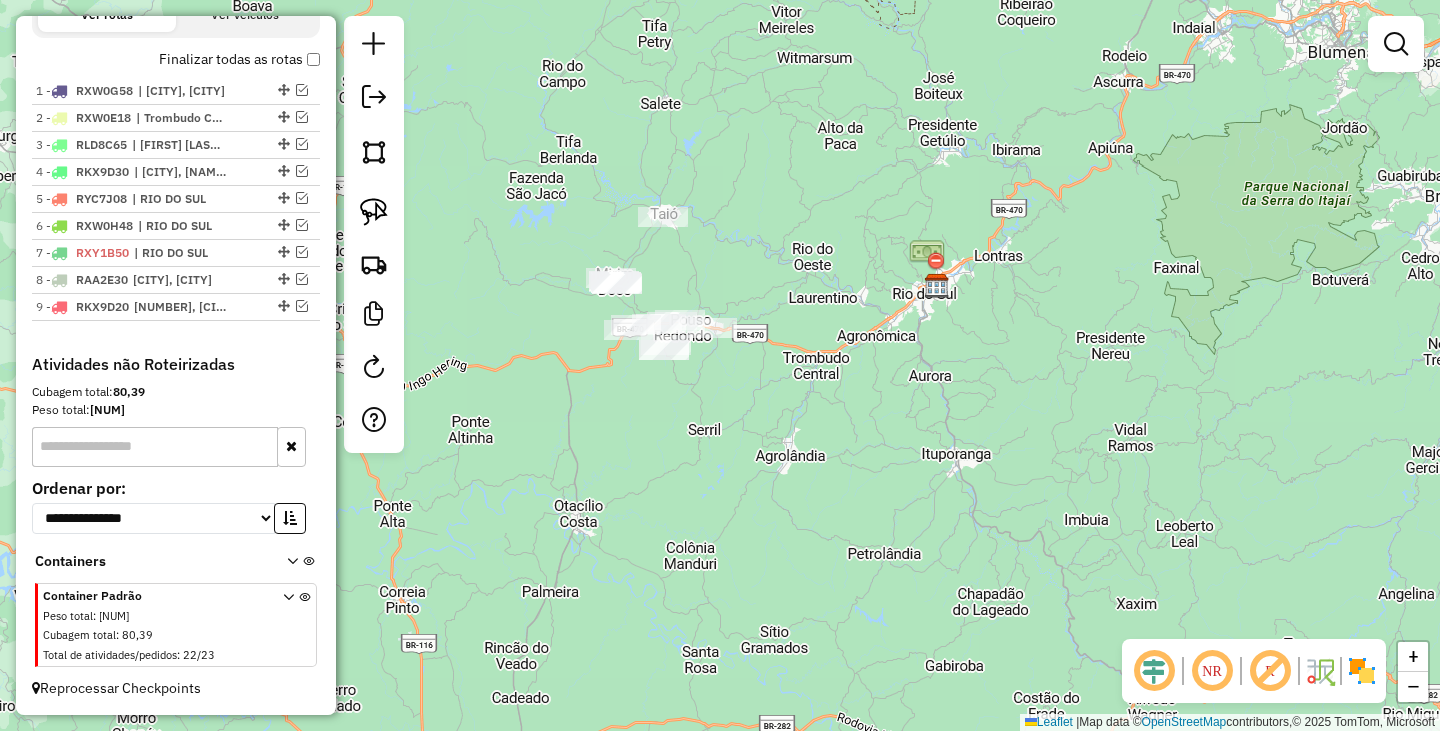 drag, startPoint x: 768, startPoint y: 456, endPoint x: 1011, endPoint y: 389, distance: 252.06744 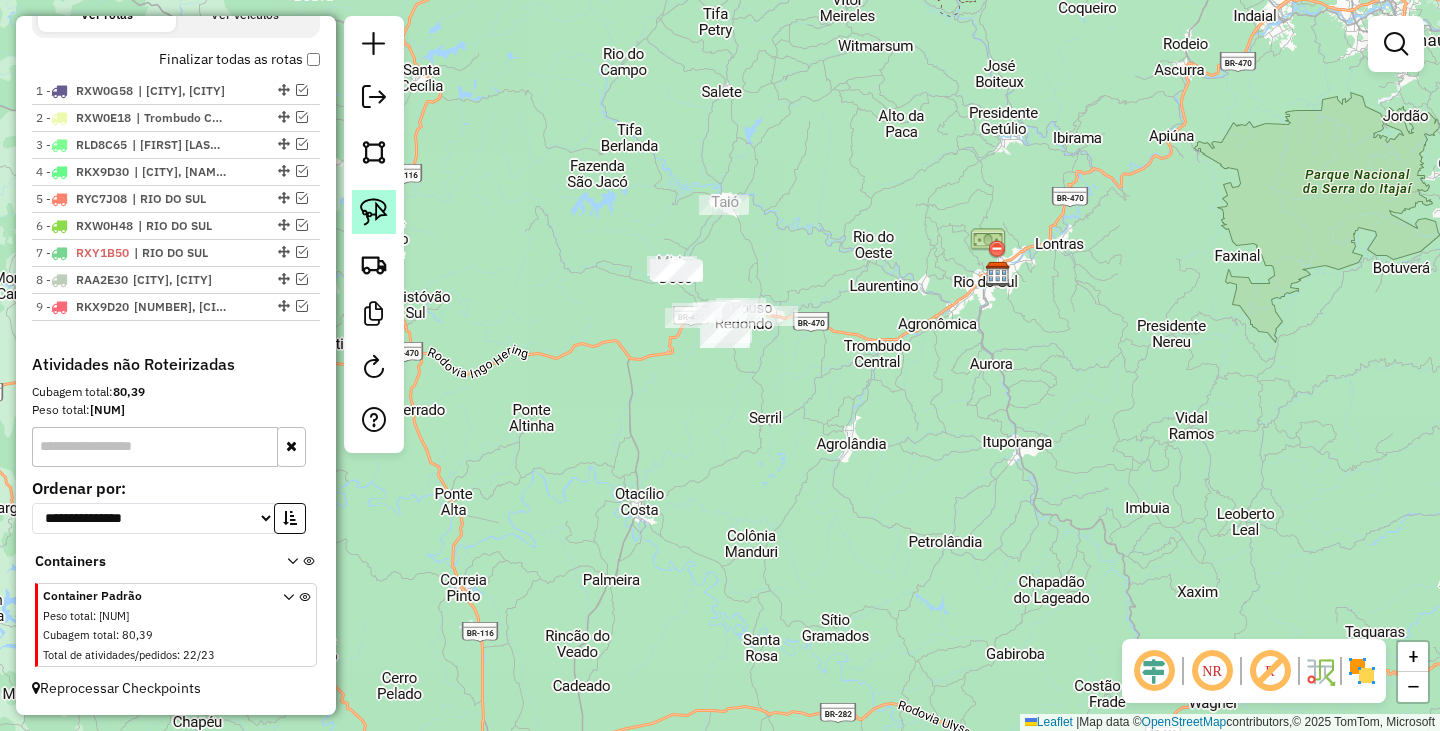 click 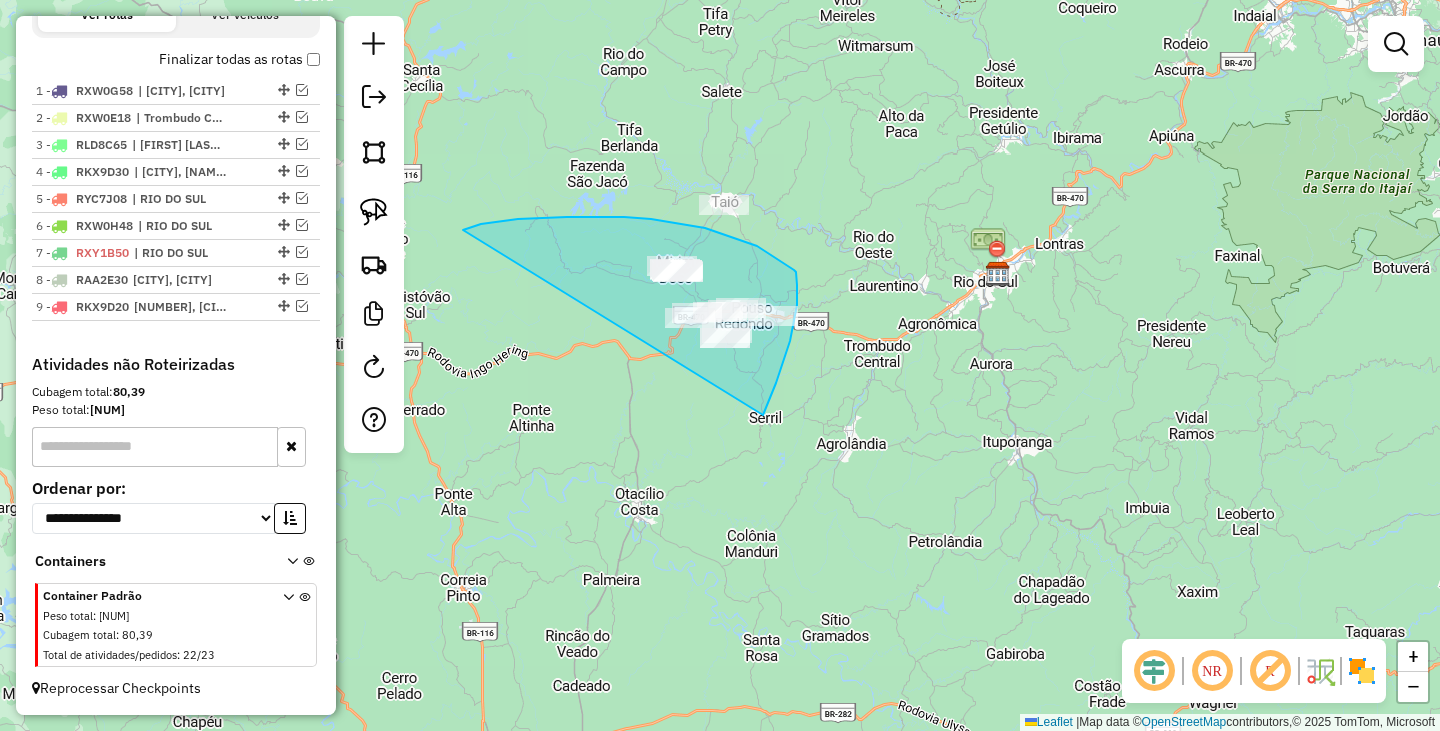 drag, startPoint x: 567, startPoint y: 217, endPoint x: 762, endPoint y: 415, distance: 277.90106 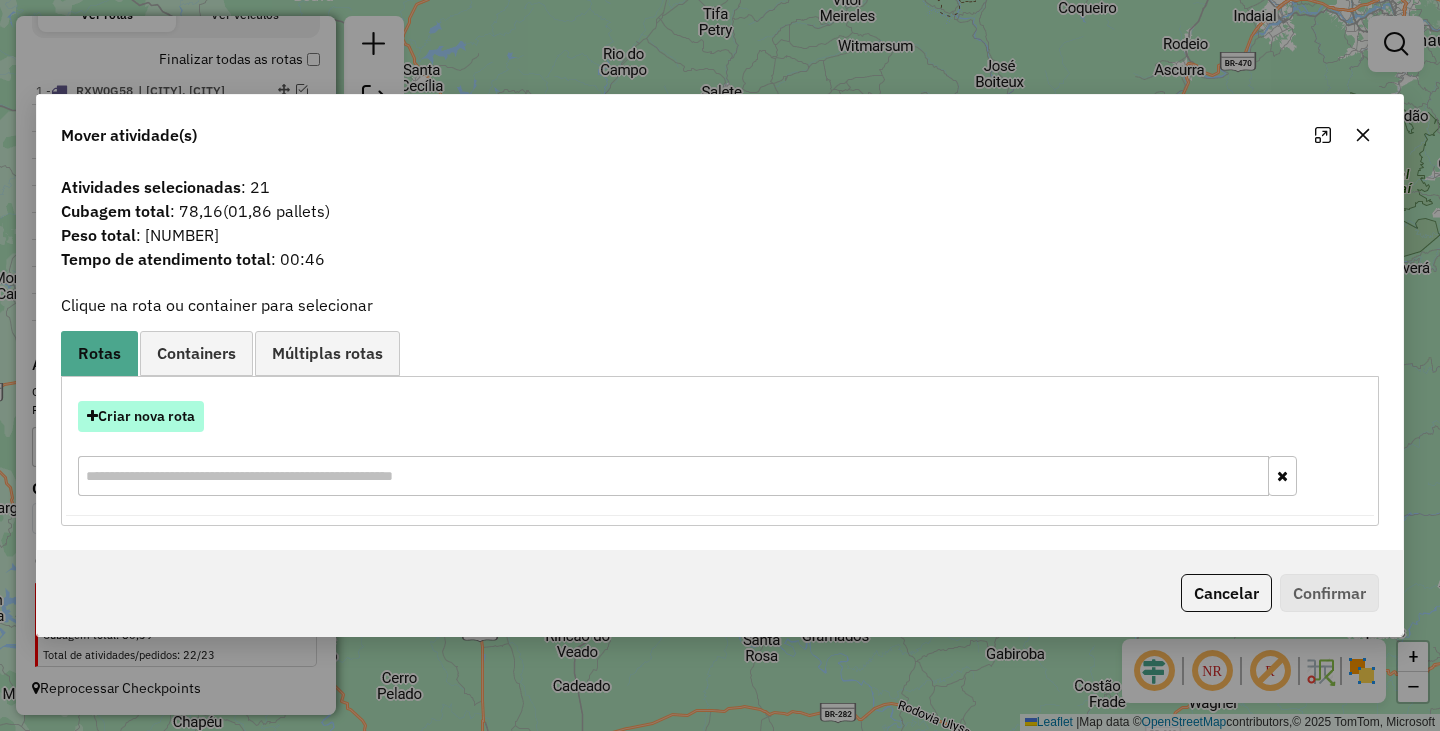 click on "Criar nova rota" at bounding box center [141, 416] 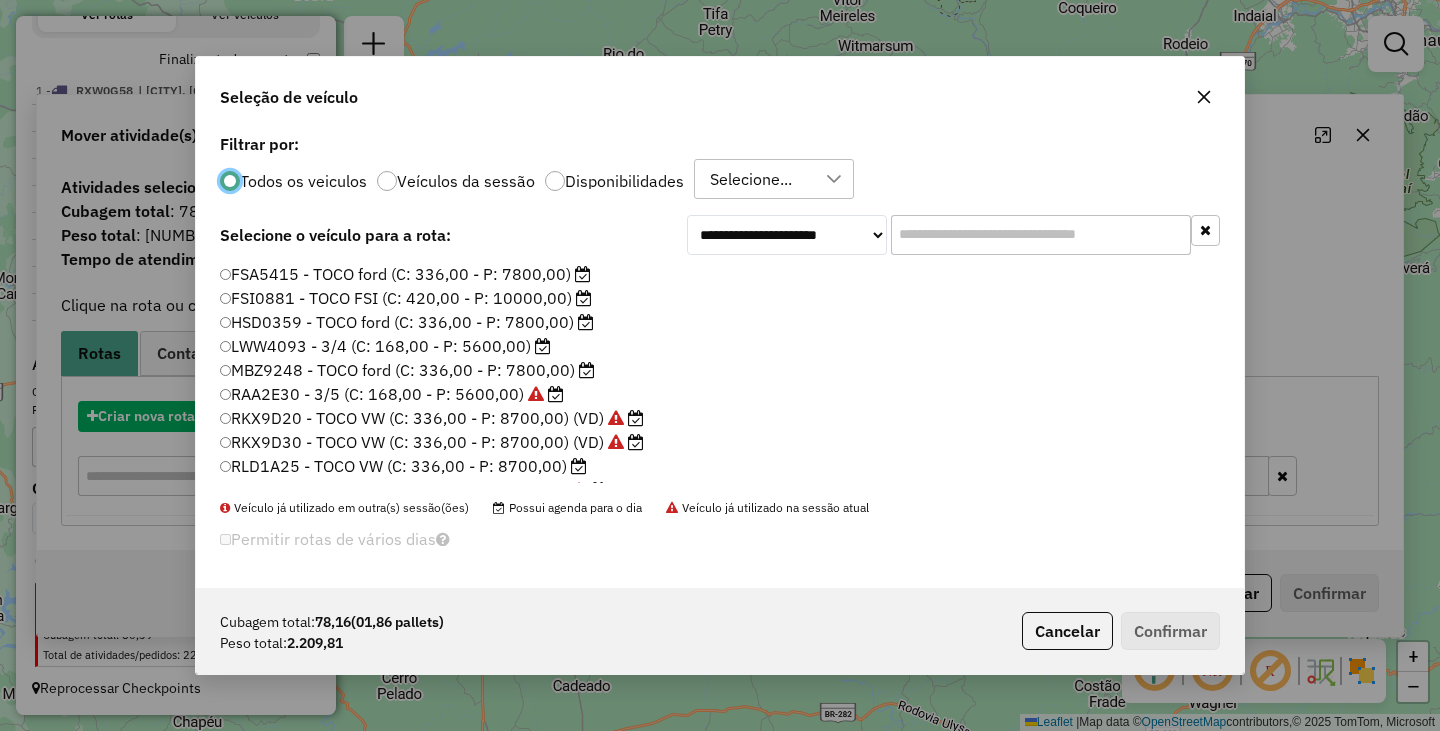 scroll, scrollTop: 11, scrollLeft: 6, axis: both 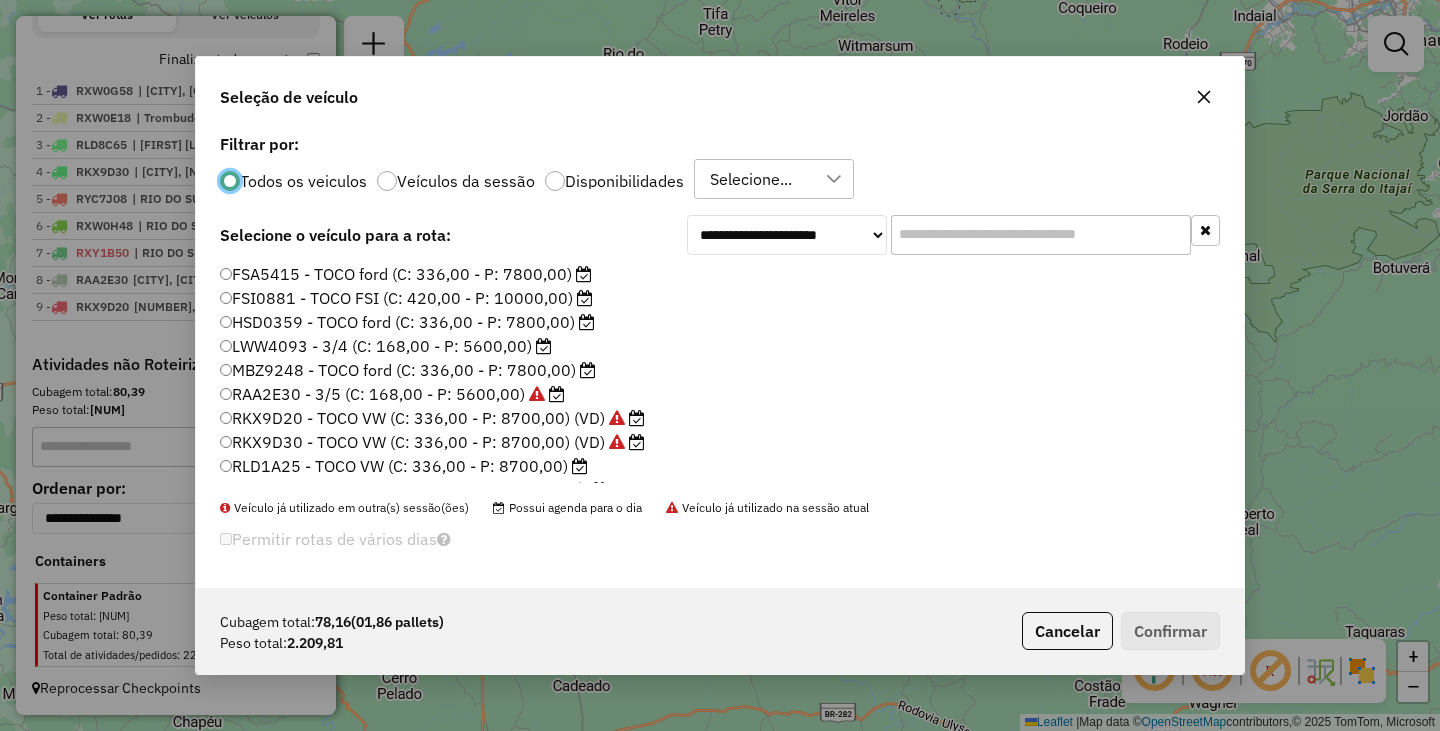 click on "RLD1A25 - TOCO VW (C: 336,00 - P: 8700,00)" 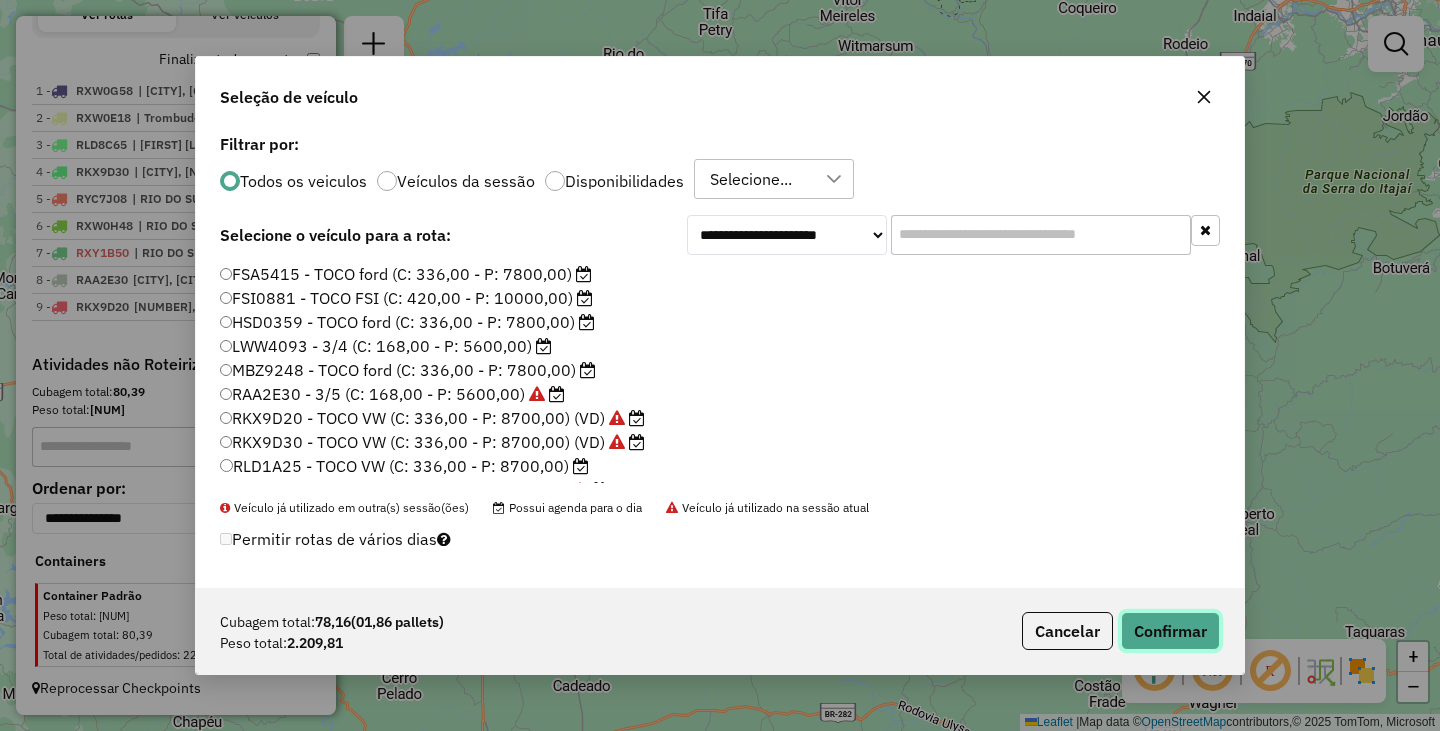 click on "Confirmar" 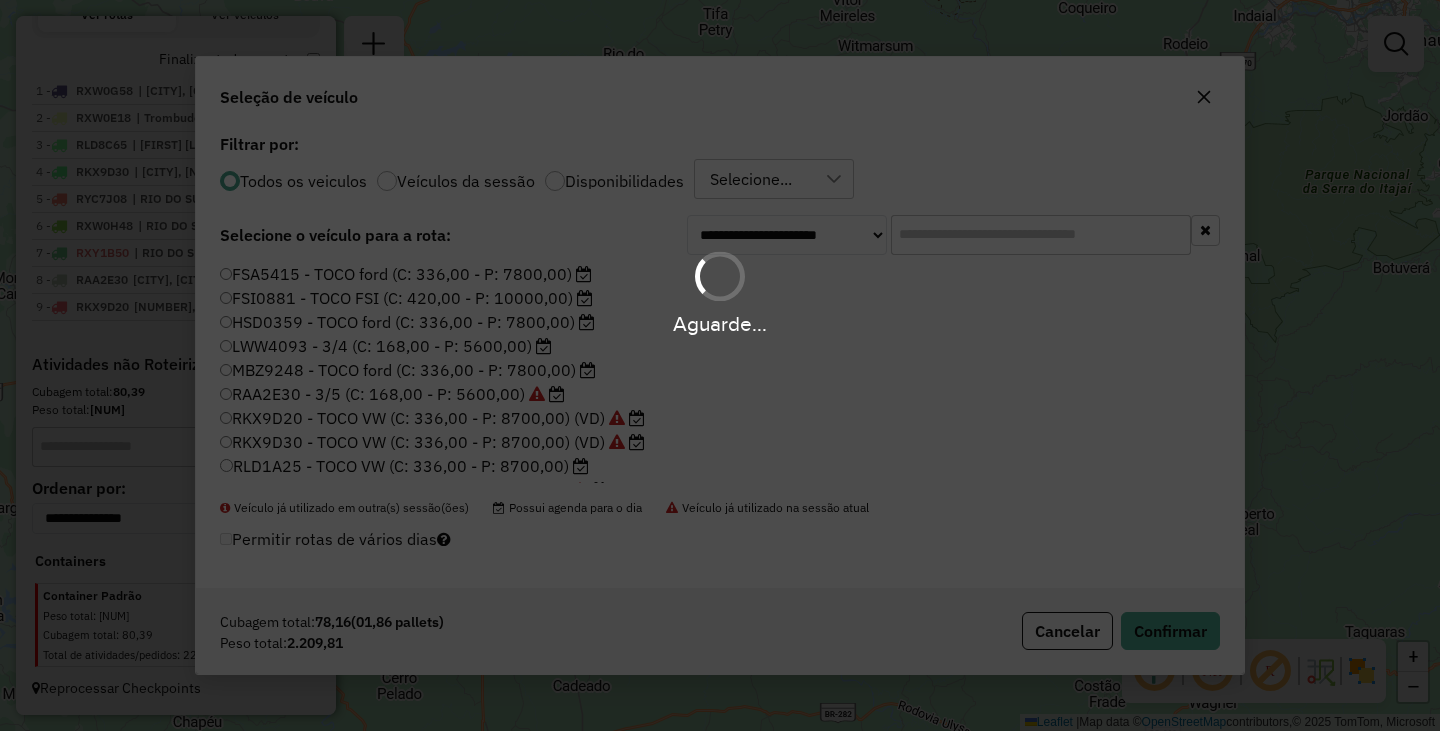 scroll, scrollTop: 774, scrollLeft: 0, axis: vertical 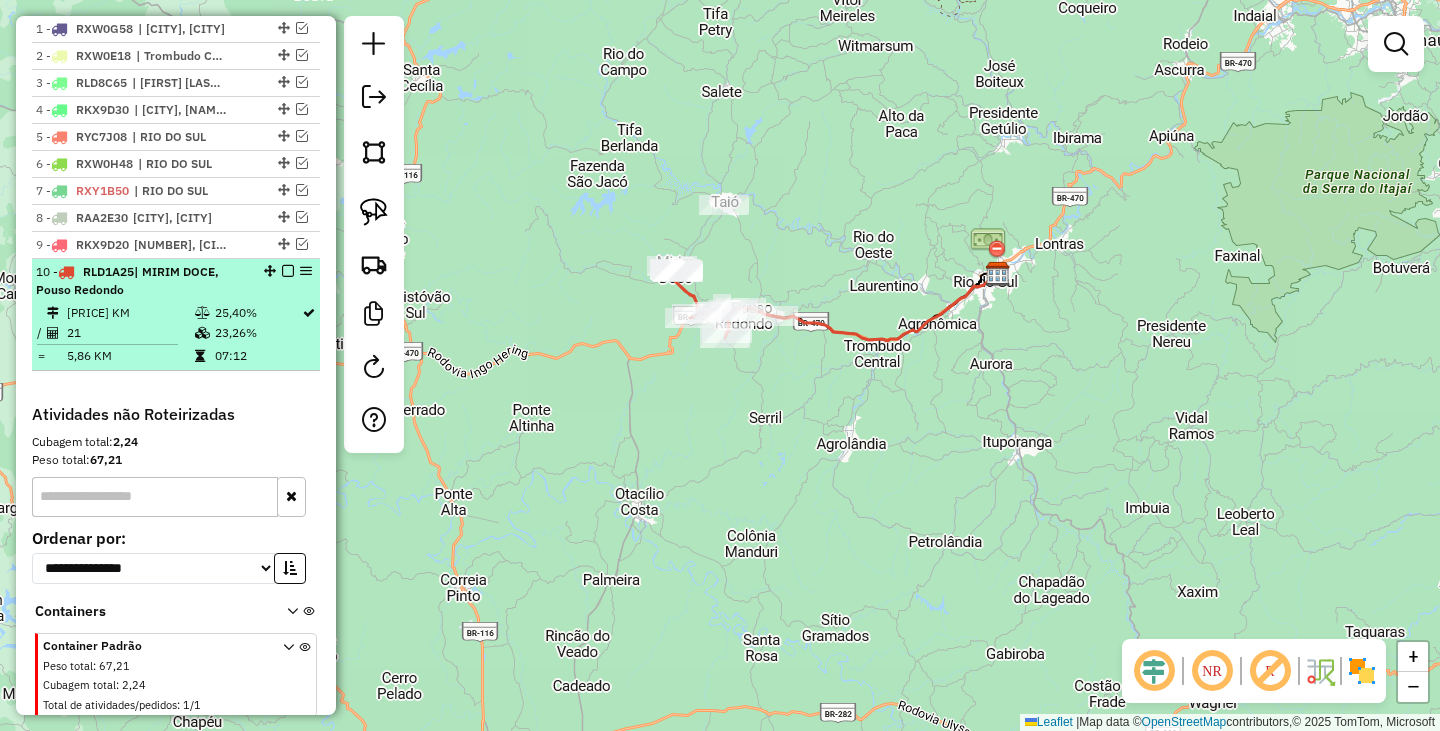 click at bounding box center (288, 271) 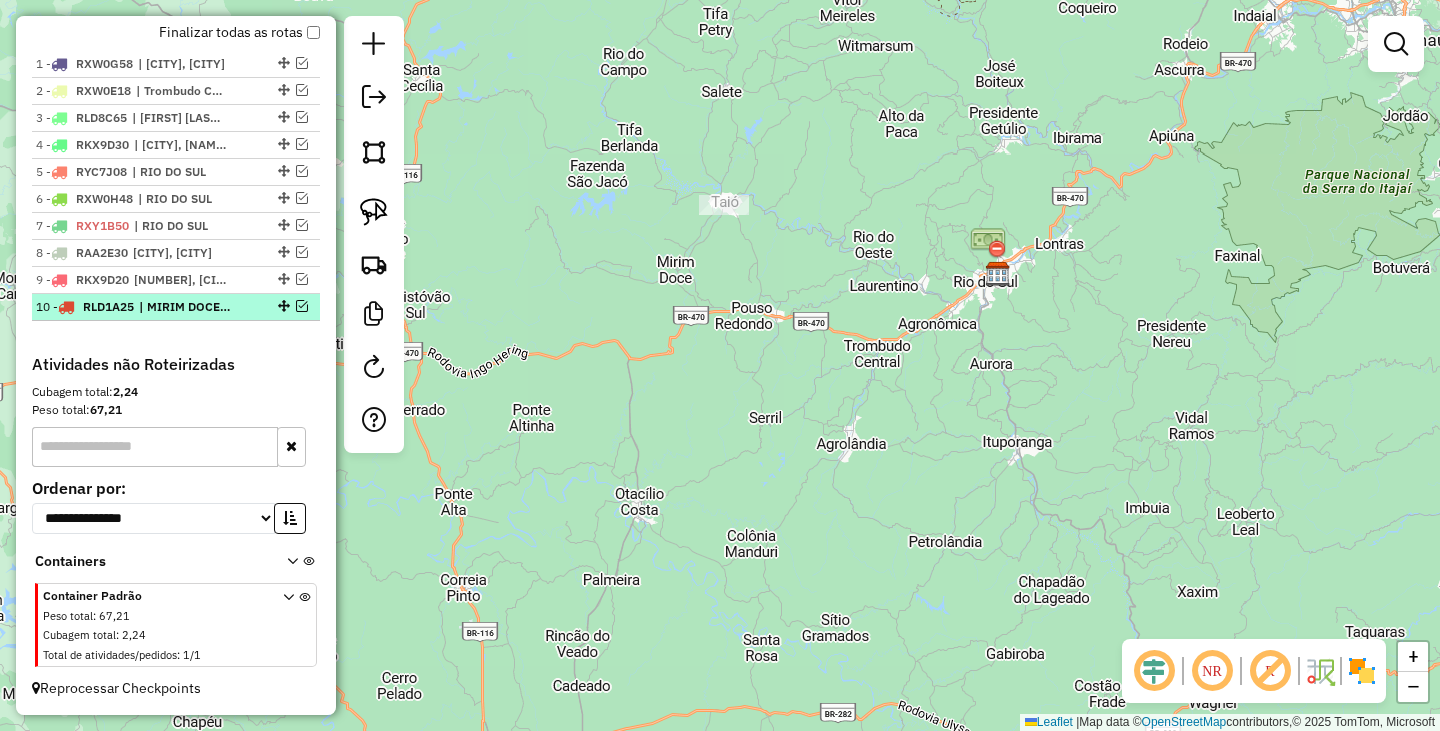 scroll, scrollTop: 739, scrollLeft: 0, axis: vertical 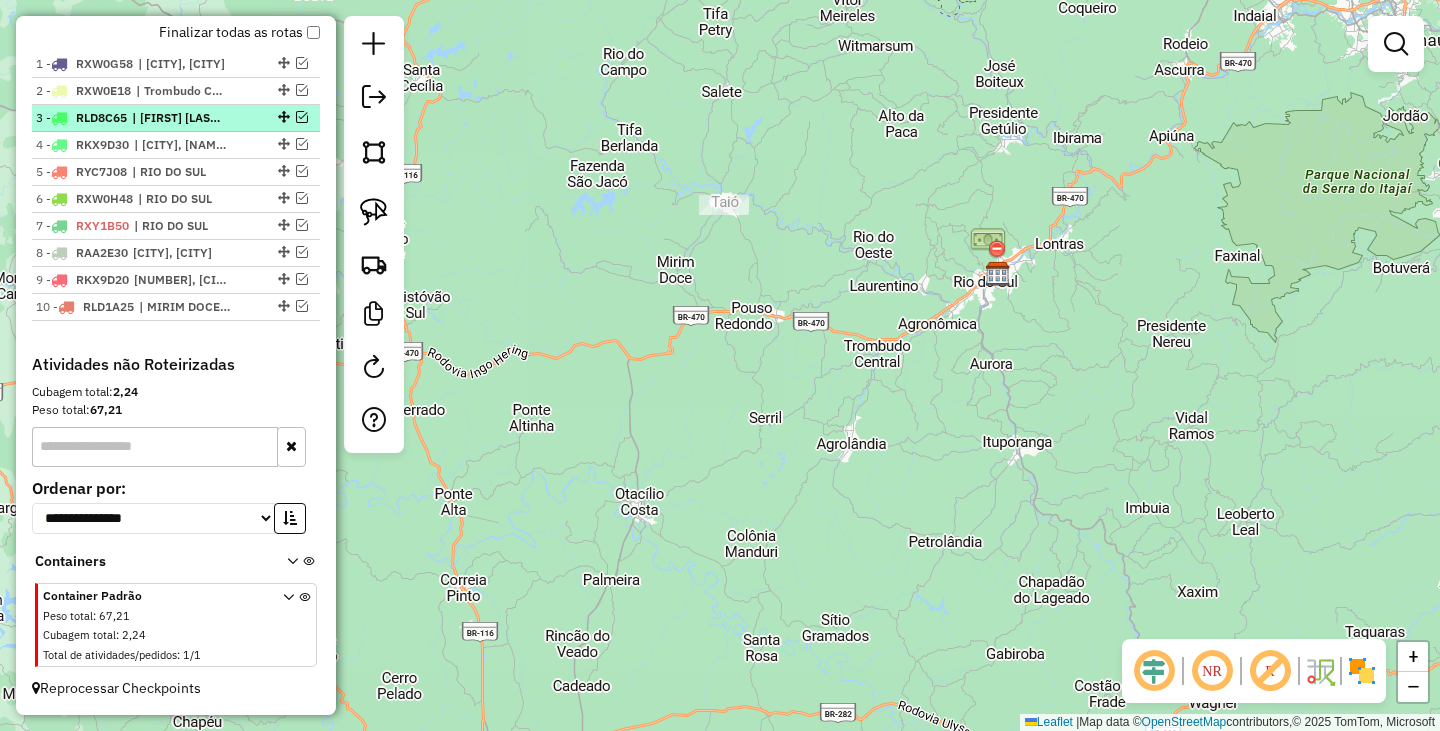 click at bounding box center (302, 117) 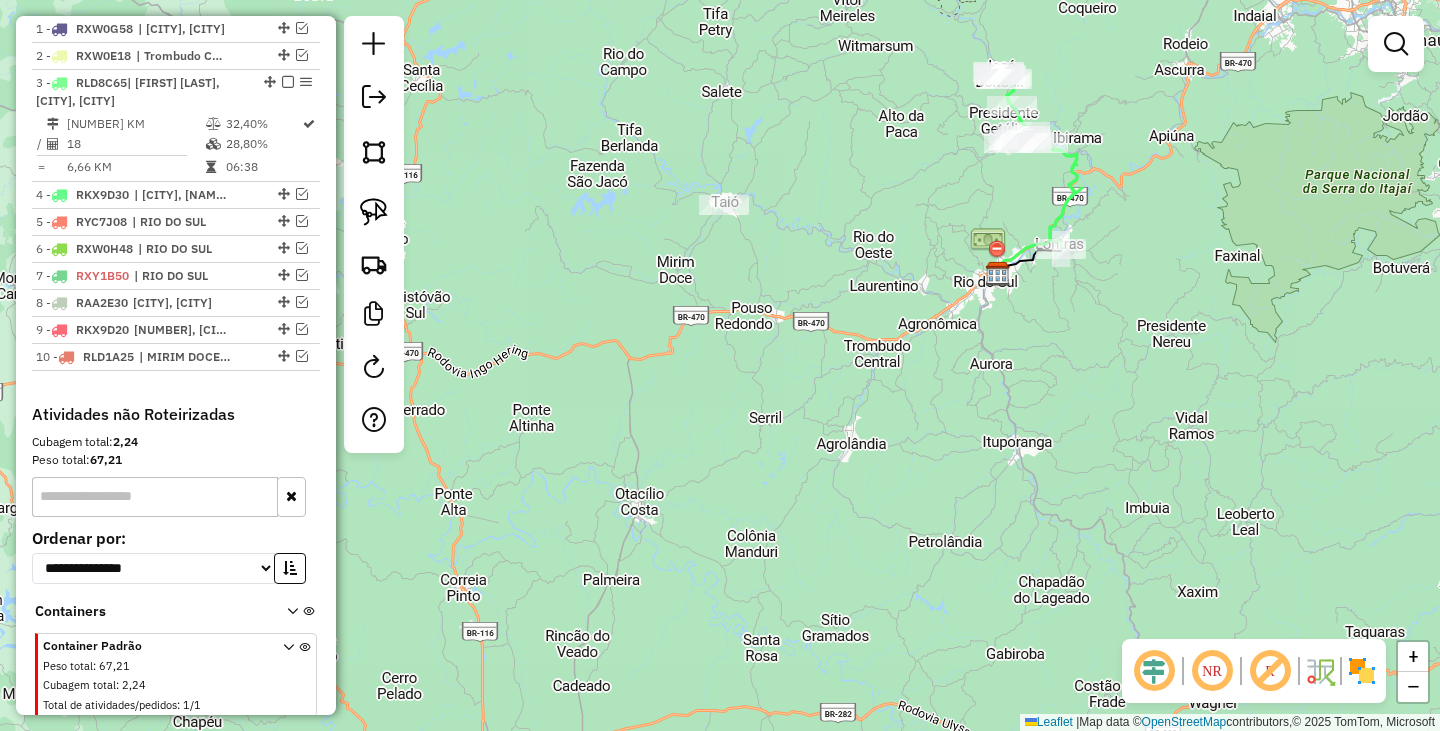click on "Janela de atendimento Grade de atendimento Capacidade Transportadoras Veículos Cliente Pedidos  Rotas Selecione os dias de semana para filtrar as janelas de atendimento  Seg   Ter   Qua   Qui   Sex   Sáb   Dom  Informe o período da janela de atendimento: De: Até:  Filtrar exatamente a janela do cliente  Considerar janela de atendimento padrão  Selecione os dias de semana para filtrar as grades de atendimento  Seg   Ter   Qua   Qui   Sex   Sáb   Dom   Considerar clientes sem dia de atendimento cadastrado  Clientes fora do dia de atendimento selecionado Filtrar as atividades entre os valores definidos abaixo:  Peso mínimo:   Peso máximo:   Cubagem mínima:   Cubagem máxima:   De:   Até:  Filtrar as atividades entre o tempo de atendimento definido abaixo:  De:   Até:   Considerar capacidade total dos clientes não roteirizados Transportadora: Selecione um ou mais itens Tipo de veículo: Selecione um ou mais itens Veículo: Selecione um ou mais itens Motorista: Selecione um ou mais itens Nome: Rótulo:" 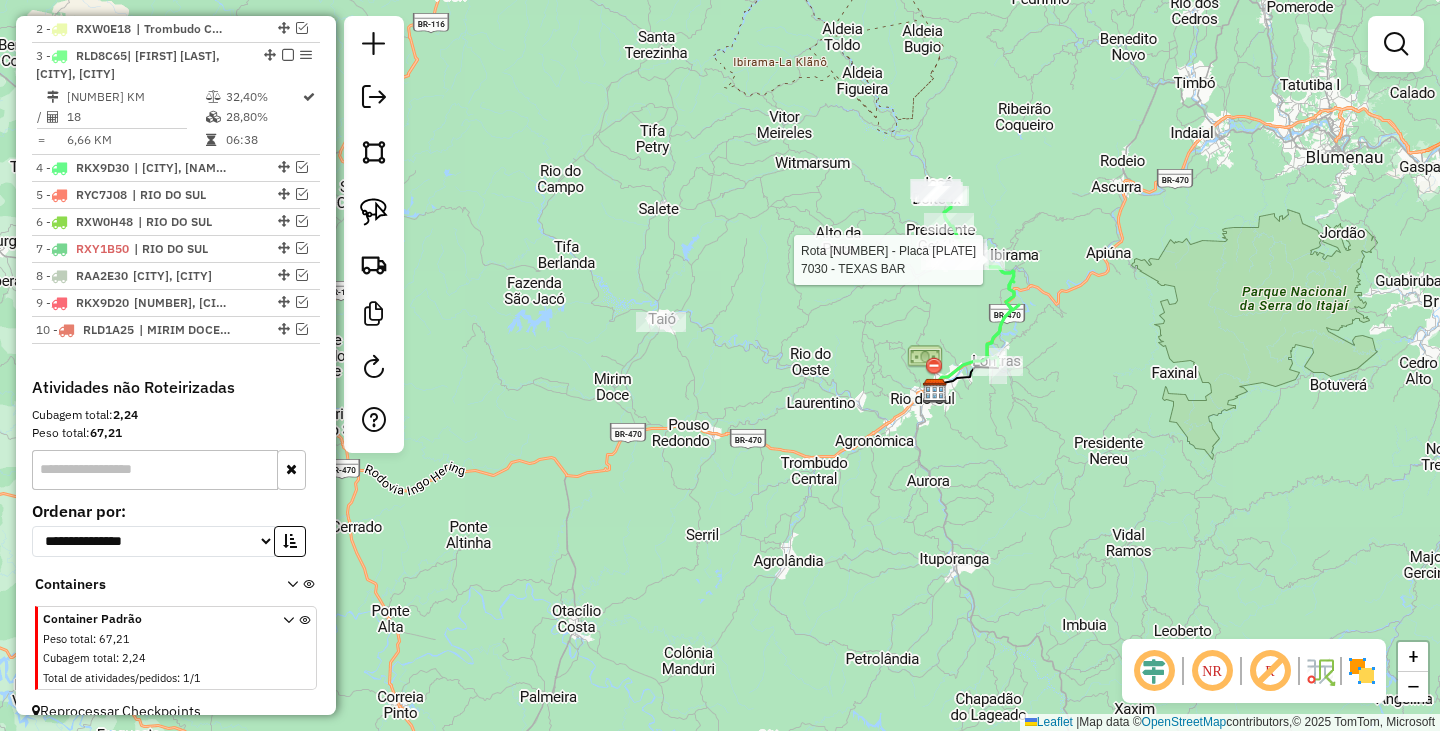 select on "**********" 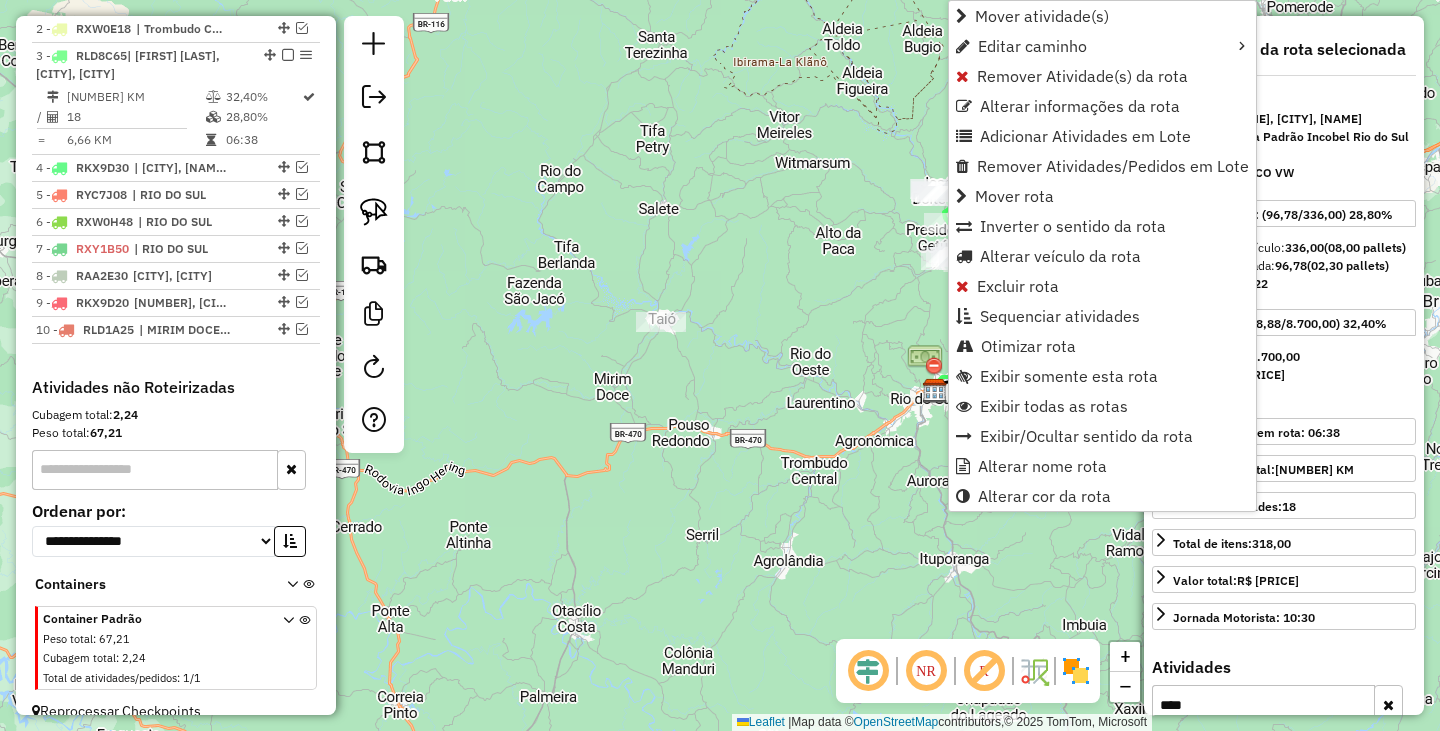 scroll, scrollTop: 824, scrollLeft: 0, axis: vertical 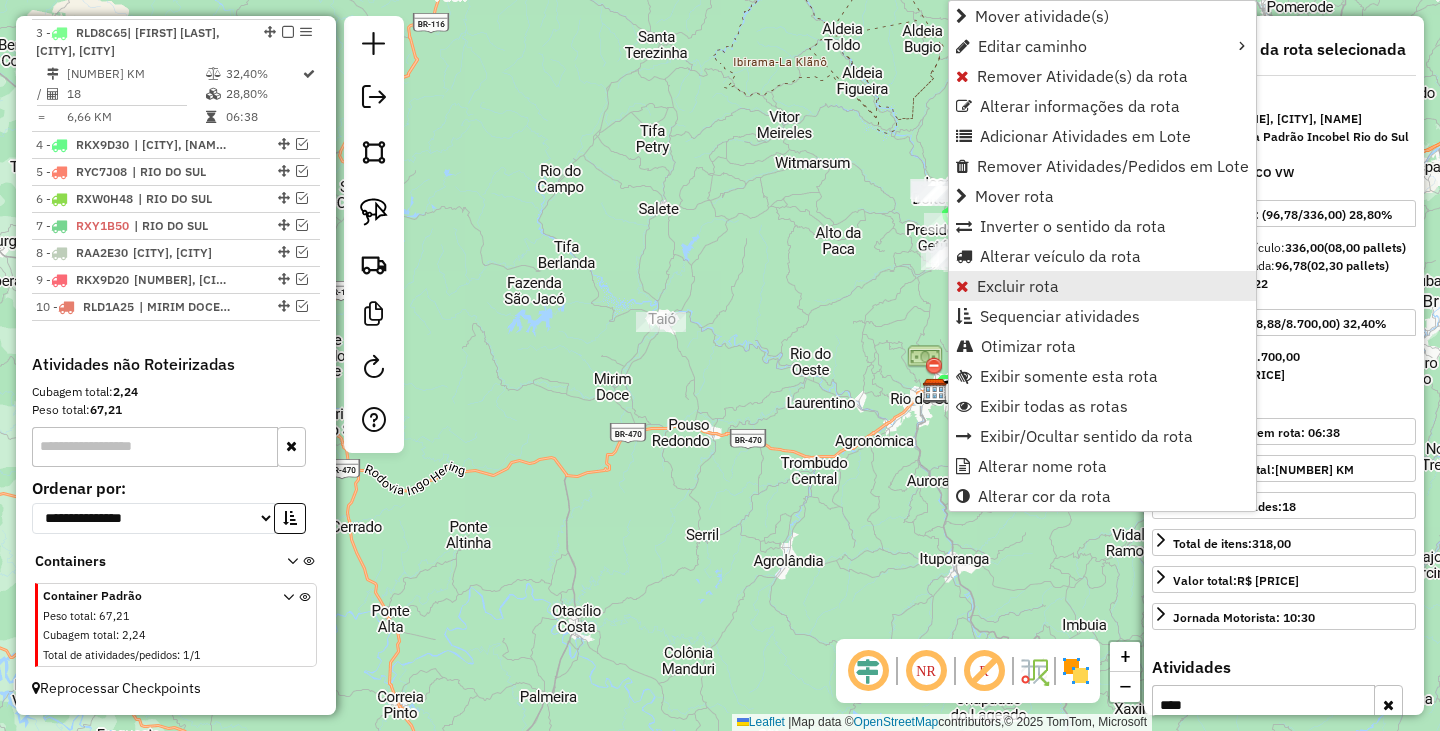 click on "Excluir rota" at bounding box center [1018, 286] 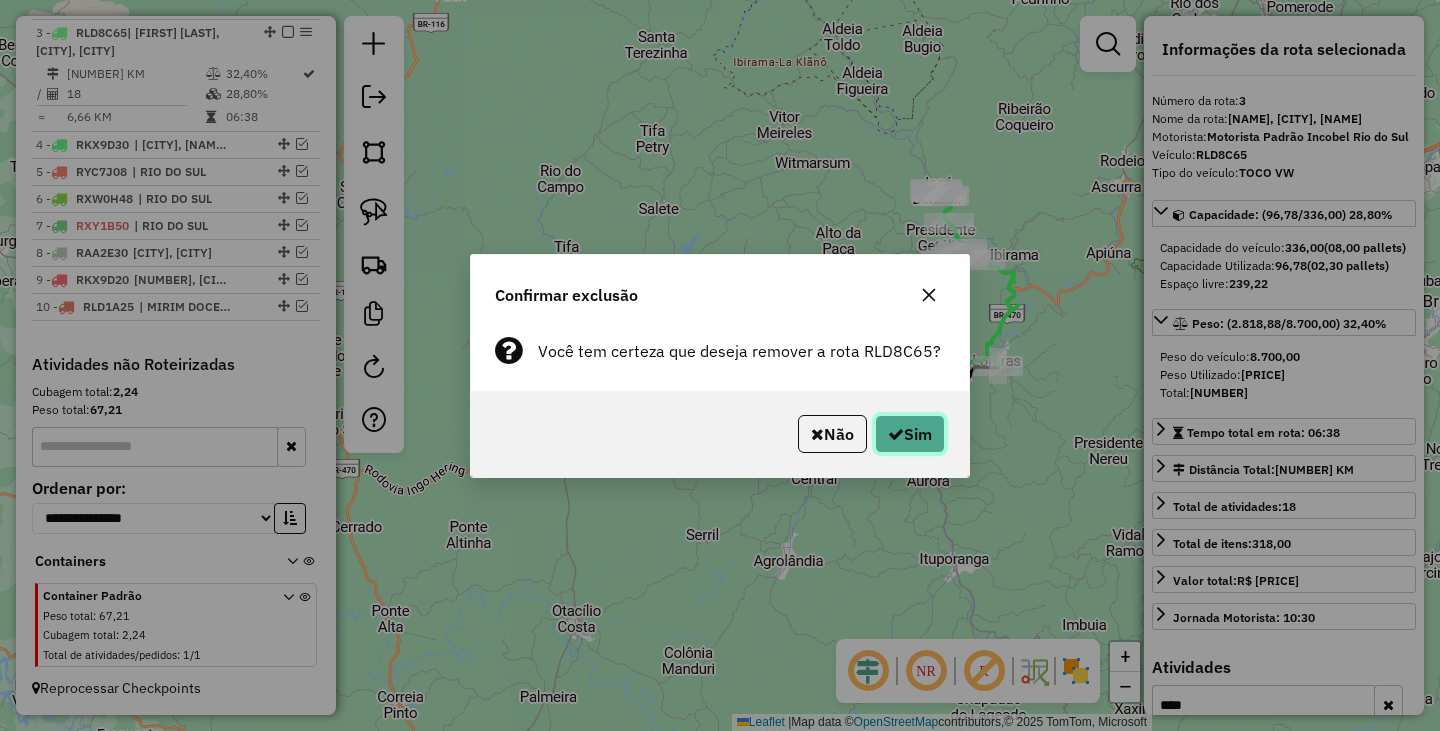 click on "Sim" 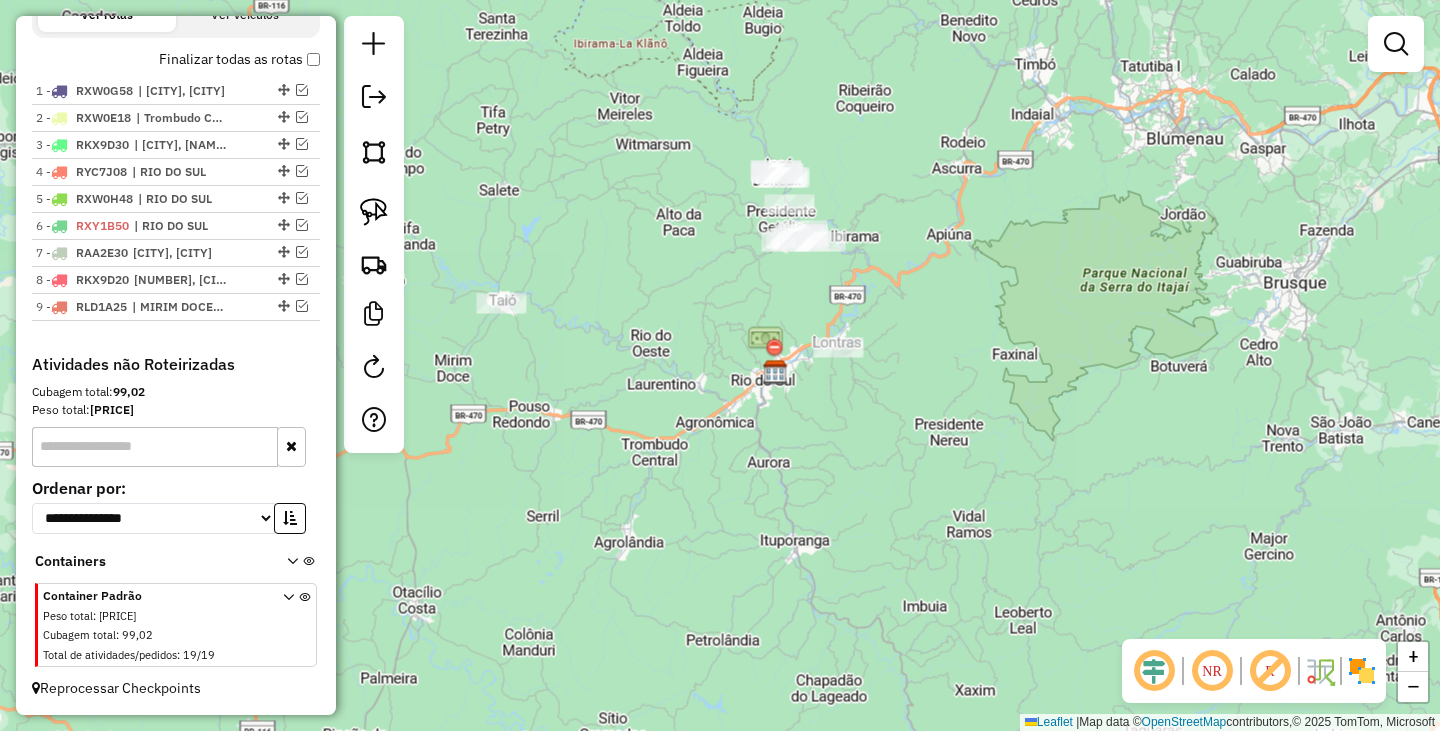 scroll, scrollTop: 712, scrollLeft: 0, axis: vertical 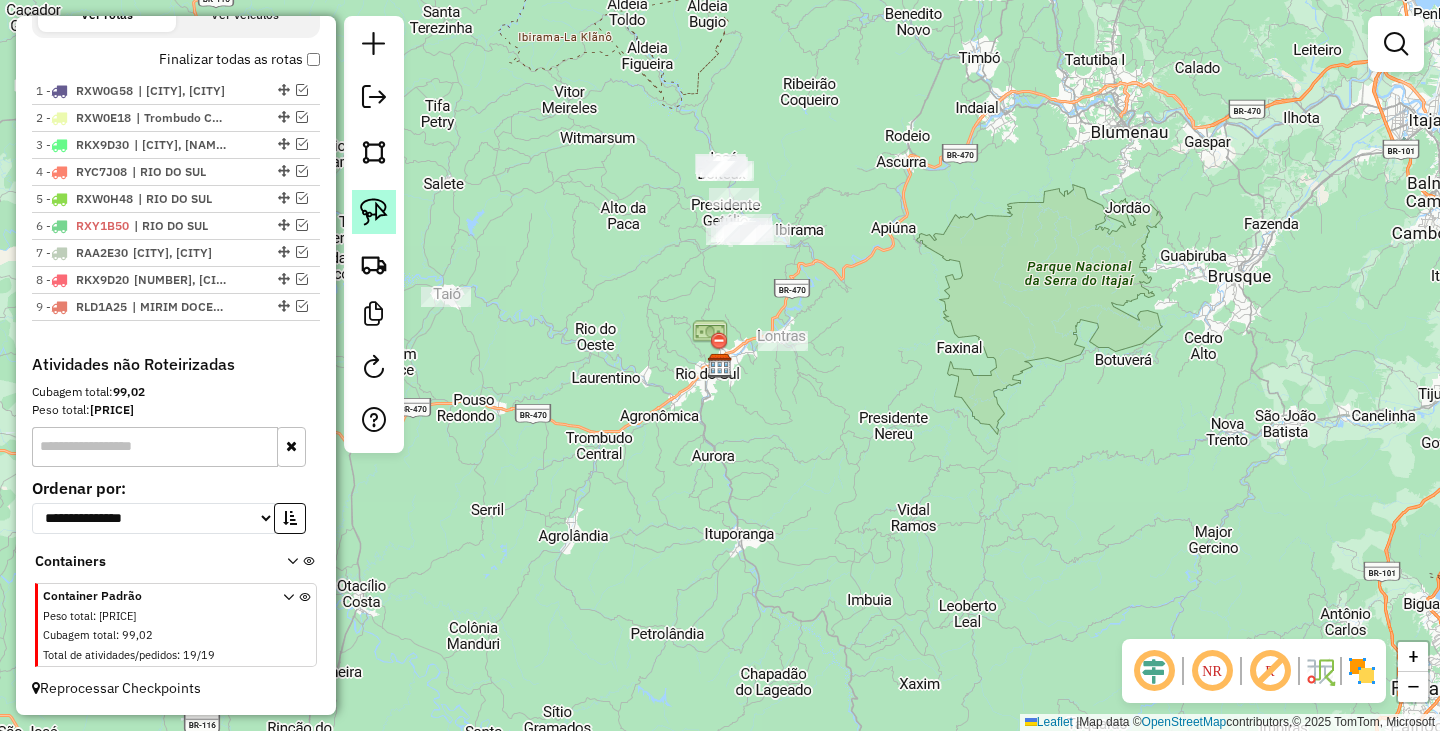 click 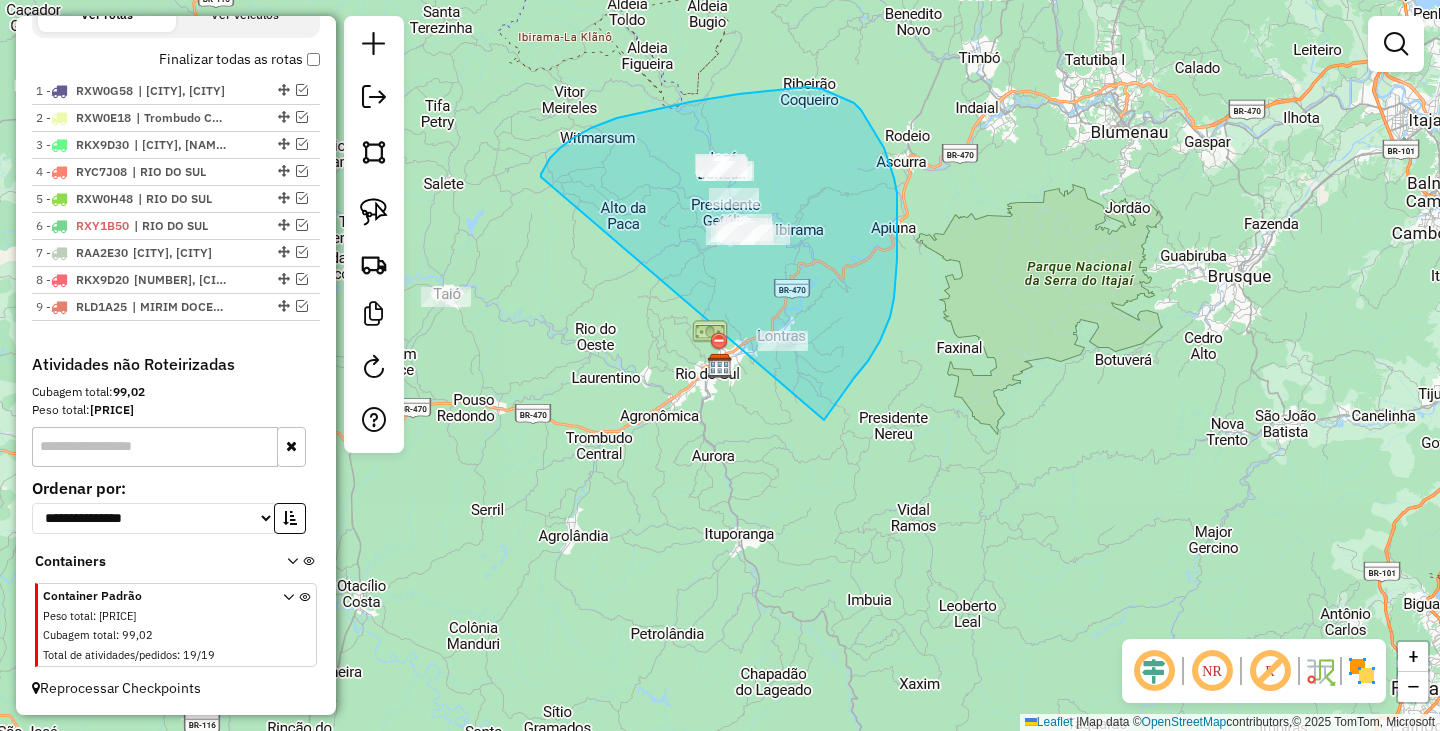 drag, startPoint x: 541, startPoint y: 177, endPoint x: 818, endPoint y: 428, distance: 373.80475 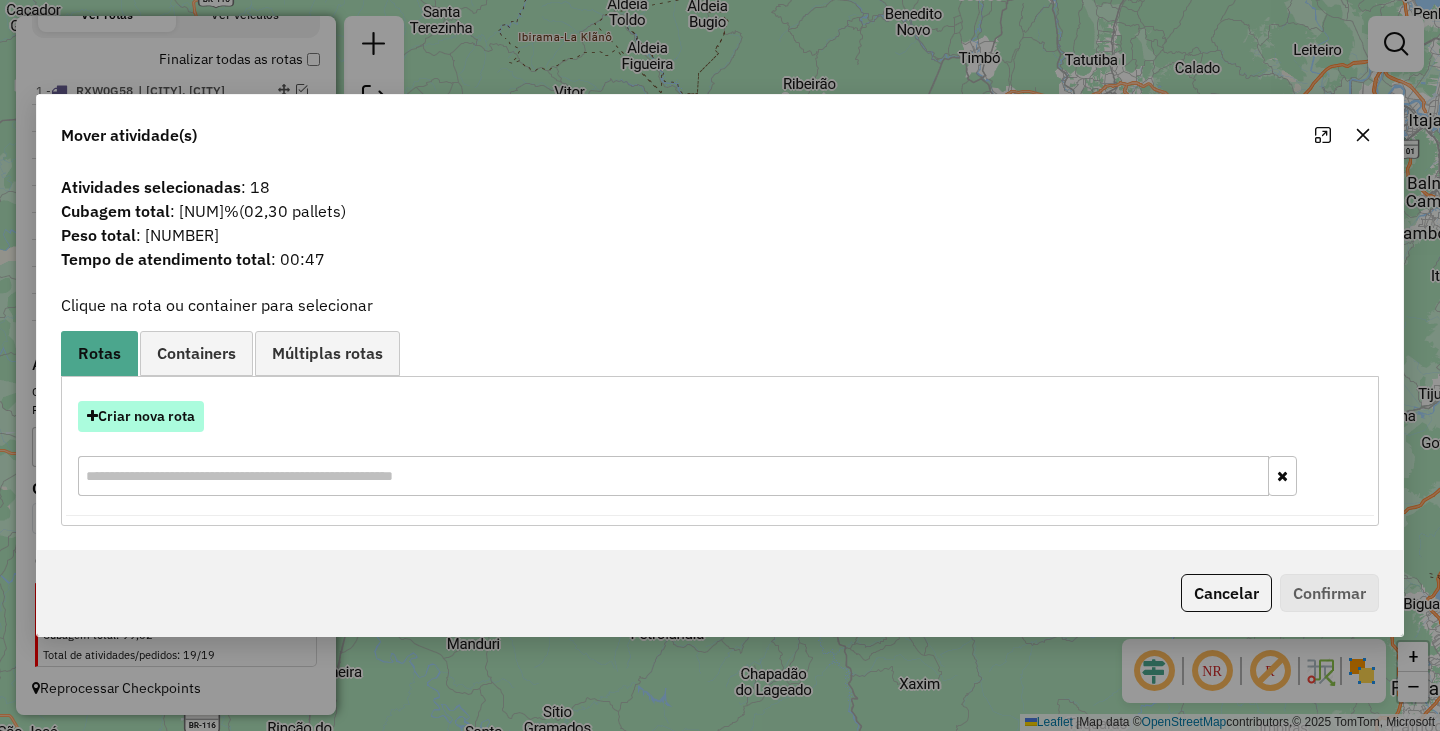 click on "Criar nova rota" at bounding box center (141, 416) 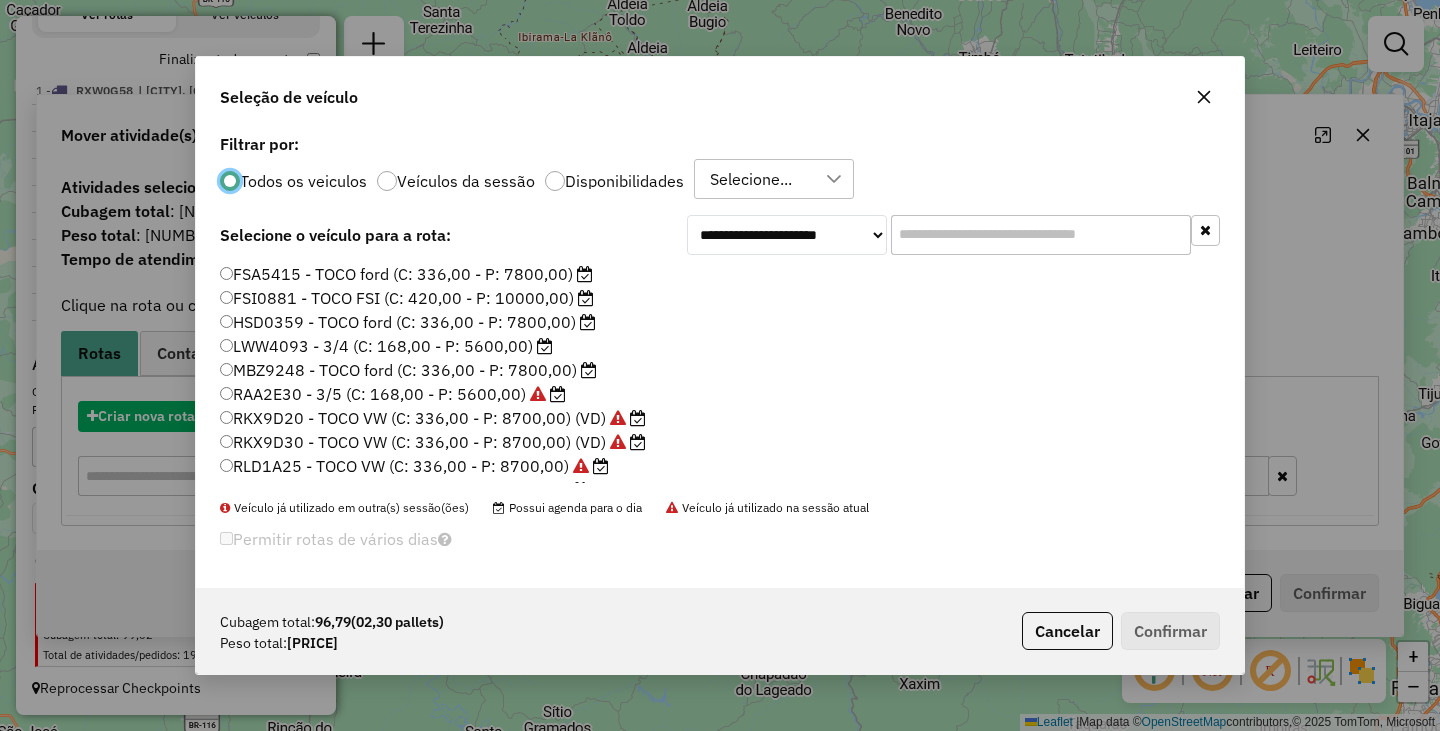 scroll, scrollTop: 11, scrollLeft: 6, axis: both 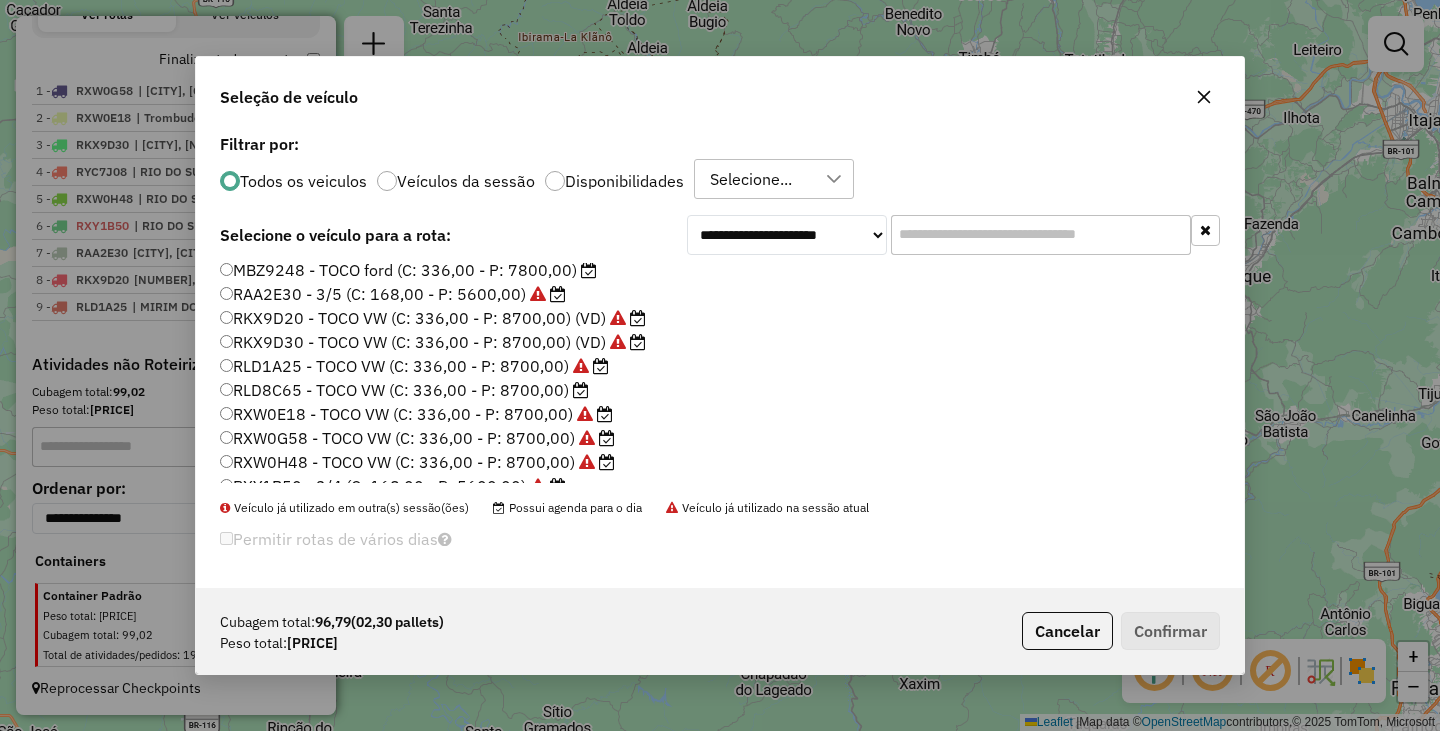 click on "RLD8C65 - TOCO VW (C: 336,00 - P: 8700,00)" 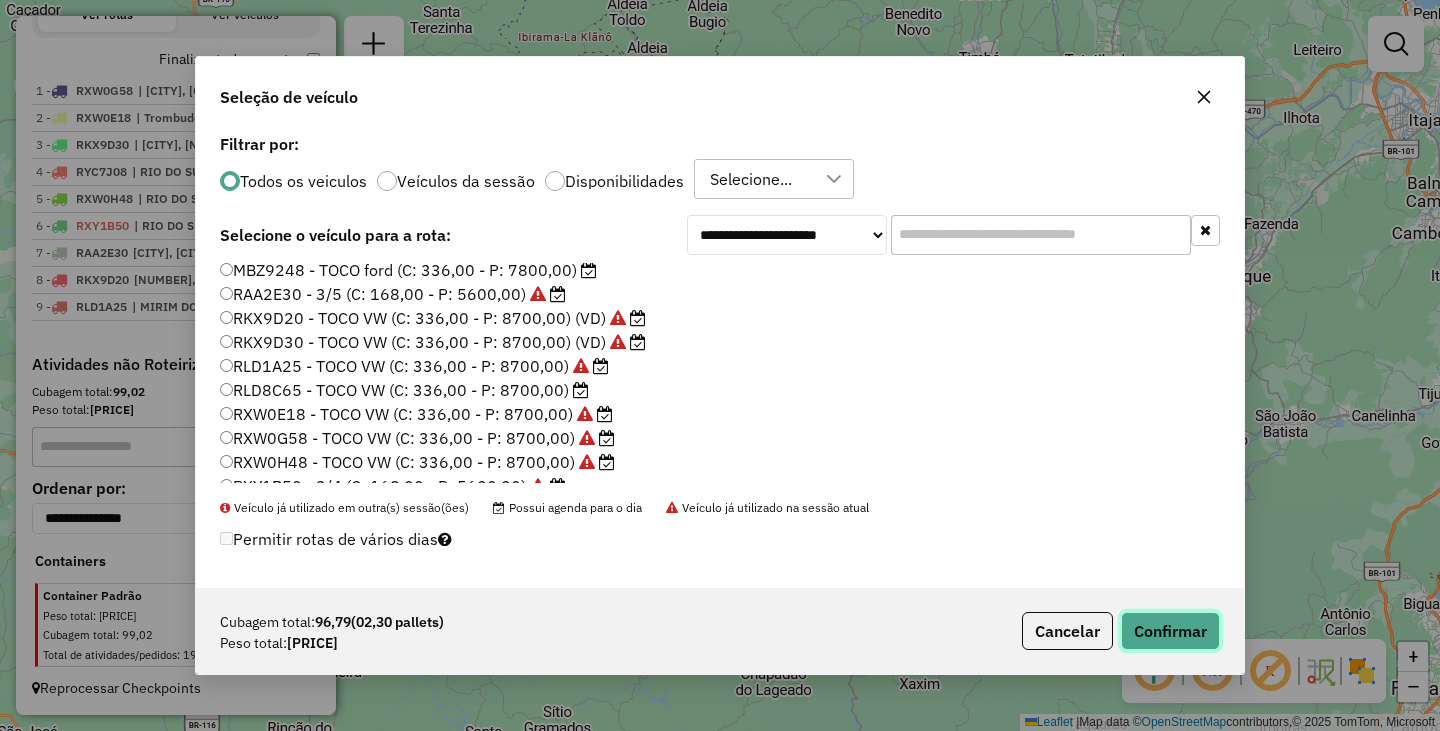 click on "Confirmar" 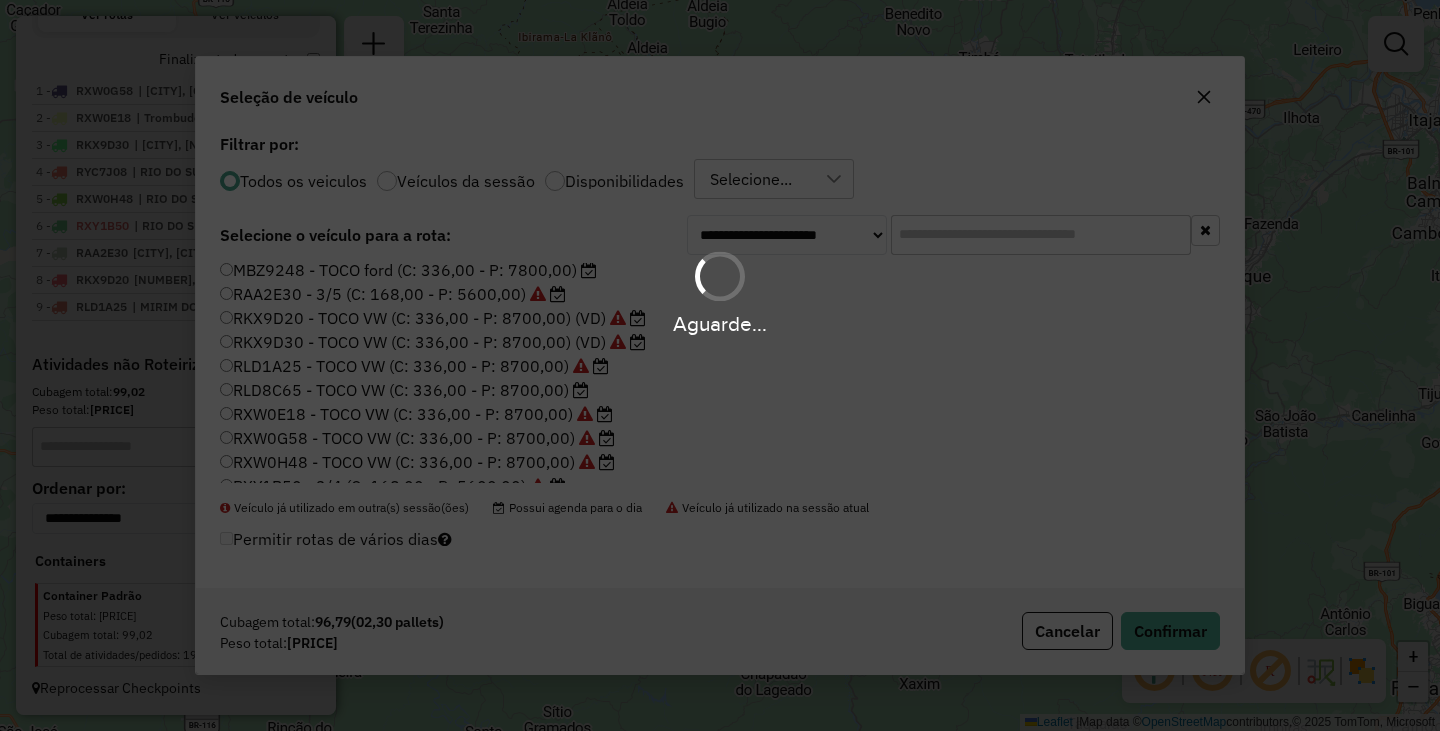 scroll, scrollTop: 824, scrollLeft: 0, axis: vertical 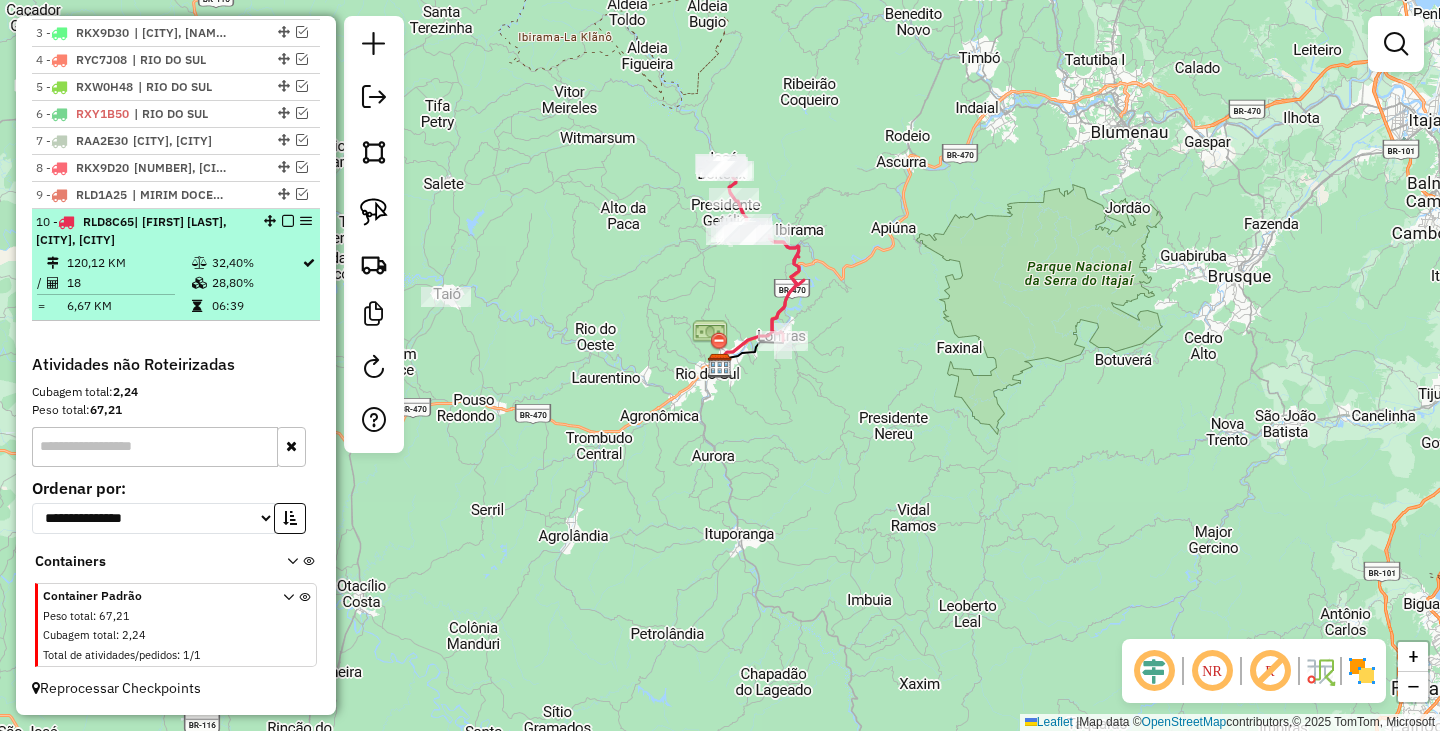click at bounding box center [288, 221] 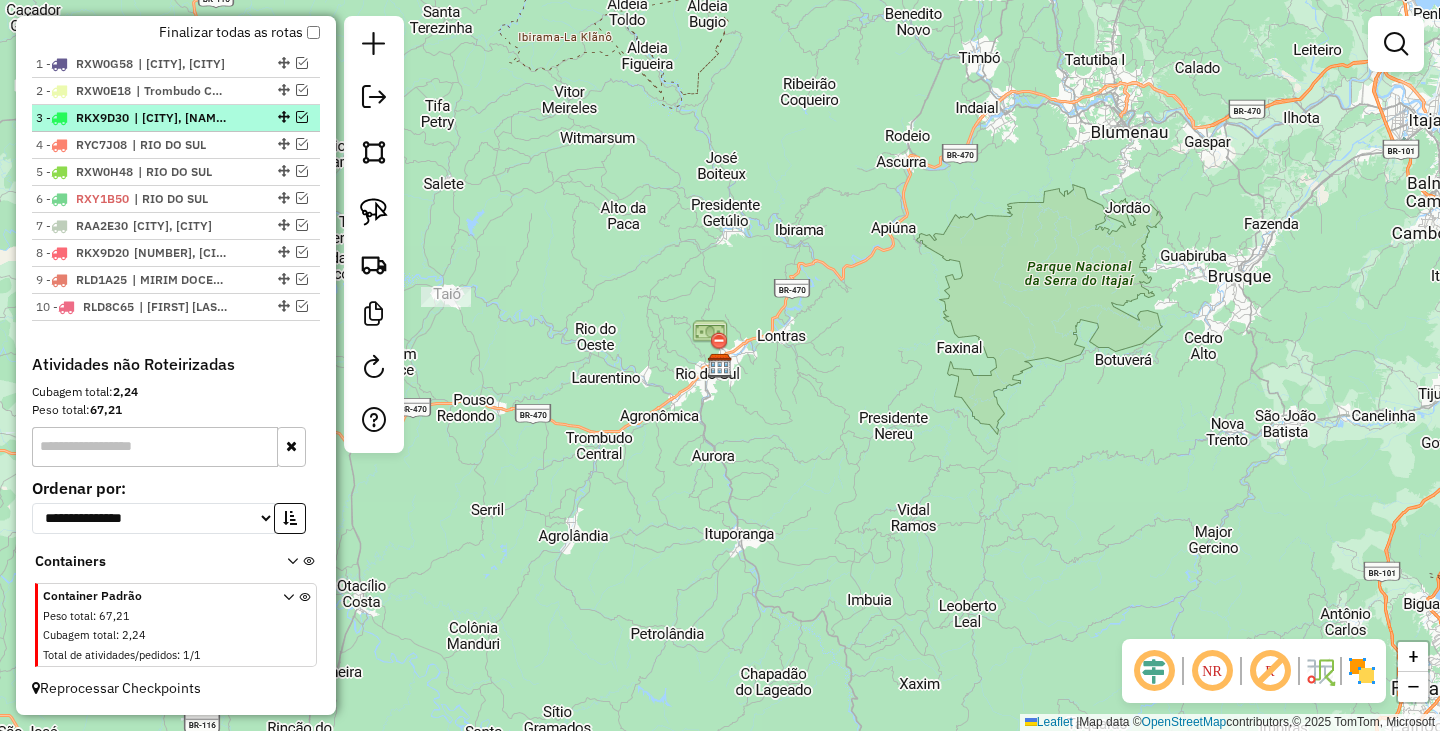 click at bounding box center [302, 117] 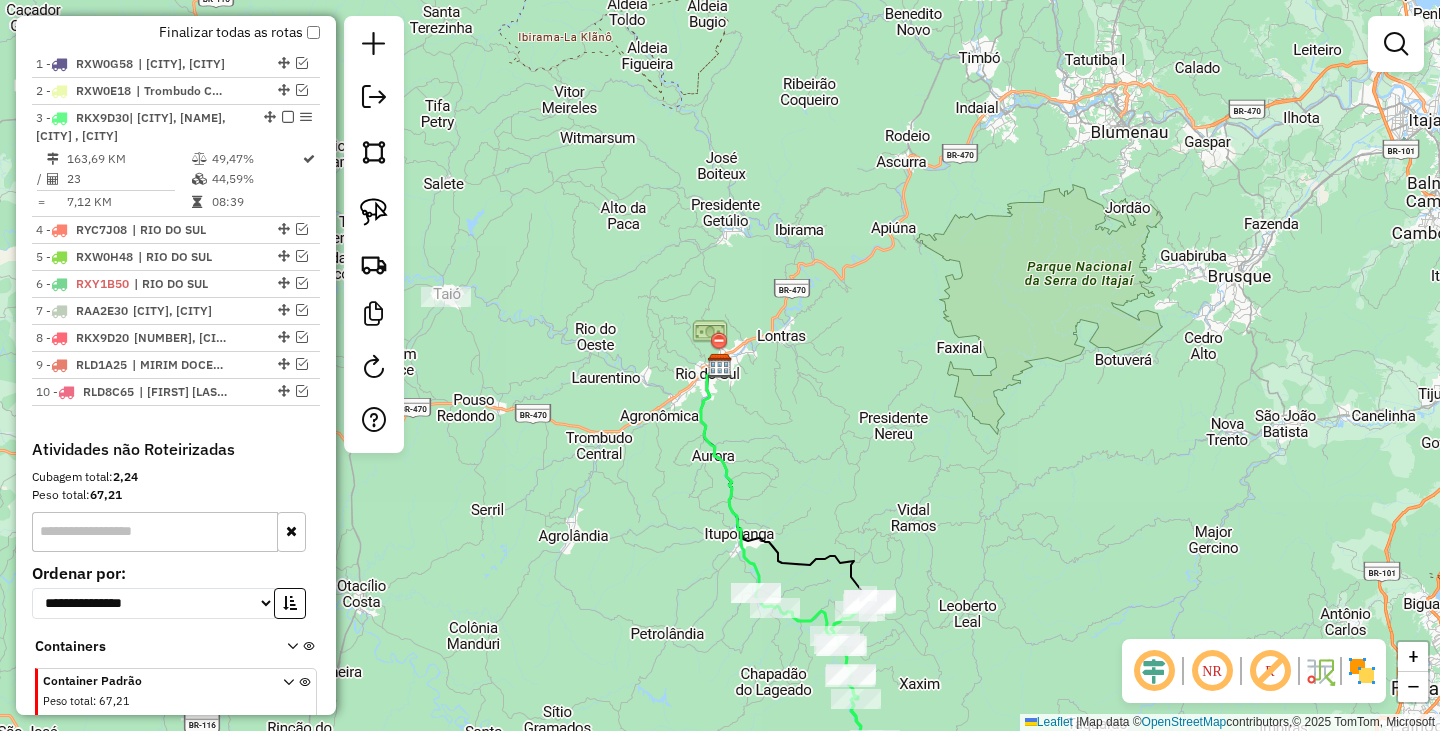 scroll, scrollTop: 824, scrollLeft: 0, axis: vertical 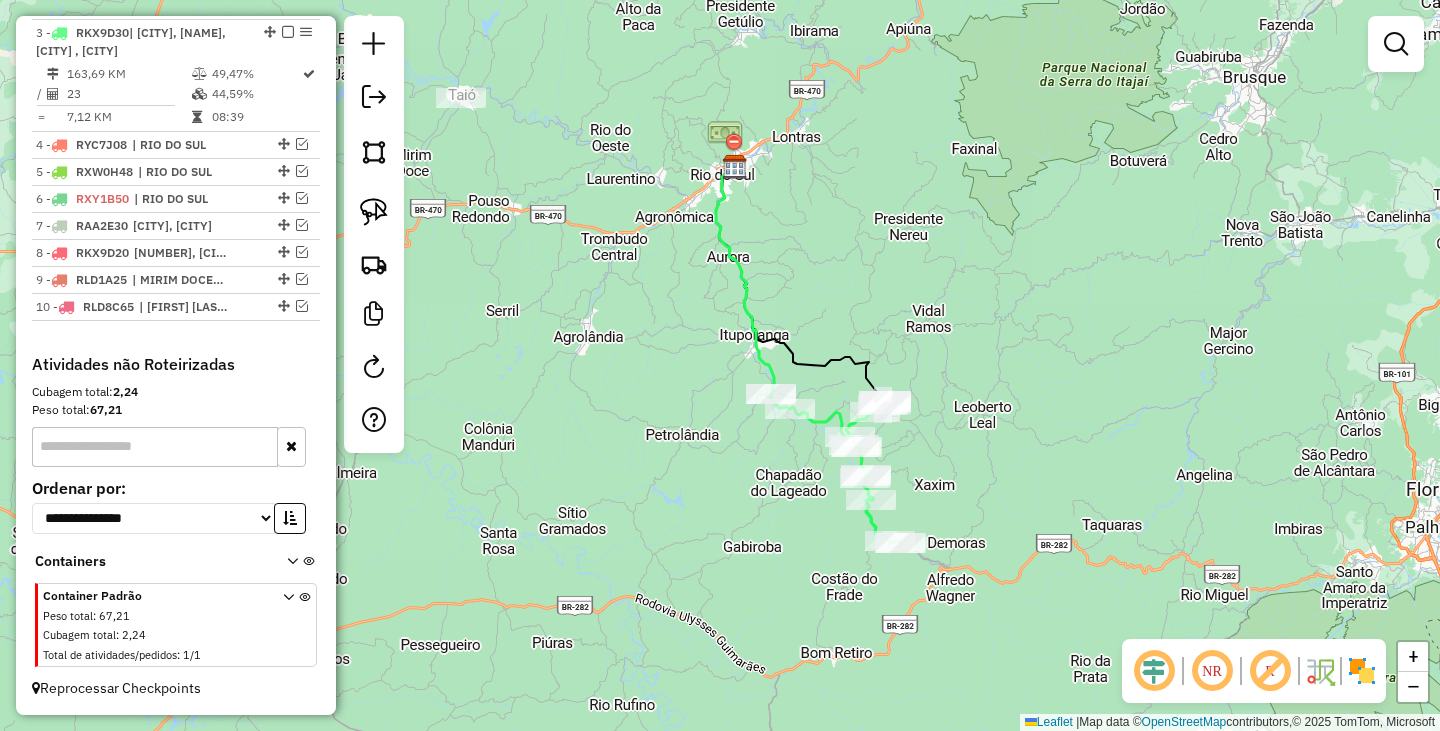 drag, startPoint x: 638, startPoint y: 397, endPoint x: 662, endPoint y: 168, distance: 230.25421 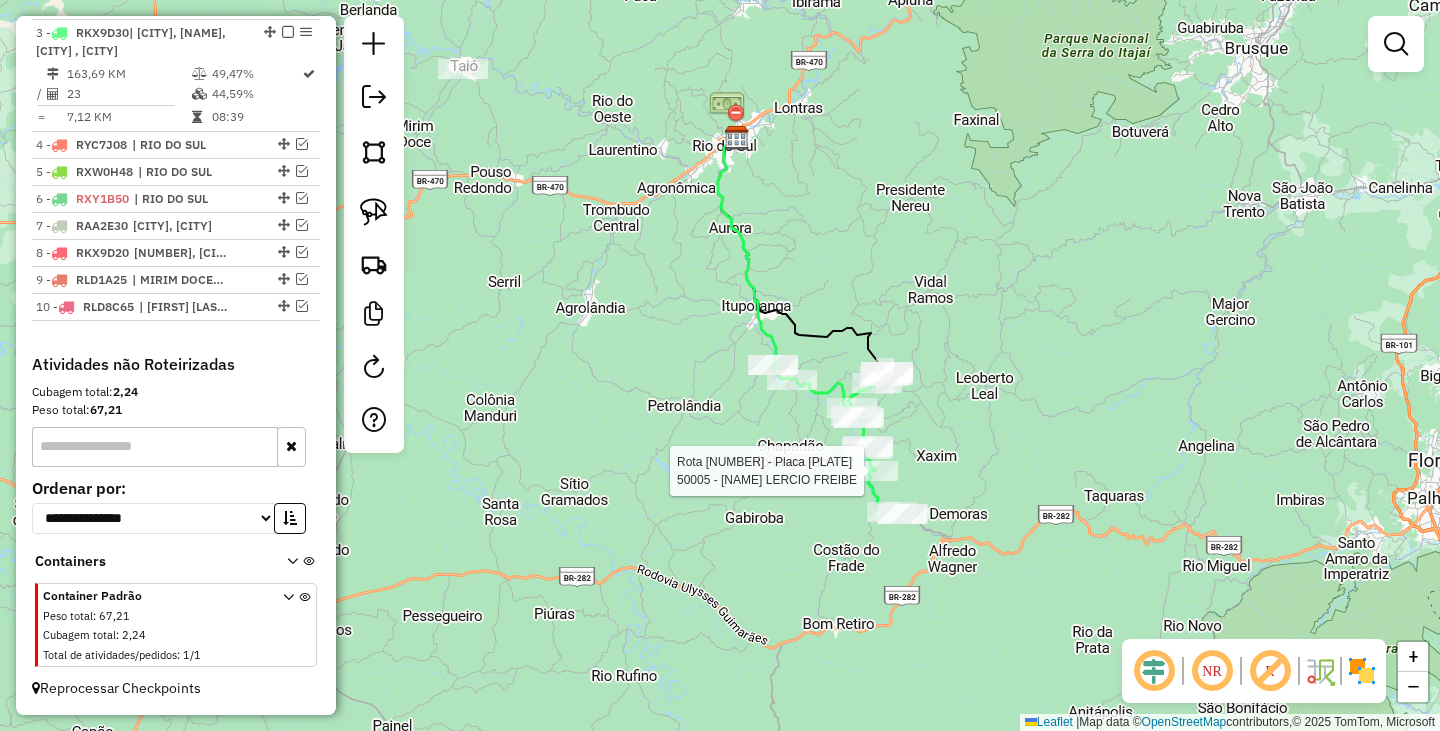 select on "**********" 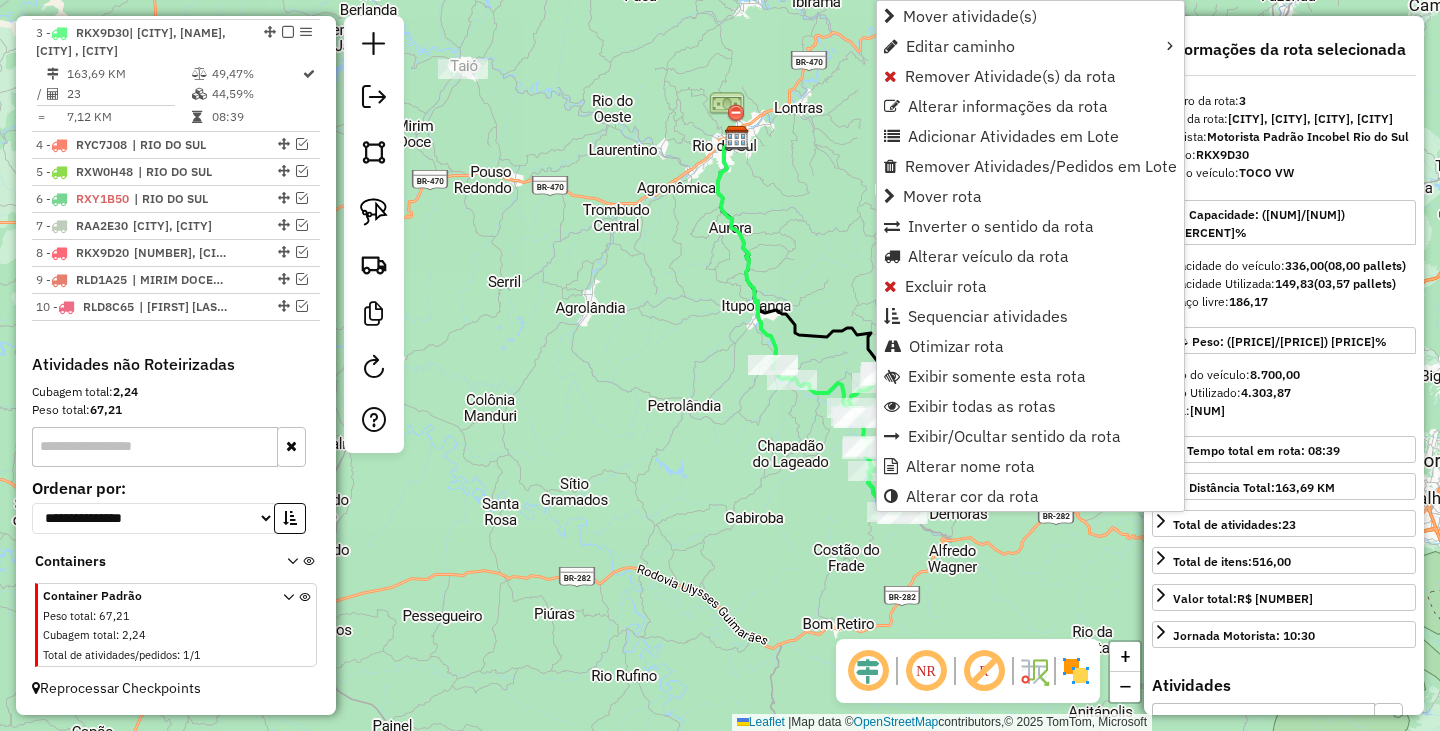 scroll, scrollTop: 828, scrollLeft: 0, axis: vertical 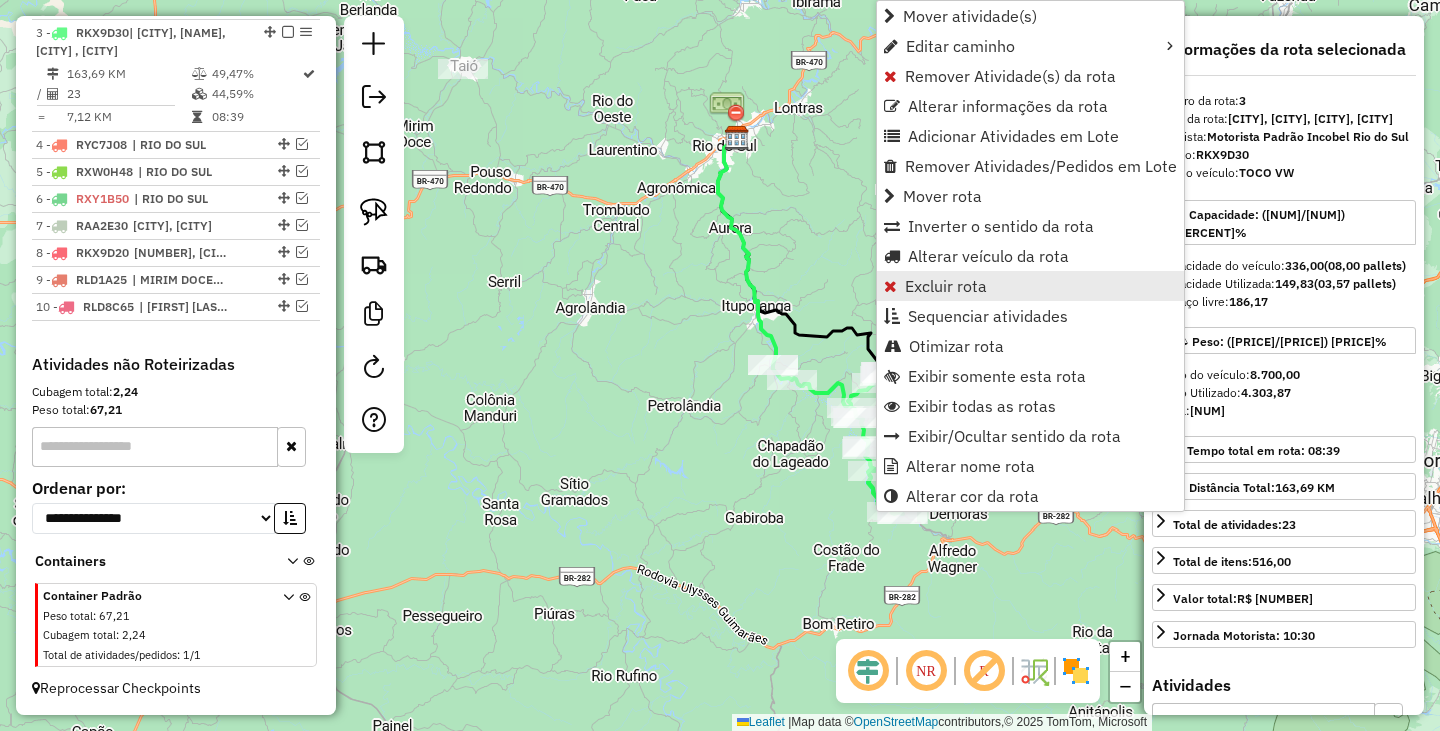 click on "Excluir rota" at bounding box center (946, 286) 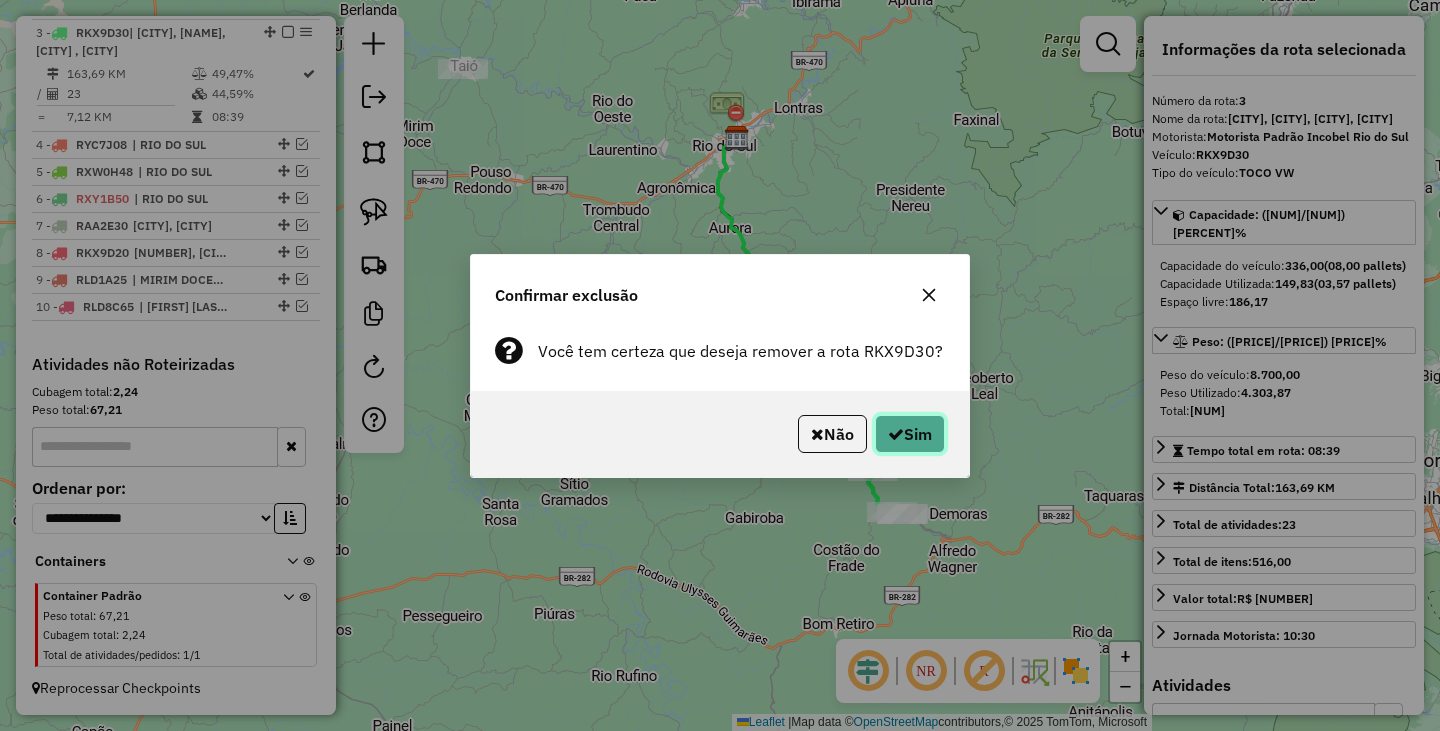 click on "Sim" 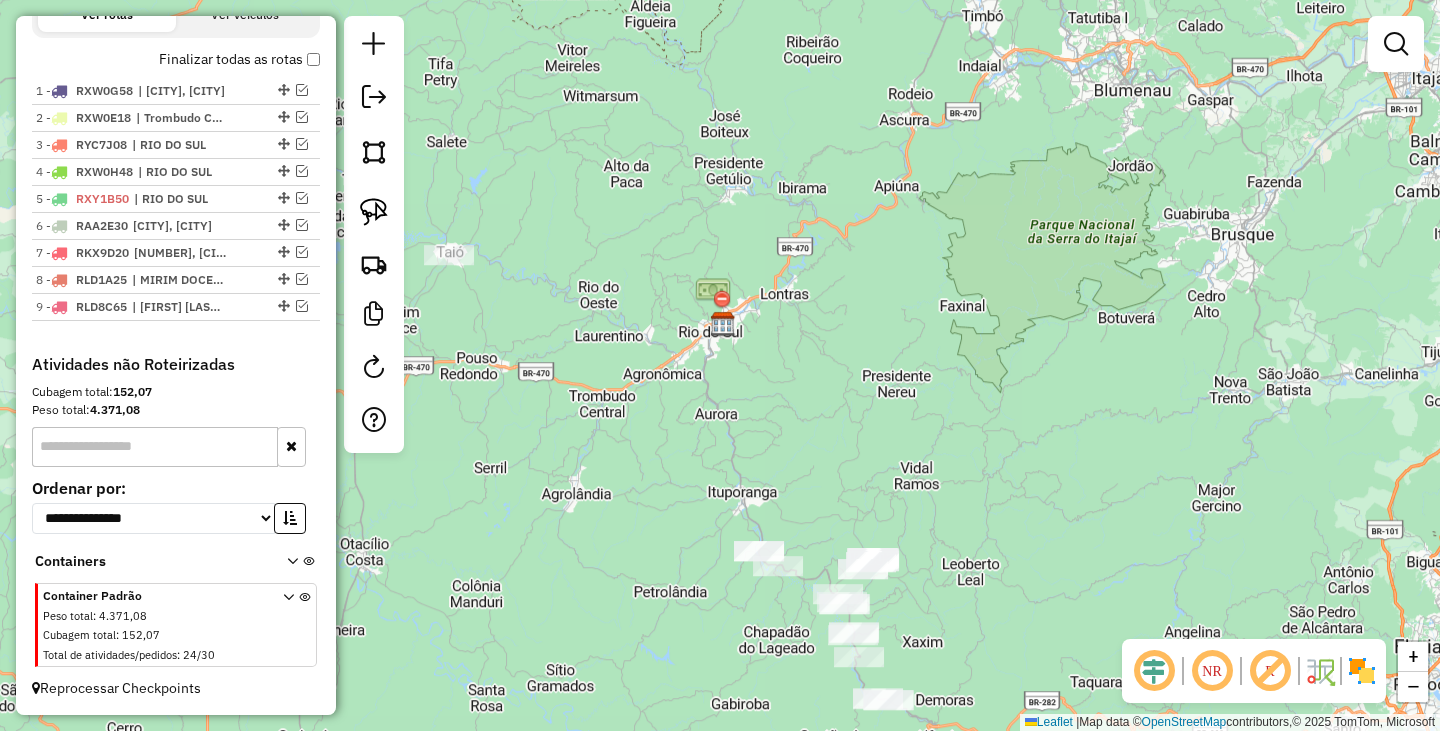 scroll, scrollTop: 712, scrollLeft: 0, axis: vertical 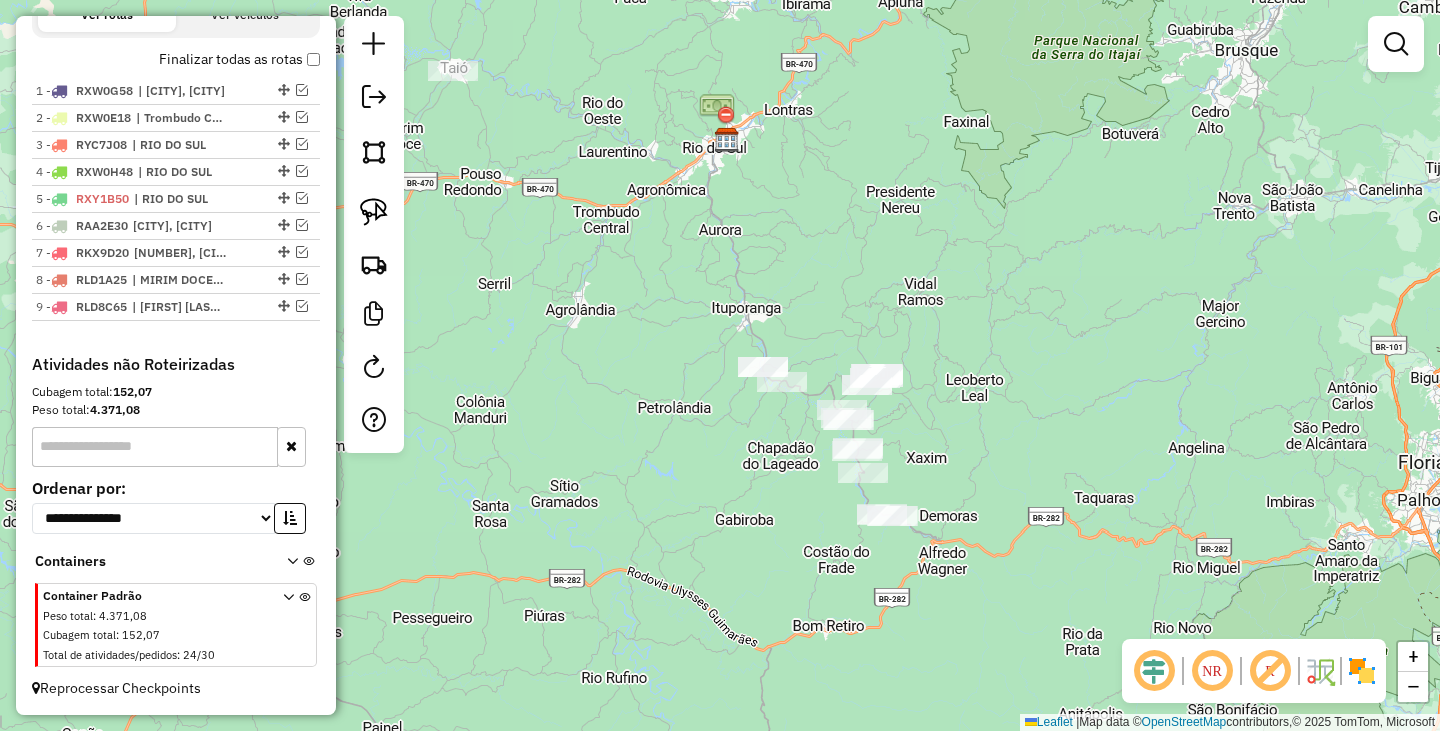 drag, startPoint x: 735, startPoint y: 505, endPoint x: 680, endPoint y: 249, distance: 261.84155 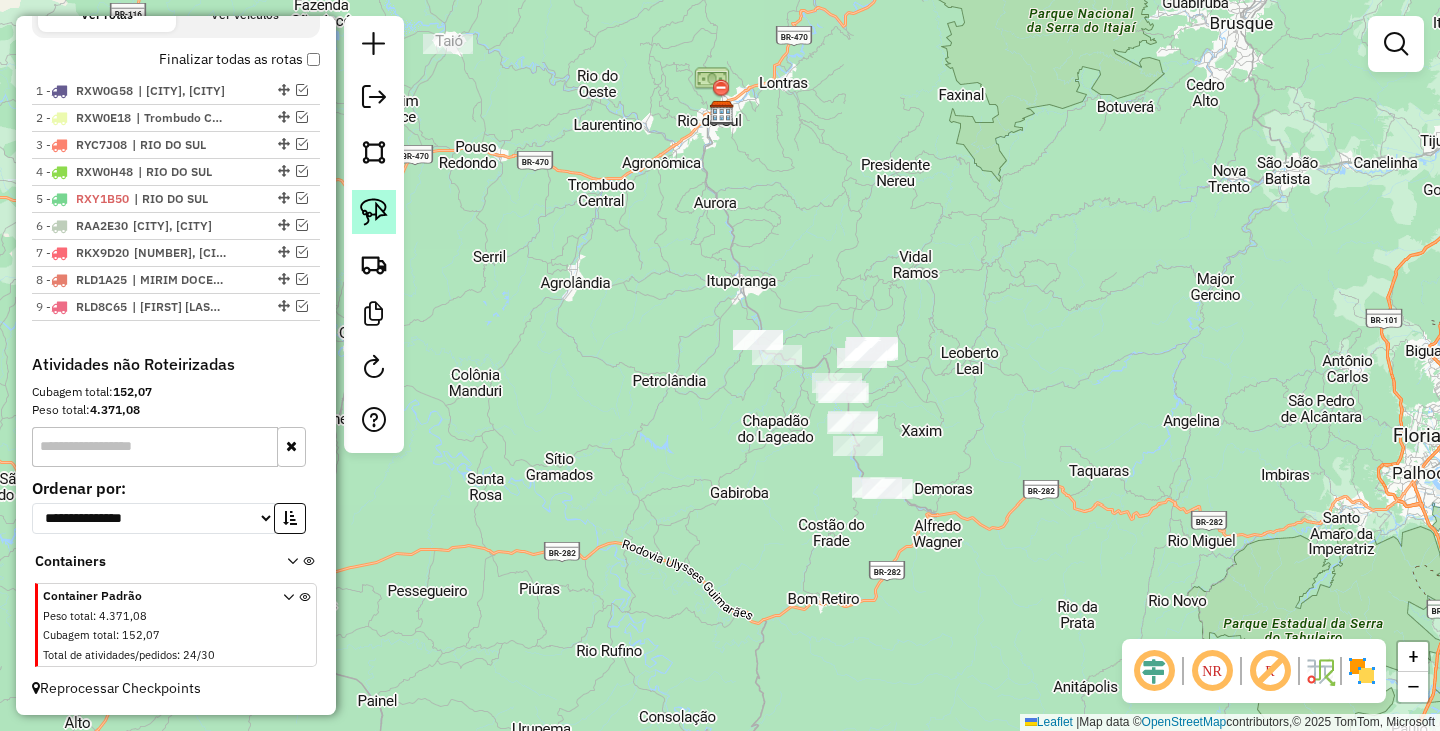 click 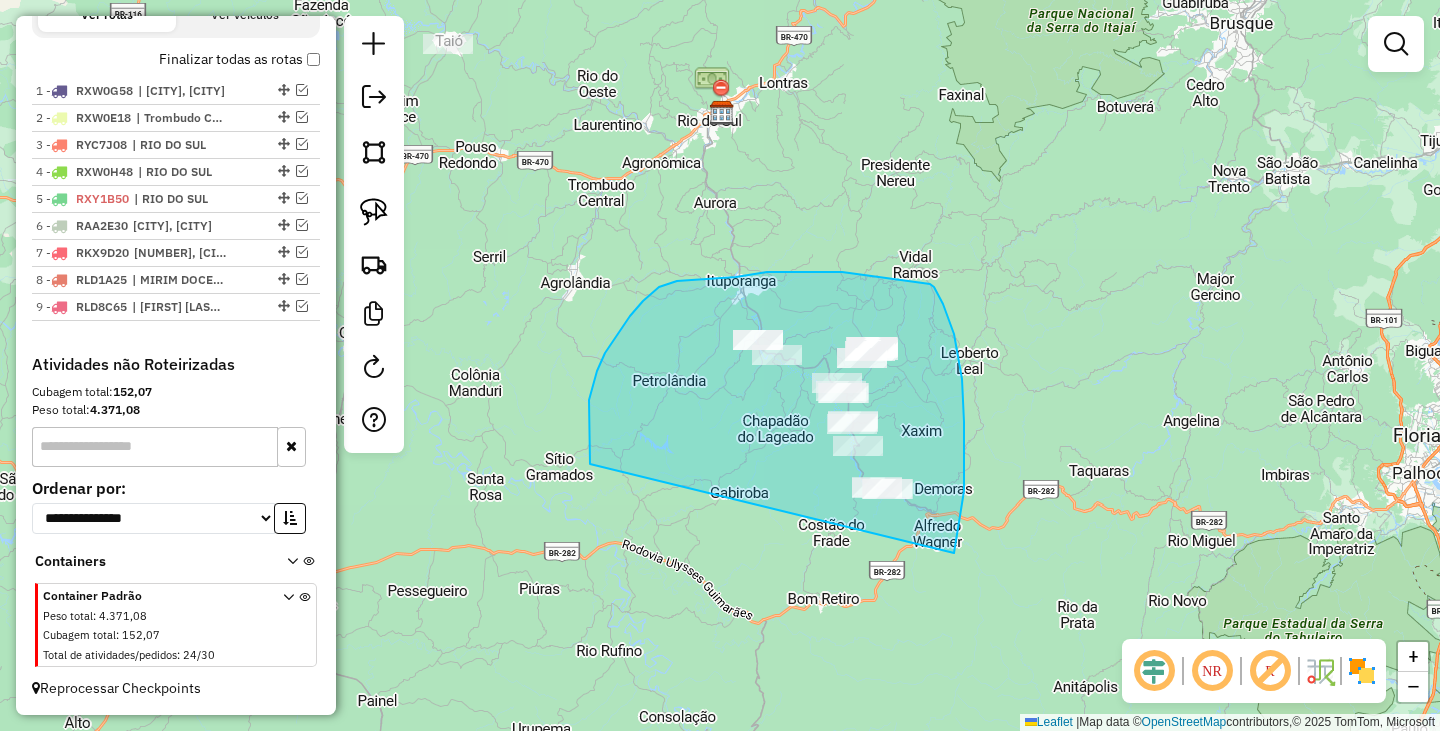 drag, startPoint x: 643, startPoint y: 301, endPoint x: 954, endPoint y: 553, distance: 400.28116 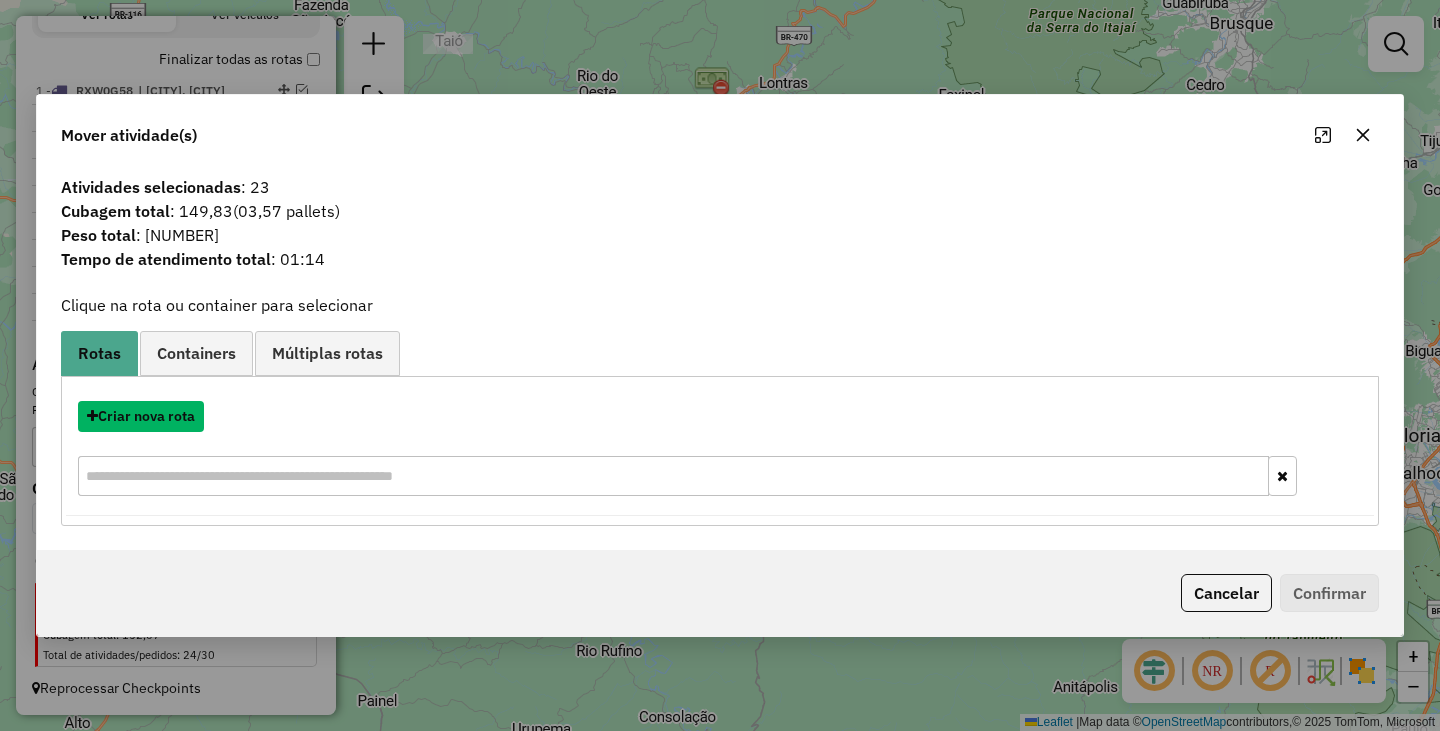 click on "Criar nova rota" at bounding box center (141, 416) 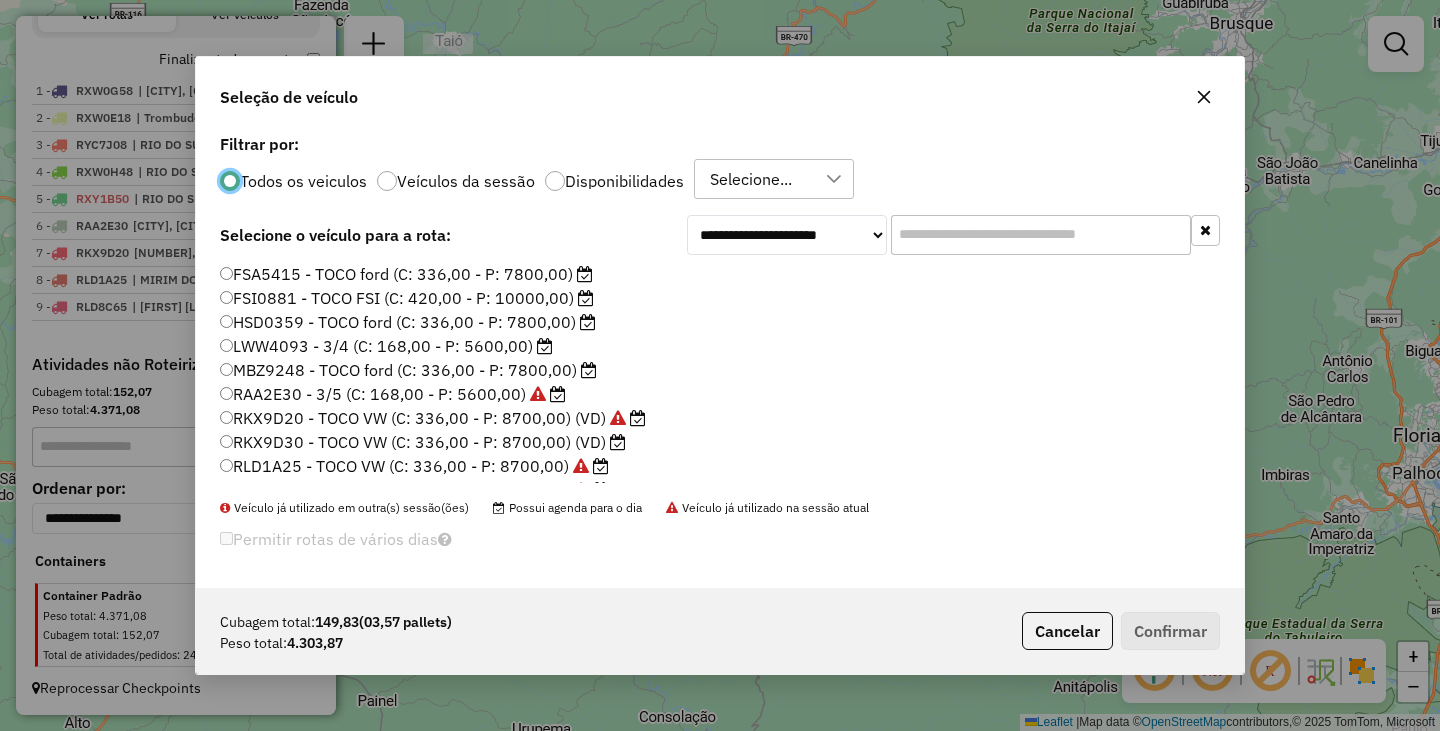 scroll, scrollTop: 11, scrollLeft: 6, axis: both 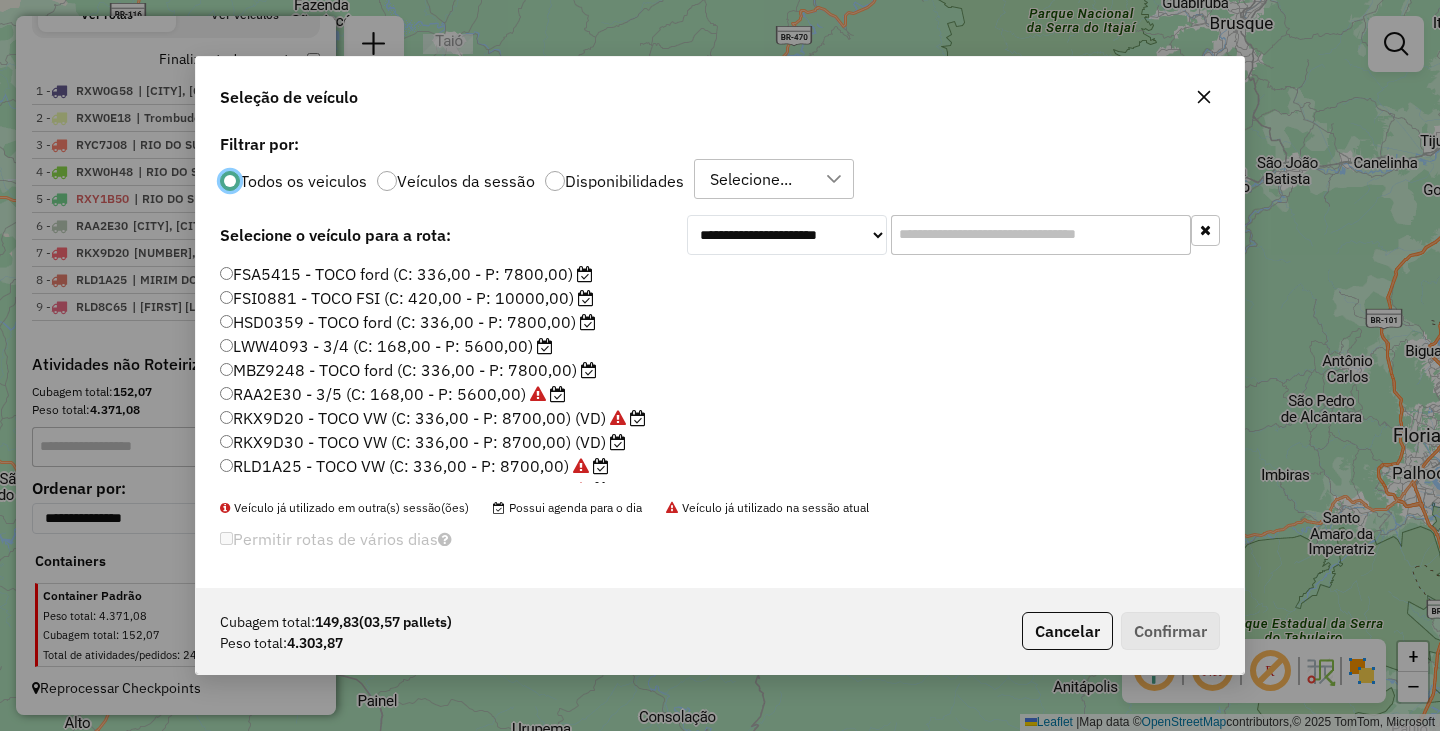 click on "RKX9D30 - TOCO VW (C: 336,00 - P: 8700,00) (VD)" 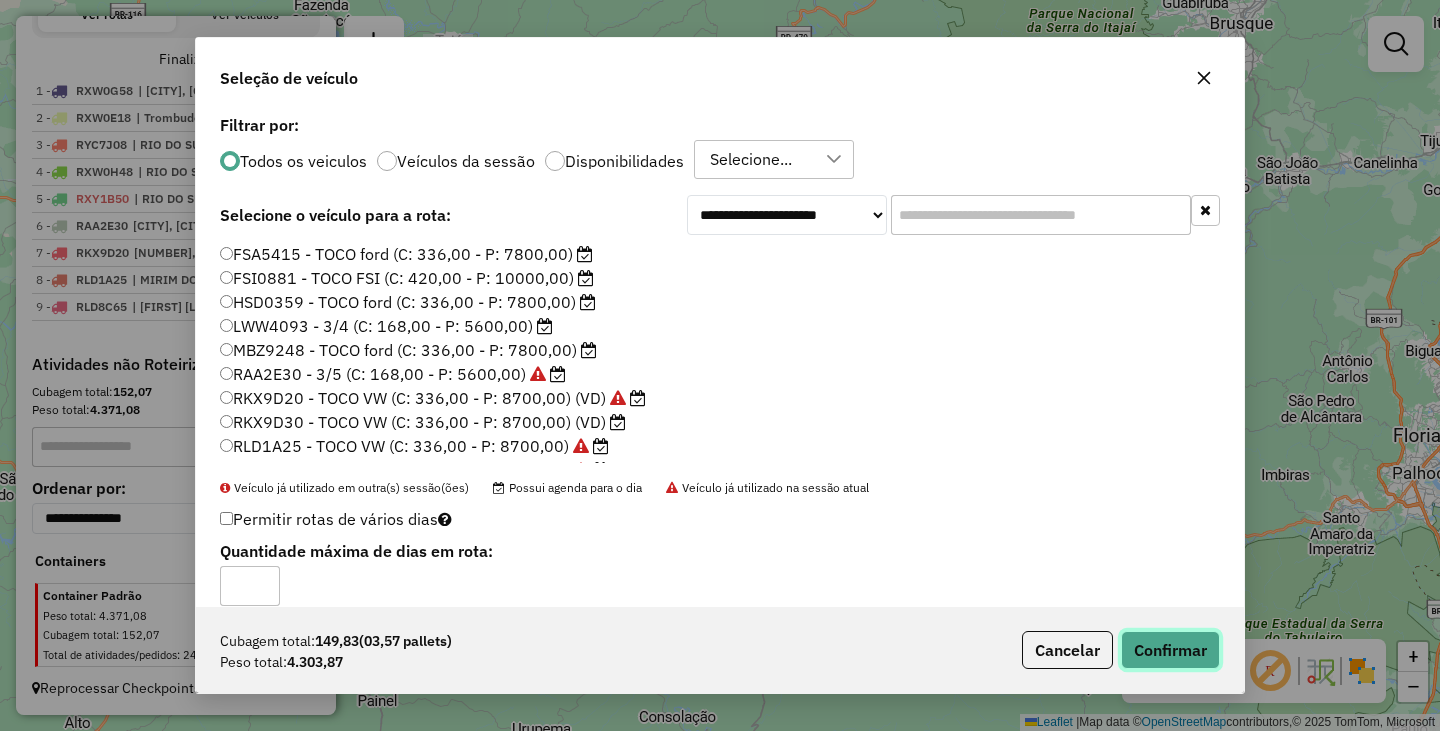click on "Confirmar" 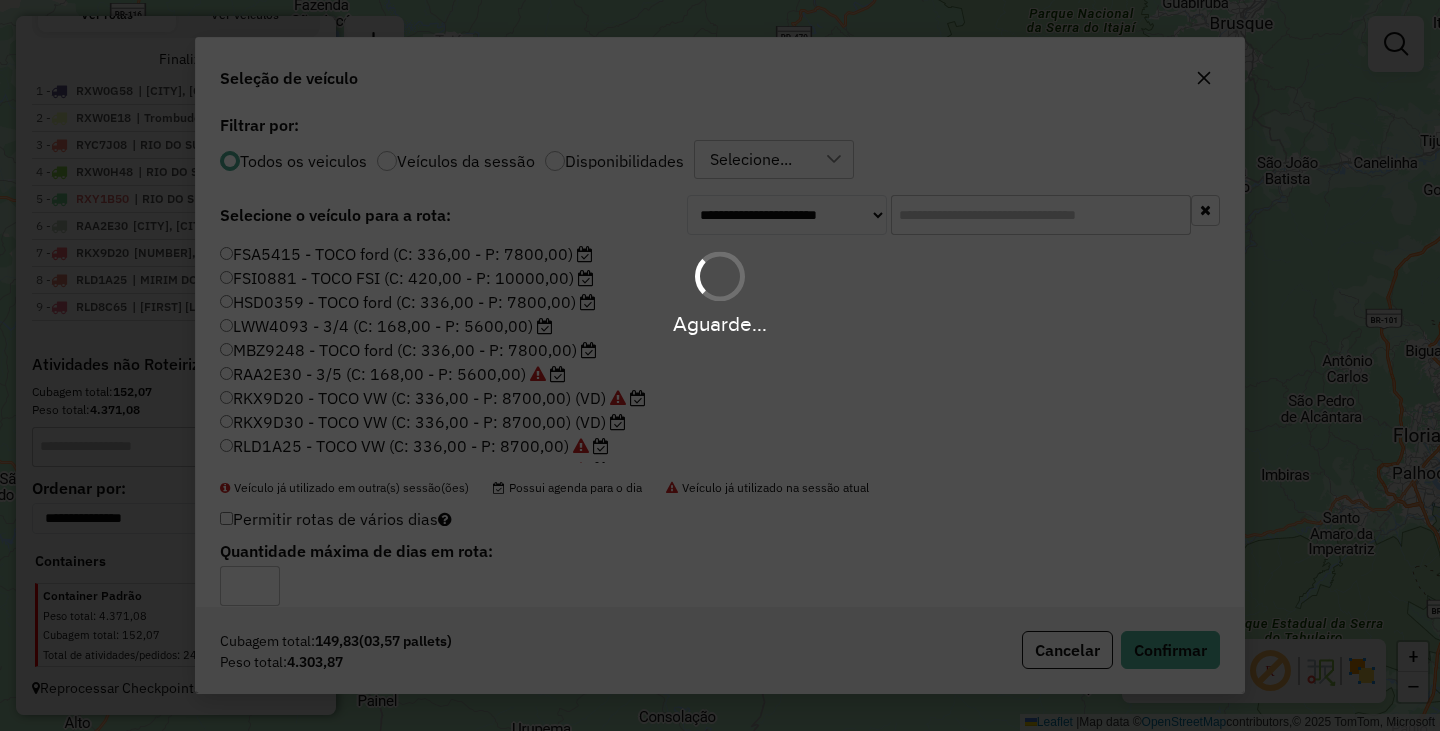 scroll, scrollTop: 828, scrollLeft: 0, axis: vertical 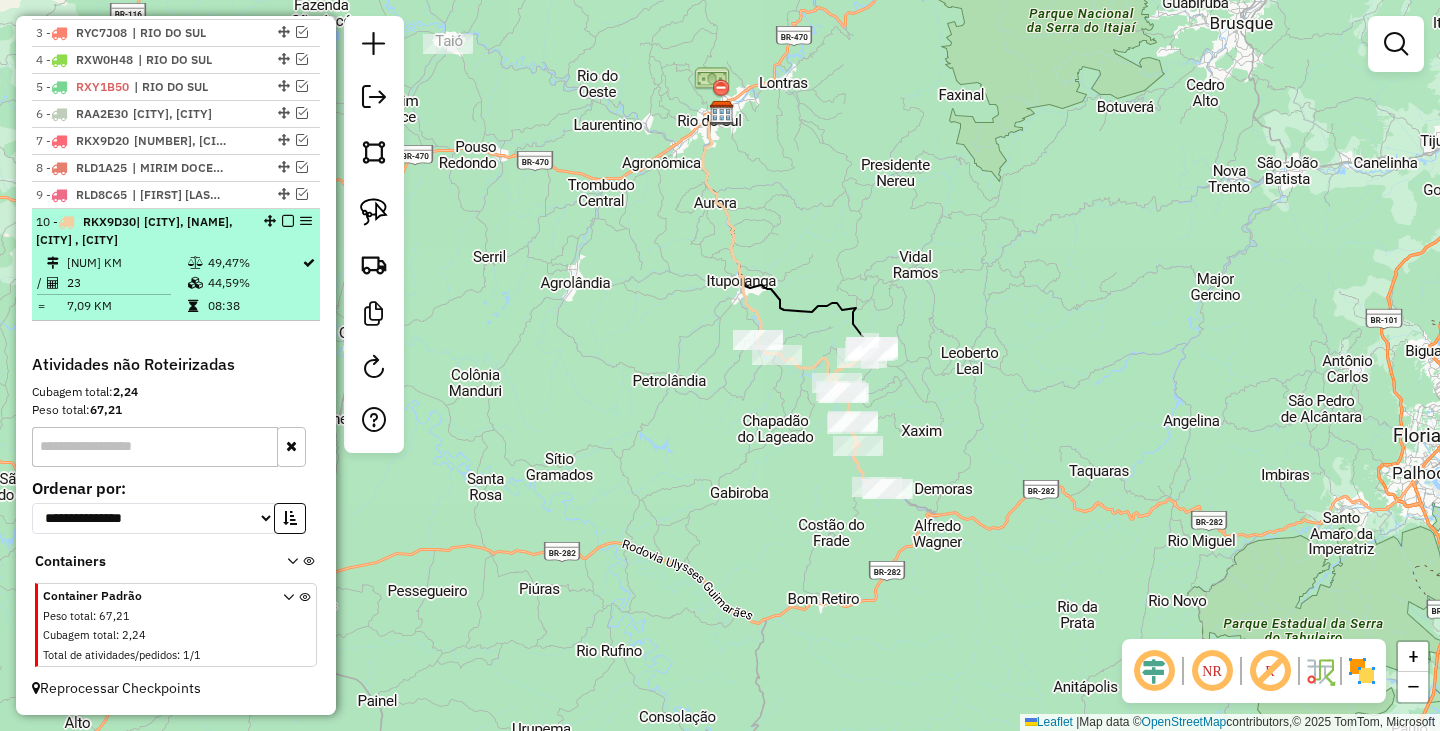 click at bounding box center (288, 221) 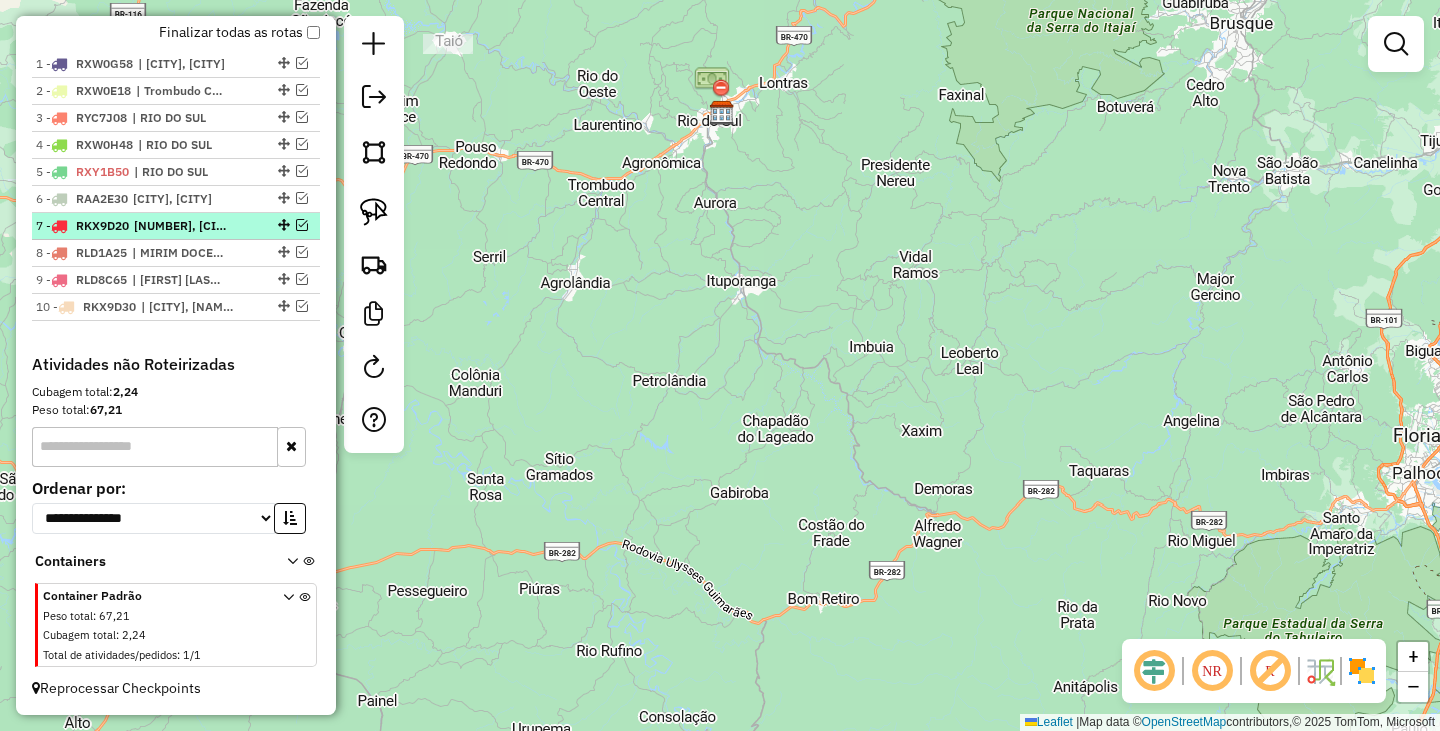 scroll, scrollTop: 739, scrollLeft: 0, axis: vertical 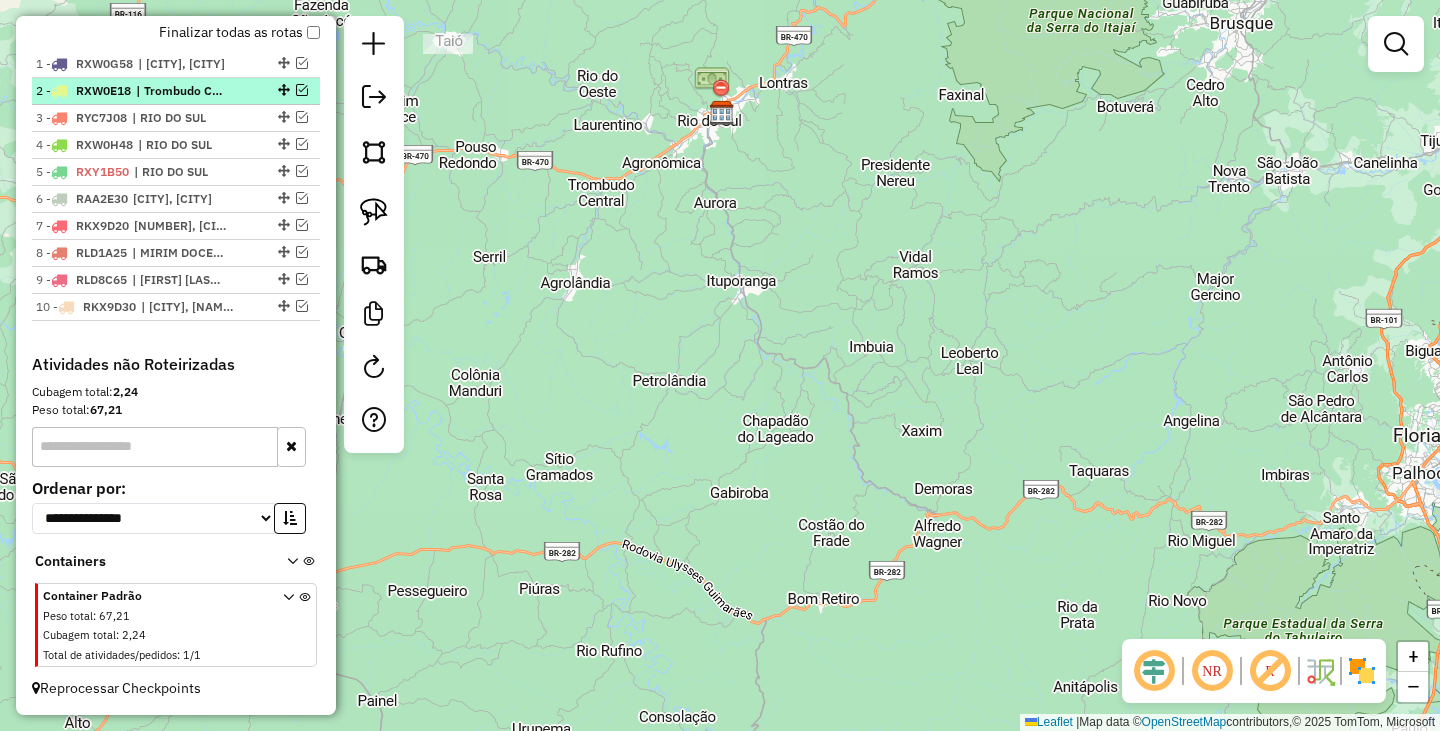 click at bounding box center [302, 90] 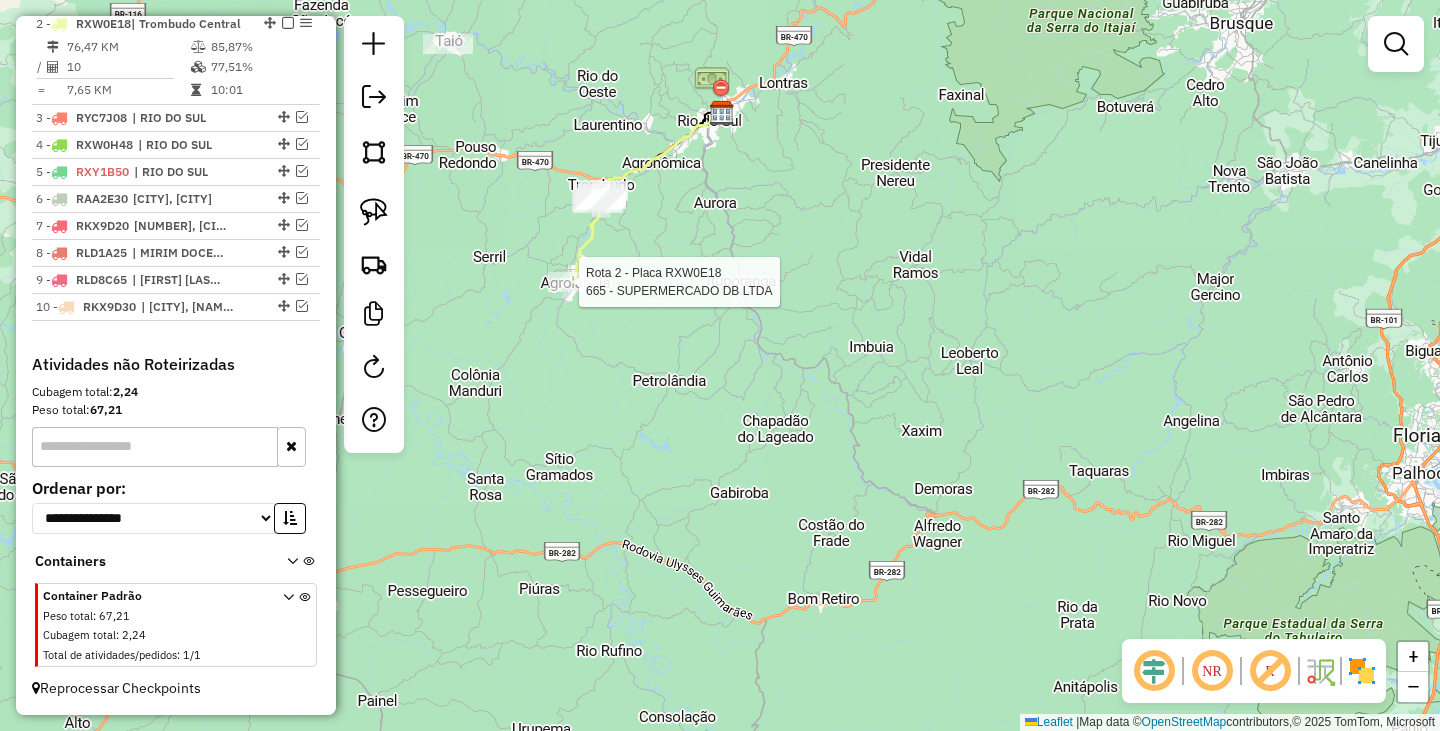select on "**********" 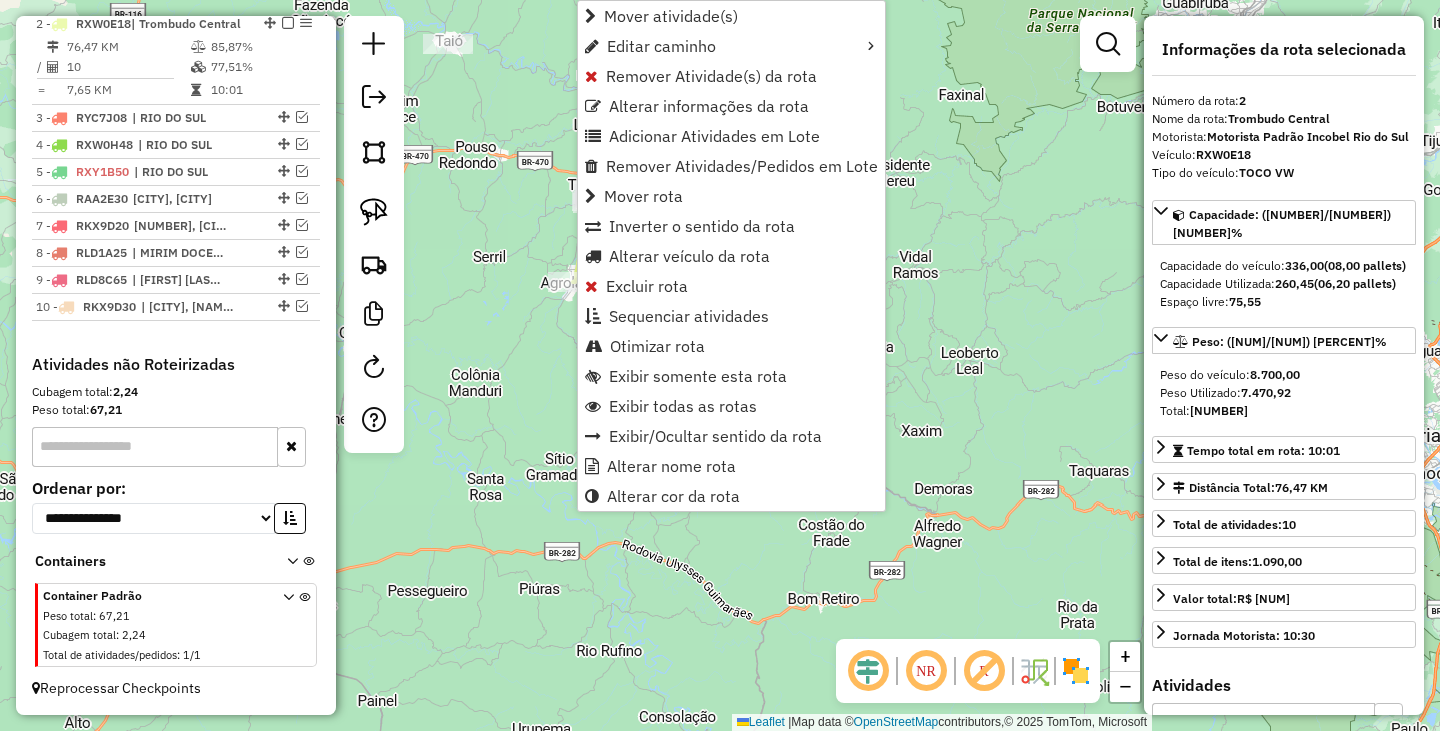 scroll, scrollTop: 801, scrollLeft: 0, axis: vertical 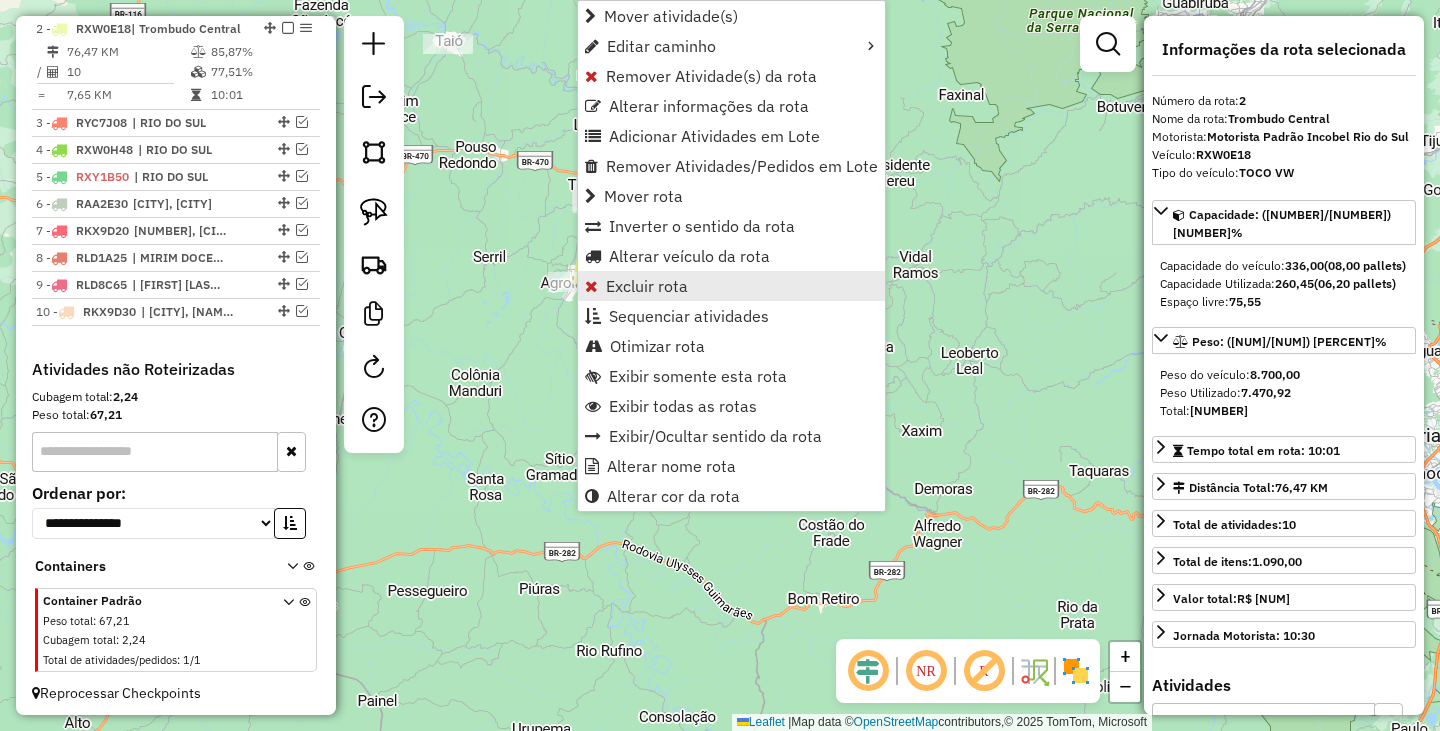 click on "Excluir rota" at bounding box center (647, 286) 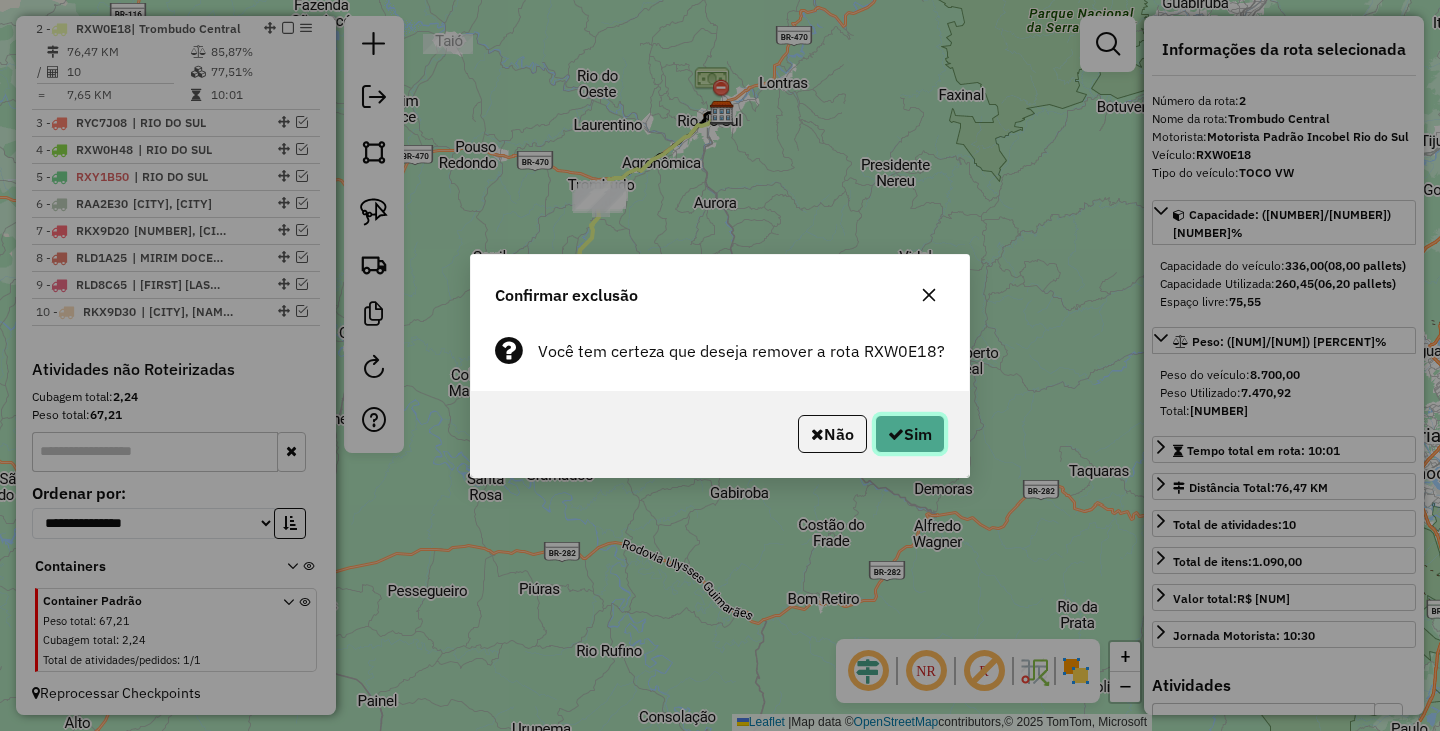 click on "Sim" 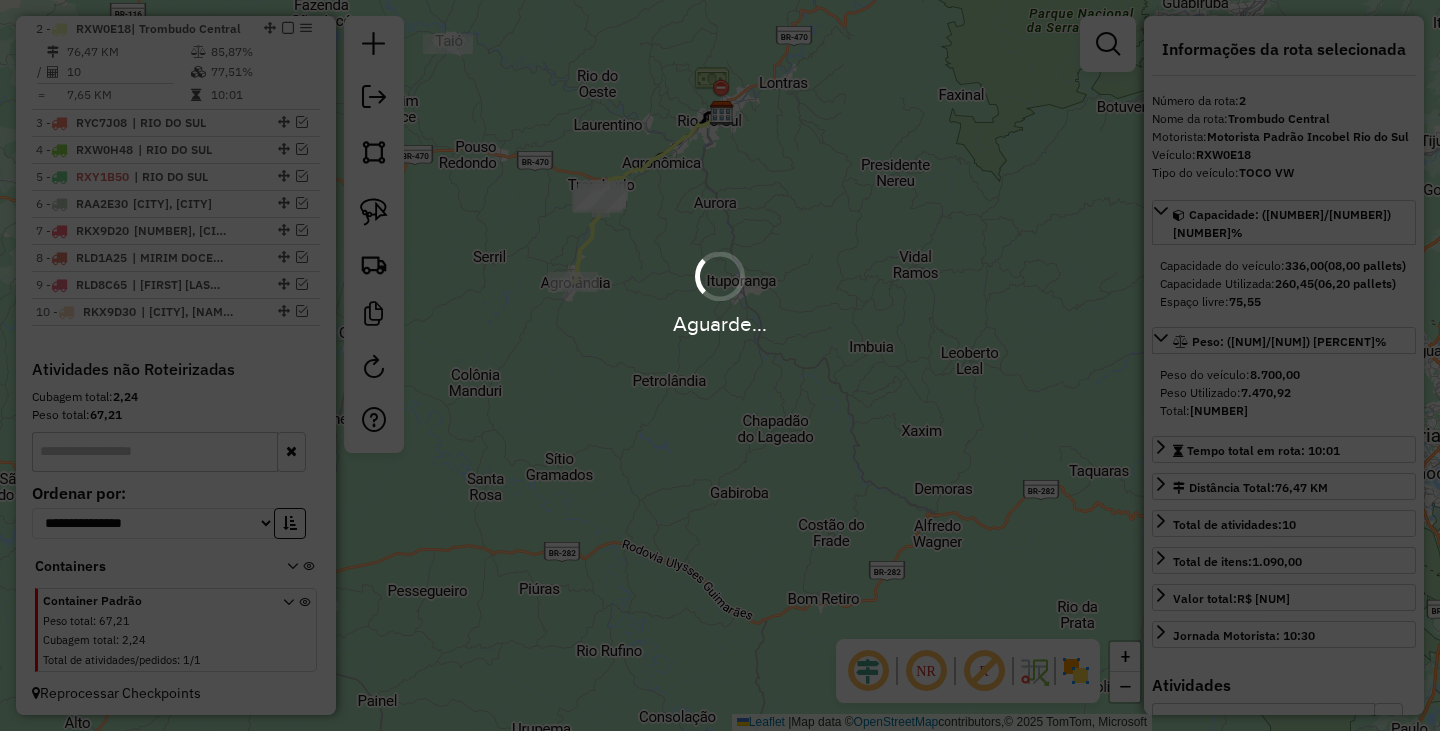 scroll, scrollTop: 712, scrollLeft: 0, axis: vertical 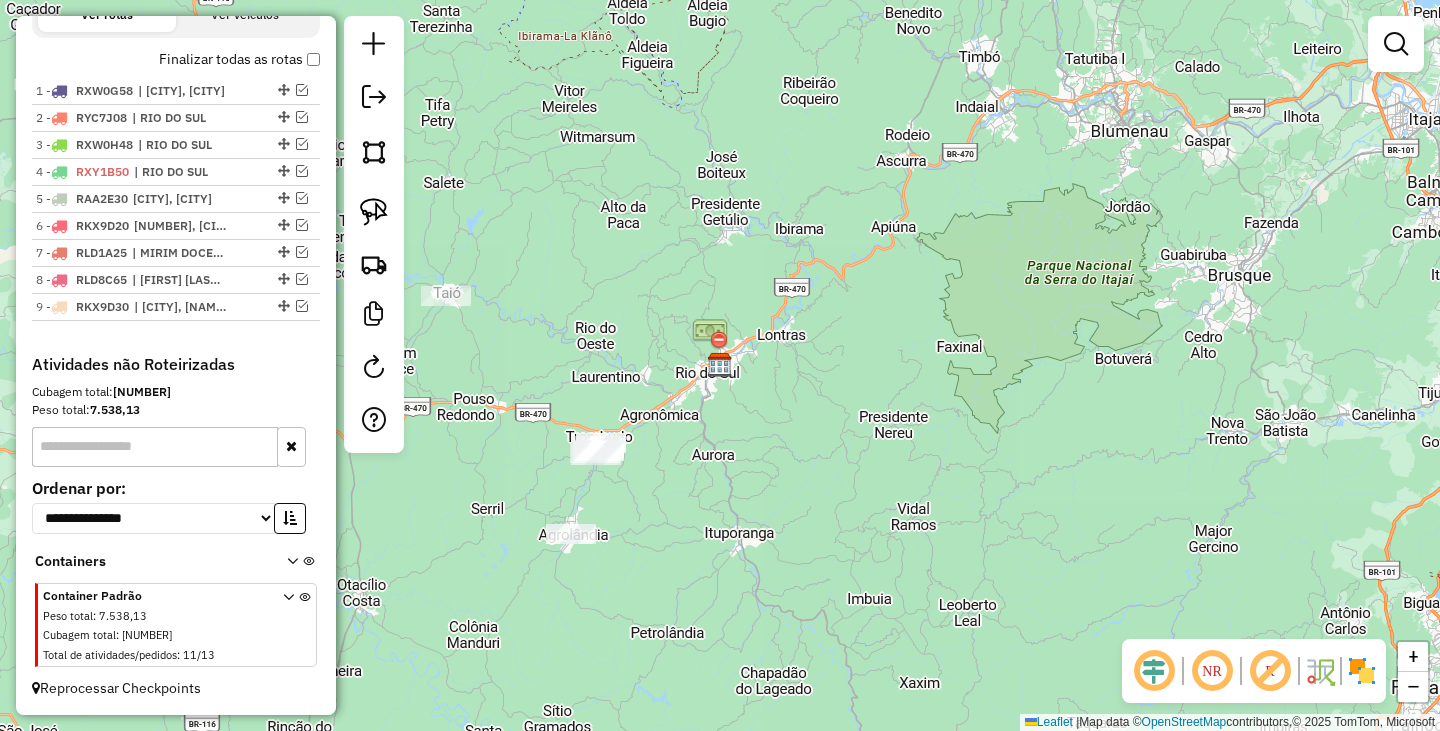 drag, startPoint x: 866, startPoint y: 336, endPoint x: 871, endPoint y: 324, distance: 13 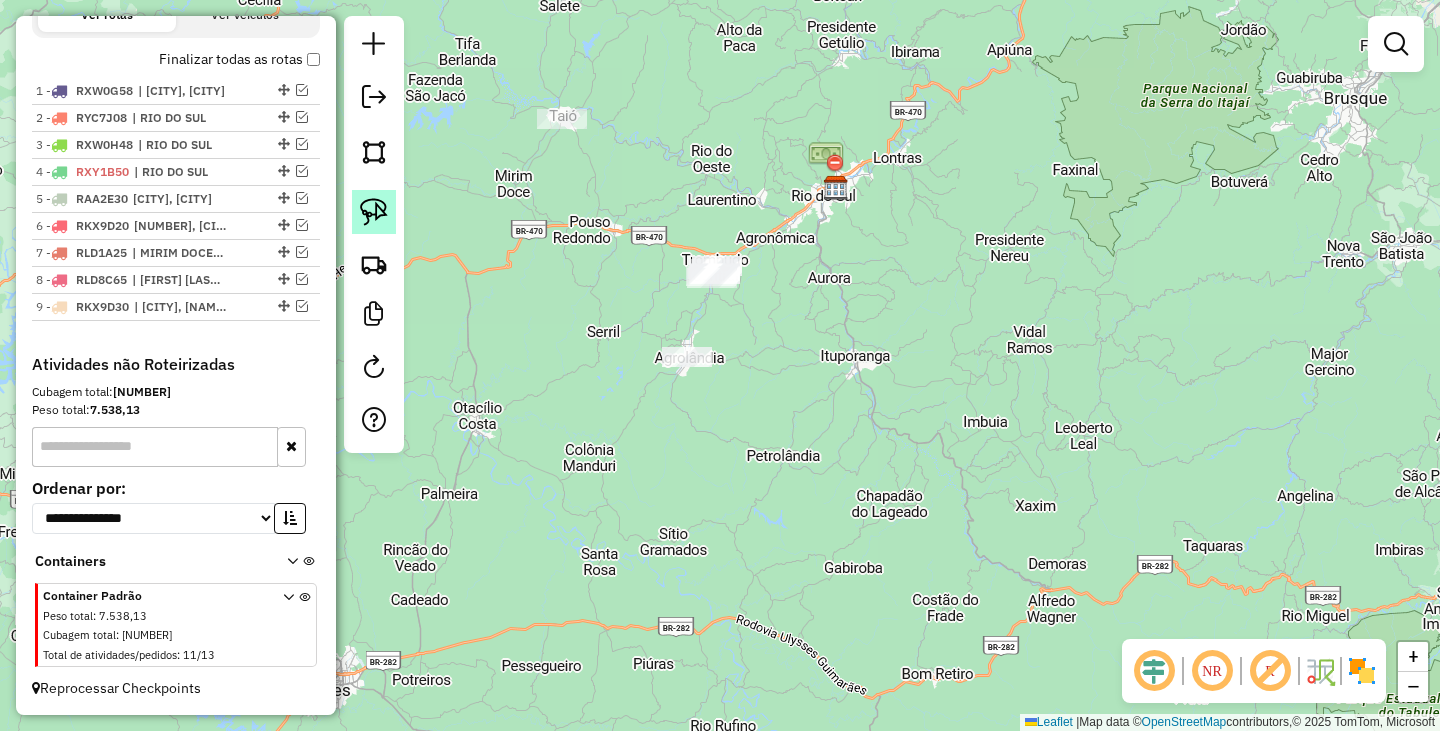 click 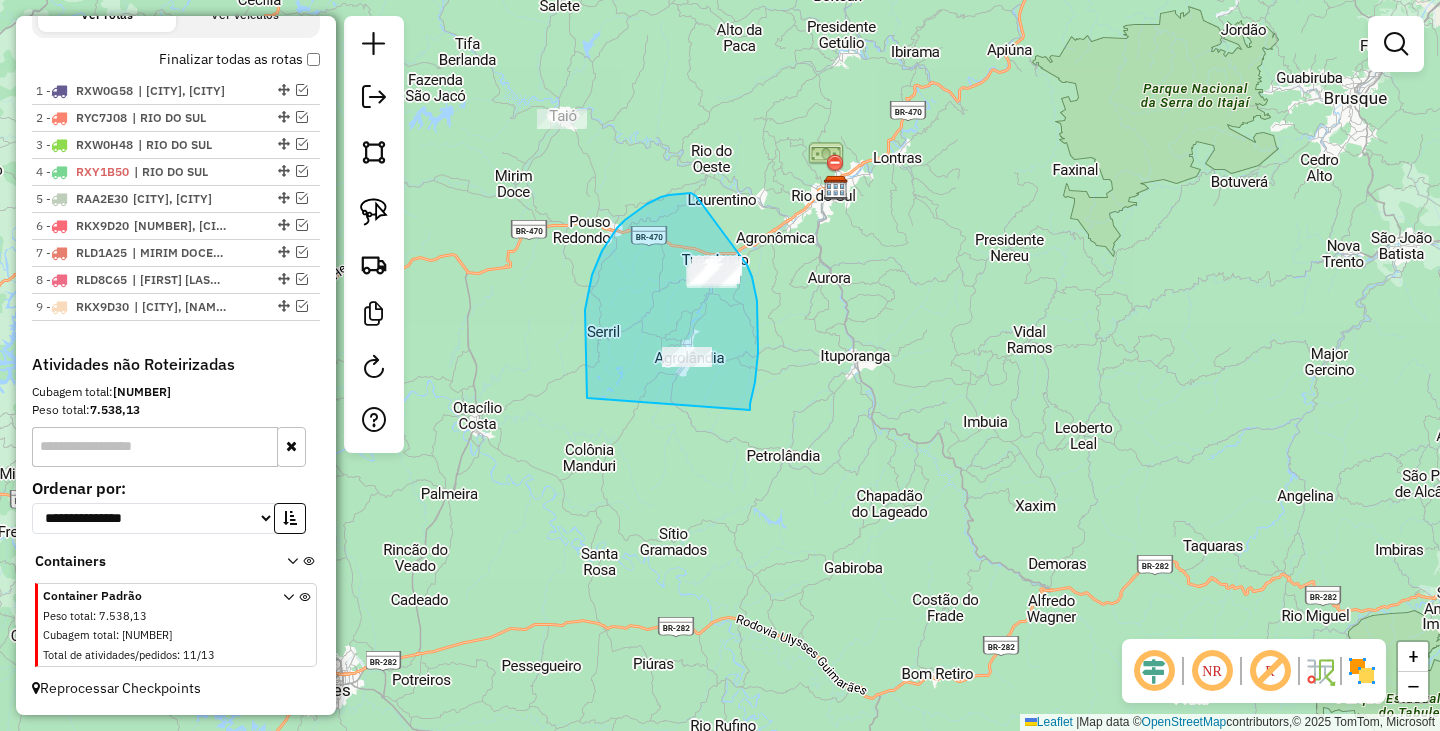 drag, startPoint x: 587, startPoint y: 391, endPoint x: 750, endPoint y: 410, distance: 164.10362 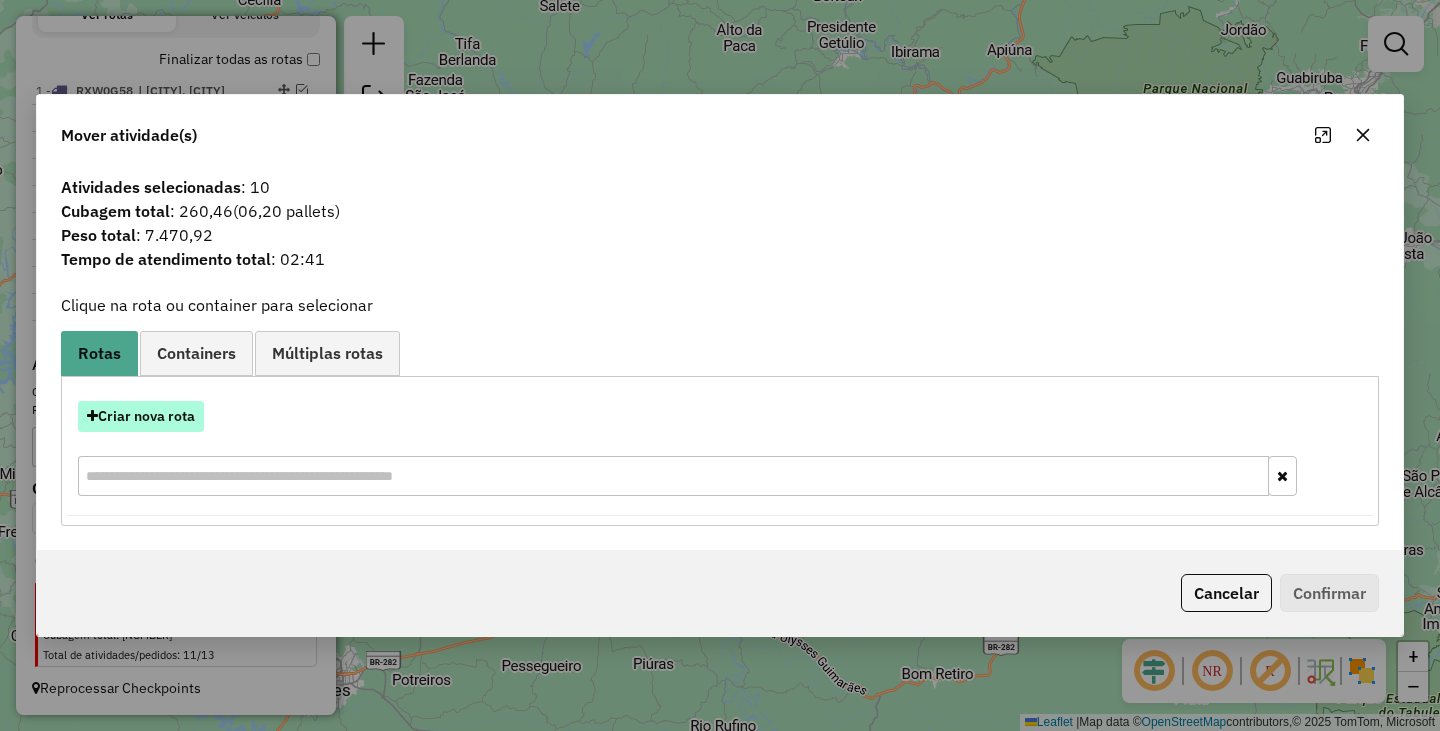 click on "Criar nova rota" at bounding box center [141, 416] 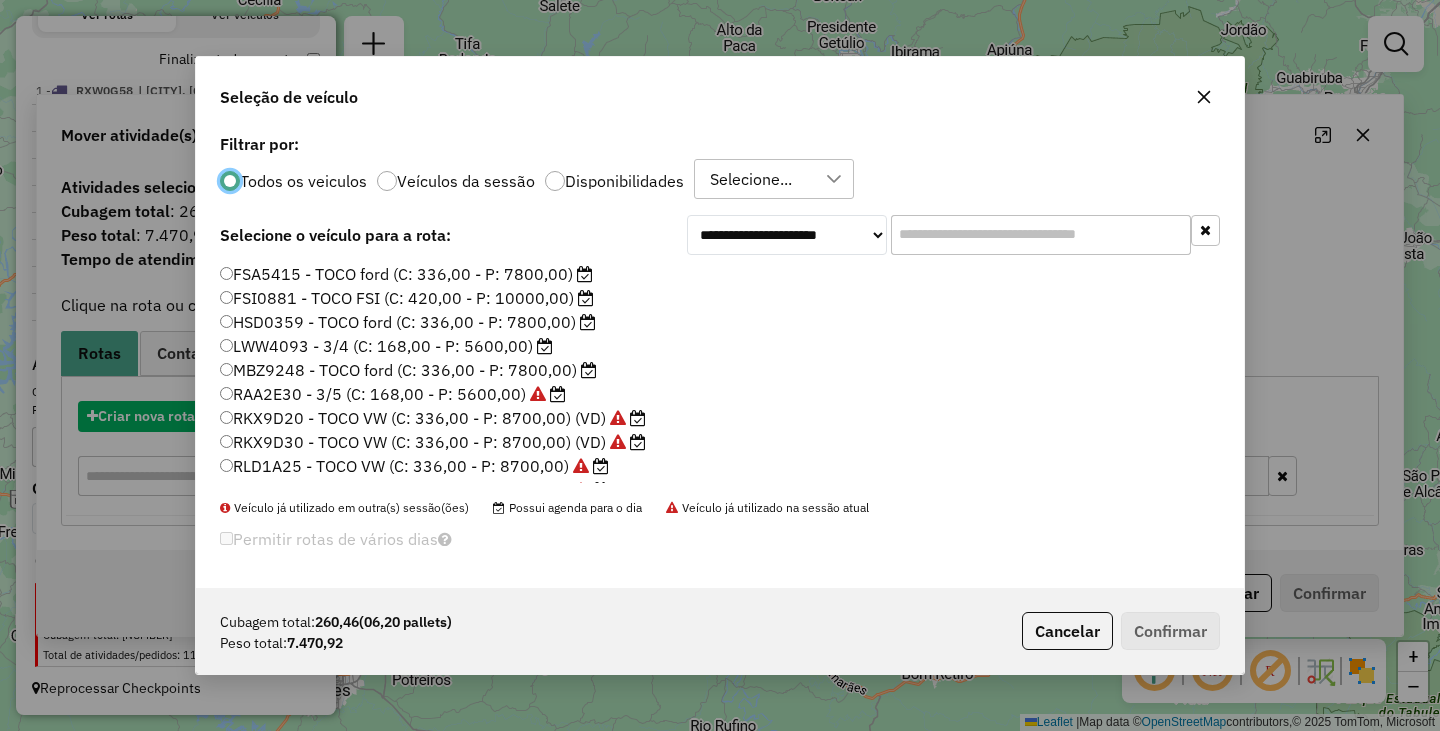 scroll, scrollTop: 11, scrollLeft: 6, axis: both 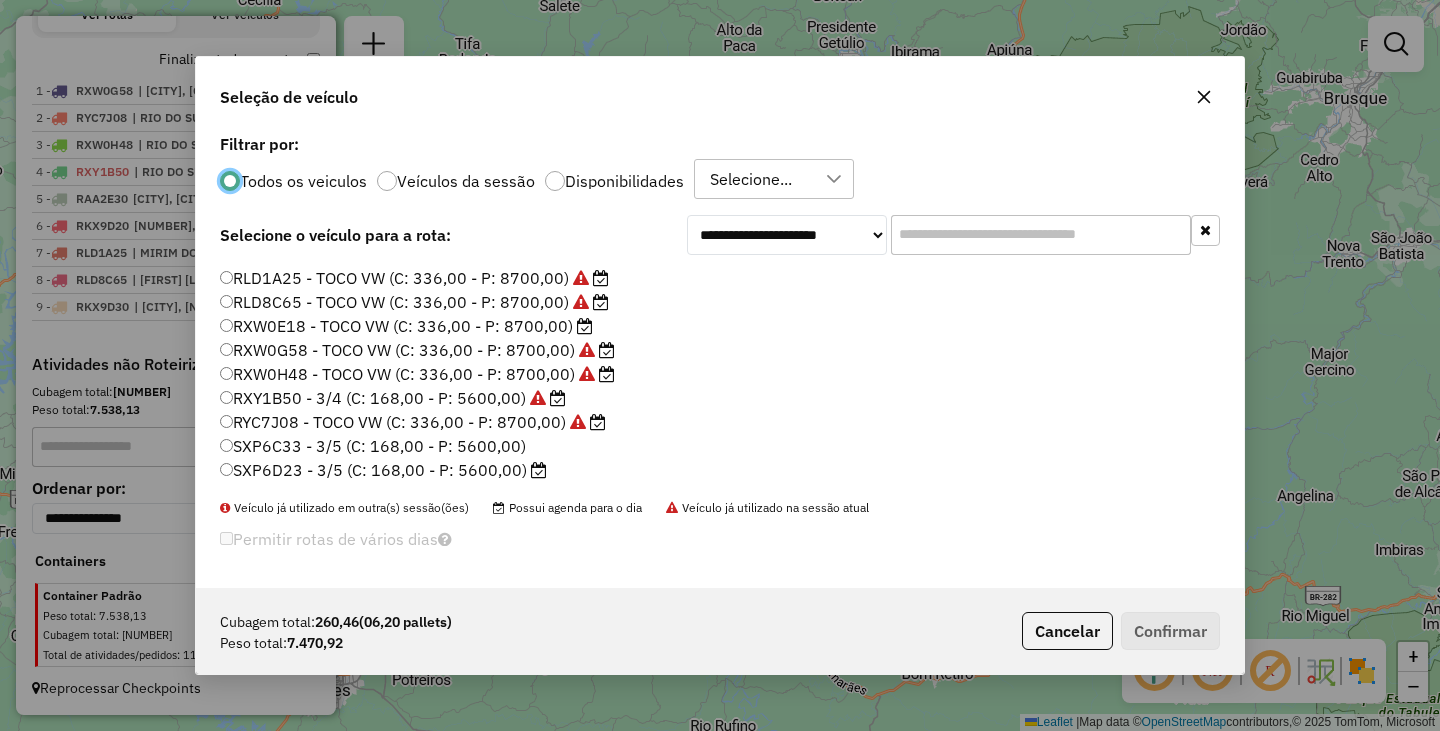 click on "RXW0E18 - TOCO VW (C: 336,00 - P: 8700,00)" 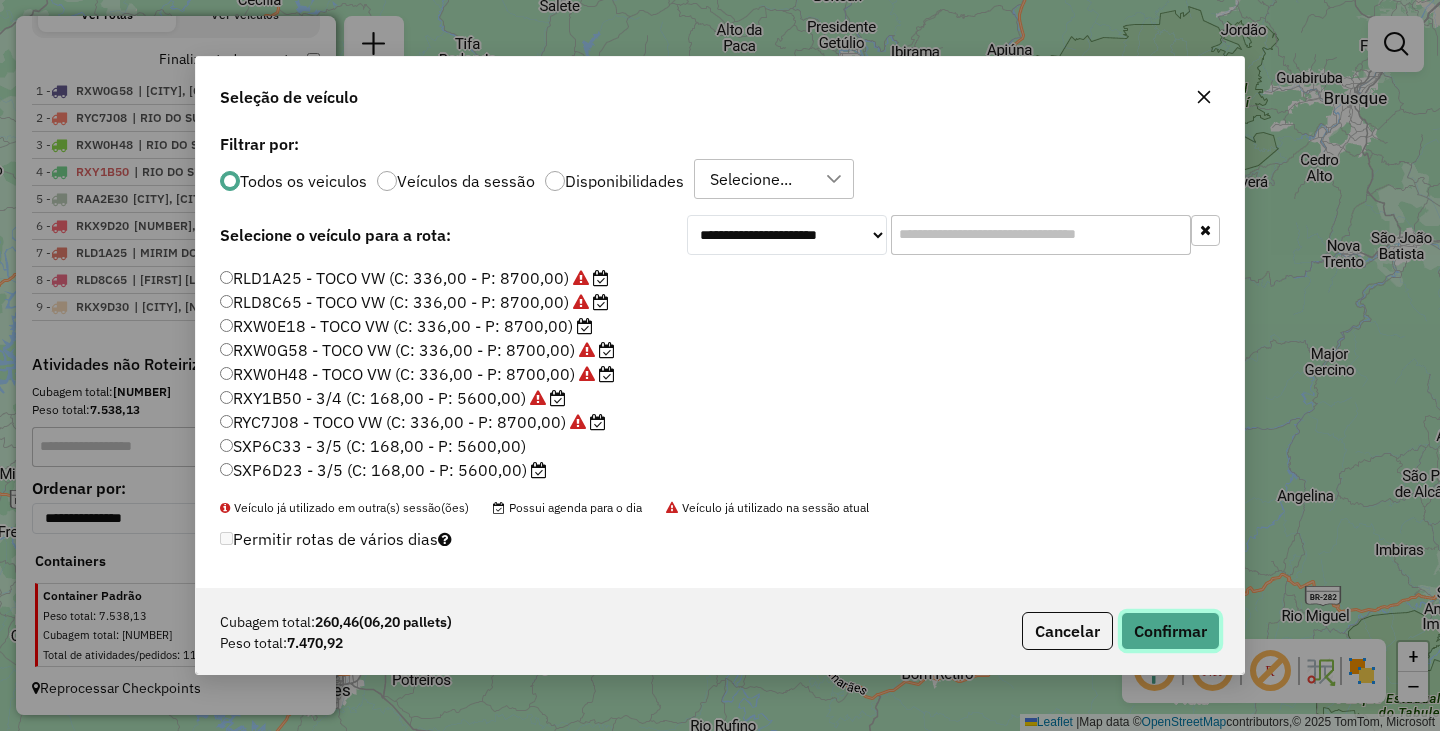 click on "Confirmar" 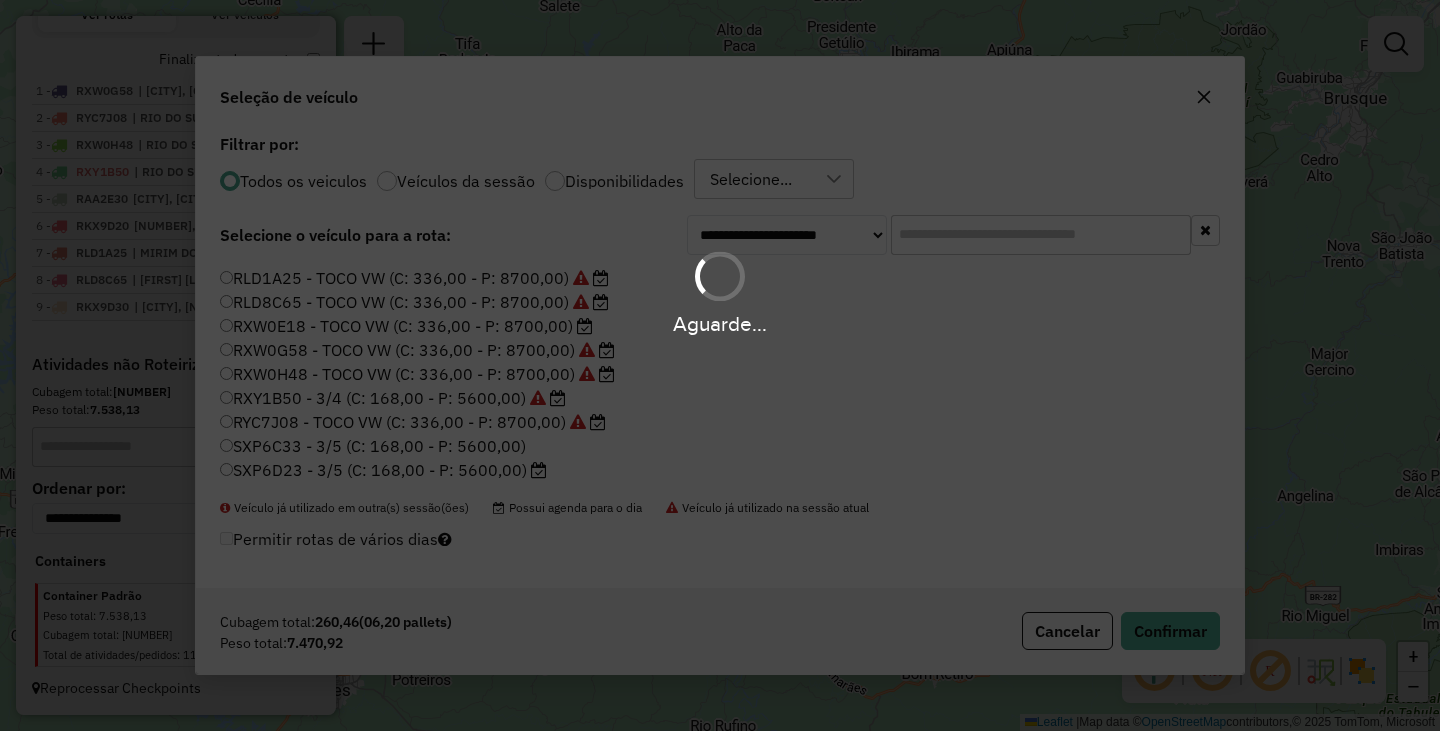scroll, scrollTop: 801, scrollLeft: 0, axis: vertical 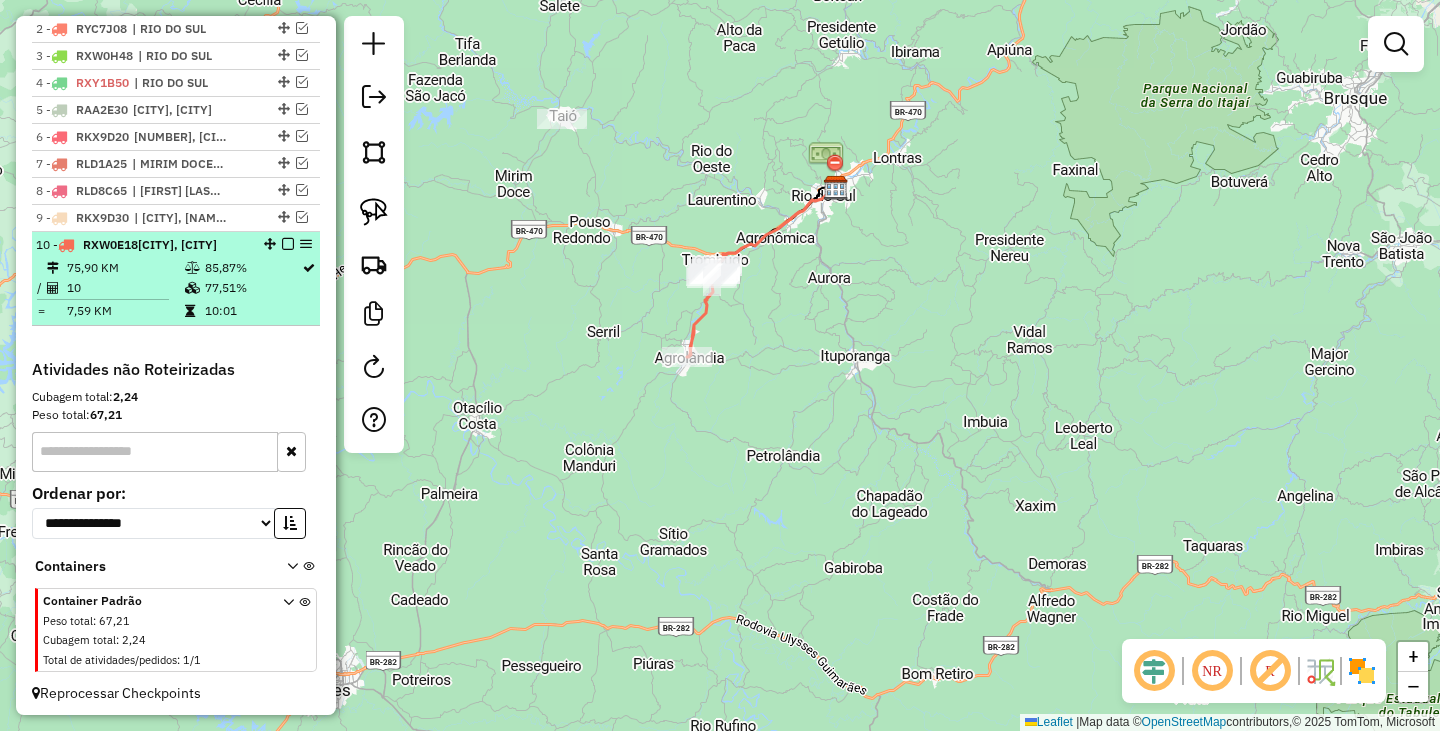 click at bounding box center [288, 244] 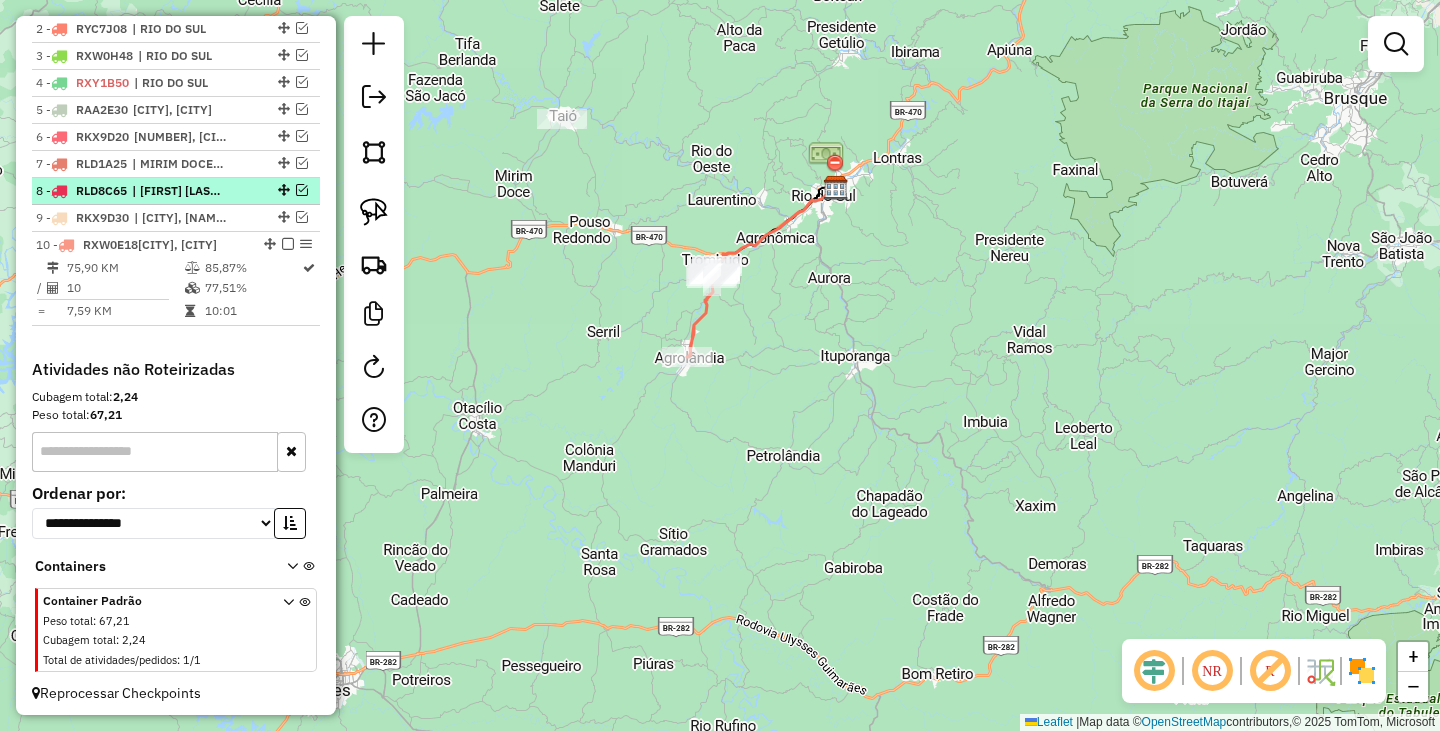 scroll, scrollTop: 739, scrollLeft: 0, axis: vertical 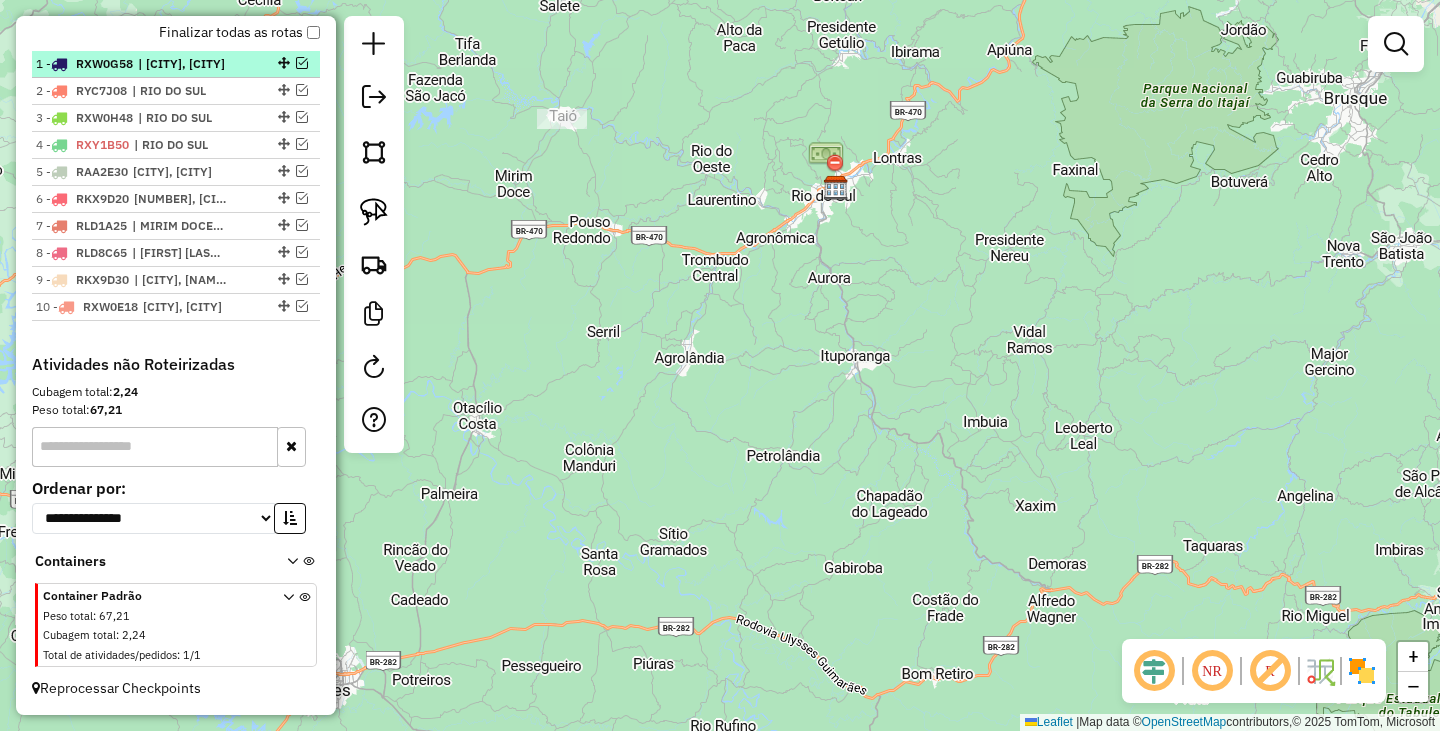click at bounding box center (302, 63) 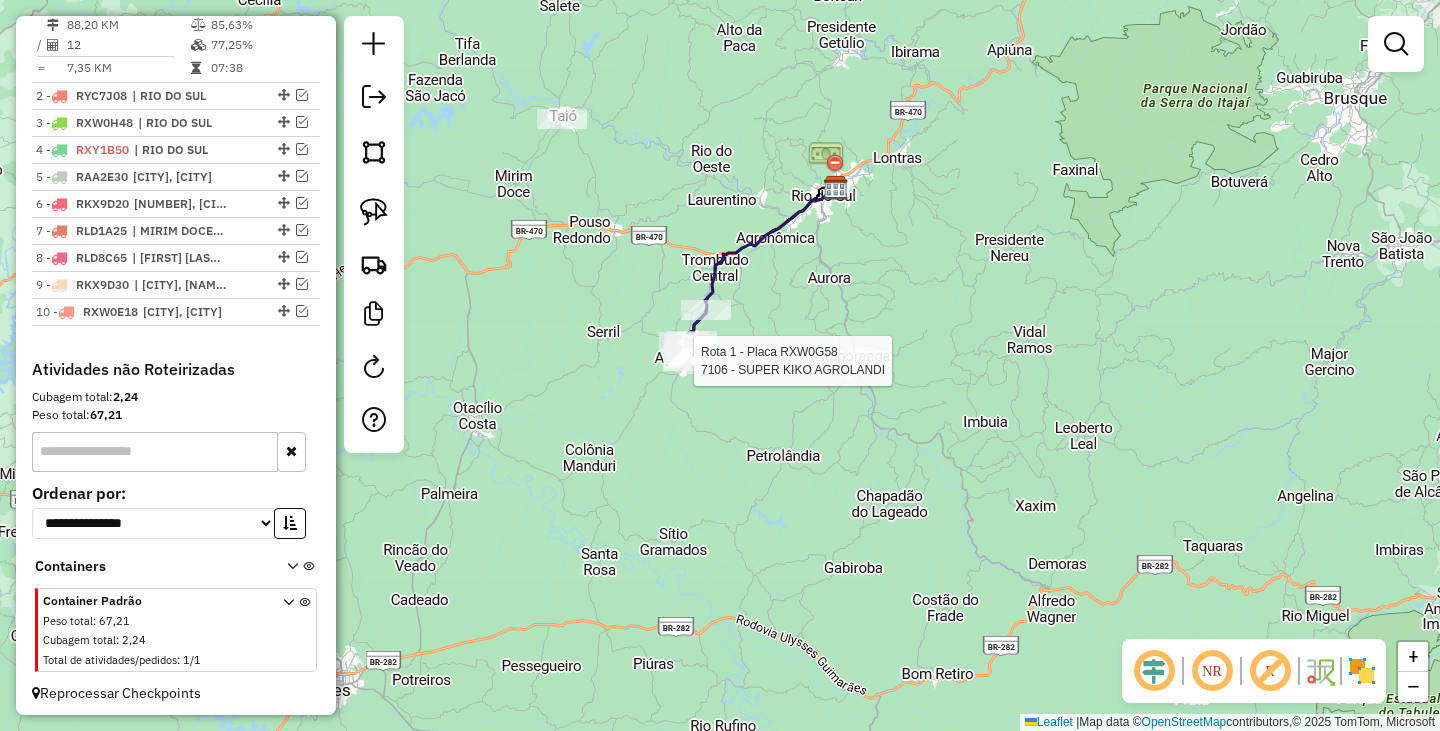 select on "**********" 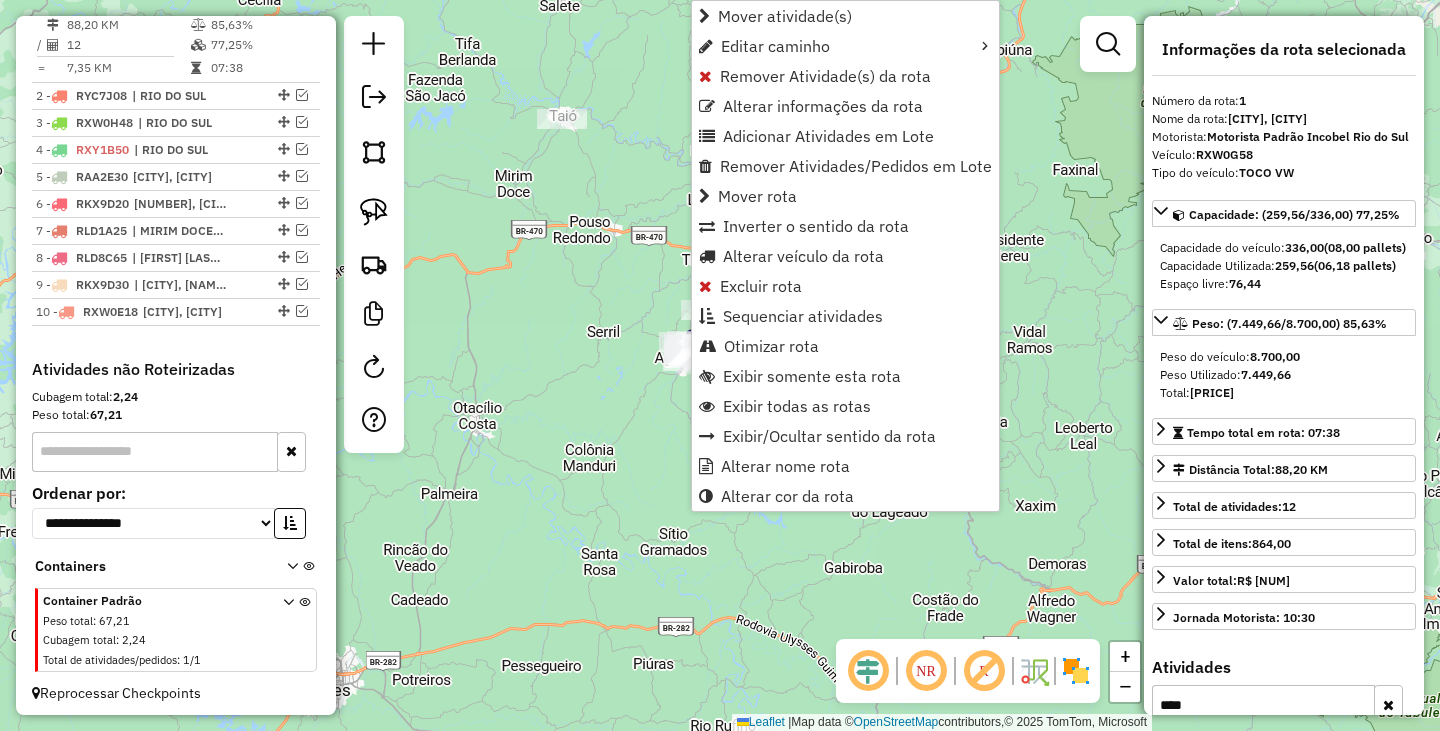 scroll, scrollTop: 774, scrollLeft: 0, axis: vertical 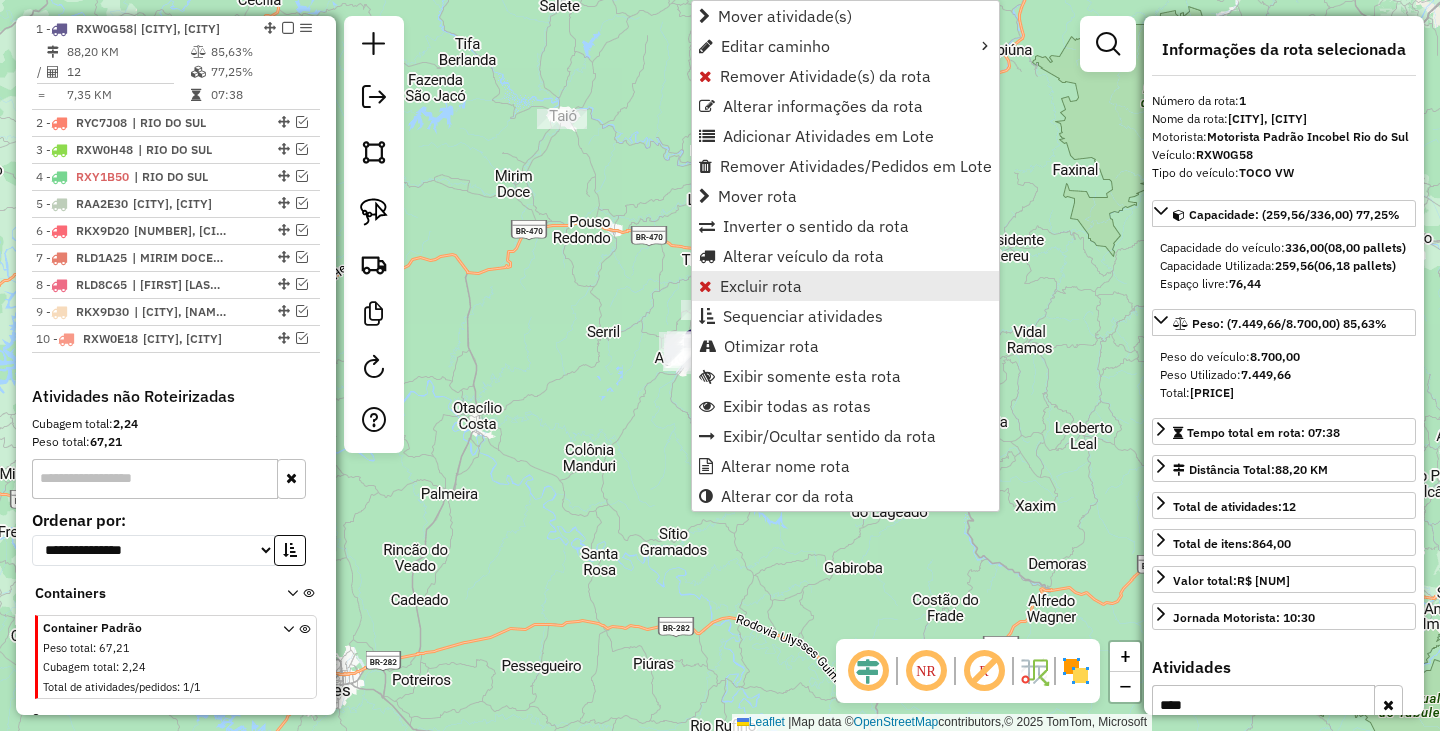 click on "Excluir rota" at bounding box center (761, 286) 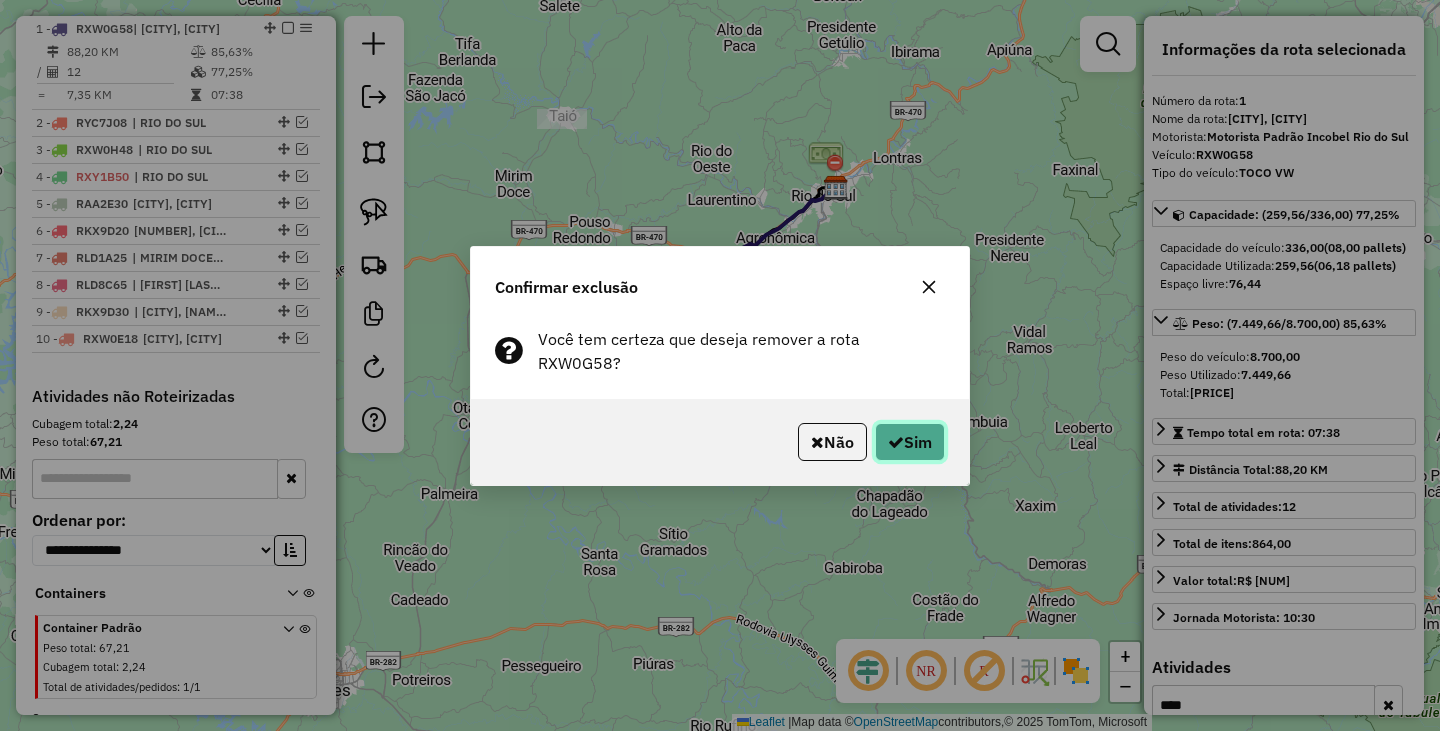 click on "Sim" 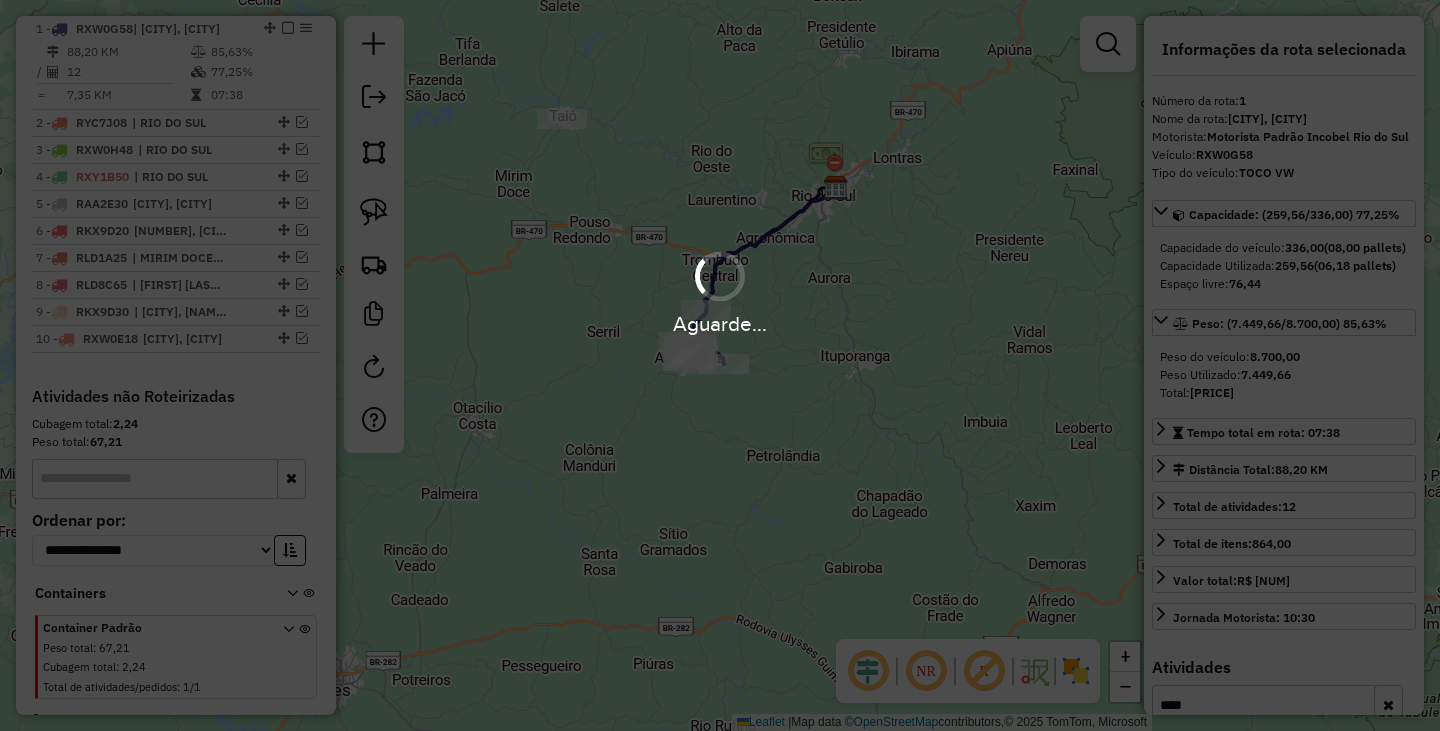scroll, scrollTop: 712, scrollLeft: 0, axis: vertical 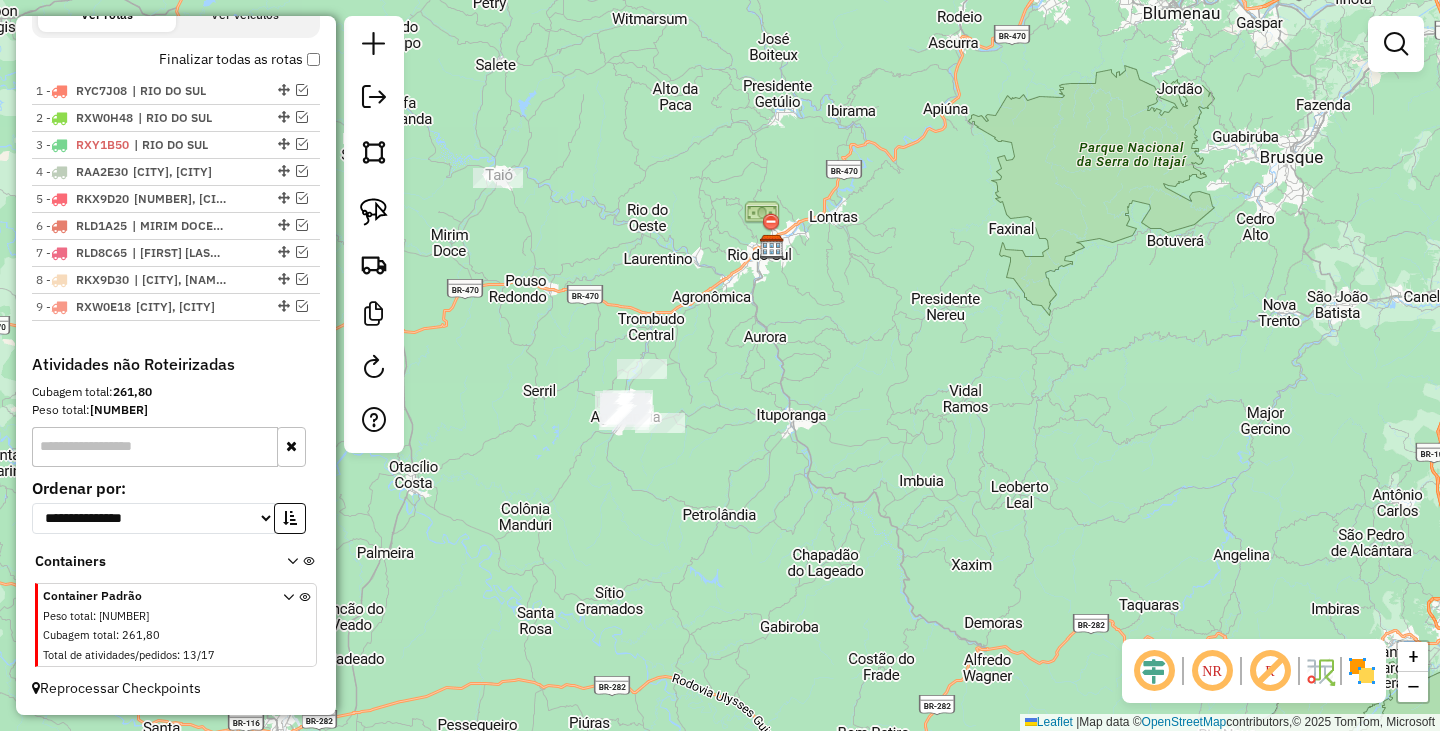 drag, startPoint x: 833, startPoint y: 497, endPoint x: 845, endPoint y: 348, distance: 149.48244 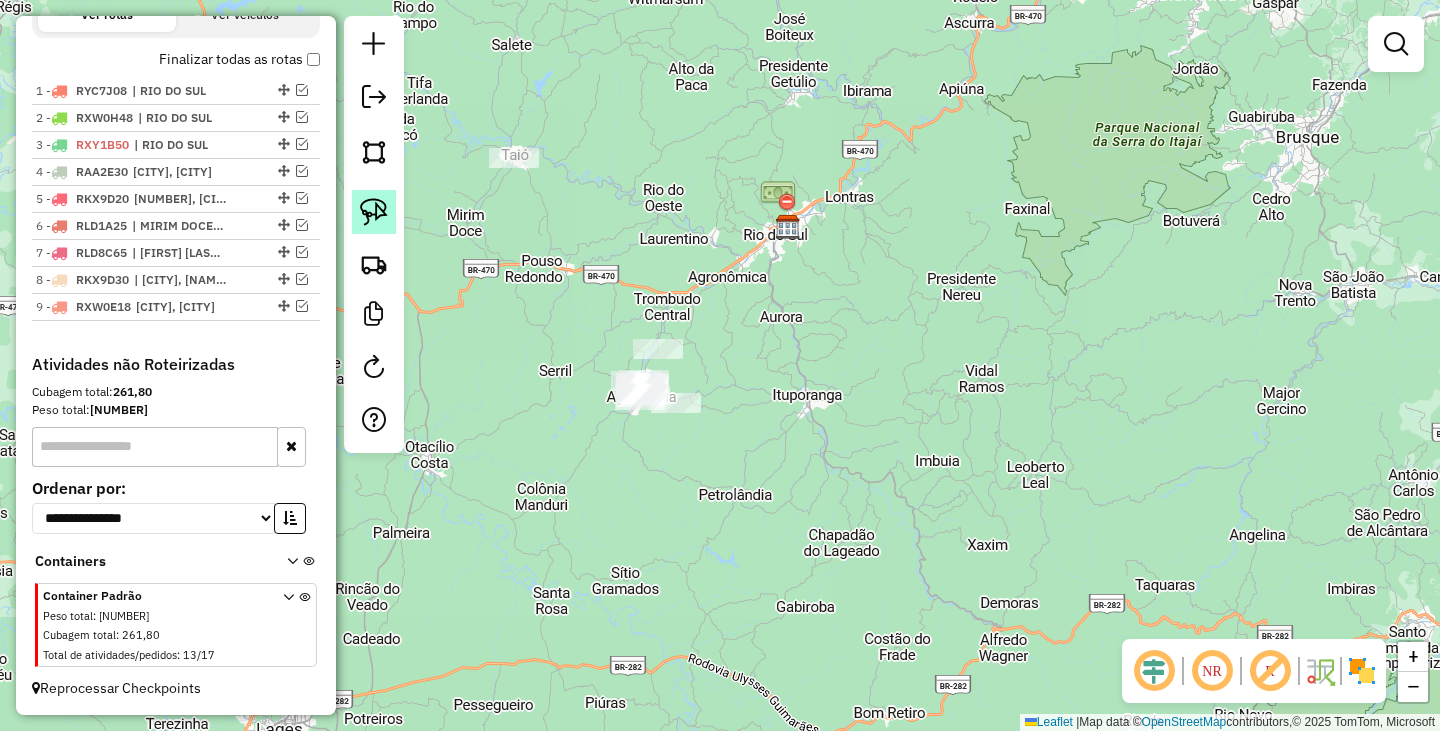 click 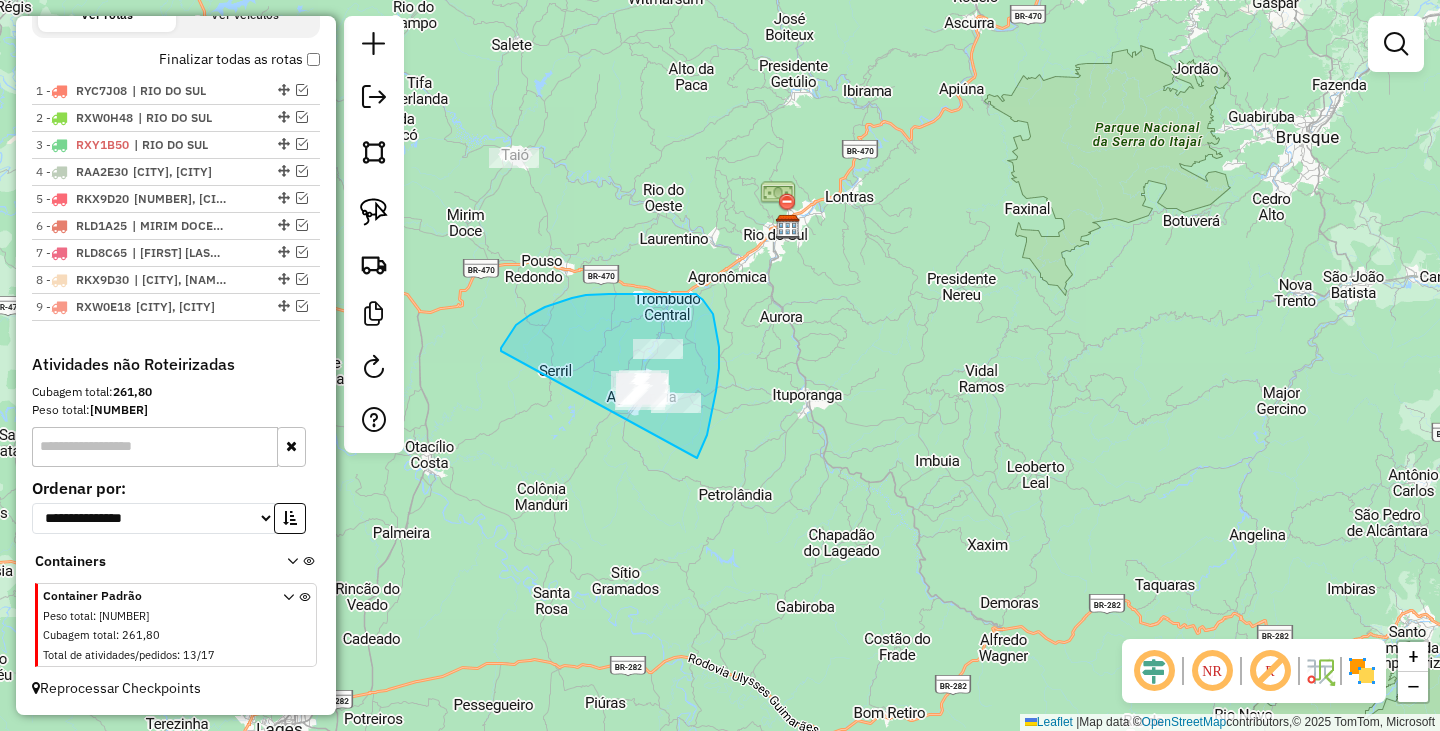 drag, startPoint x: 501, startPoint y: 351, endPoint x: 695, endPoint y: 471, distance: 228.11401 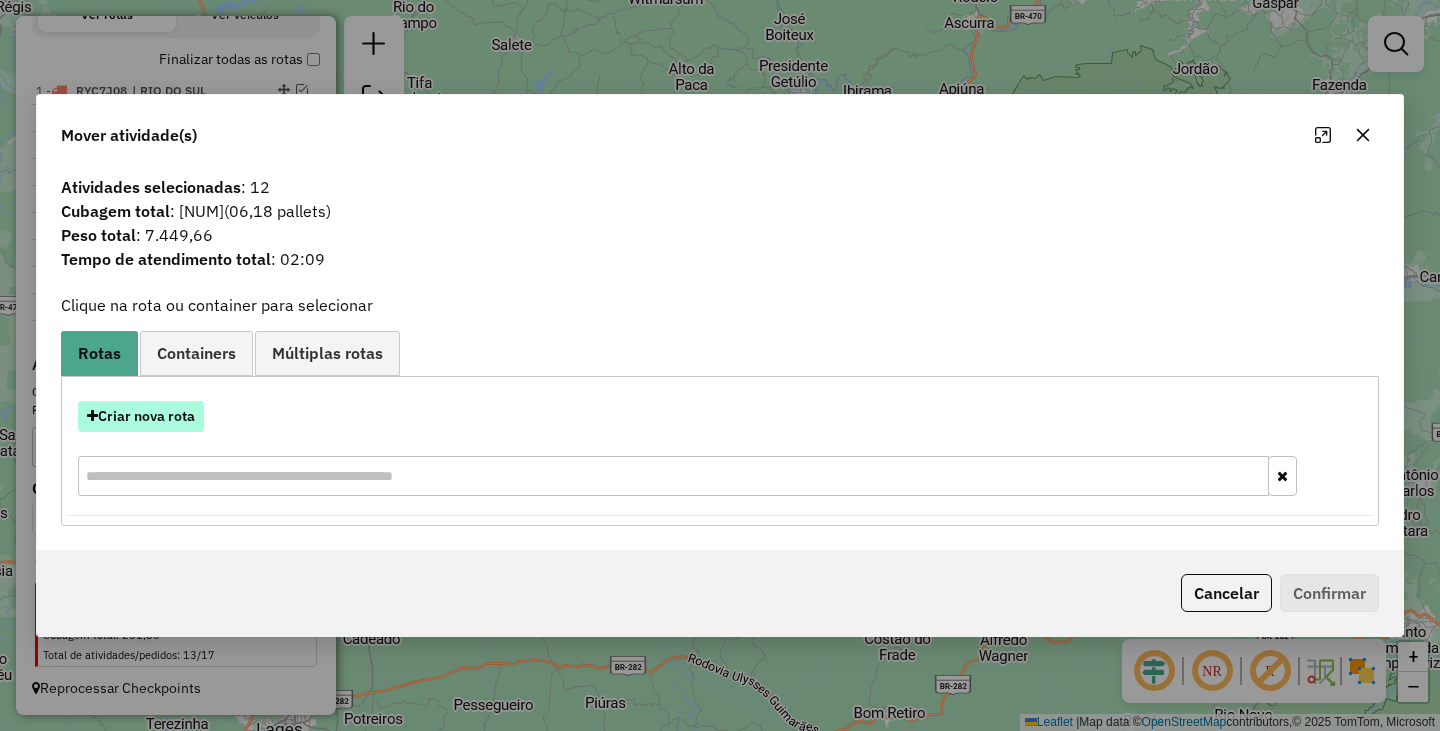 click on "Criar nova rota" at bounding box center [141, 416] 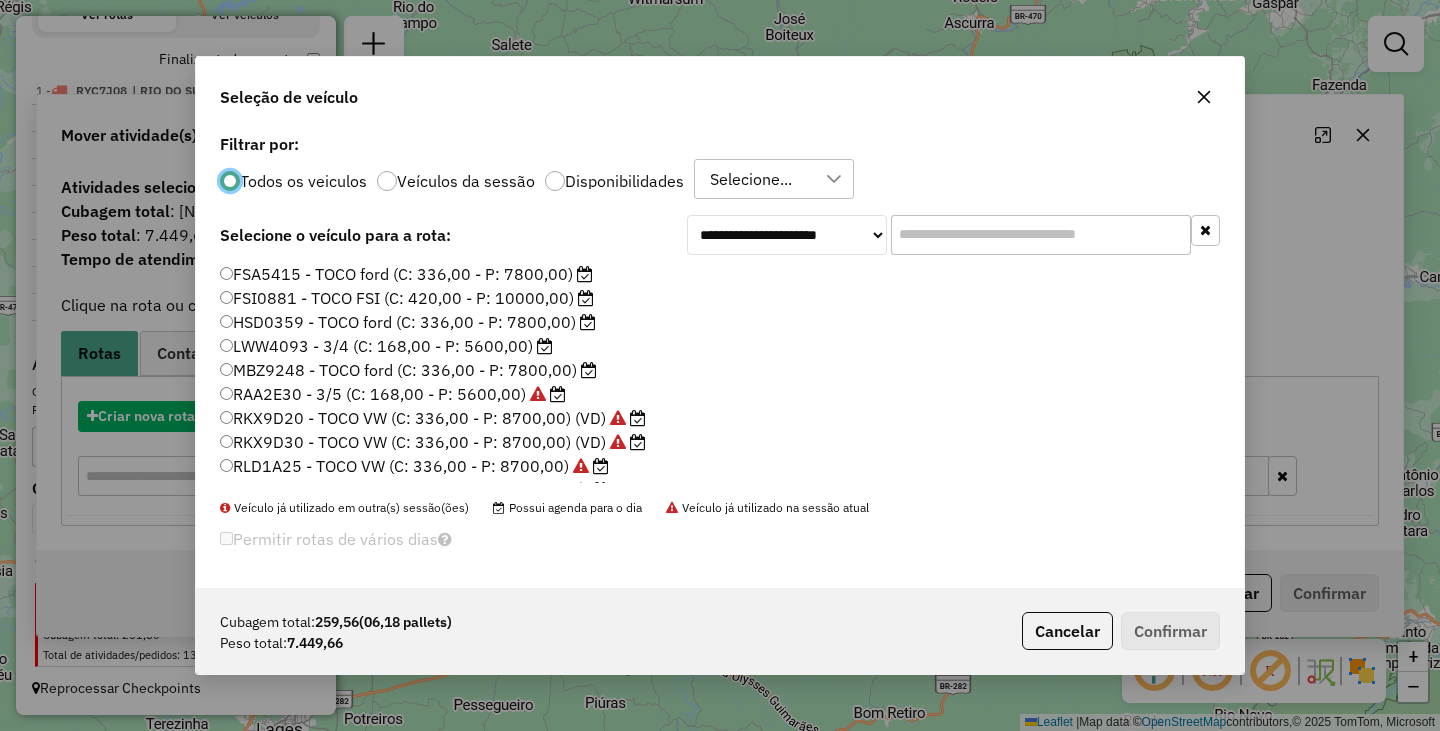 scroll, scrollTop: 11, scrollLeft: 6, axis: both 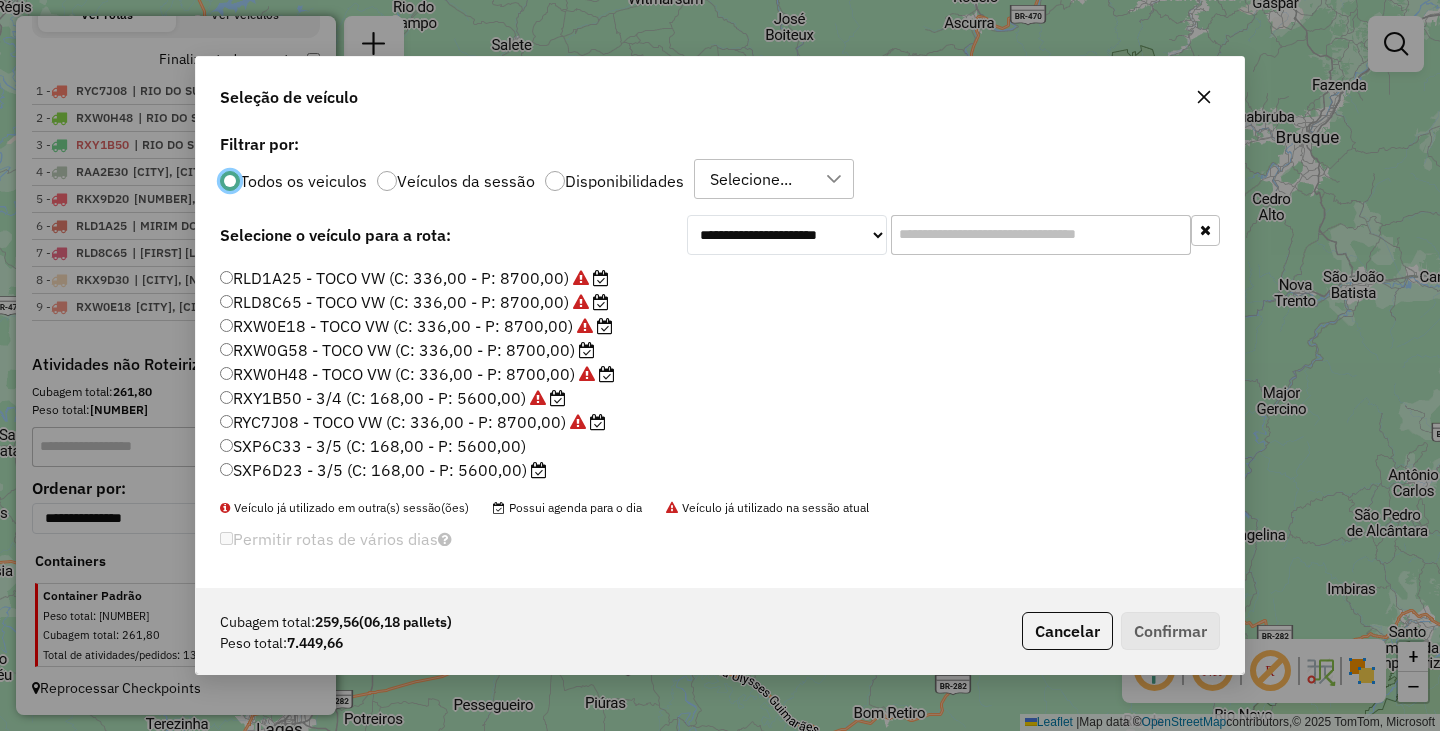 click on "RXW0G58 - TOCO VW (C: 336,00 - P: 8700,00)" 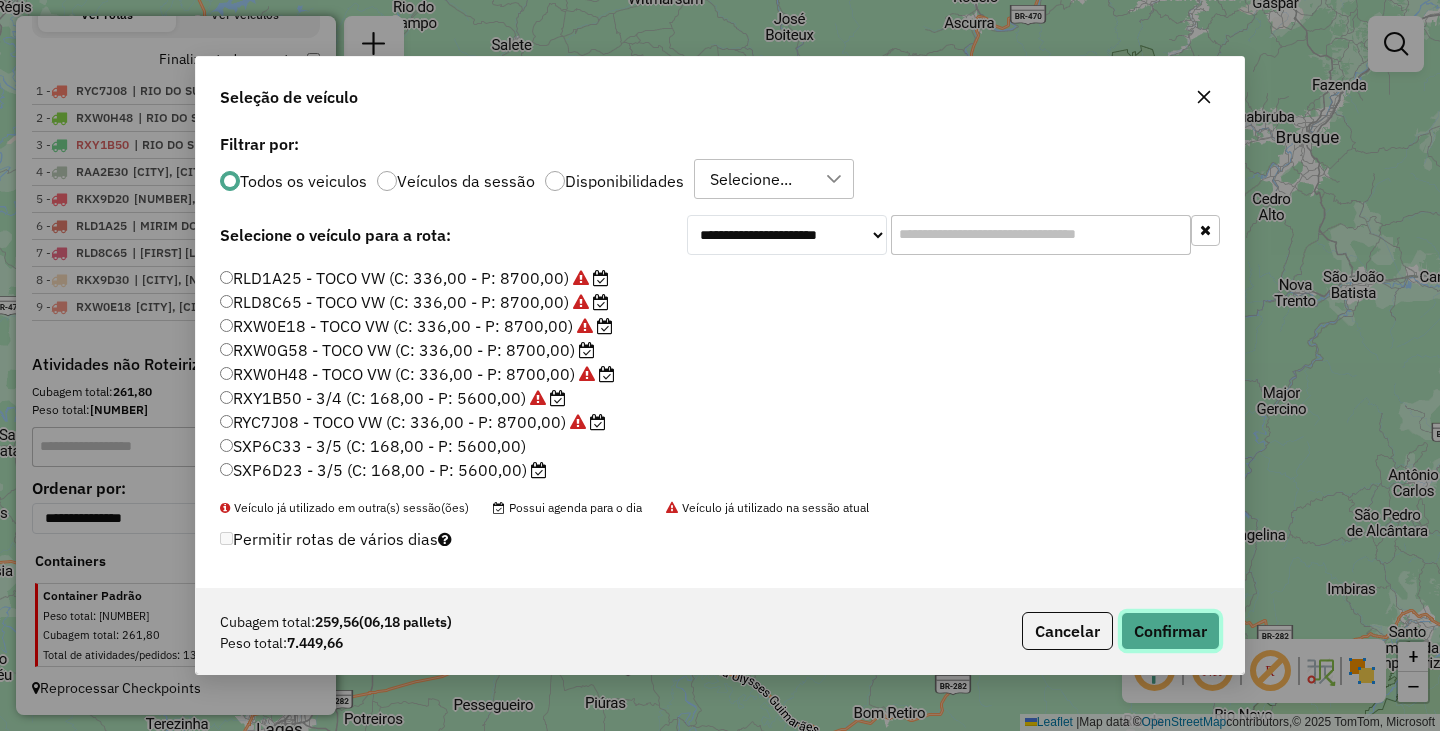click on "Confirmar" 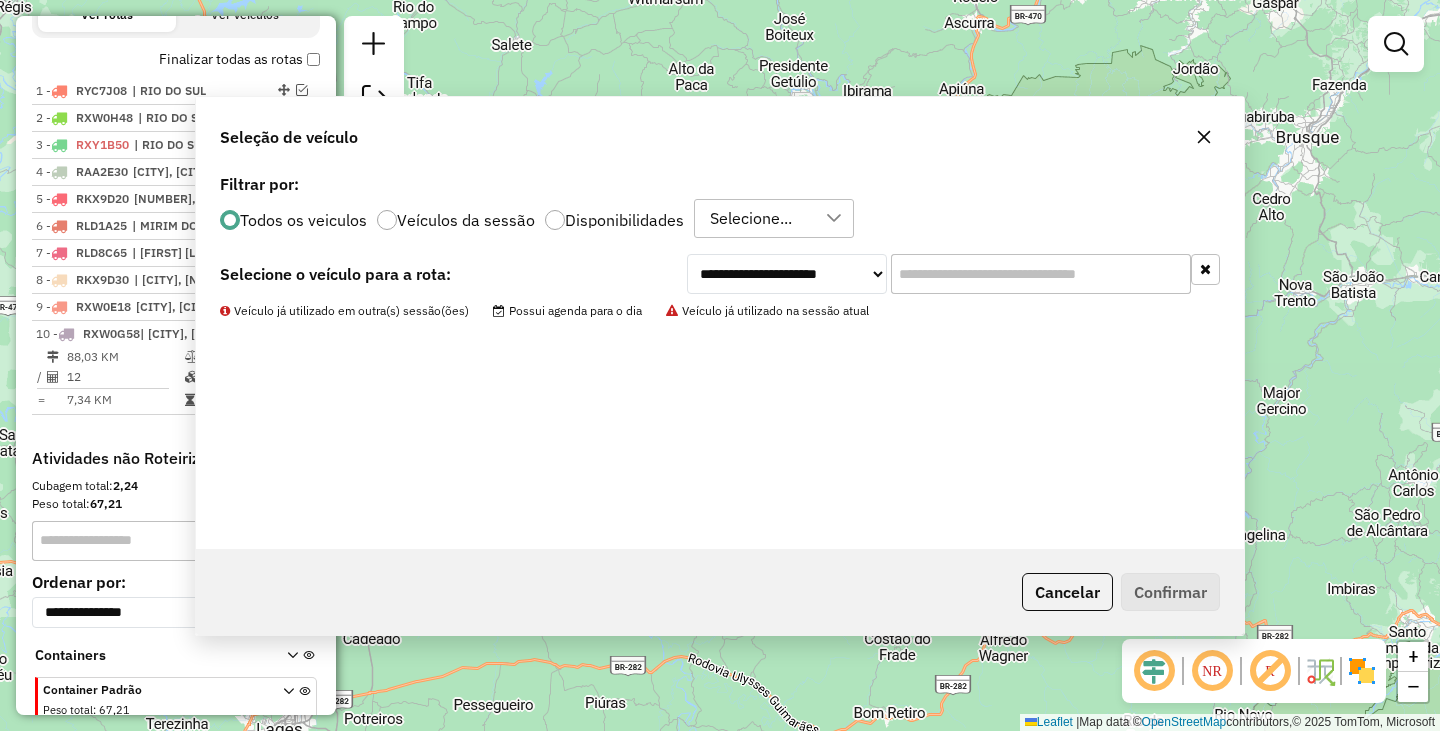 scroll, scrollTop: 774, scrollLeft: 0, axis: vertical 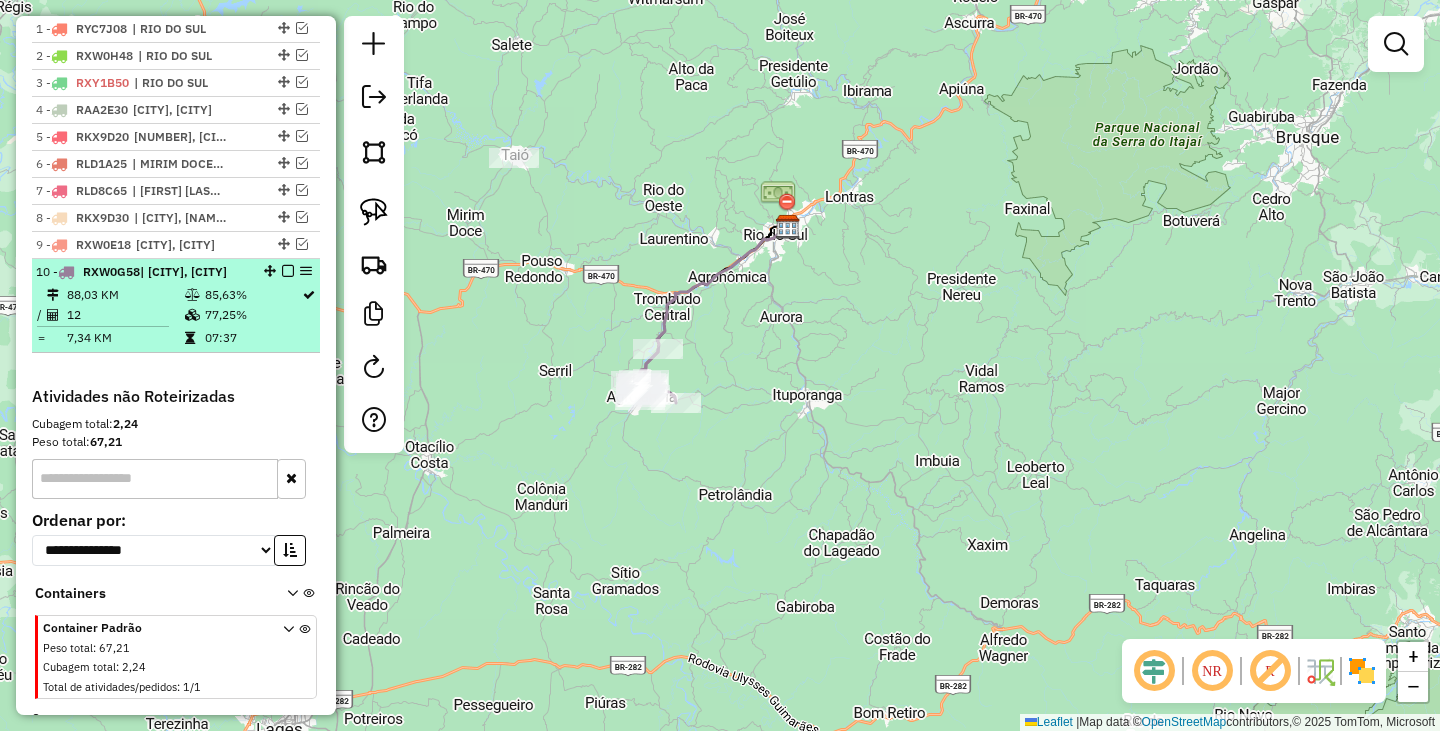 click at bounding box center [288, 271] 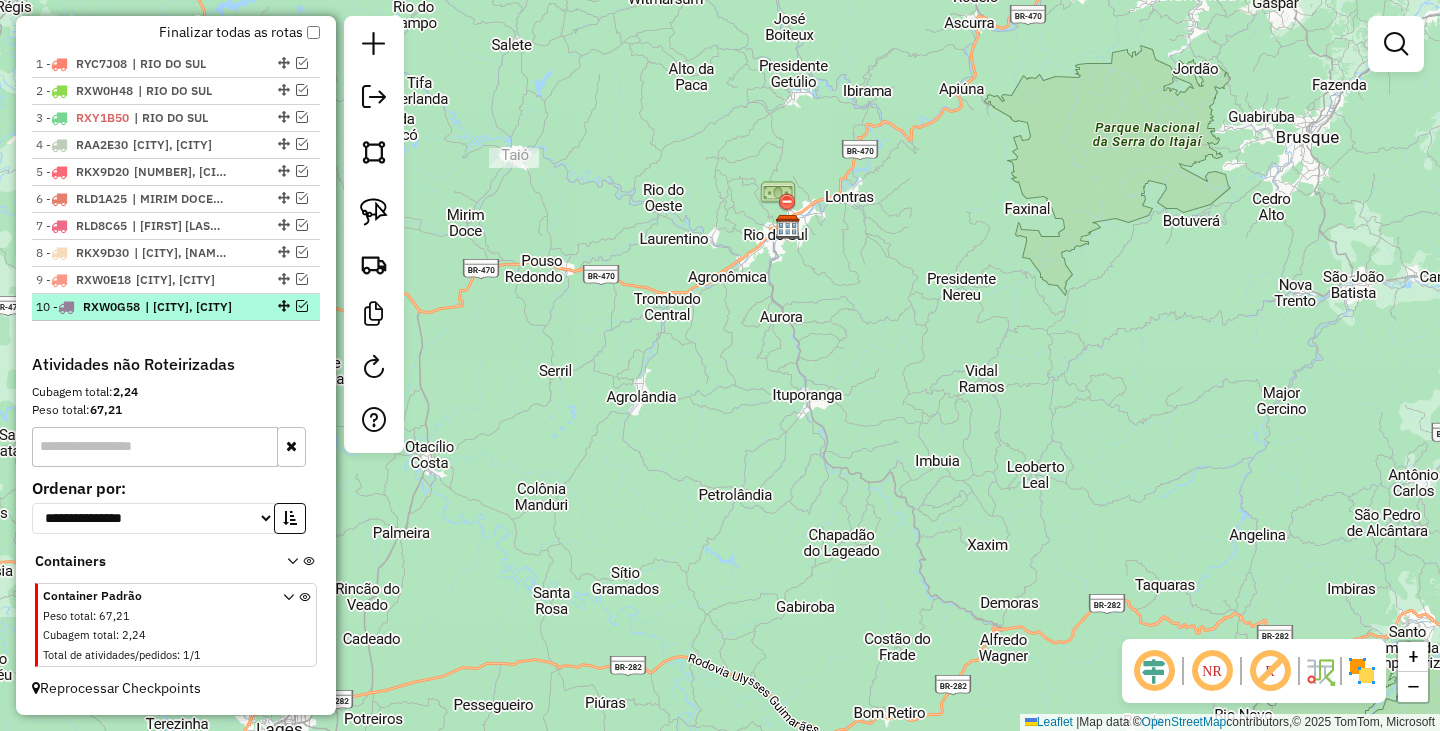 scroll, scrollTop: 739, scrollLeft: 0, axis: vertical 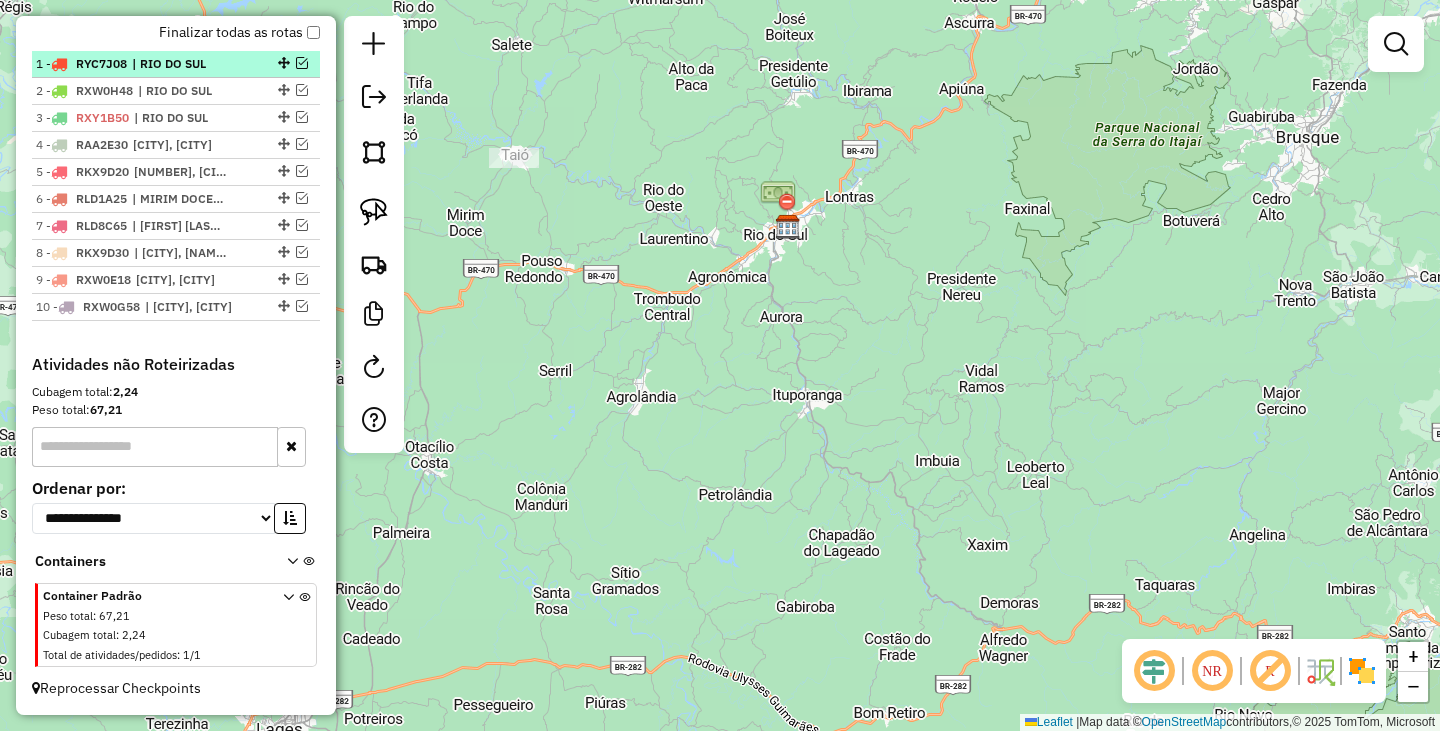 click at bounding box center (302, 63) 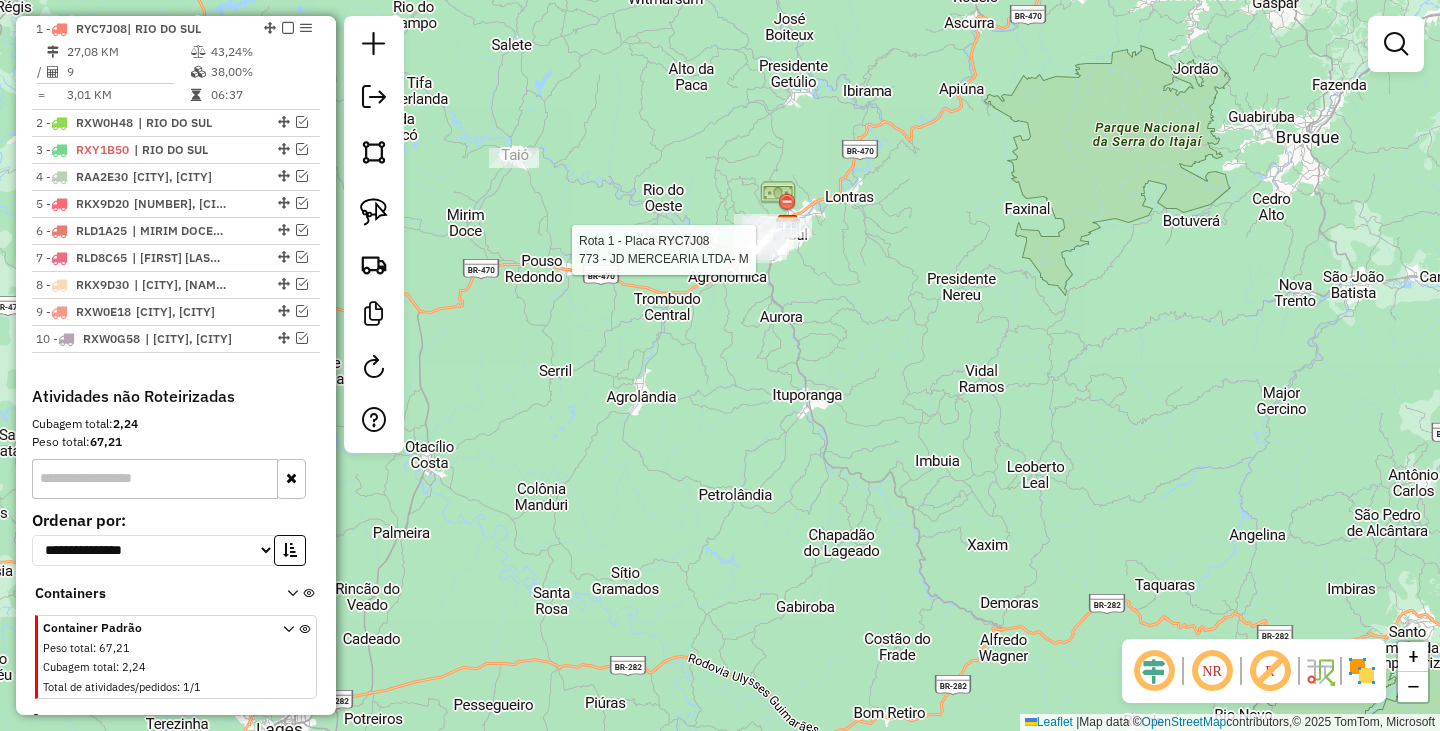 select on "**********" 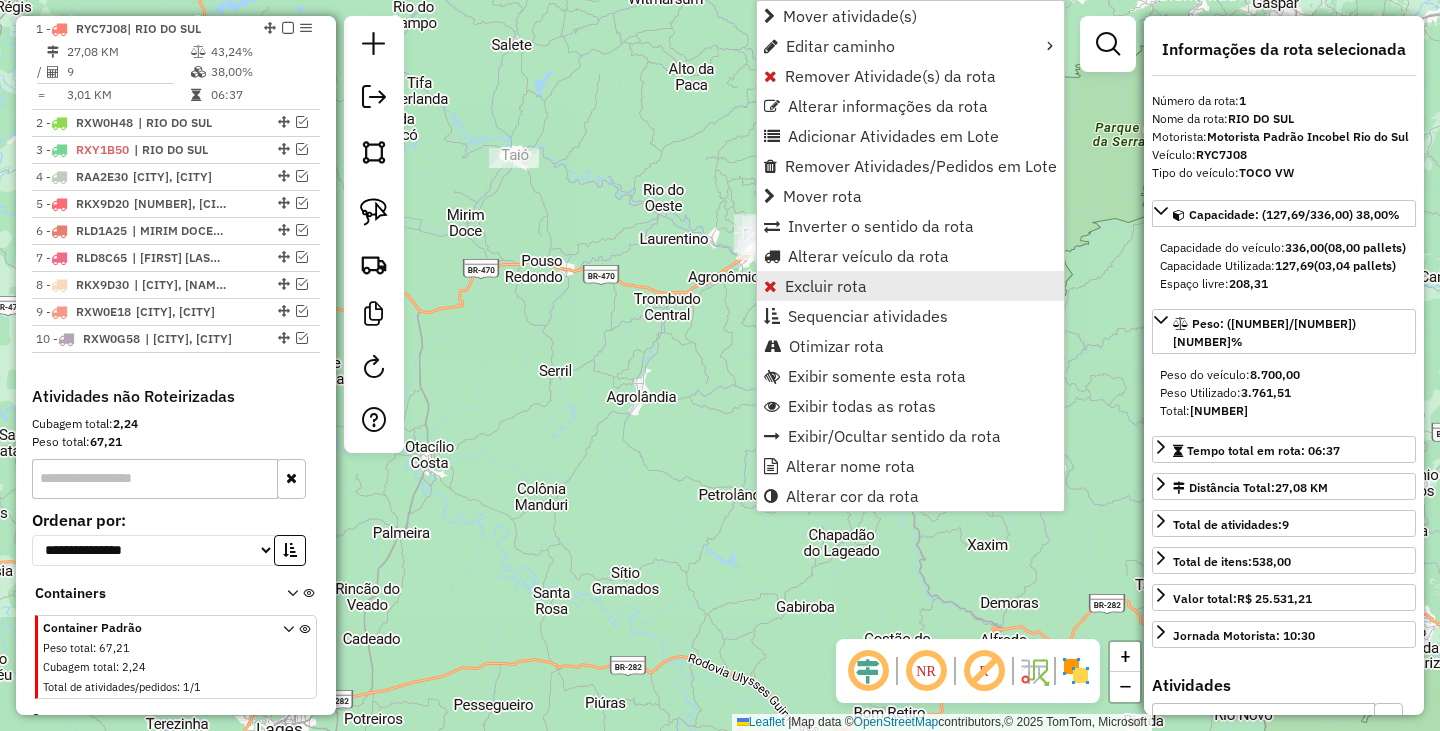 click on "Excluir rota" at bounding box center [826, 286] 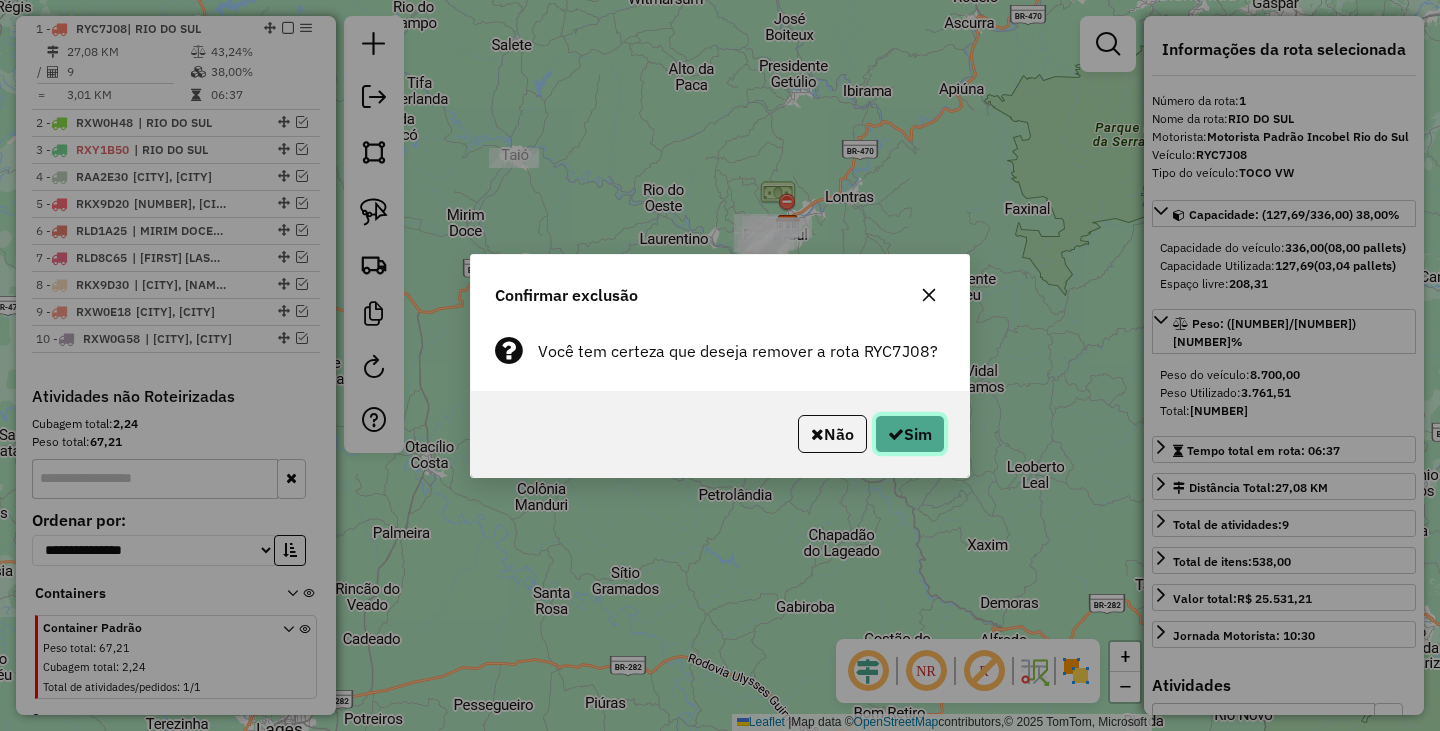 click on "Sim" 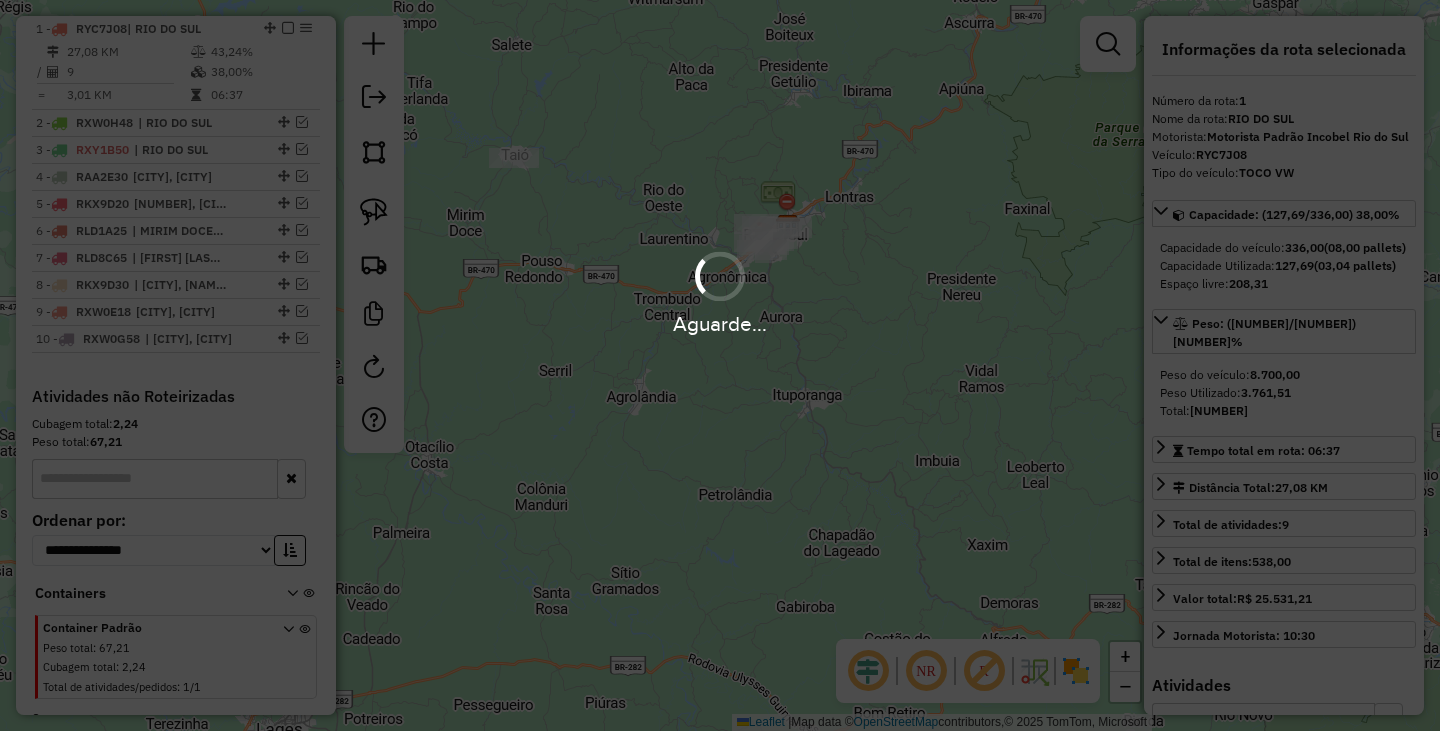 scroll, scrollTop: 712, scrollLeft: 0, axis: vertical 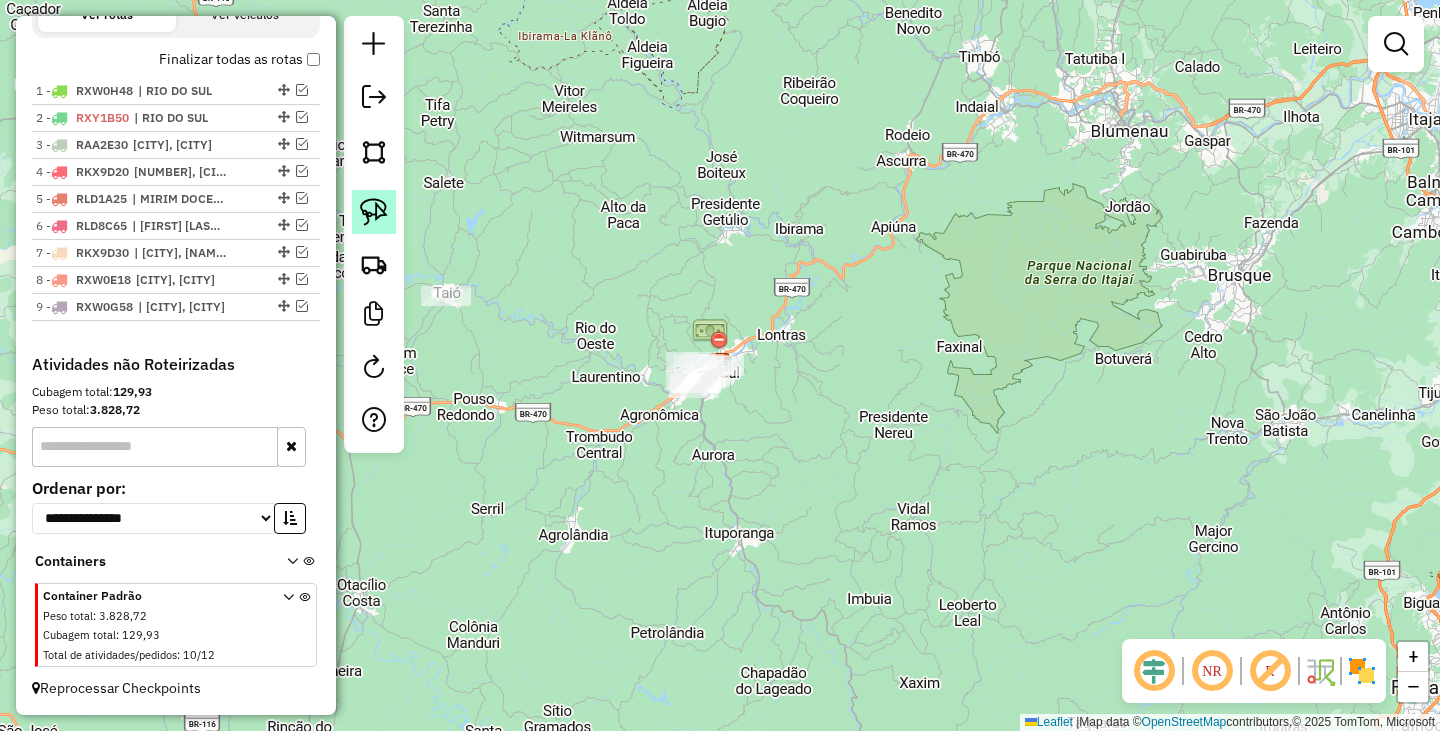 click 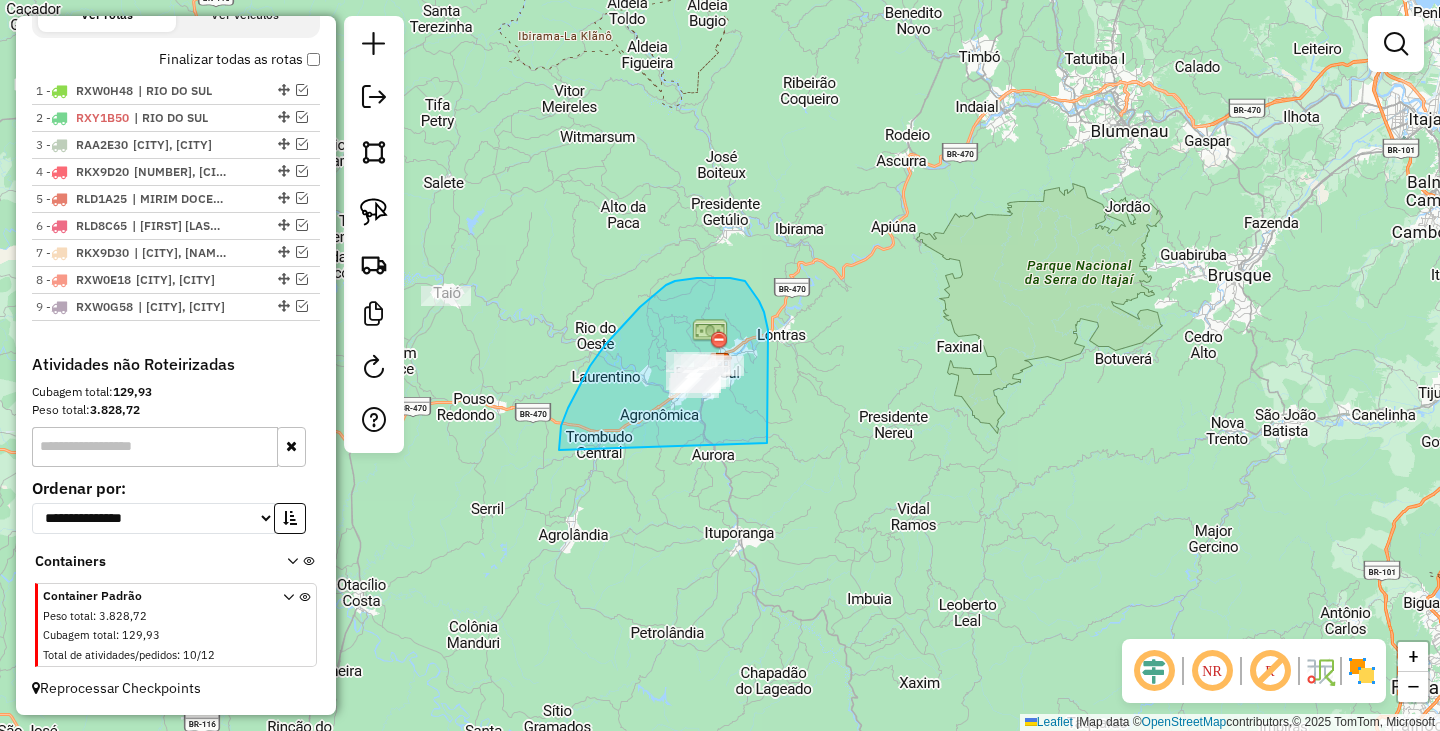 drag, startPoint x: 605, startPoint y: 345, endPoint x: 767, endPoint y: 443, distance: 189.33568 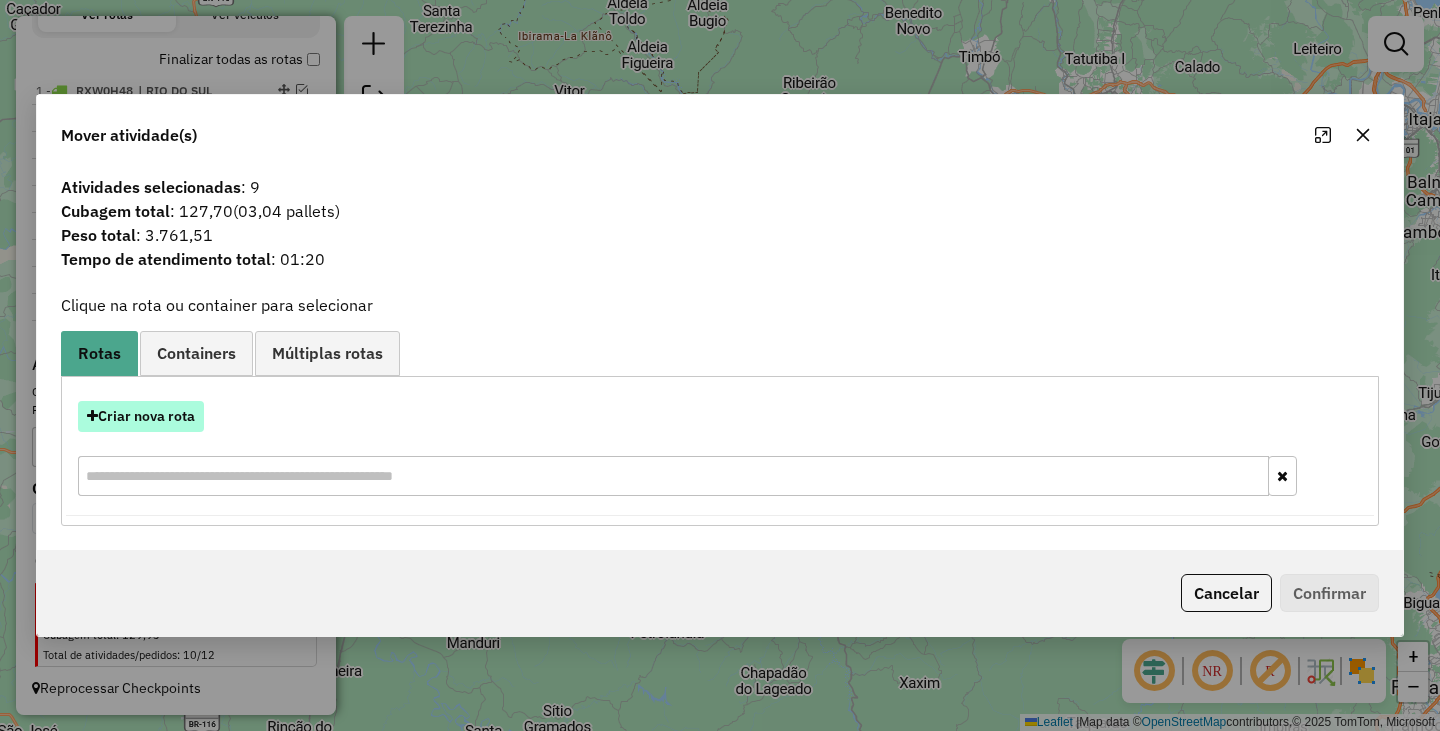 click on "Criar nova rota" at bounding box center (141, 416) 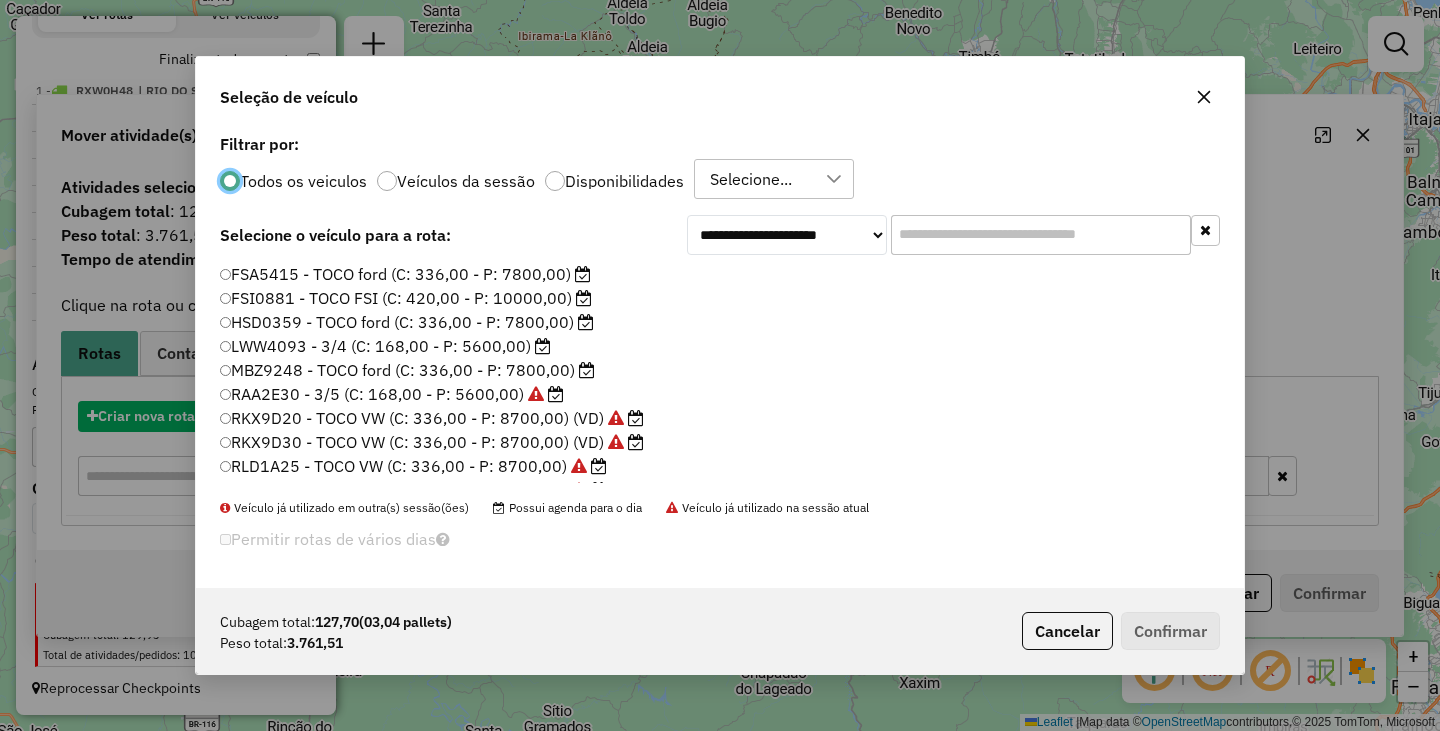 scroll, scrollTop: 11, scrollLeft: 6, axis: both 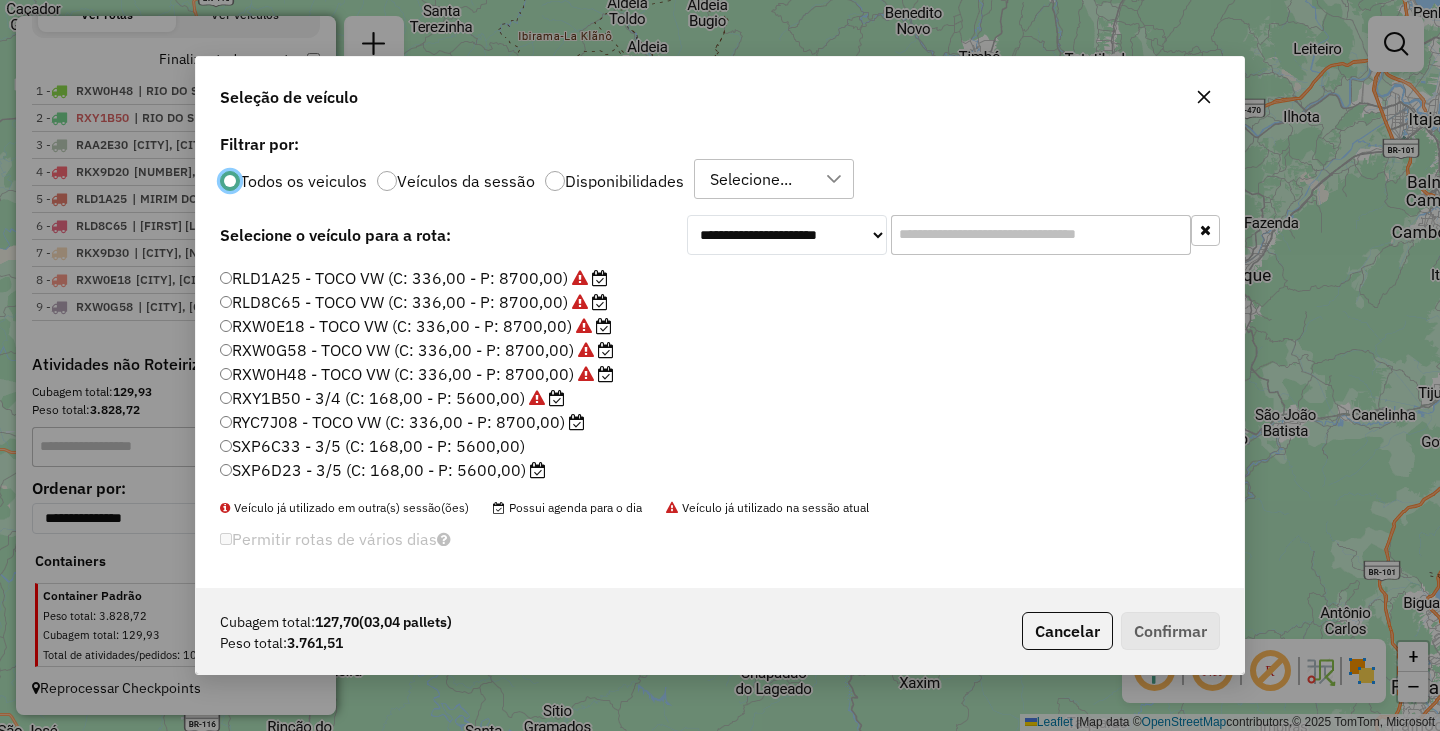 click on "RYC7J08 - TOCO VW (C: 336,00 - P: 8700,00)" 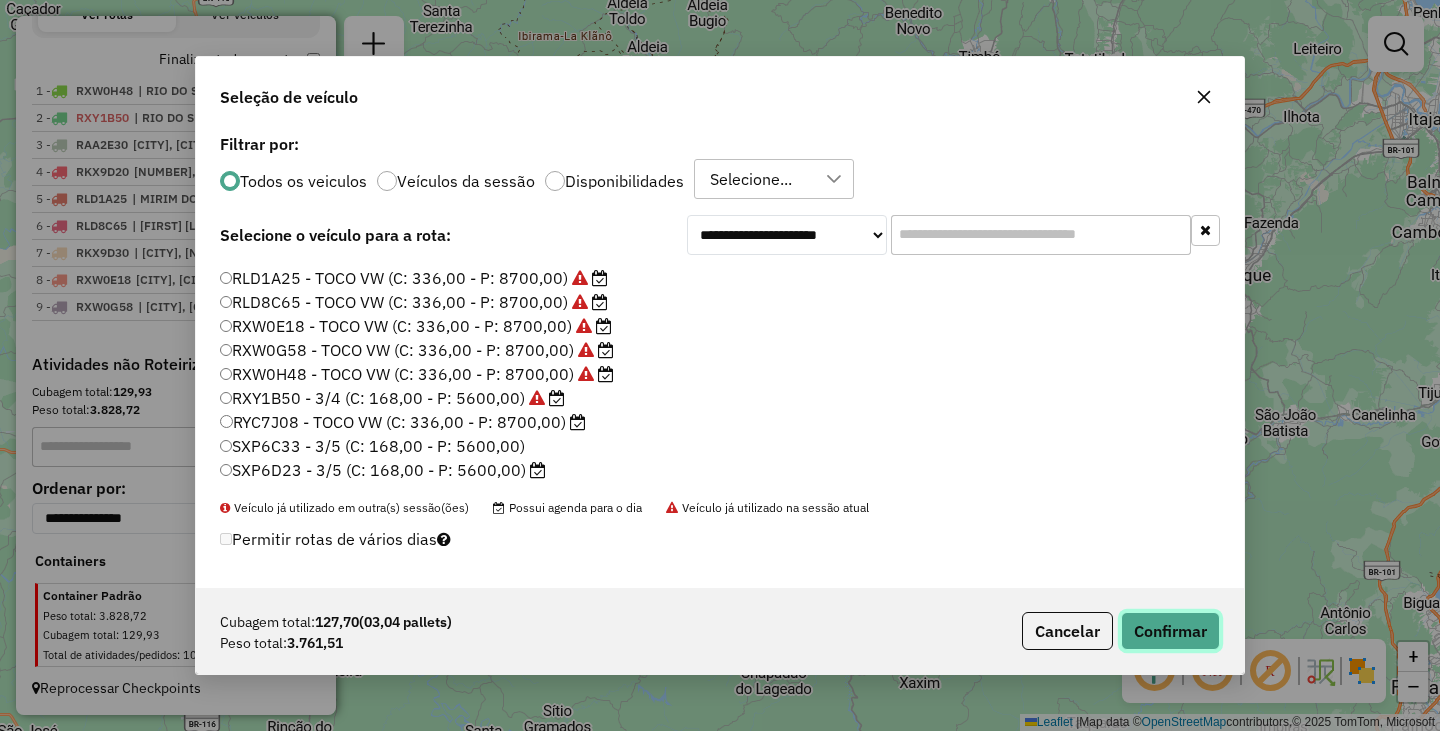 click on "Confirmar" 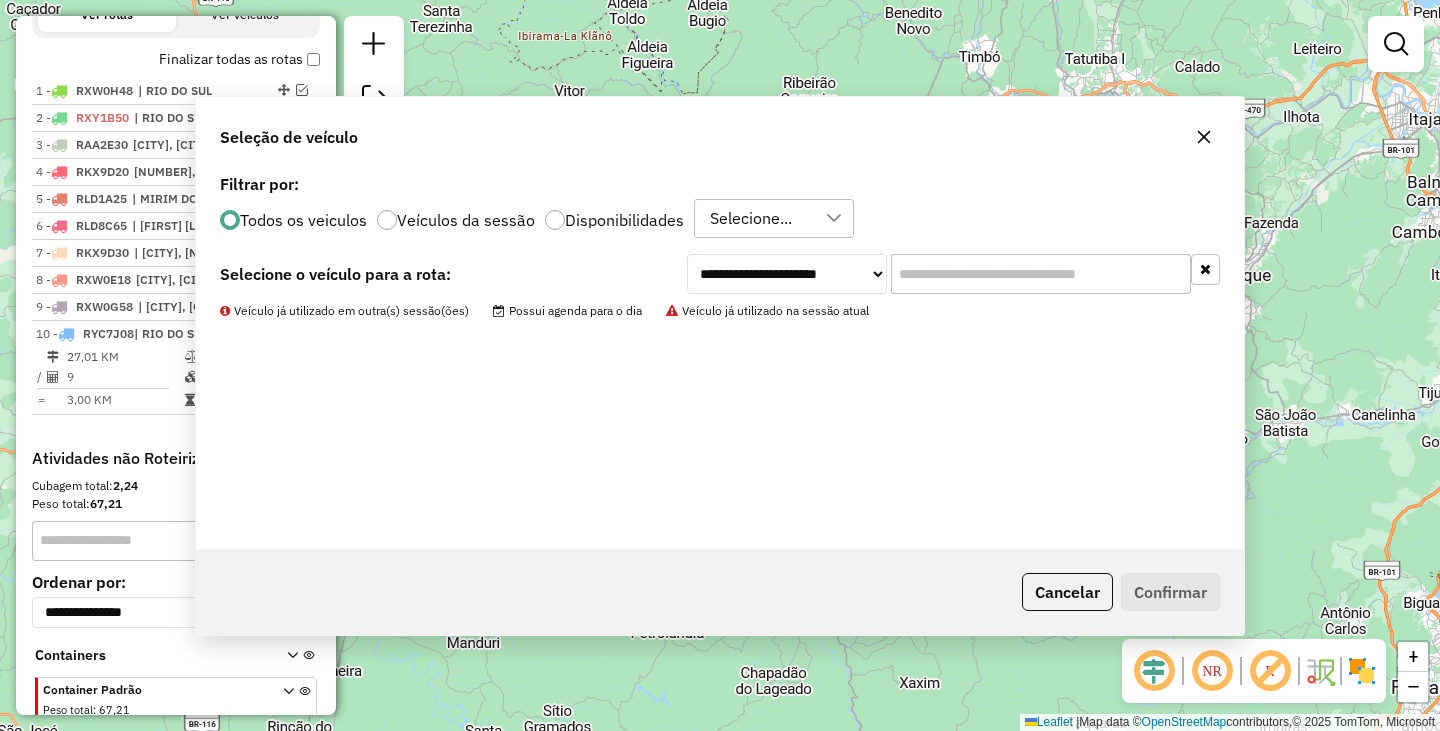 scroll, scrollTop: 774, scrollLeft: 0, axis: vertical 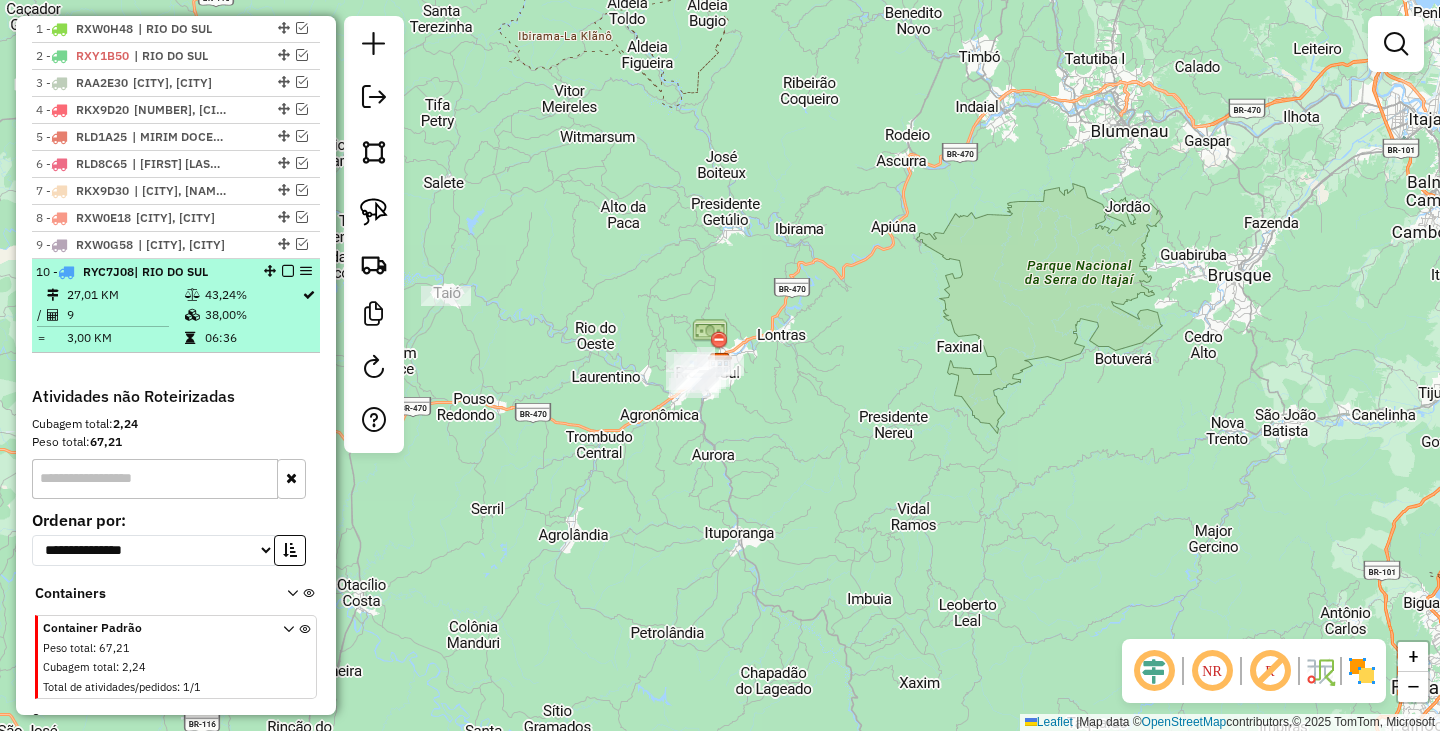 click at bounding box center (288, 271) 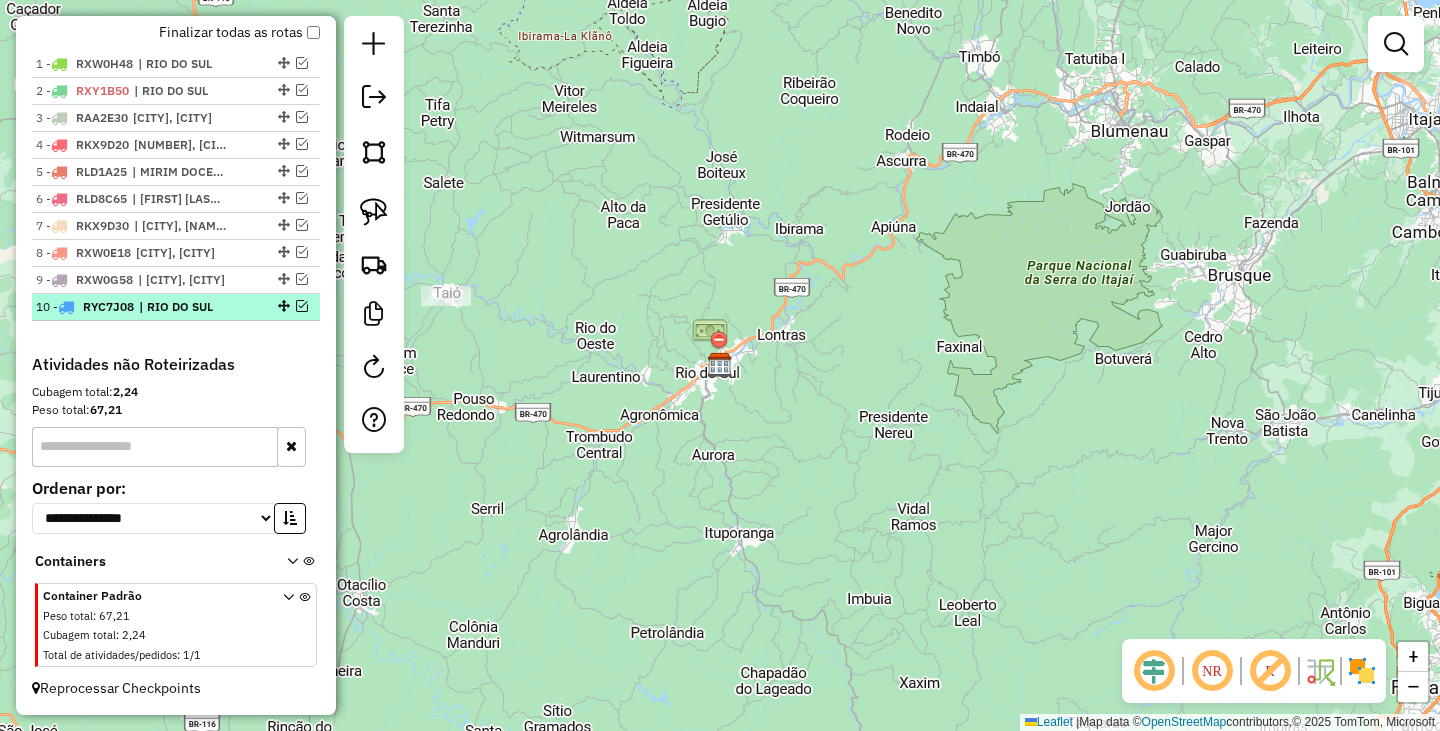 scroll, scrollTop: 739, scrollLeft: 0, axis: vertical 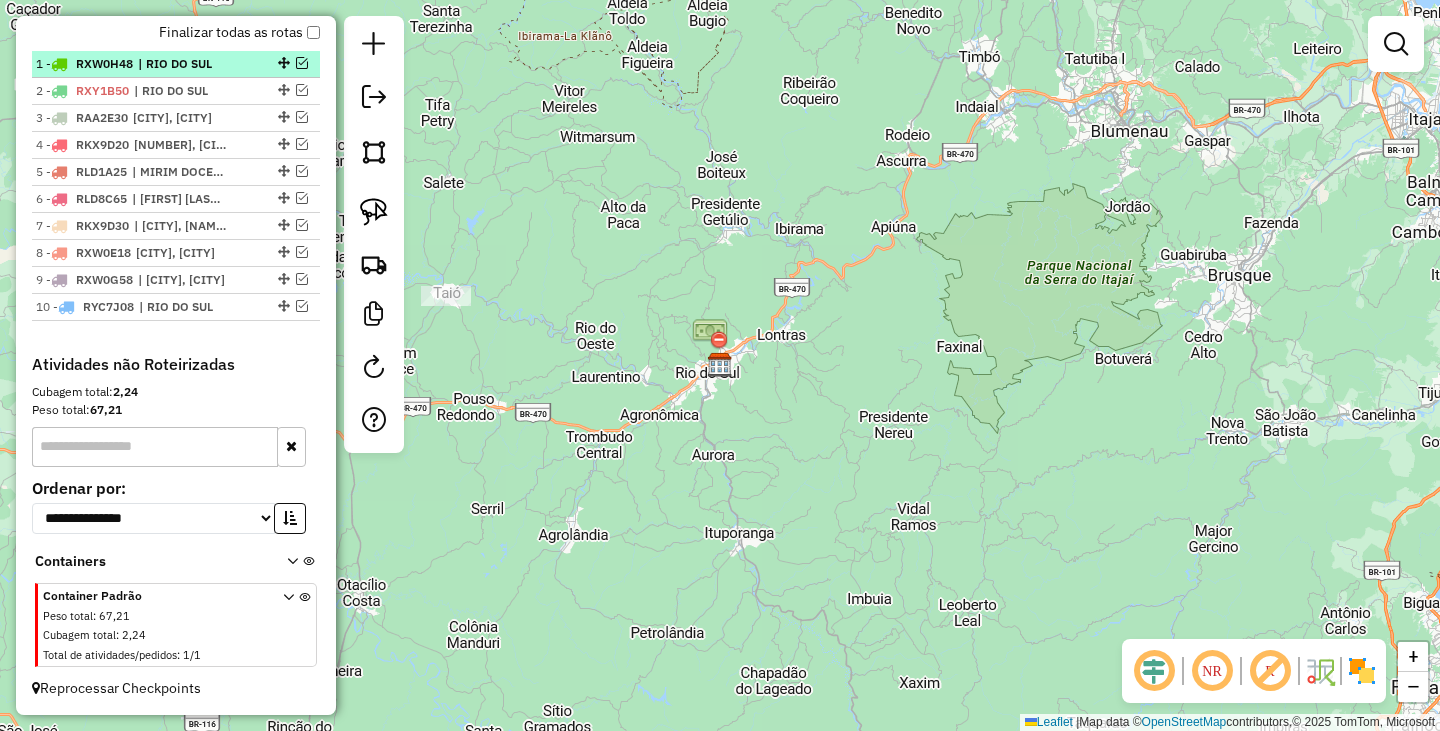 click at bounding box center [302, 63] 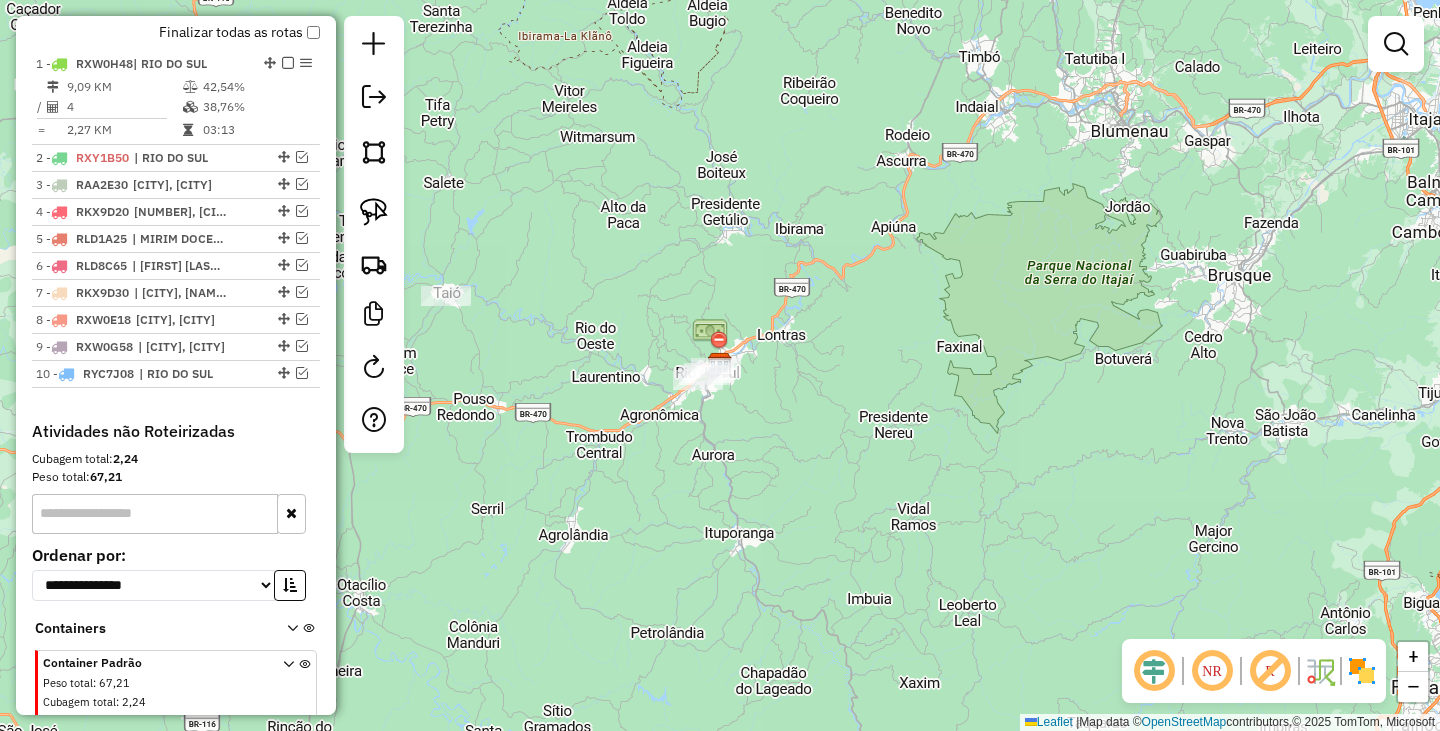 scroll, scrollTop: 774, scrollLeft: 0, axis: vertical 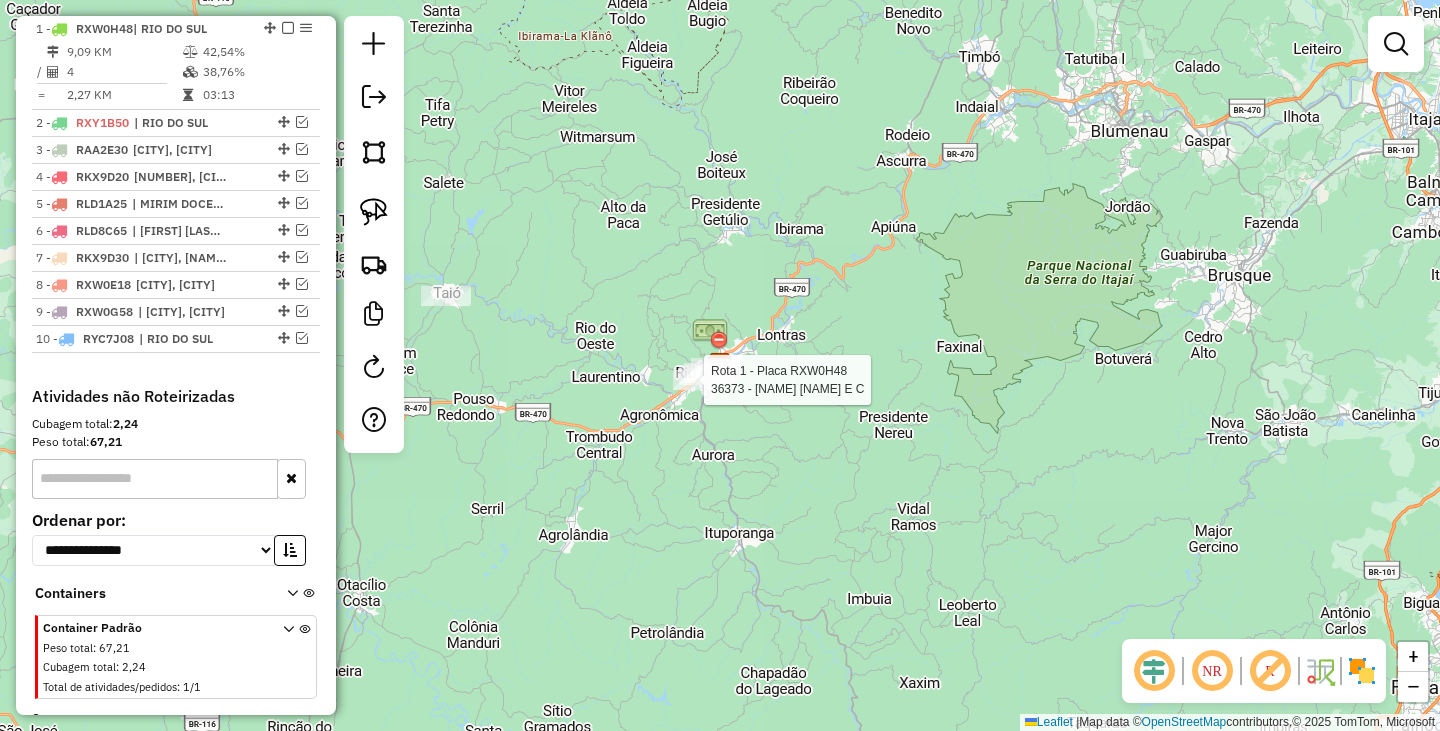 select on "**********" 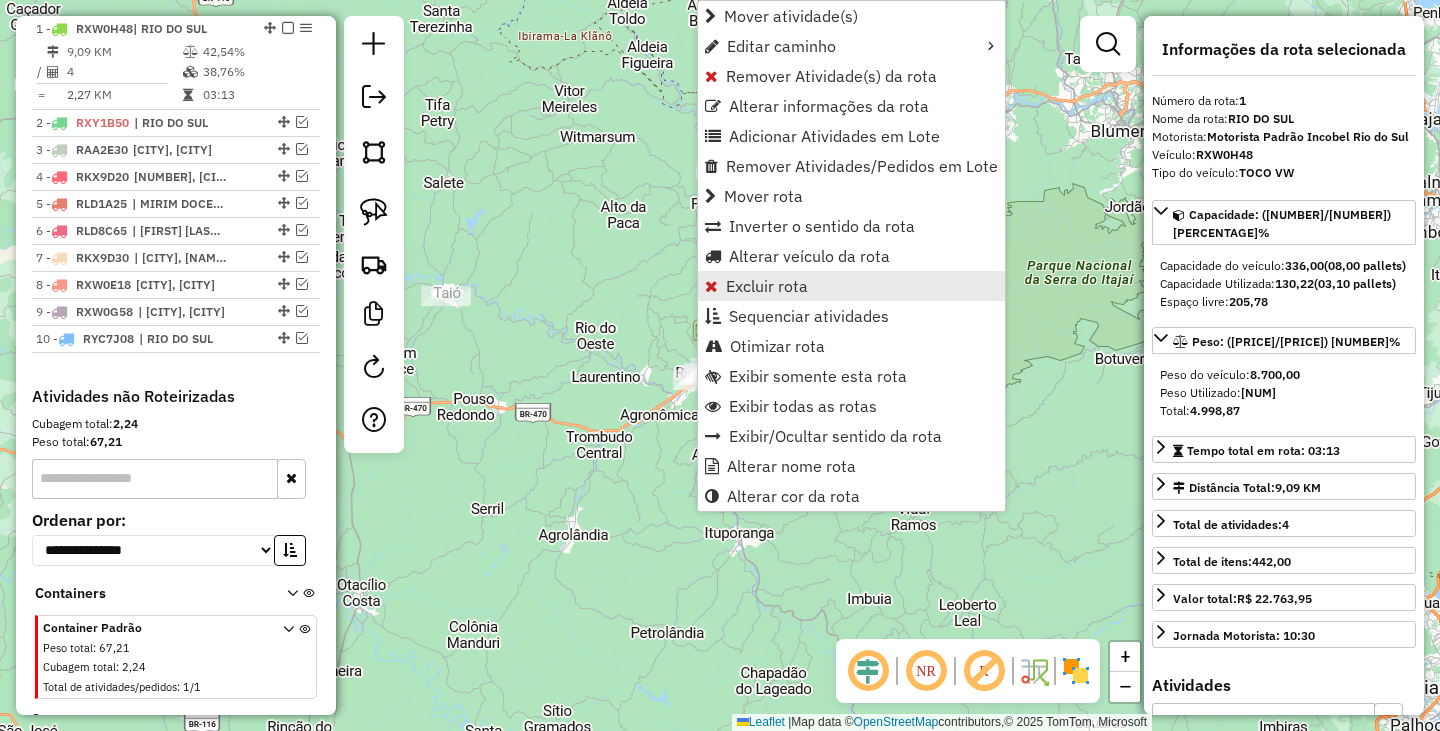 click on "Excluir rota" at bounding box center (767, 286) 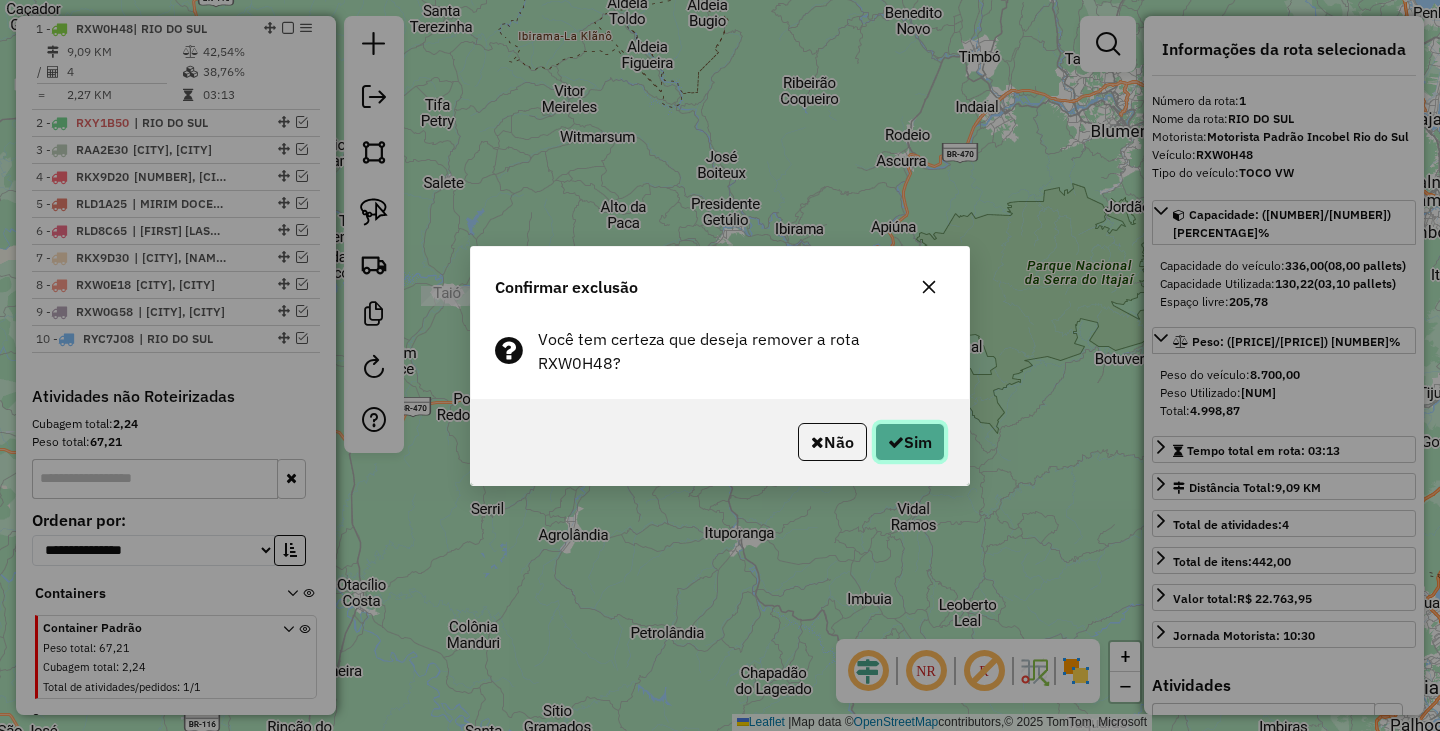 click 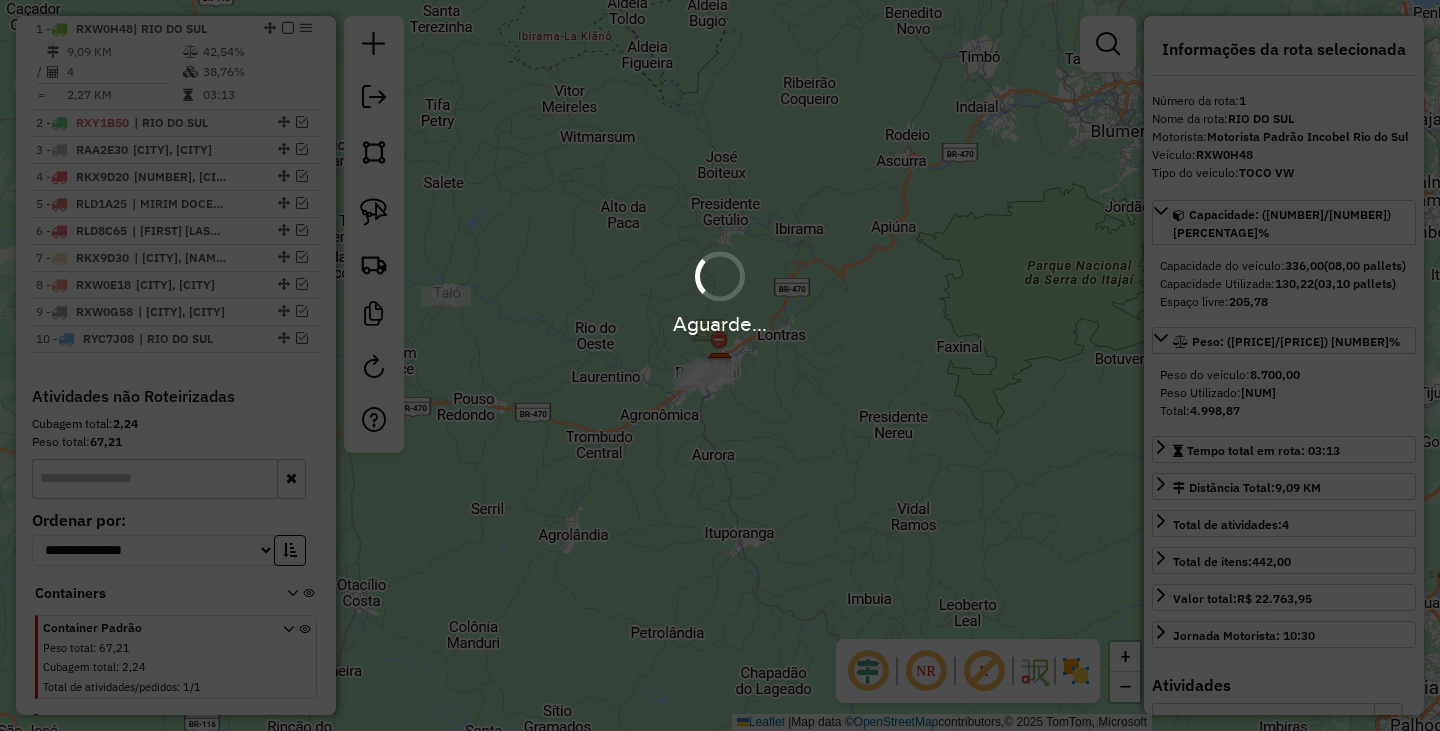 scroll, scrollTop: 687, scrollLeft: 0, axis: vertical 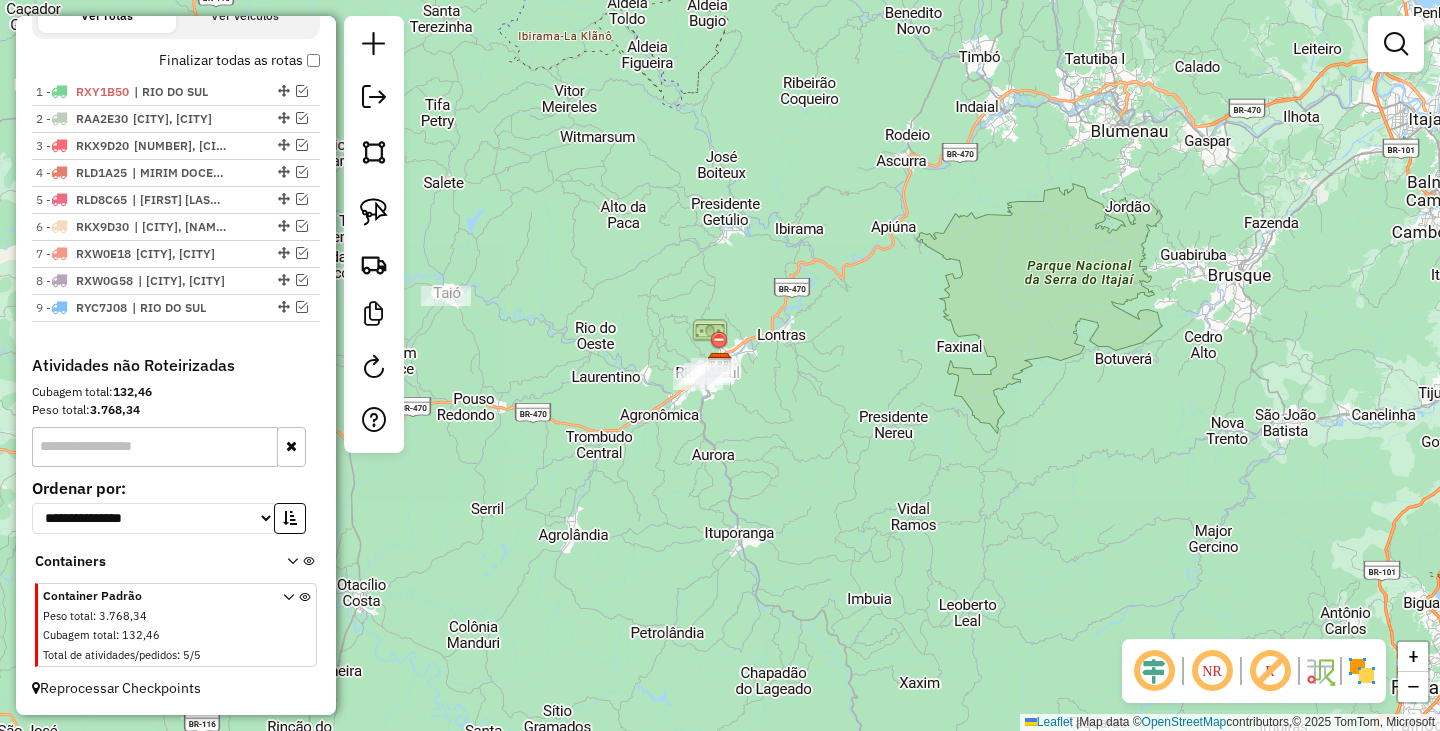 drag, startPoint x: 951, startPoint y: 350, endPoint x: 957, endPoint y: 341, distance: 10.816654 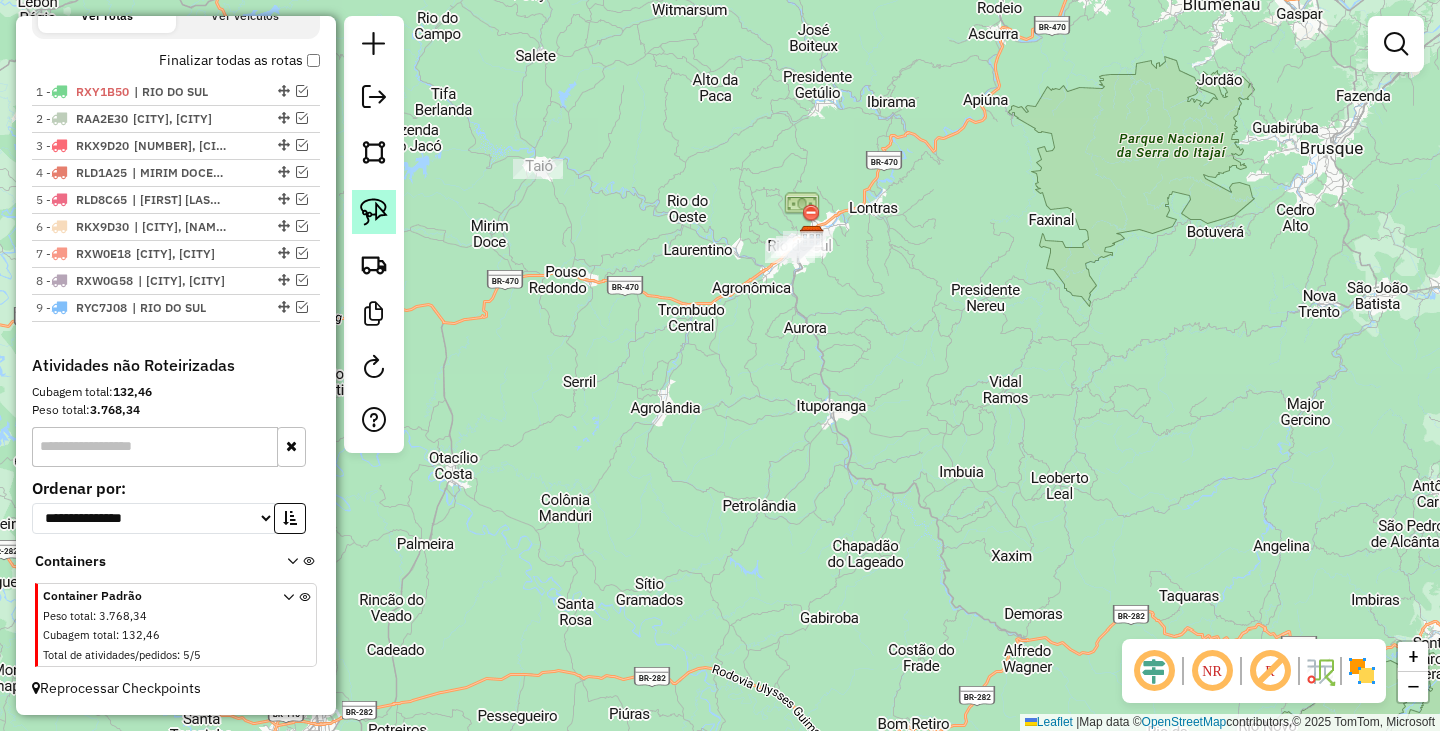 click 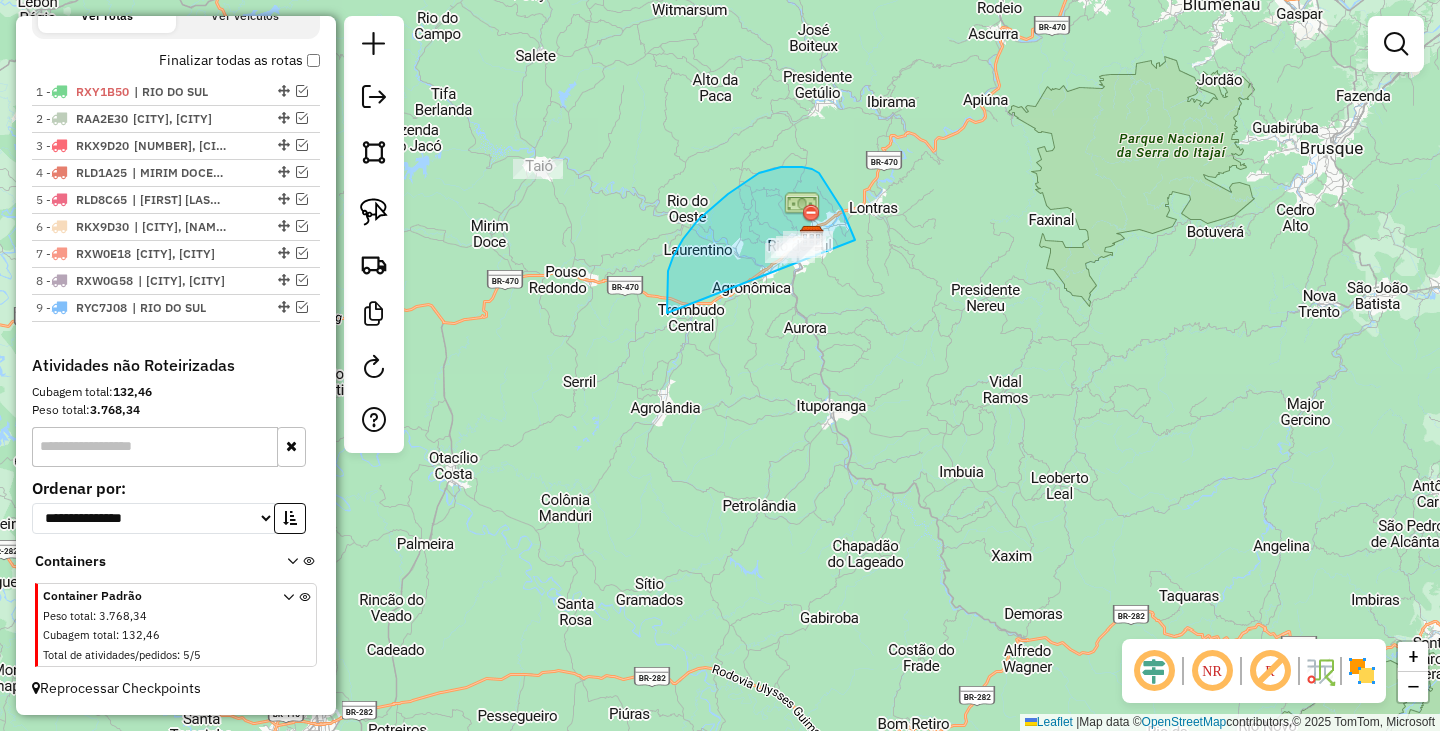 drag, startPoint x: 667, startPoint y: 313, endPoint x: 863, endPoint y: 276, distance: 199.46178 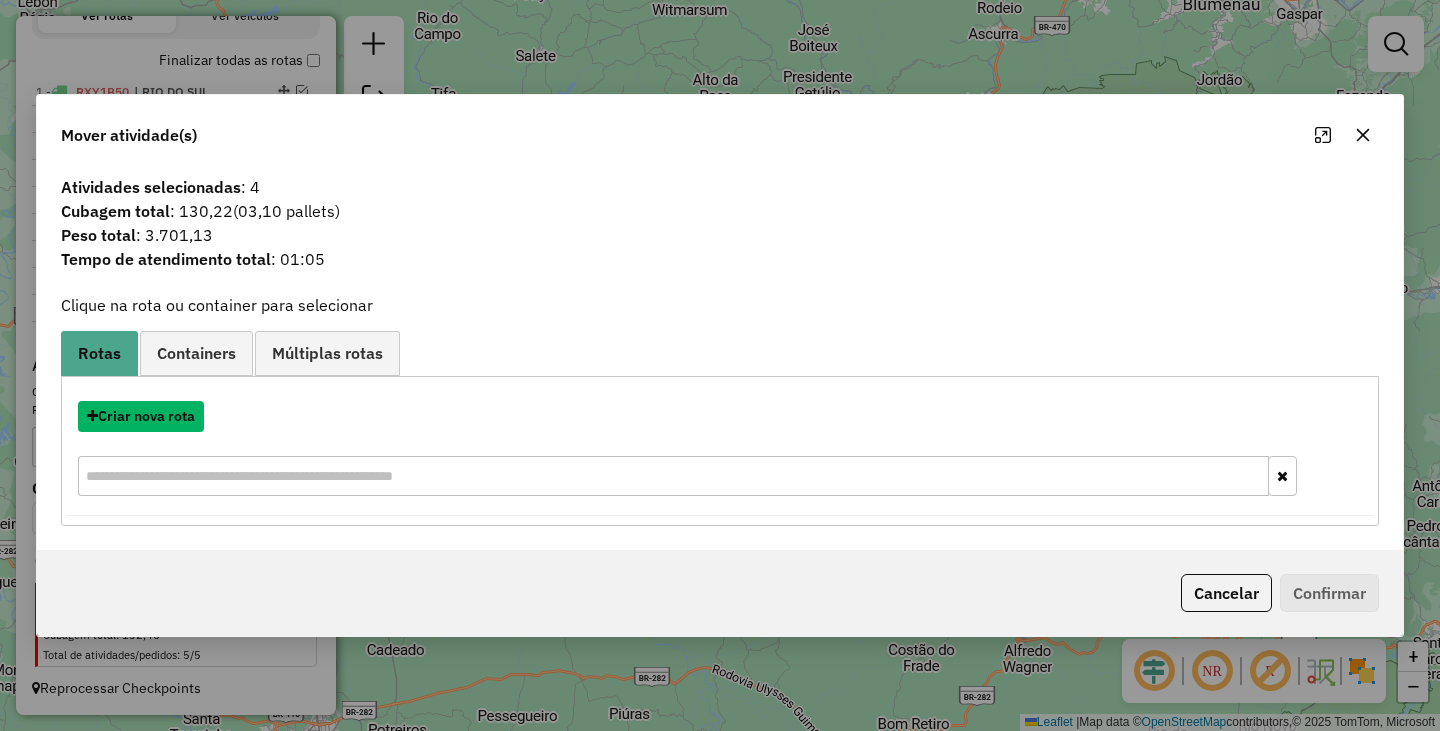 click on "Criar nova rota" at bounding box center [141, 416] 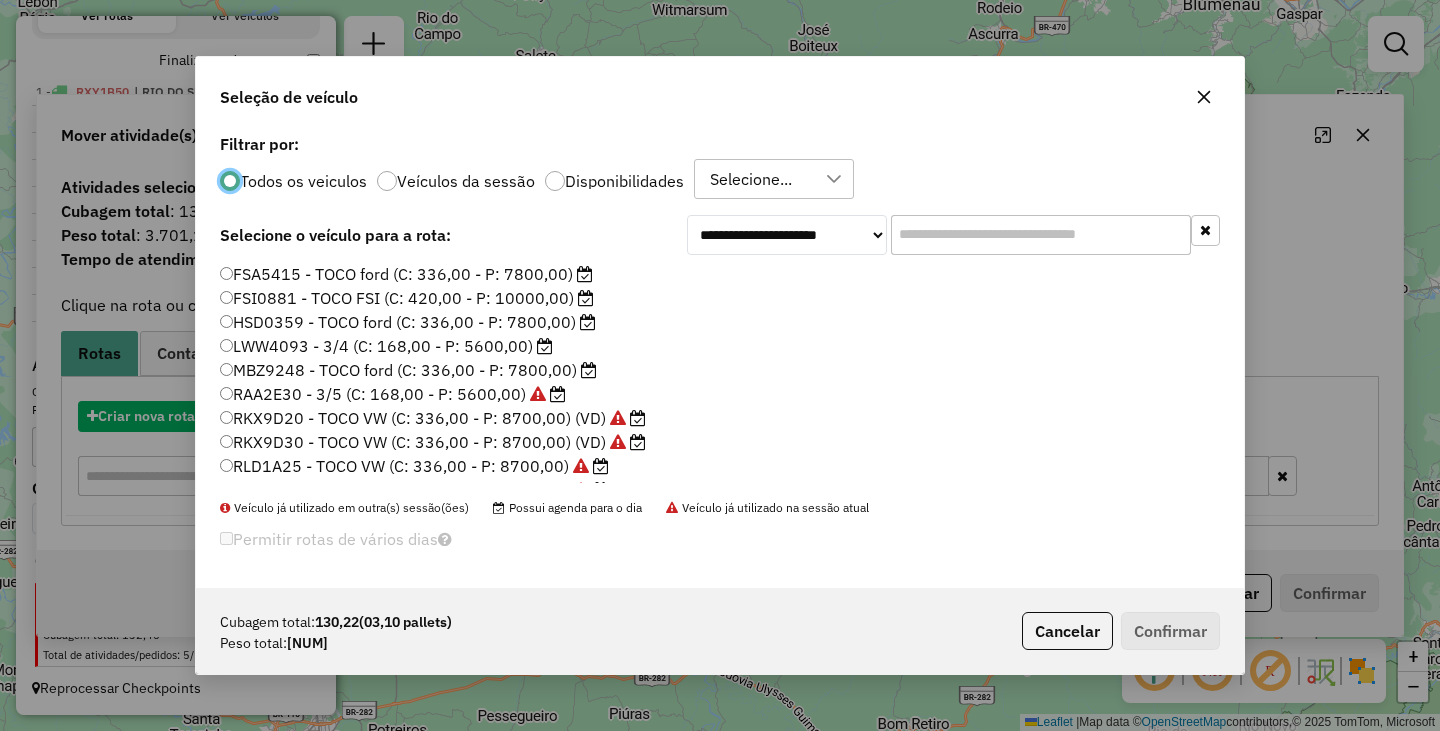 scroll, scrollTop: 11, scrollLeft: 6, axis: both 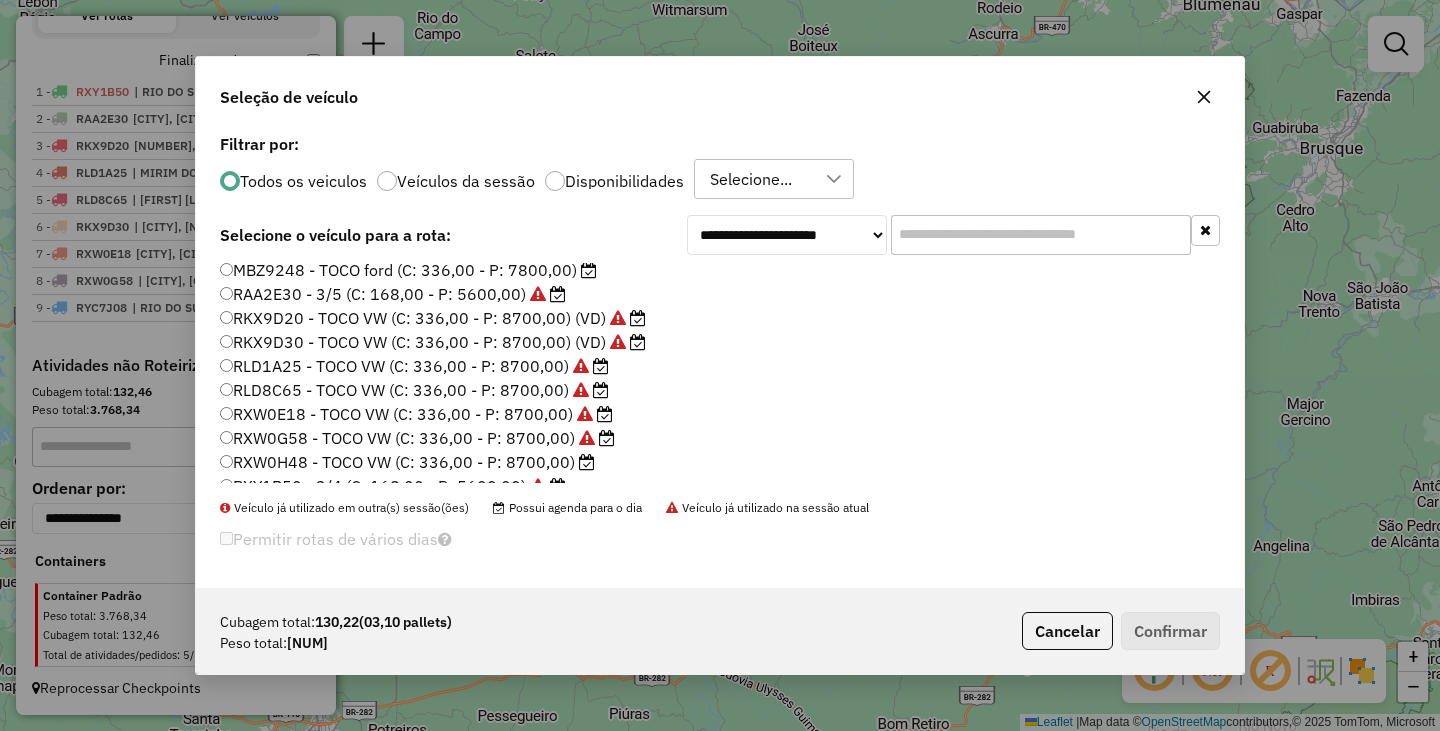 click on "RXW0H48 - TOCO VW (C: 336,00 - P: 8700,00)" 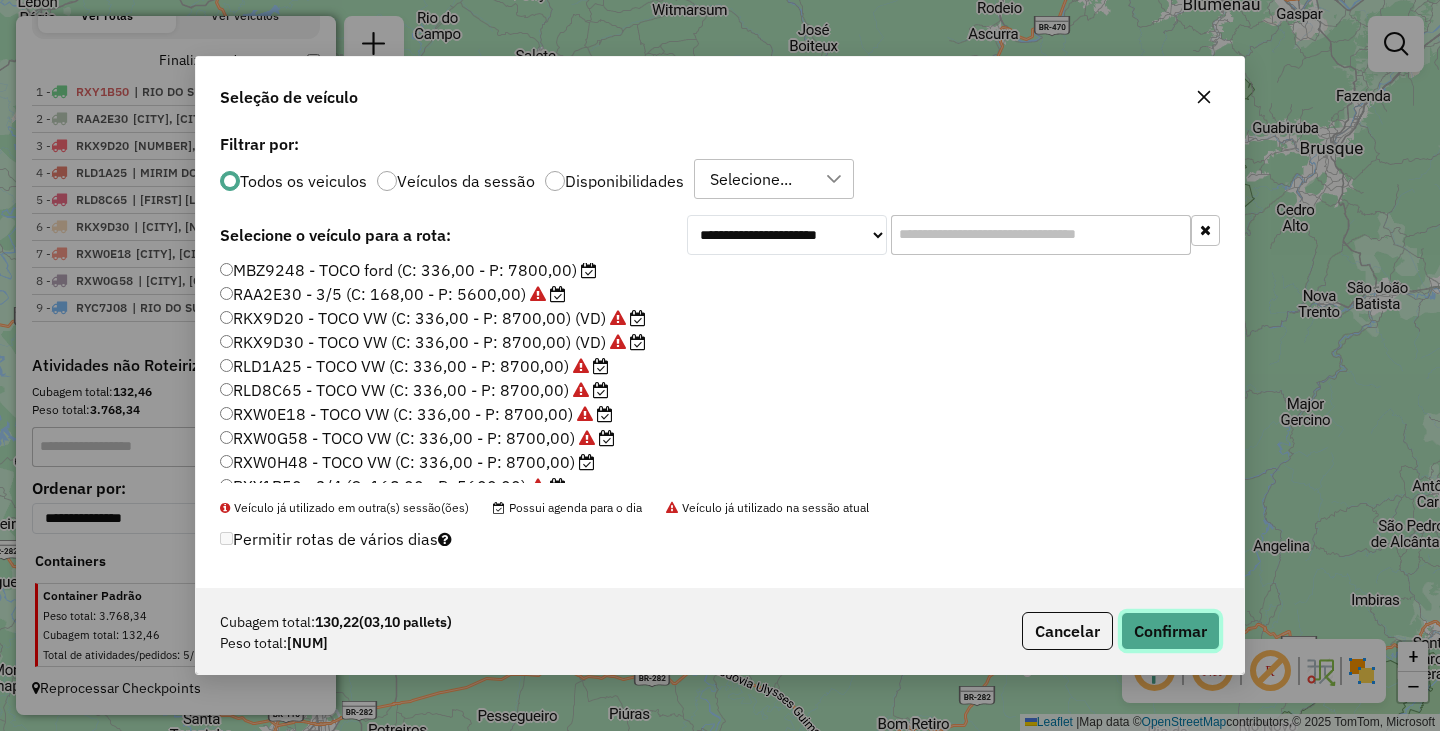 click on "Confirmar" 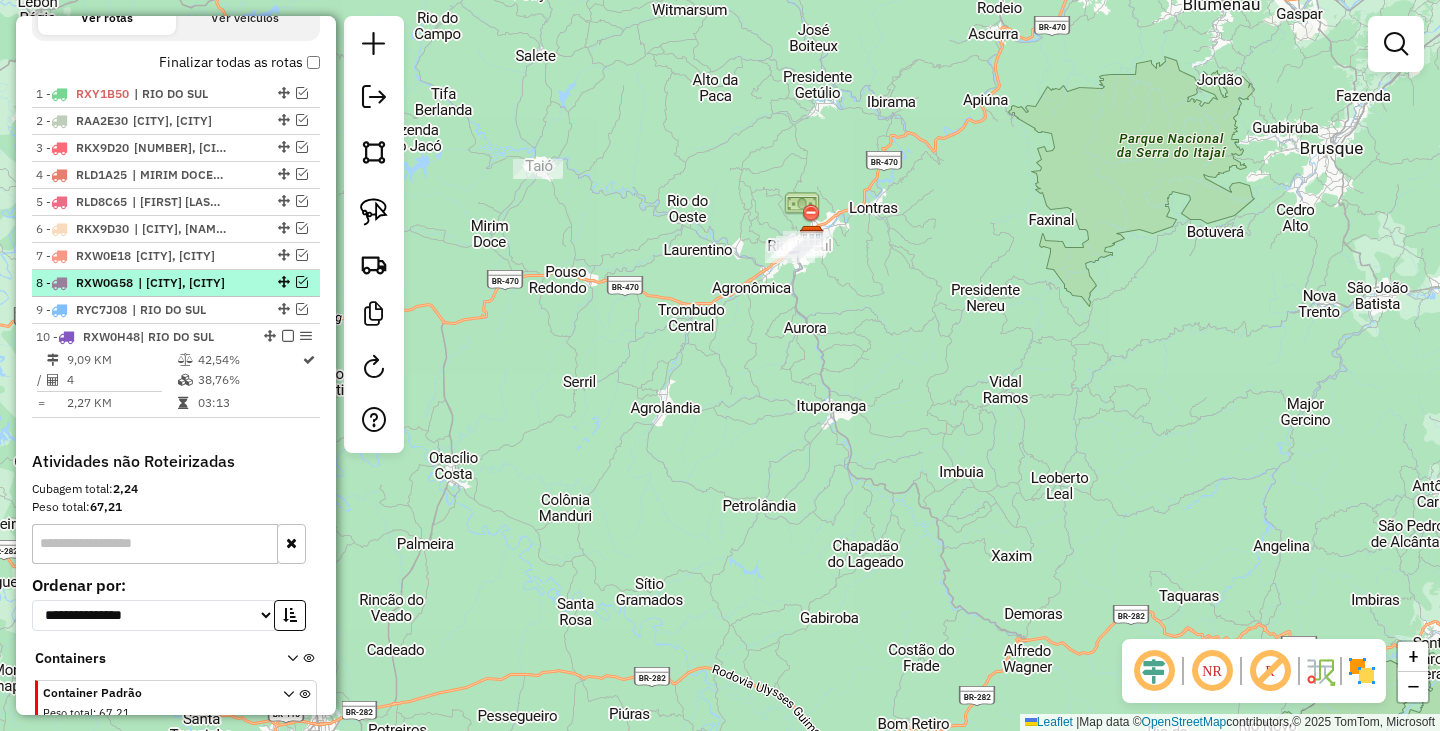 scroll, scrollTop: 674, scrollLeft: 0, axis: vertical 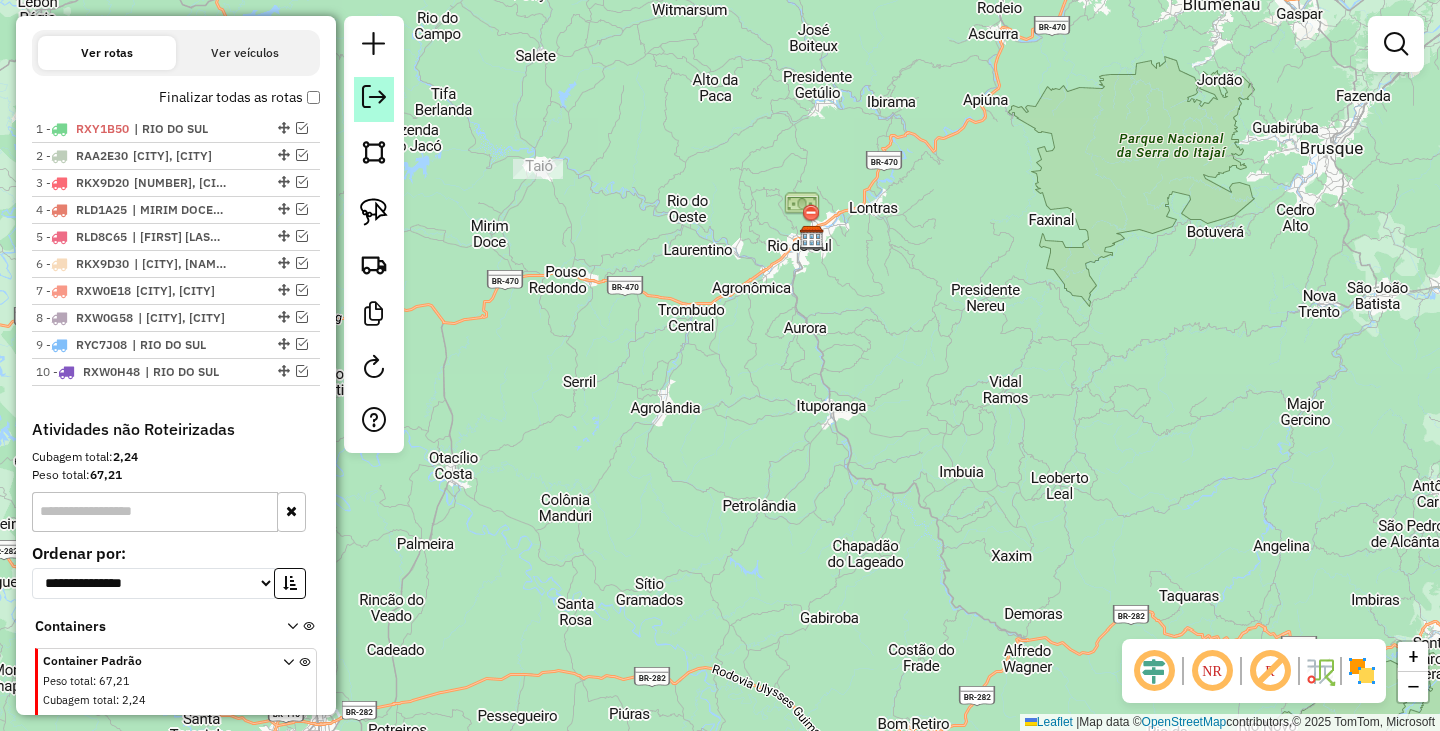 click 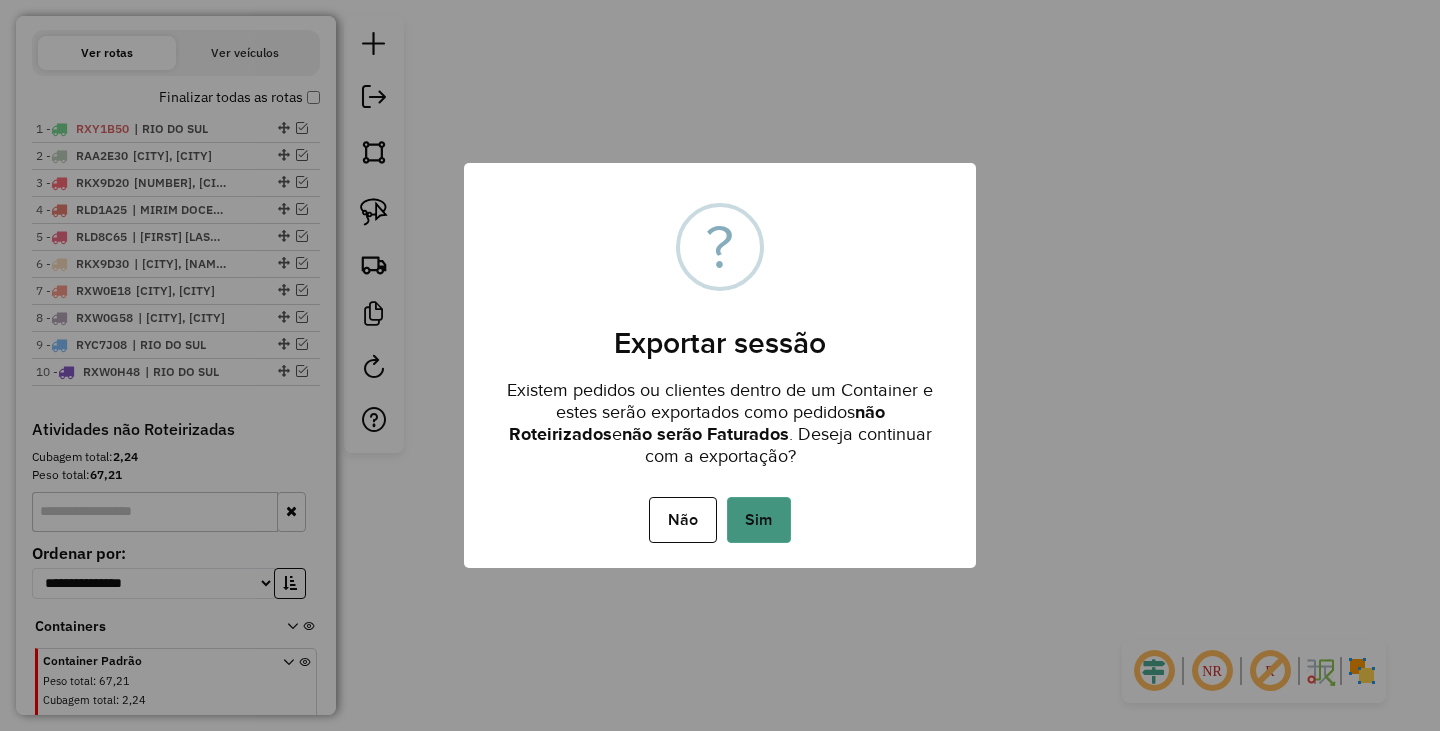 click on "Sim" at bounding box center [759, 520] 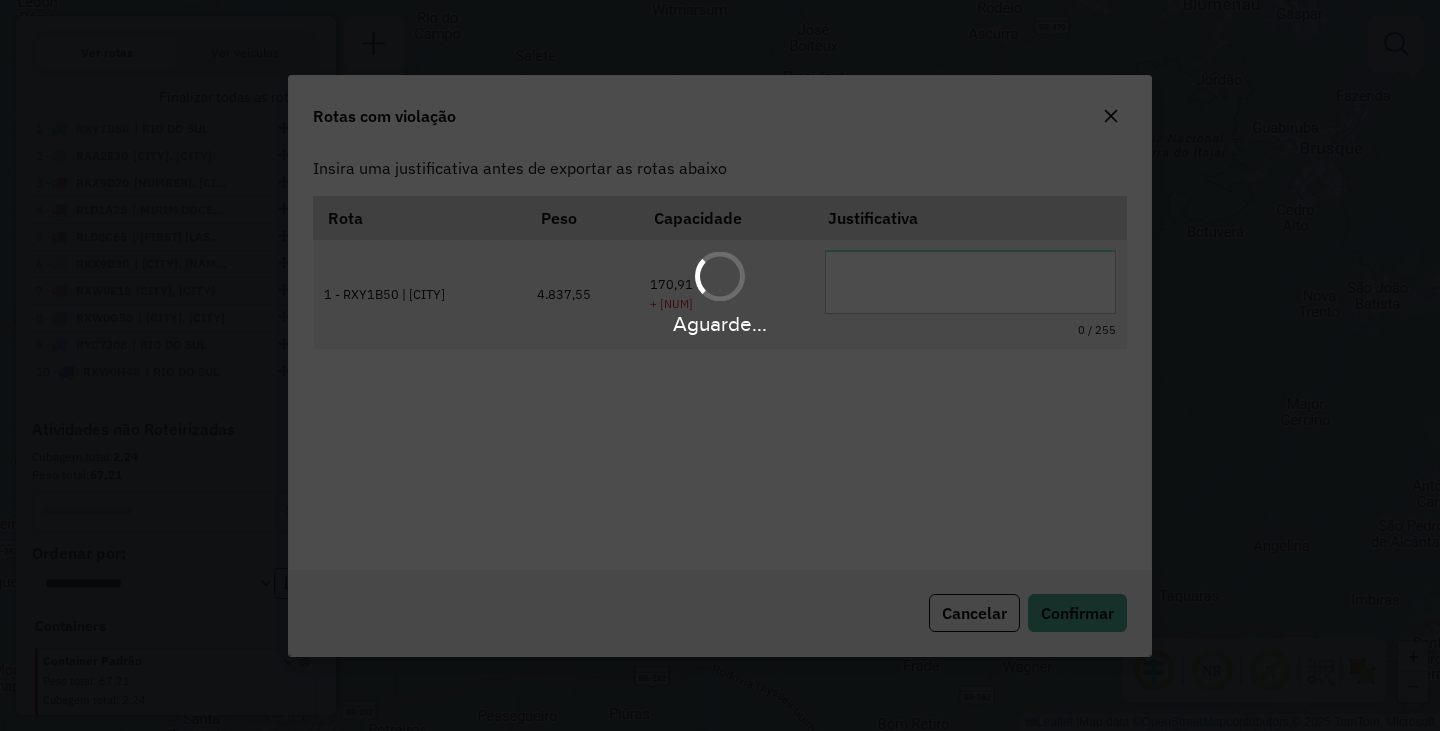 scroll, scrollTop: 0, scrollLeft: 0, axis: both 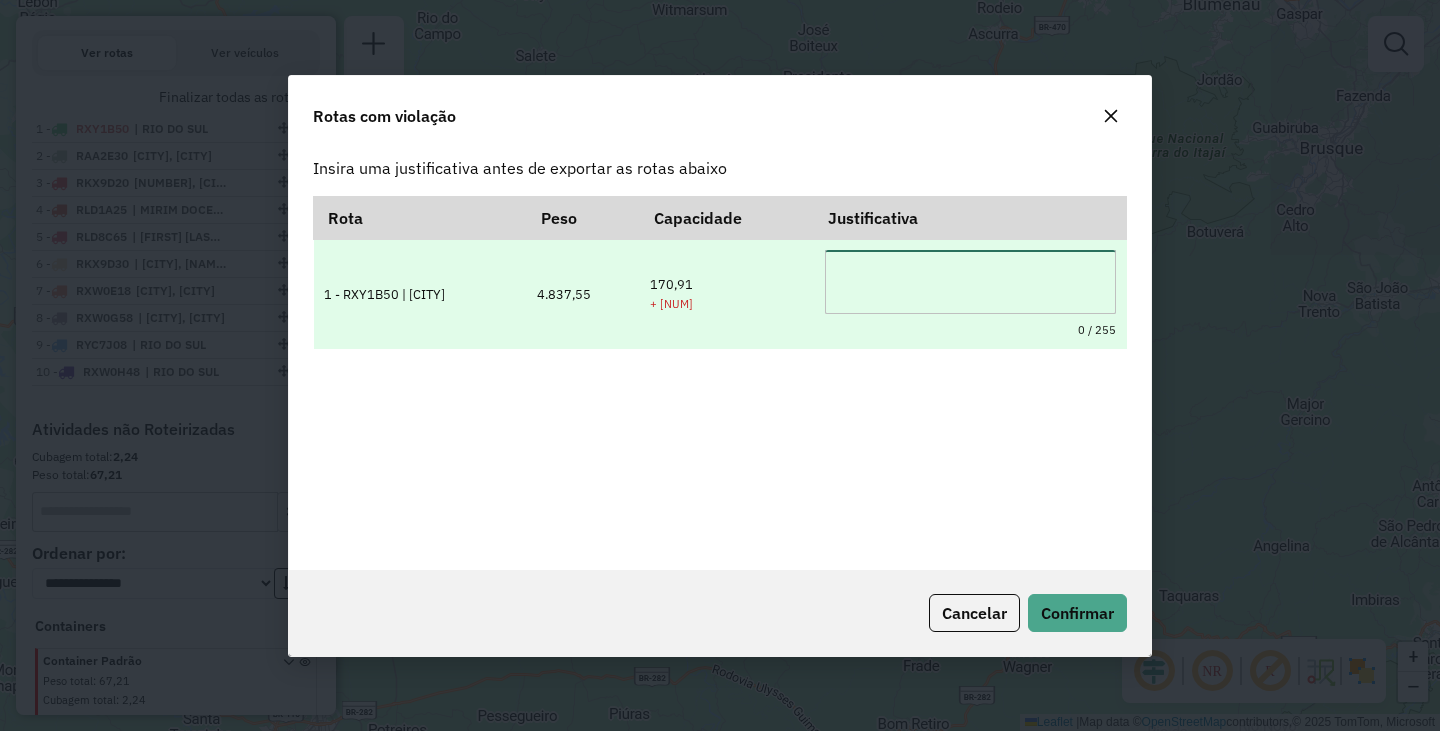 click at bounding box center [970, 282] 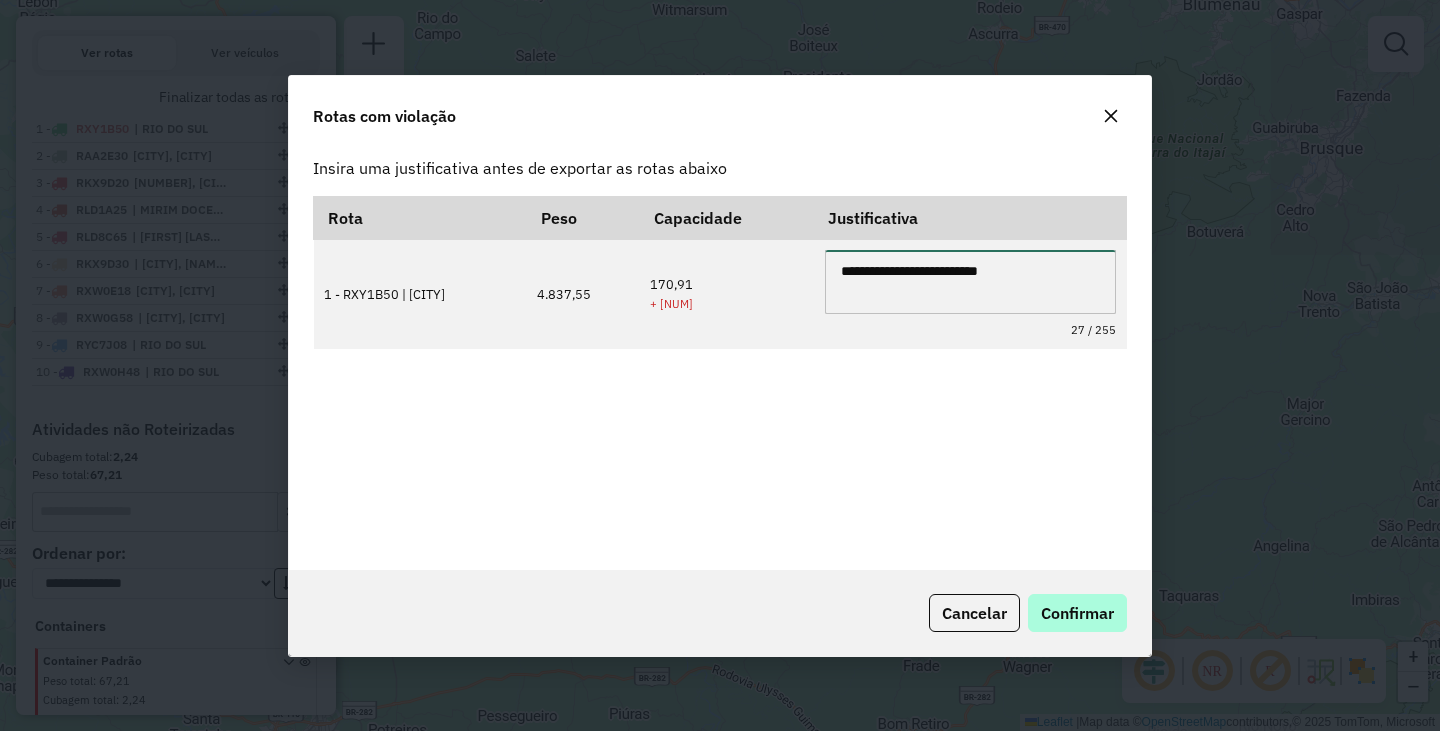 type on "**********" 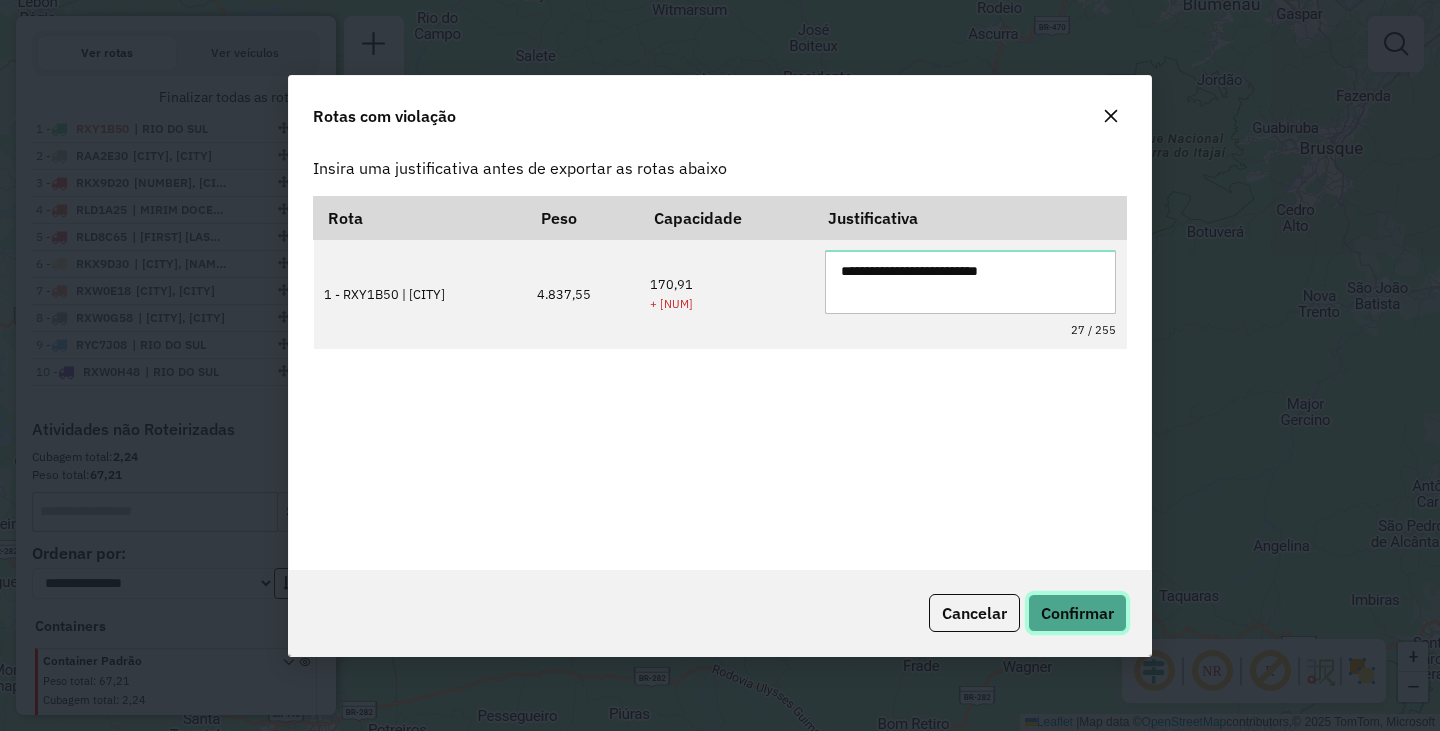 click on "Confirmar" 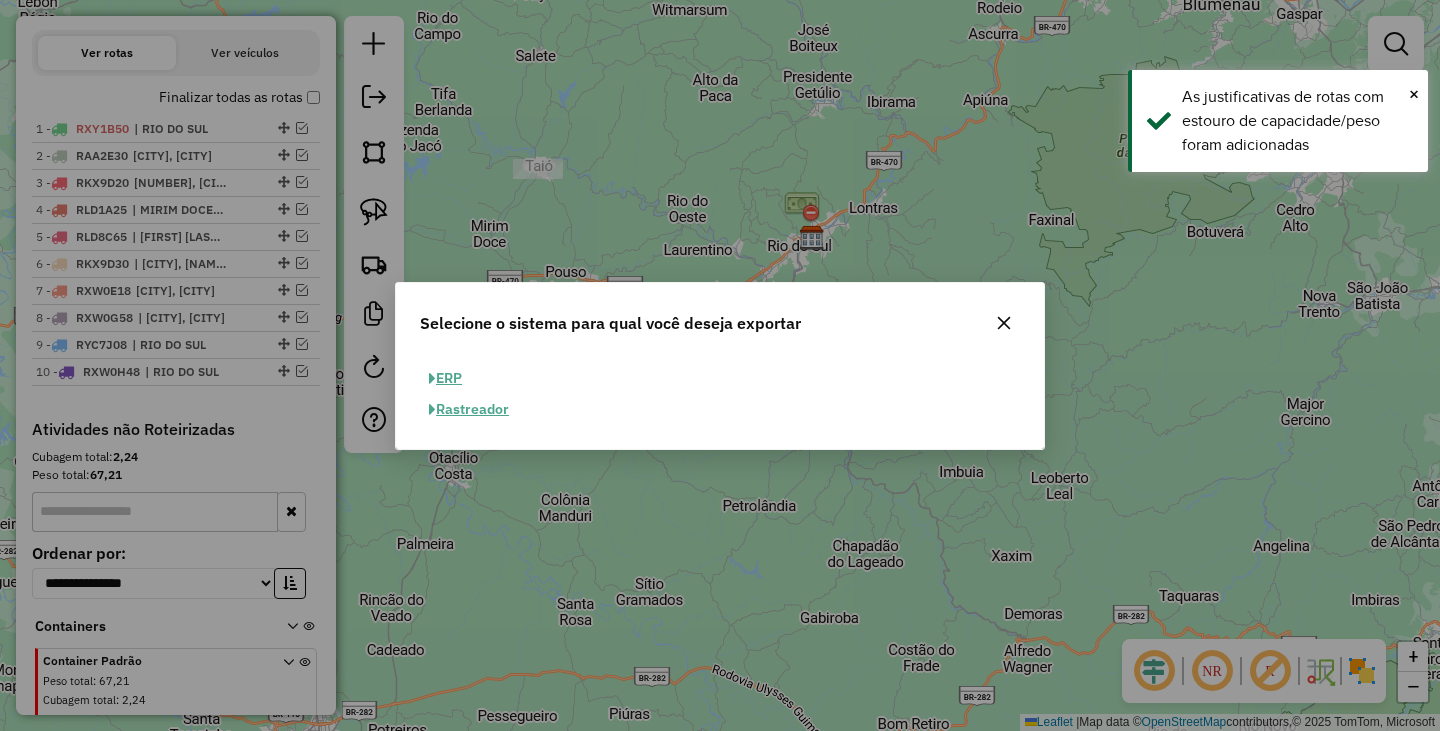 click on "ERP" 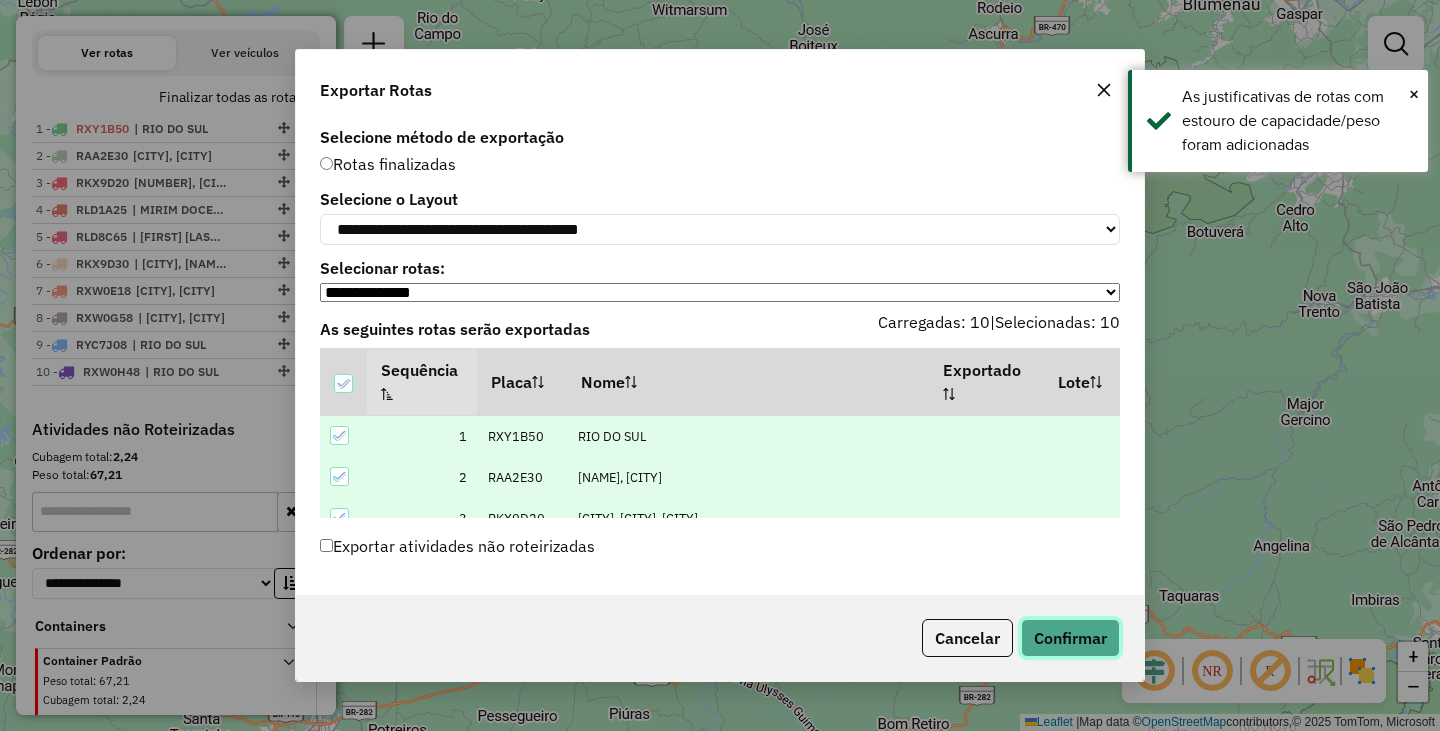 click on "Confirmar" 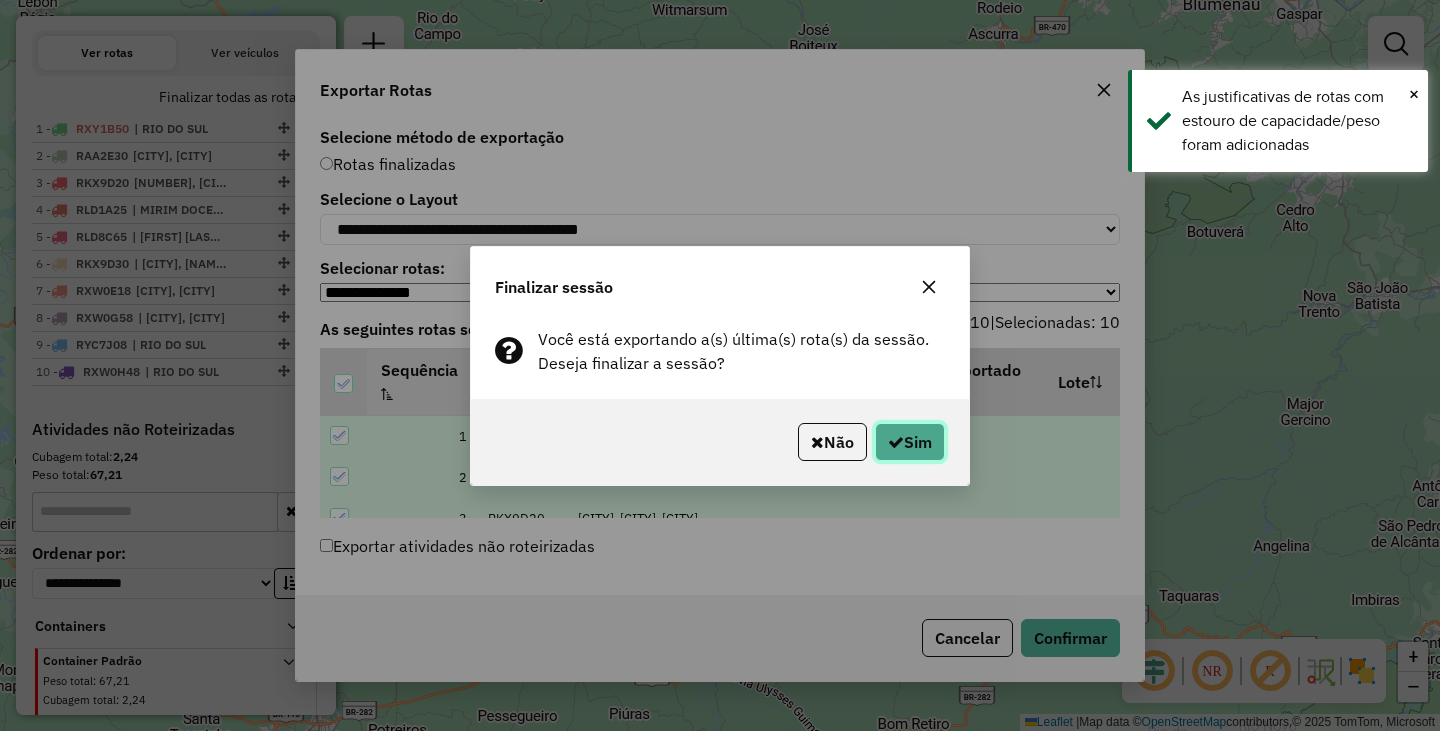 click on "Sim" 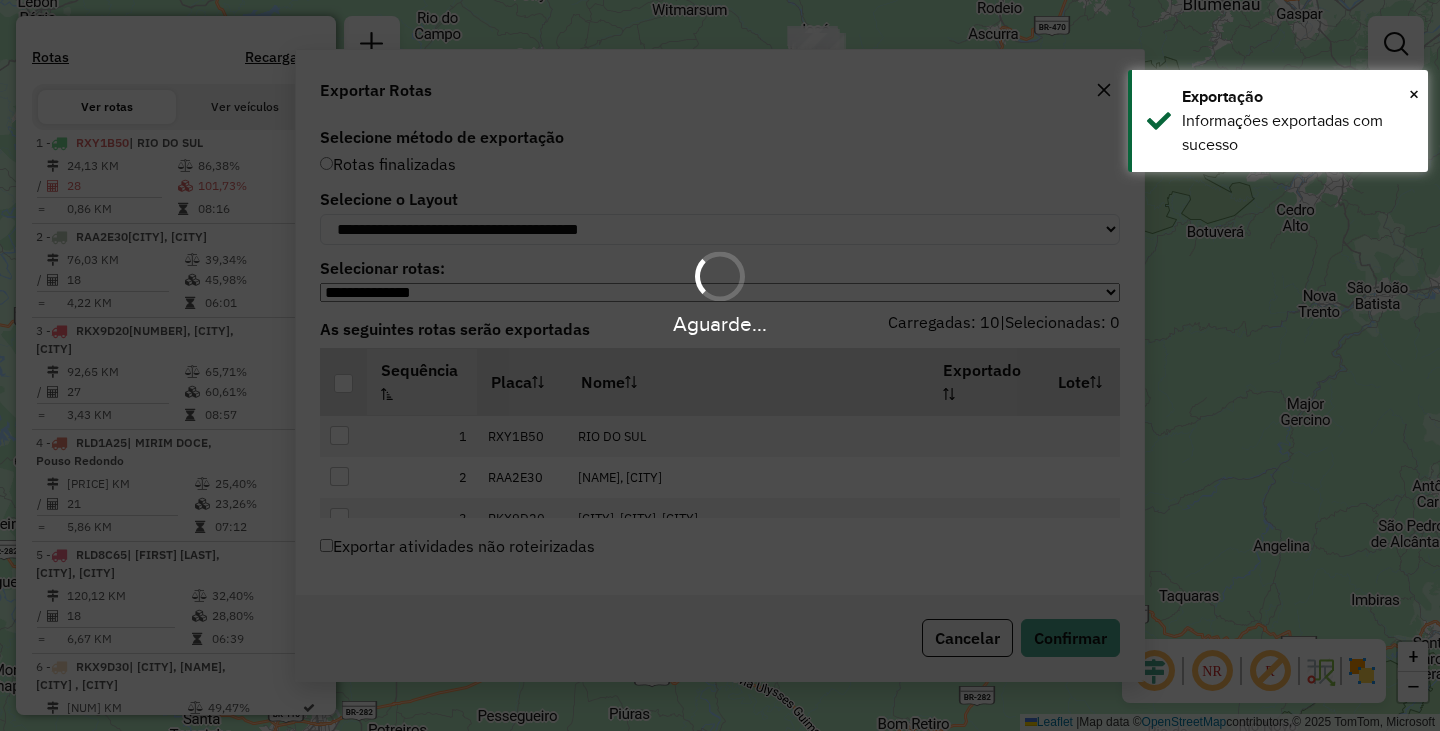 scroll, scrollTop: 728, scrollLeft: 0, axis: vertical 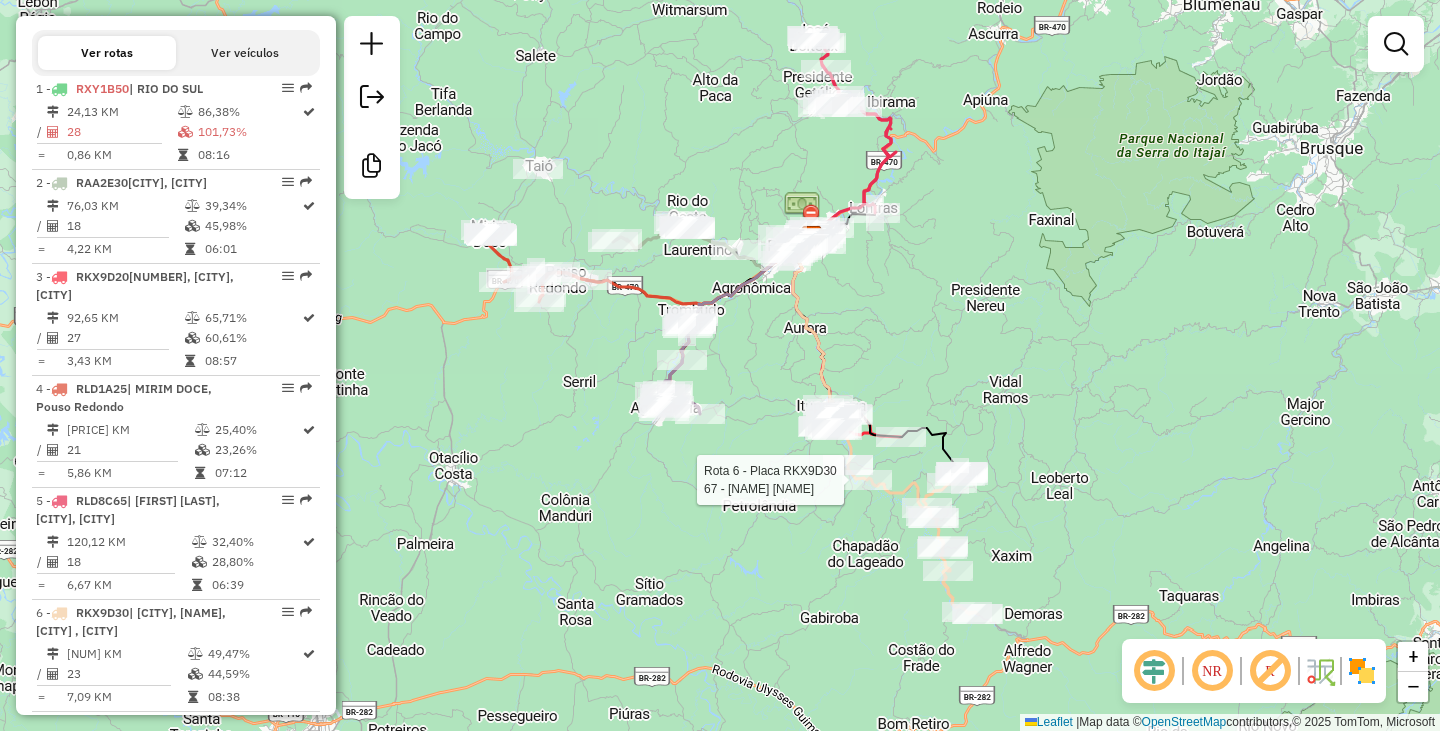 select on "**********" 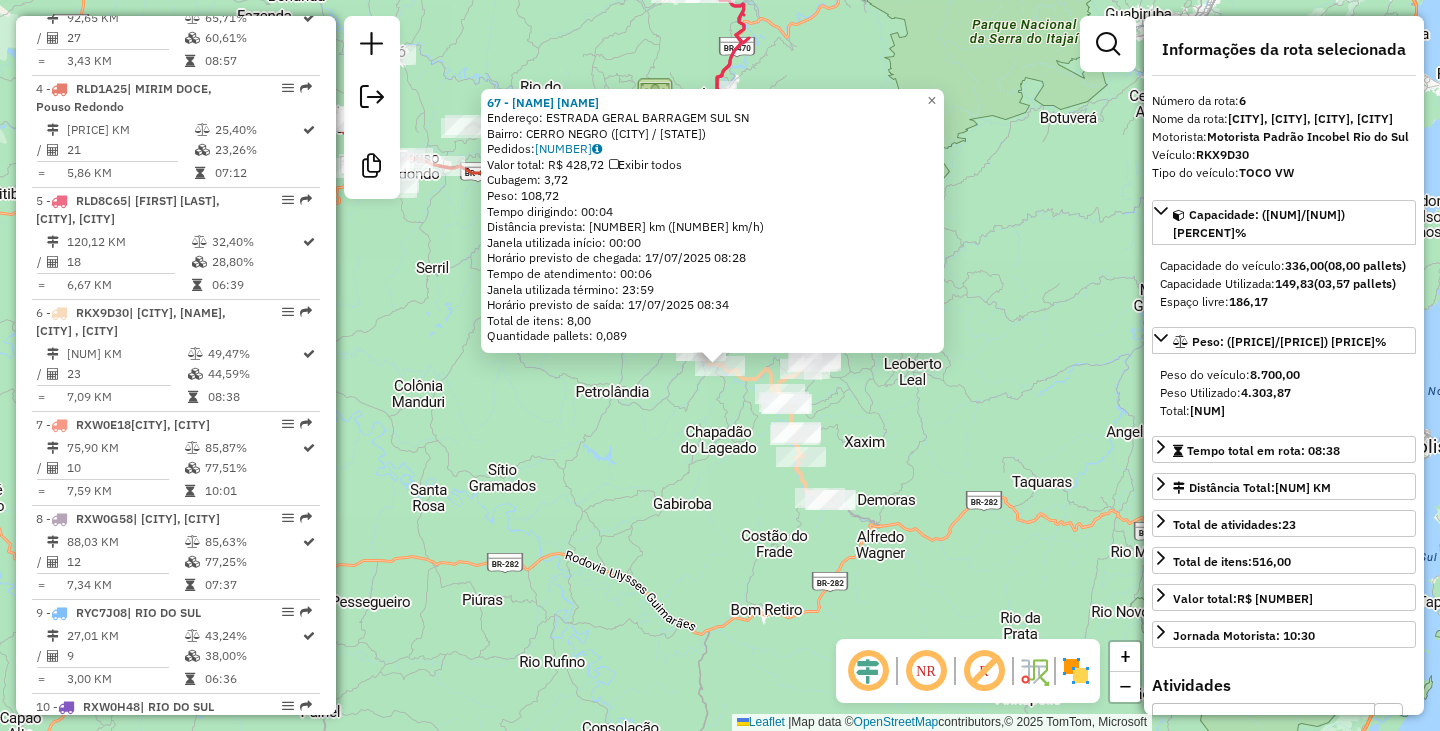 scroll, scrollTop: 1330, scrollLeft: 0, axis: vertical 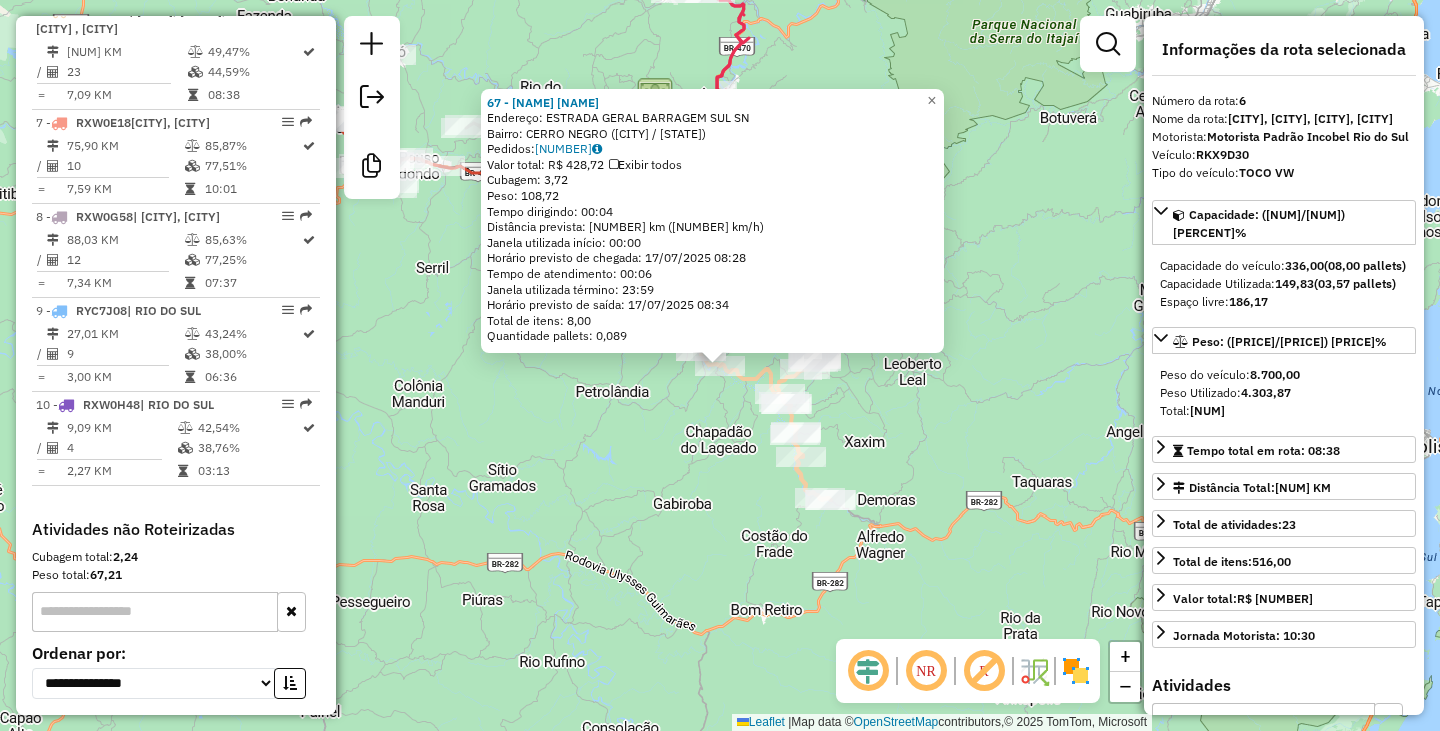 click on "67 - CAPELA SANTA LUZIA  Endereço:  ESTRADA GERAL BARRAGEM SUL SN   Bairro: CERRO NEGRO ([CITY] / [STATE])   Pedidos:  16930680   Valor total: R$ 428,72   Exibir todos   Cubagem: 3,72  Peso: 108,72  Tempo dirigindo: 00:04   Distância prevista: 3,888 km (58,32 km/h)   Janela utilizada início: 00:00   Horário previsto de chegada: [DATE] [TIME]   Tempo de atendimento: 00:06   Janela utilizada término: 23:59   Horário previsto de saída: [DATE] [TIME]   Total de itens: 8,00   Quantidade pallets: 0,089  × Janela de atendimento Grade de atendimento Capacidade Transportadoras Veículos Cliente Pedidos  Rotas Selecione os dias de semana para filtrar as janelas de atendimento  Seg   Ter   Qua   Qui   Sex   Sáb   Dom  Informe o período da janela de atendimento: De: Até:  Filtrar exatamente a janela do cliente  Considerar janela de atendimento padrão  Selecione os dias de semana para filtrar as grades de atendimento  Seg   Ter   Qua   Qui   Sex   Sáb   Dom   Peso mínimo:   Peso máximo:   De:   Até:" 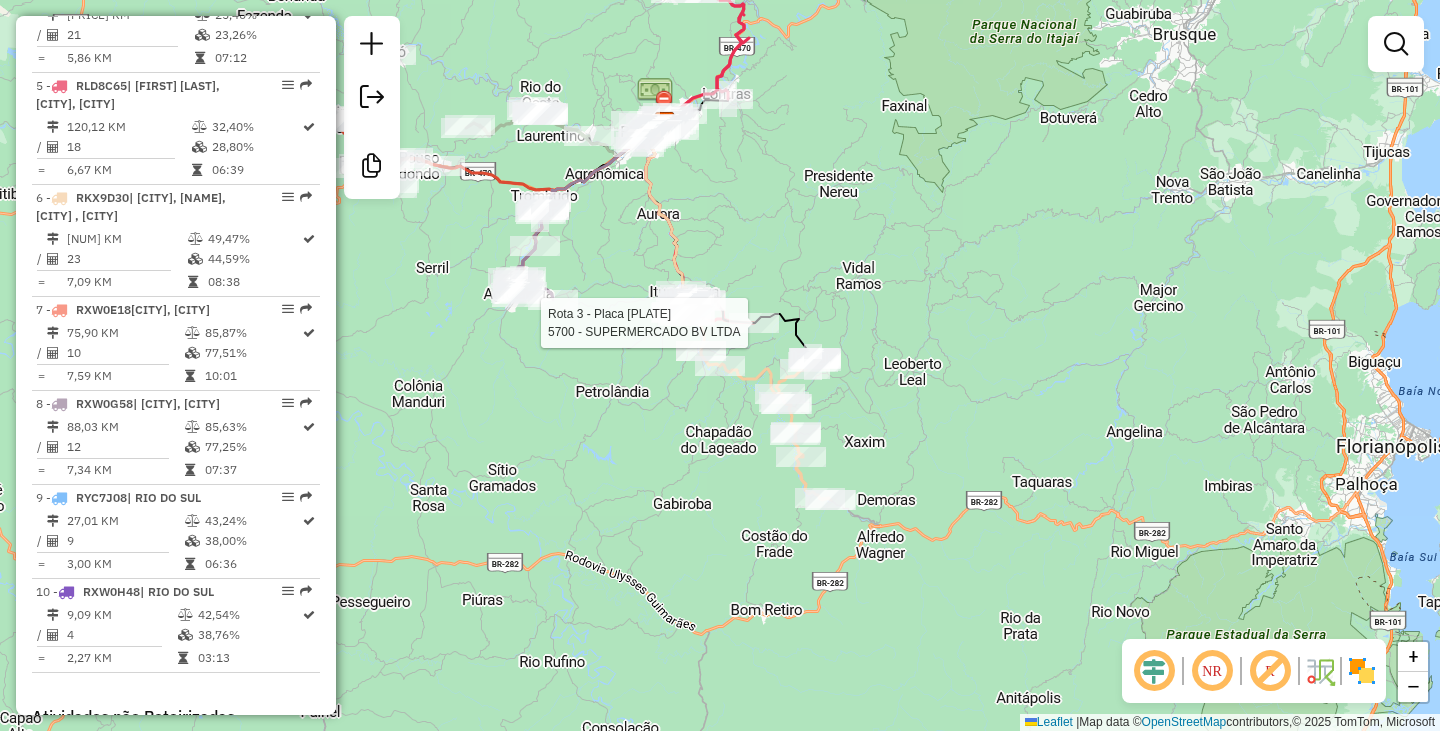 select on "**********" 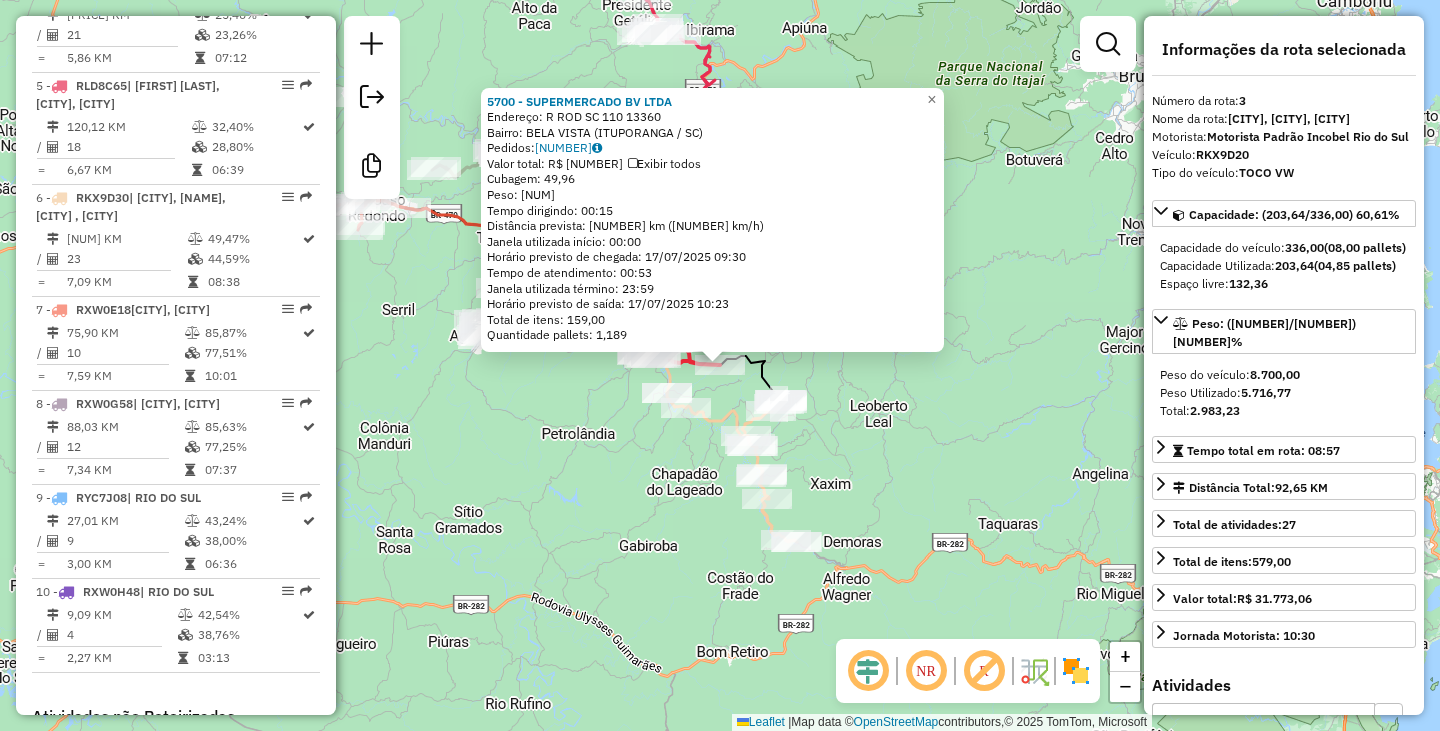 scroll, scrollTop: 994, scrollLeft: 0, axis: vertical 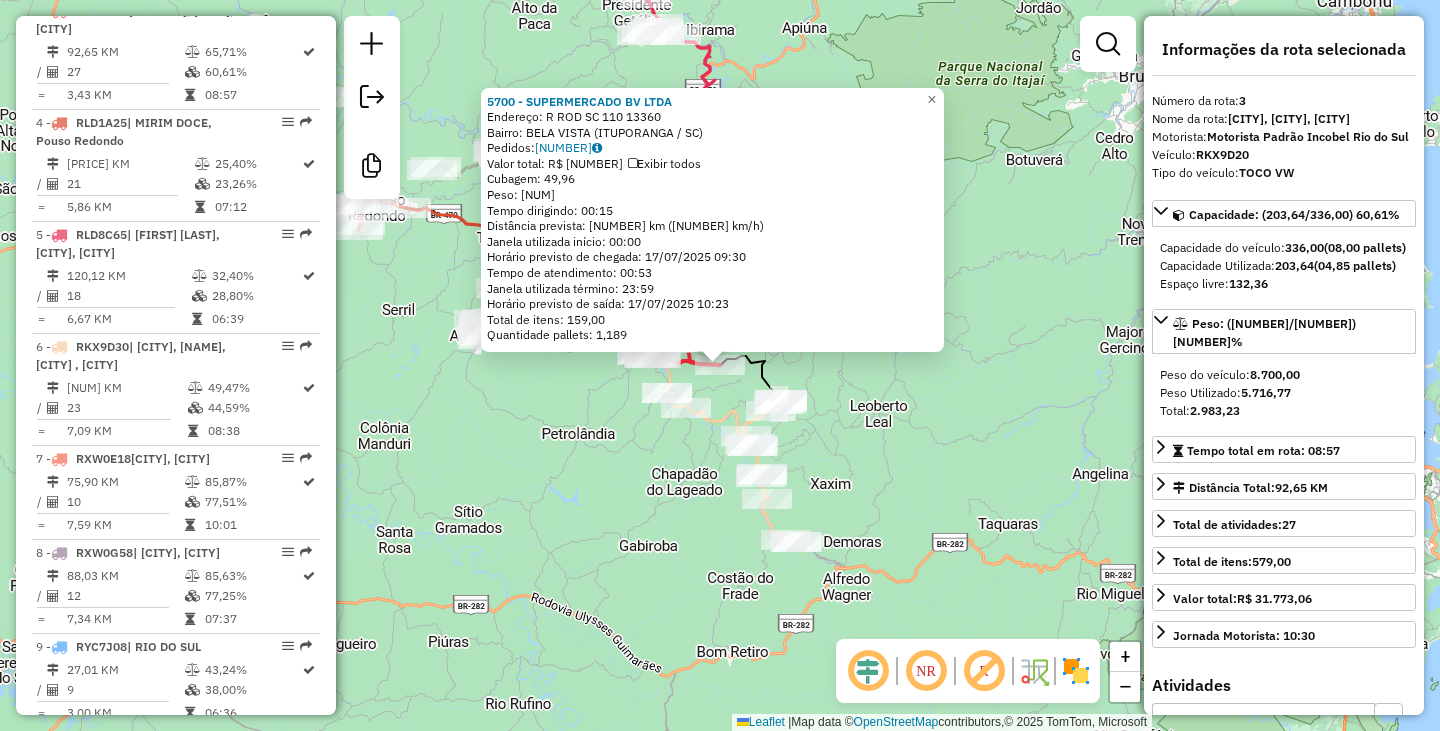 click on "5700 - [NAME] LTDA  Endereço: R   ROD SC 110                    [NUMBER]   Bairro: [NEIGHBORHOOD] ([CITY] / [STATE])   Pedidos:  16930626   Valor total: R$ 7.702,75   Exibir todos   Cubagem: 49,96  Peso: 1.389,59  Tempo dirigindo: 00:15   Distância prevista: 9,195 km (36,78 km/h)   Janela utilizada início: 00:00   Horário previsto de chegada: 17/07/2025 09:30   Tempo de atendimento: 00:53   Janela utilizada término: 23:59   Horário previsto de saída: 17/07/2025 10:23   Total de itens: 159,00   Quantidade pallets: 1,189  × Janela de atendimento Grade de atendimento Capacidade Transportadoras Veículos Cliente Pedidos  Rotas Selecione os dias de semana para filtrar as janelas de atendimento  Seg   Ter   Qua   Qui   Sex   Sáb   Dom  Informe o período da janela de atendimento: De: Até:  Filtrar exatamente a janela do cliente  Considerar janela de atendimento padrão  Selecione os dias de semana para filtrar as grades de atendimento  Seg   Ter   Qua   Qui   Sex   Sáb   Dom   Peso mínimo:   De:   De:" 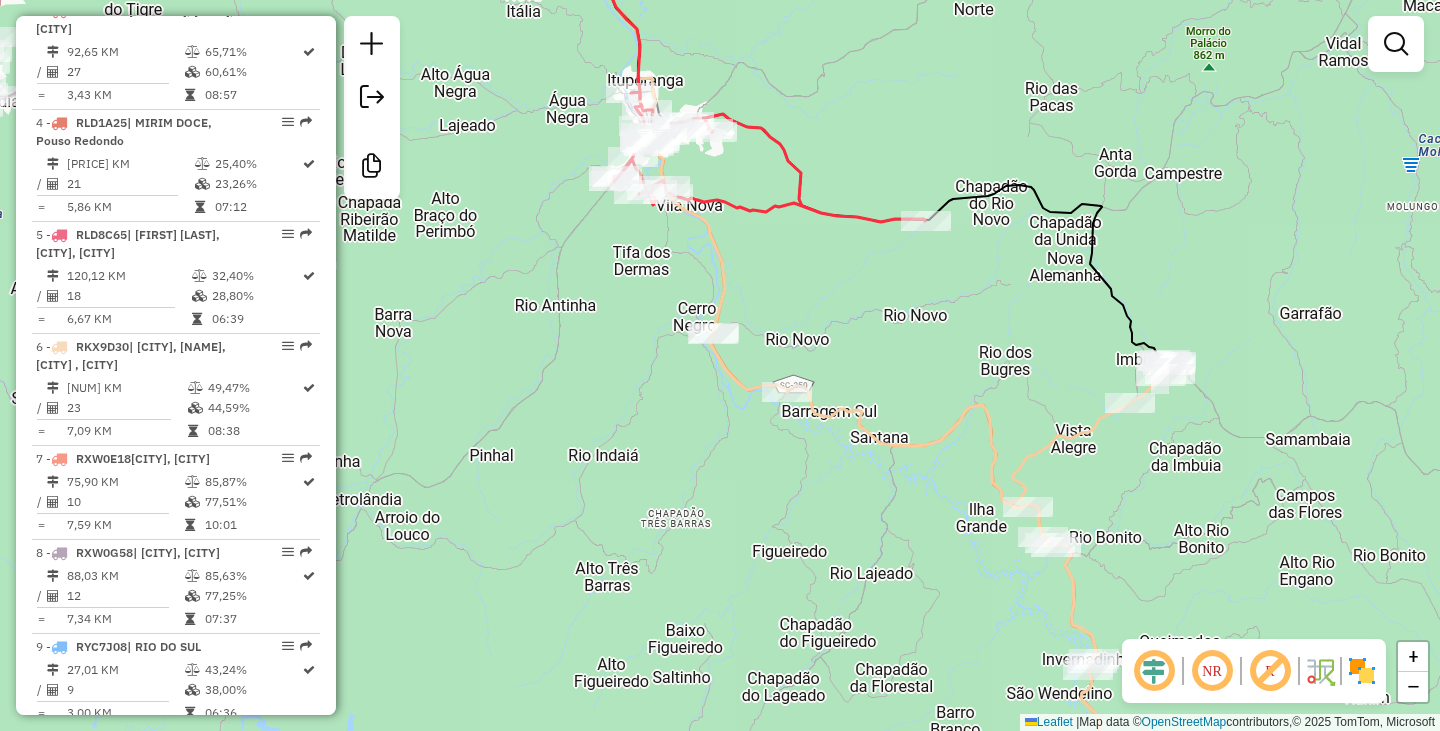drag, startPoint x: 629, startPoint y: 315, endPoint x: 623, endPoint y: 504, distance: 189.09521 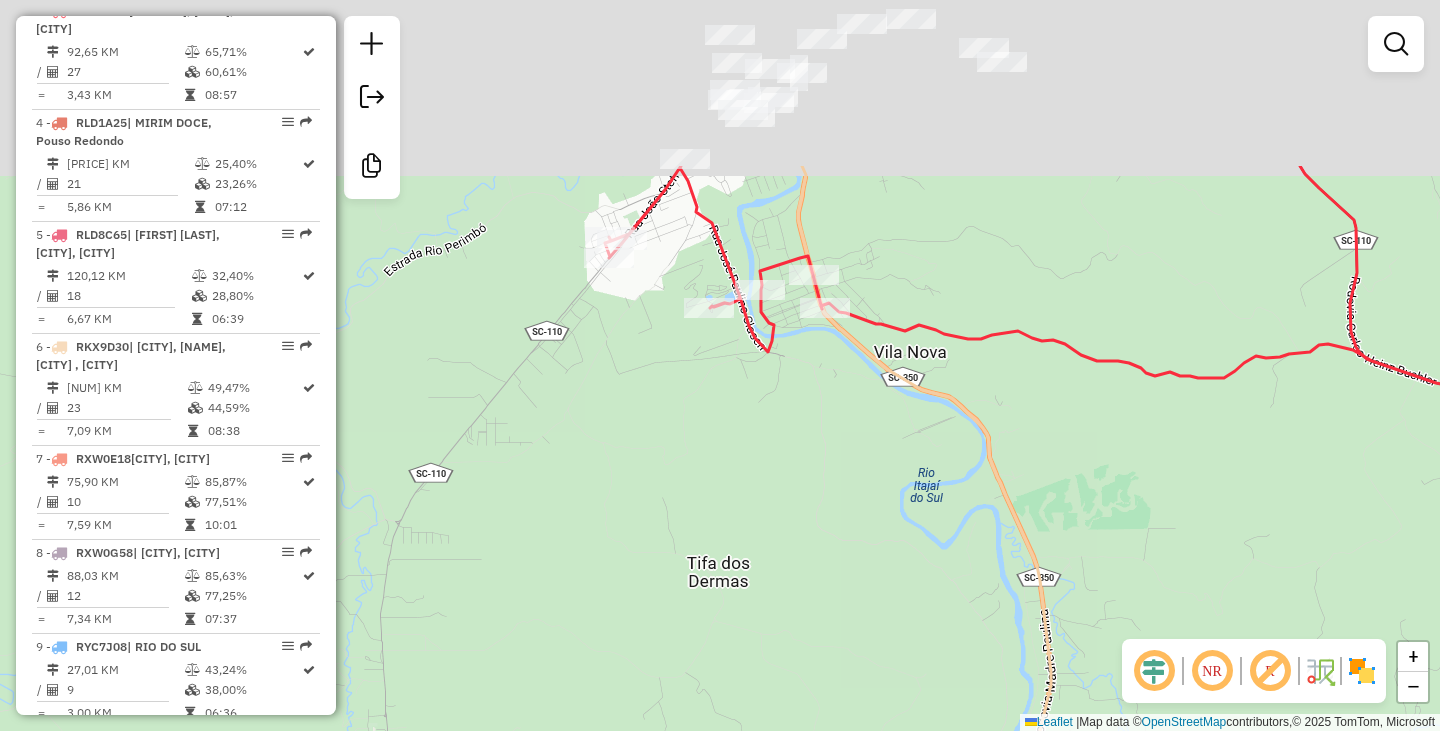drag, startPoint x: 652, startPoint y: 409, endPoint x: 651, endPoint y: 622, distance: 213.00235 